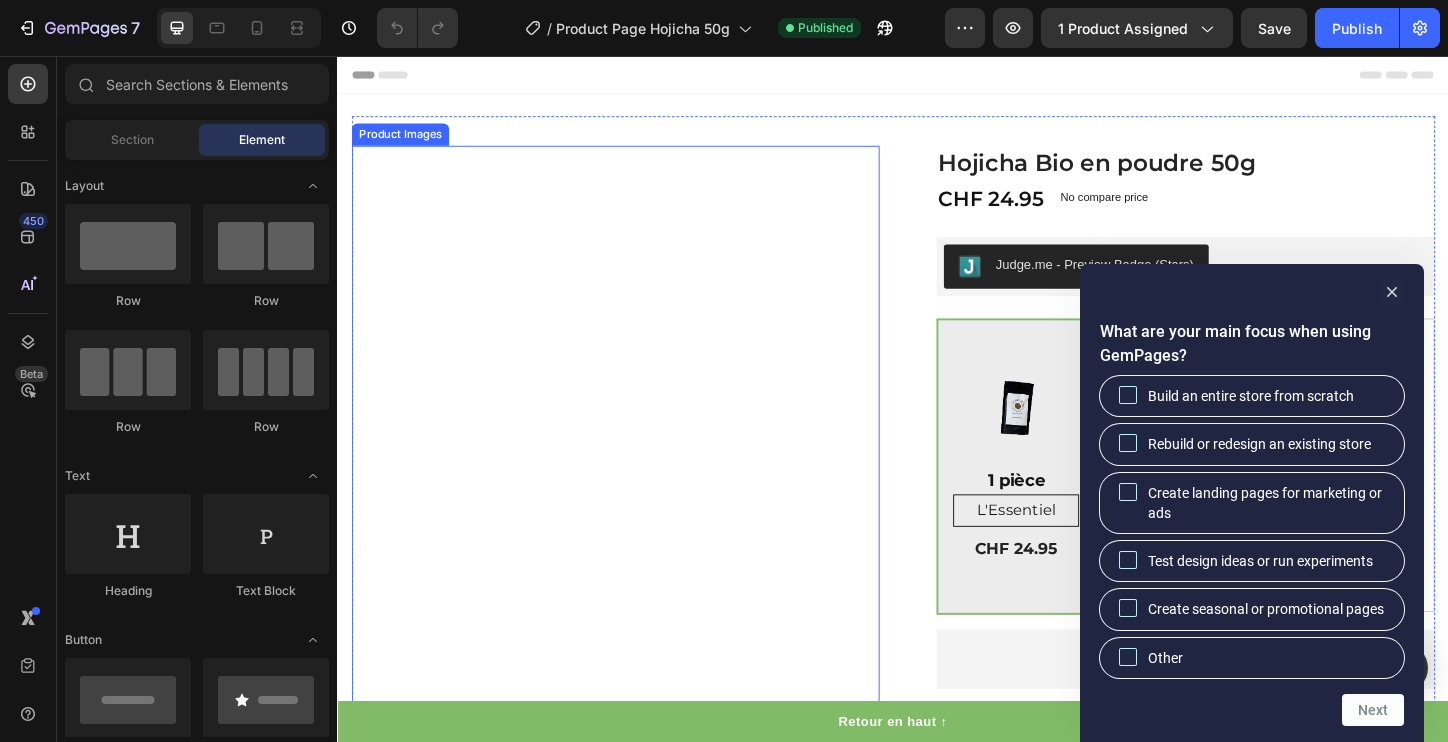 scroll, scrollTop: 0, scrollLeft: 0, axis: both 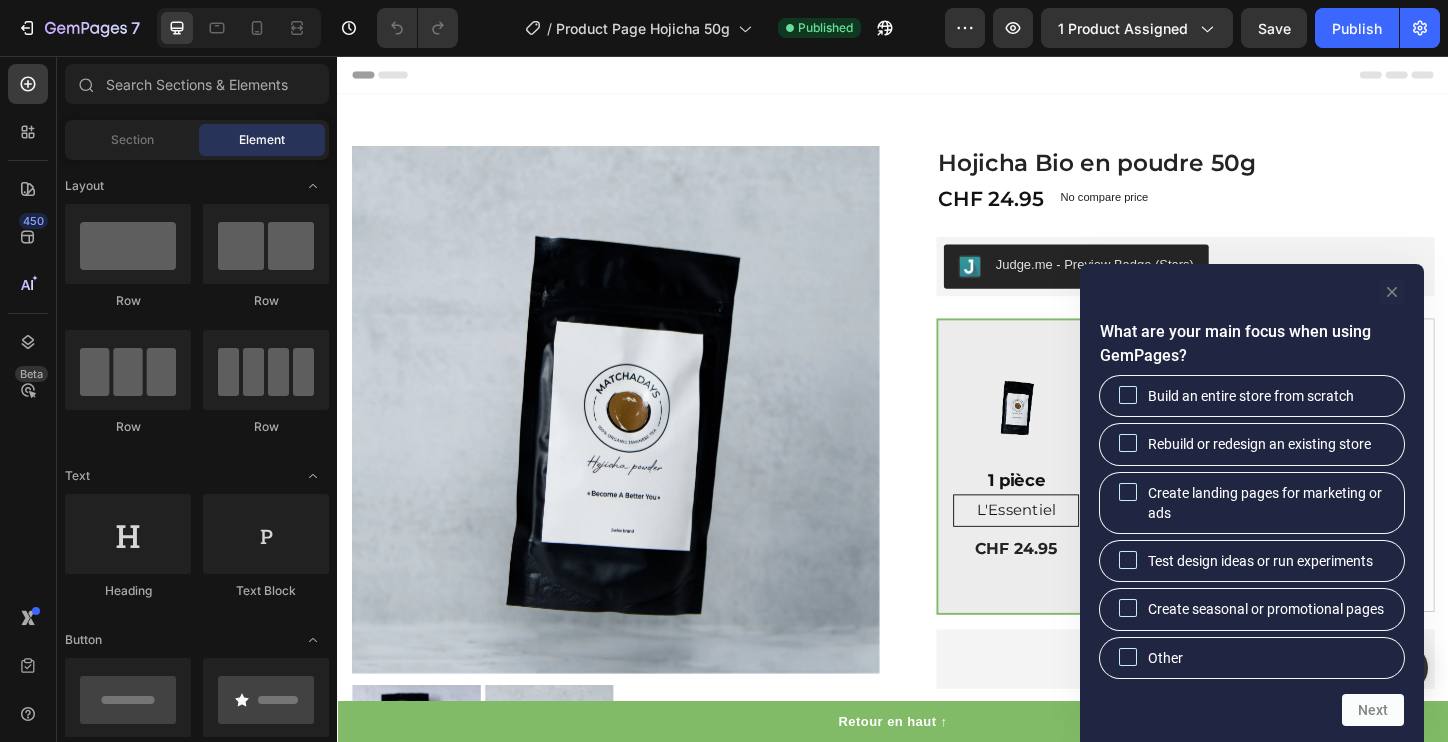 click 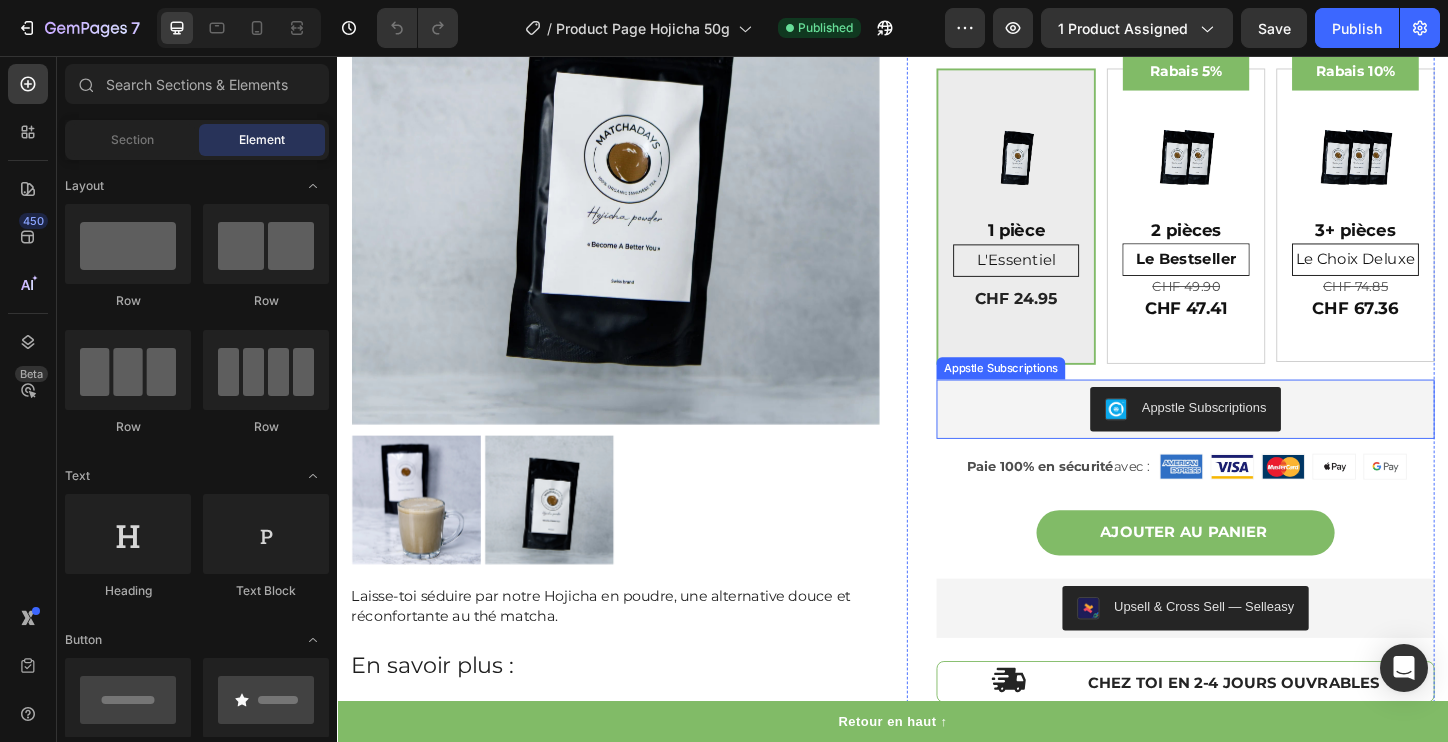 scroll, scrollTop: 330, scrollLeft: 0, axis: vertical 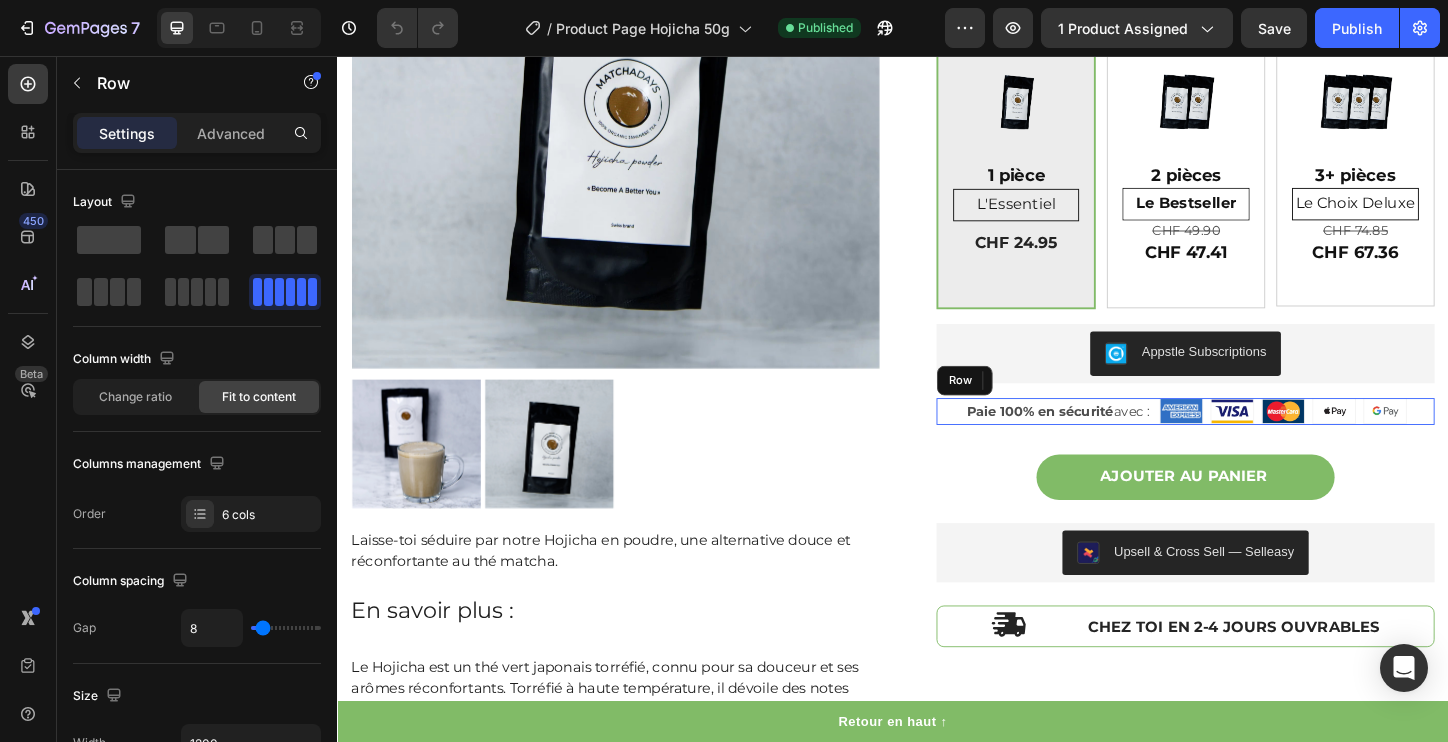 click on "Image Image Image Image Image   0 Paie 100% en sécurité  avec : Text Block Row" at bounding box center [1253, 439] 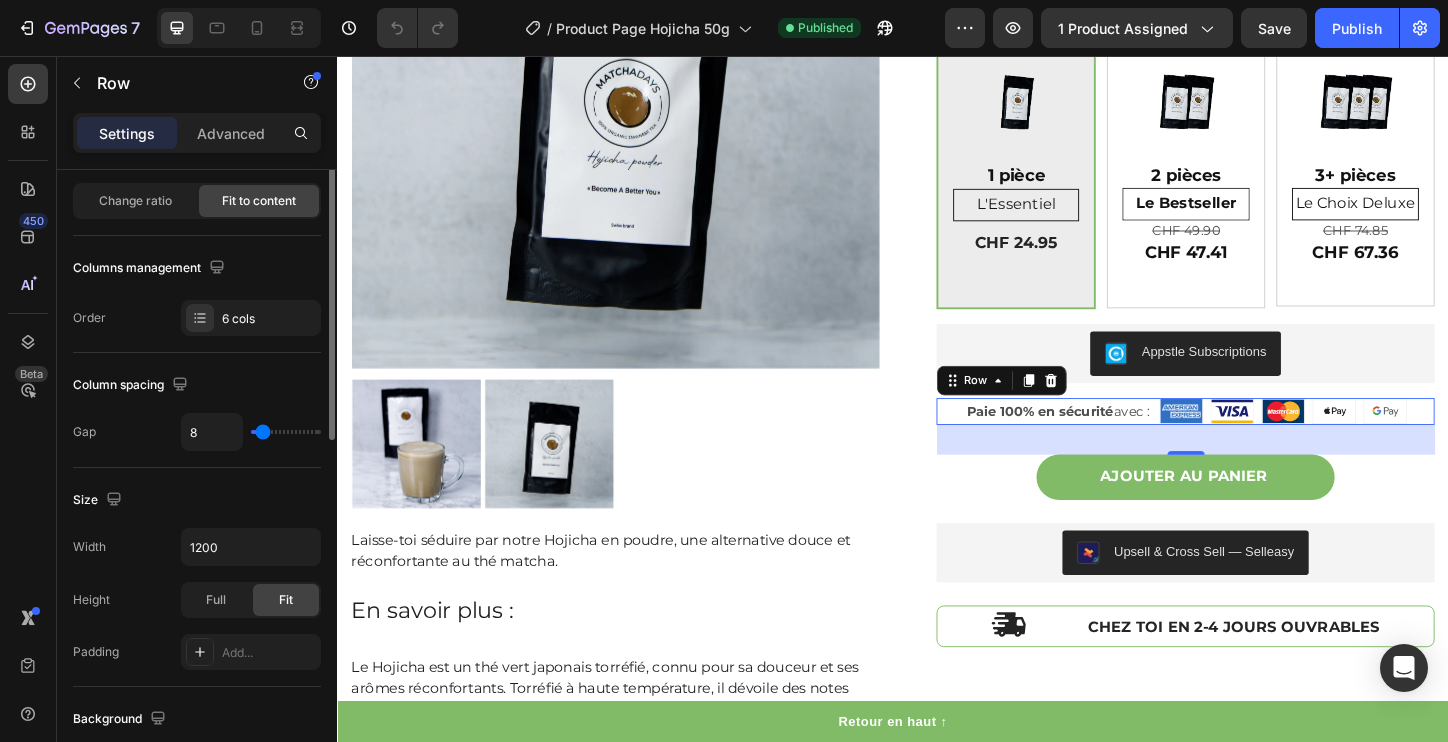 scroll, scrollTop: 0, scrollLeft: 0, axis: both 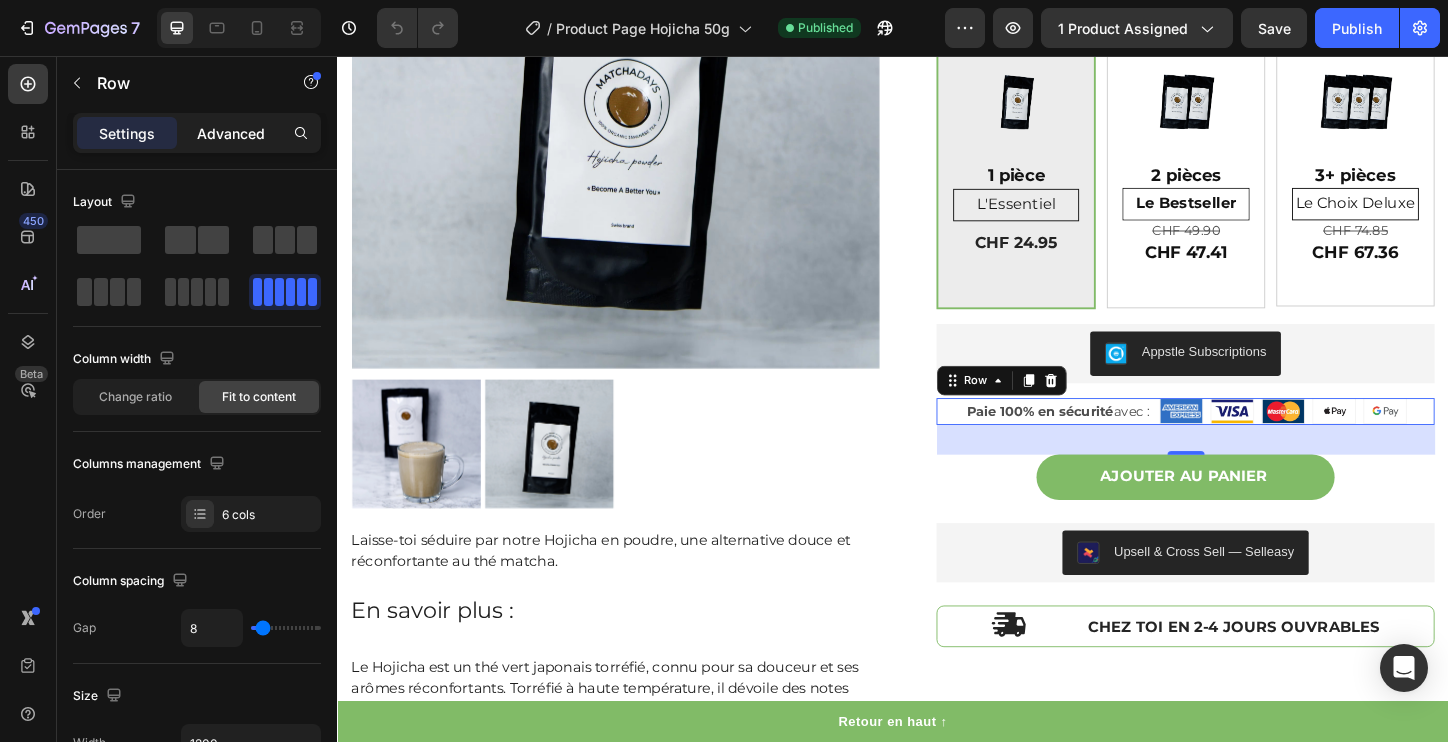 click on "Advanced" at bounding box center [231, 133] 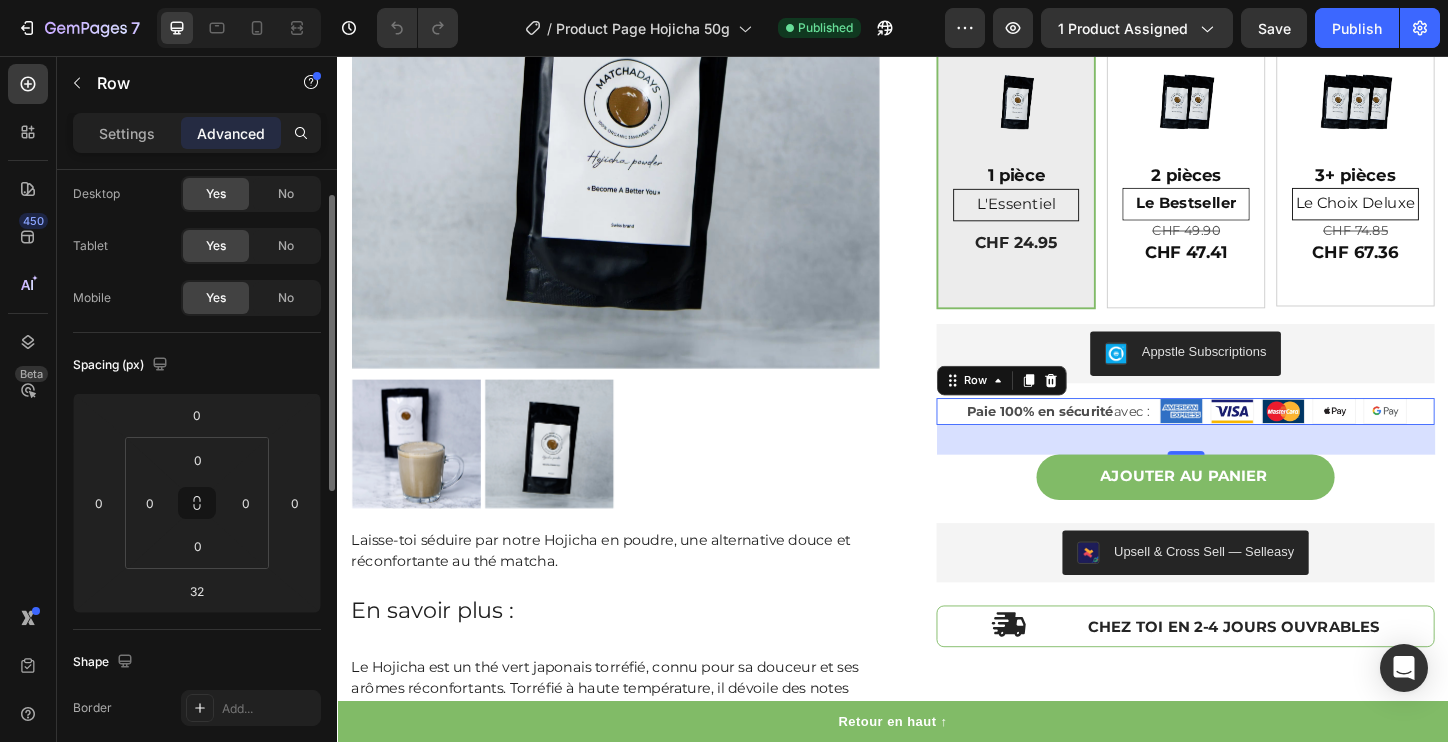 scroll, scrollTop: 0, scrollLeft: 0, axis: both 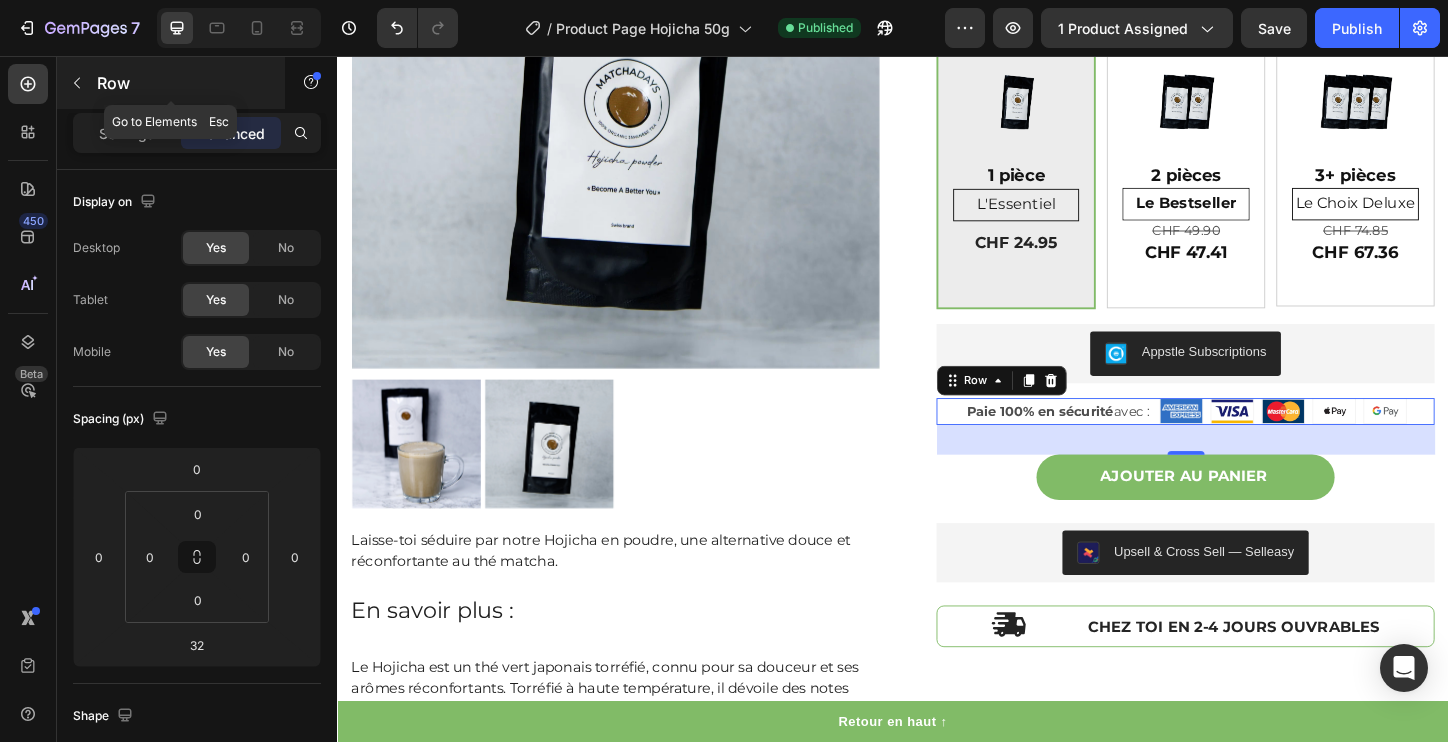 click 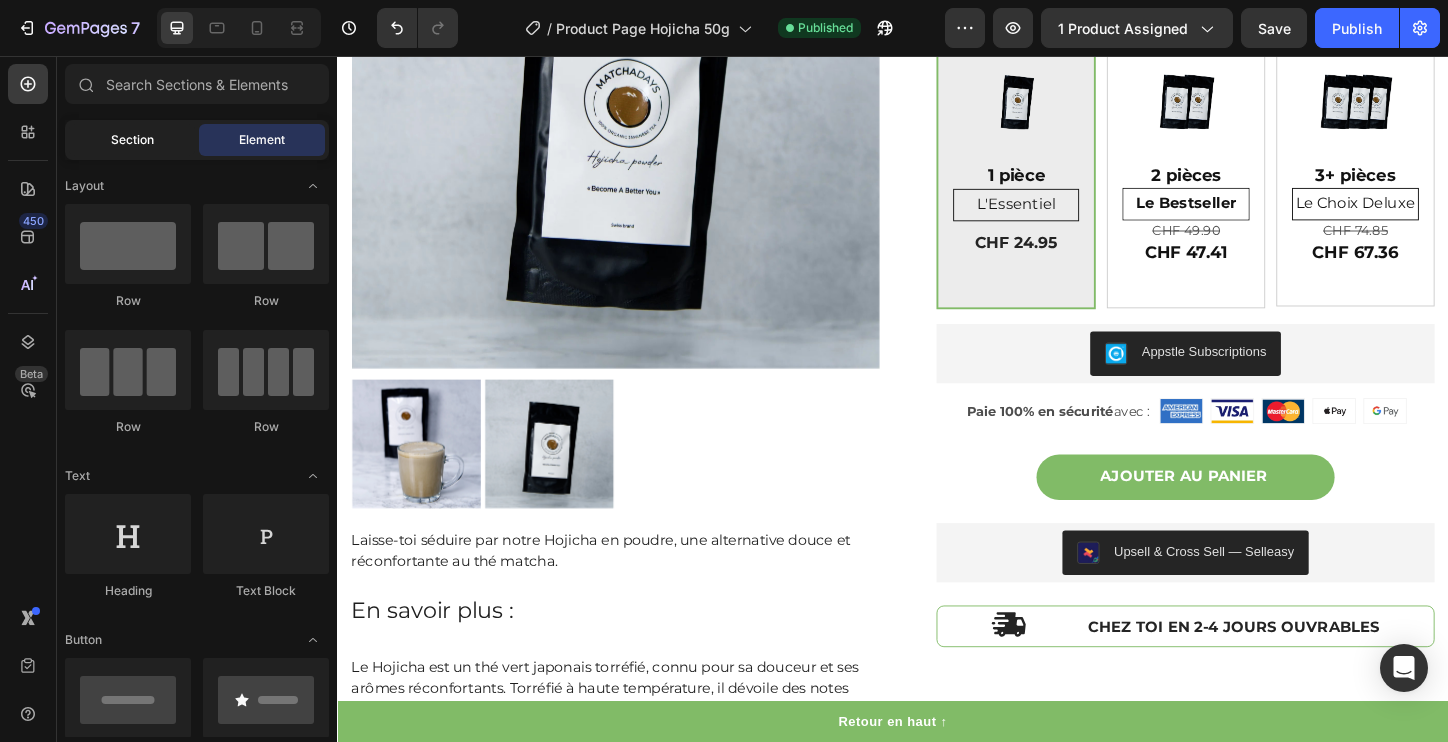 click on "Section" at bounding box center (132, 140) 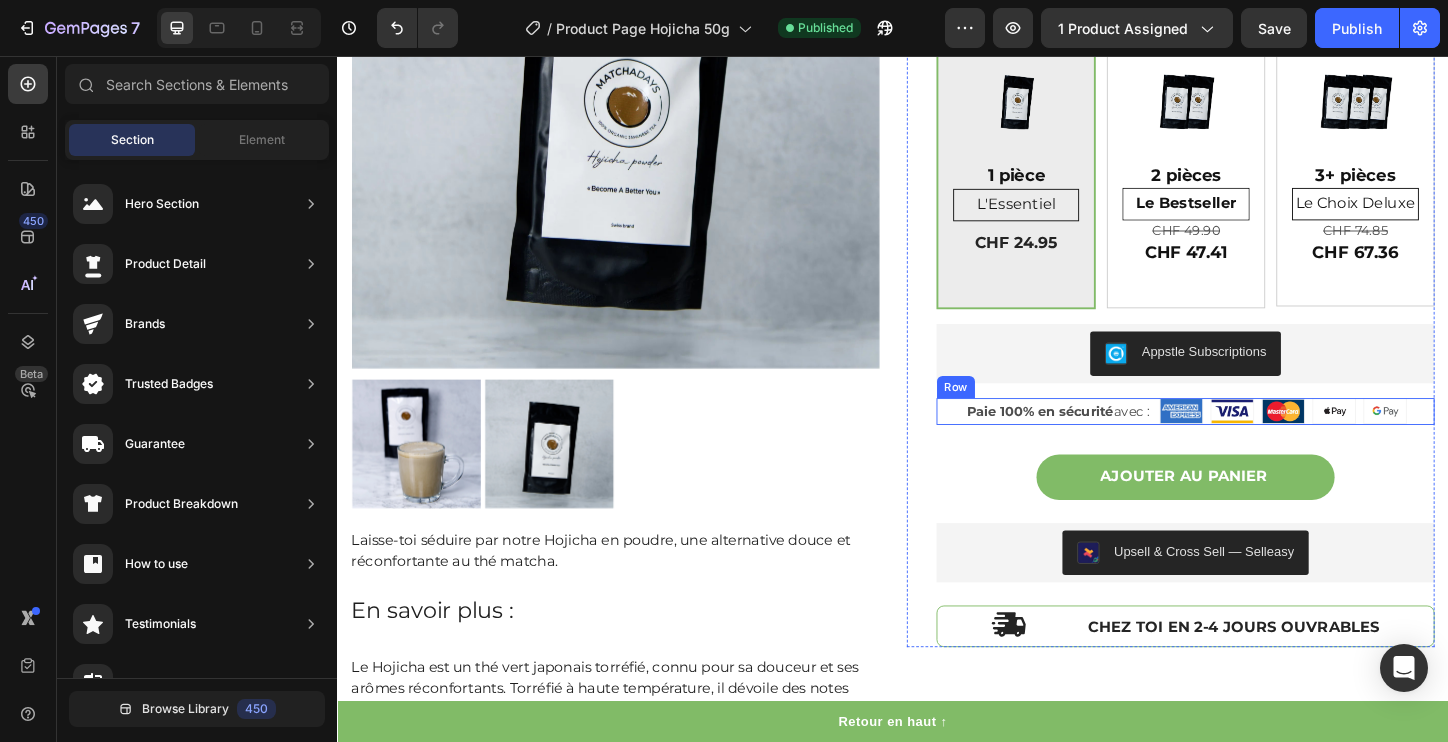 click on "Image Image Image Image Image Paie 100% en sécurité  avec : Text Block Row" at bounding box center (1253, 439) 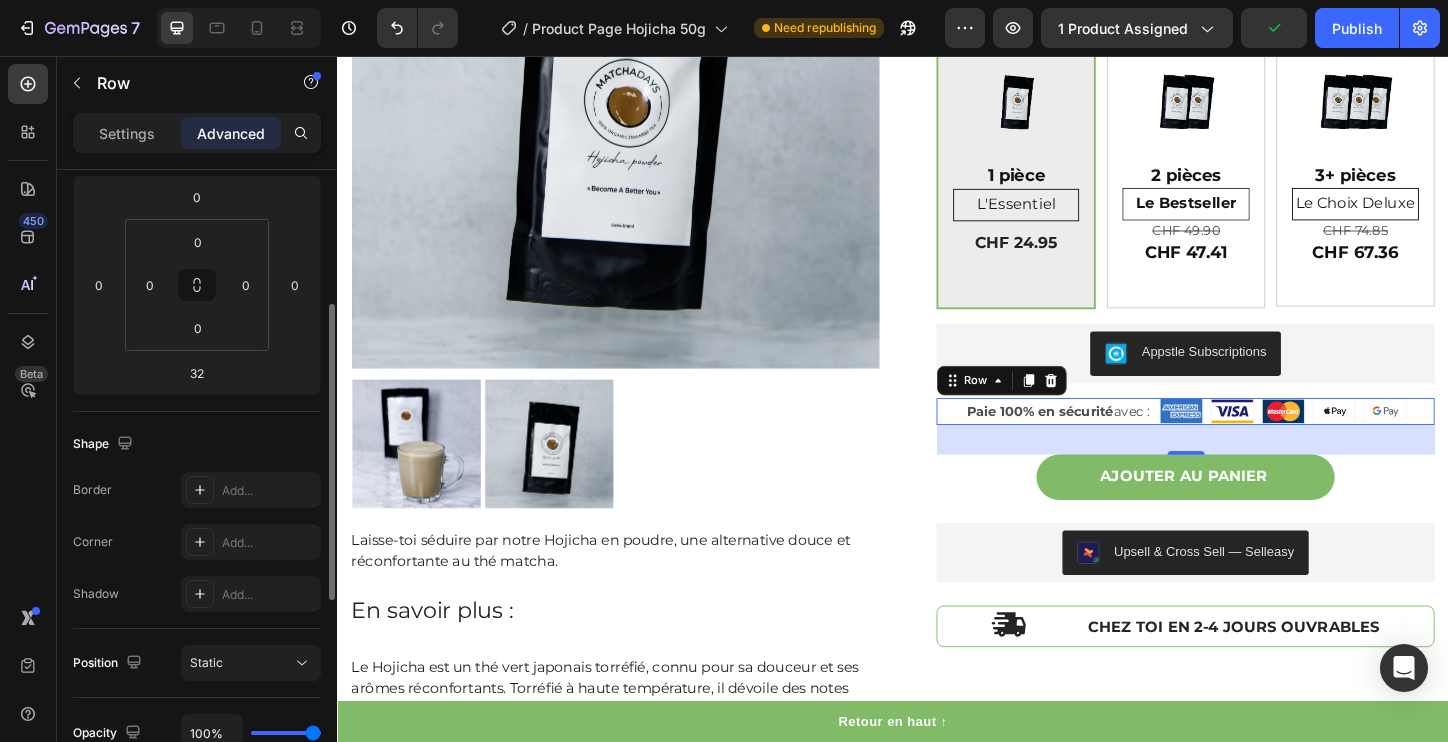 scroll, scrollTop: 270, scrollLeft: 0, axis: vertical 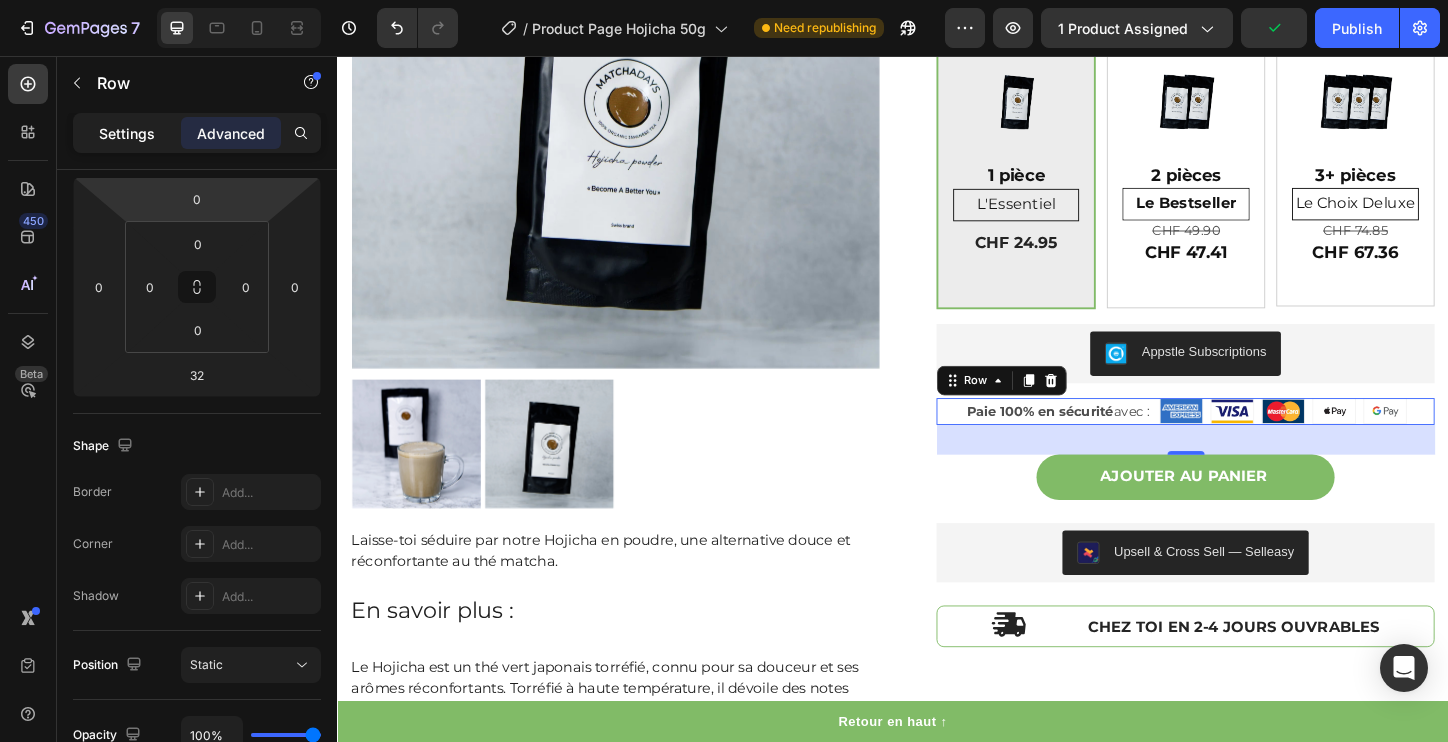 click on "Settings" 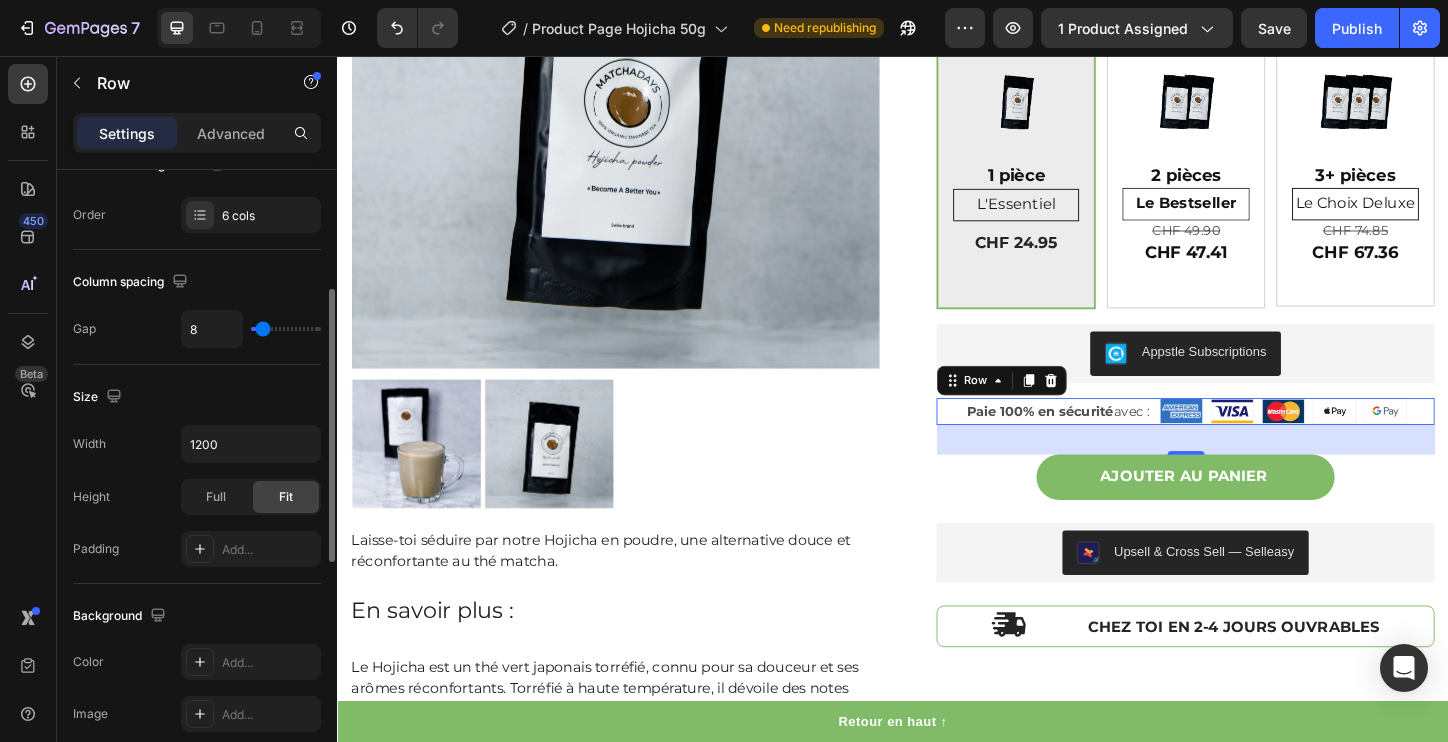 scroll, scrollTop: 300, scrollLeft: 0, axis: vertical 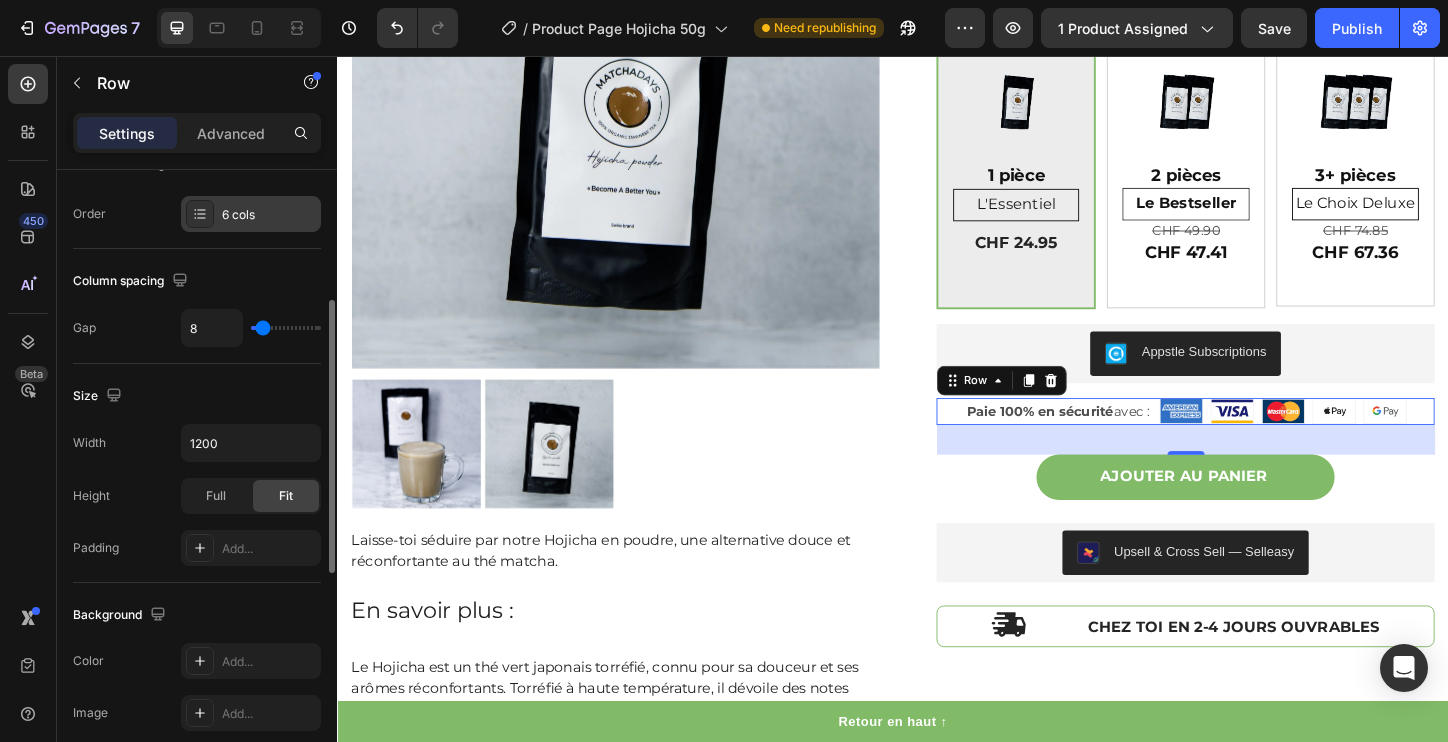 click on "6 cols" at bounding box center [269, 215] 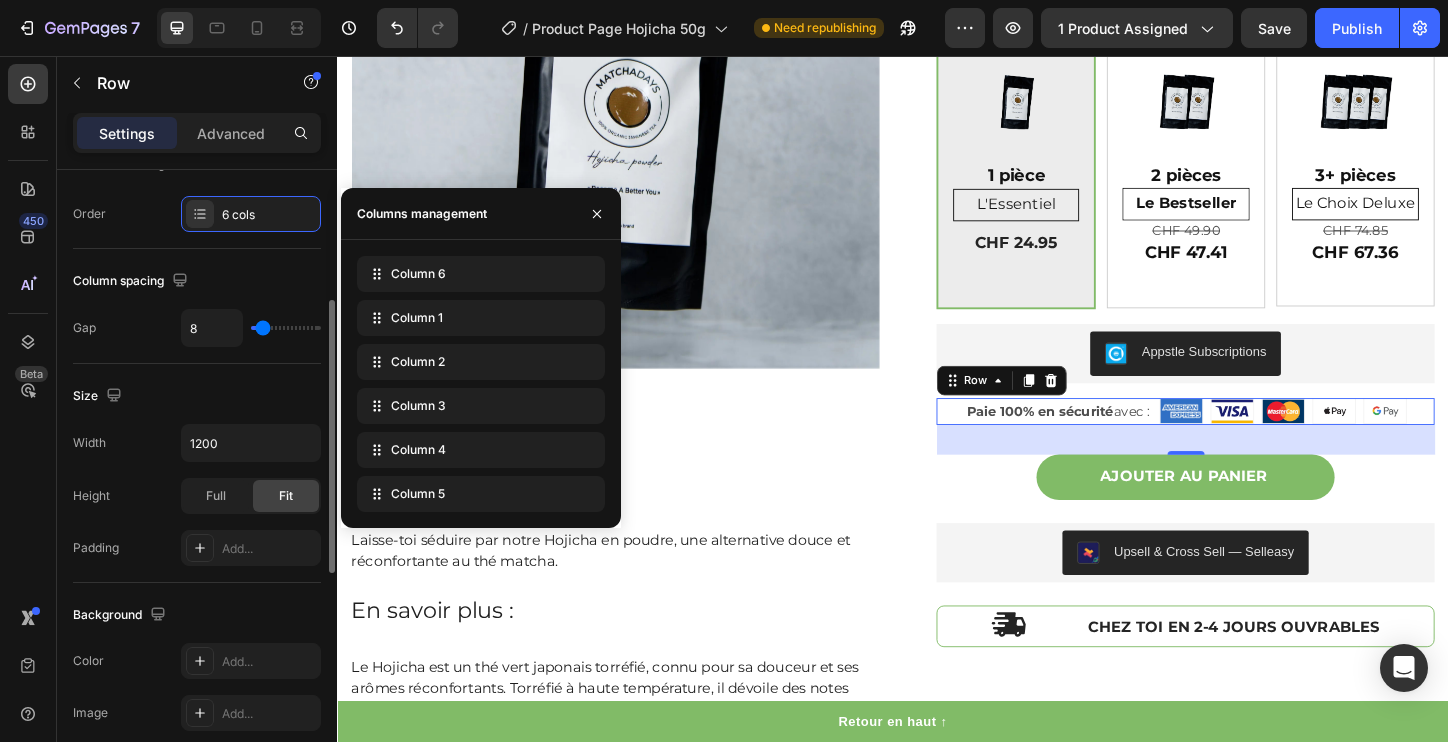click on "Order 6 cols" at bounding box center (197, 214) 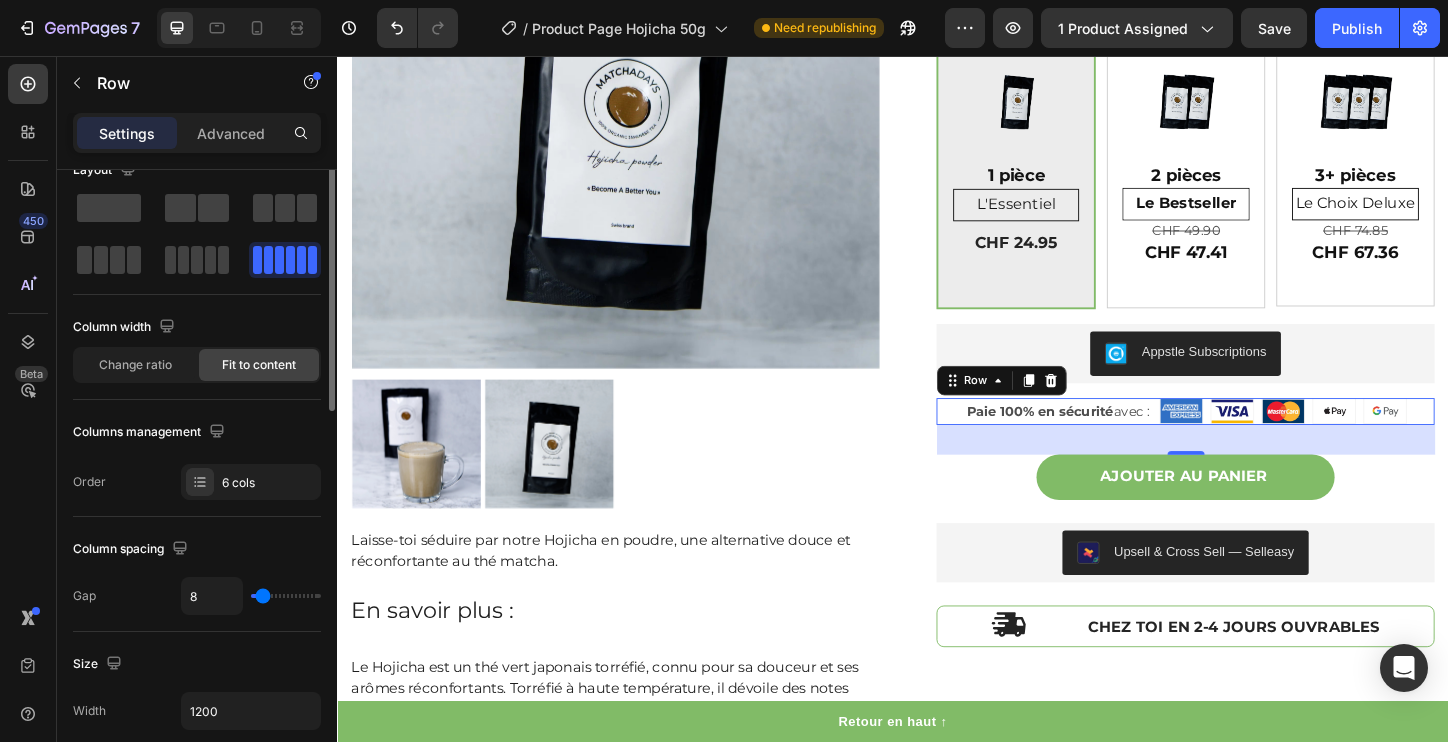 scroll, scrollTop: 0, scrollLeft: 0, axis: both 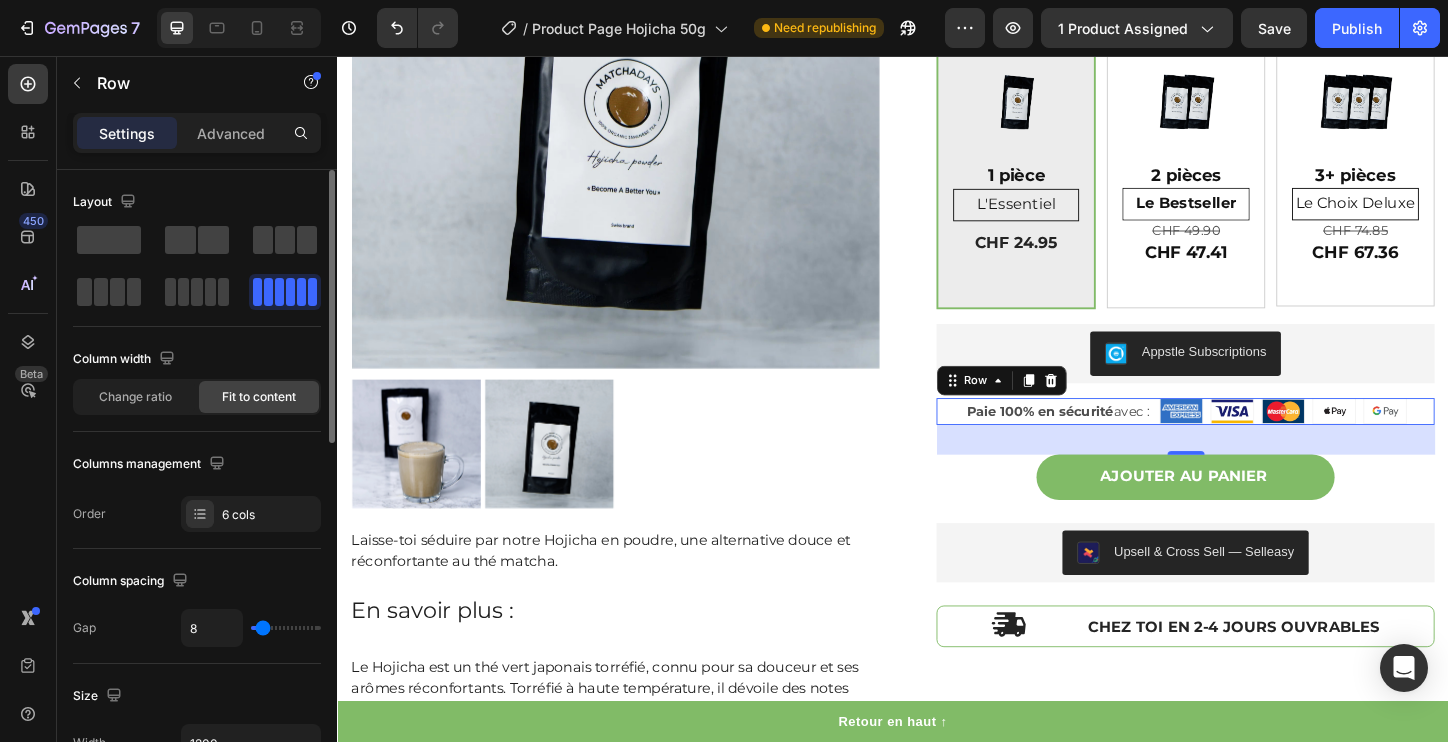 click 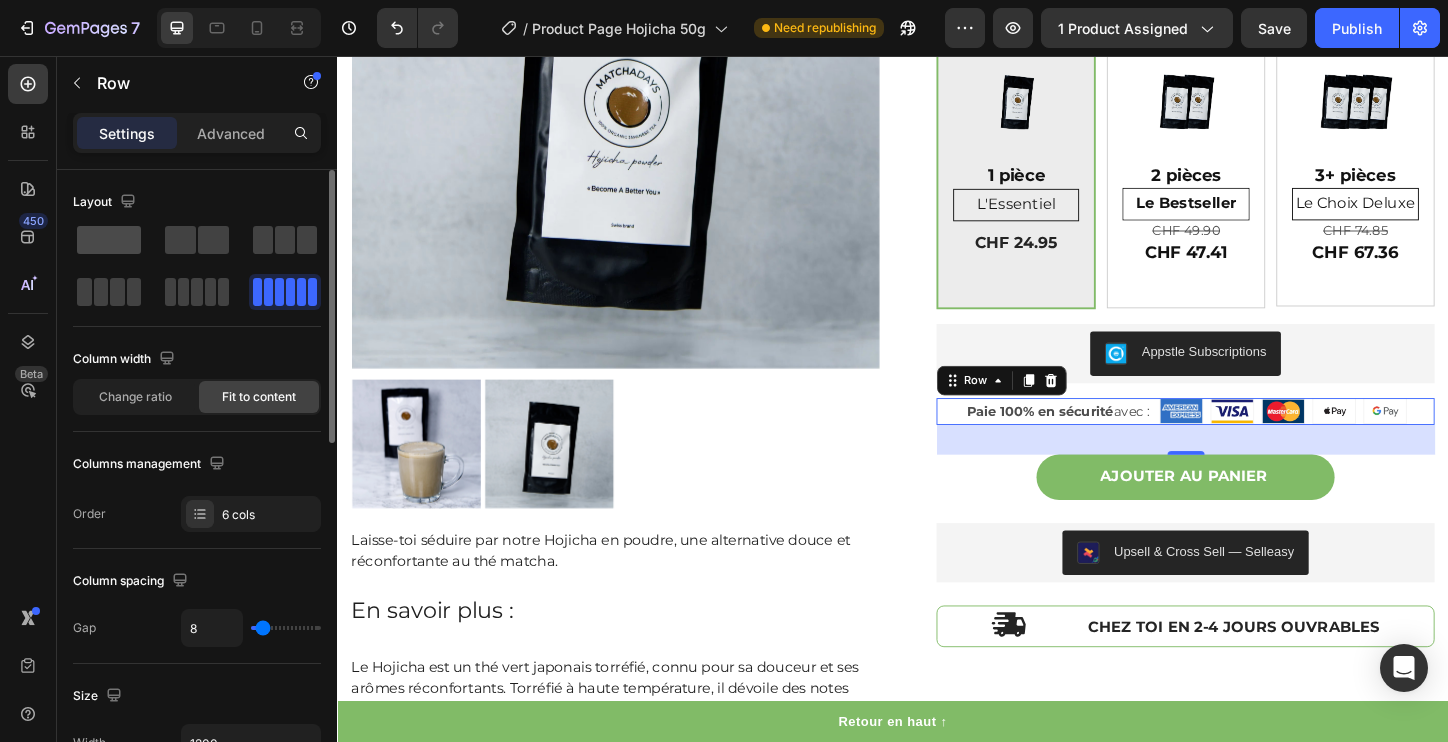 click 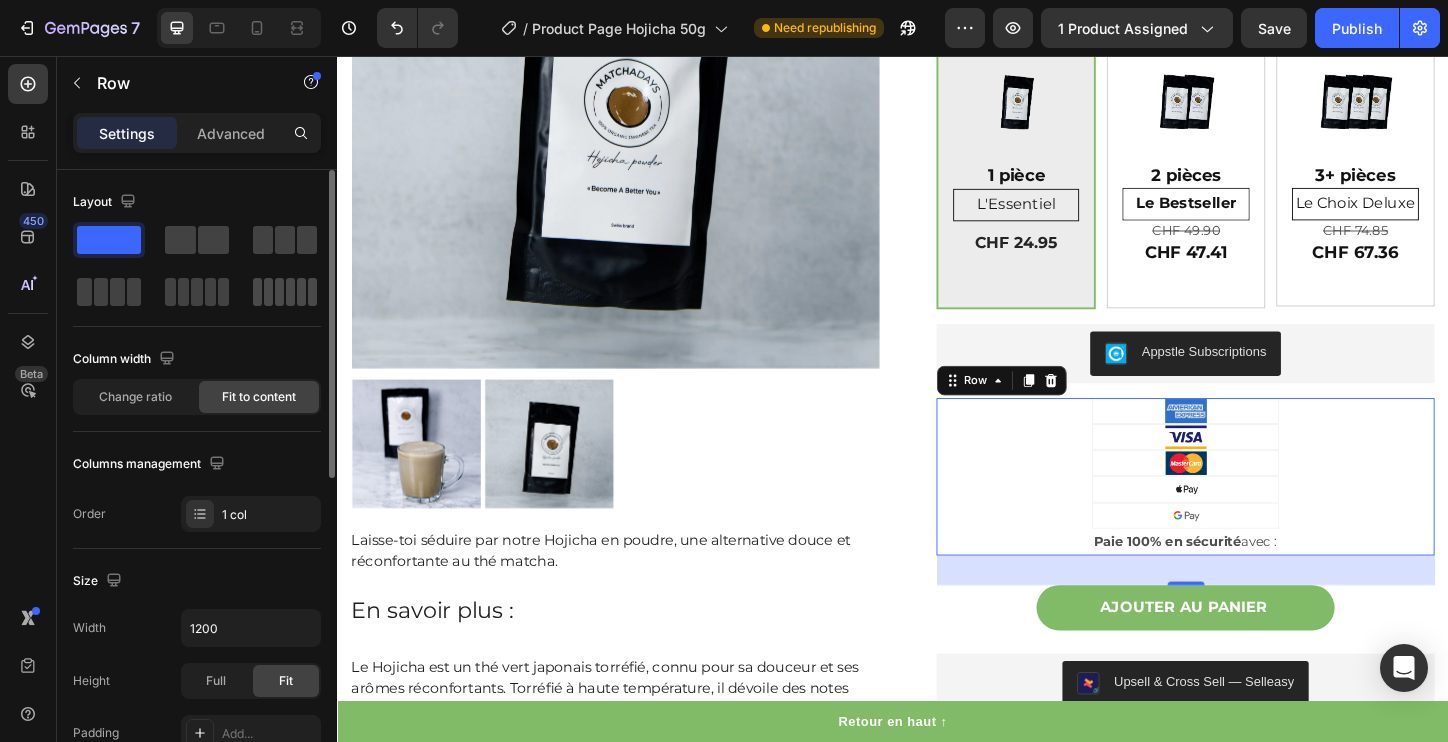click 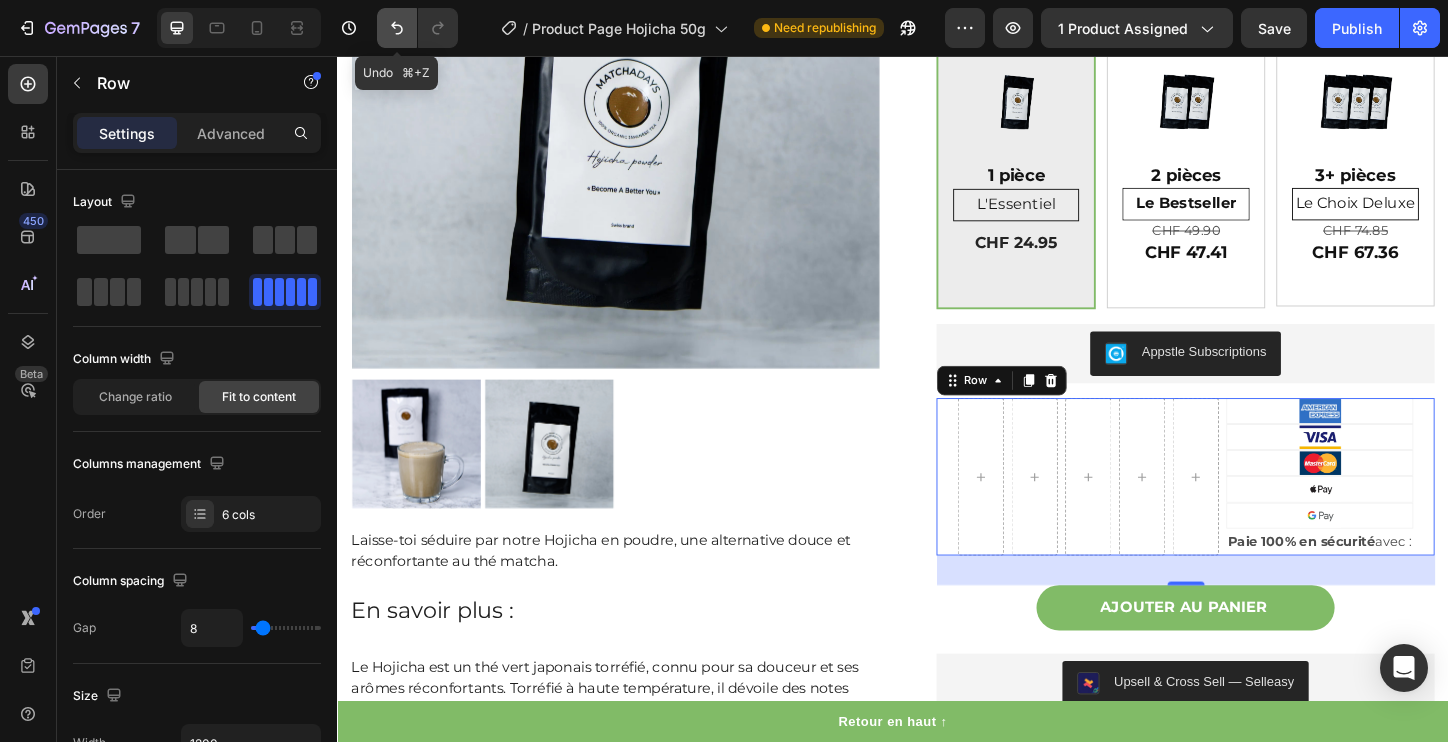 click 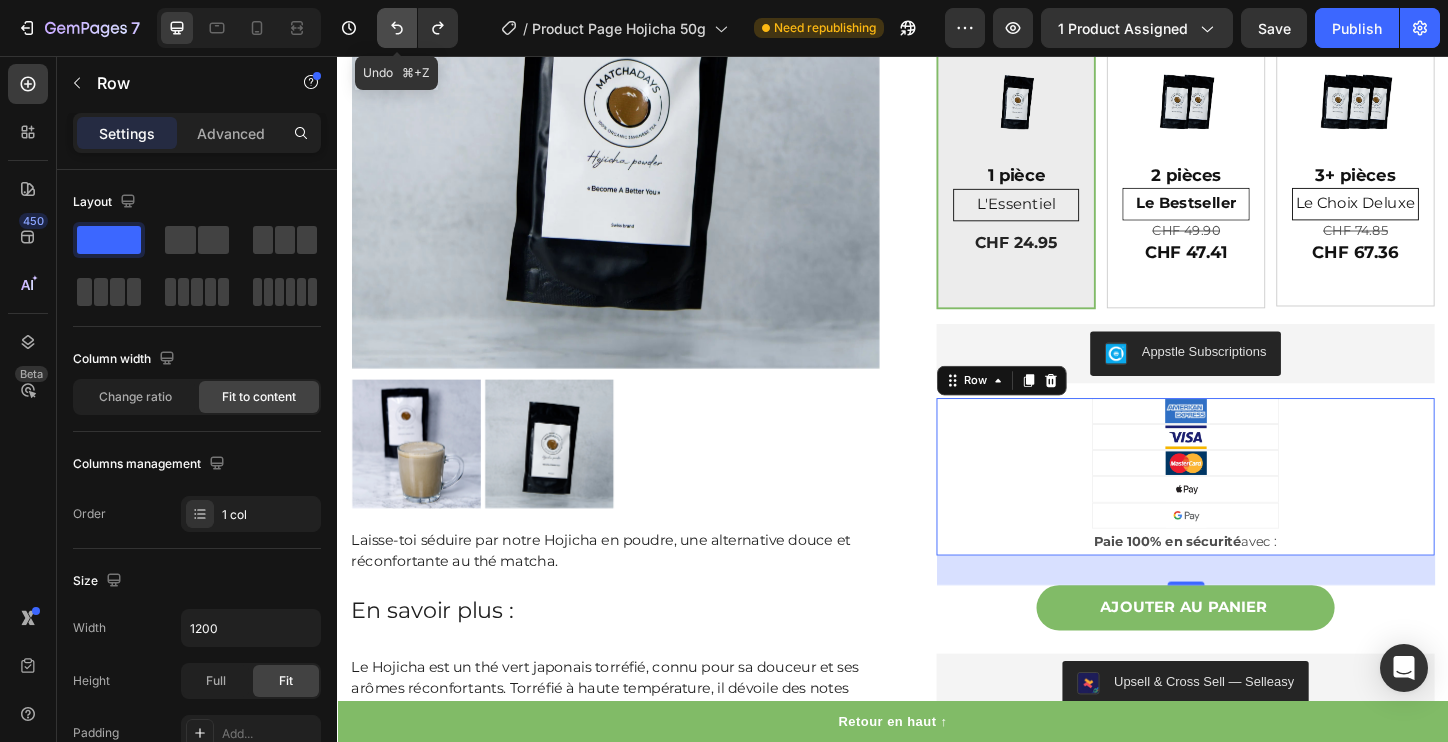click 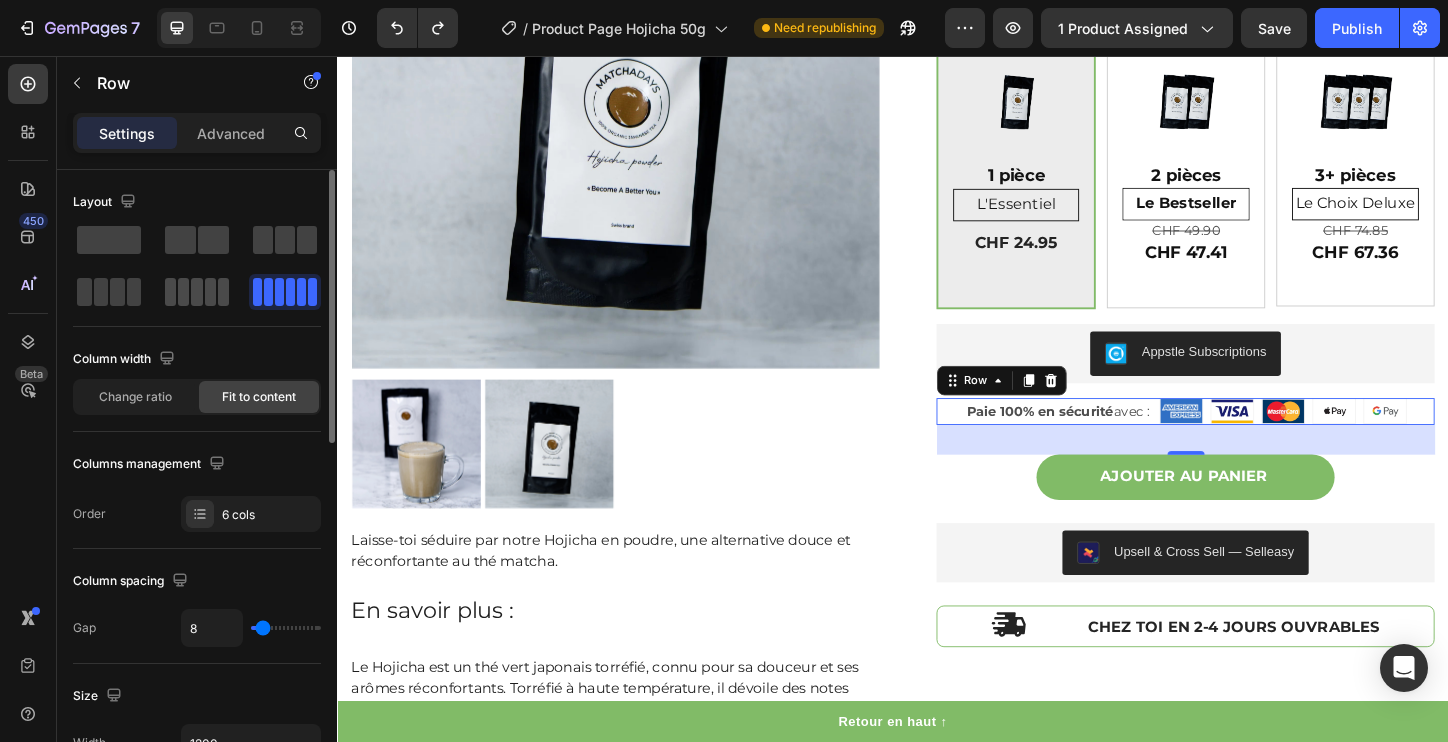 click 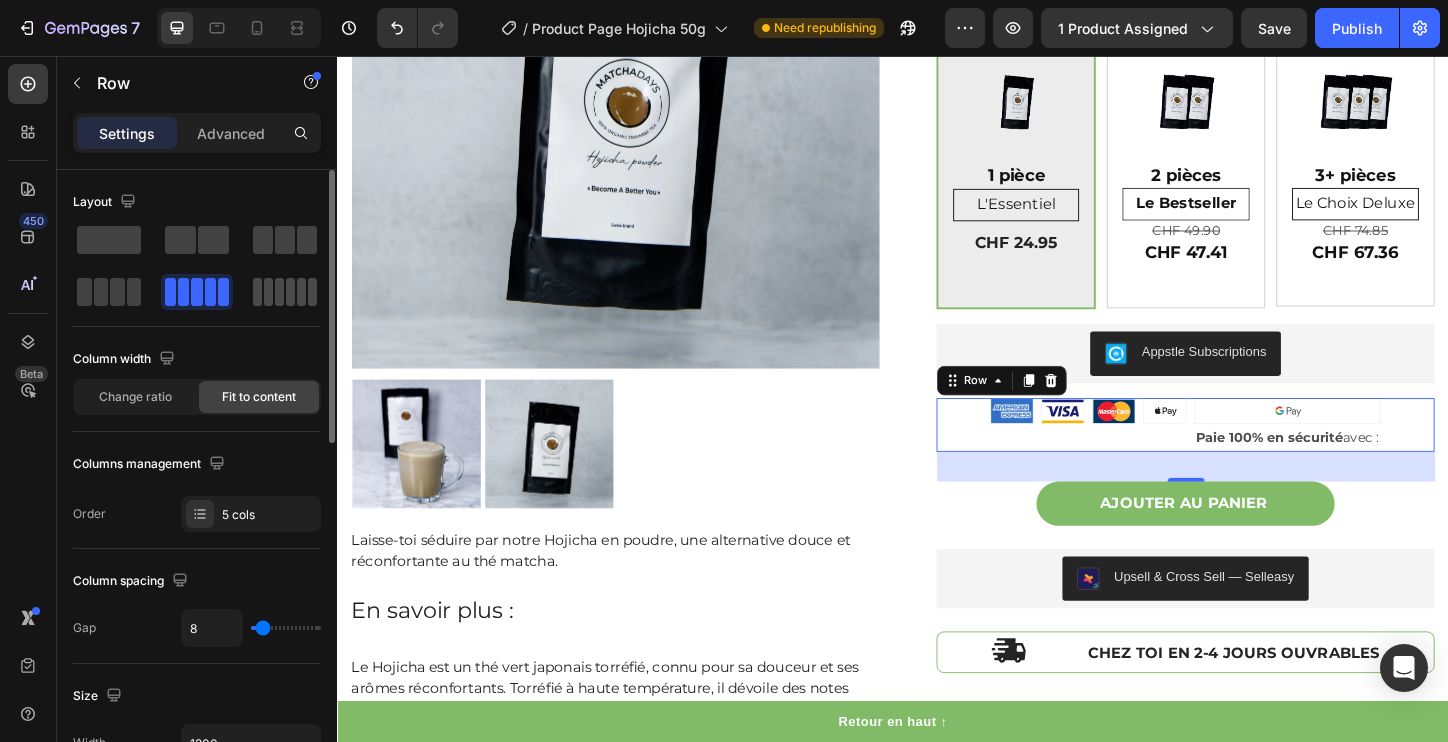 click 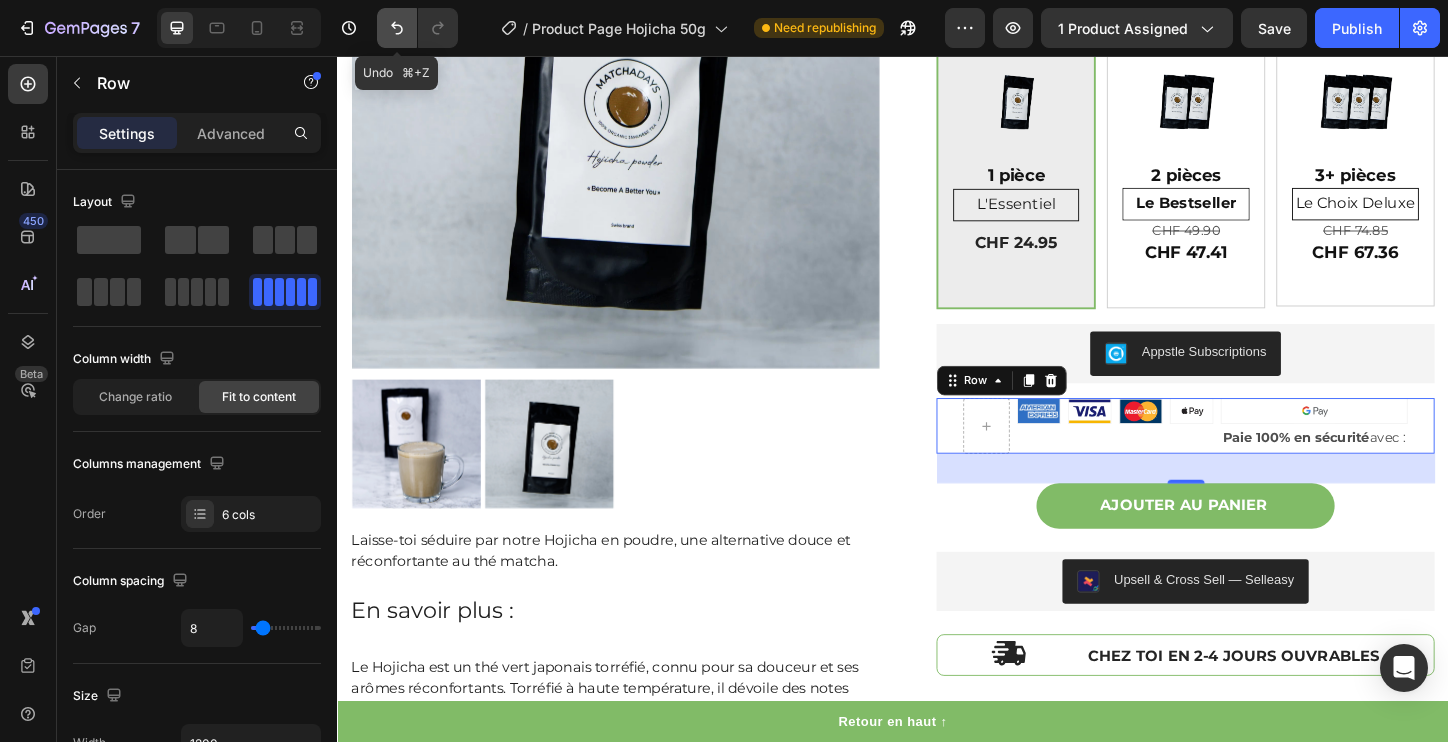 click 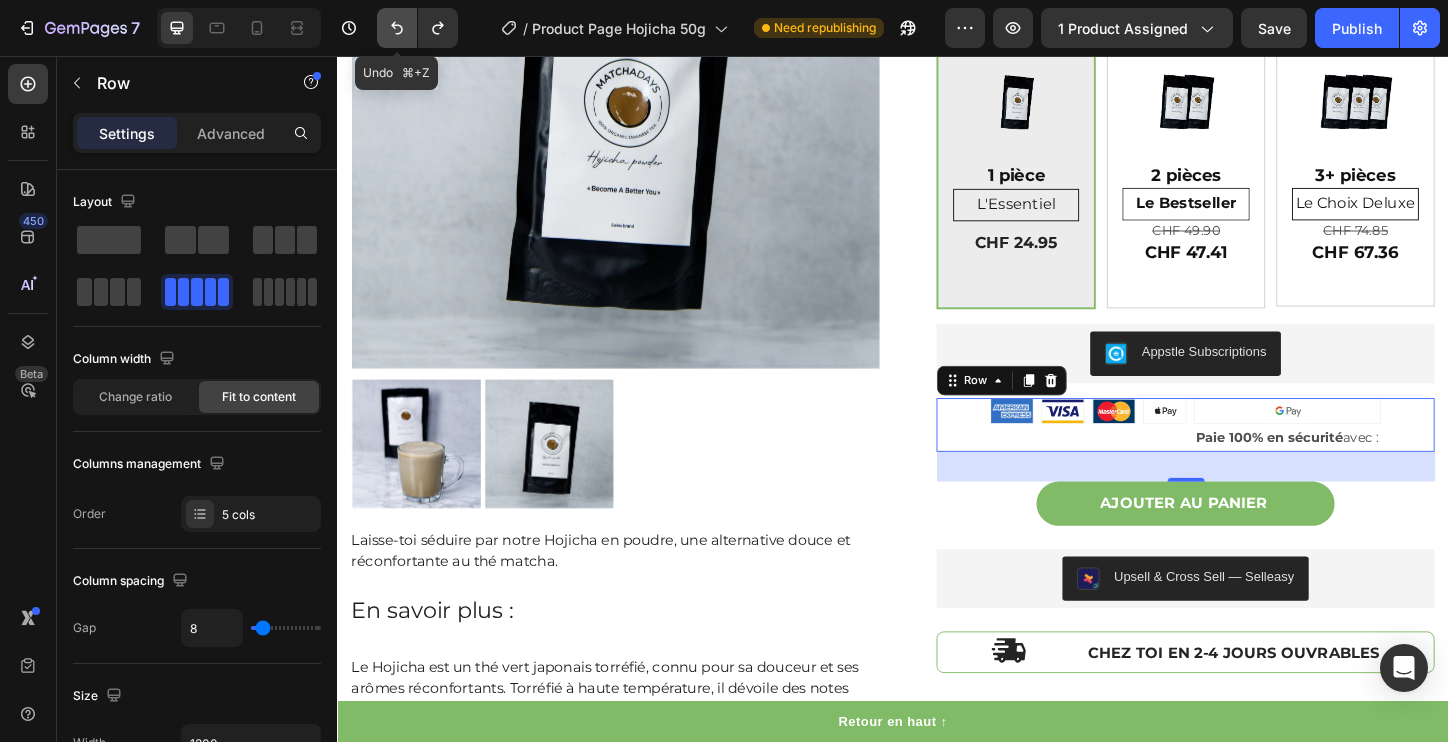 click 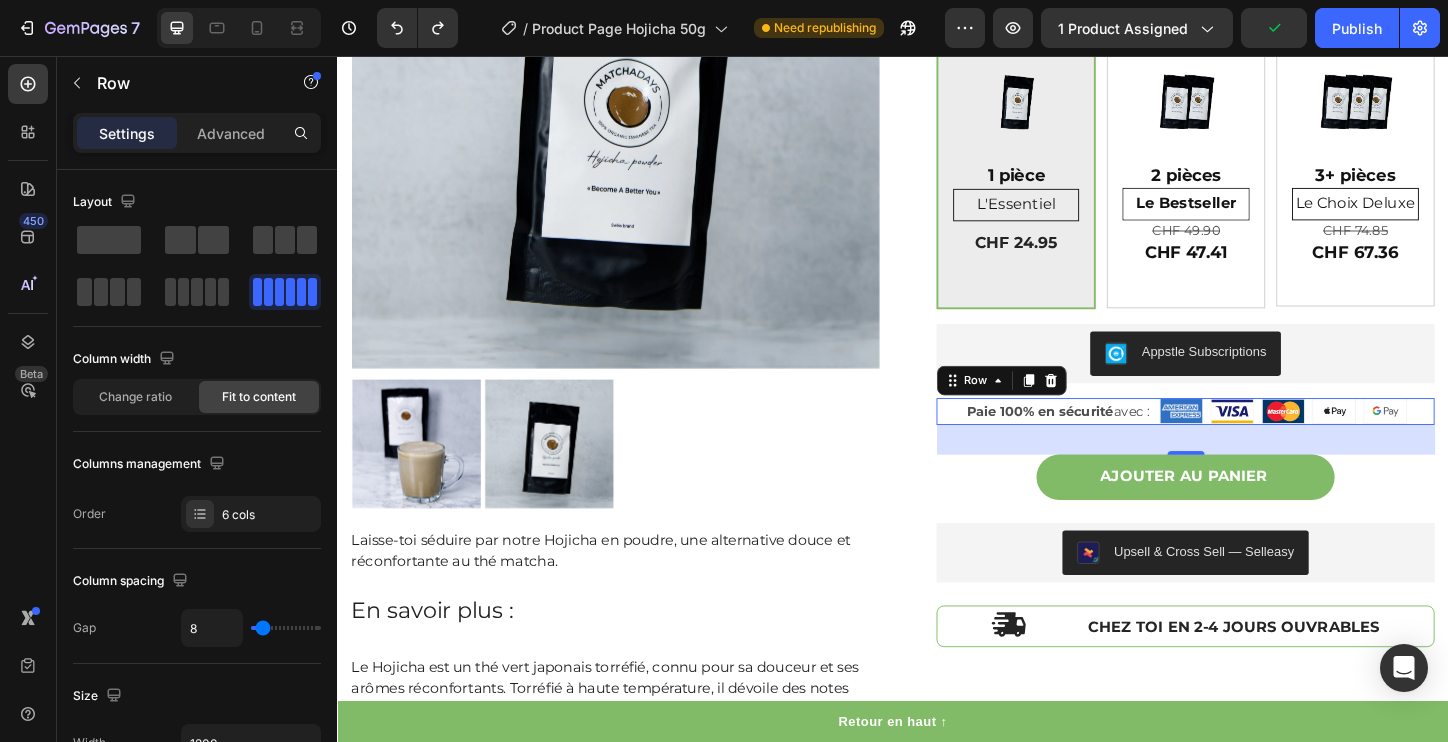 click on "Image Image Image Image Image Paie 100% en sécurité  avec : Text Block Row   32" at bounding box center [1253, 439] 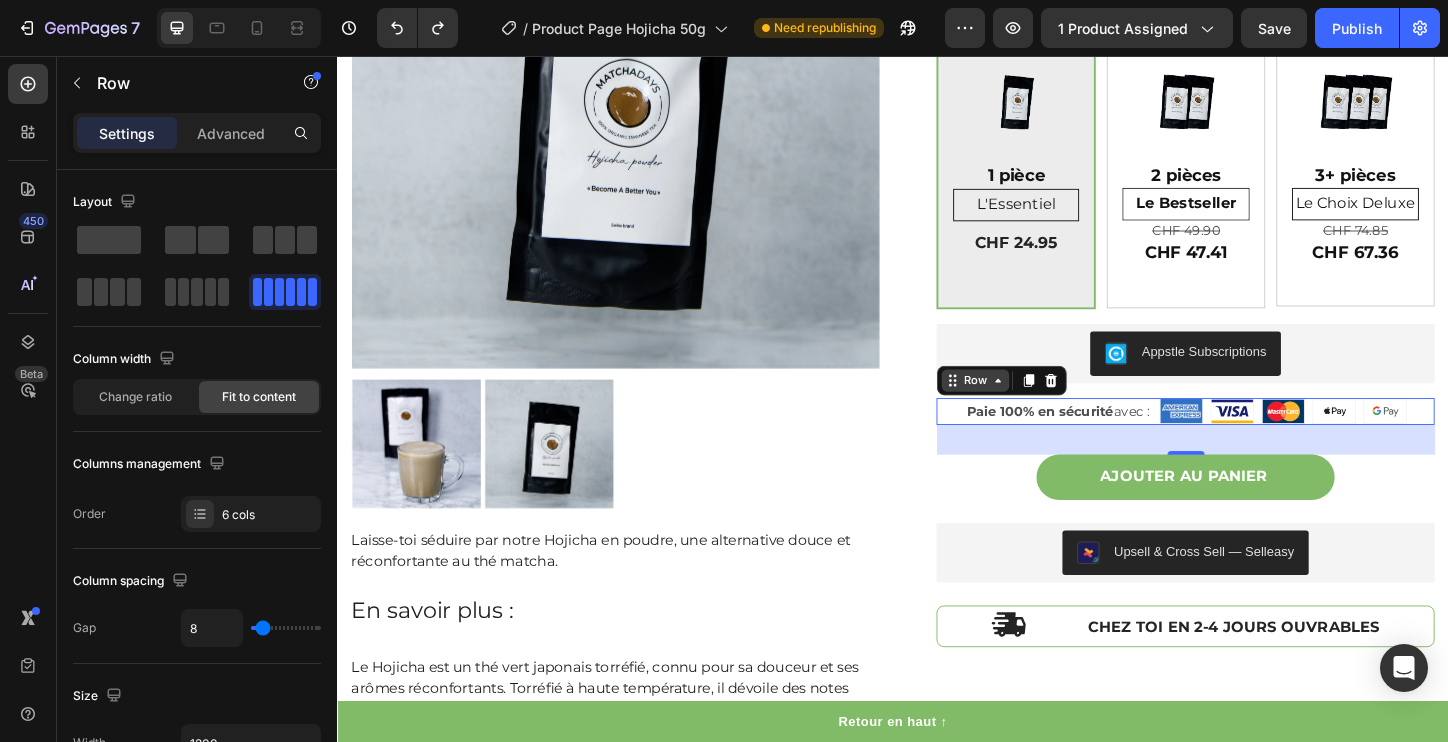 click on "Row" at bounding box center (1025, 406) 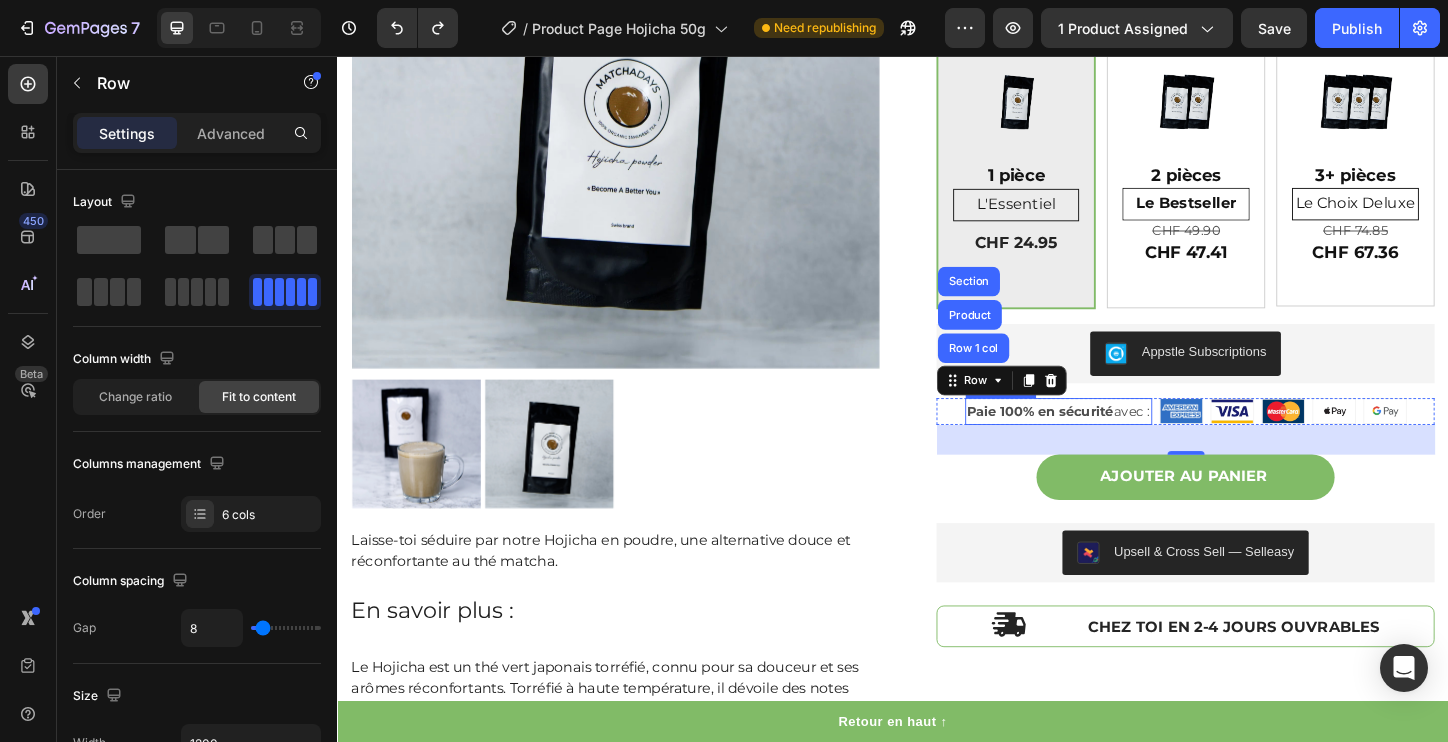click on "Paie 100% en sécurité" at bounding box center (1096, 439) 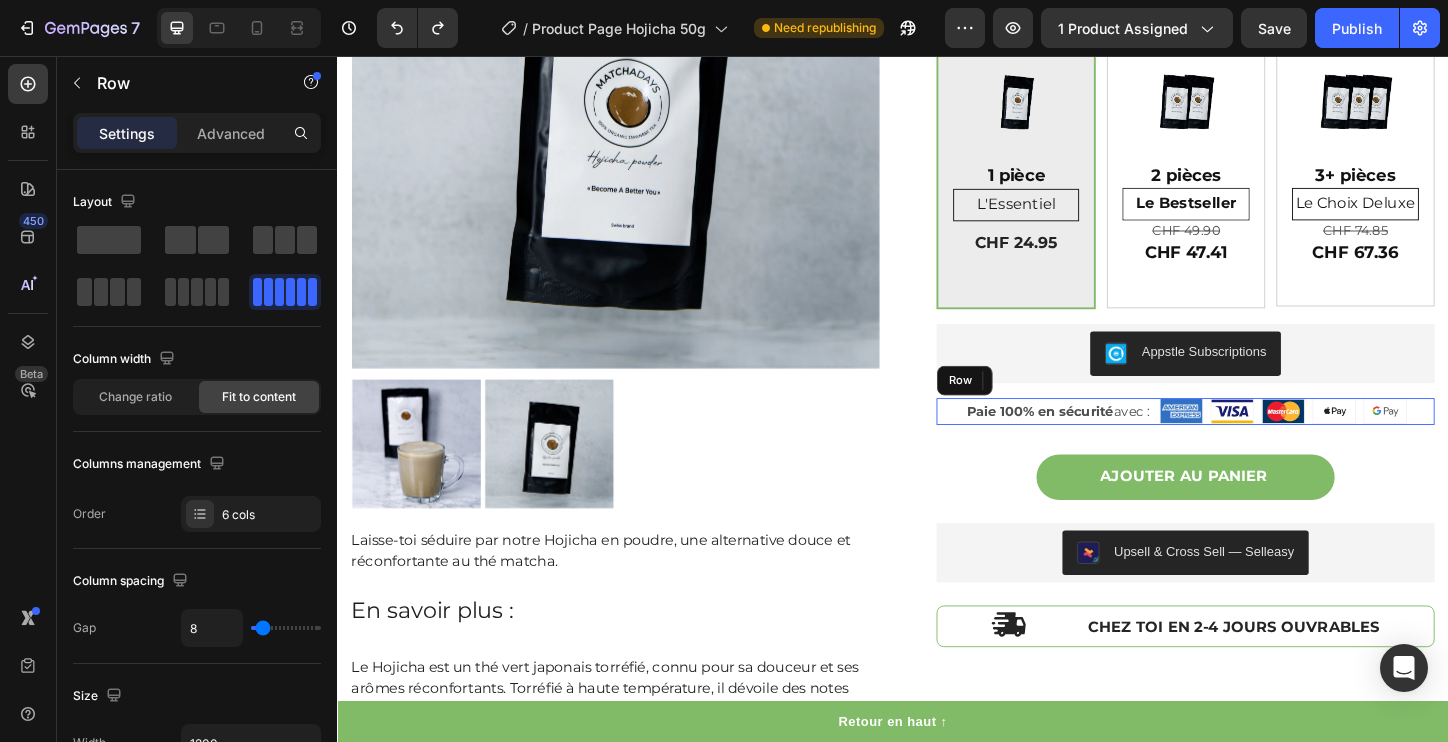 click on "Image Image Image Image Image Paie 100% en sécurité  avec : Text Block   0 Row" at bounding box center (1253, 439) 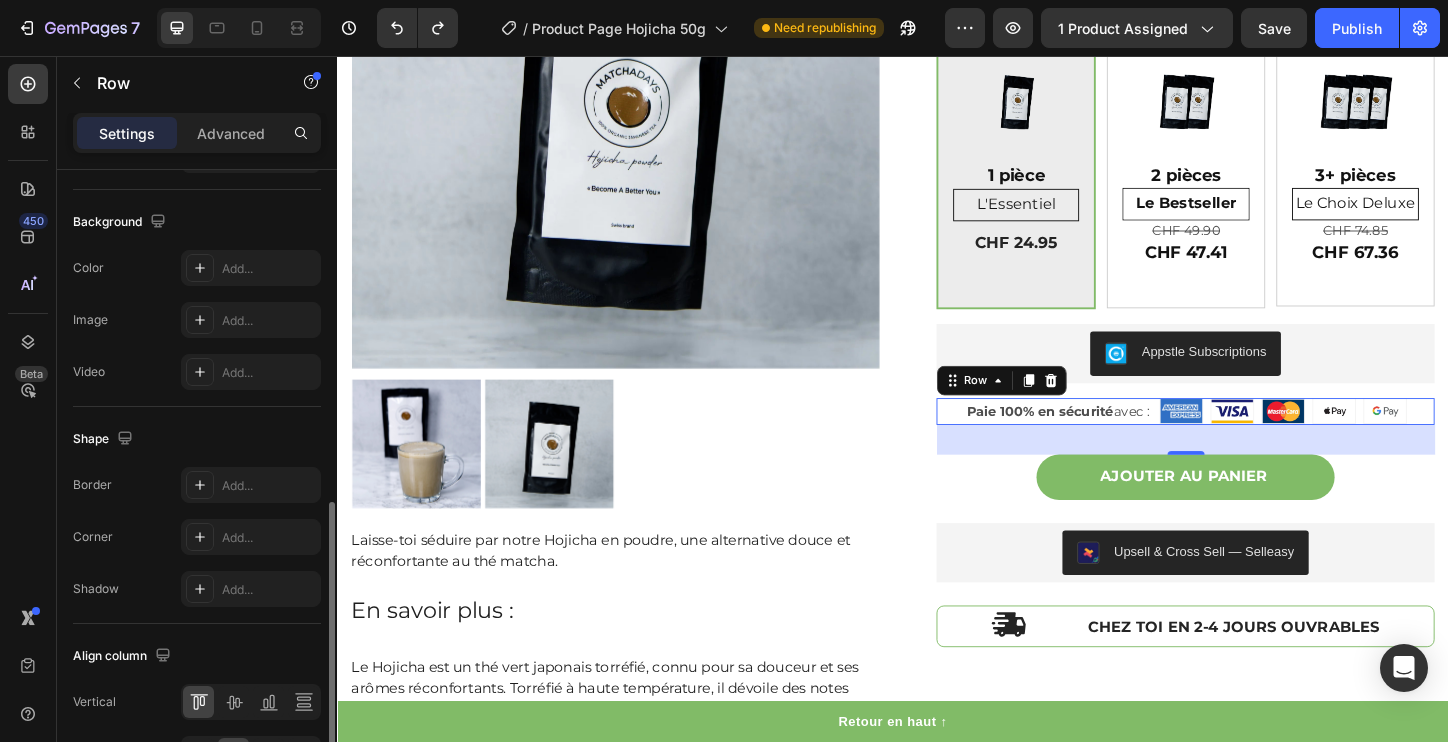 scroll, scrollTop: 819, scrollLeft: 0, axis: vertical 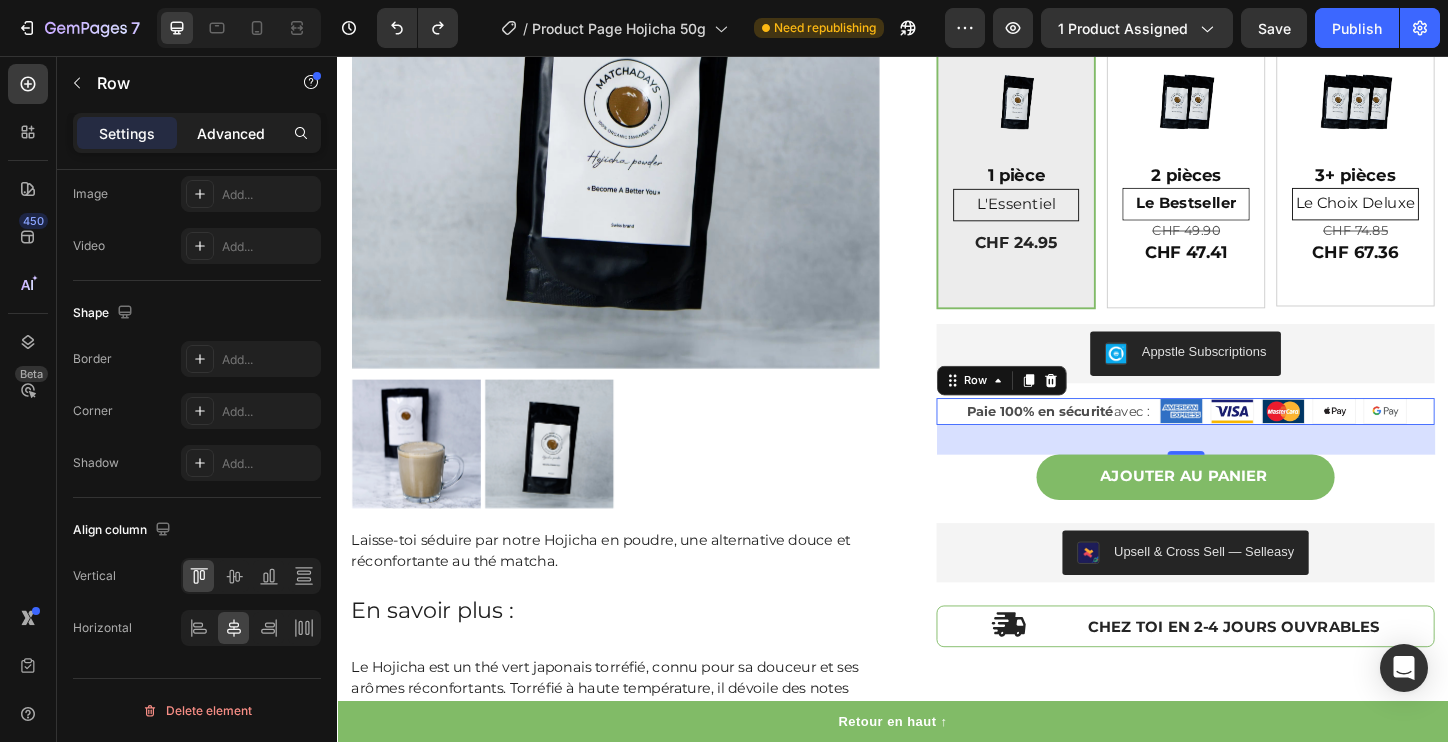 click on "Advanced" at bounding box center (231, 133) 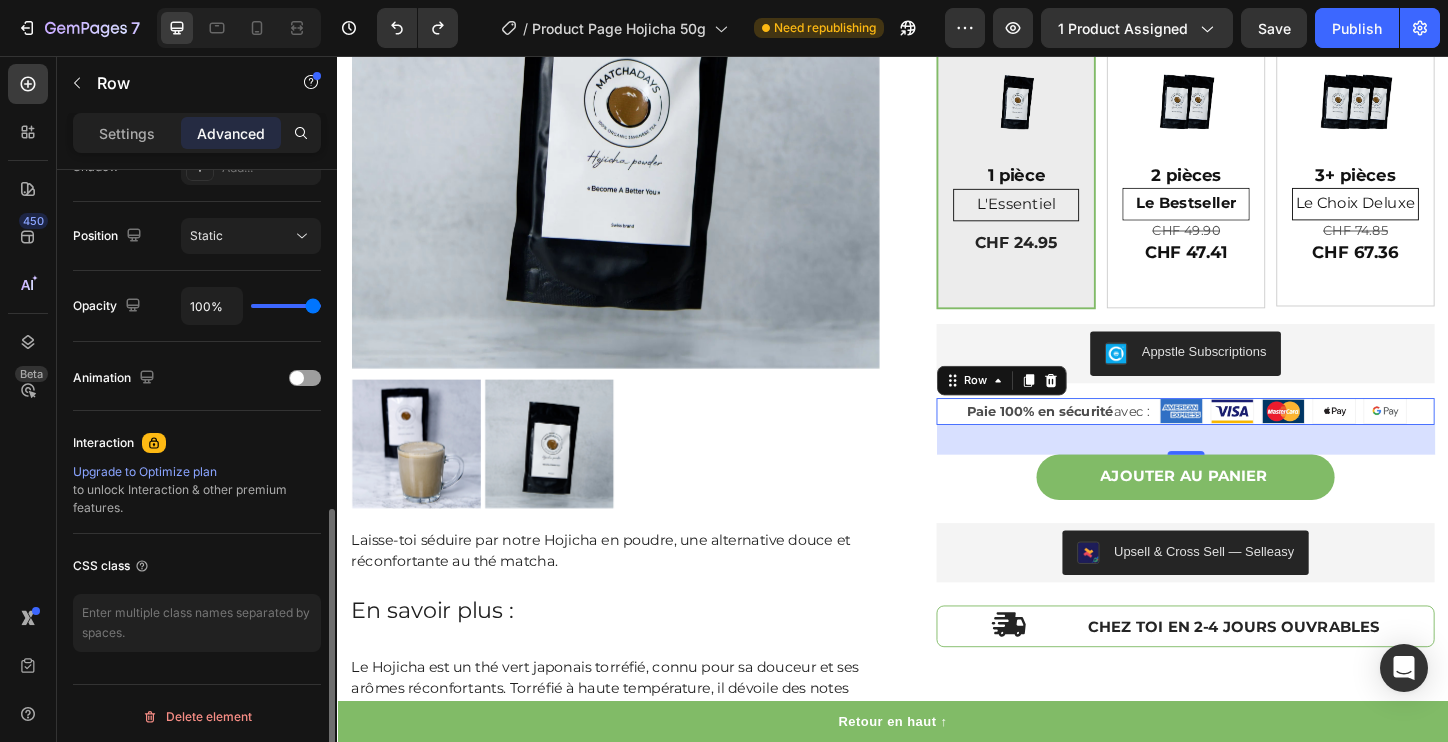 scroll, scrollTop: 705, scrollLeft: 0, axis: vertical 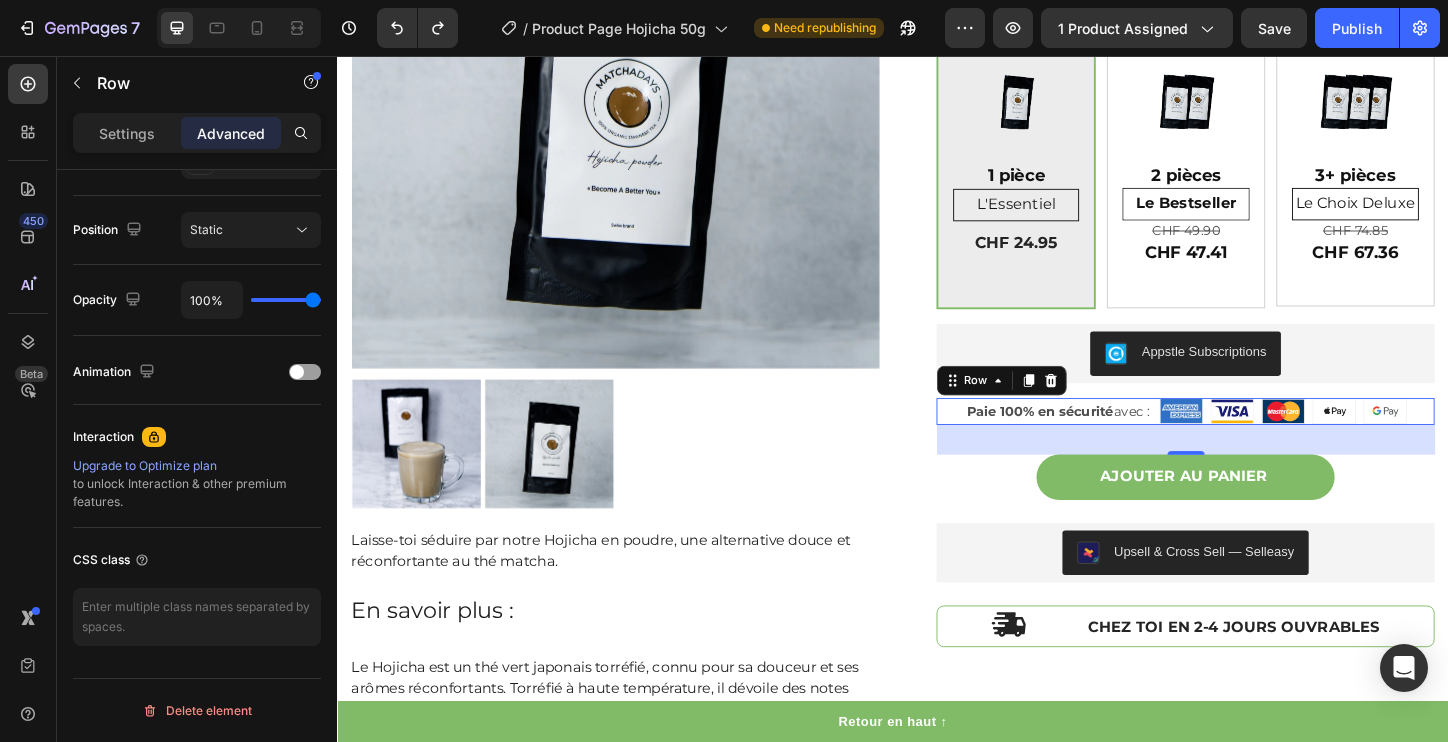 click on "Image Image Image Image Image Paie 100% en sécurité  avec : Text Block Row   32" at bounding box center (1253, 439) 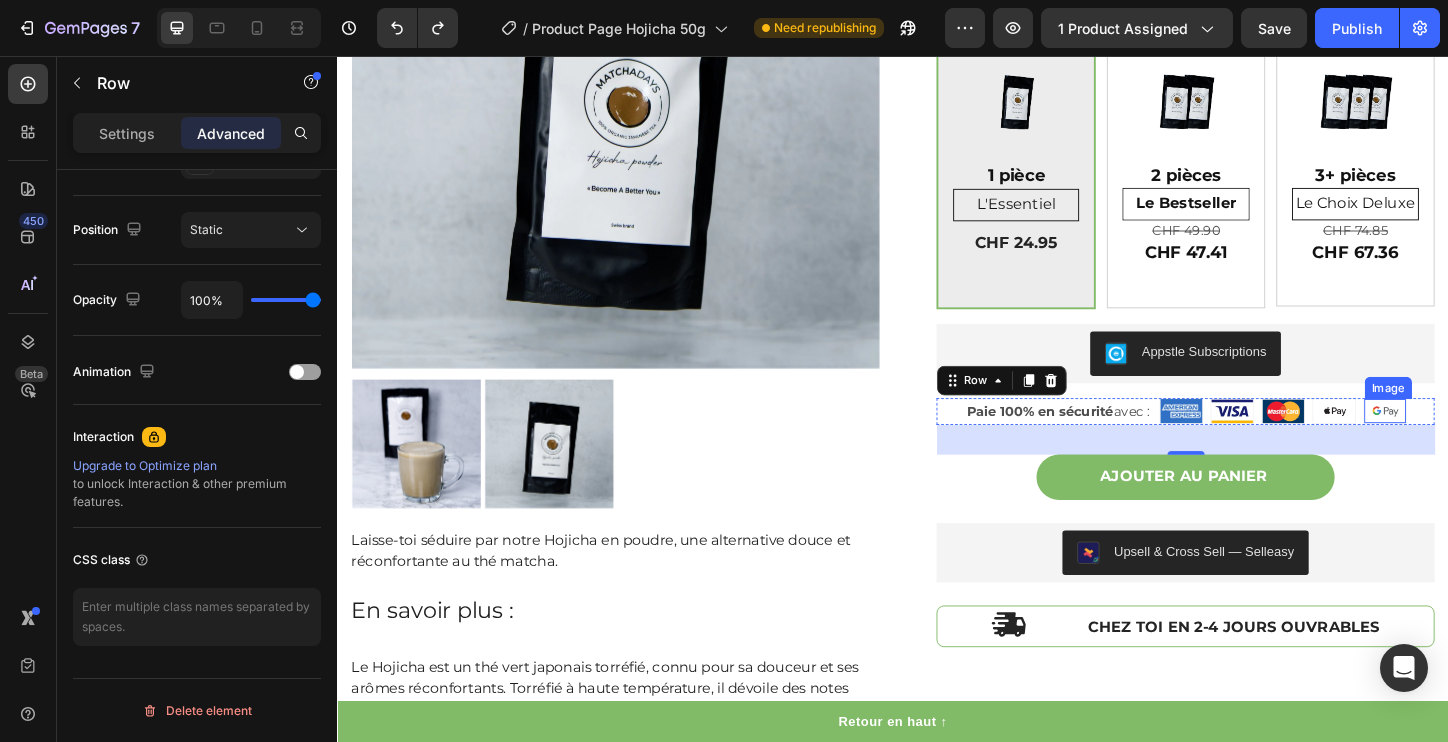 click at bounding box center [1468, 439] 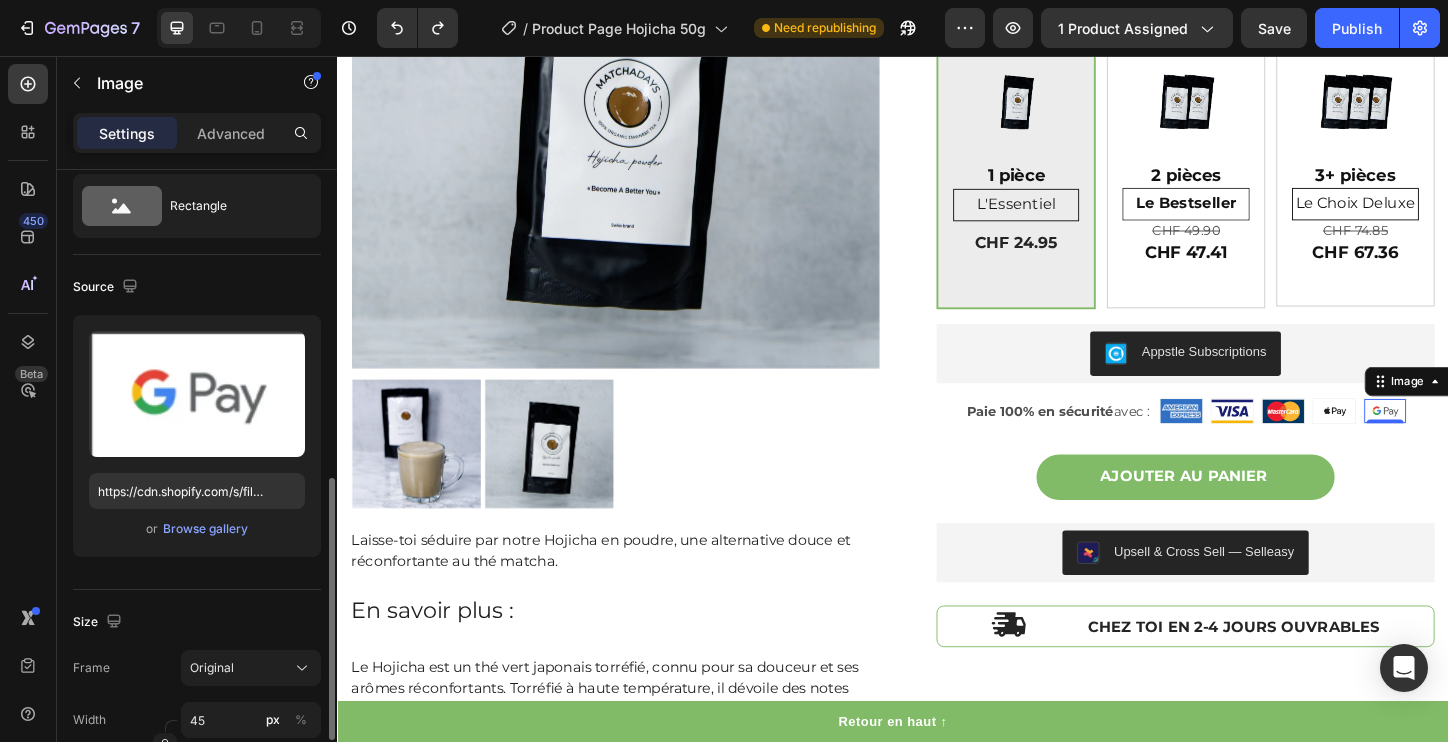 scroll, scrollTop: 0, scrollLeft: 0, axis: both 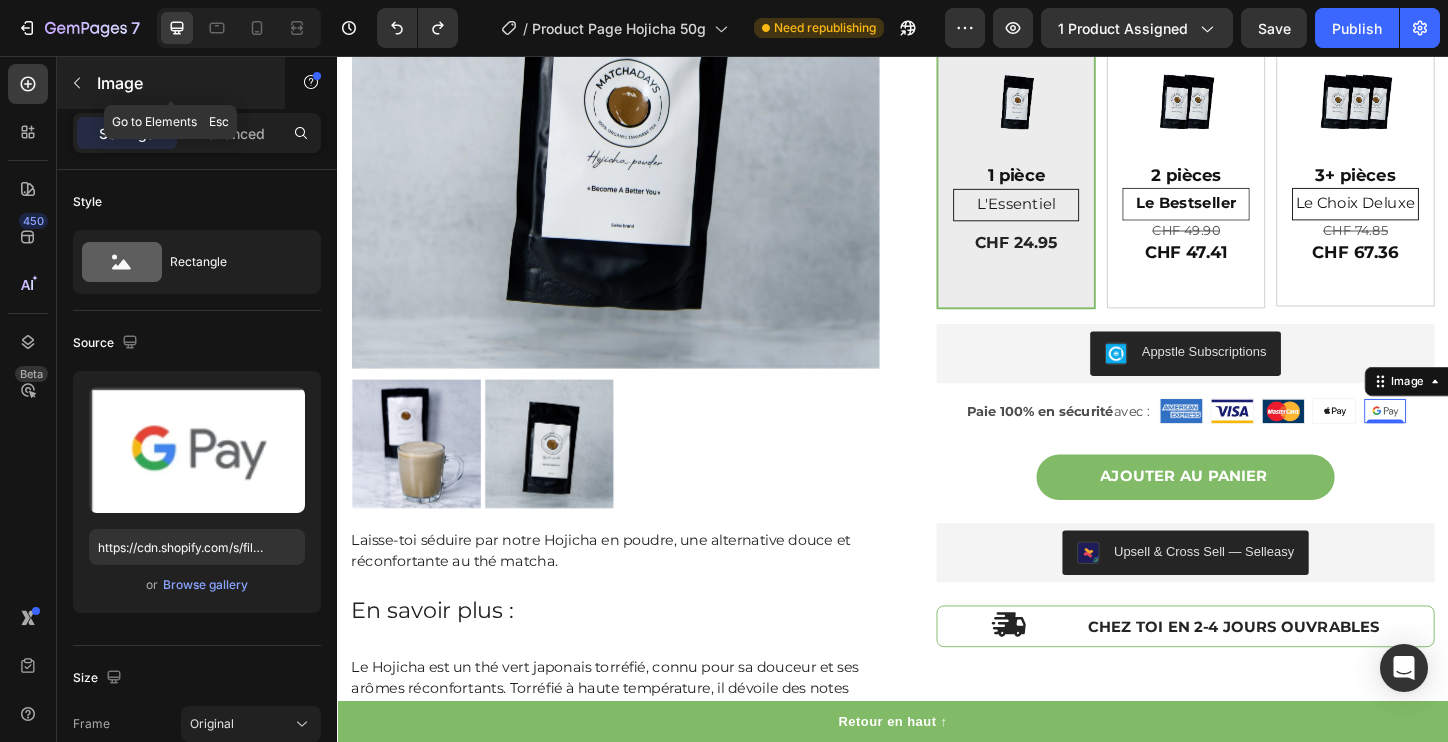 click at bounding box center [77, 83] 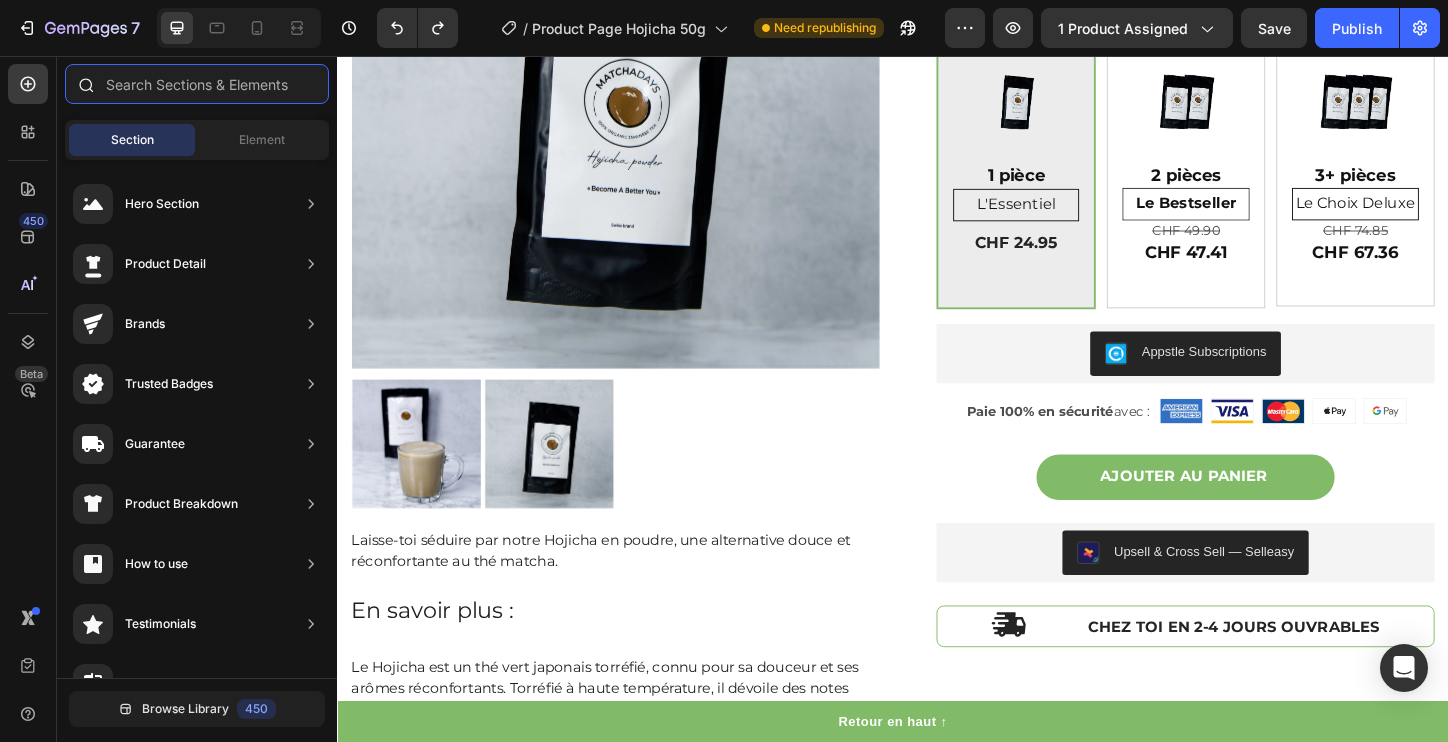 click at bounding box center (197, 84) 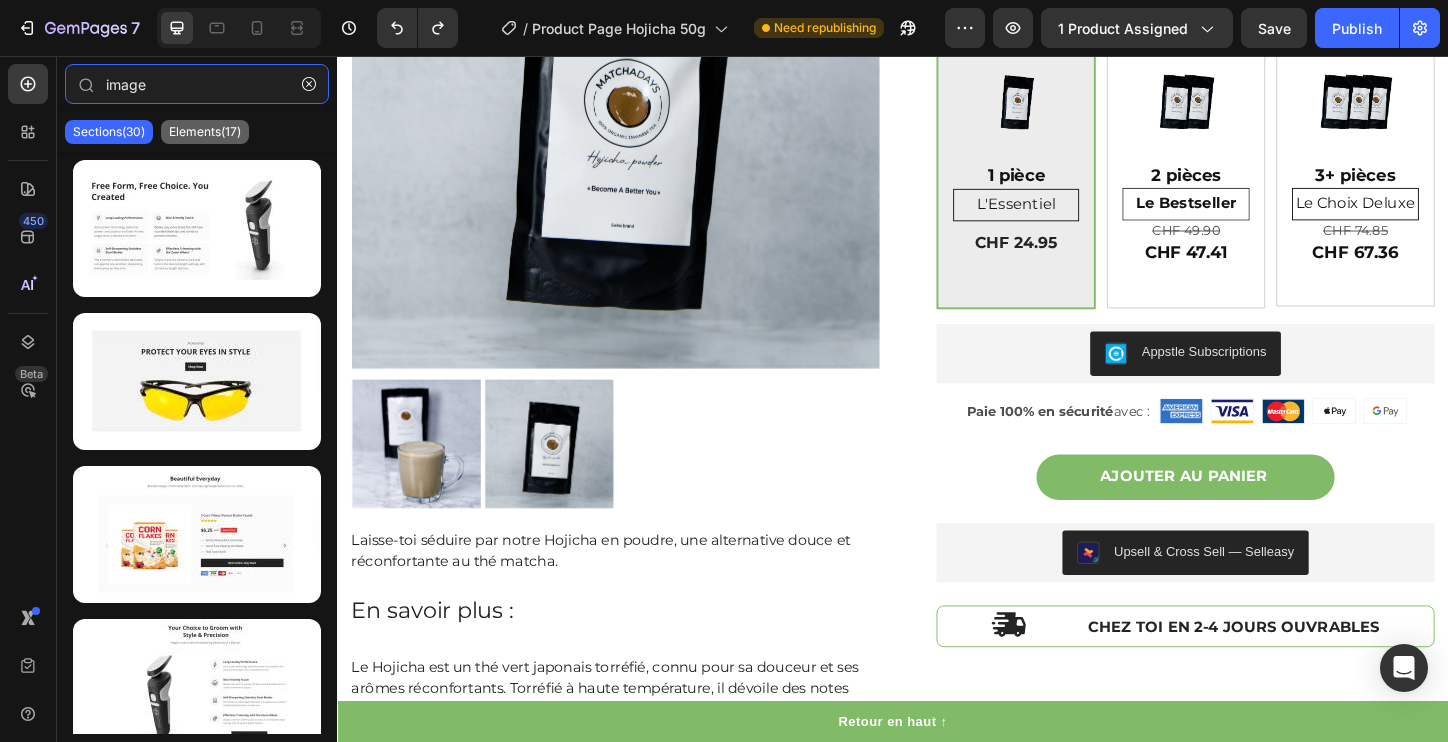 type on "image" 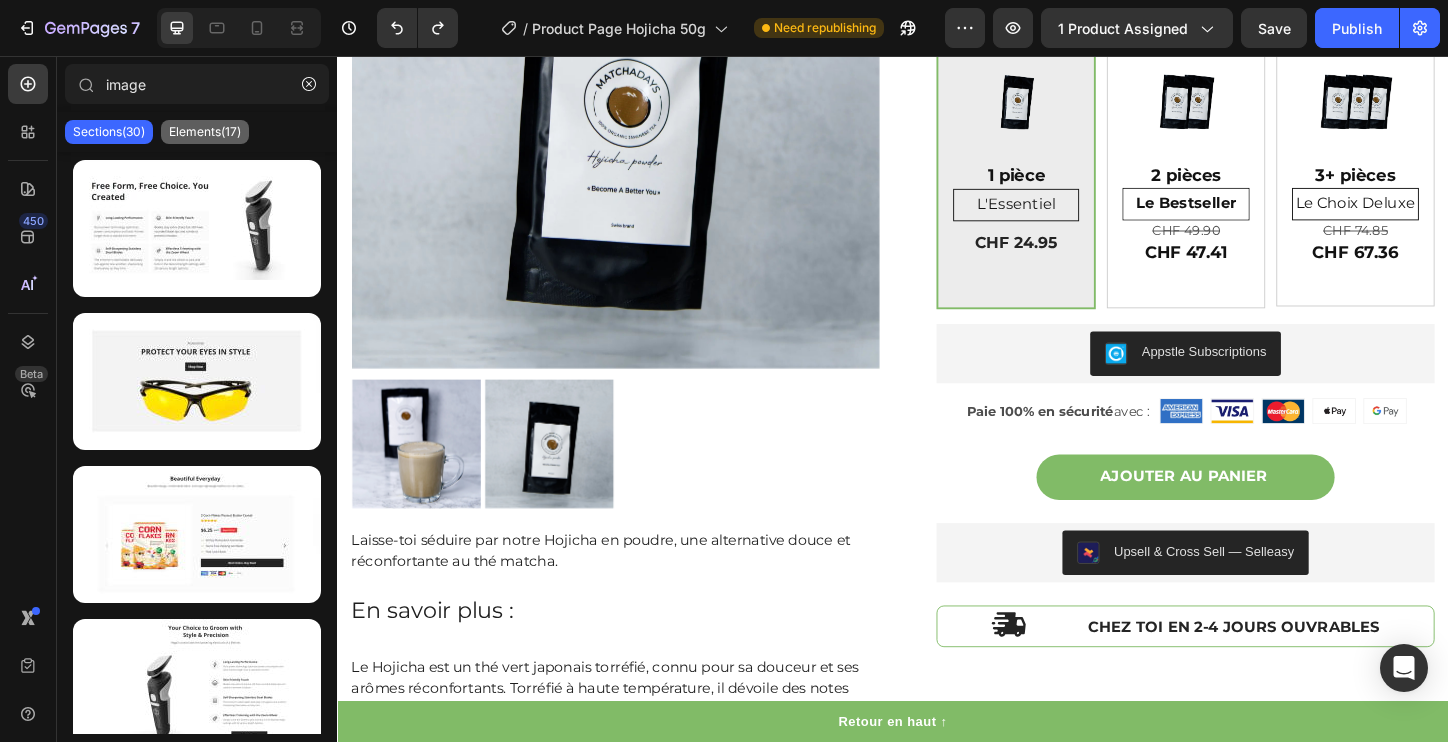 click on "Elements(17)" at bounding box center [205, 132] 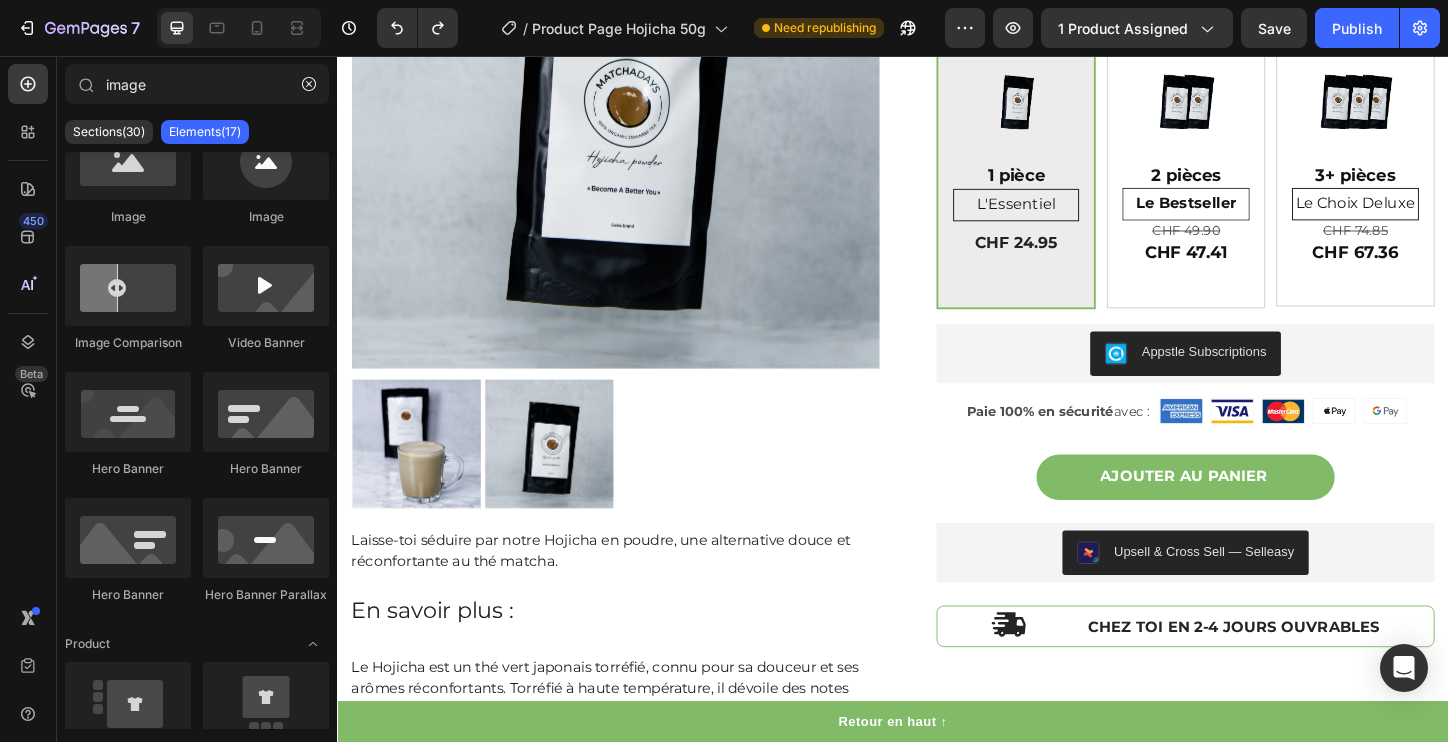 scroll, scrollTop: 0, scrollLeft: 0, axis: both 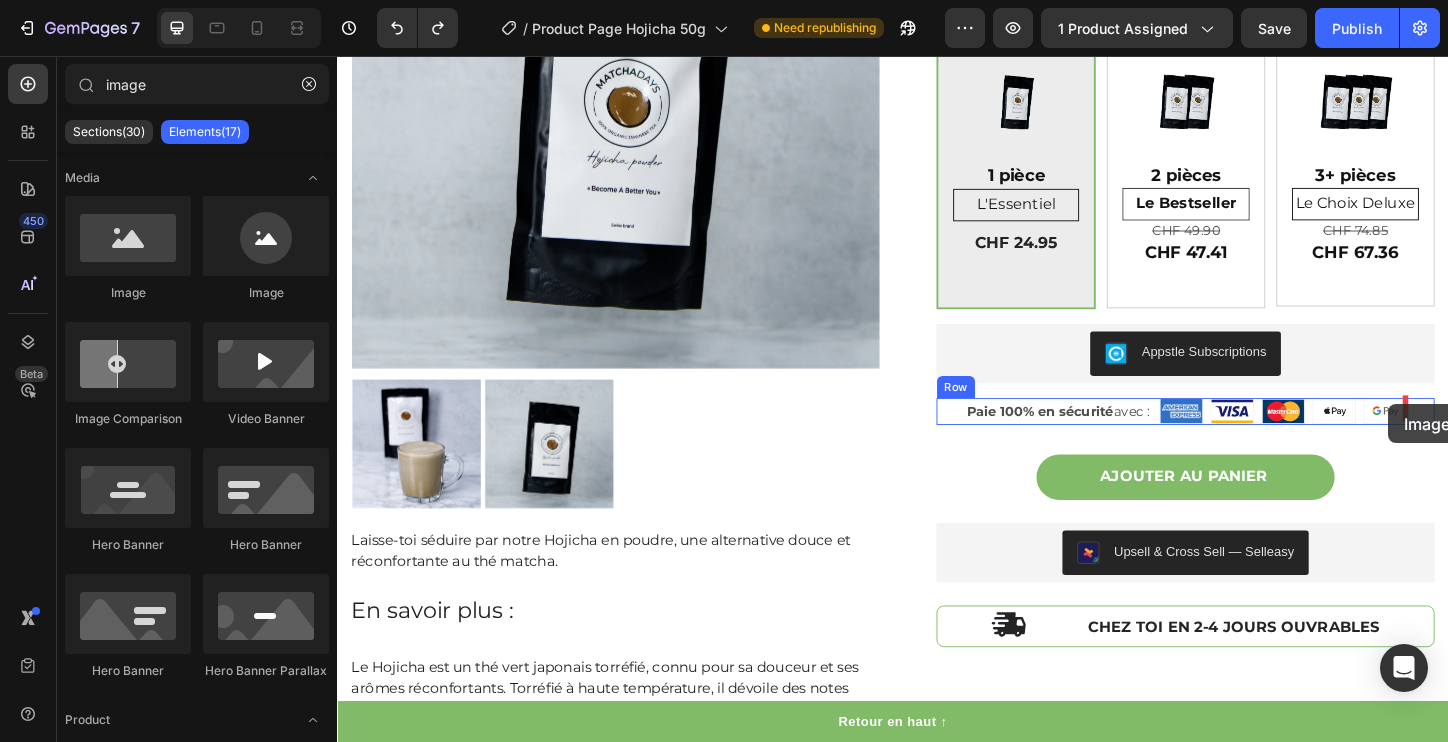 drag, startPoint x: 148, startPoint y: 238, endPoint x: 1388, endPoint y: 404, distance: 1251.0619 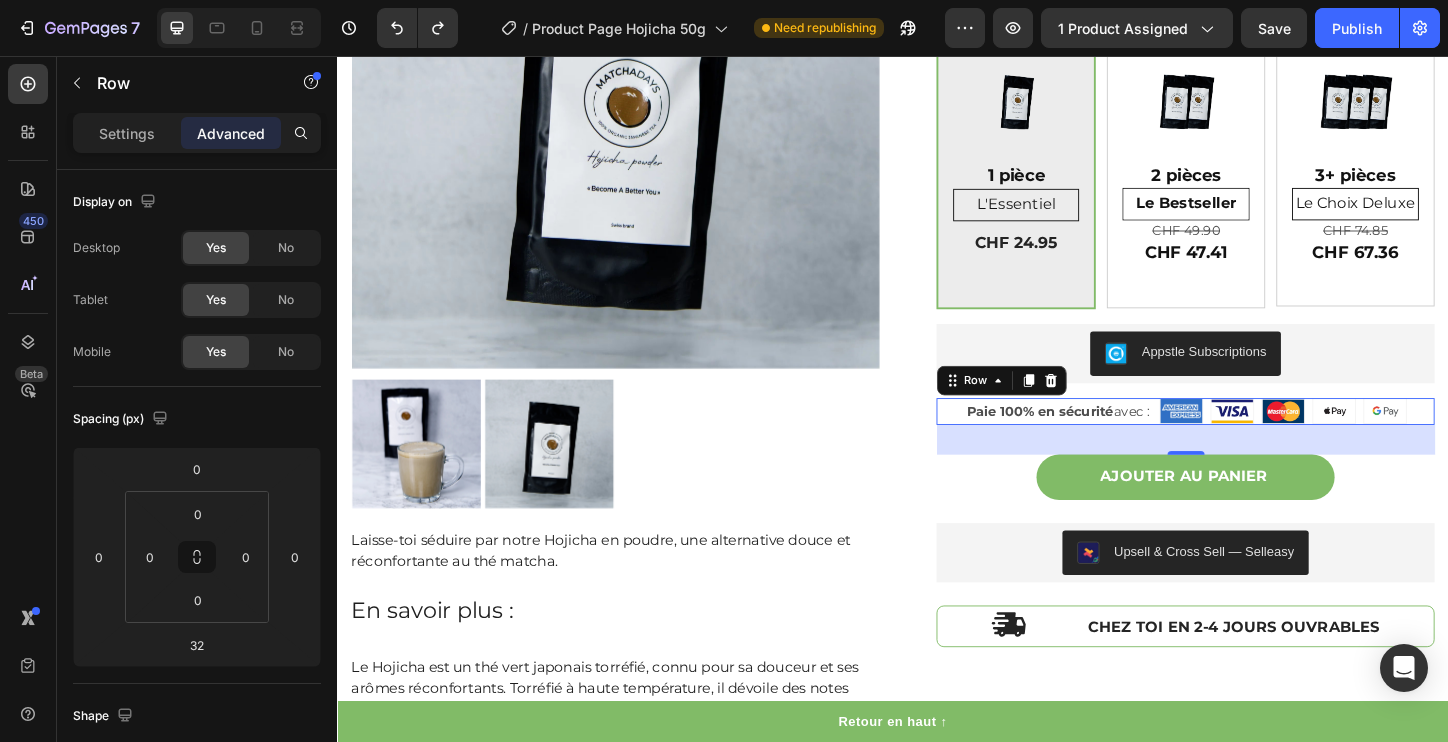 click on "Image Image Image Image Image Paie 100% en sécurité  avec : Text Block Row   32" at bounding box center (1253, 439) 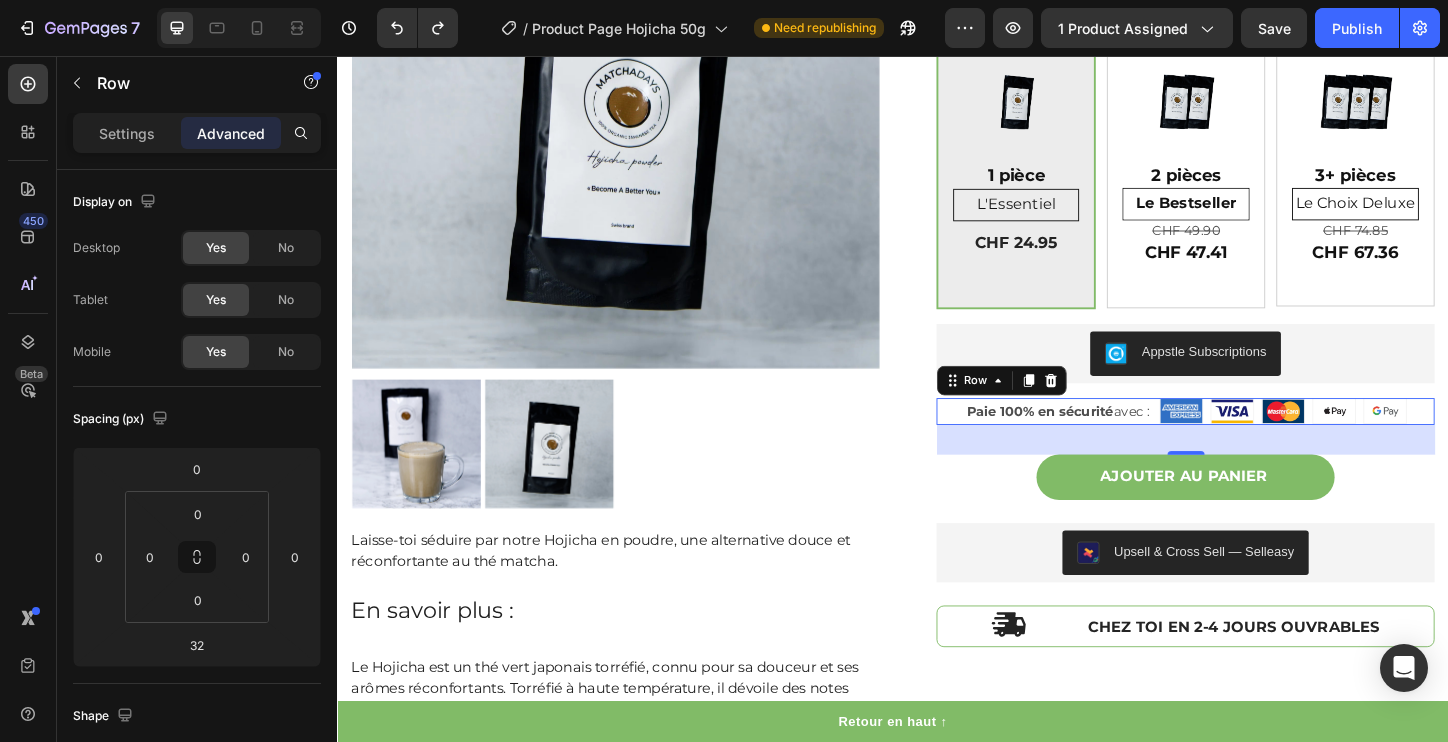 scroll, scrollTop: 705, scrollLeft: 0, axis: vertical 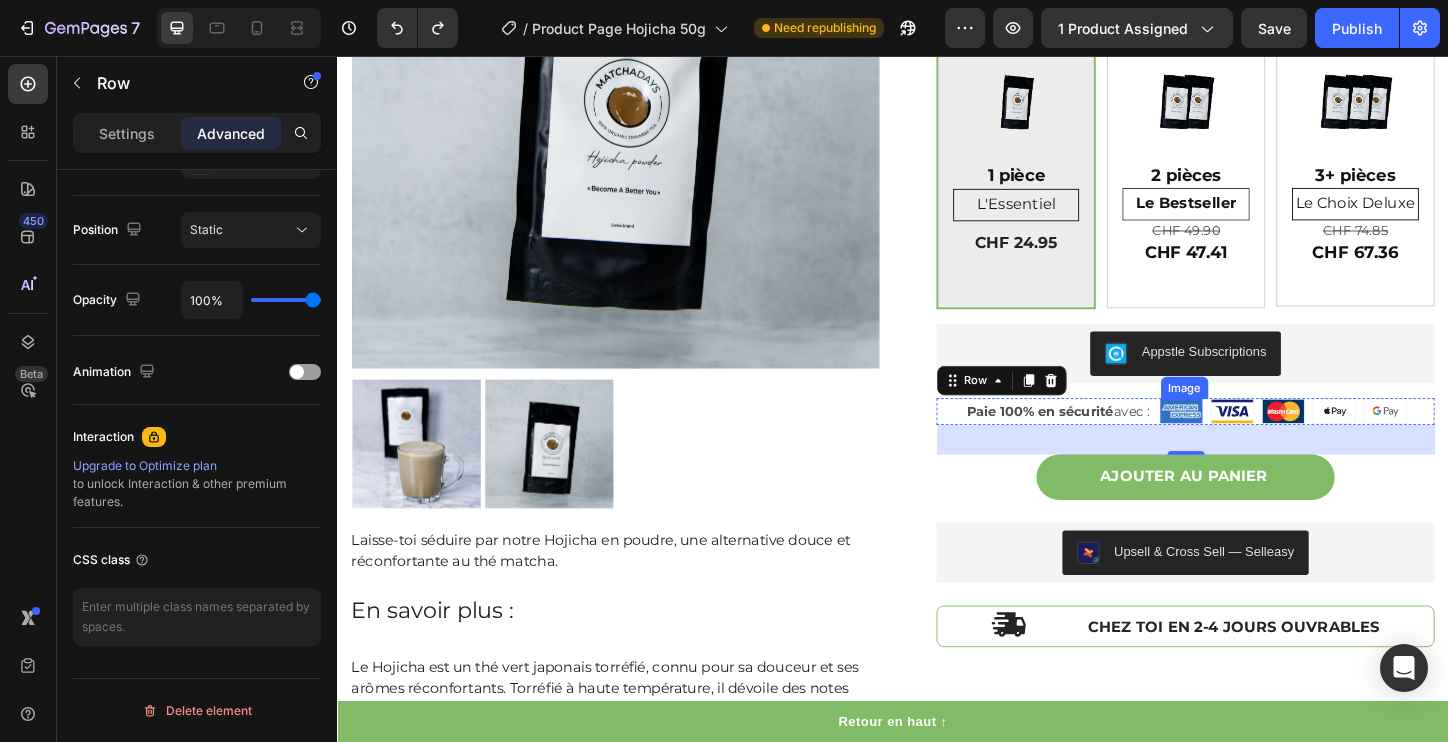 click at bounding box center [1248, 439] 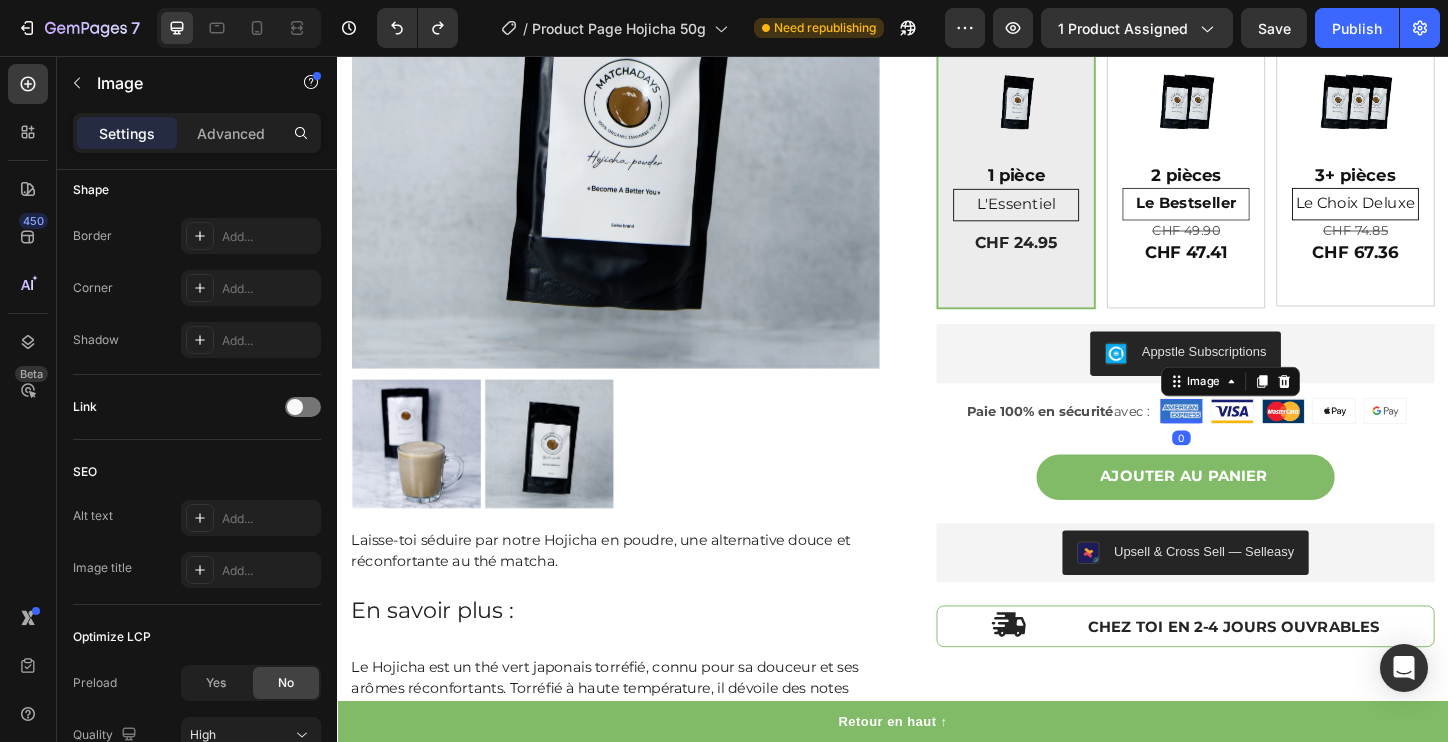 scroll, scrollTop: 0, scrollLeft: 0, axis: both 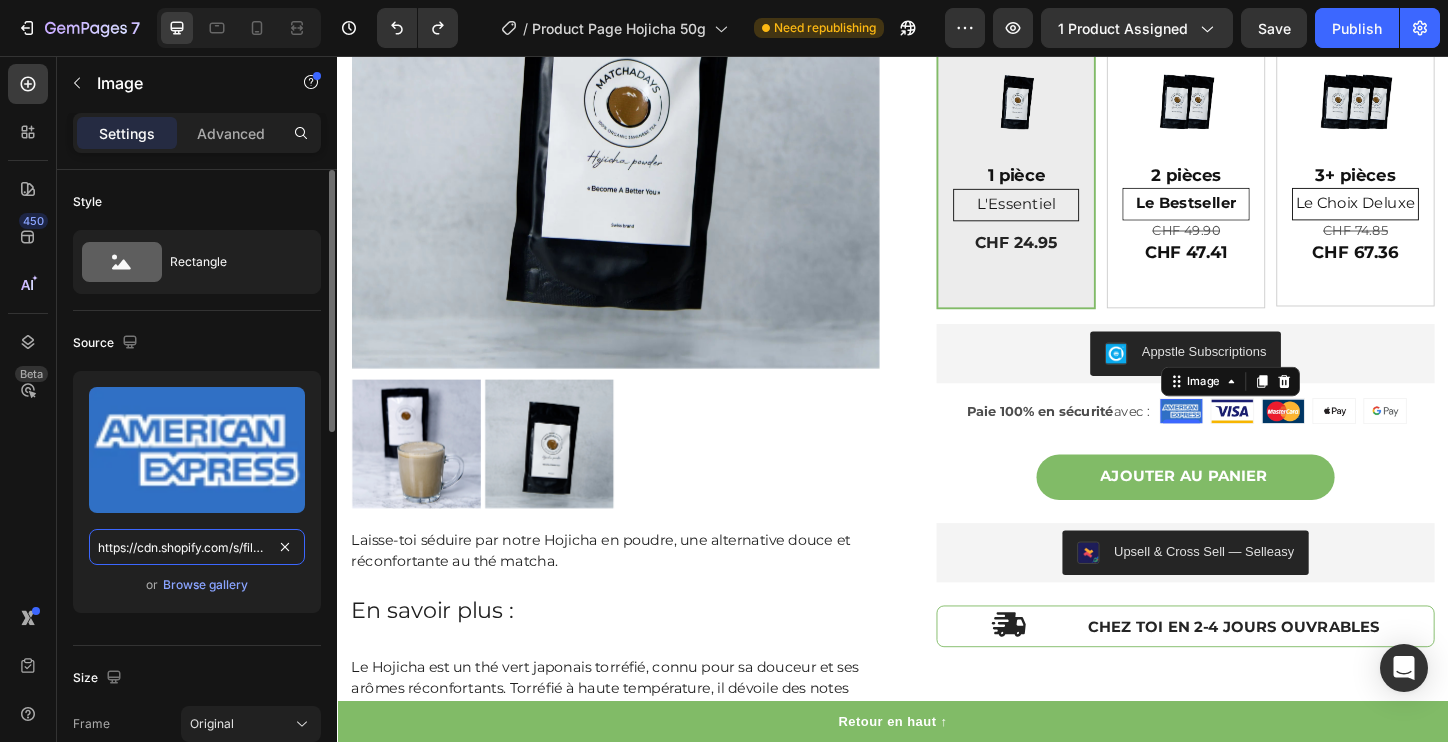 click on "https://cdn.shopify.com/s/files/1/0593/4366/7408/files/gempages_551764165291672790-55fdae04-a8aa-44ba-a708-621554ee4e6c.png" at bounding box center (197, 547) 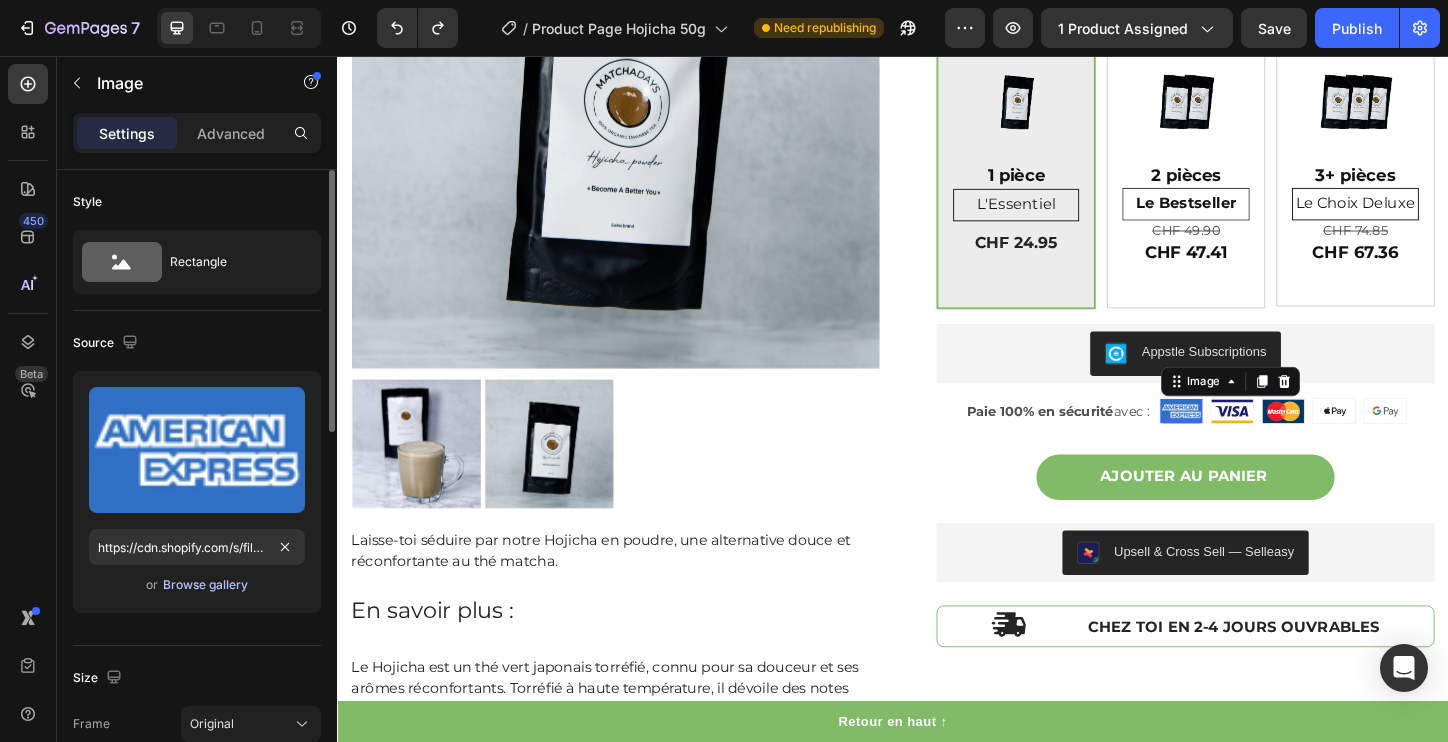 click on "Browse gallery" at bounding box center [205, 585] 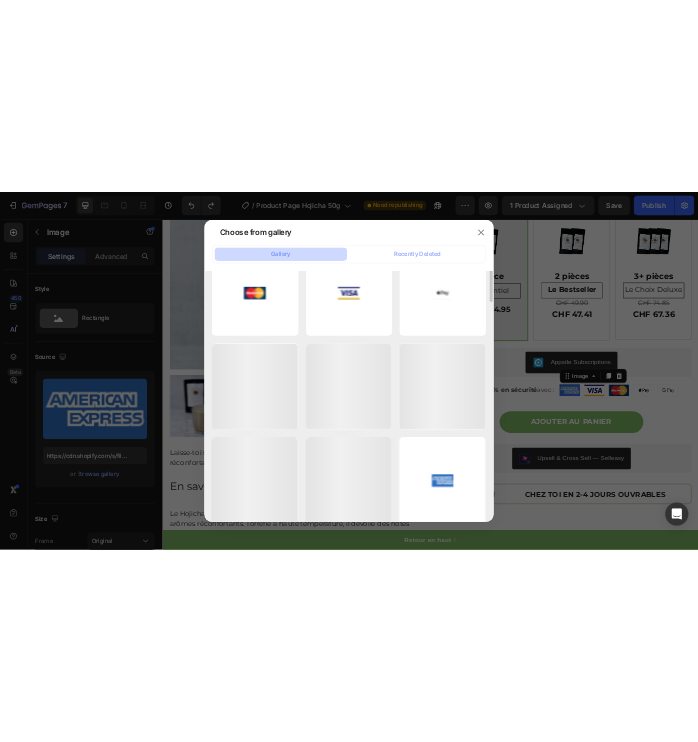 scroll, scrollTop: 0, scrollLeft: 0, axis: both 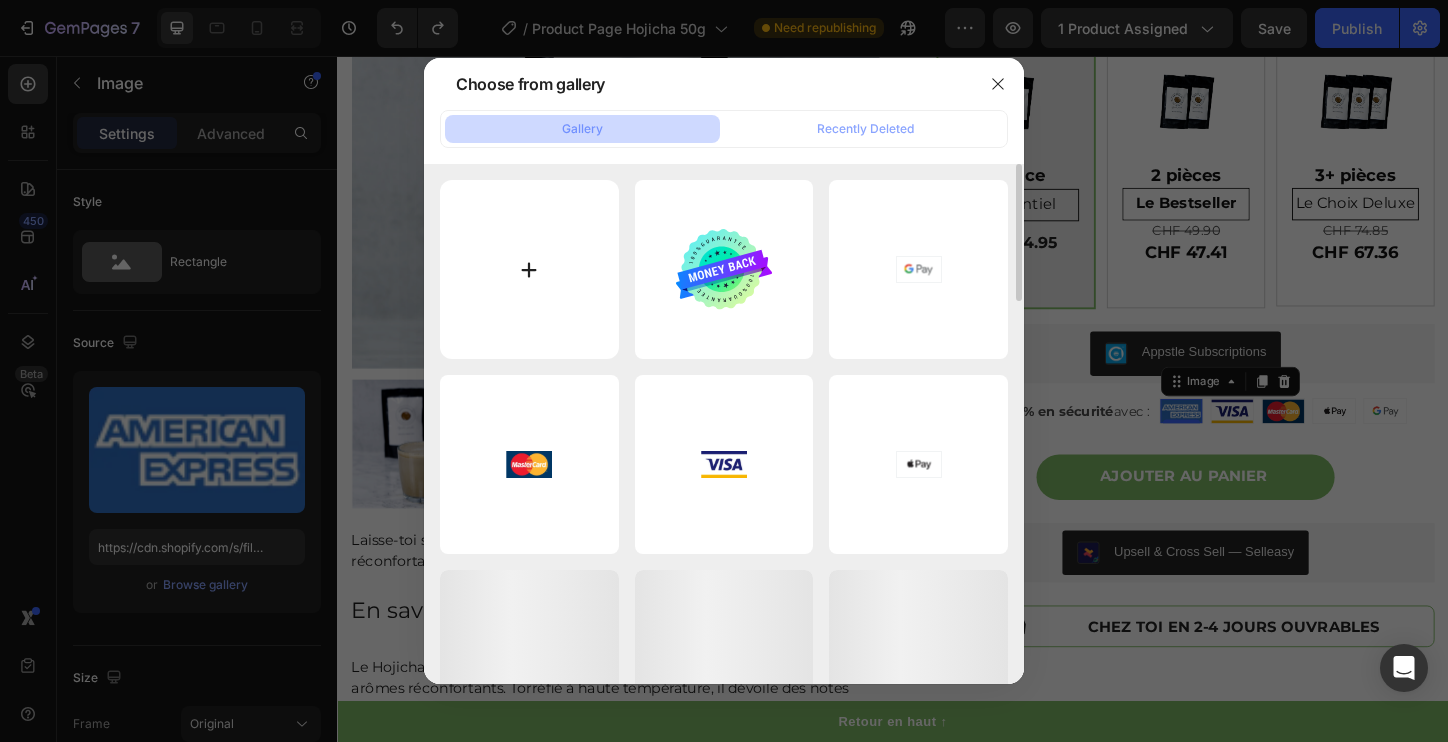 click at bounding box center (529, 269) 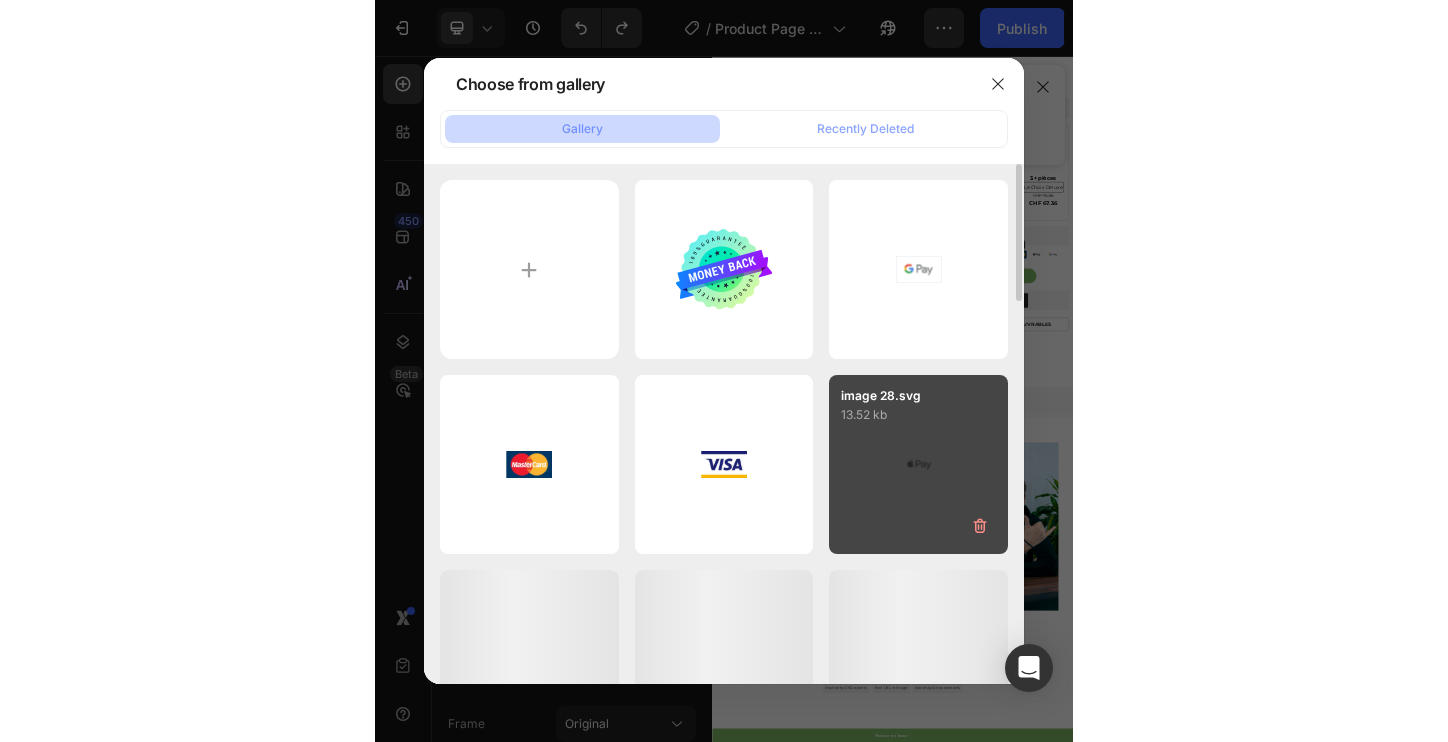 scroll, scrollTop: 1, scrollLeft: 0, axis: vertical 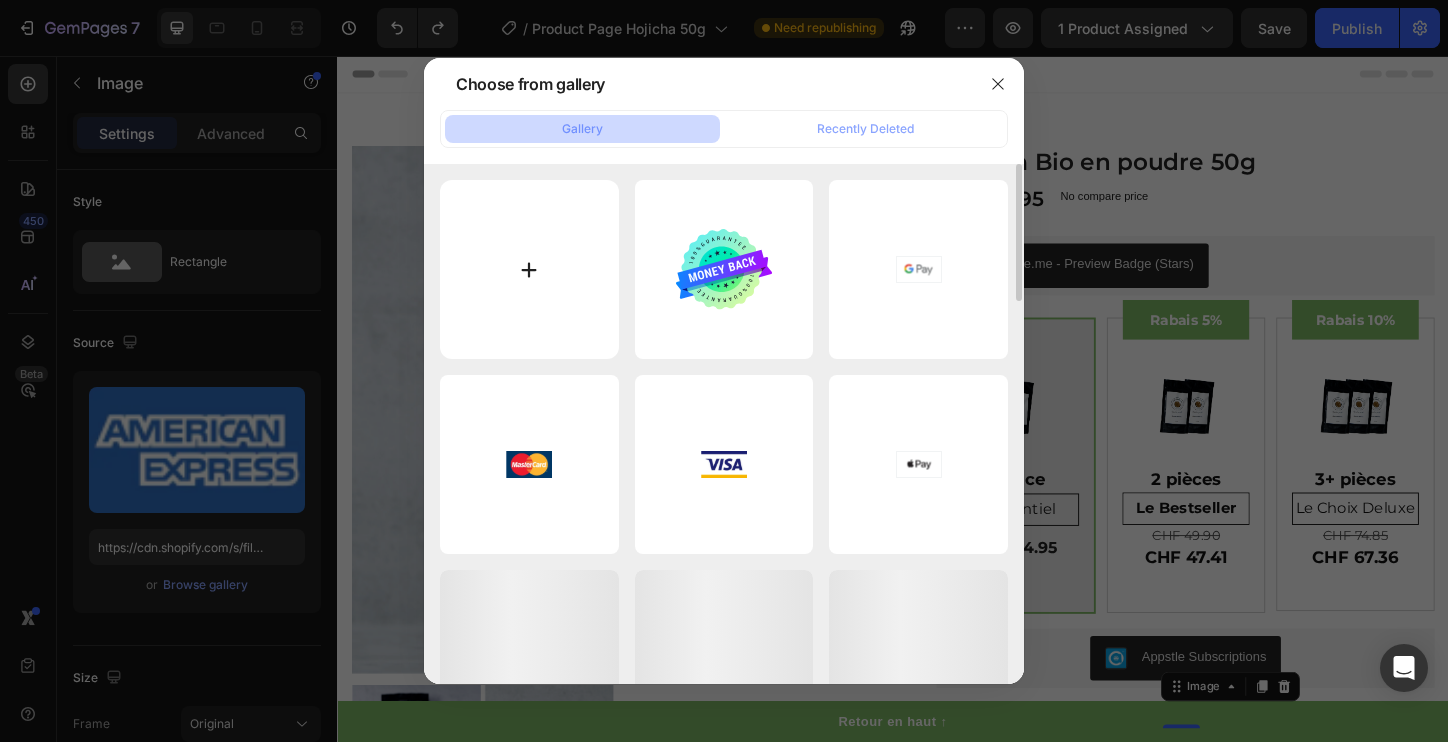 click at bounding box center (529, 269) 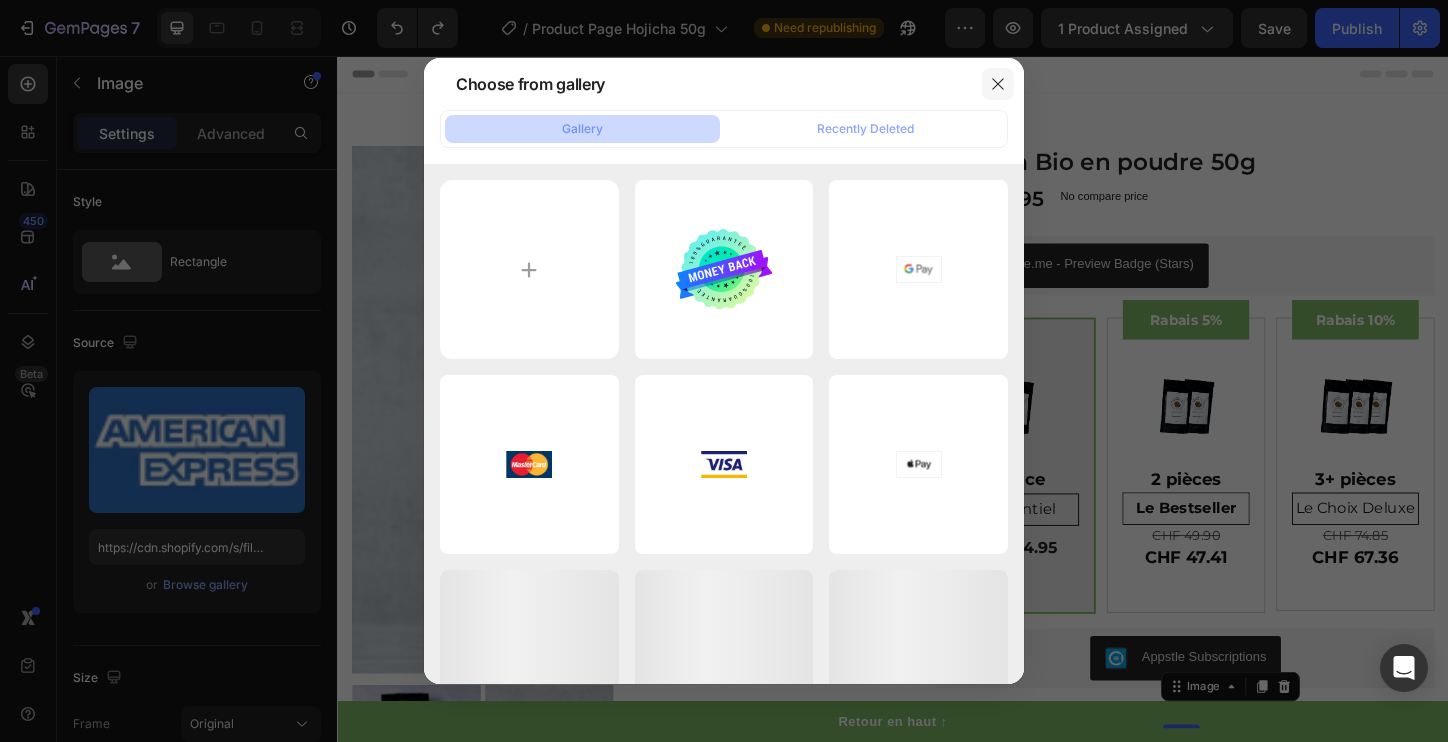 click 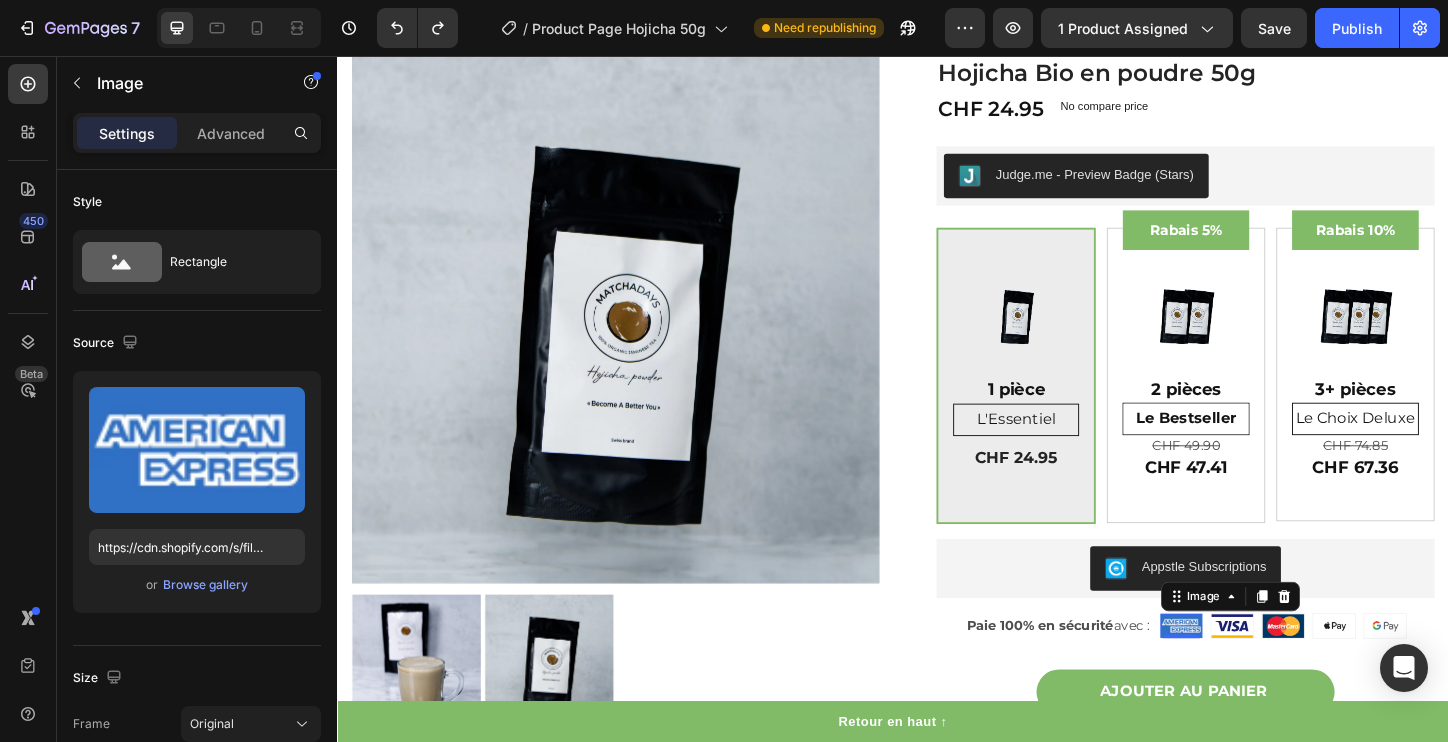 scroll, scrollTop: 111, scrollLeft: 0, axis: vertical 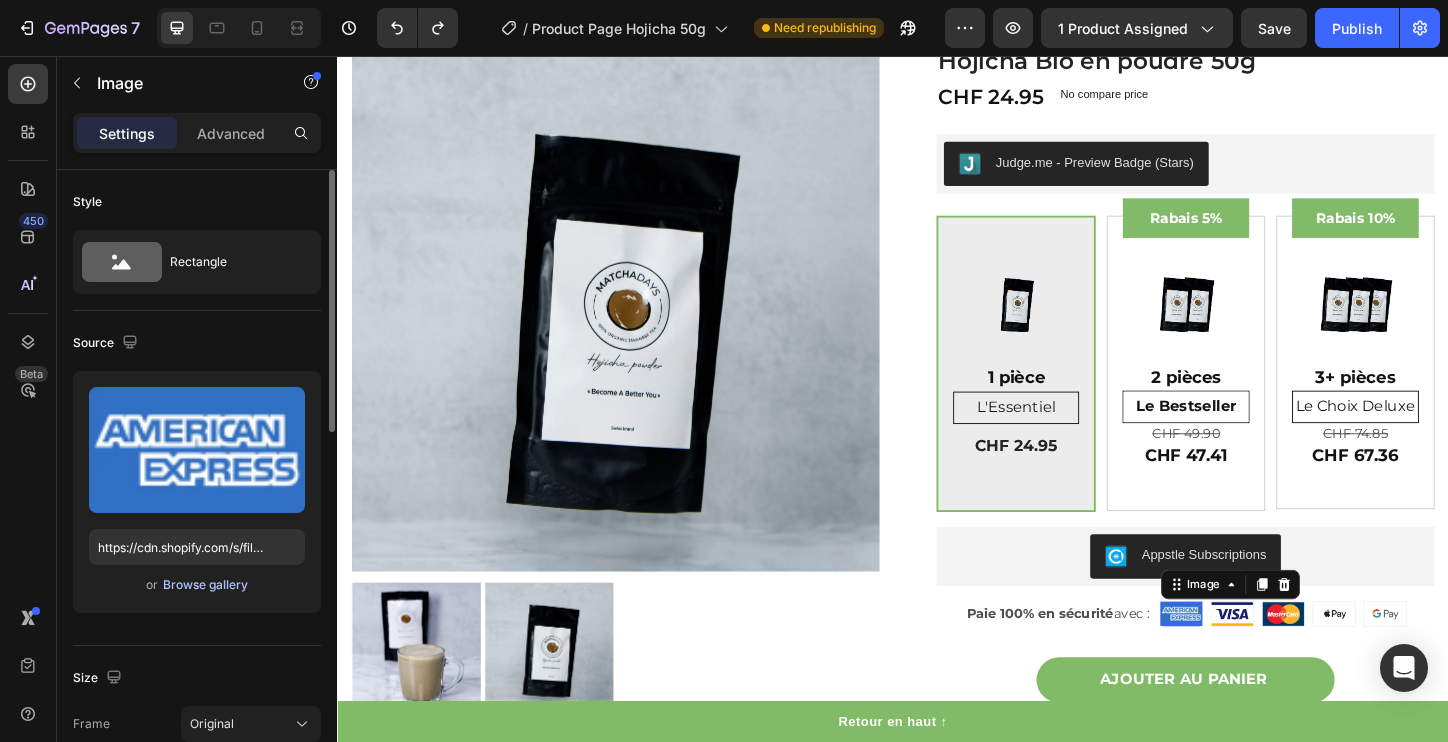click on "Browse gallery" at bounding box center (205, 585) 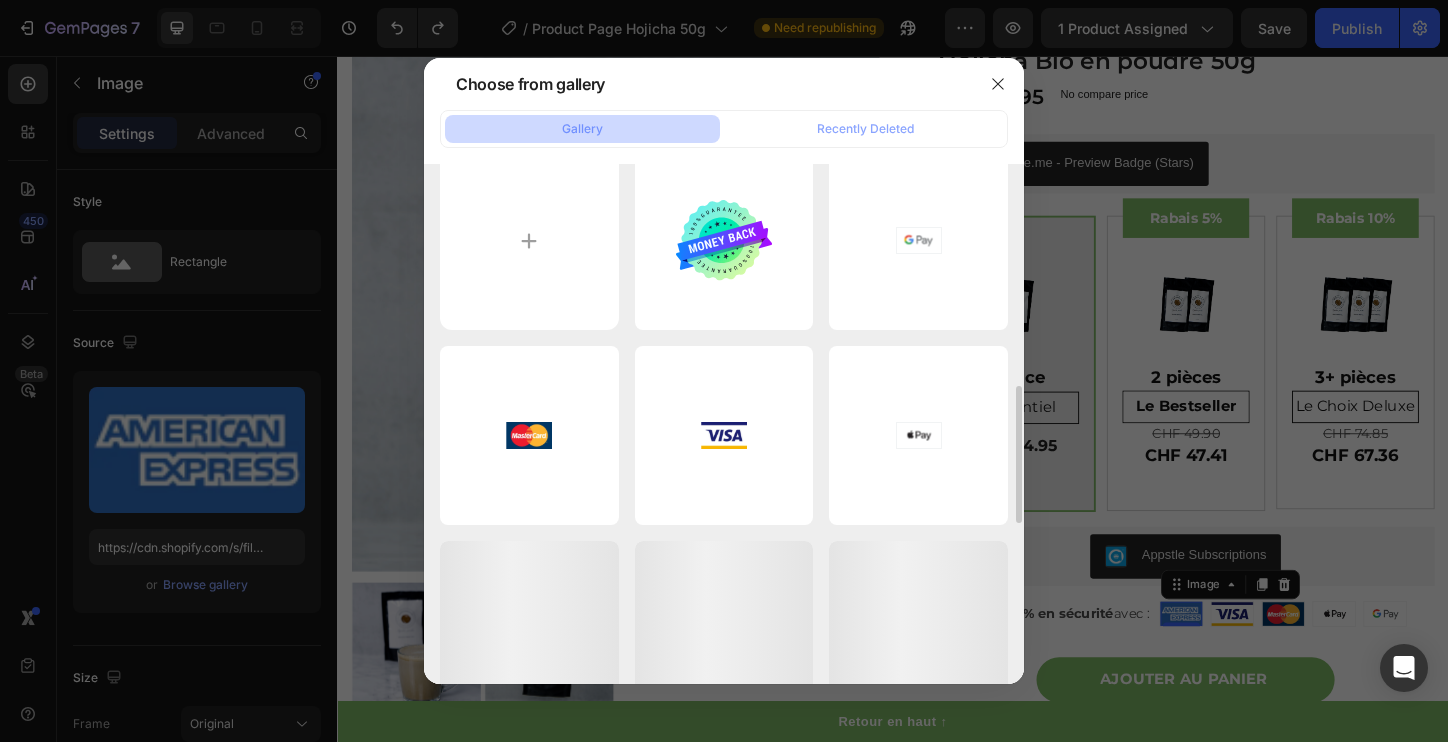 scroll, scrollTop: 0, scrollLeft: 0, axis: both 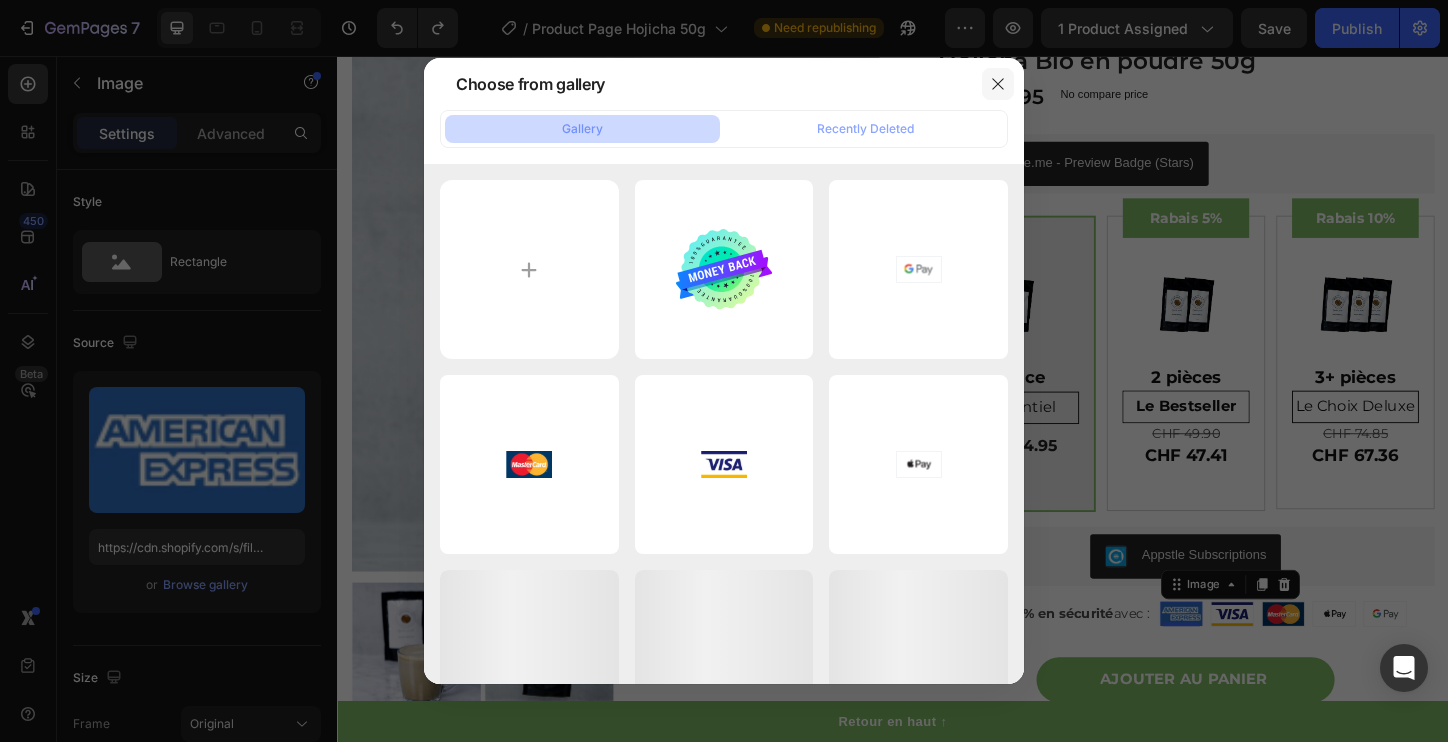 click 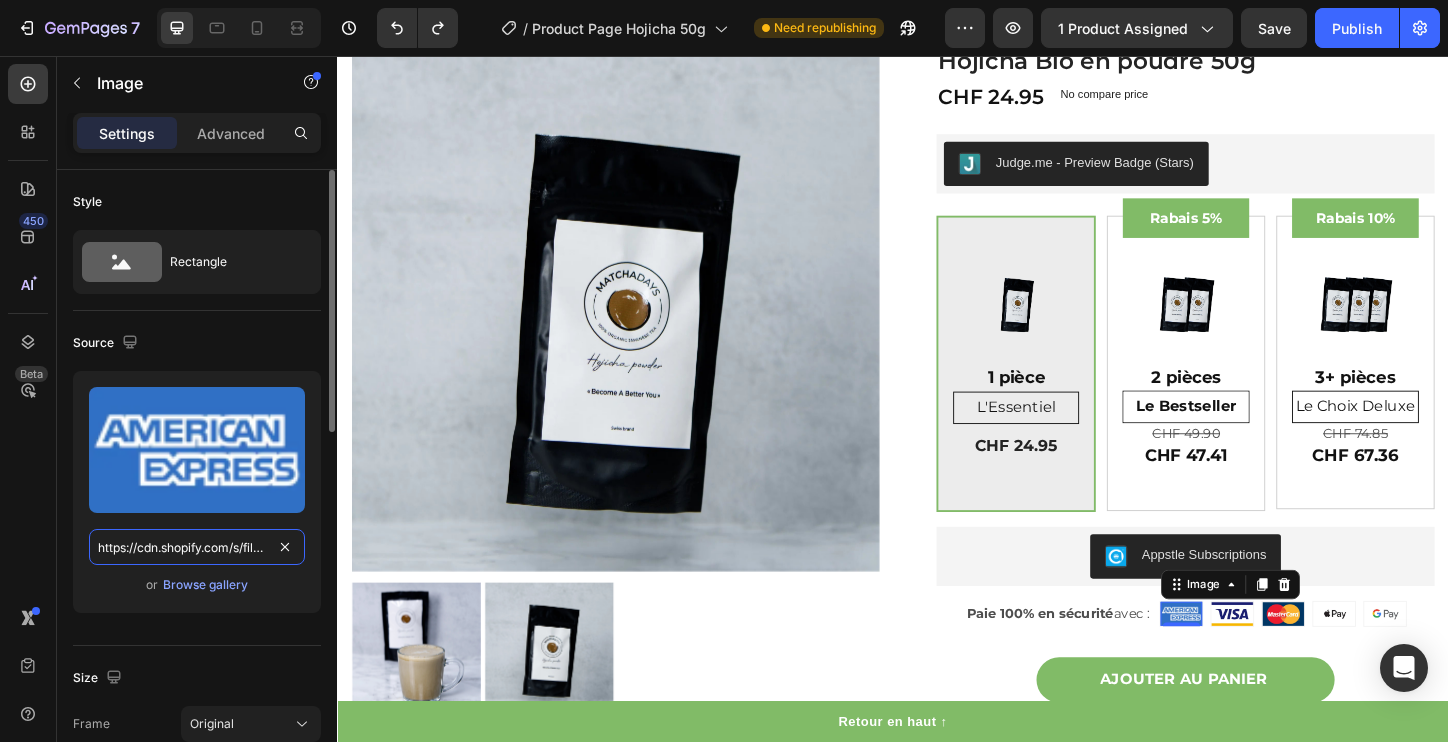 click on "https://cdn.shopify.com/s/files/1/0593/4366/7408/files/gempages_551764165291672790-55fdae04-a8aa-44ba-a708-621554ee4e6c.png" at bounding box center (197, 547) 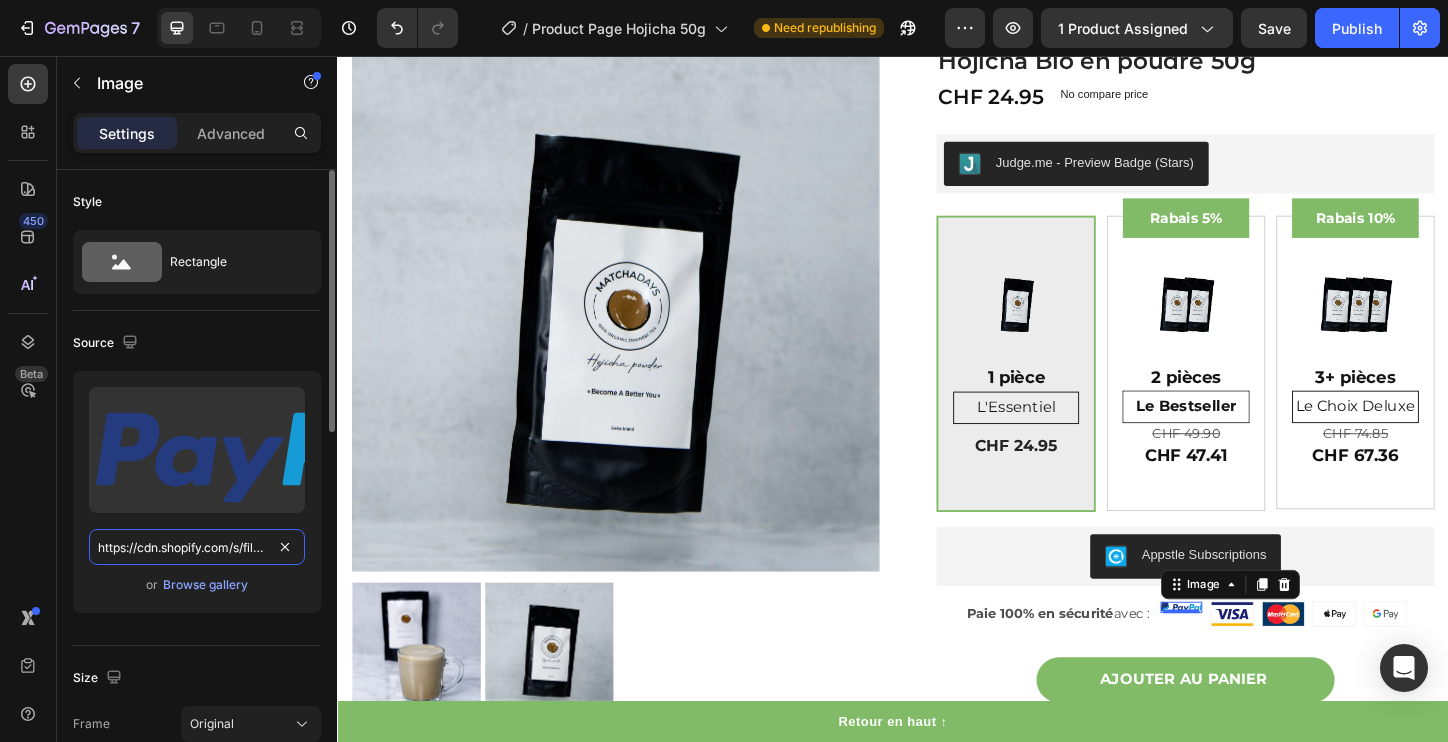 type on "https://cdn.shopify.com/s/files/1/0593/4366/7408/files/PayPal.svg?v=1754155355" 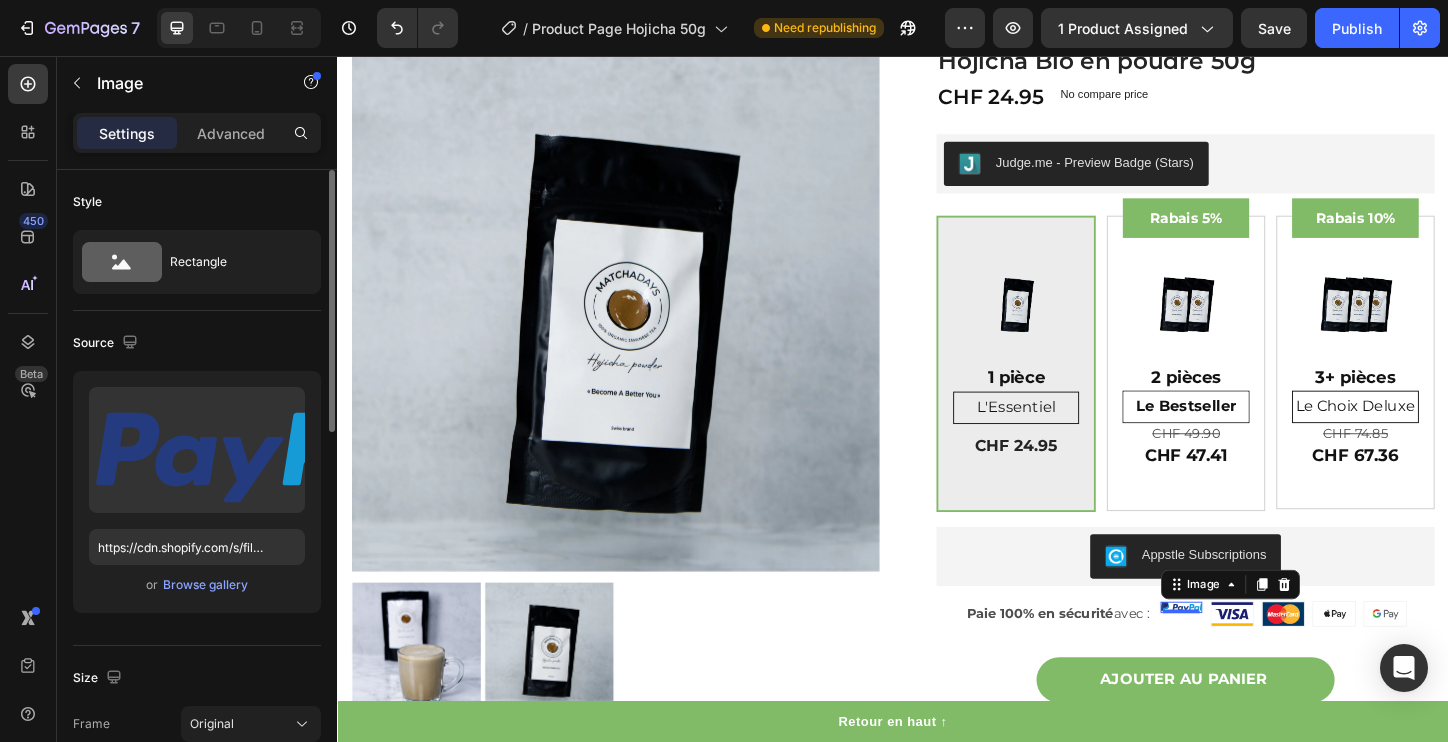 click on "or  Browse gallery" at bounding box center [197, 585] 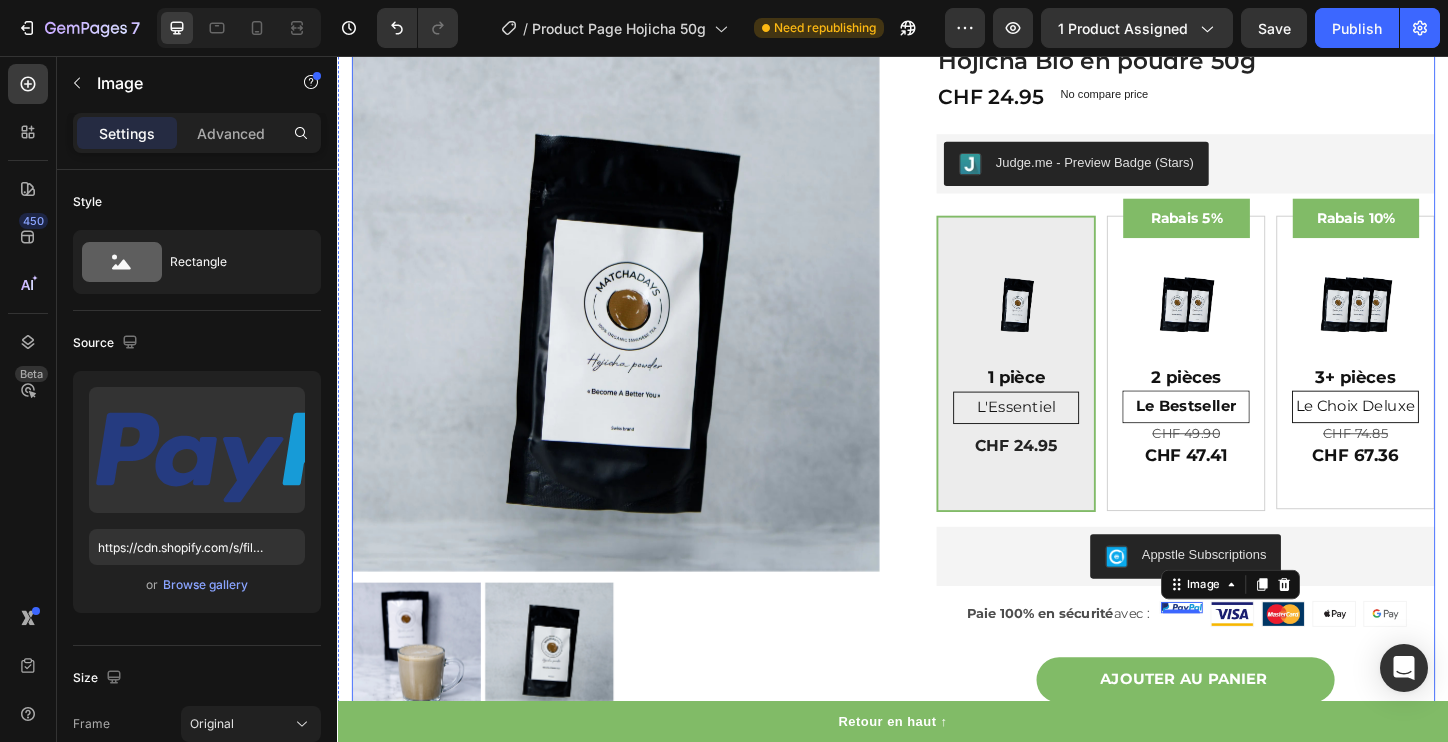 click on "Product Images   Laisse-toi séduire par notre Hojicha en poudre, une alternative douce et réconfortante au thé matcha.
En savoir plus :
Le Hojicha est un thé vert japonais torréfié, connu pour sa douceur et ses arômes réconfortants. Torréfié à haute température, il dévoile des notes chaleureuses de noisette et de bois grillé, qui rappellent un chocolat chaud ou un café au lait... mais avec un taux de caféine réduit.
Notre Hojicha en poudre est fabriqué à partir de feuilles soigneusement sélectionnées dans la région de Kagoshima, au sud du Japon, une terre volcanique réputée pour ses thés d'exception. Sa texture fine permet une préparation facile, idéale pour des hojicha lattes onctueux ou un thé léger à tout moment de la journée.
Pourquoi choisir notre Hojicha ?
🍂   Saveur toastée et ronde : Arômes de noisette, légères notes caramélisées, sans amertume ni astringence.
🍂
🍂
Les bienfaits d'un thé vert torréfié japonais
✅" at bounding box center (937, 522) 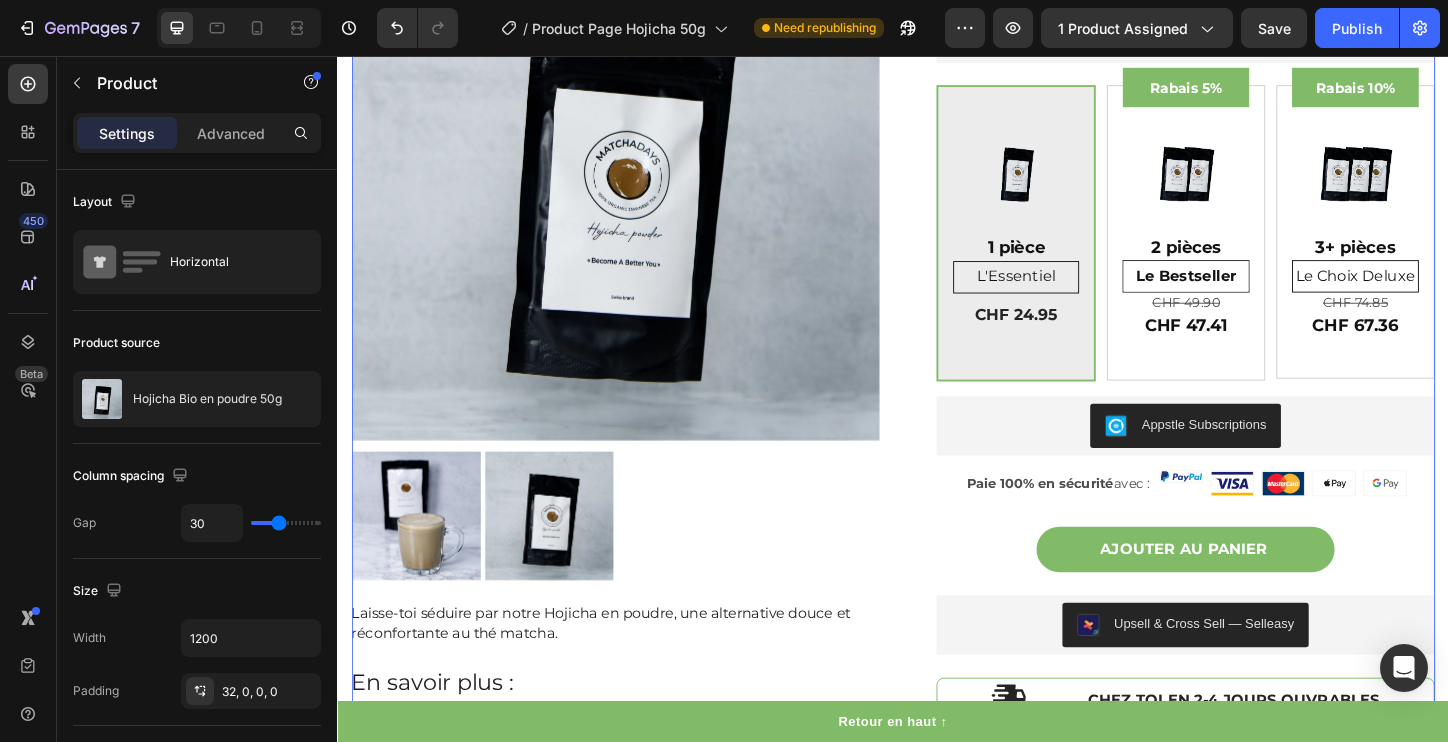 scroll, scrollTop: 257, scrollLeft: 0, axis: vertical 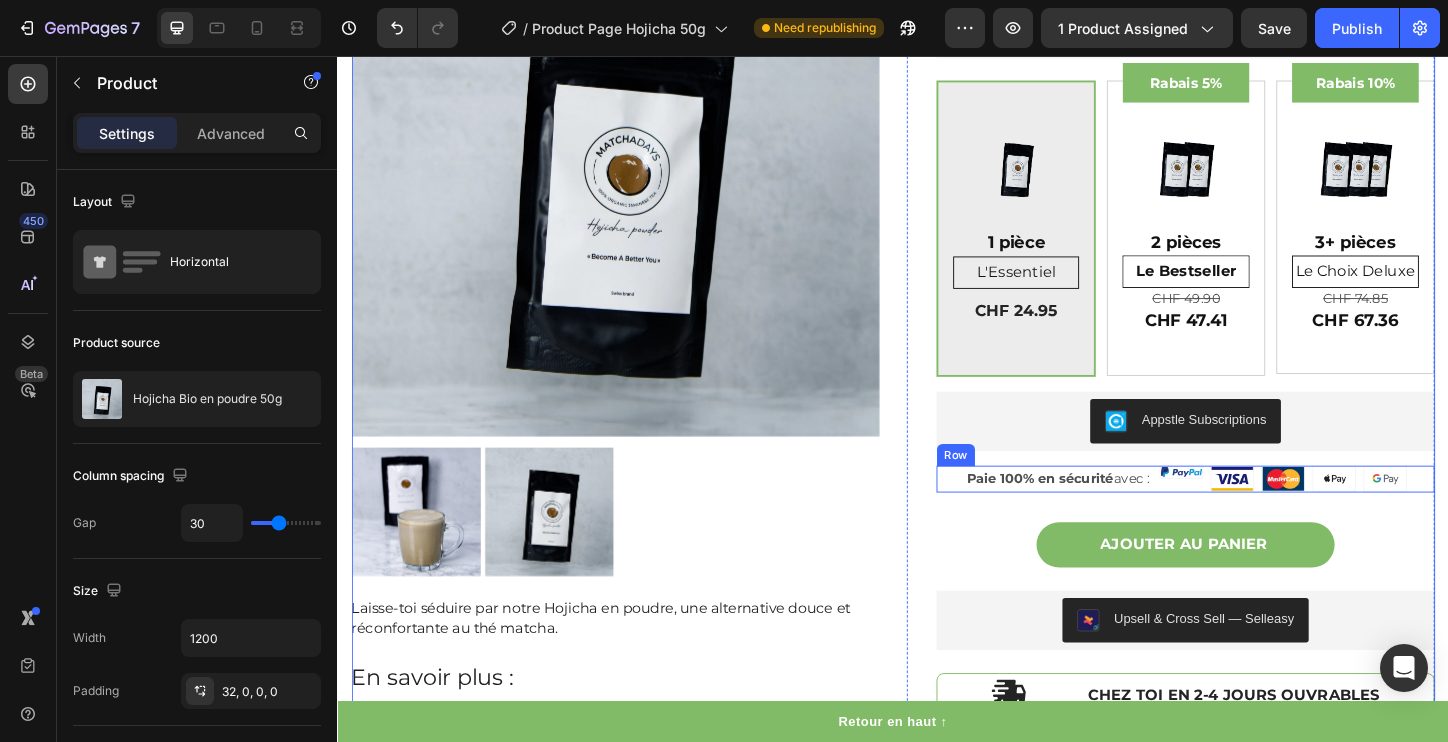 click on "Image" at bounding box center (1248, 512) 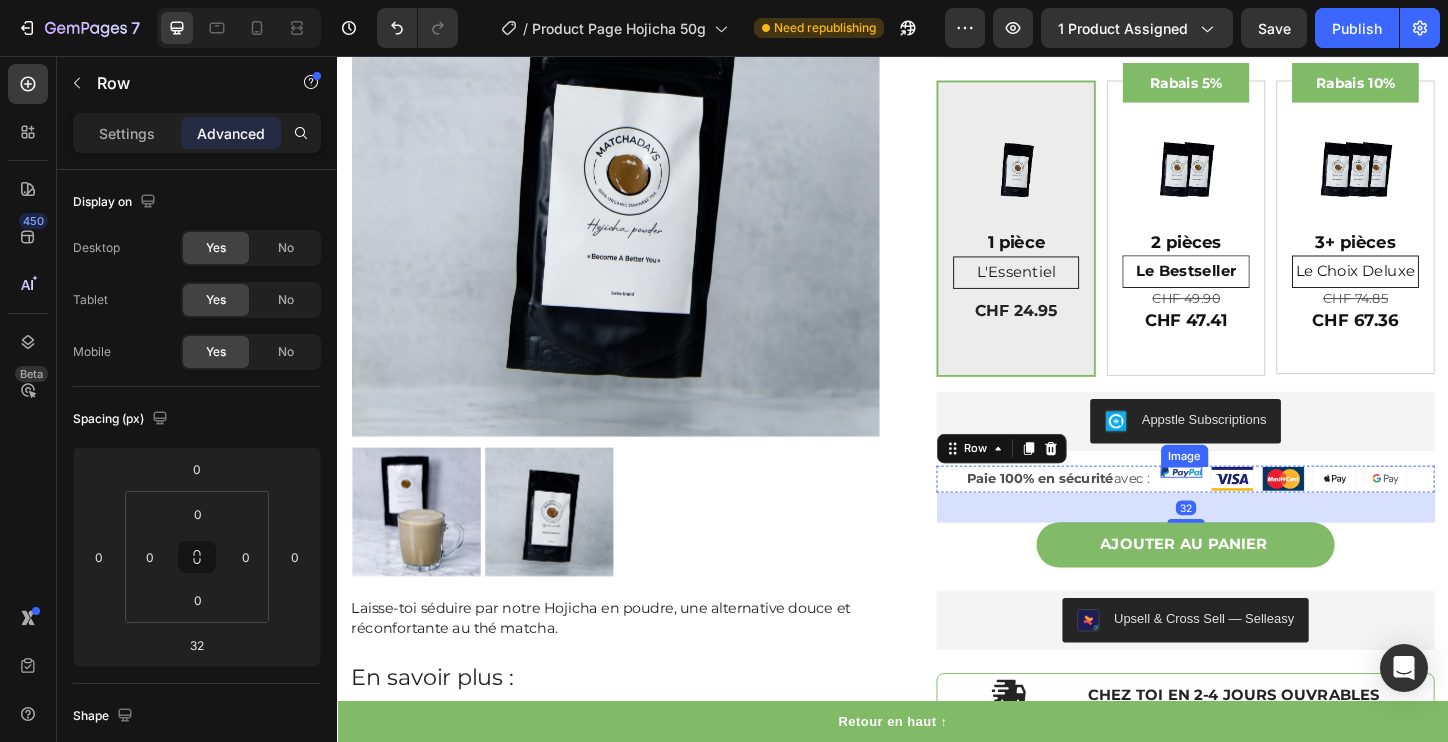 click at bounding box center [1248, 505] 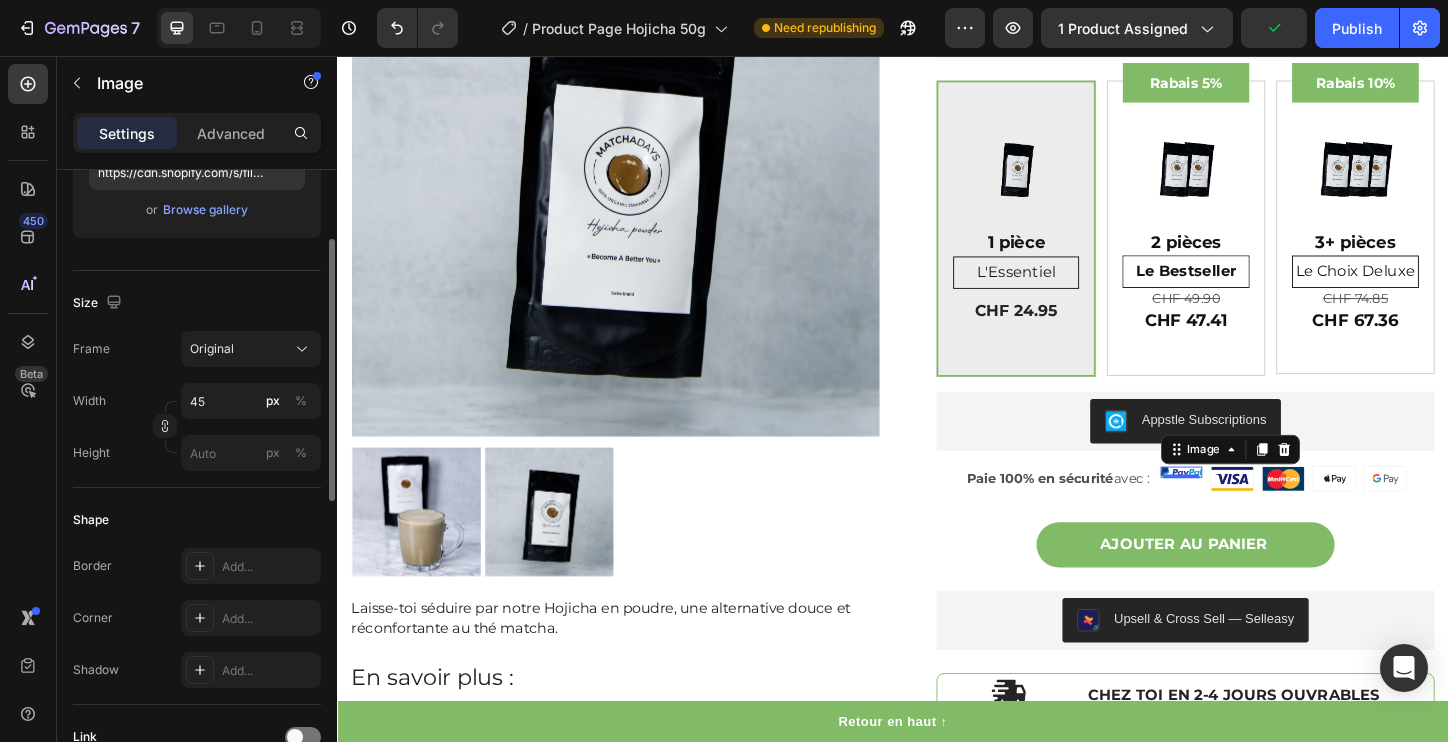 scroll, scrollTop: 391, scrollLeft: 0, axis: vertical 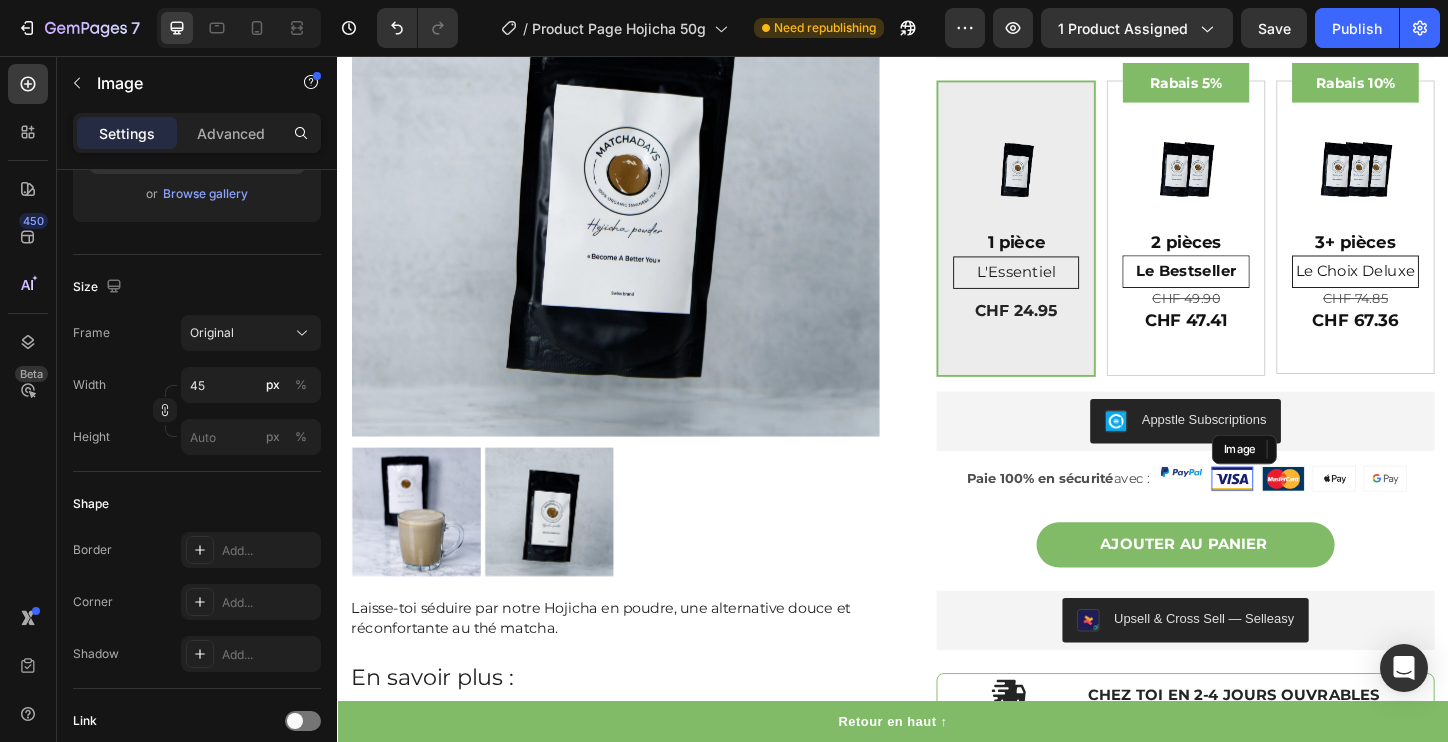 click at bounding box center [1303, 512] 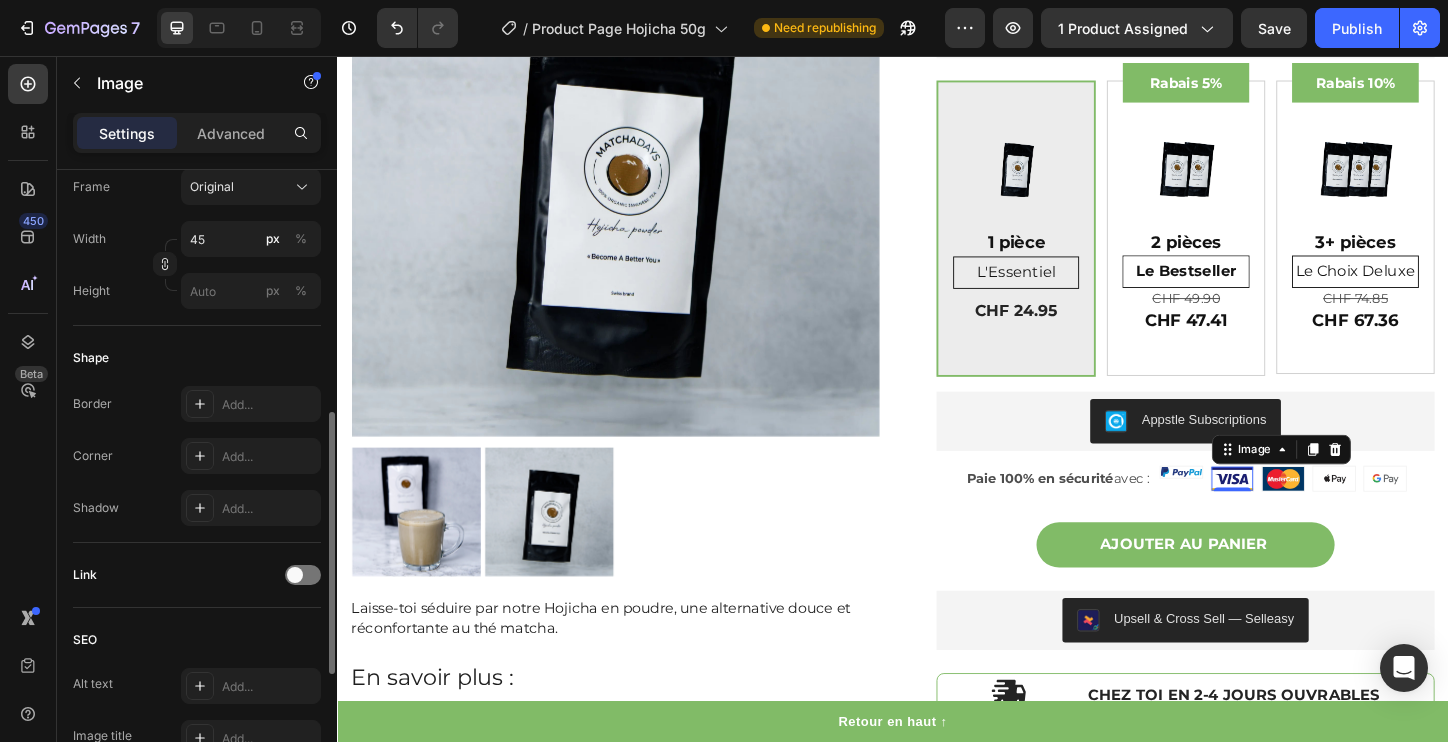 scroll, scrollTop: 566, scrollLeft: 0, axis: vertical 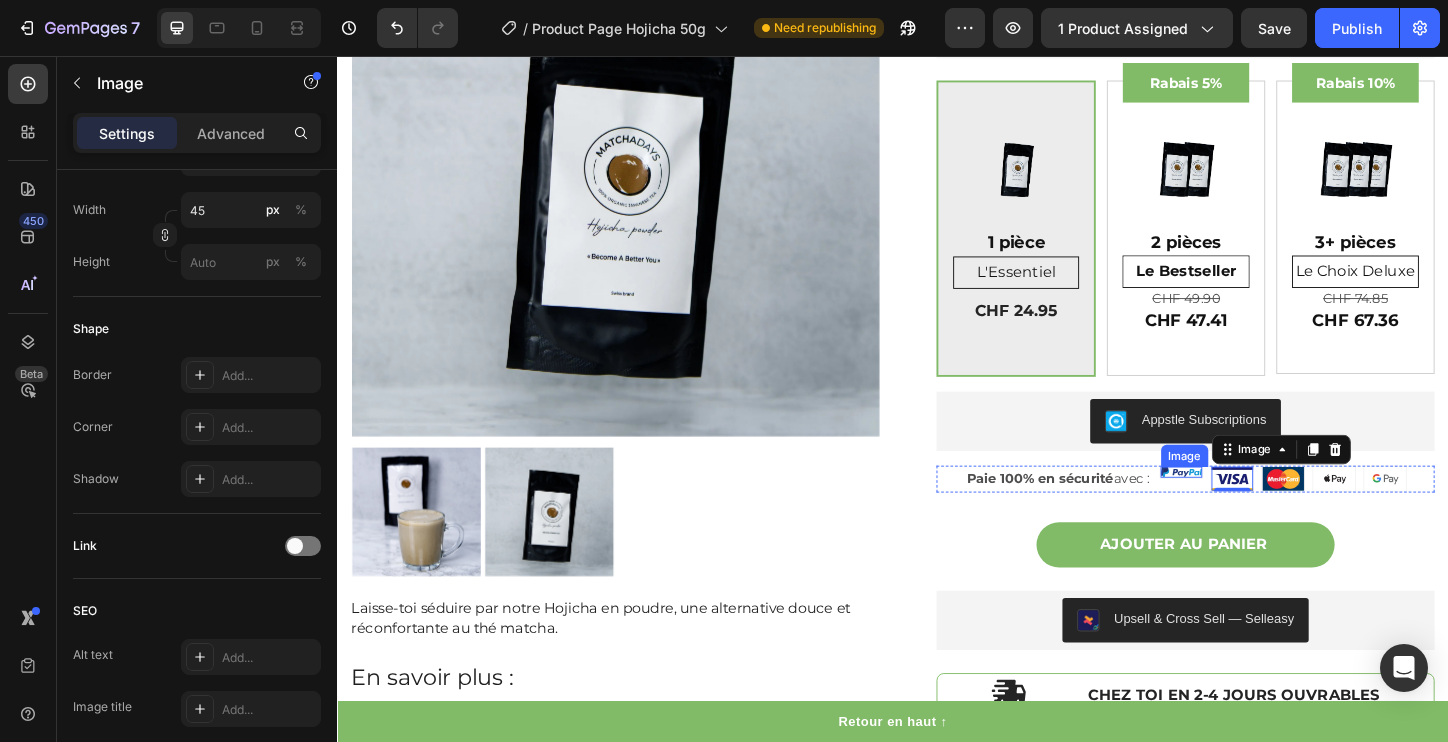 click at bounding box center (1248, 505) 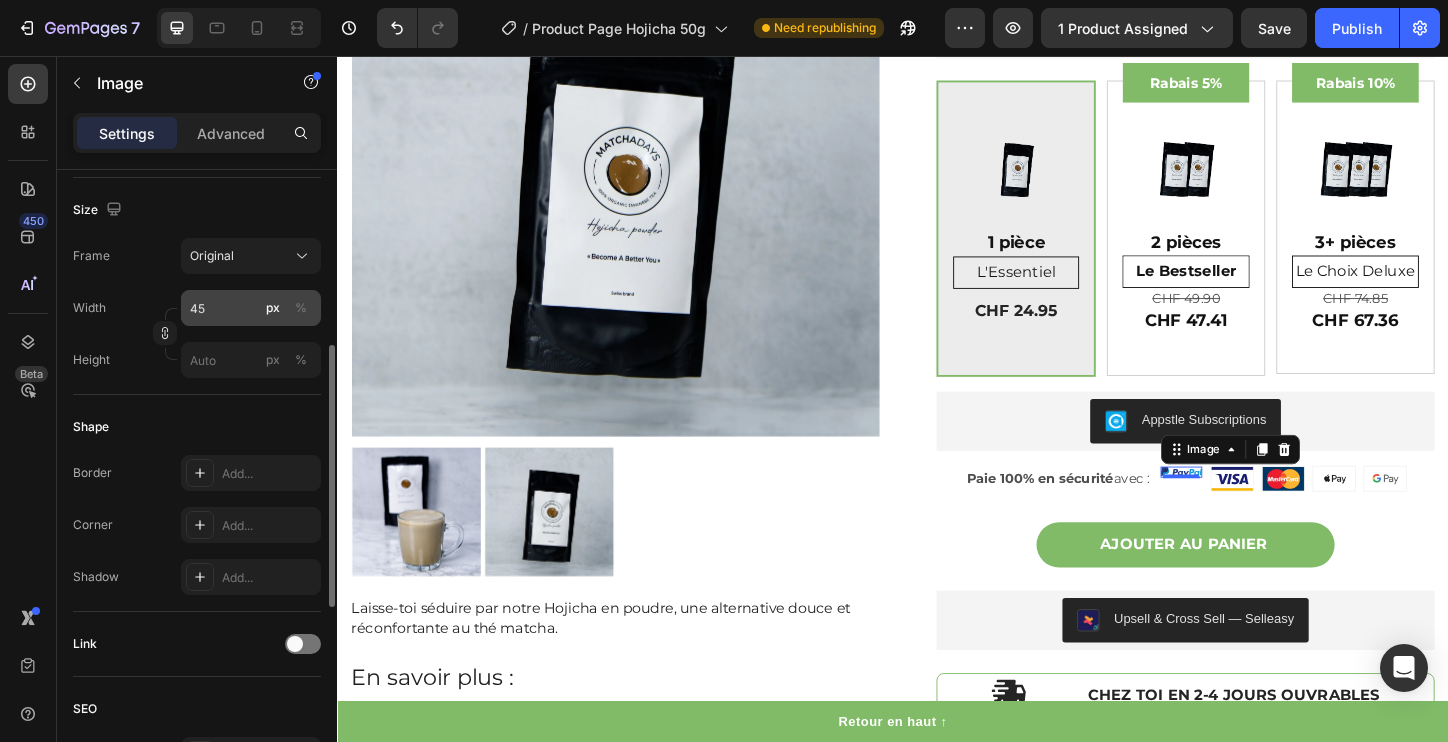 scroll, scrollTop: 454, scrollLeft: 0, axis: vertical 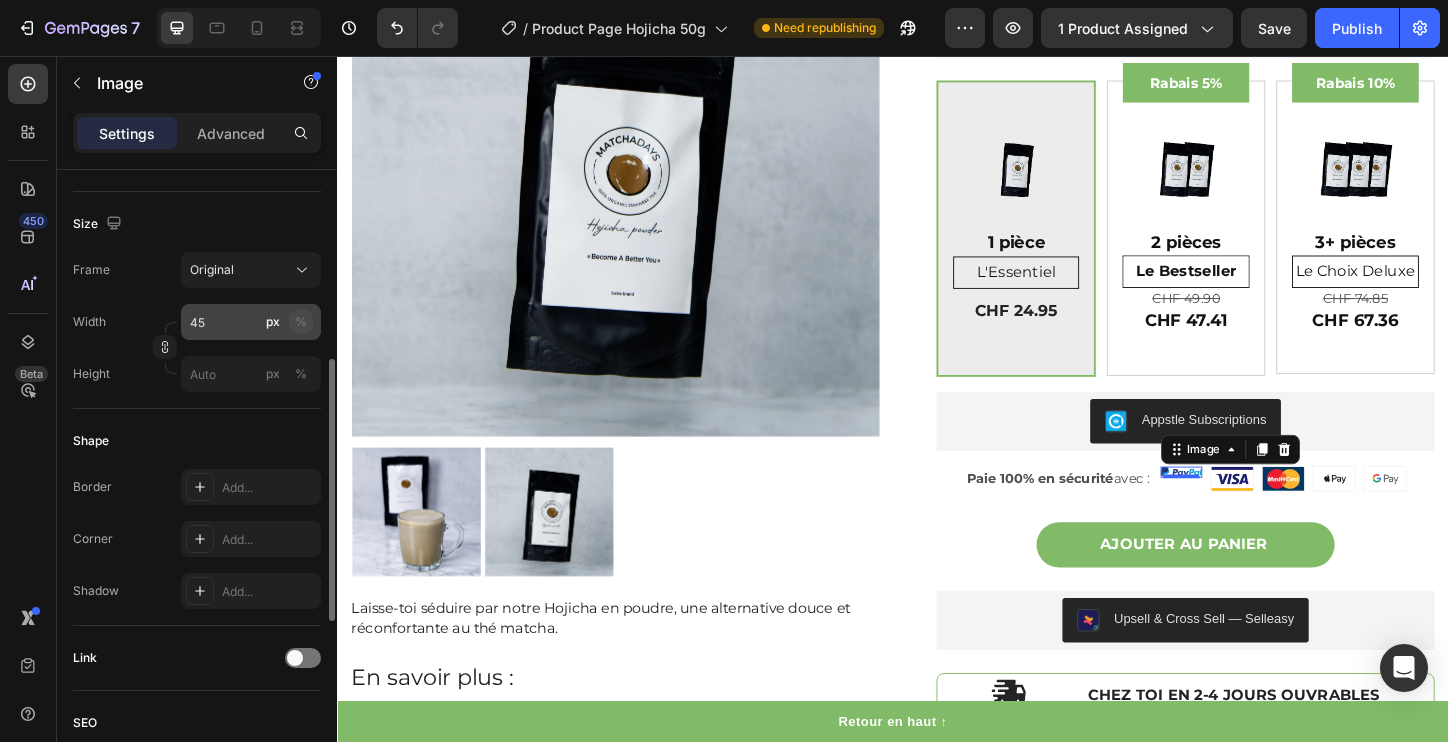click on "%" at bounding box center (301, 322) 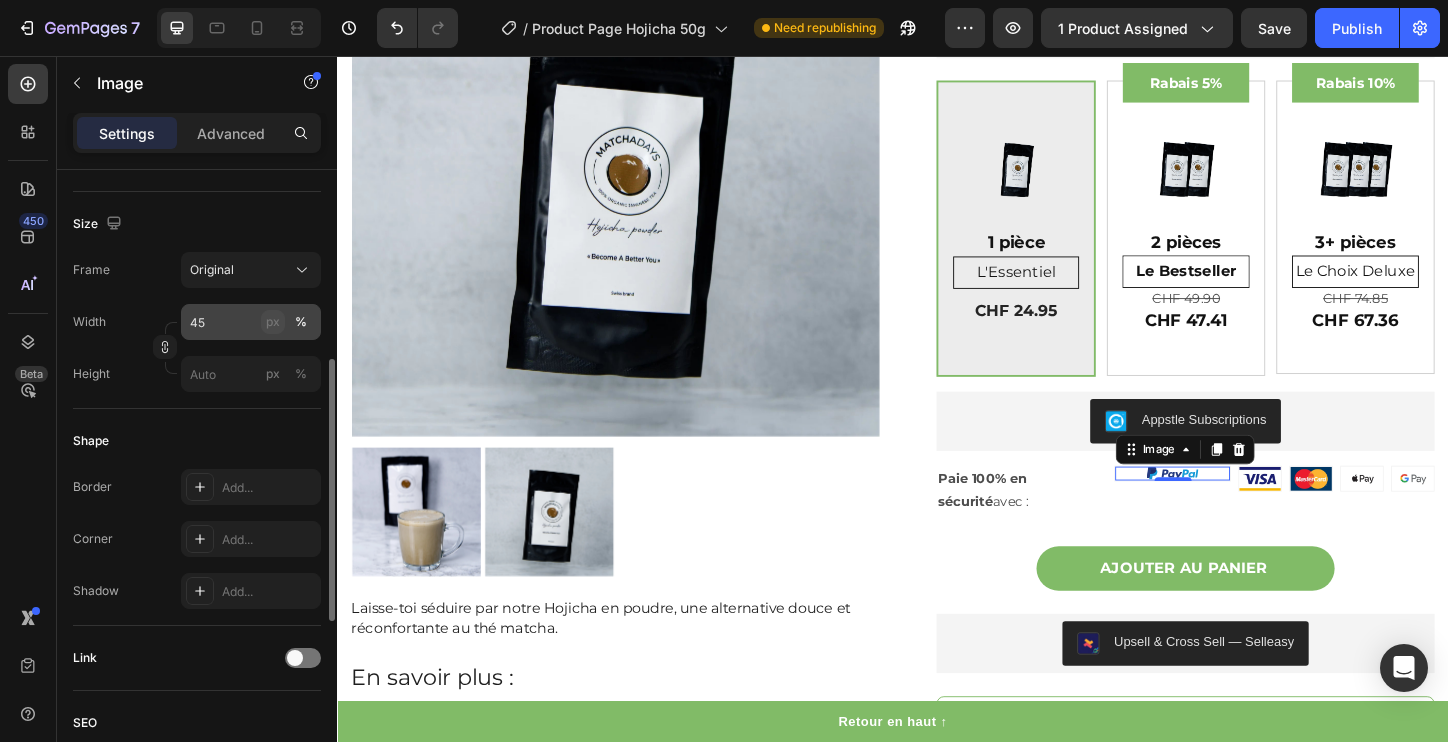 click on "px" at bounding box center [273, 322] 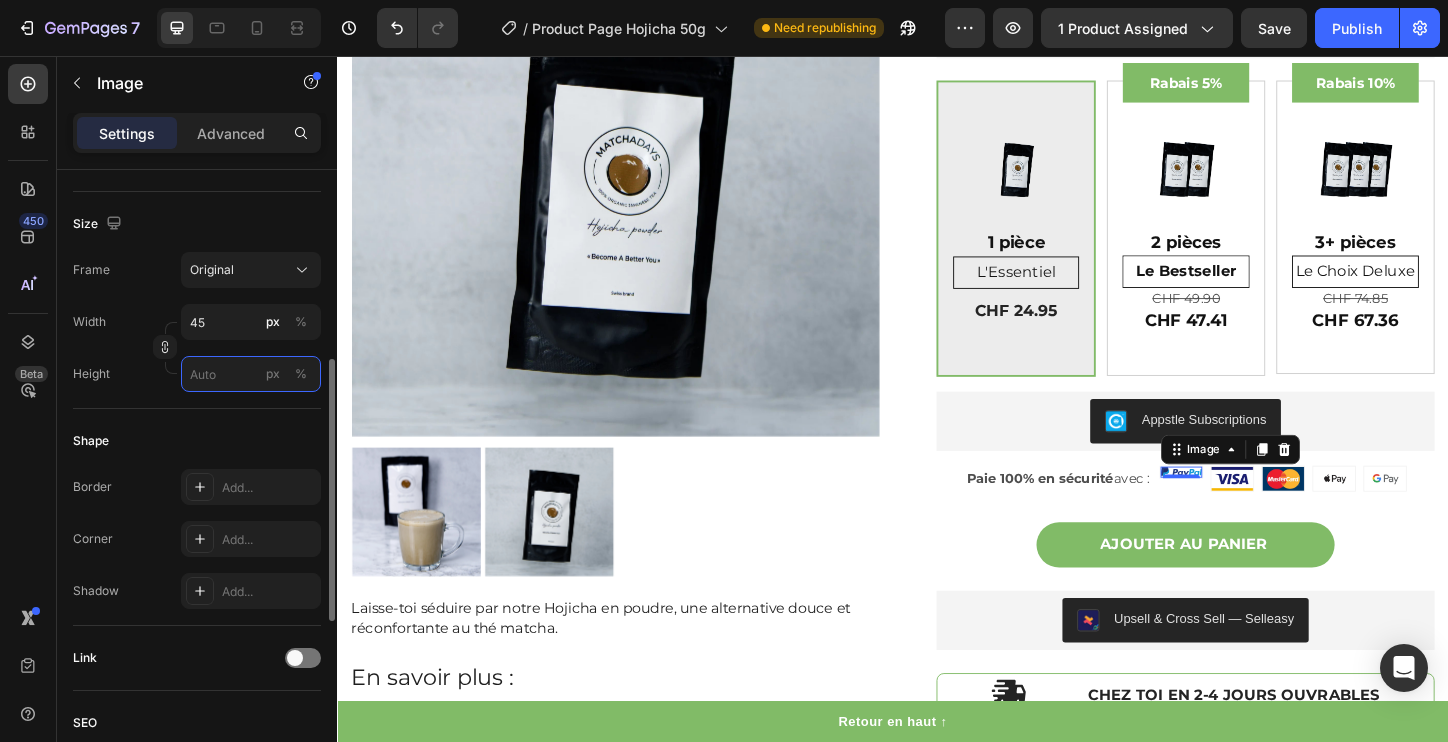 click on "px %" at bounding box center (251, 374) 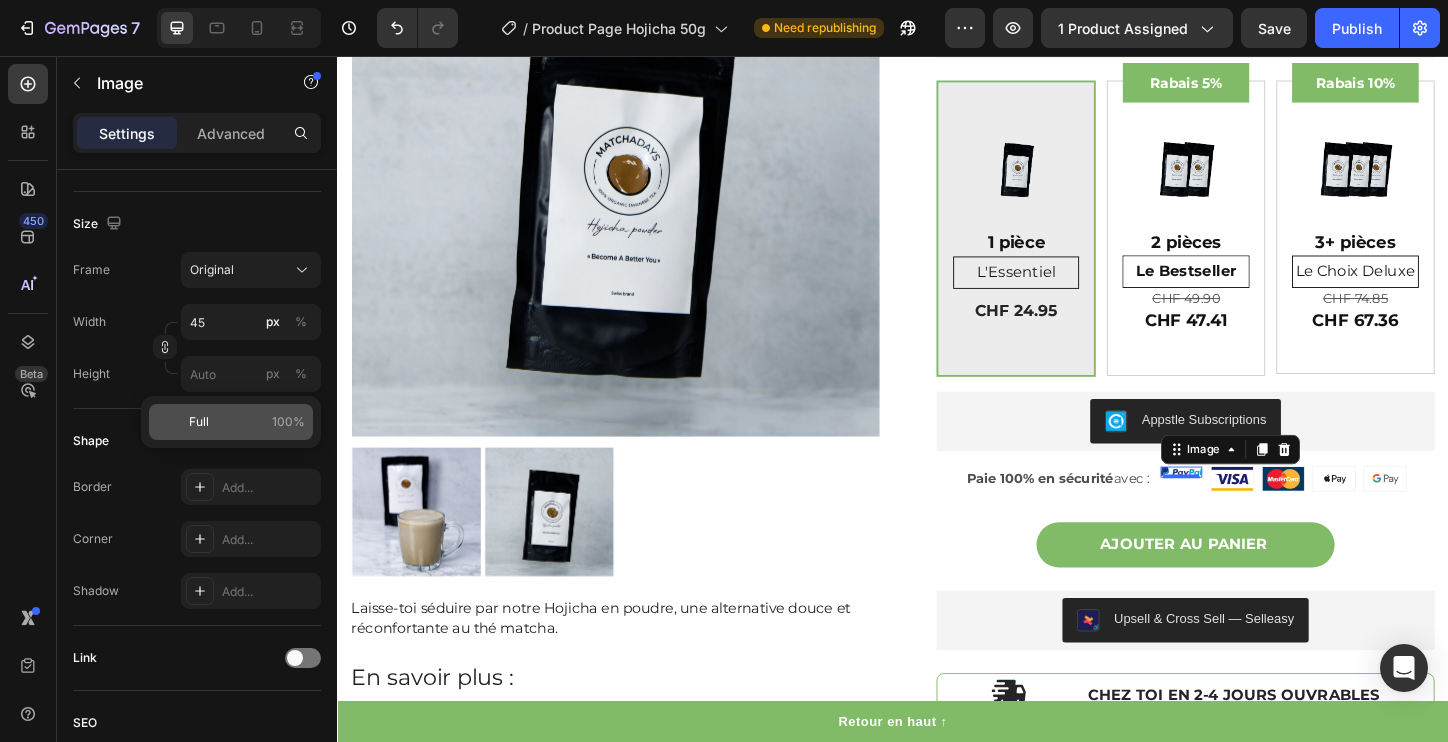 click on "Full" at bounding box center [199, 422] 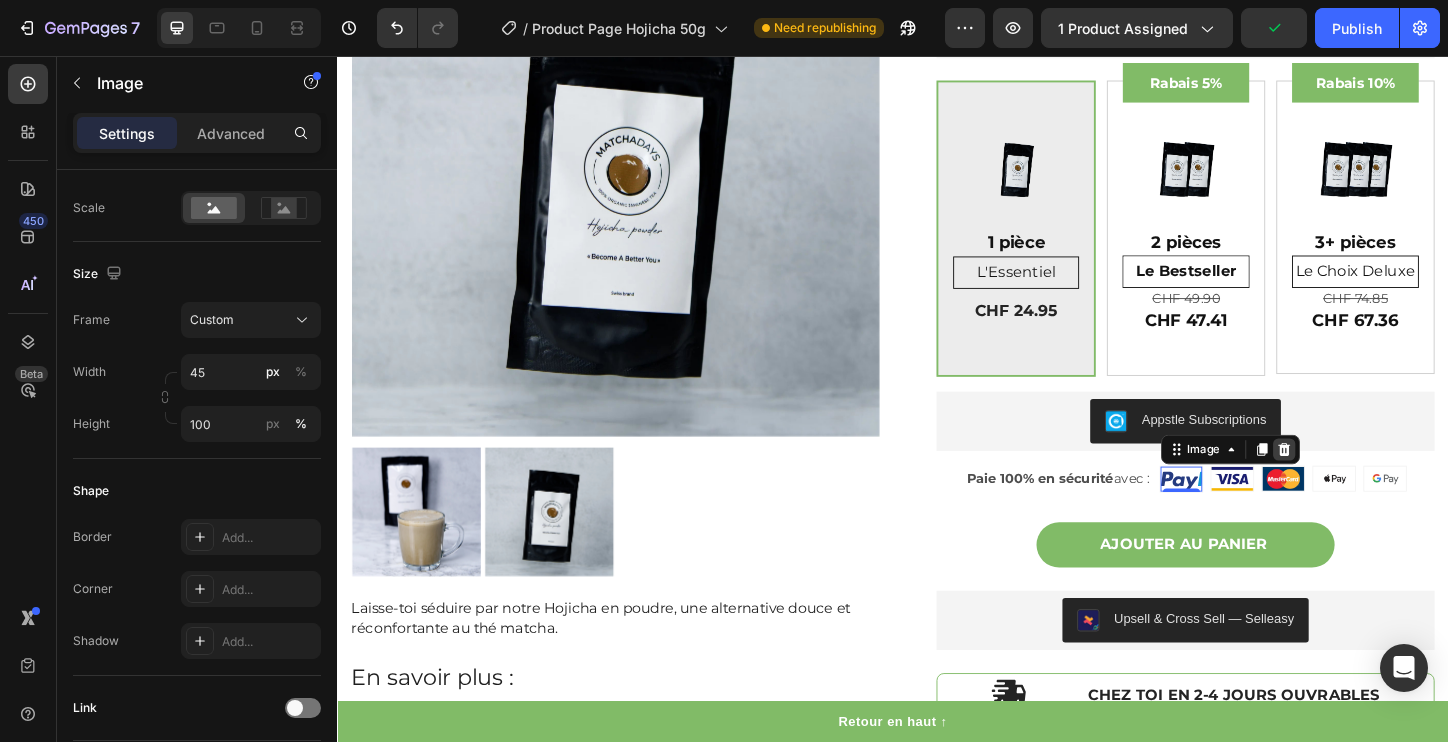 click 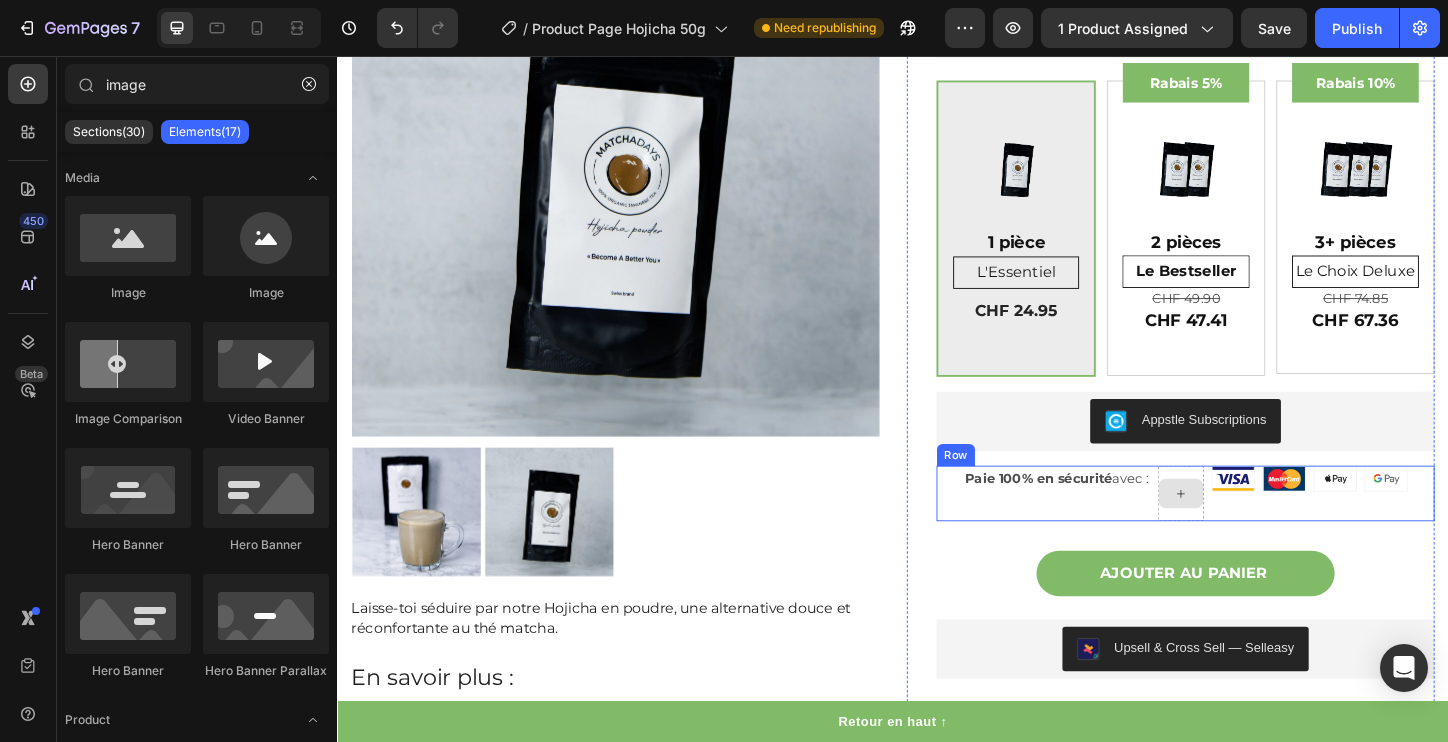 click at bounding box center [1248, 528] 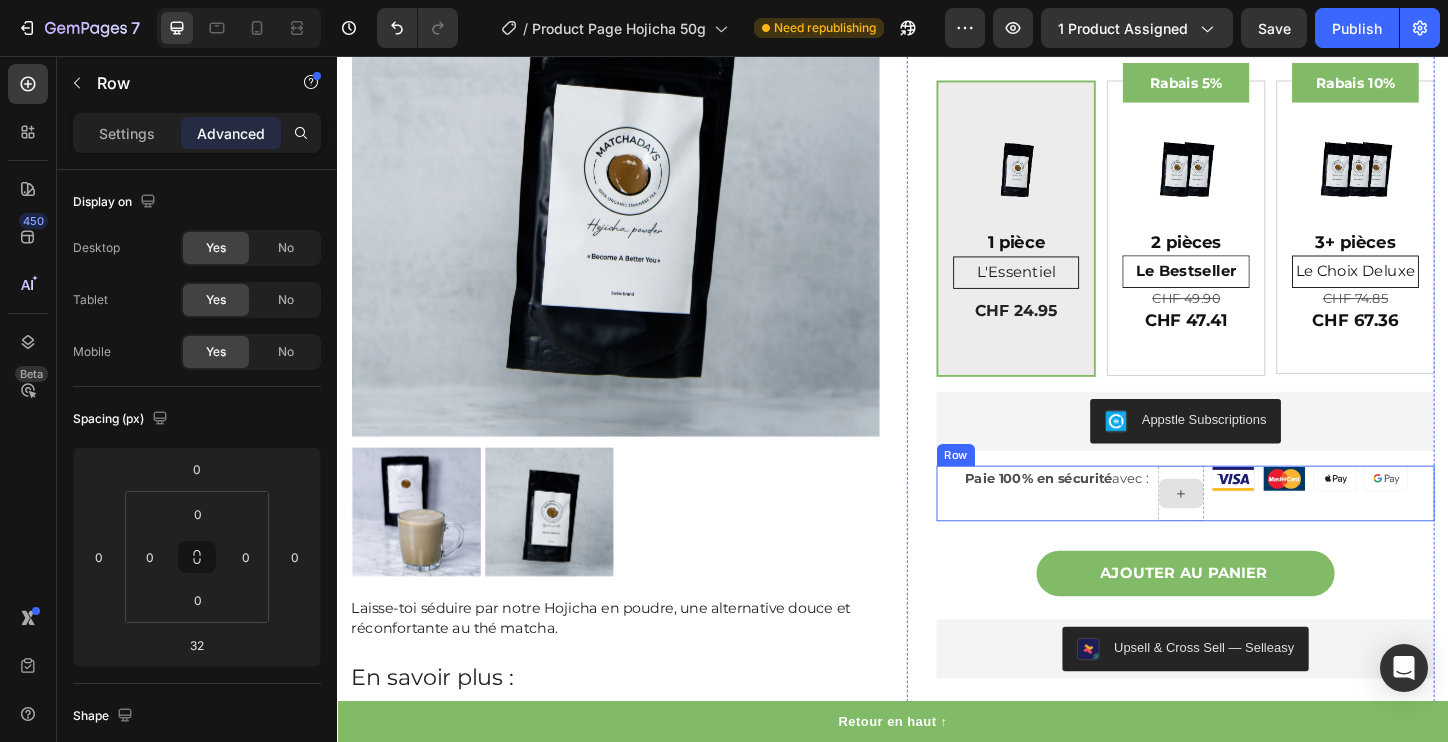 click at bounding box center [1248, 528] 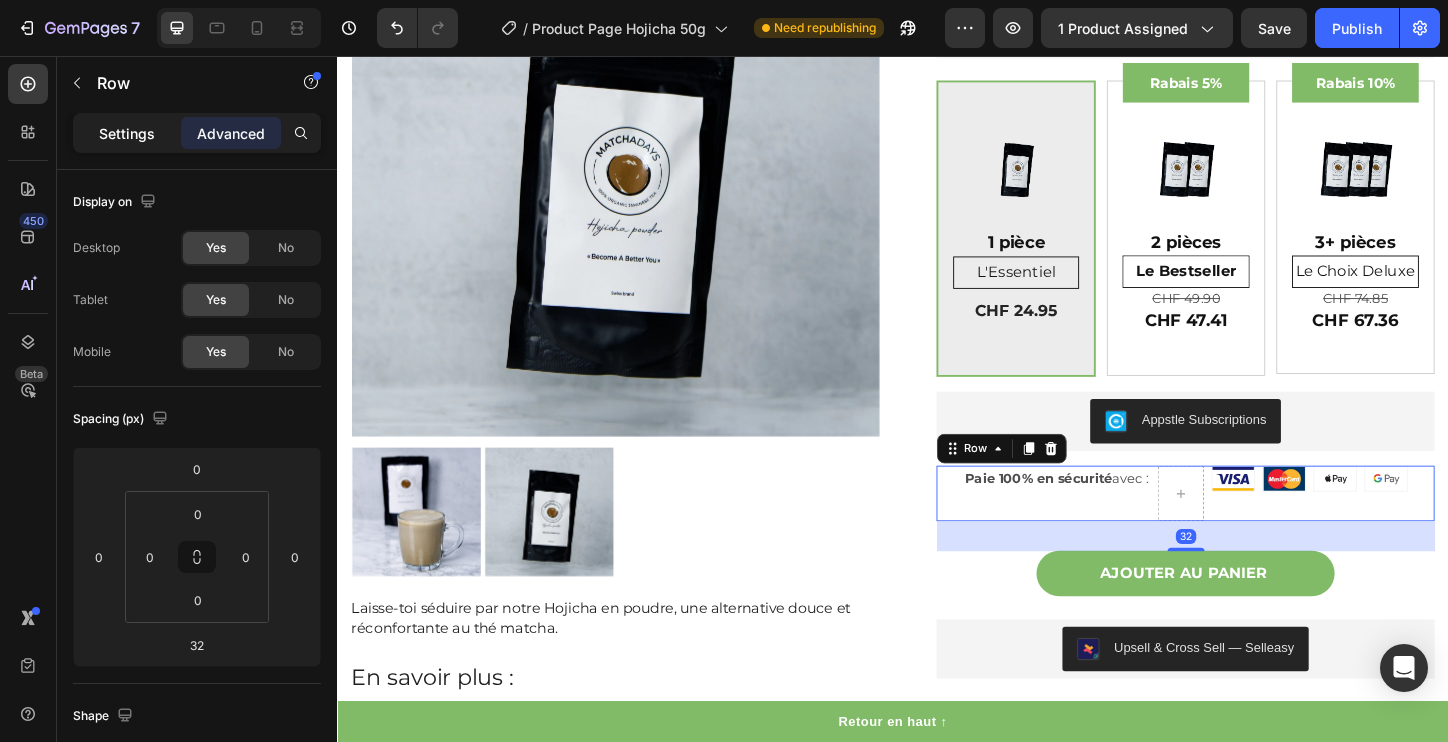 click on "Settings Advanced" at bounding box center [197, 133] 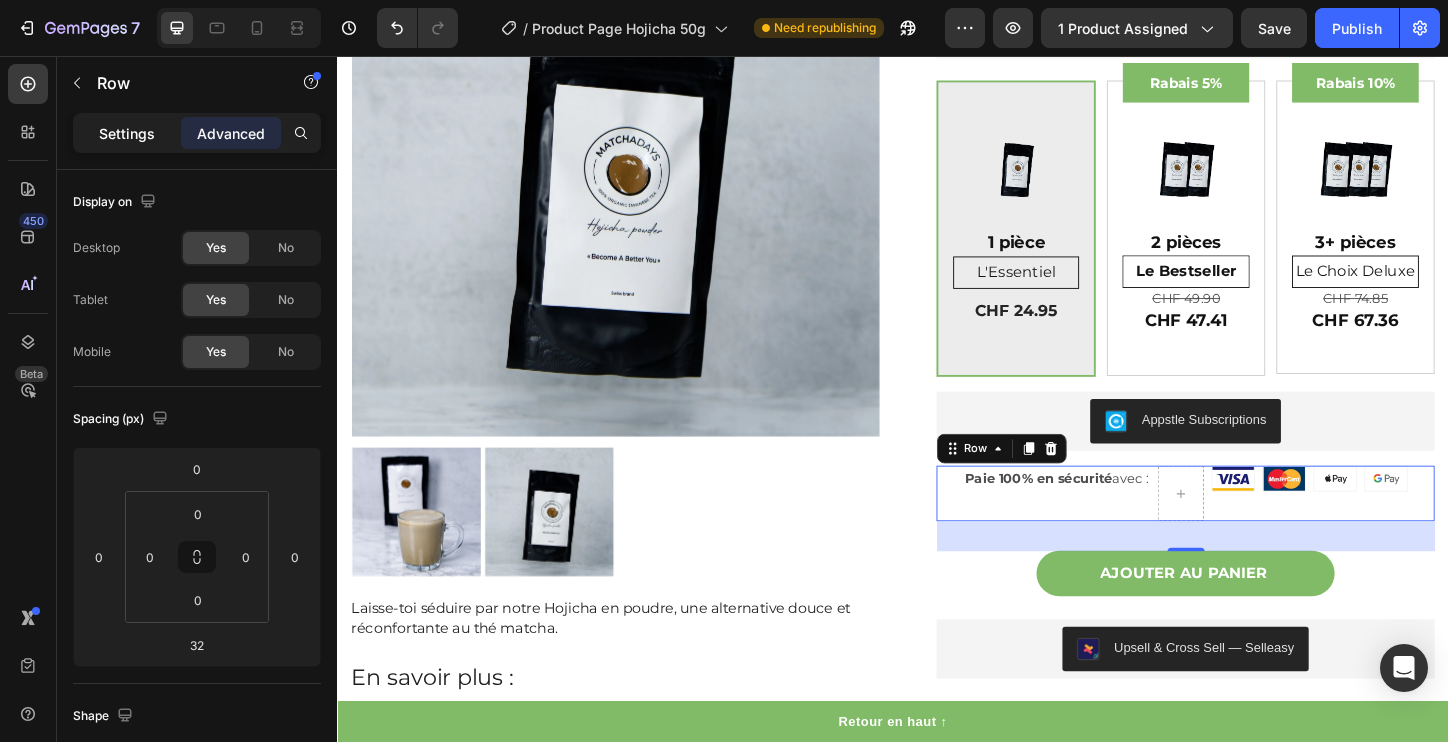 click on "Settings" at bounding box center [127, 133] 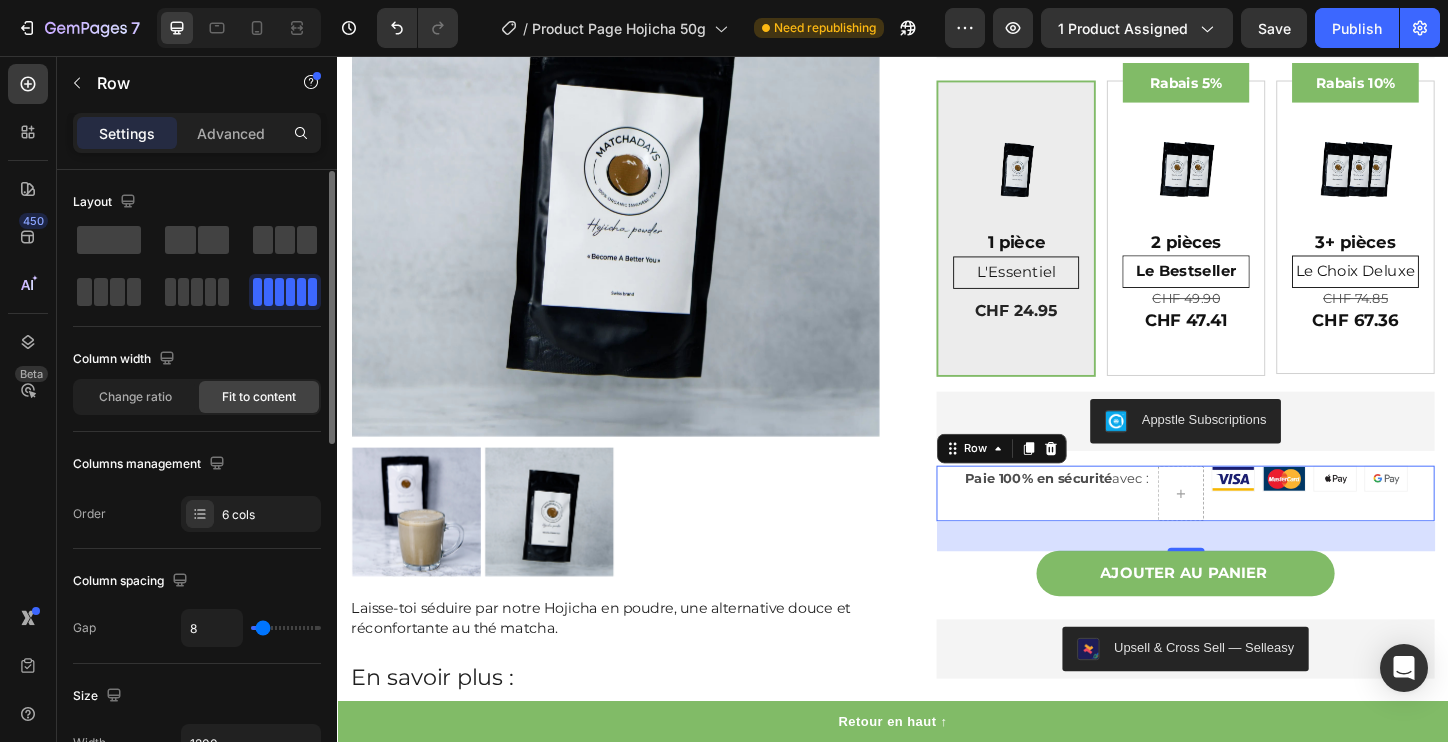 scroll, scrollTop: 1, scrollLeft: 0, axis: vertical 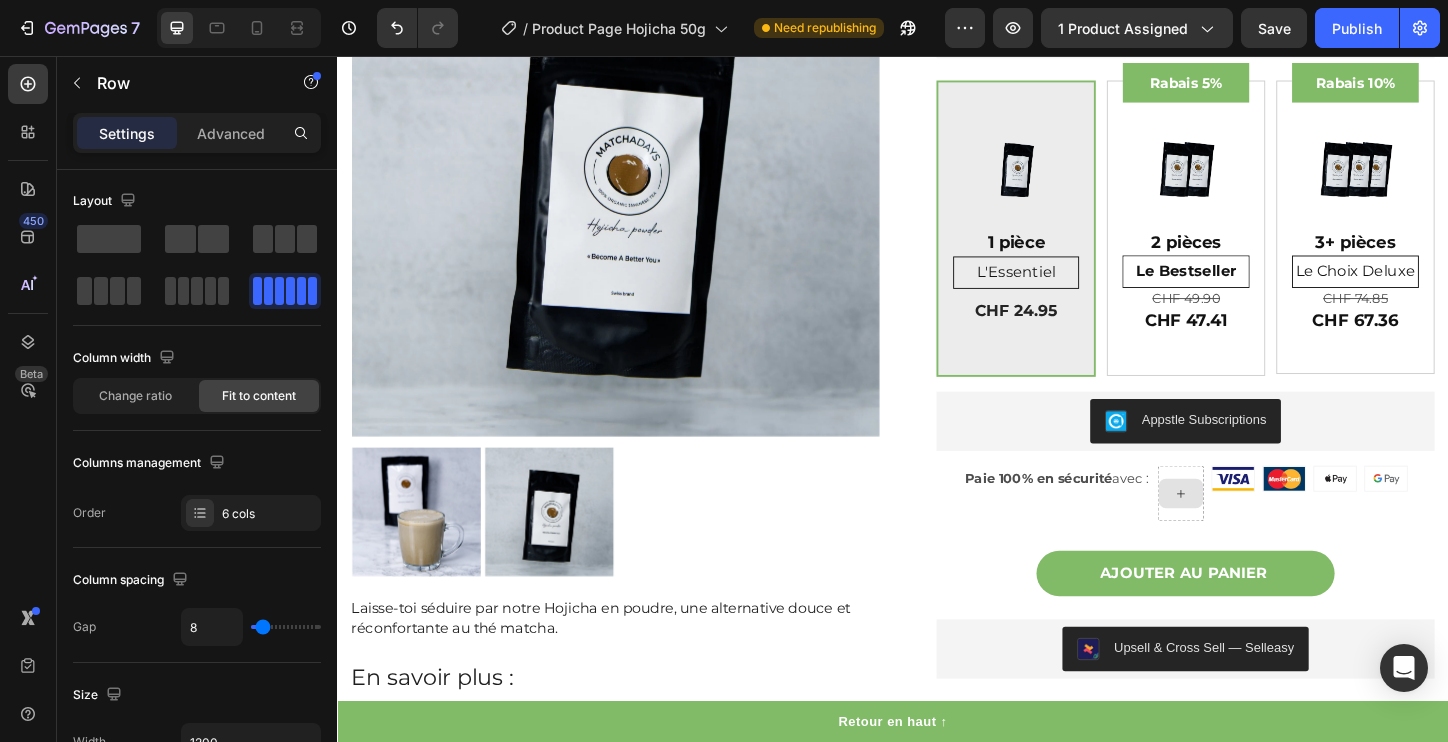 click at bounding box center [1248, 528] 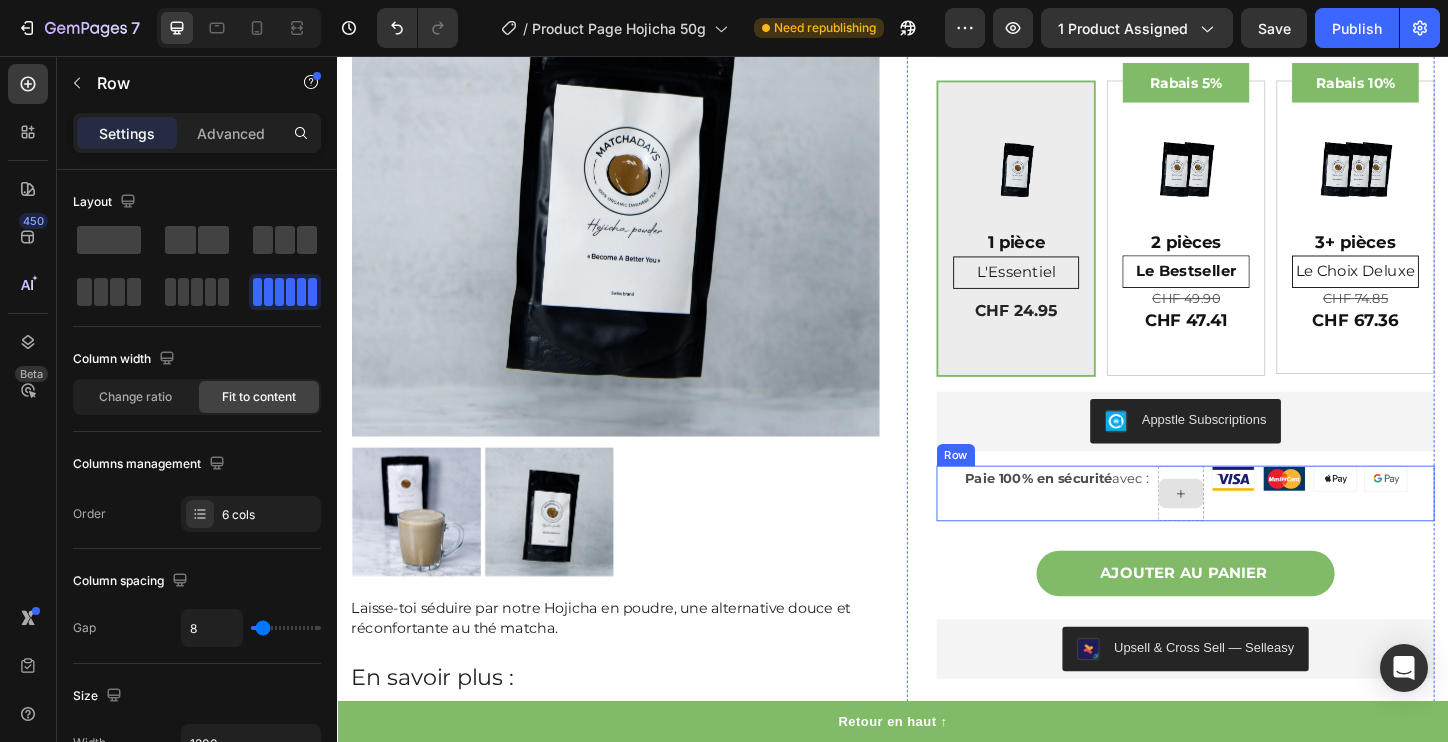 click at bounding box center [1248, 528] 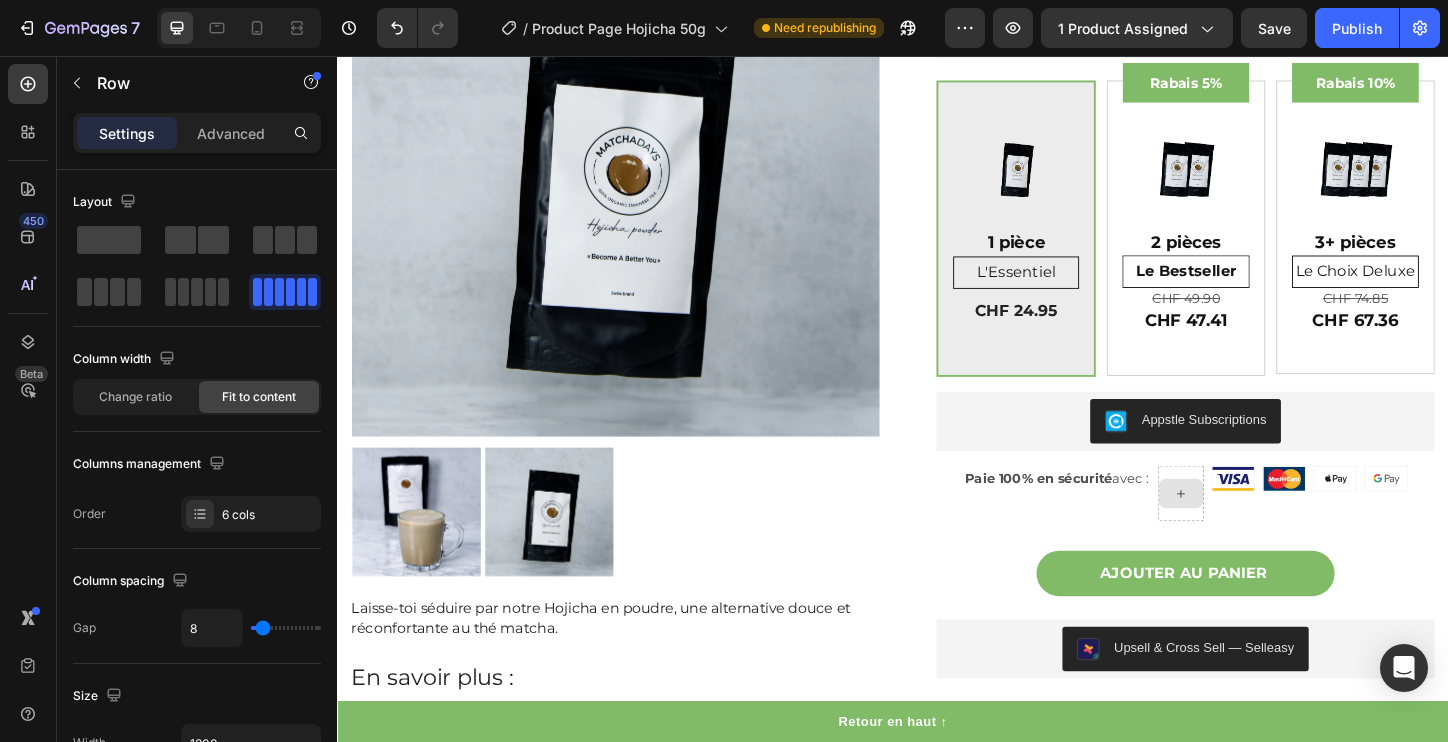 click 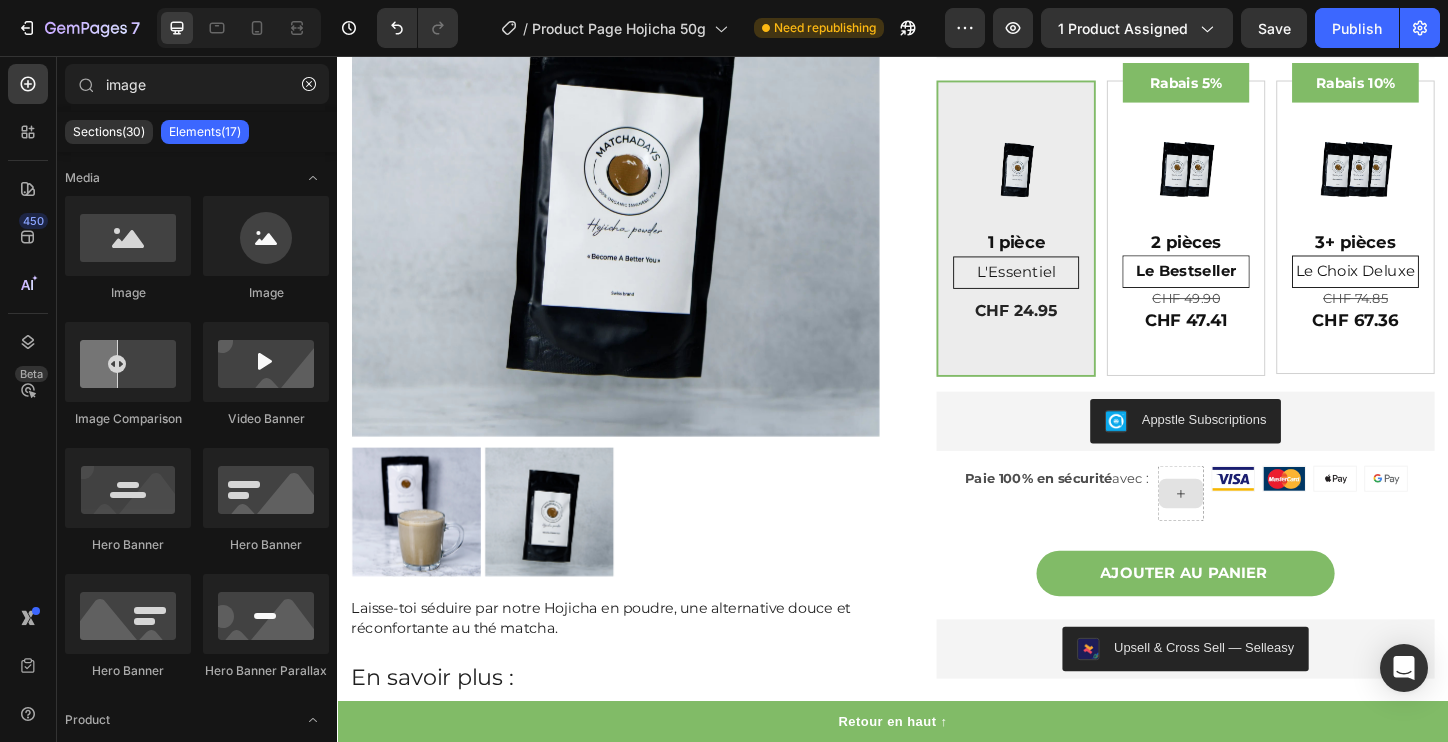click 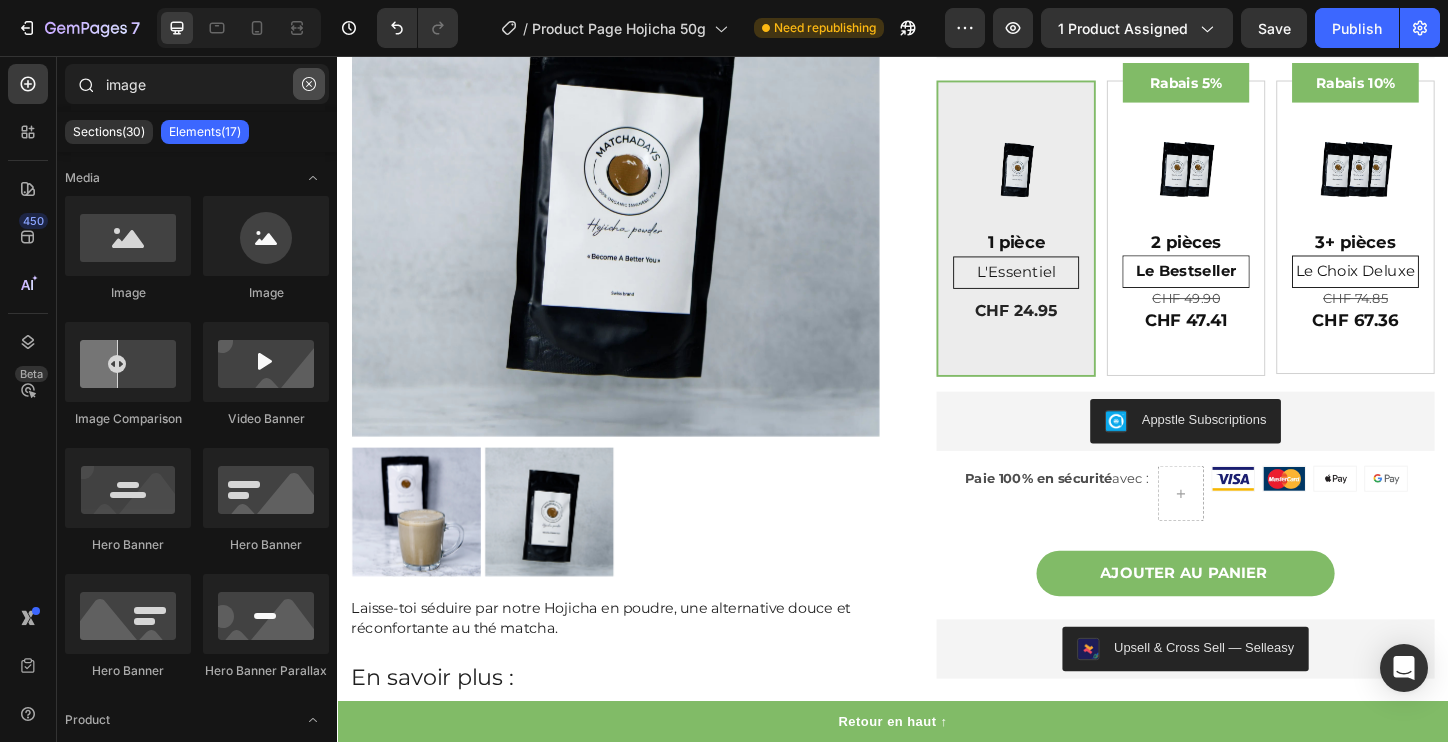 click 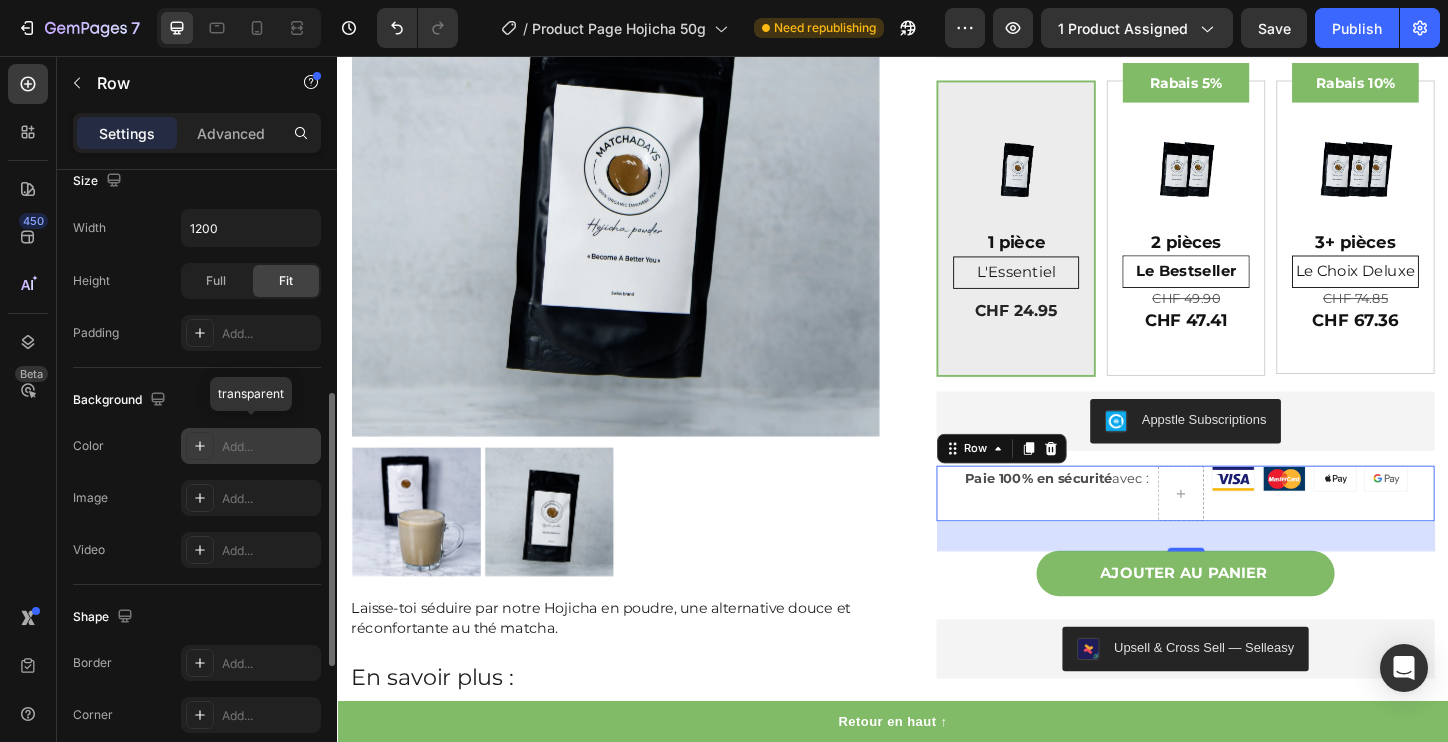 scroll, scrollTop: 508, scrollLeft: 0, axis: vertical 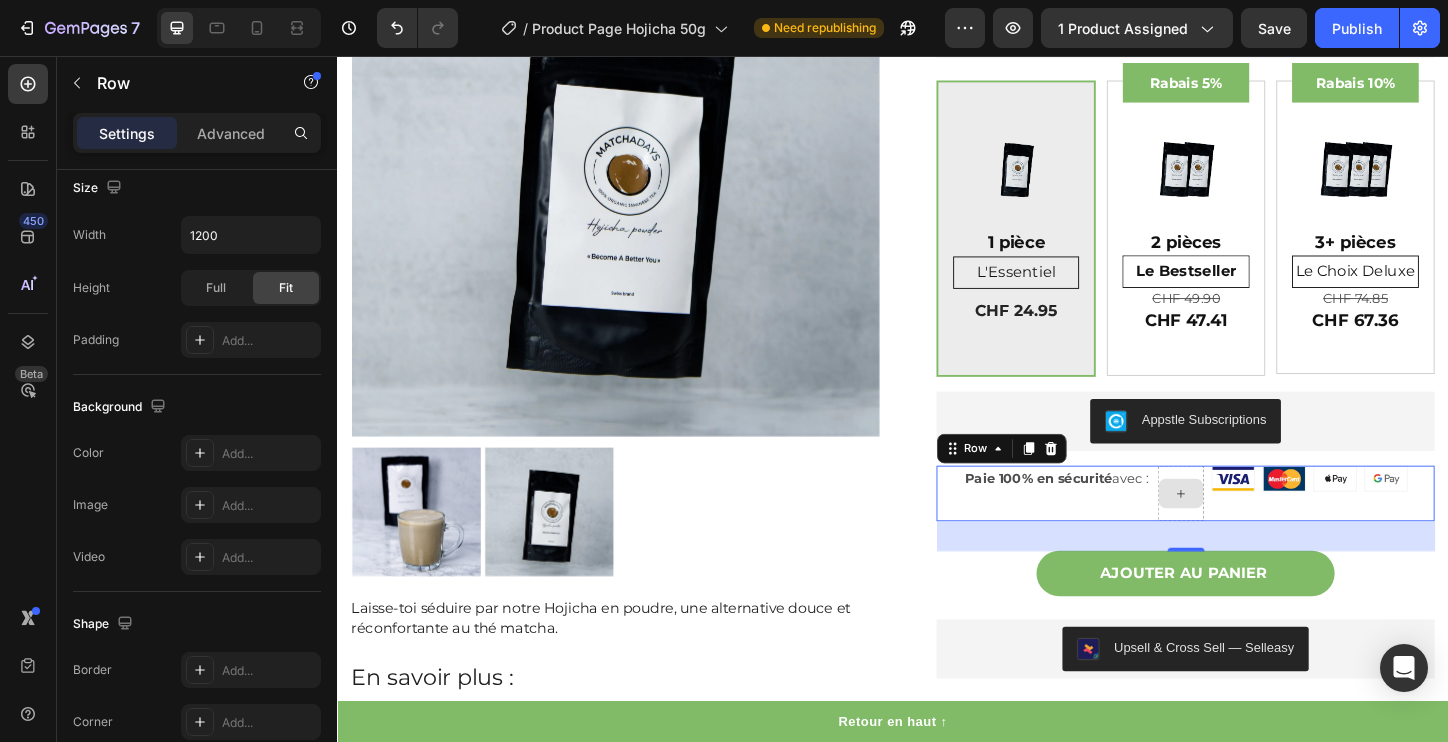 click at bounding box center [1248, 528] 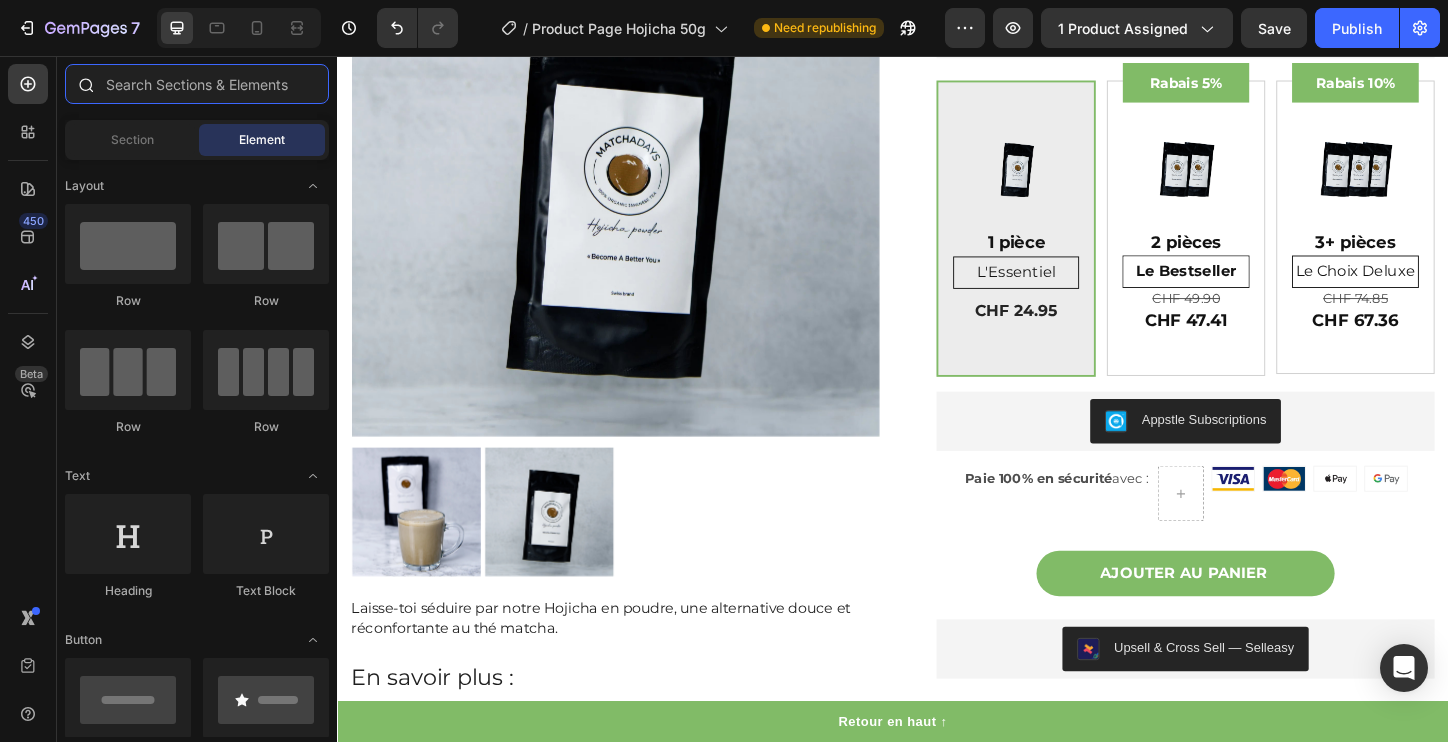 click at bounding box center (197, 84) 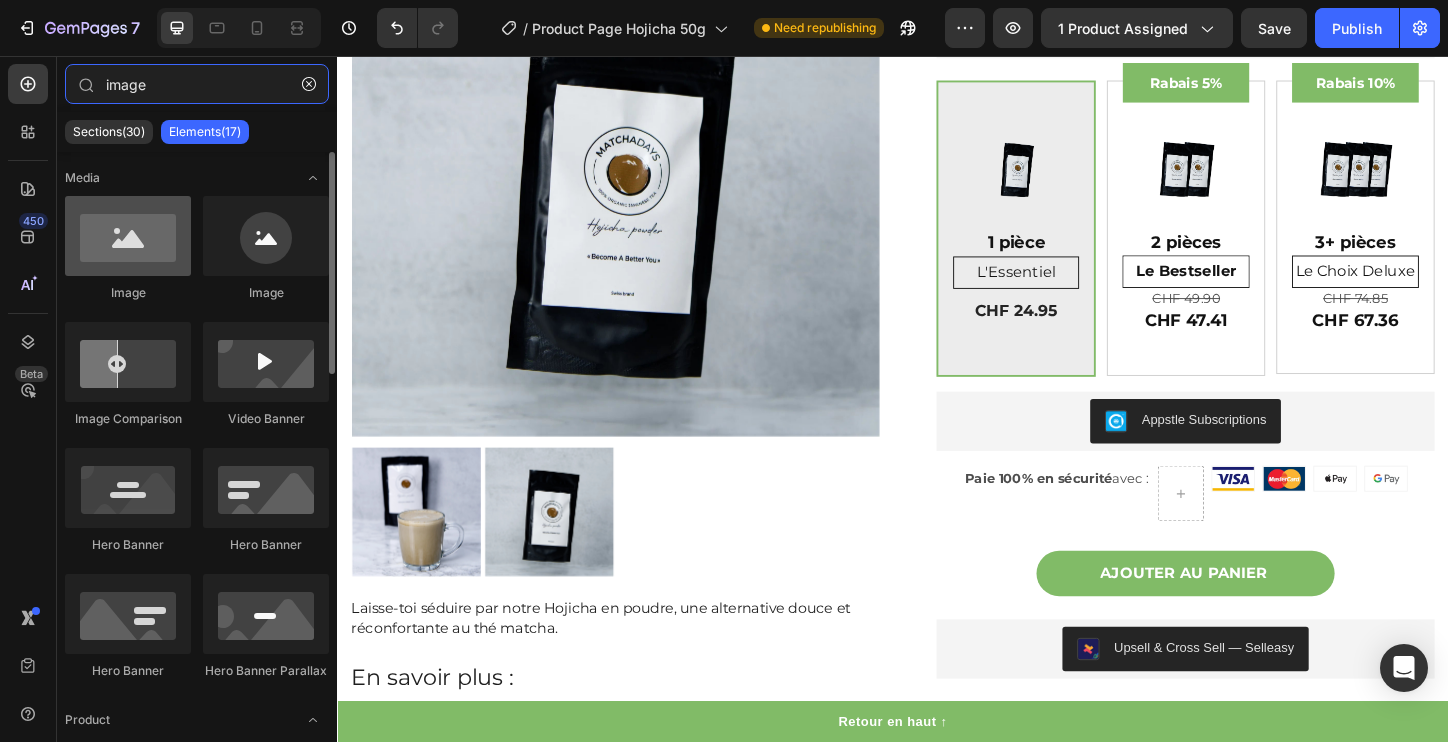 type on "image" 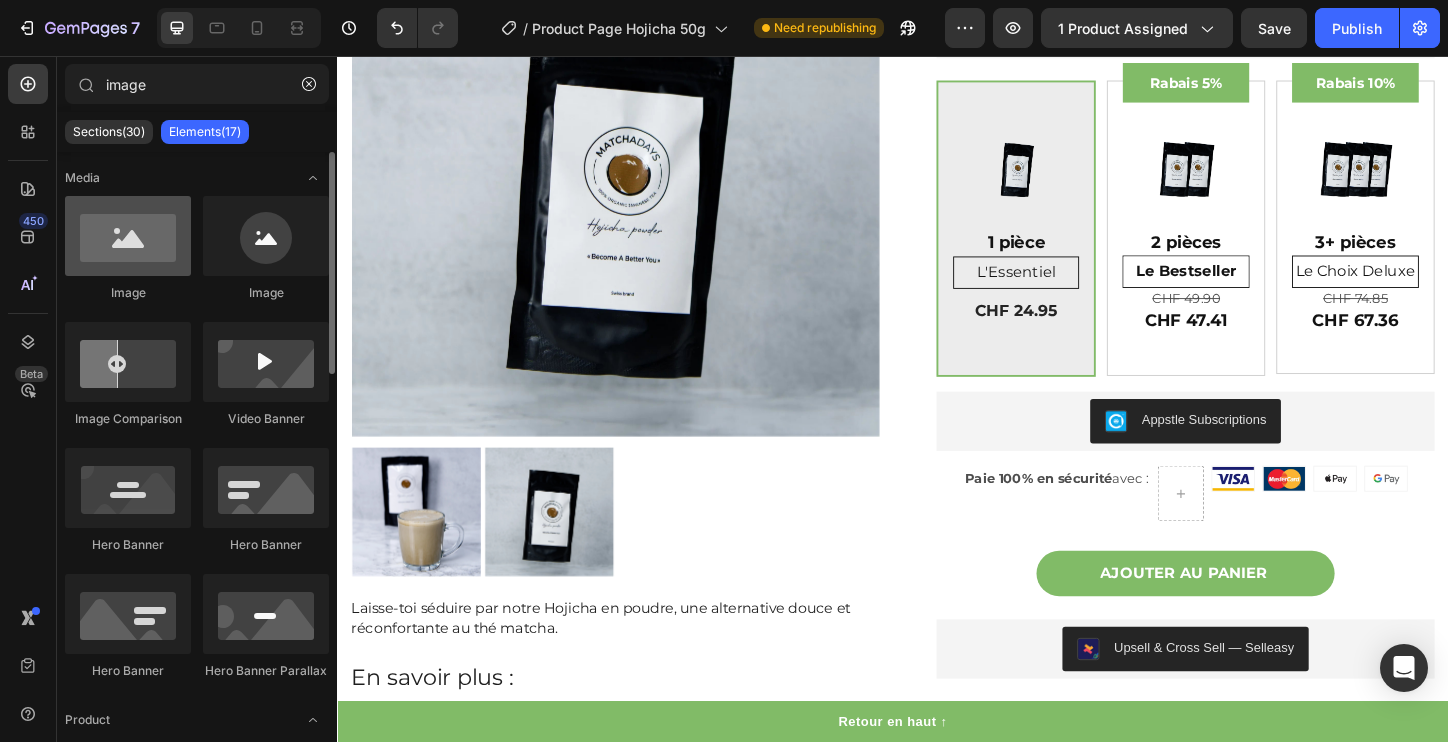 click at bounding box center [128, 236] 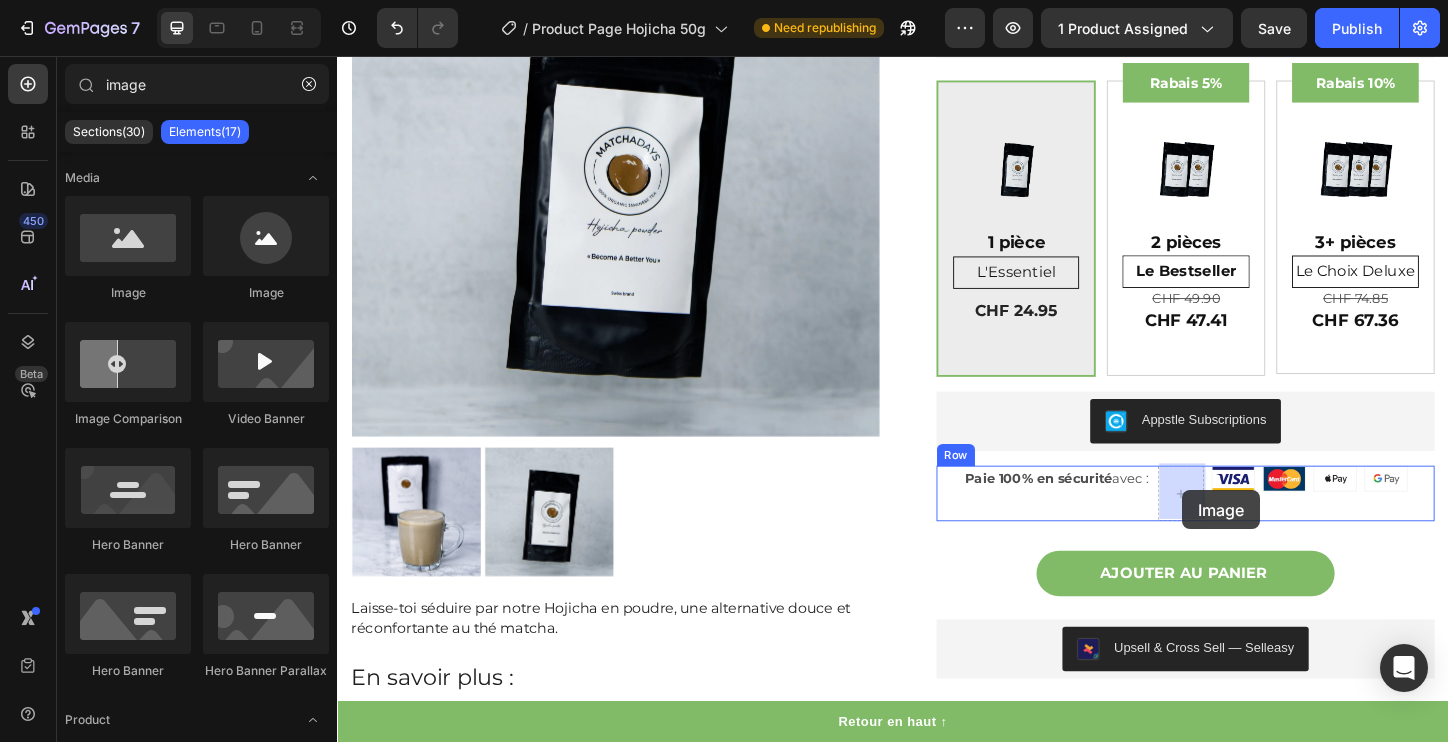 drag, startPoint x: 137, startPoint y: 242, endPoint x: 1182, endPoint y: 490, distance: 1074.0247 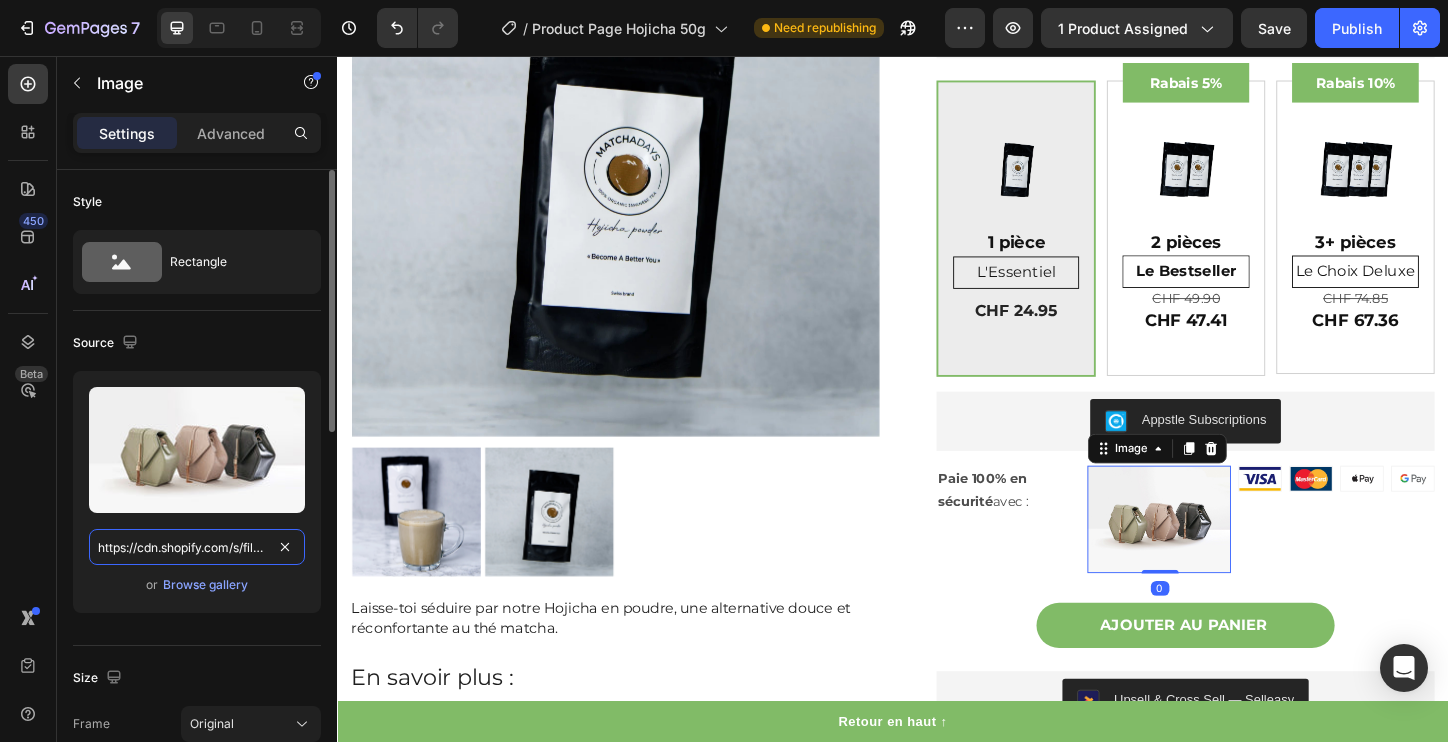 click on "https://cdn.shopify.com/s/files/1/2005/9307/files/image_demo.jpg" at bounding box center [197, 547] 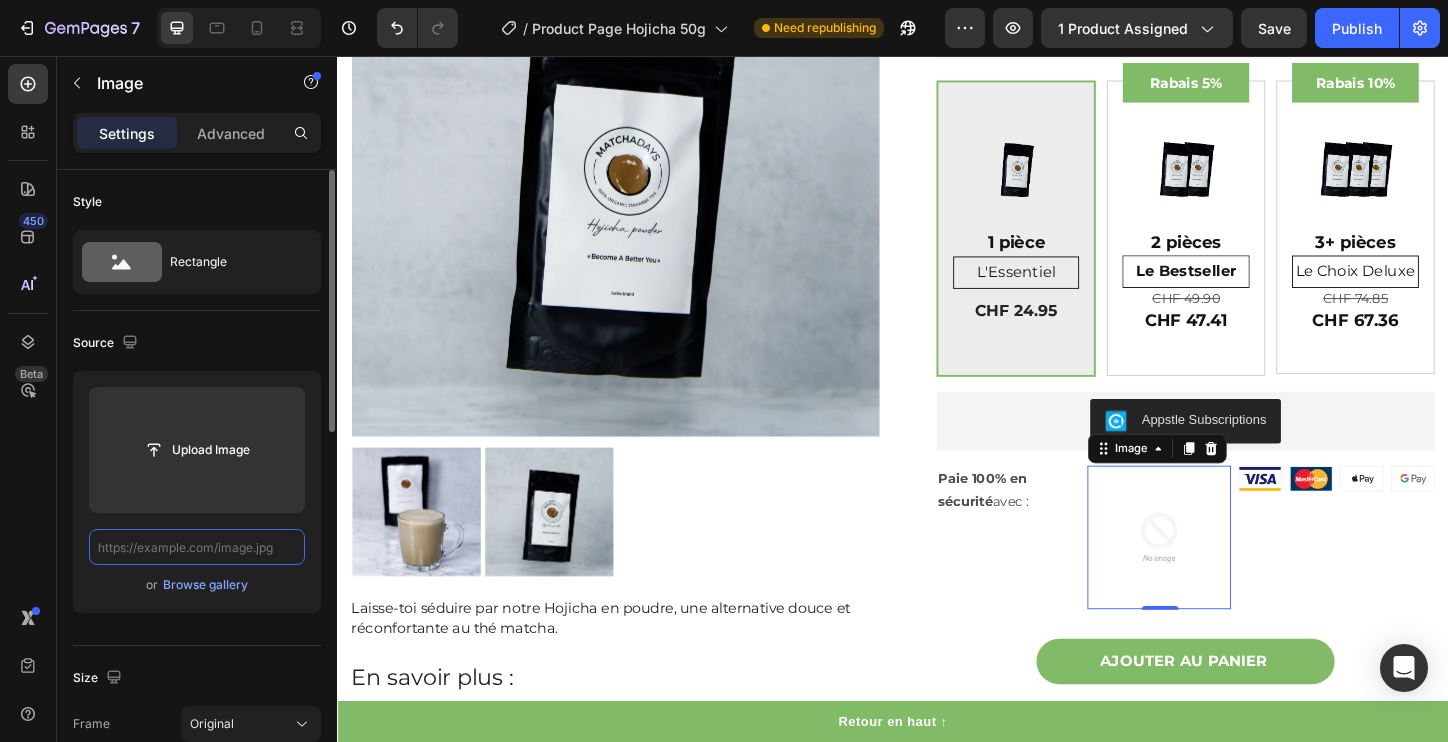 paste on "https://cdn.shopify.com/s/files/1/0593/4366/7408/files/PayPal-2.svg?v=1754155561" 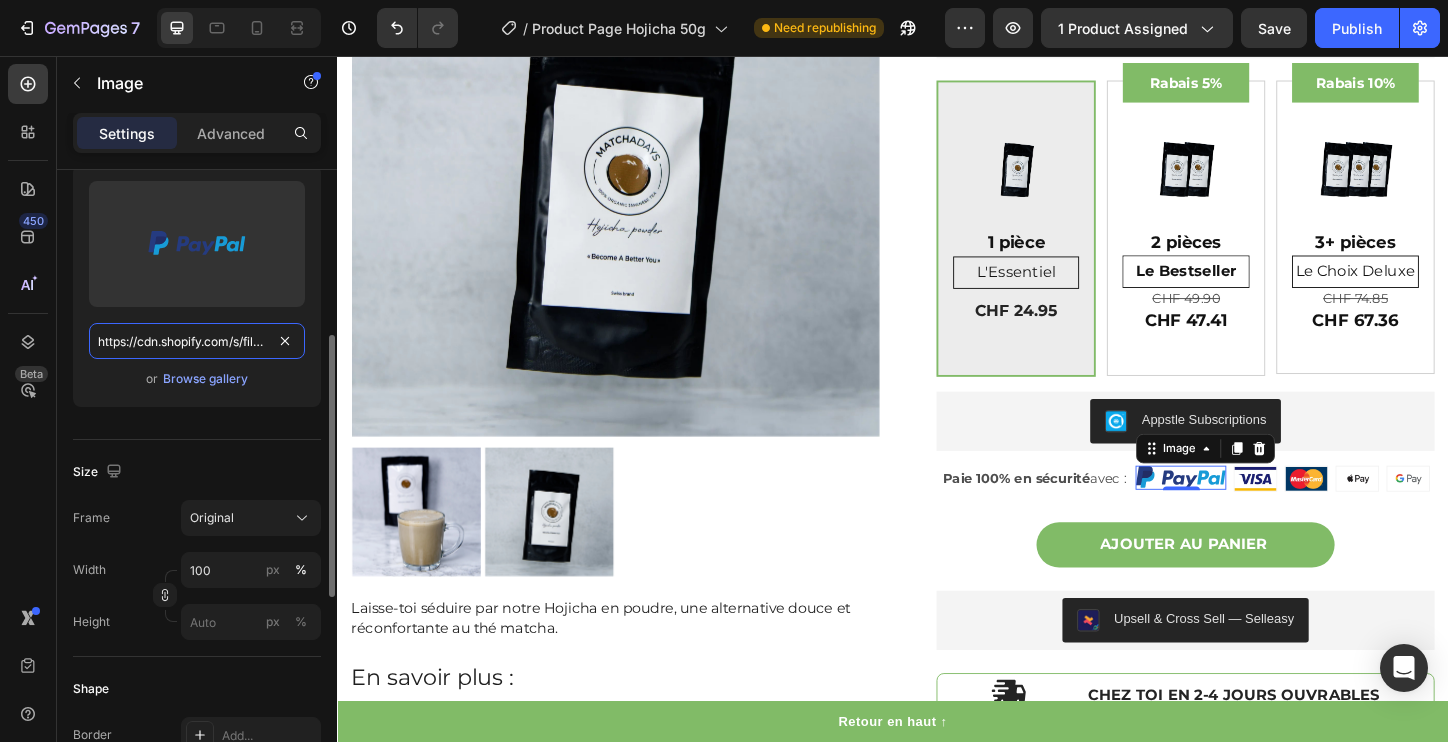 scroll, scrollTop: 262, scrollLeft: 0, axis: vertical 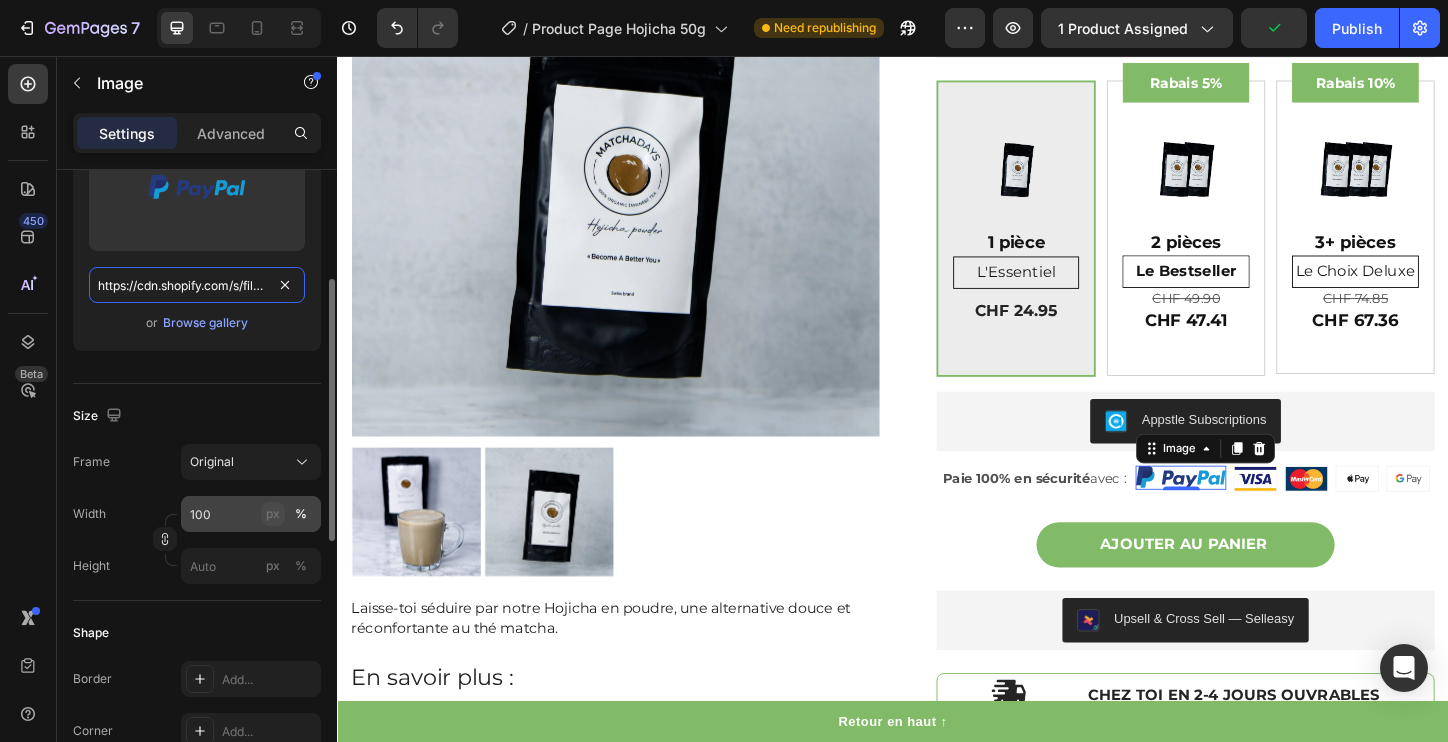 type on "https://cdn.shopify.com/s/files/1/0593/4366/7408/files/PayPal-2.svg?v=1754155561" 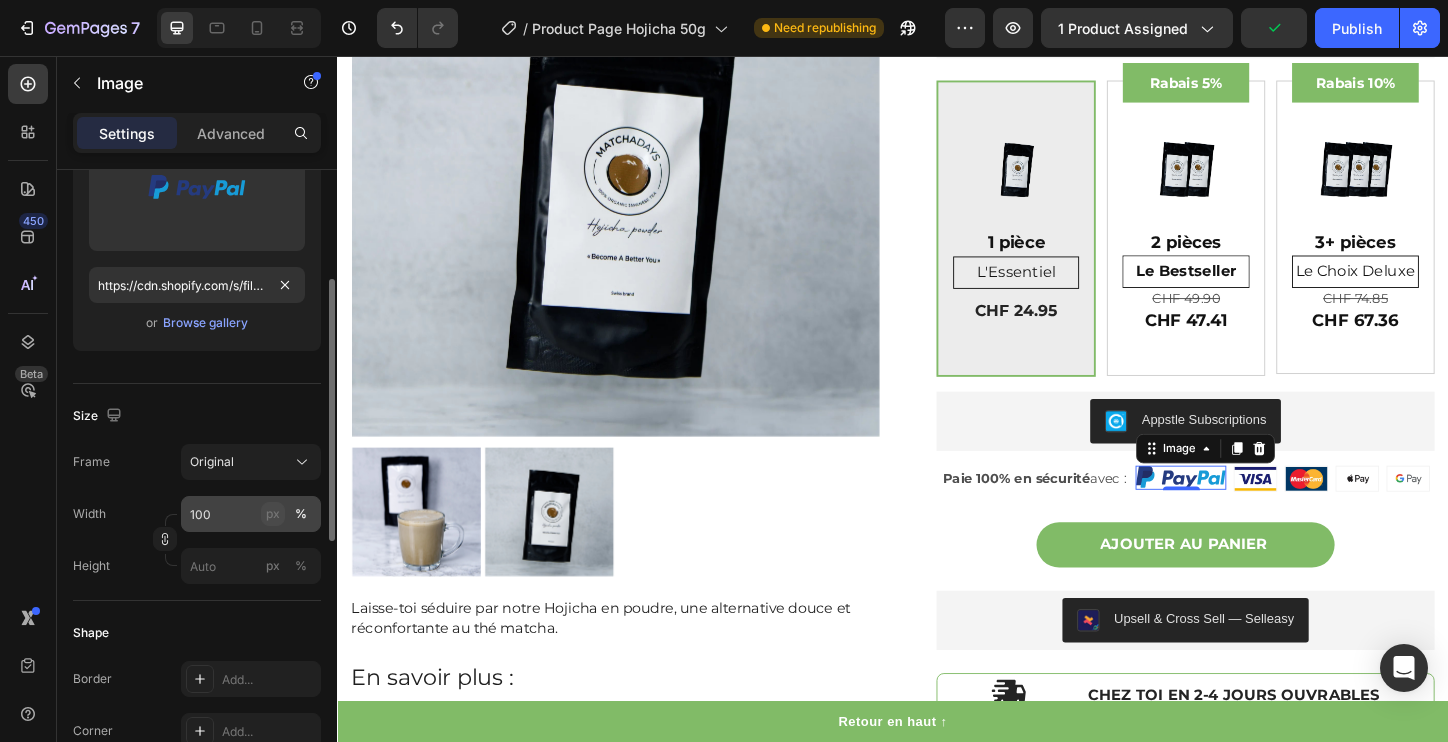 click on "px" at bounding box center [273, 514] 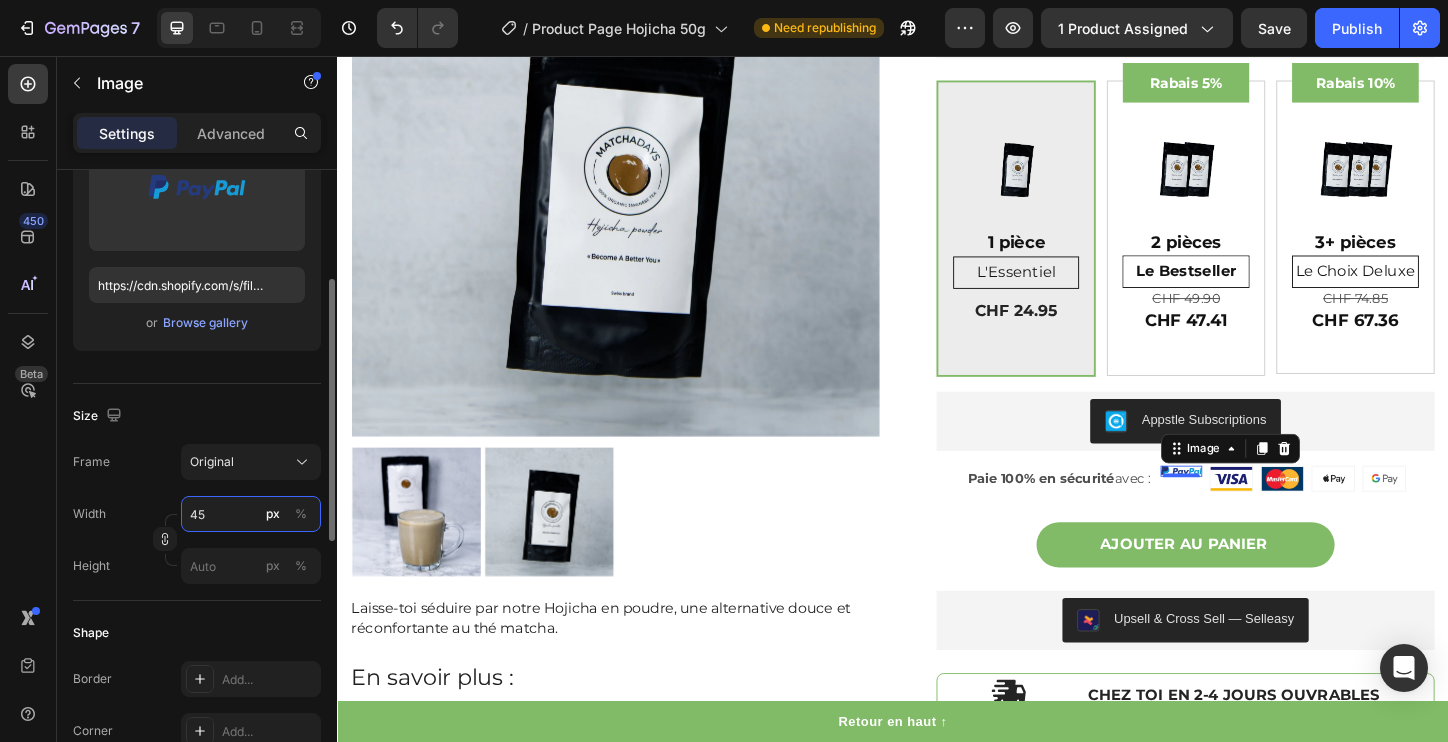 type on "4" 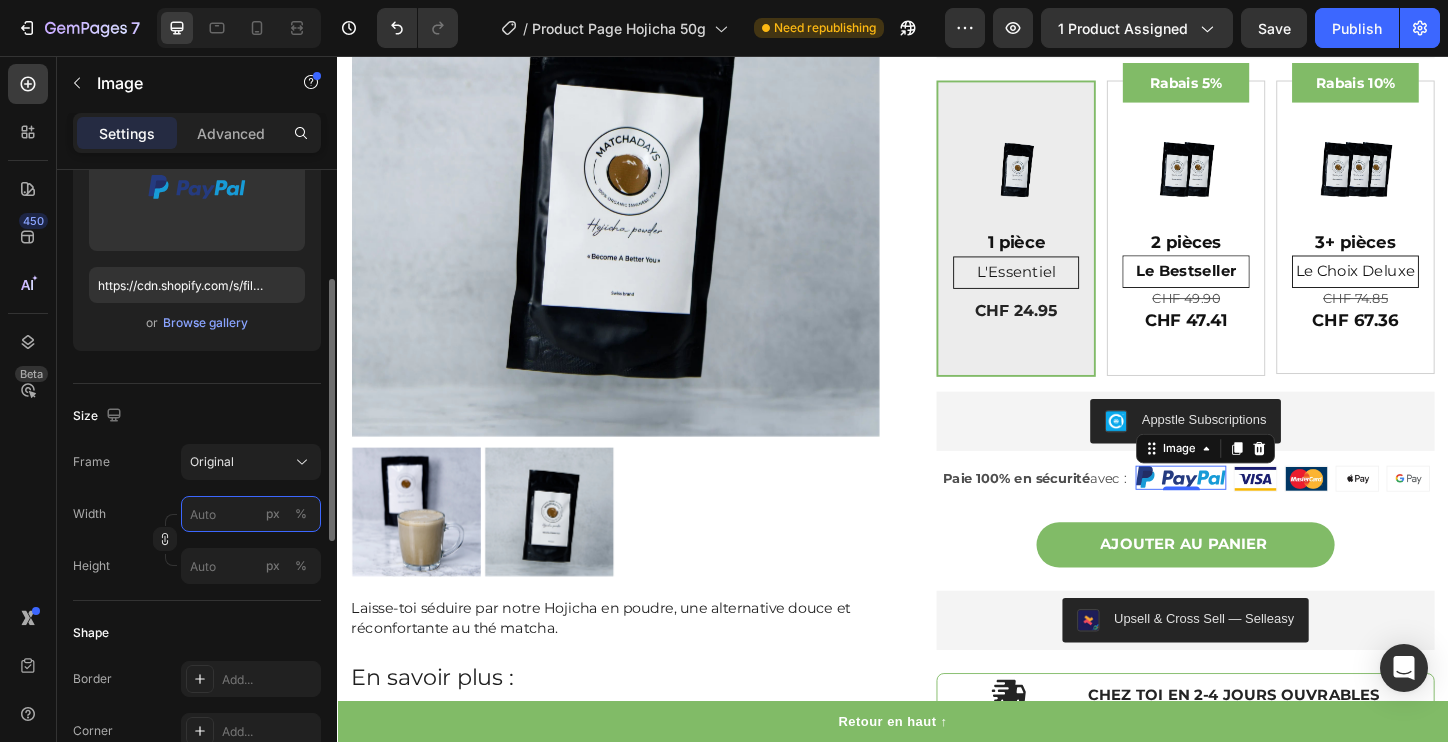 type on "4" 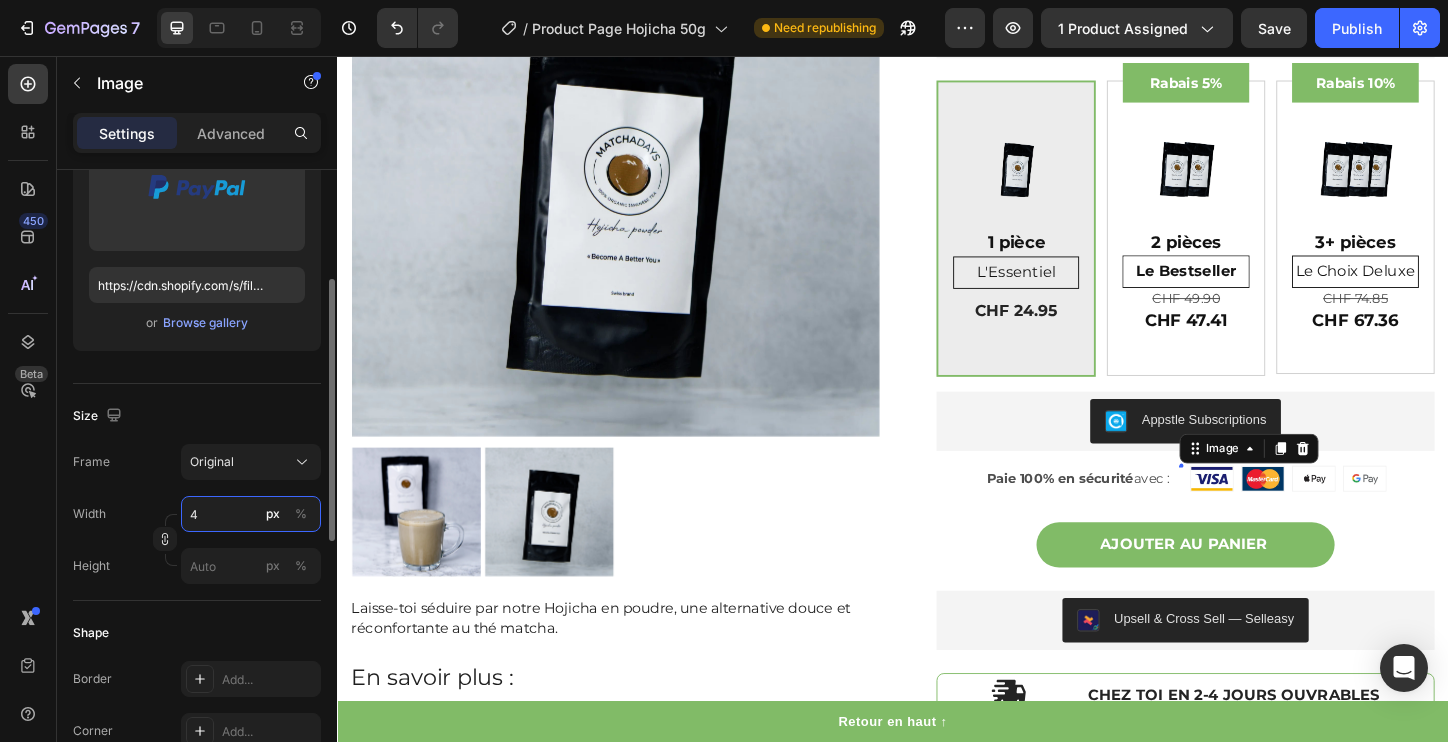 click on "4" at bounding box center [251, 514] 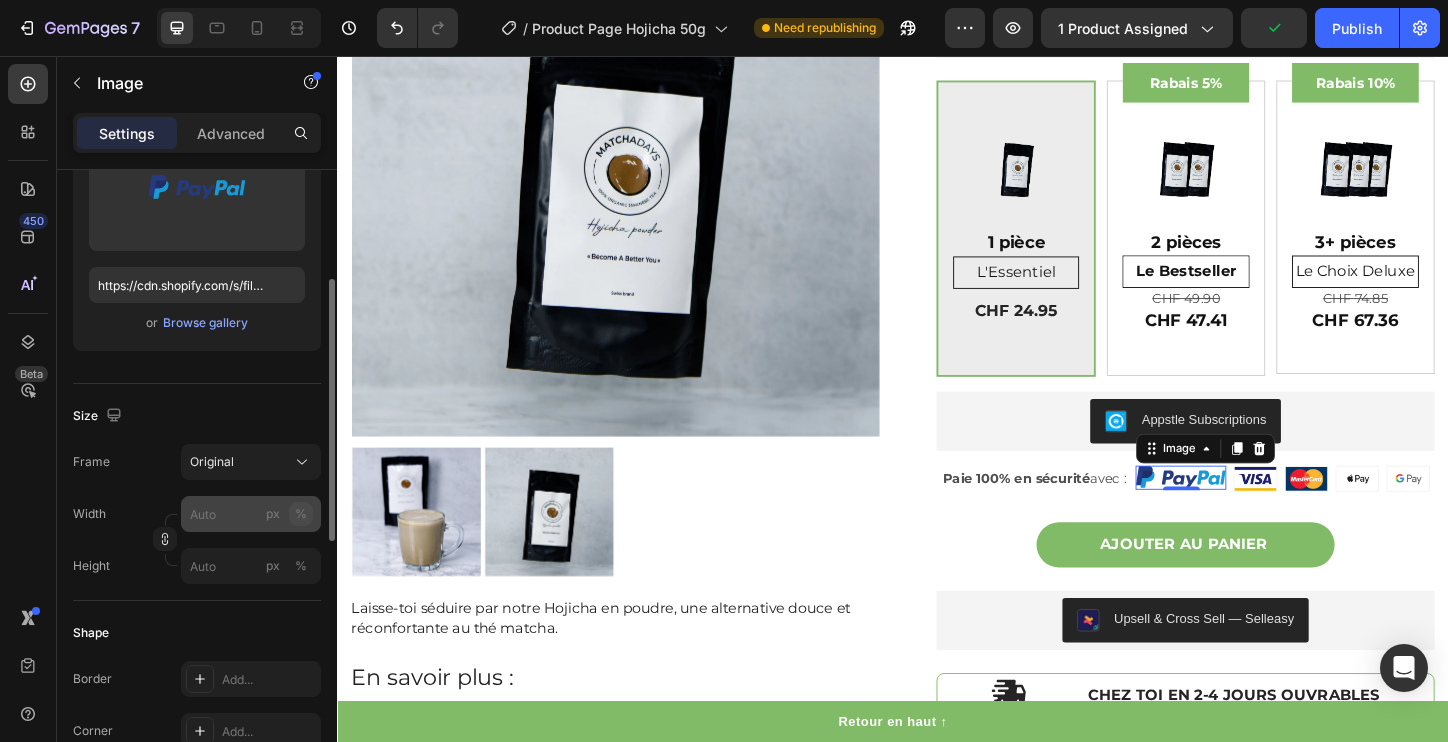 click on "%" at bounding box center [301, 514] 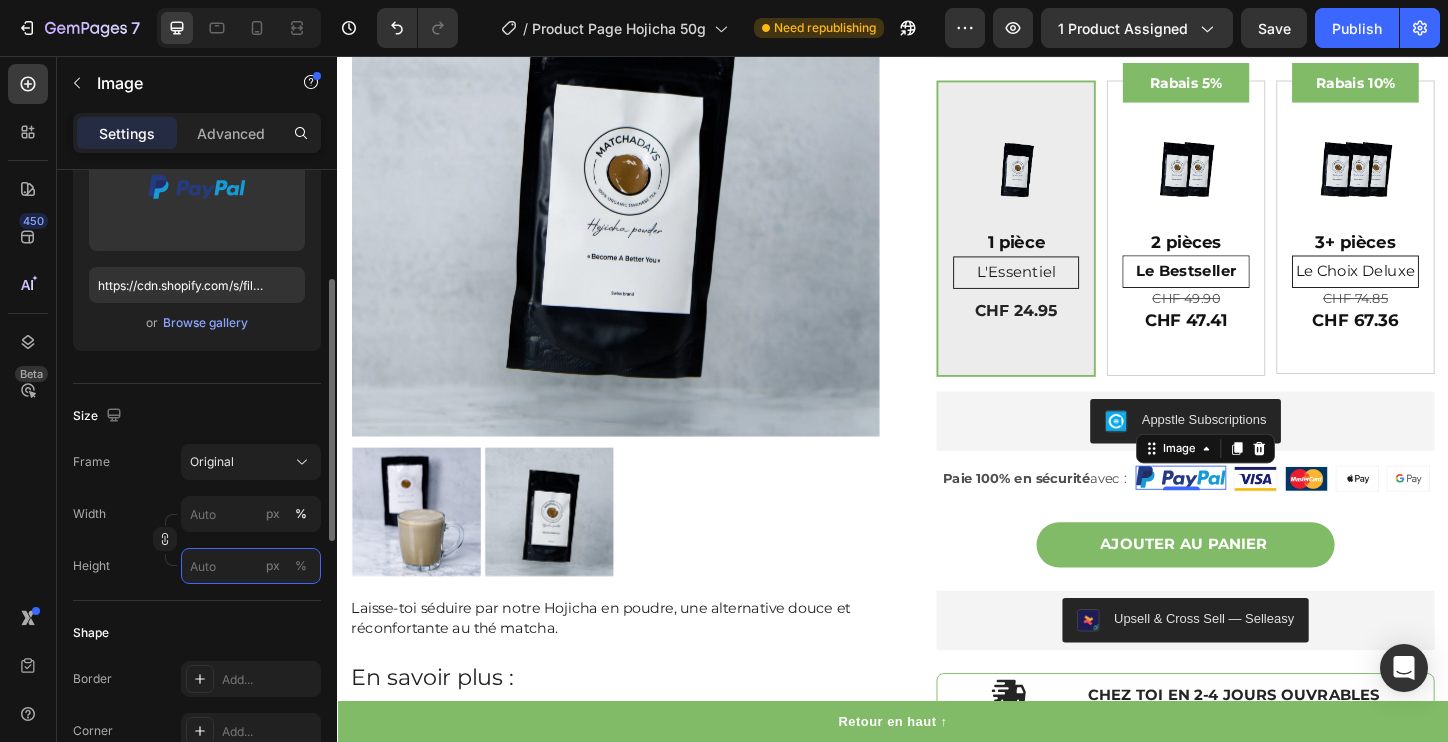click on "px %" at bounding box center (251, 566) 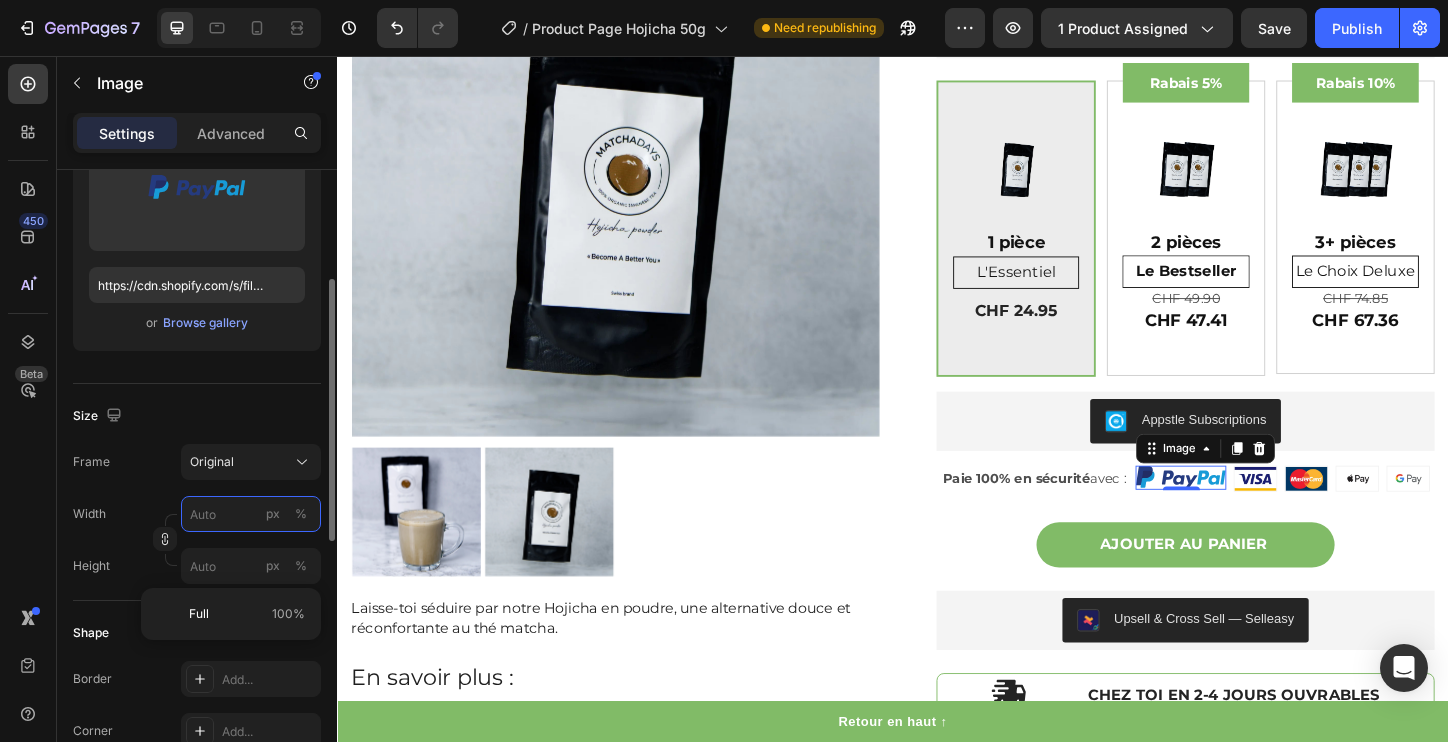 click on "px %" at bounding box center [251, 514] 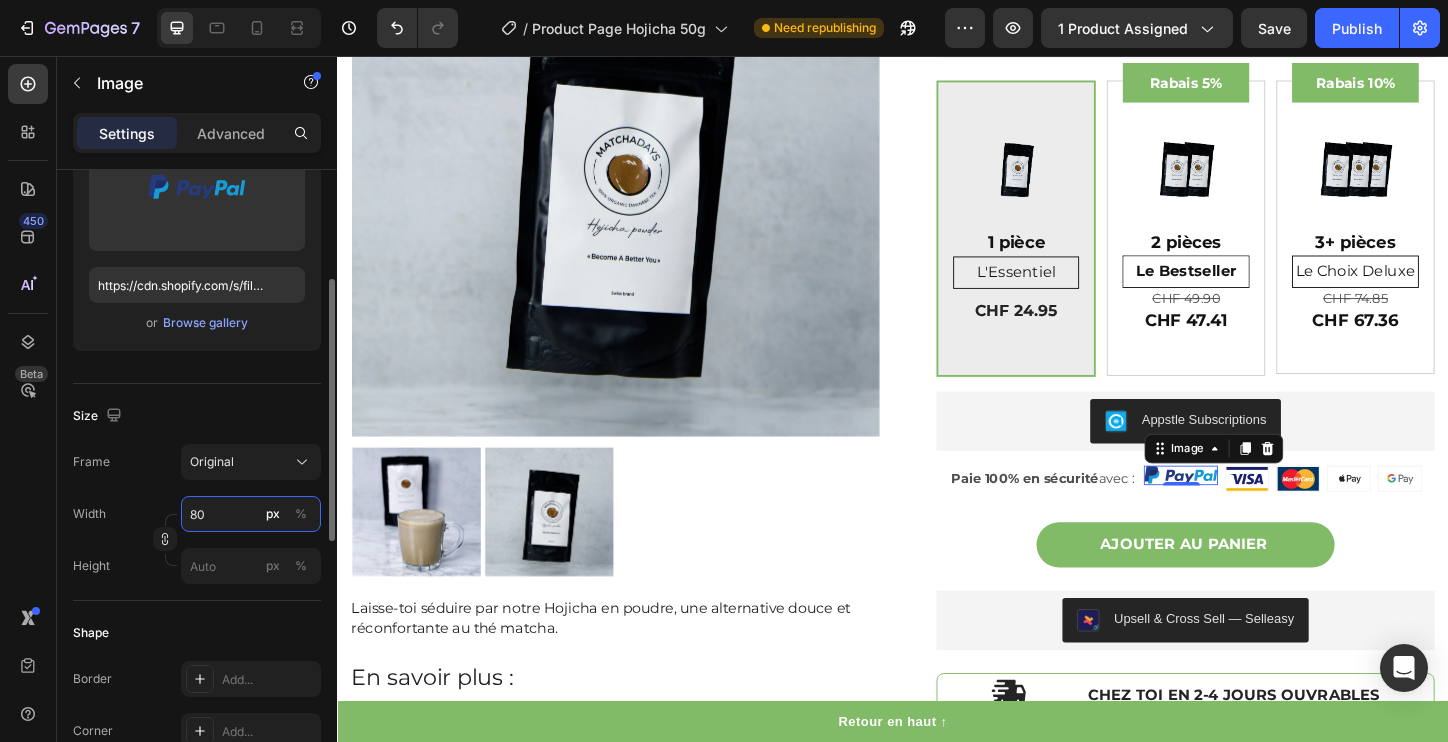 type on "8" 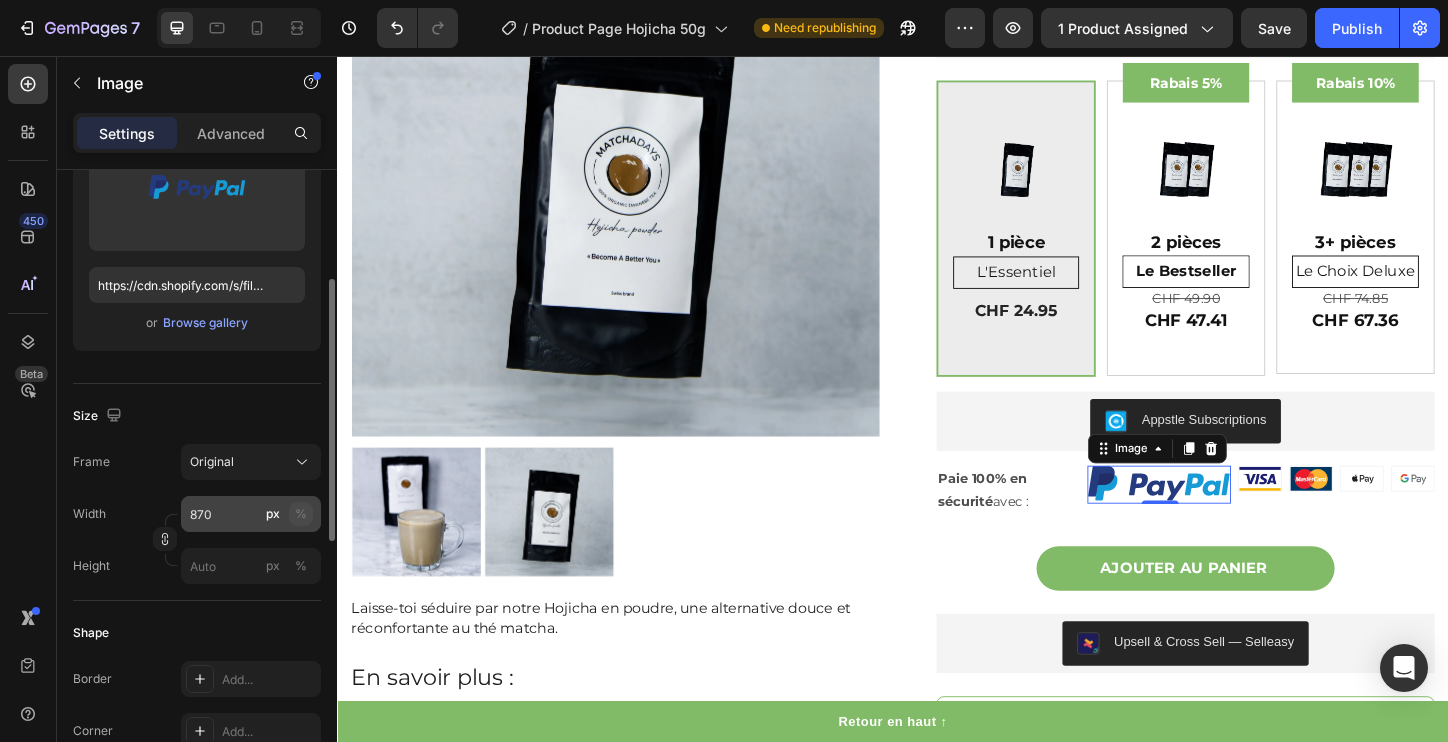 click on "%" 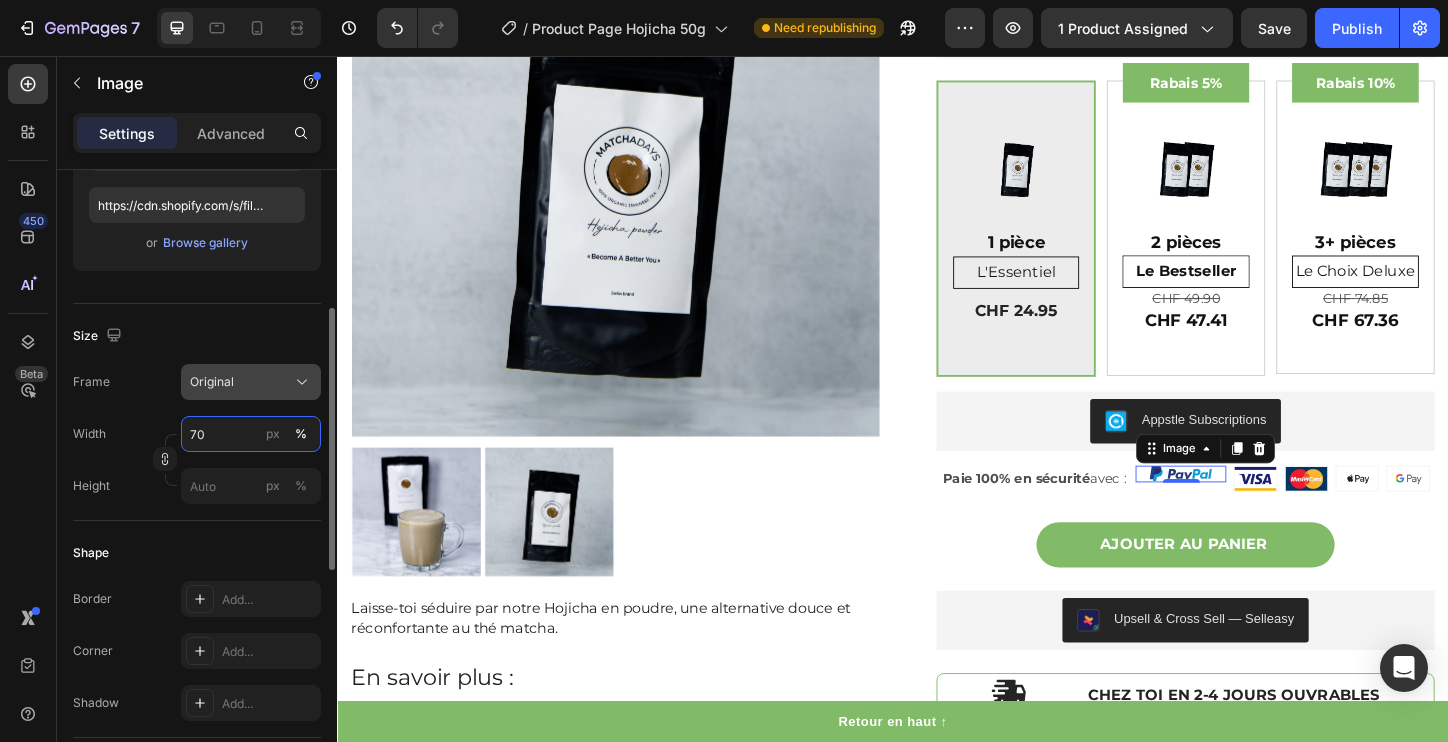 scroll, scrollTop: 344, scrollLeft: 0, axis: vertical 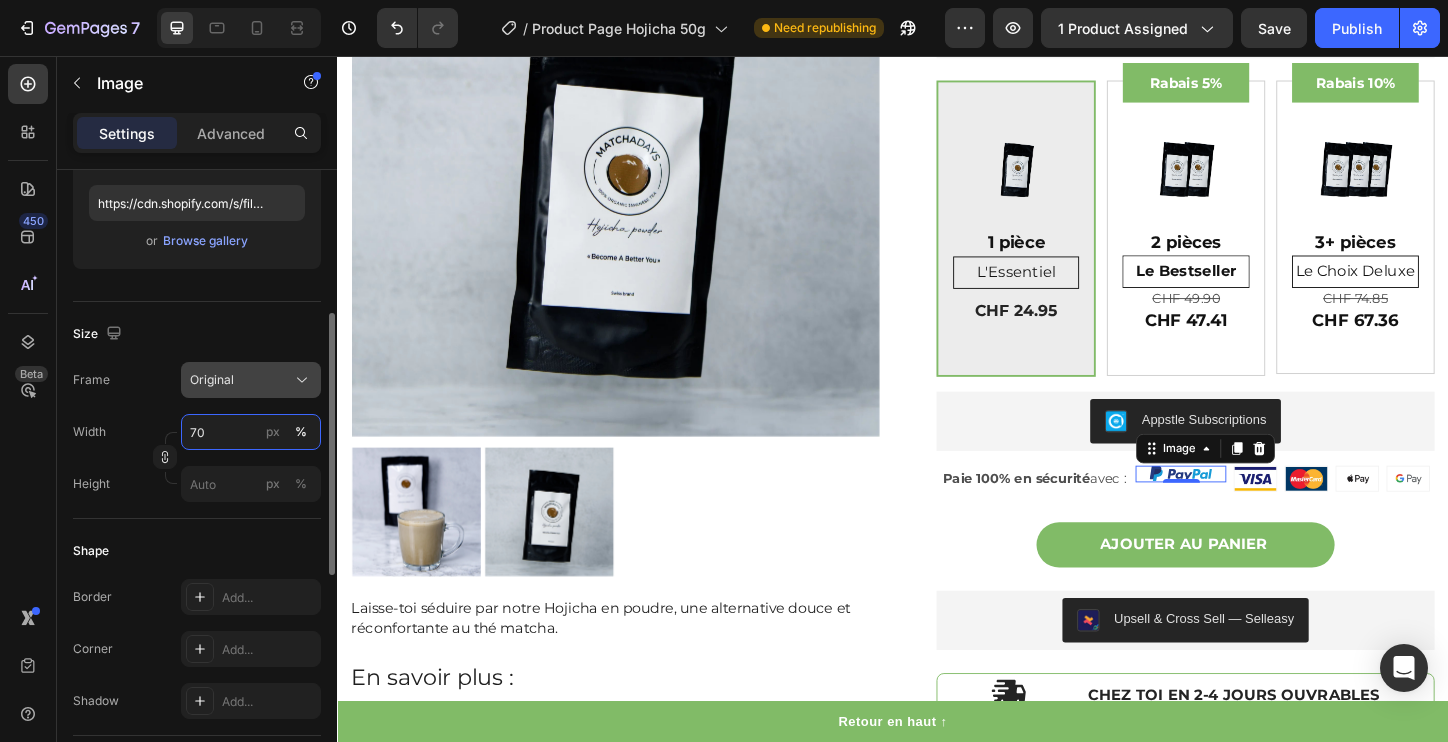 type on "70" 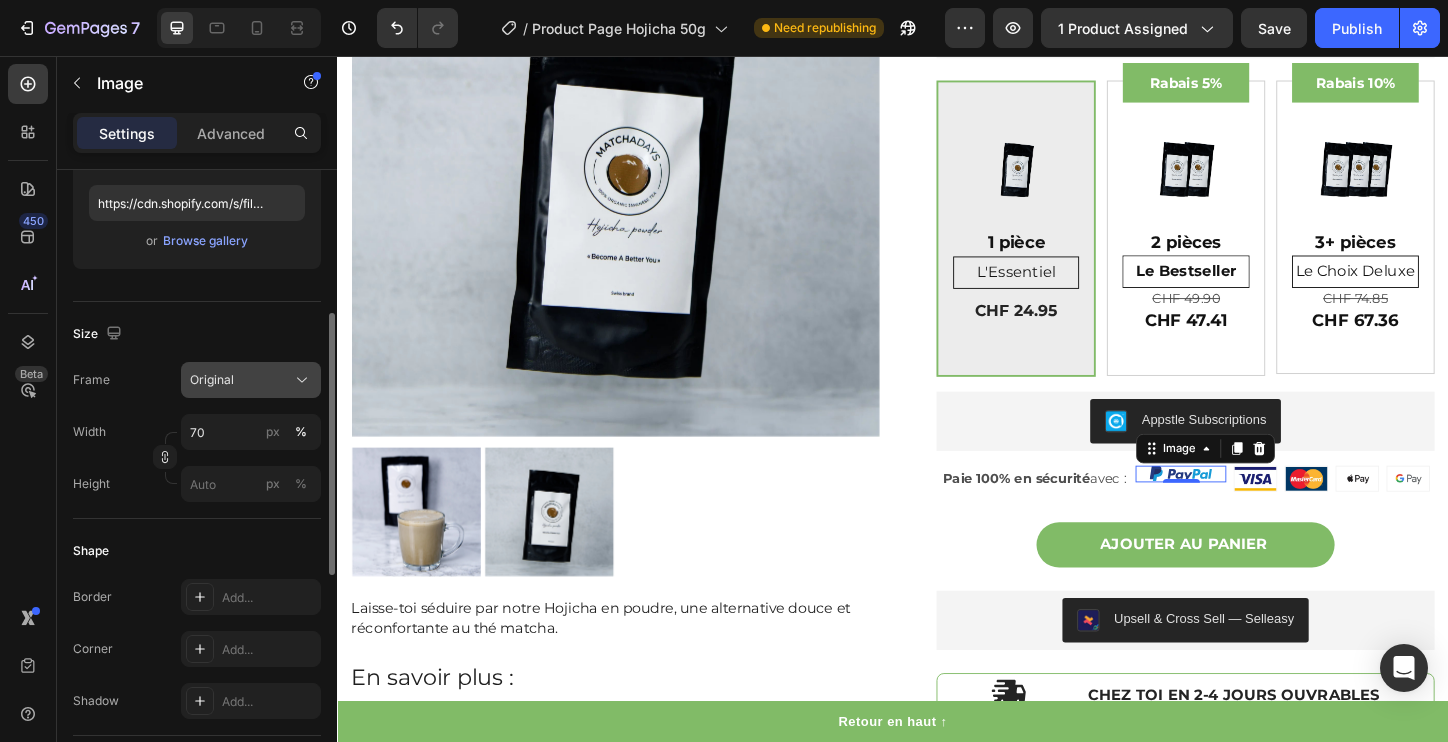click on "Original" 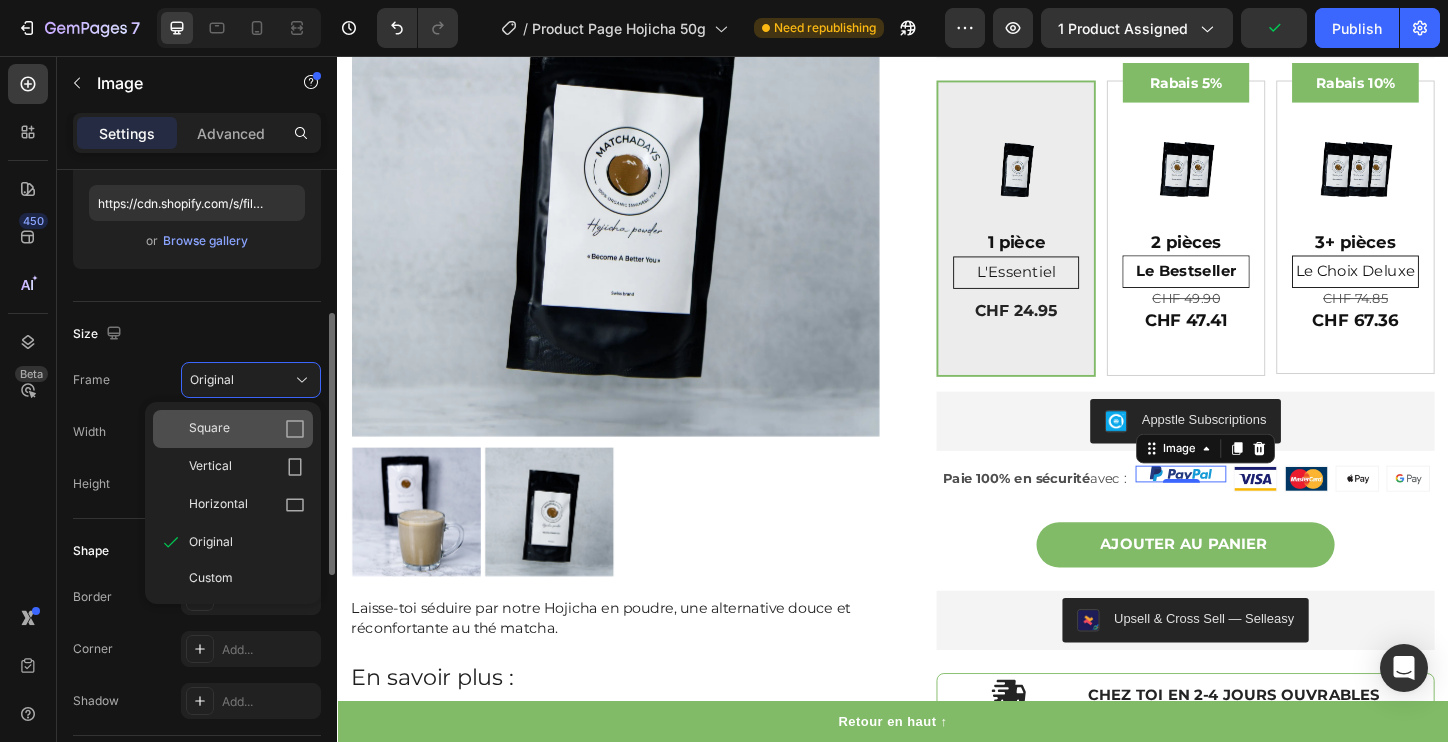 click 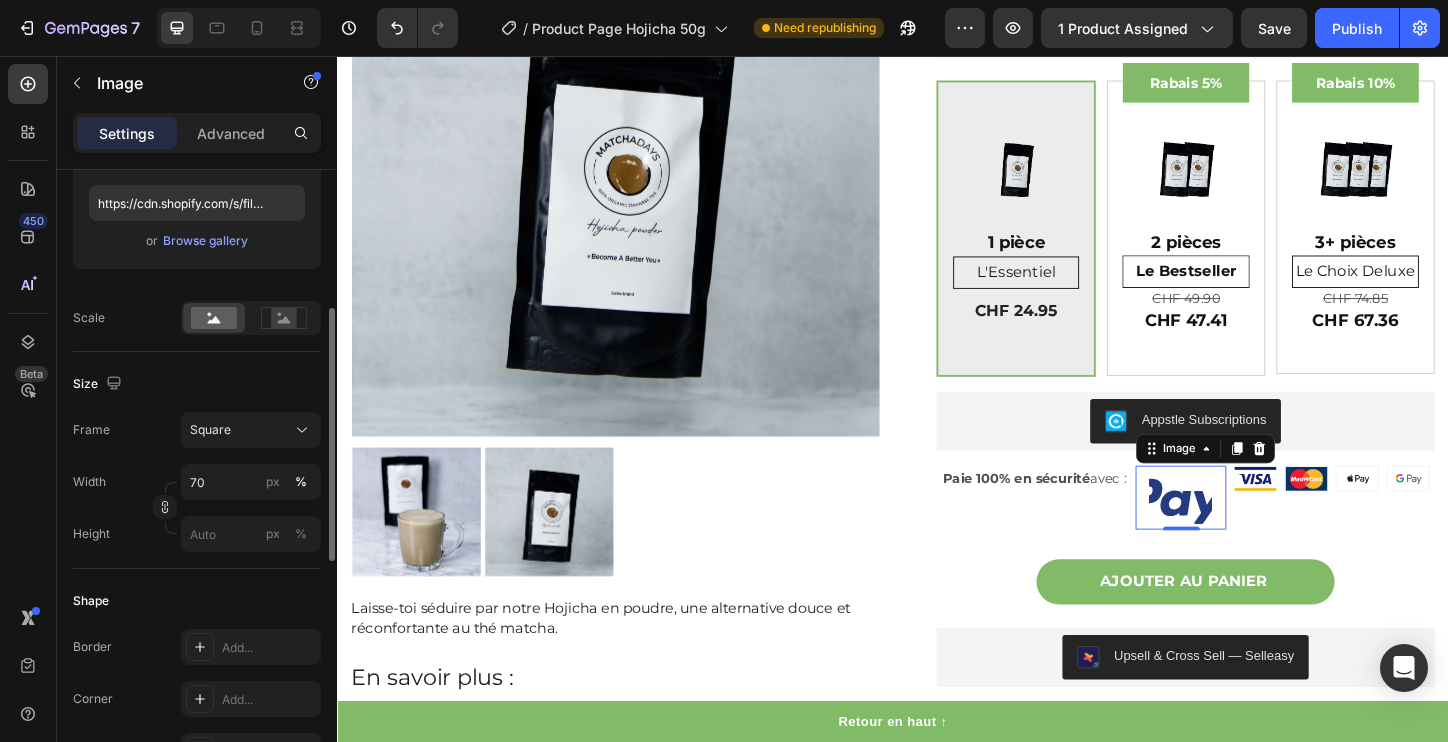 click 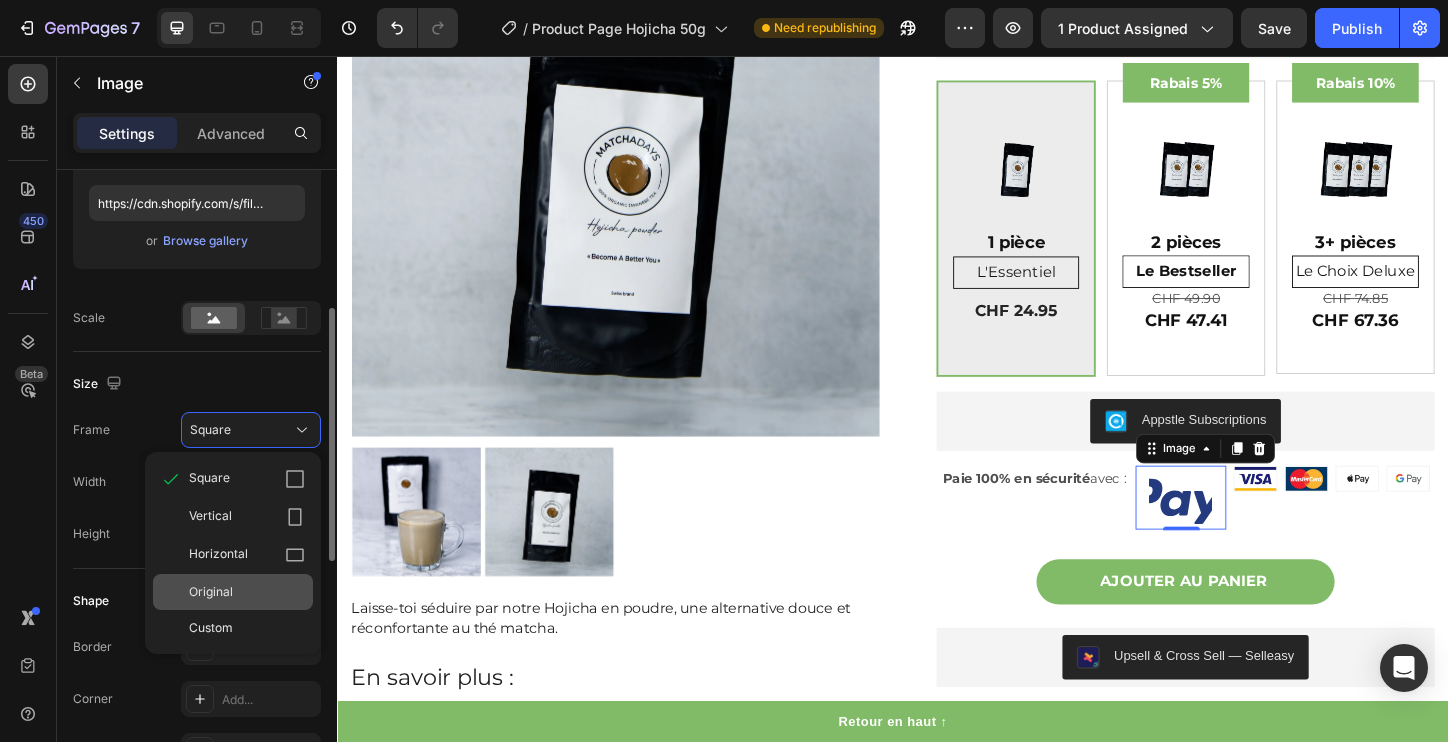 click on "Original" 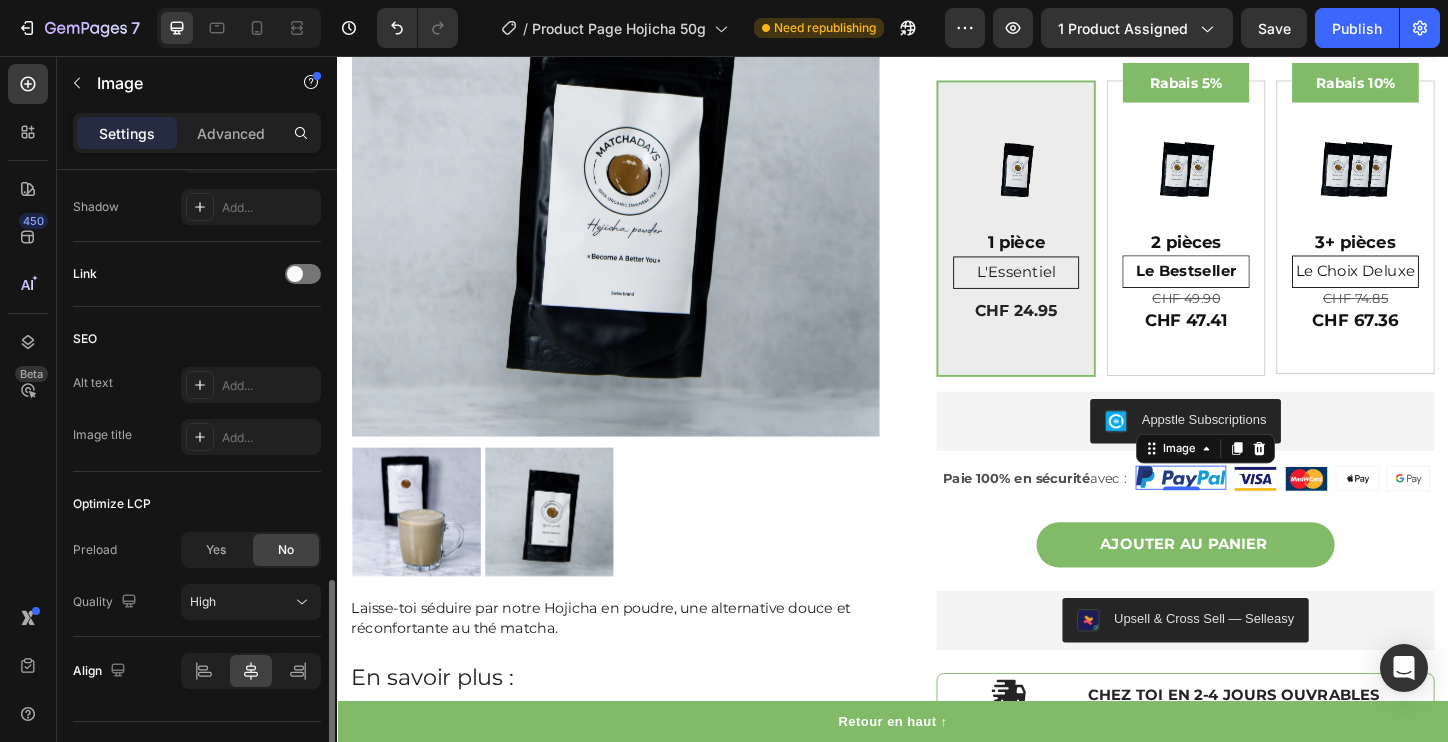 scroll, scrollTop: 881, scrollLeft: 0, axis: vertical 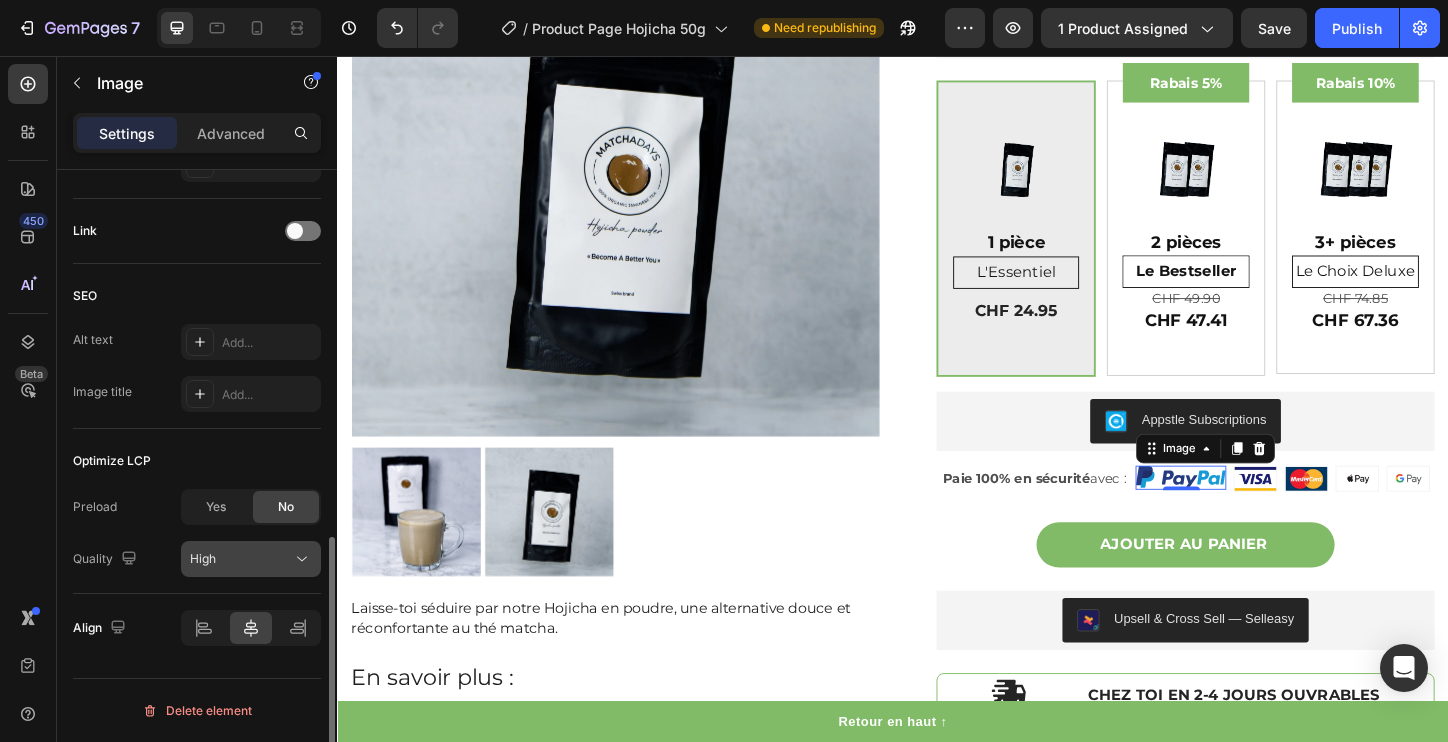 click on "High" at bounding box center (241, 559) 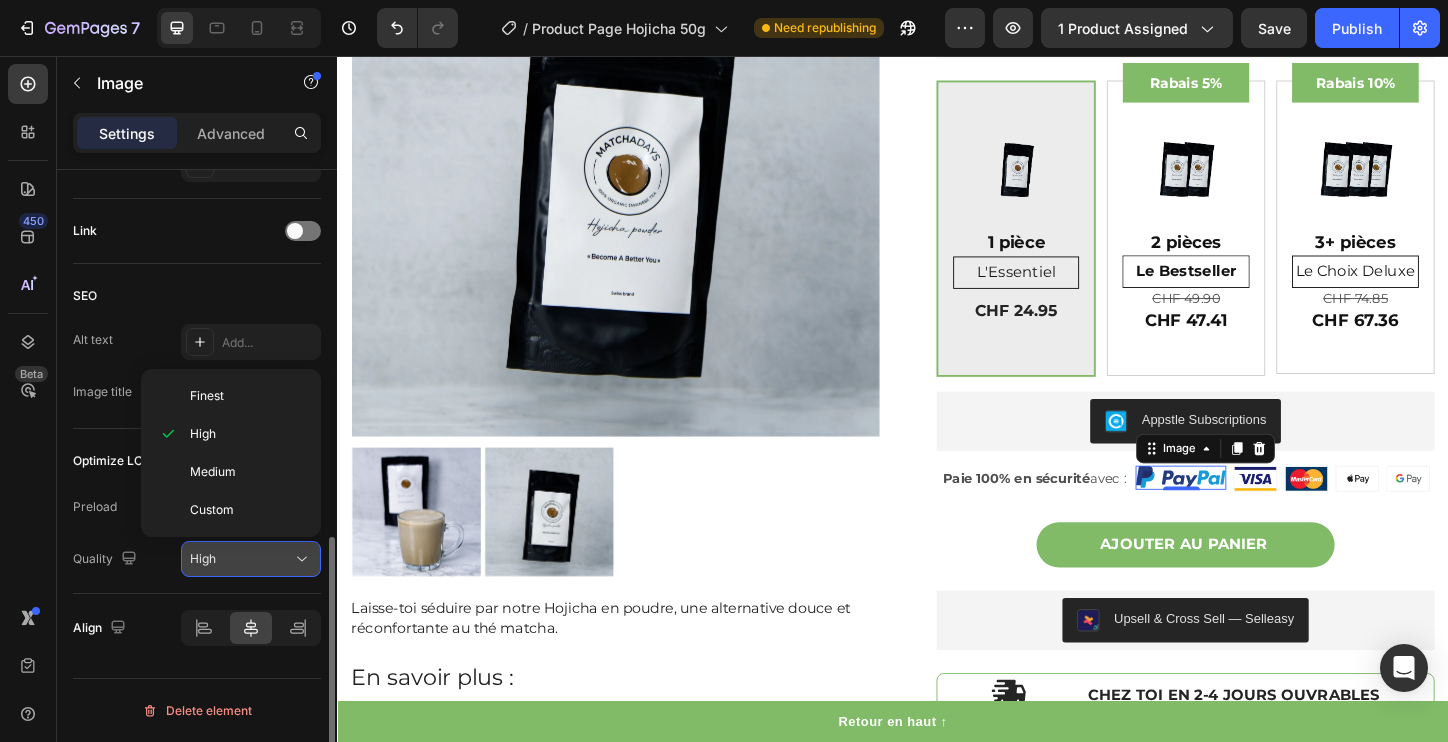 click on "High" at bounding box center (241, 559) 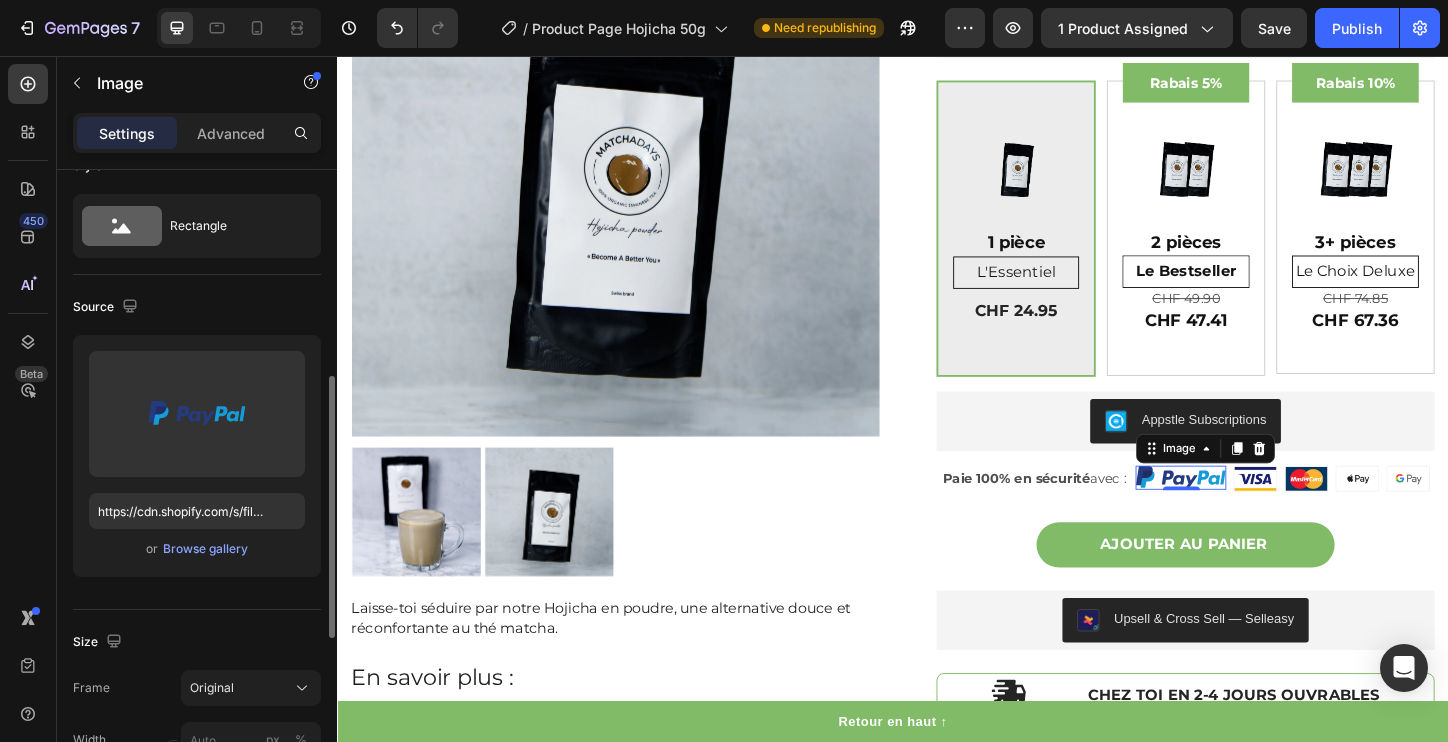 scroll, scrollTop: 0, scrollLeft: 0, axis: both 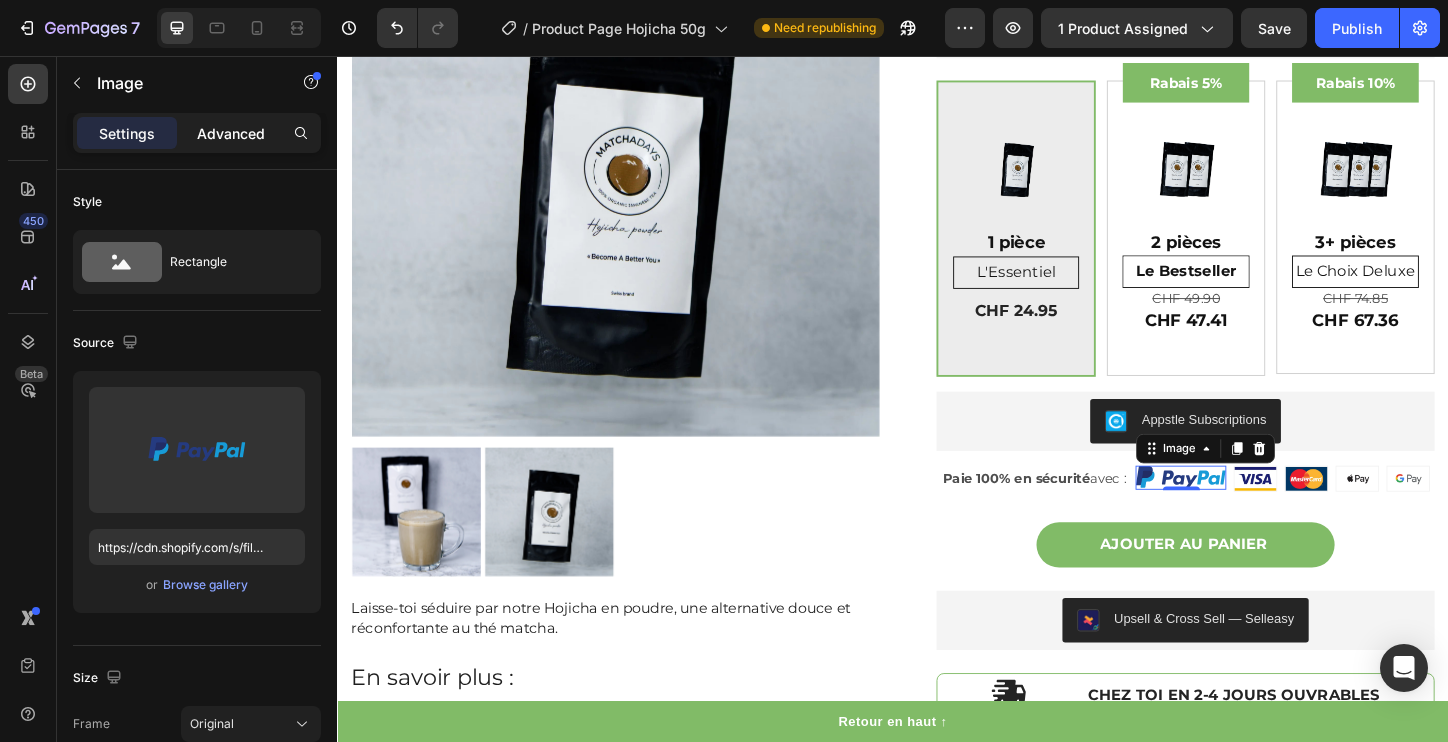 click on "Advanced" 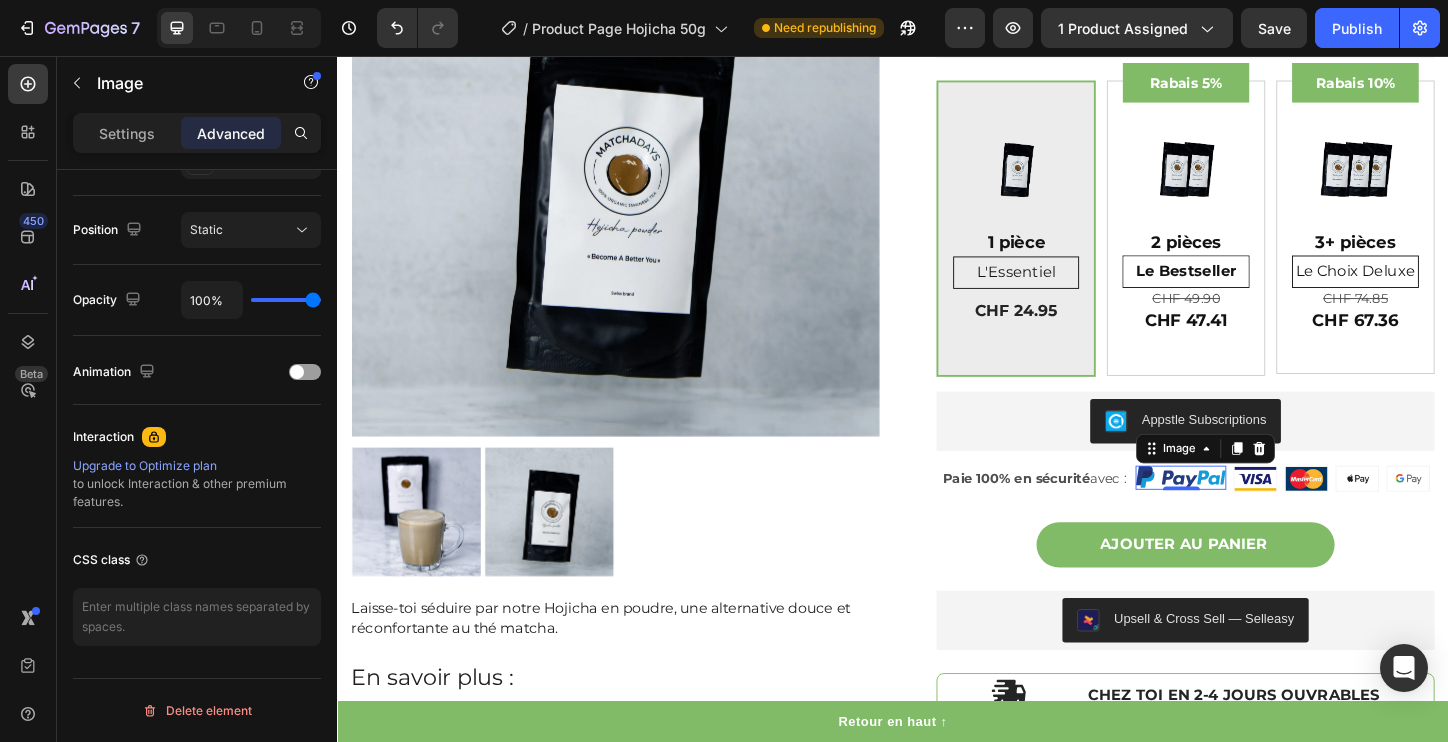 scroll, scrollTop: 0, scrollLeft: 0, axis: both 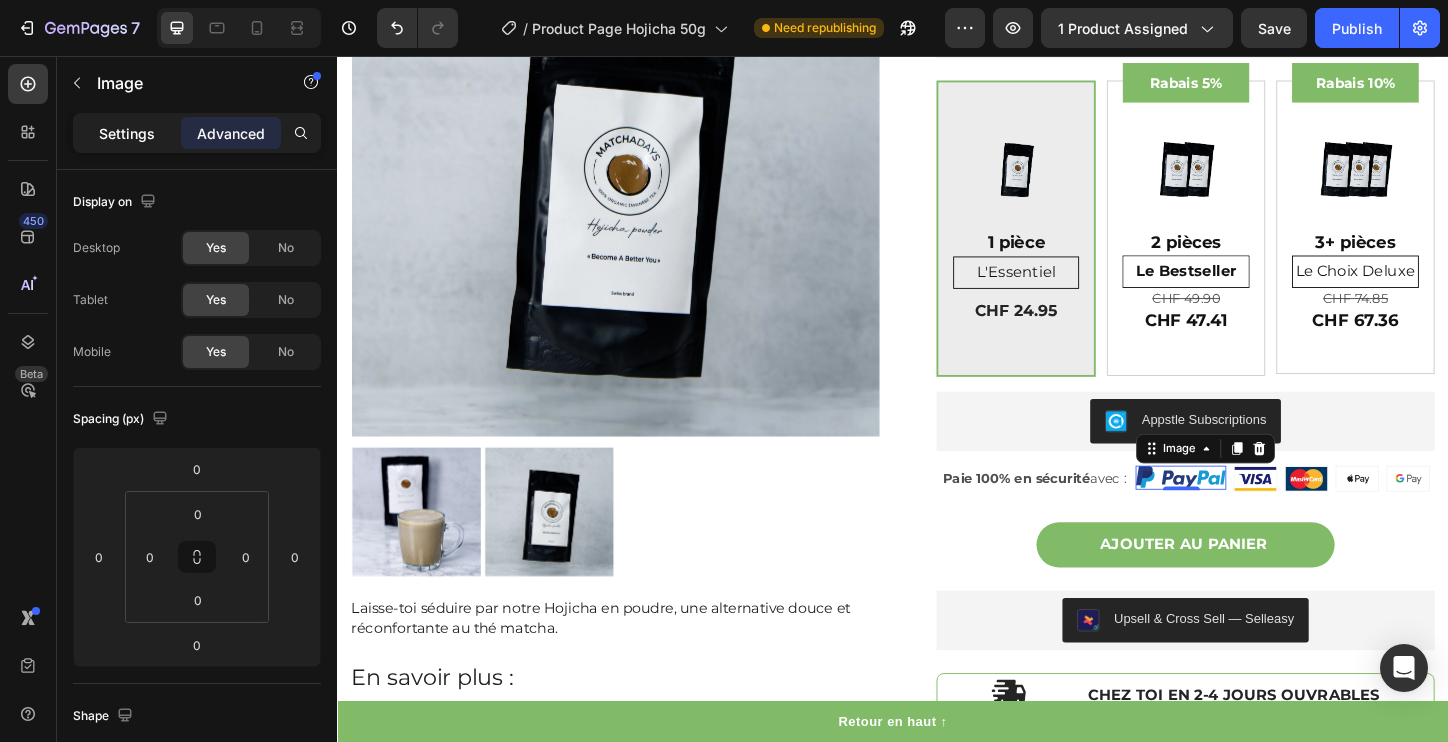 click on "Settings" at bounding box center [127, 133] 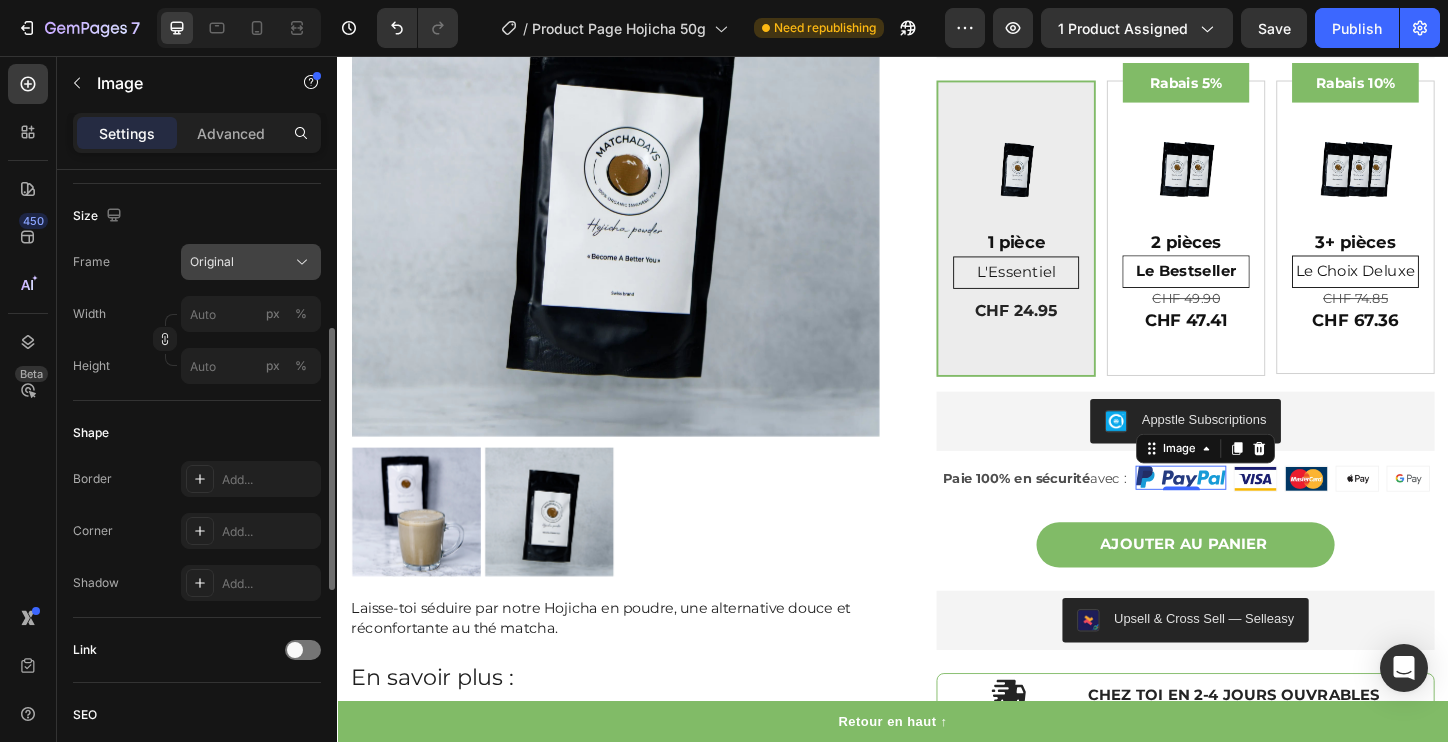 scroll, scrollTop: 470, scrollLeft: 0, axis: vertical 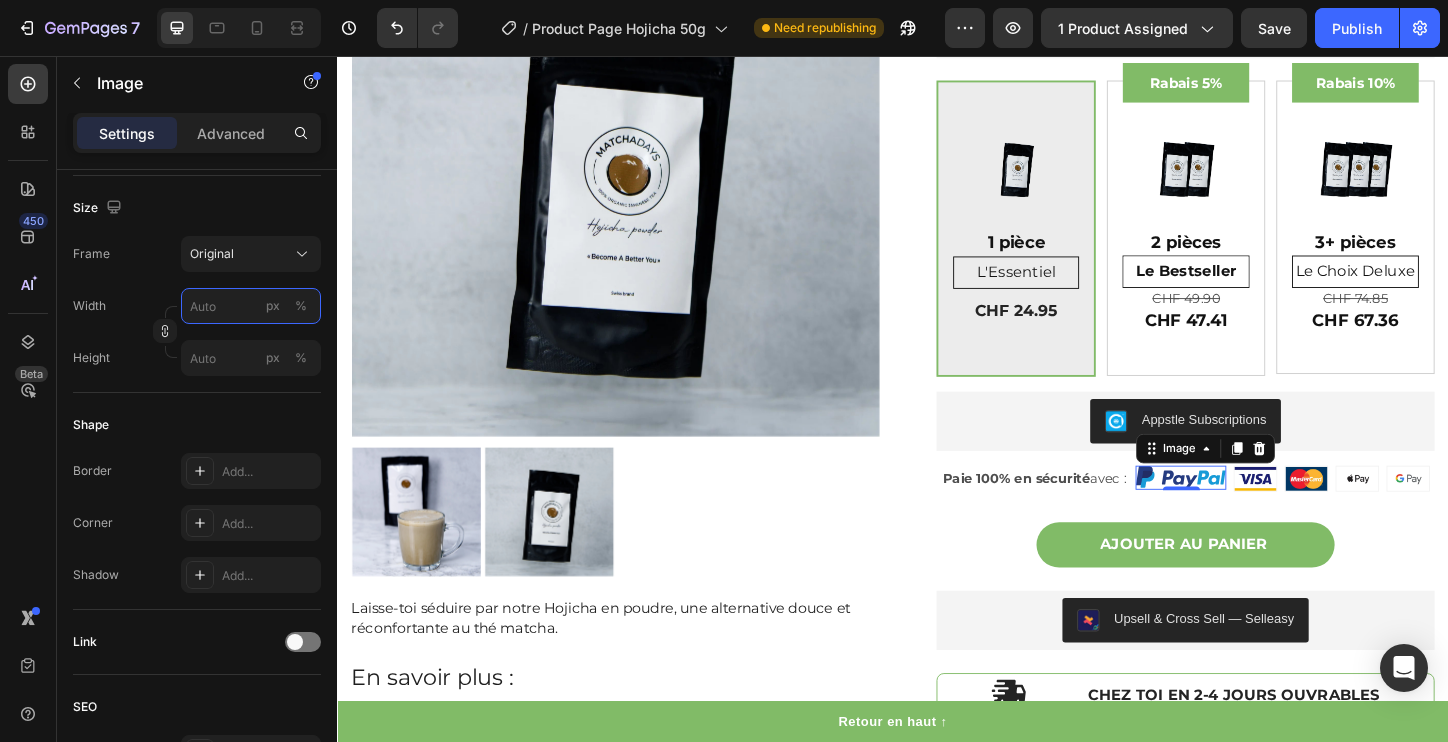 click on "px %" at bounding box center (251, 306) 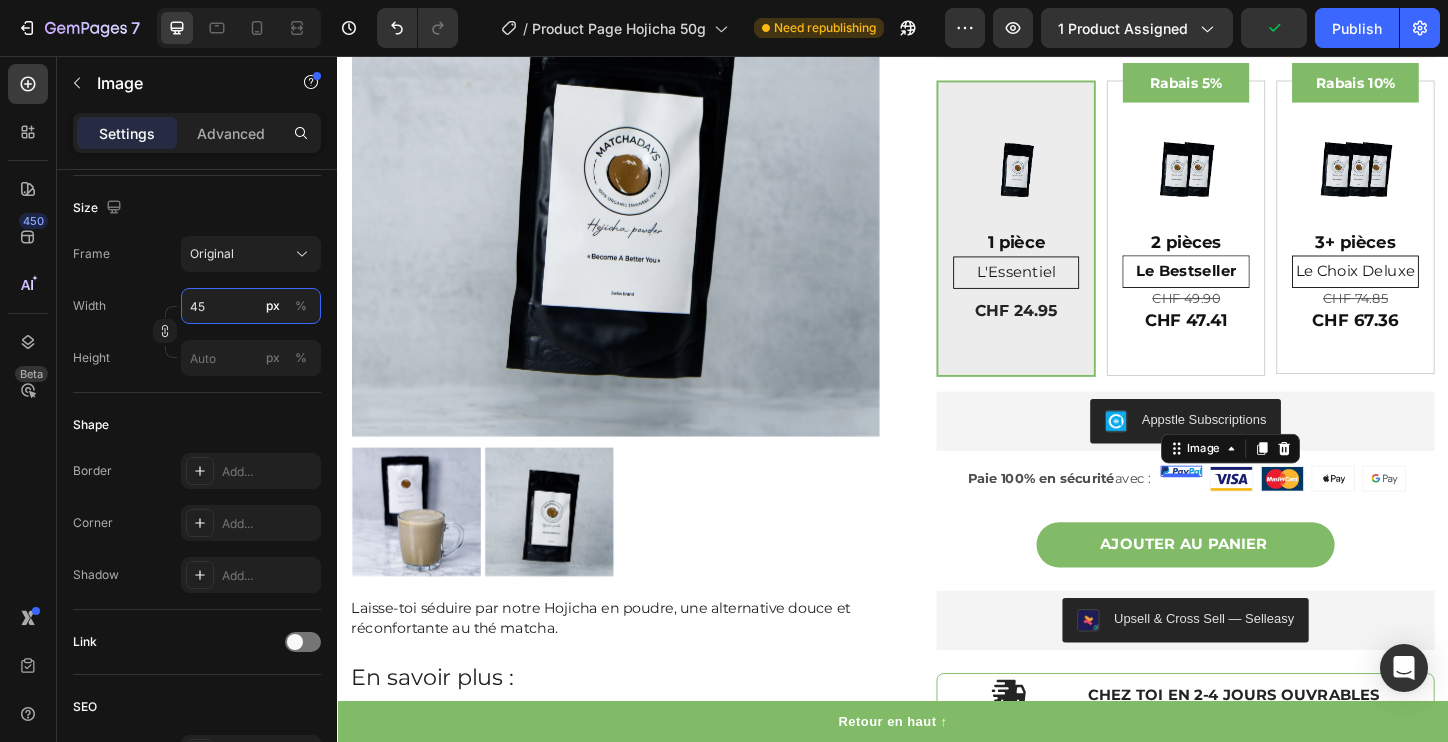 type on "4" 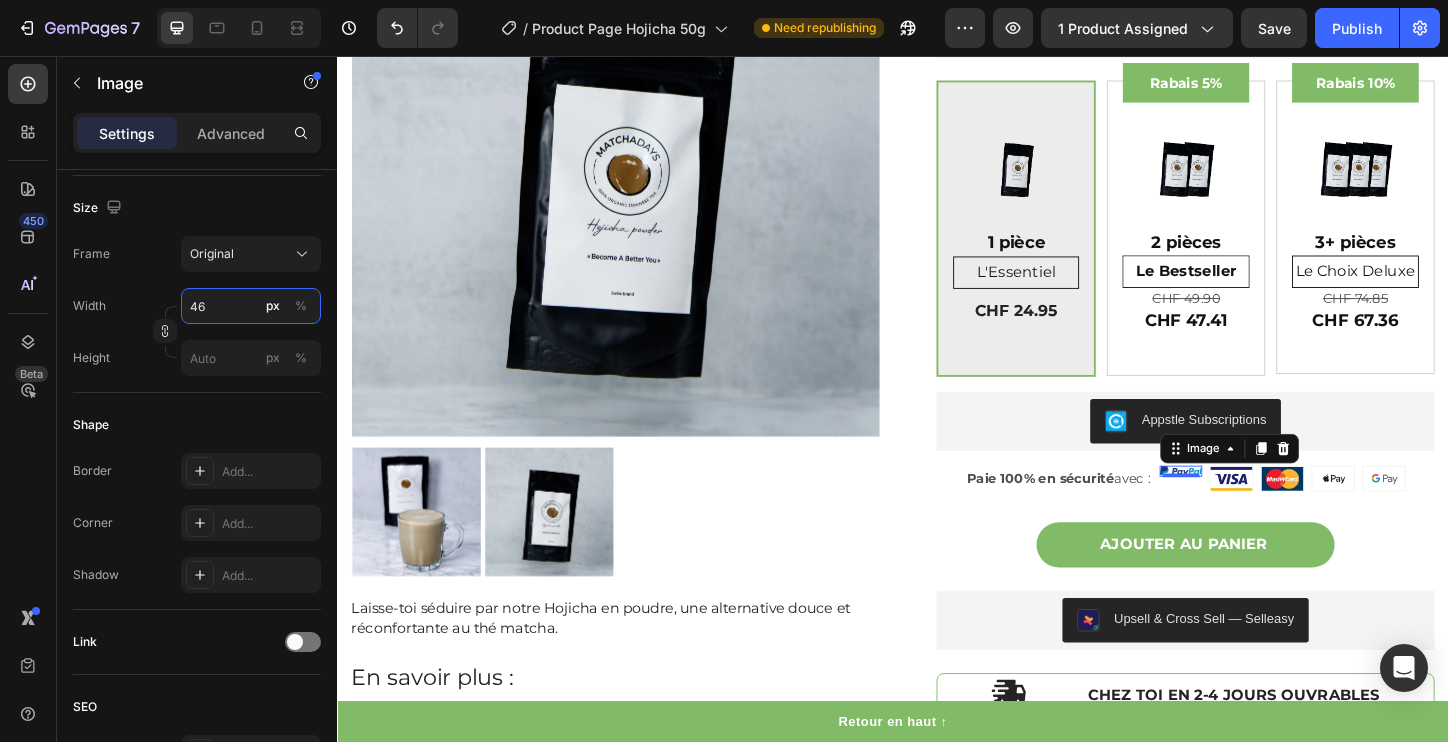 type on "4" 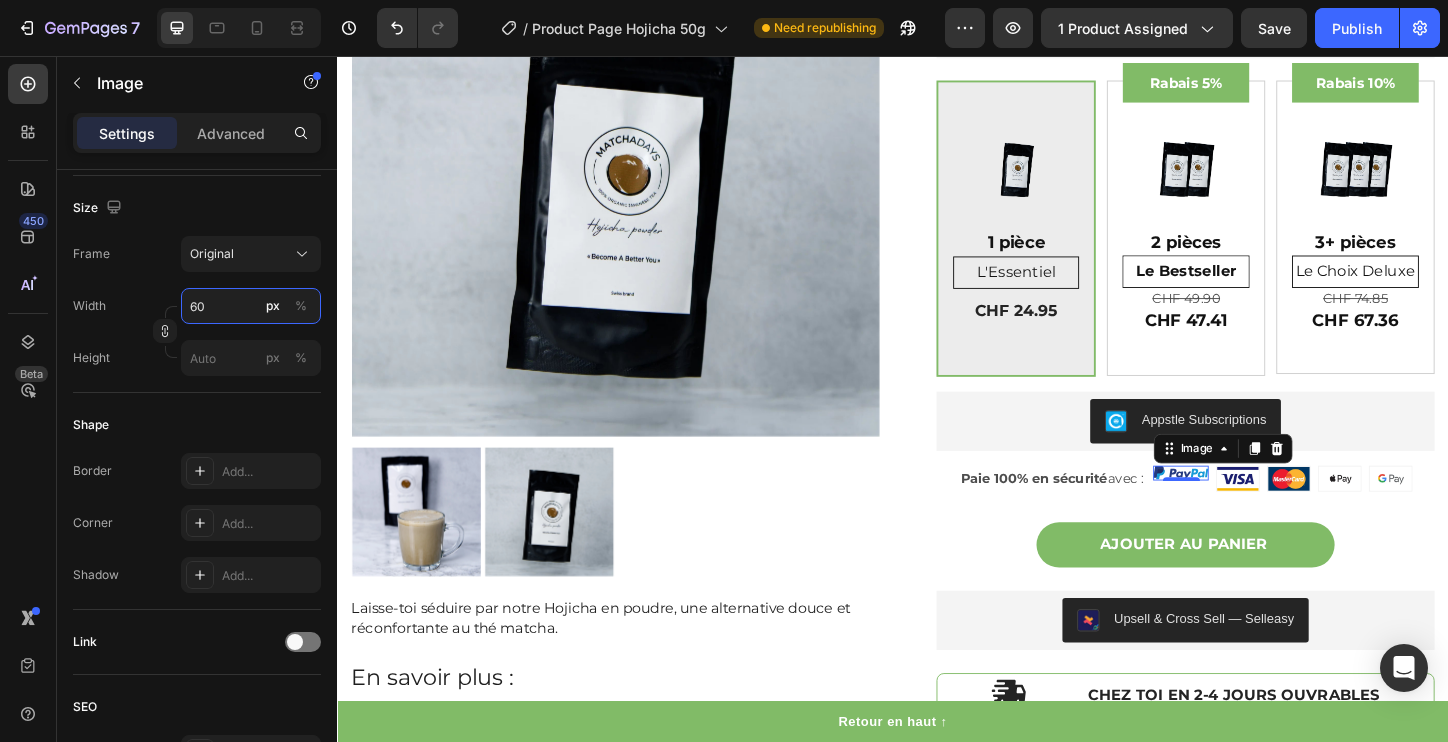 type on "6" 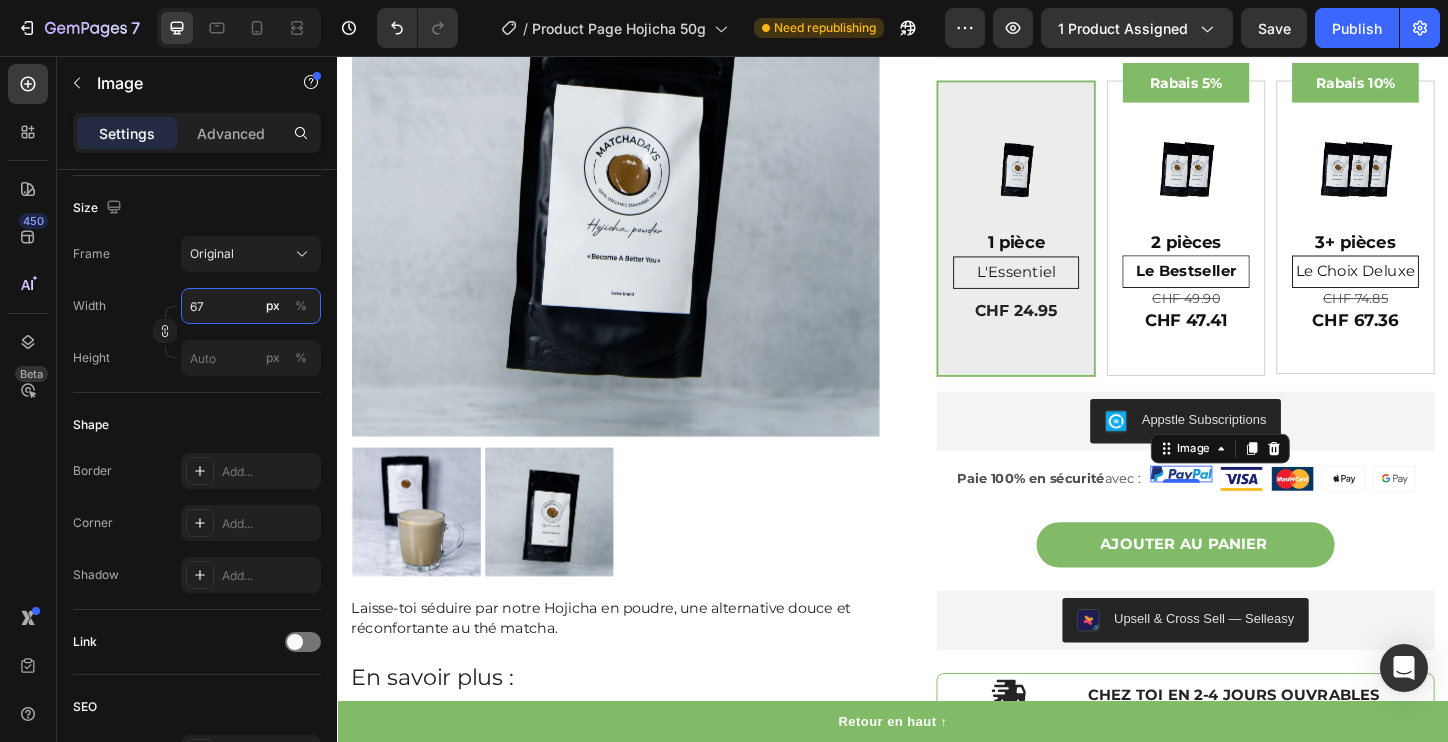 type on "6" 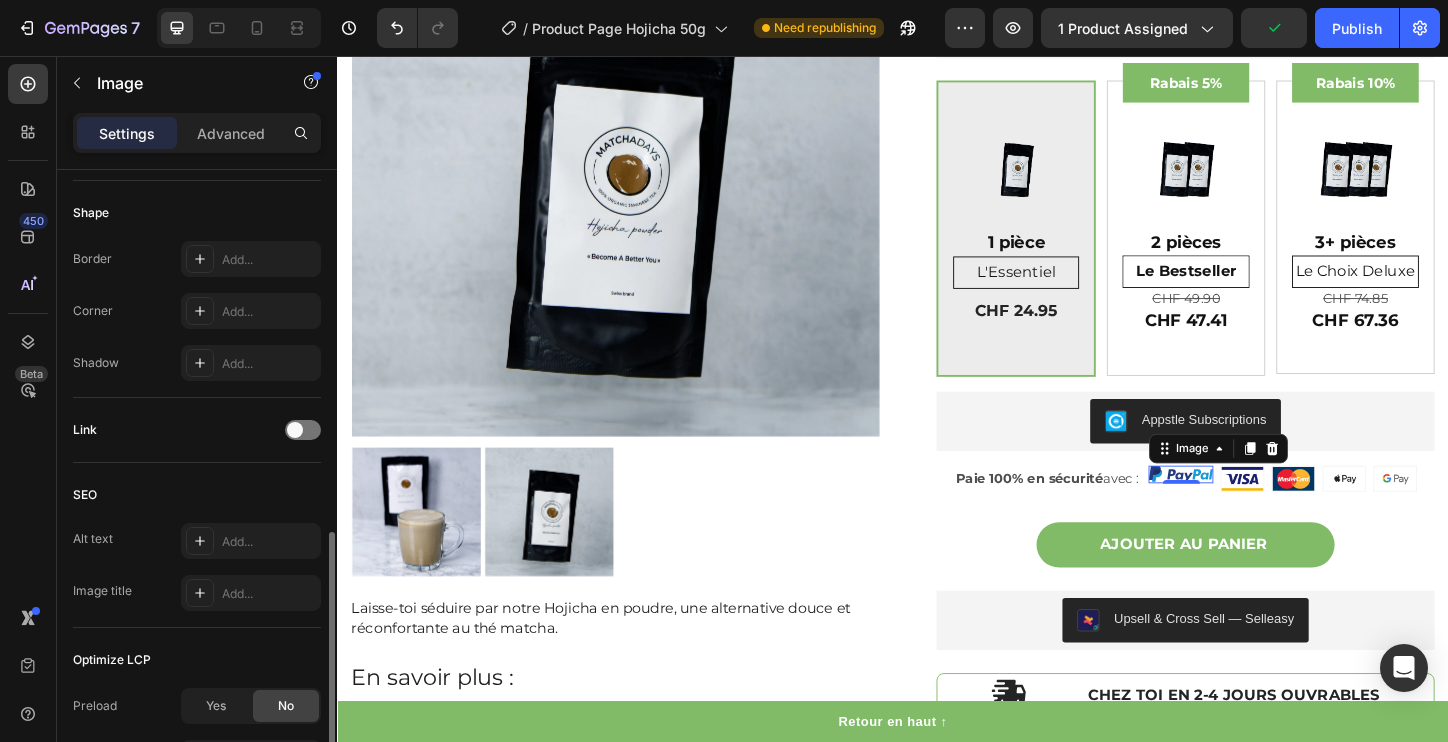 scroll, scrollTop: 881, scrollLeft: 0, axis: vertical 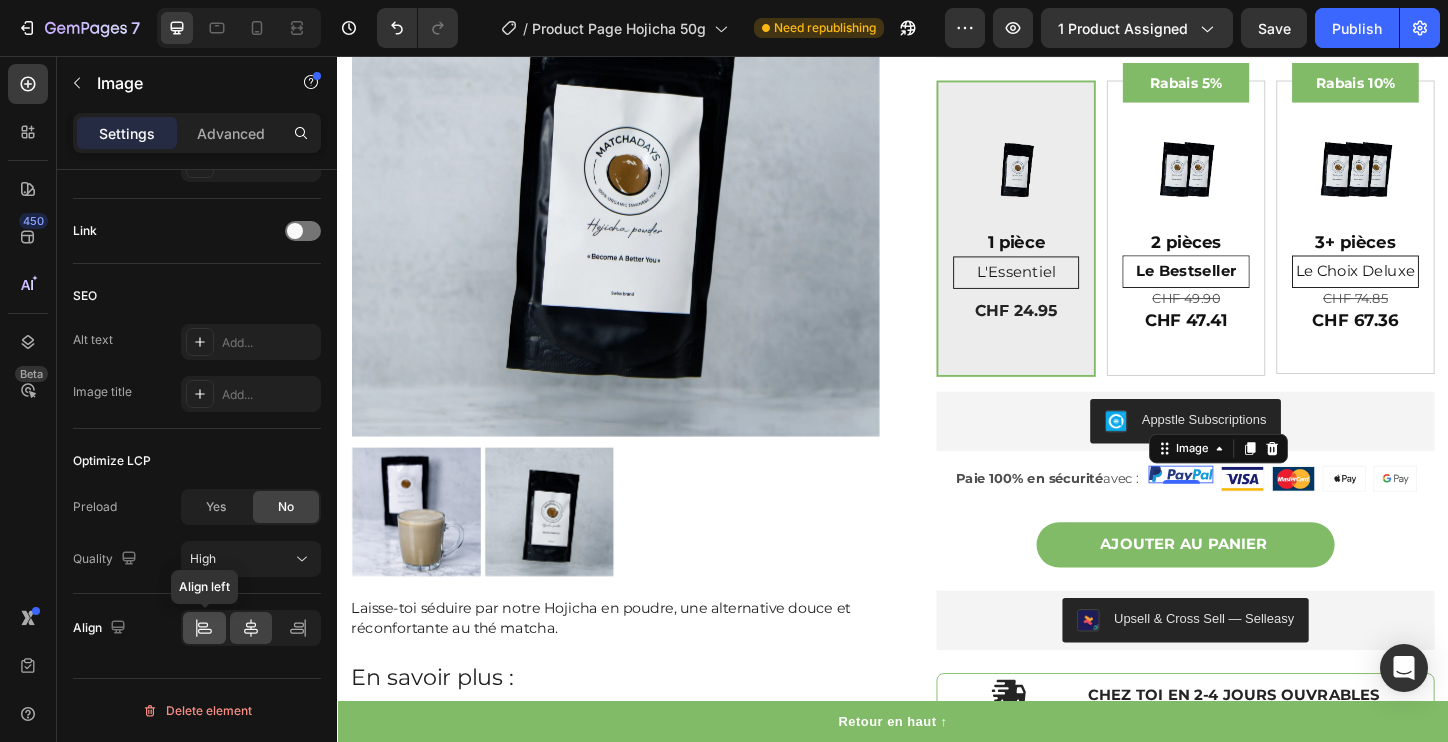 type on "70" 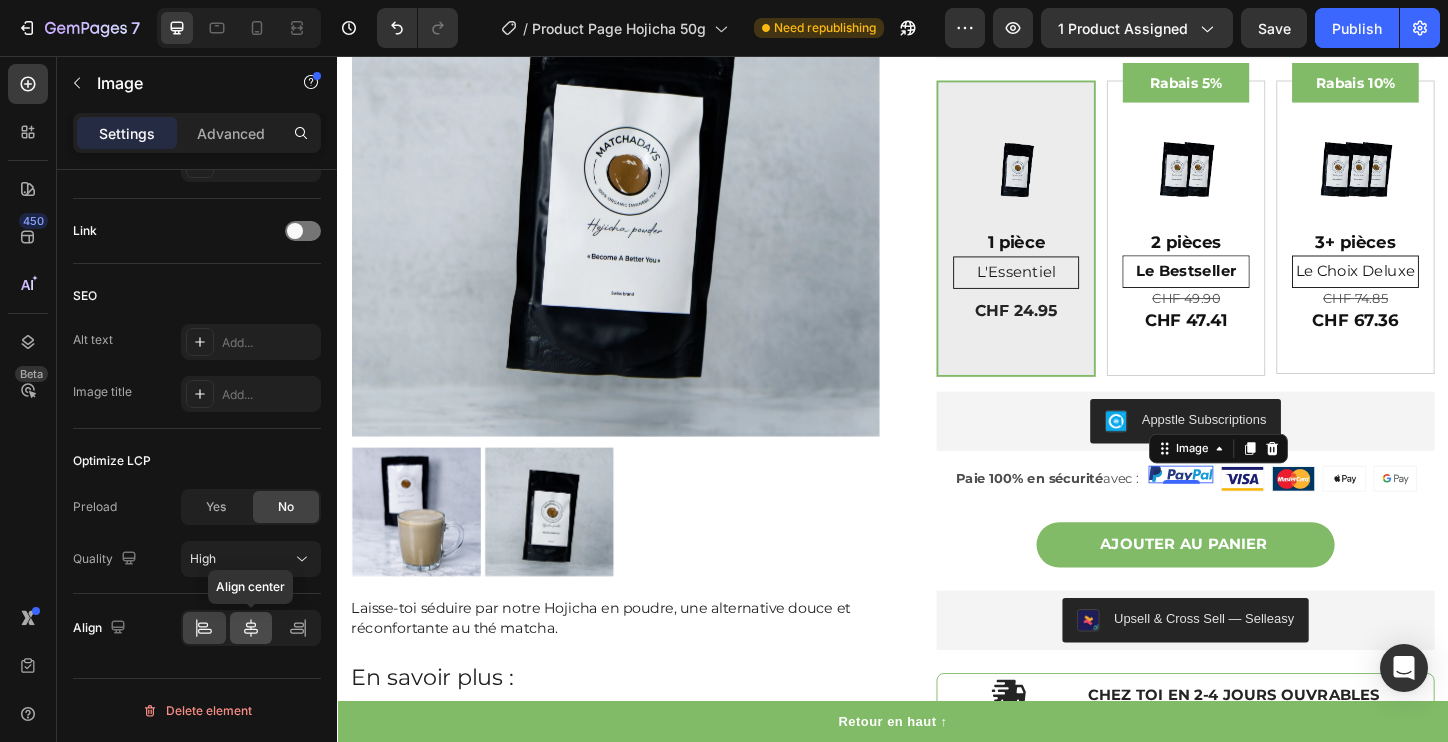 click 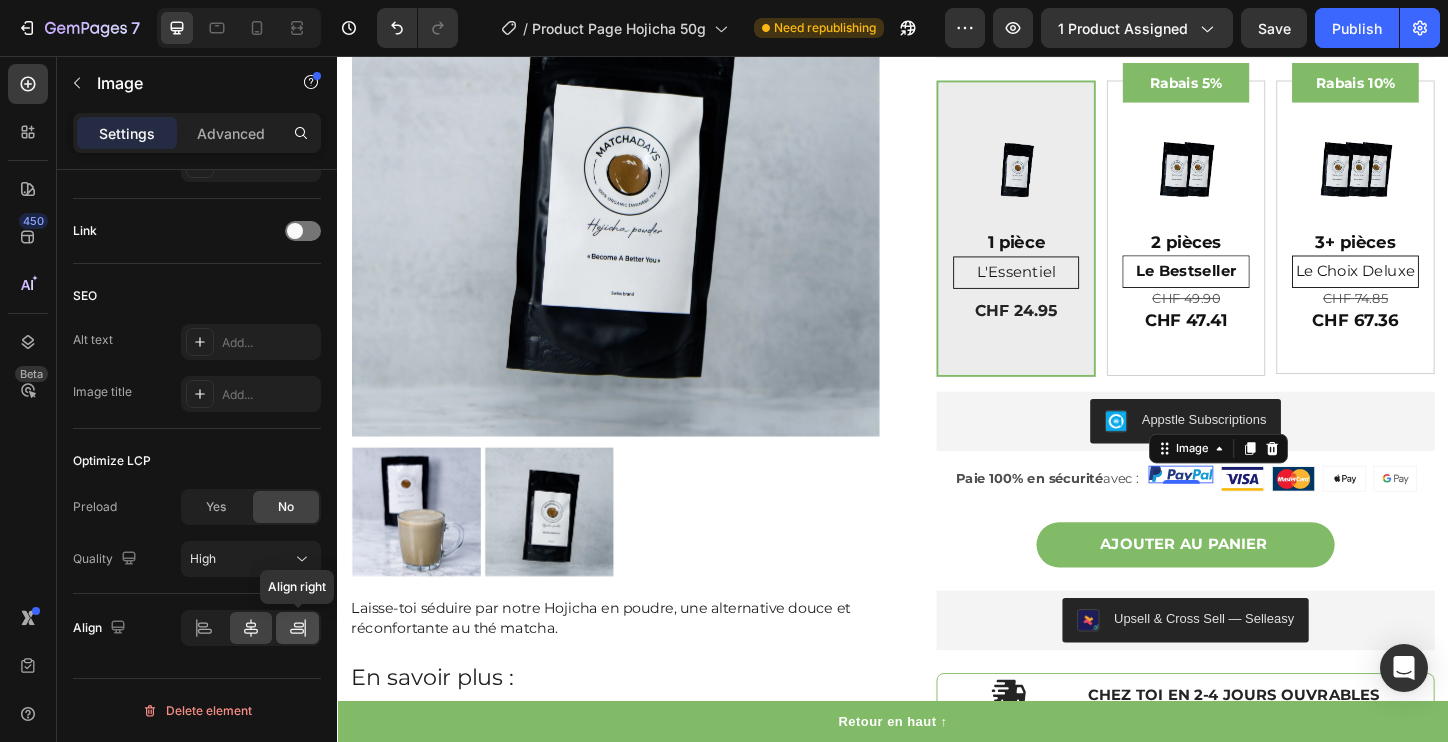 click 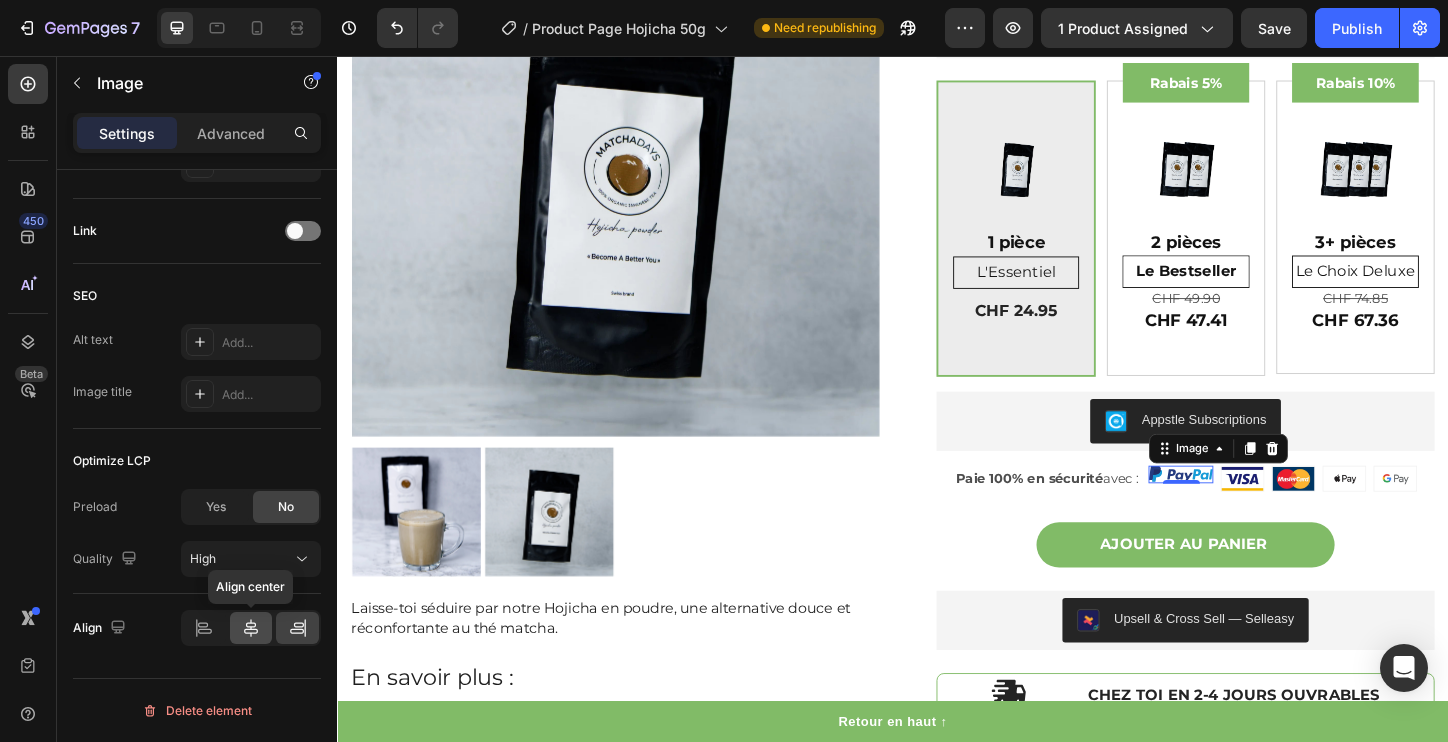 click 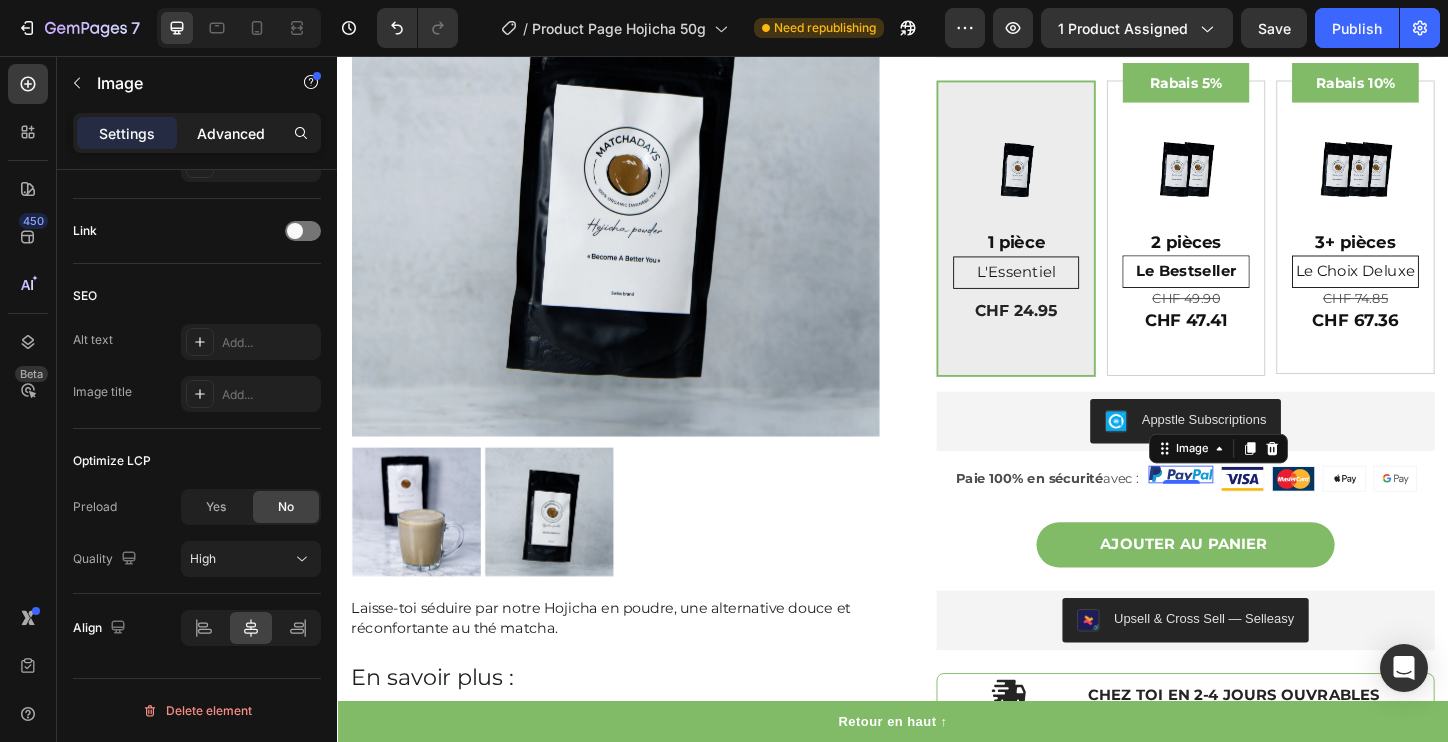 click on "Advanced" at bounding box center (231, 133) 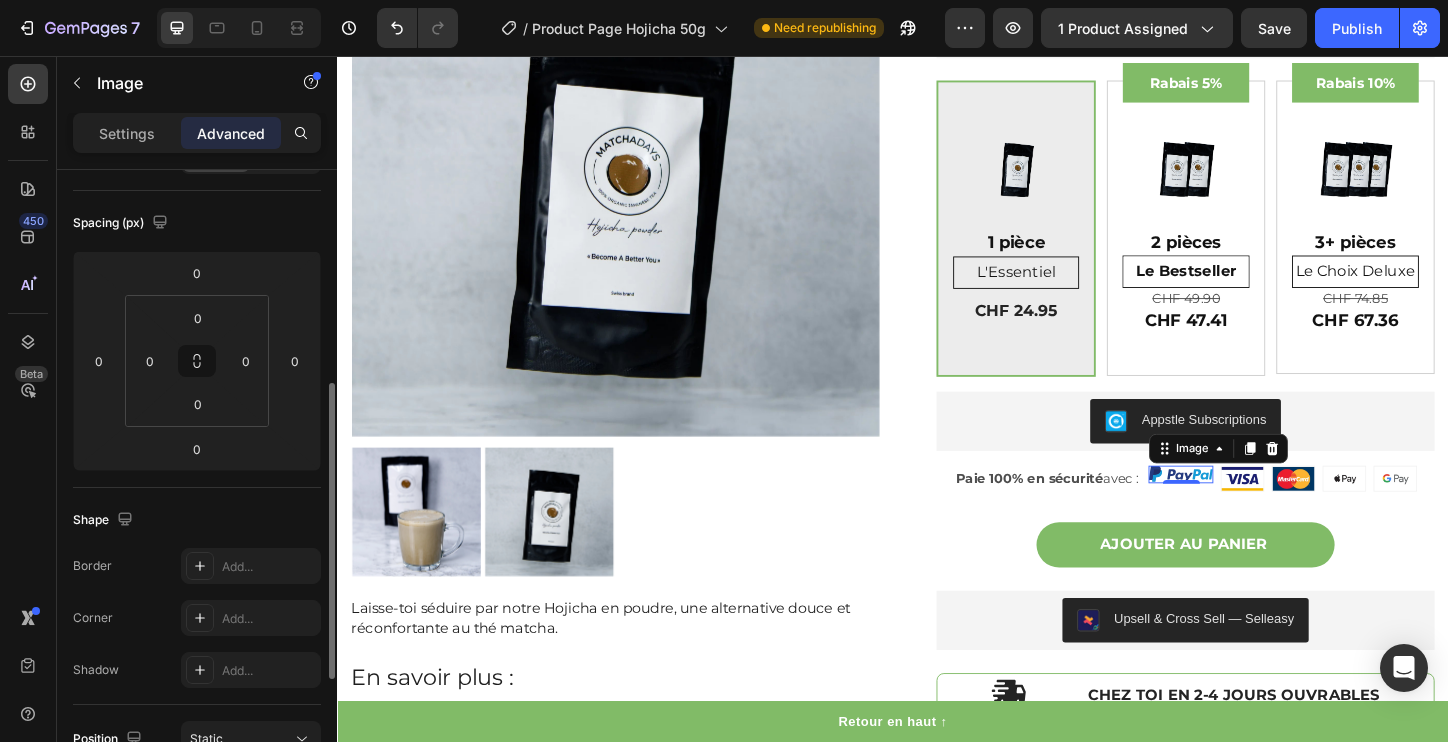 scroll, scrollTop: 0, scrollLeft: 0, axis: both 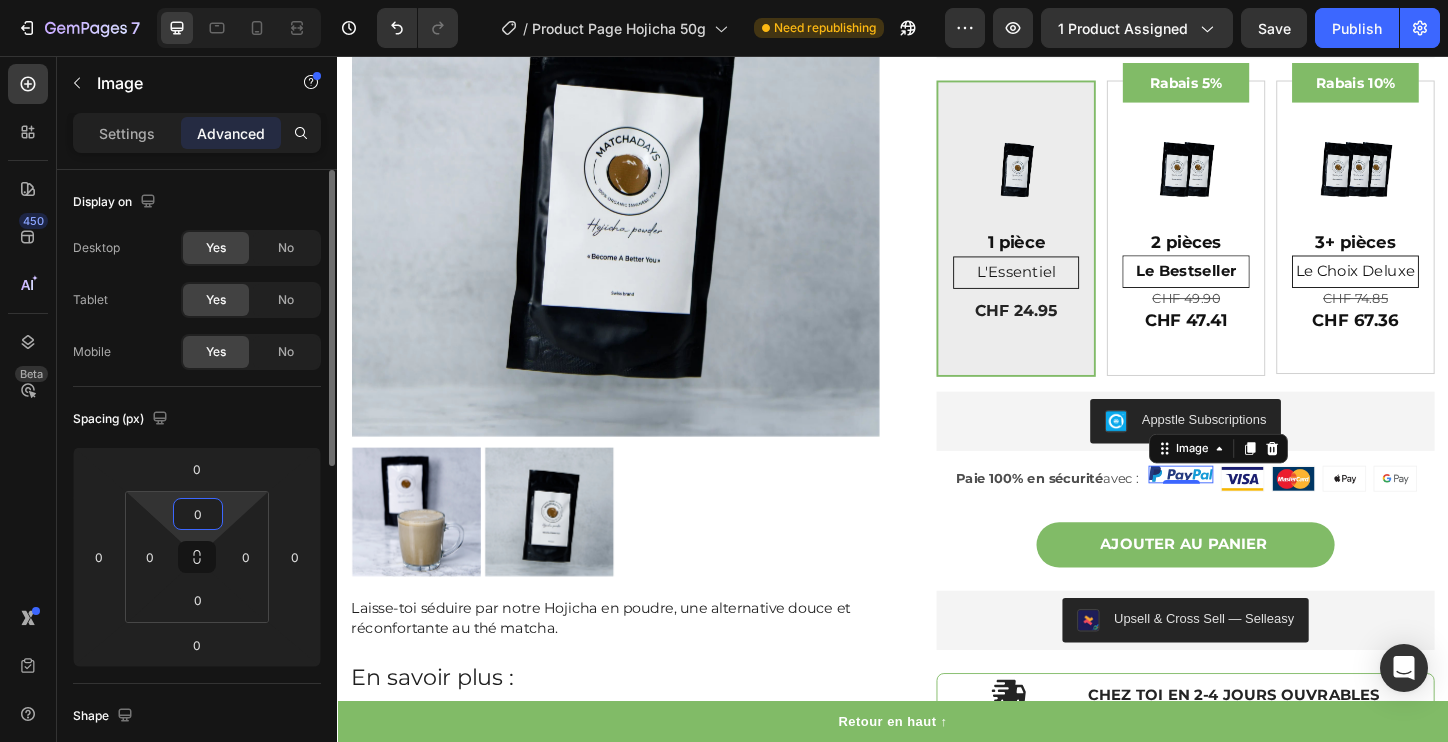 click on "0" at bounding box center [198, 514] 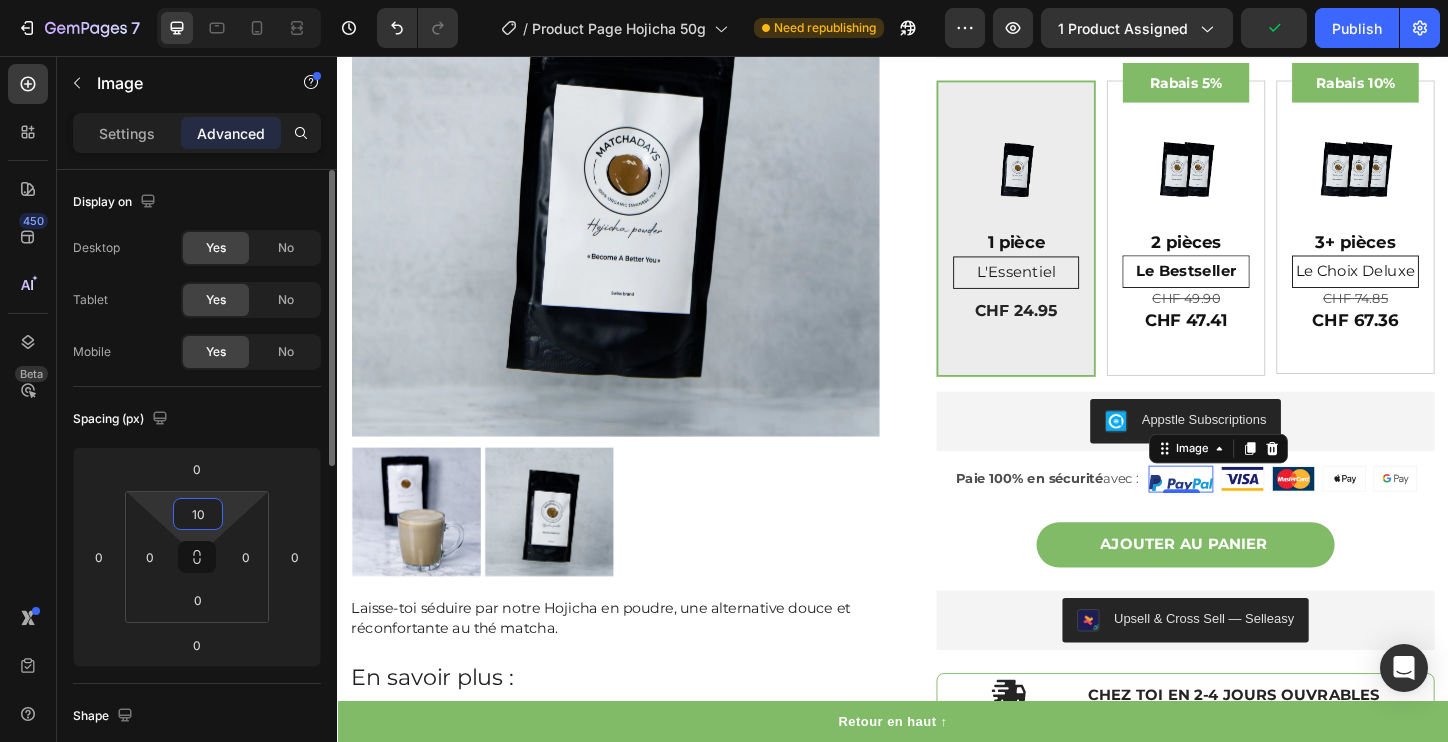 type on "1" 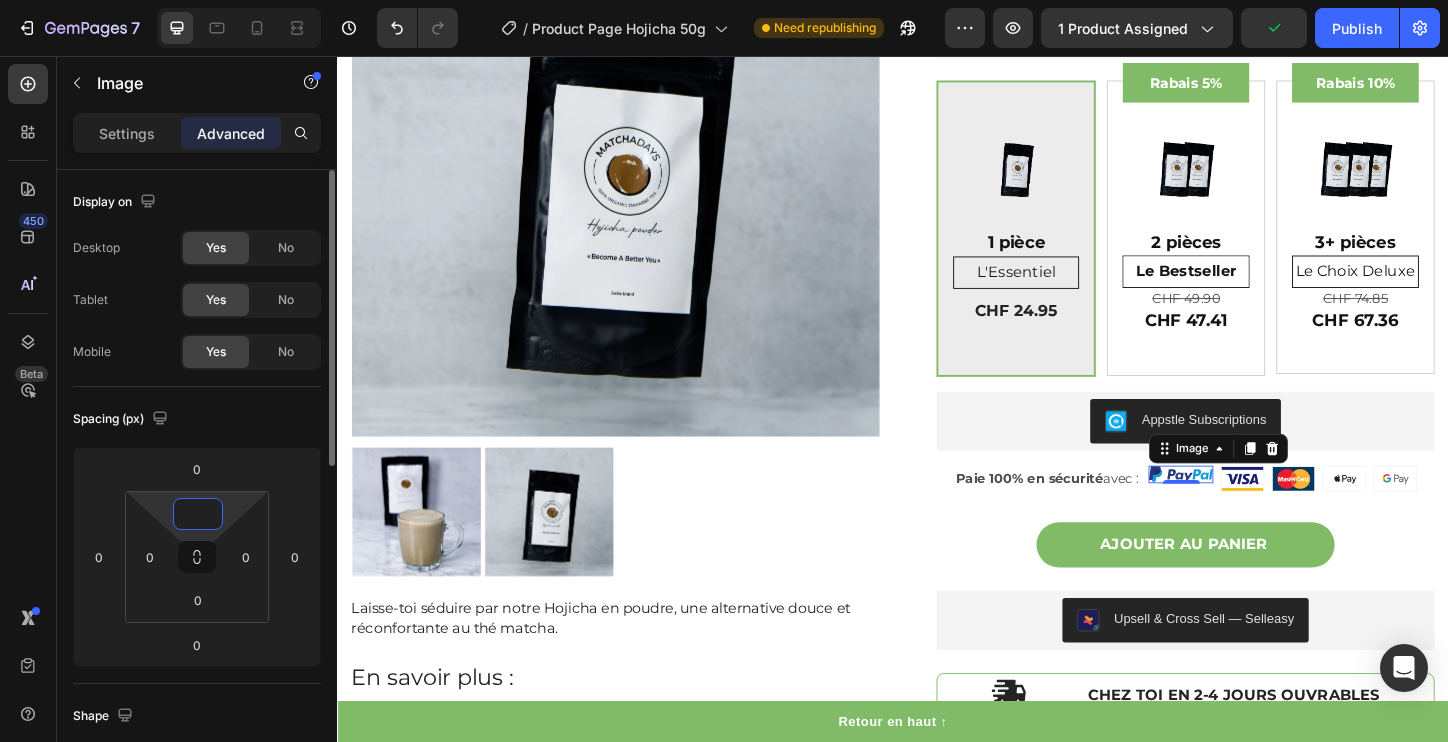type on "5" 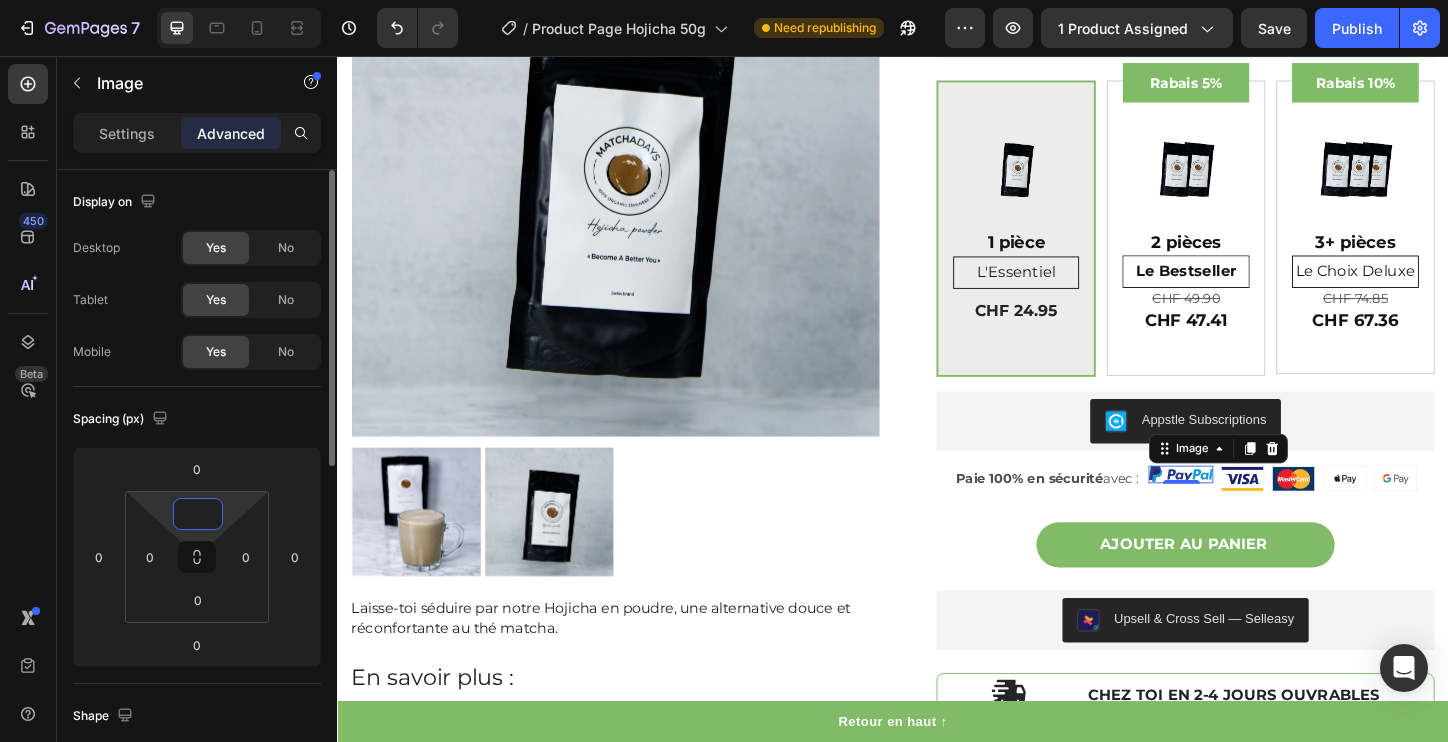 type on "9" 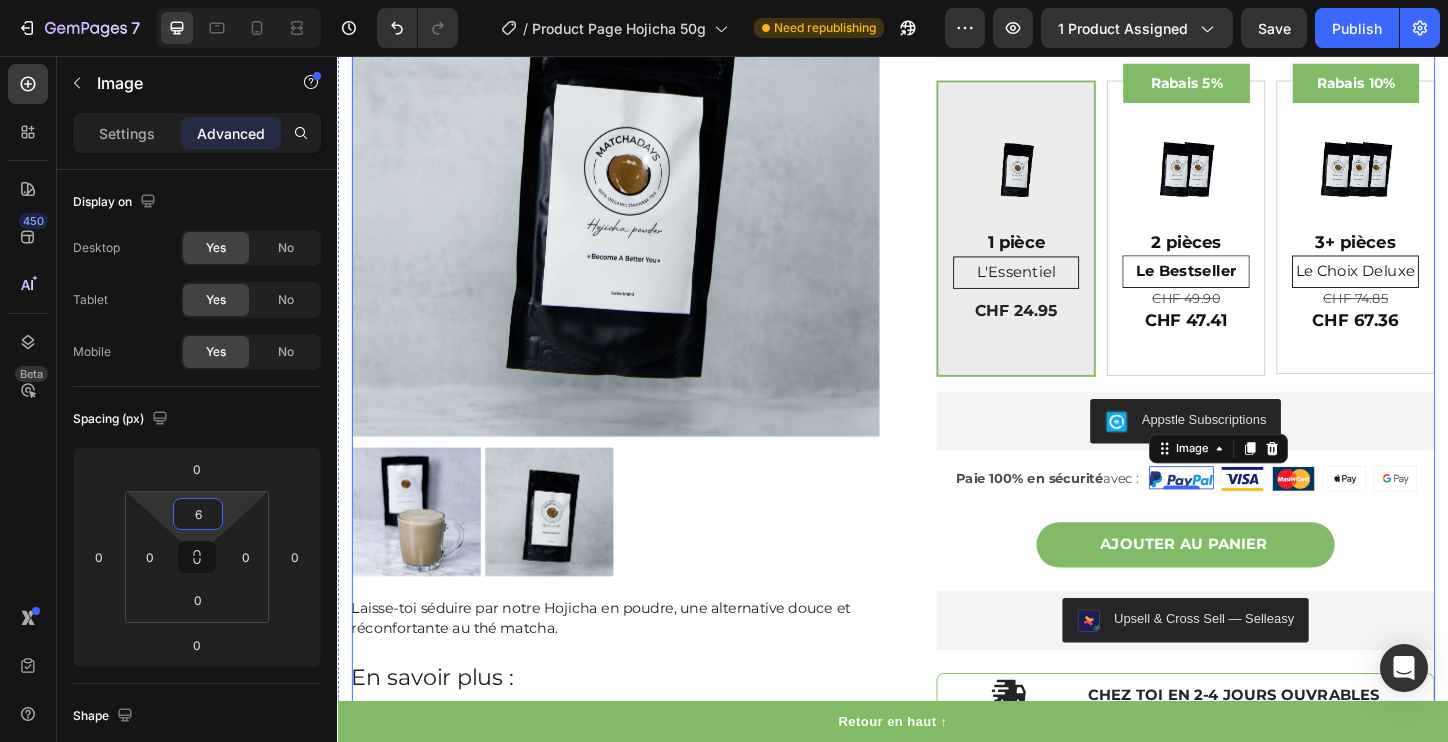click on "Hojicha Bio en poudre 50g Product Title CHF 24.95 Product Price Product Price No compare price Product Price Row Judge.me - Preview Badge (Stars) Judge.me   Laisse-toi séduire par notre Hojicha en poudre, une alternative douce et réconfortante au thé matcha.
En savoir plus :
Le Hojicha est un thé vert japonais torréfié, connu pour sa douceur et ses arômes réconfortants. Torréfié à haute température, il dévoile des notes chaleureuses de noisette et de bois grillé, qui rappellent un chocolat chaud ou un café au lait... mais avec un taux de caféine réduit.
Notre Hojicha en poudre est fabriqué à partir de feuilles soigneusement sélectionnées dans la région de Kagoshima, au sud du Japon, une terre volcanique réputée pour ses thés d'exception. Sa texture fine permet une préparation facile, idéale pour des hojicha lattes onctueux ou un thé léger à tout moment de la journée.
Pourquoi choisir notre Hojicha ?
🍂
🍂
🍂
✅
✅
✅" at bounding box center (1237, 331) 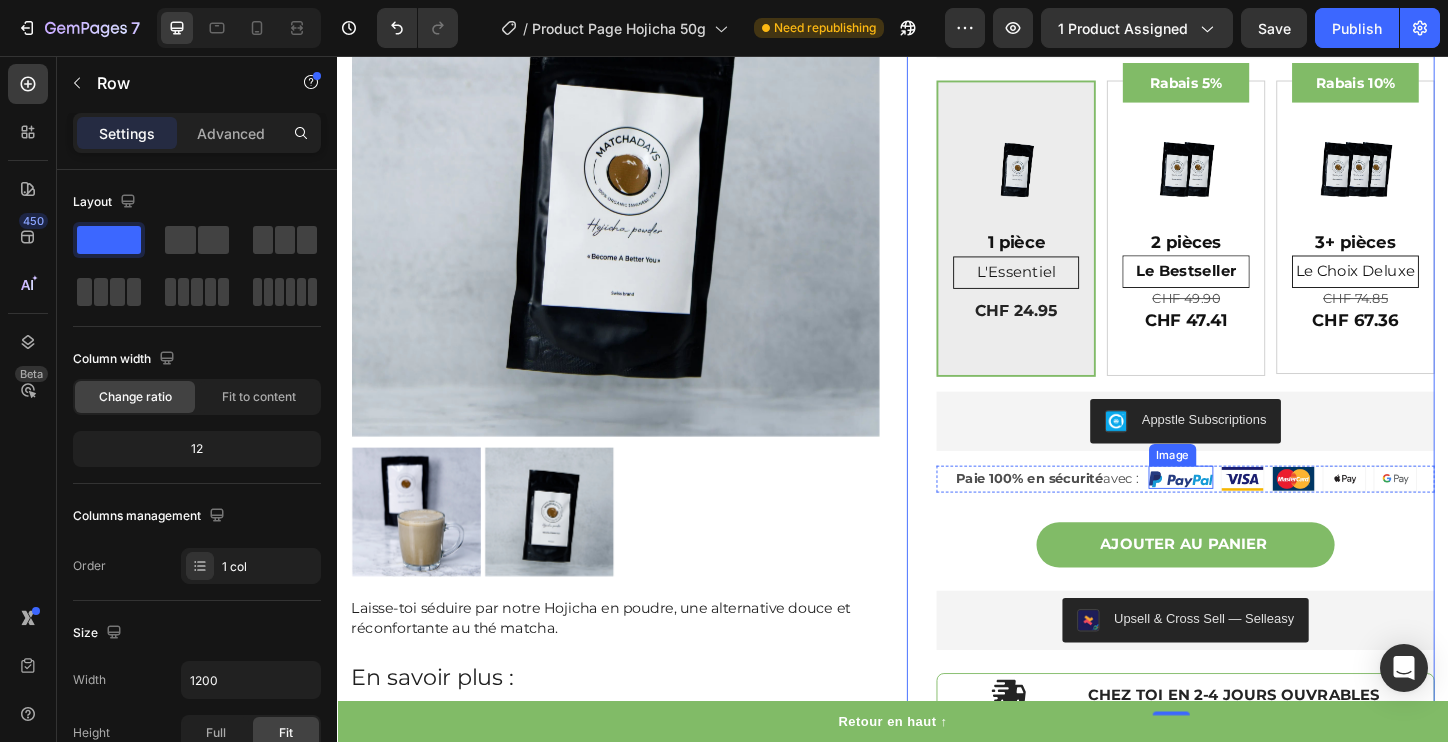 click at bounding box center (1248, 513) 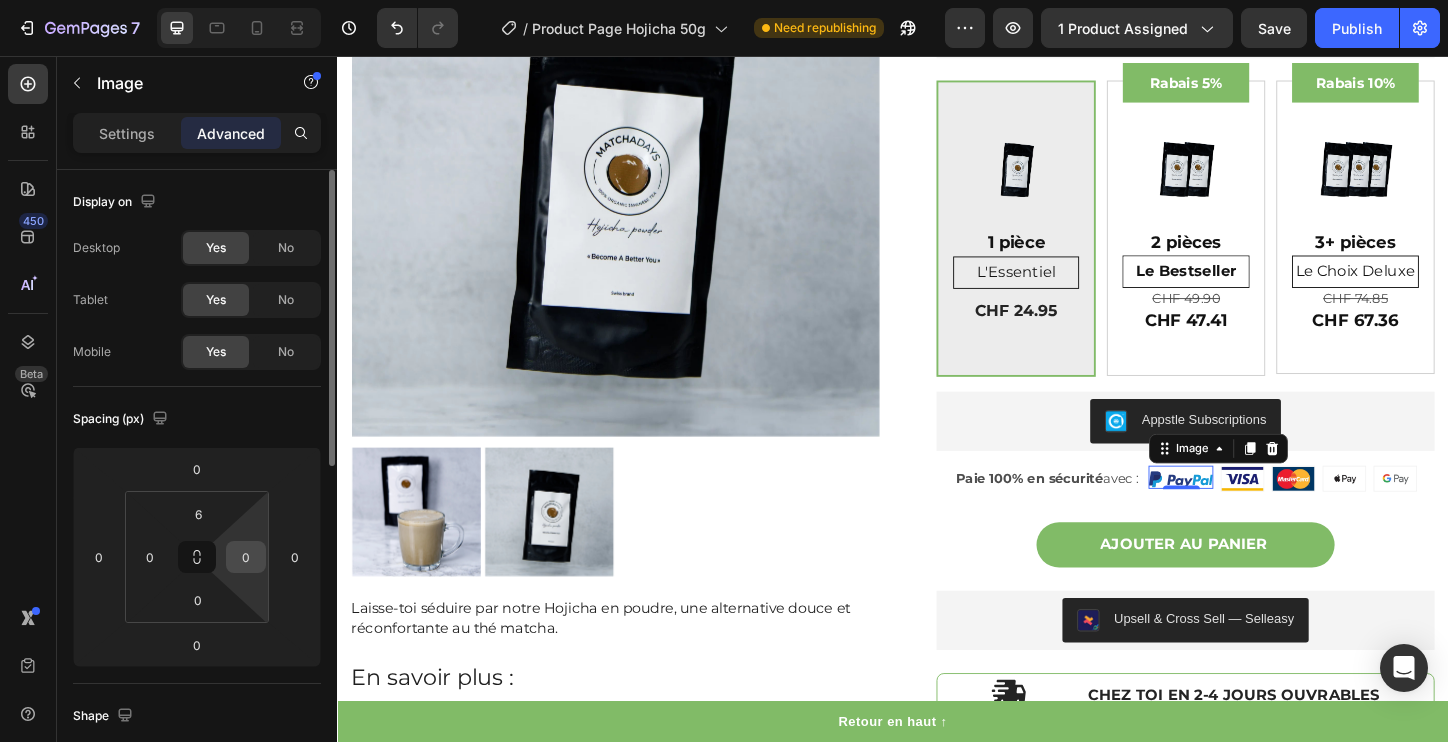 click on "0" at bounding box center (246, 557) 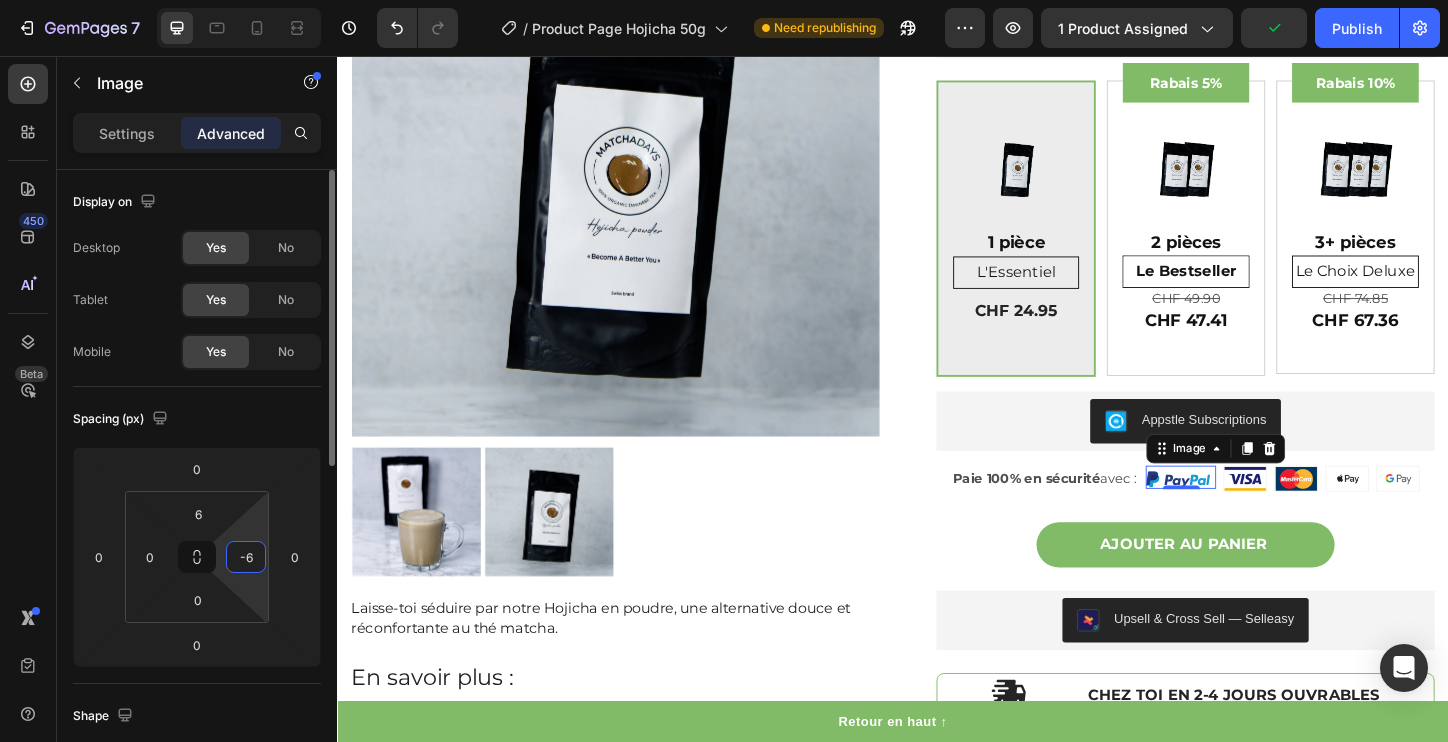 type on "-" 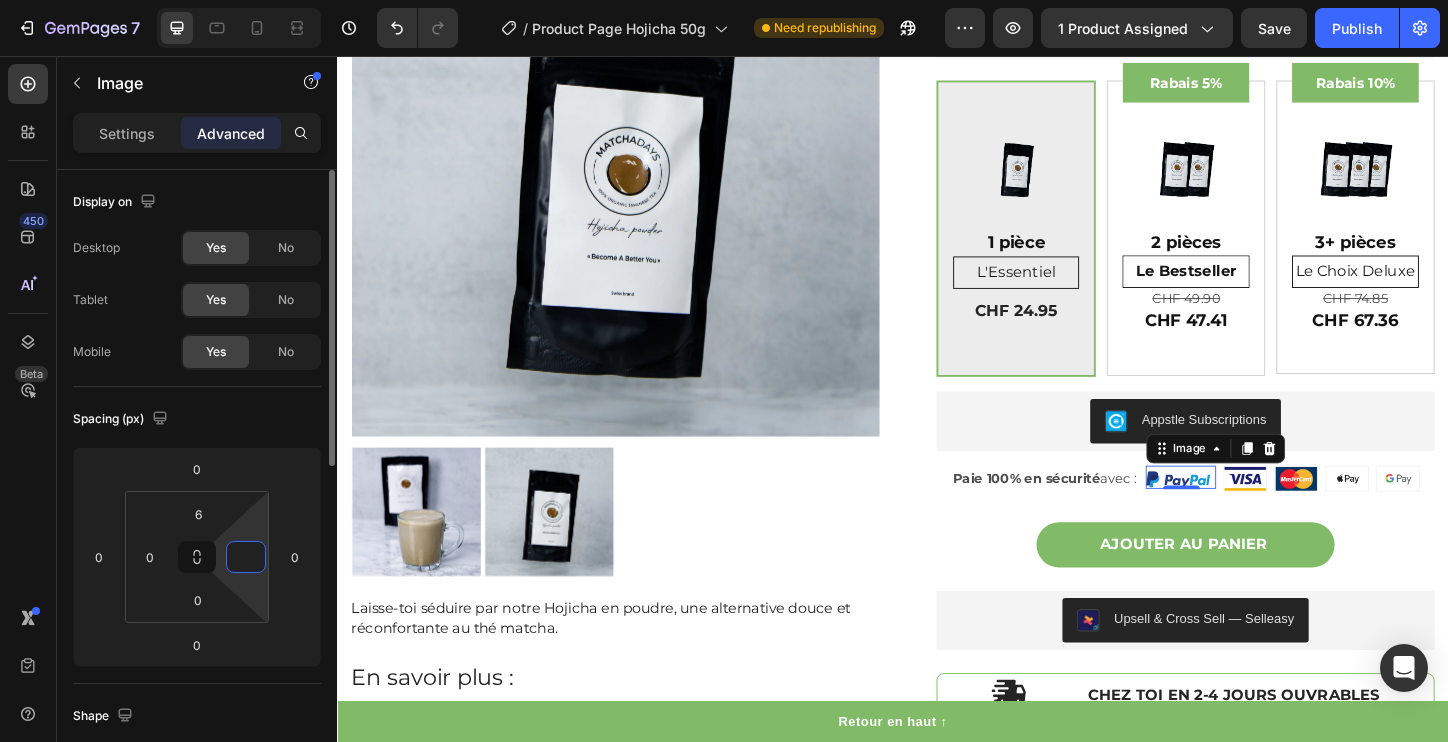 type on "0" 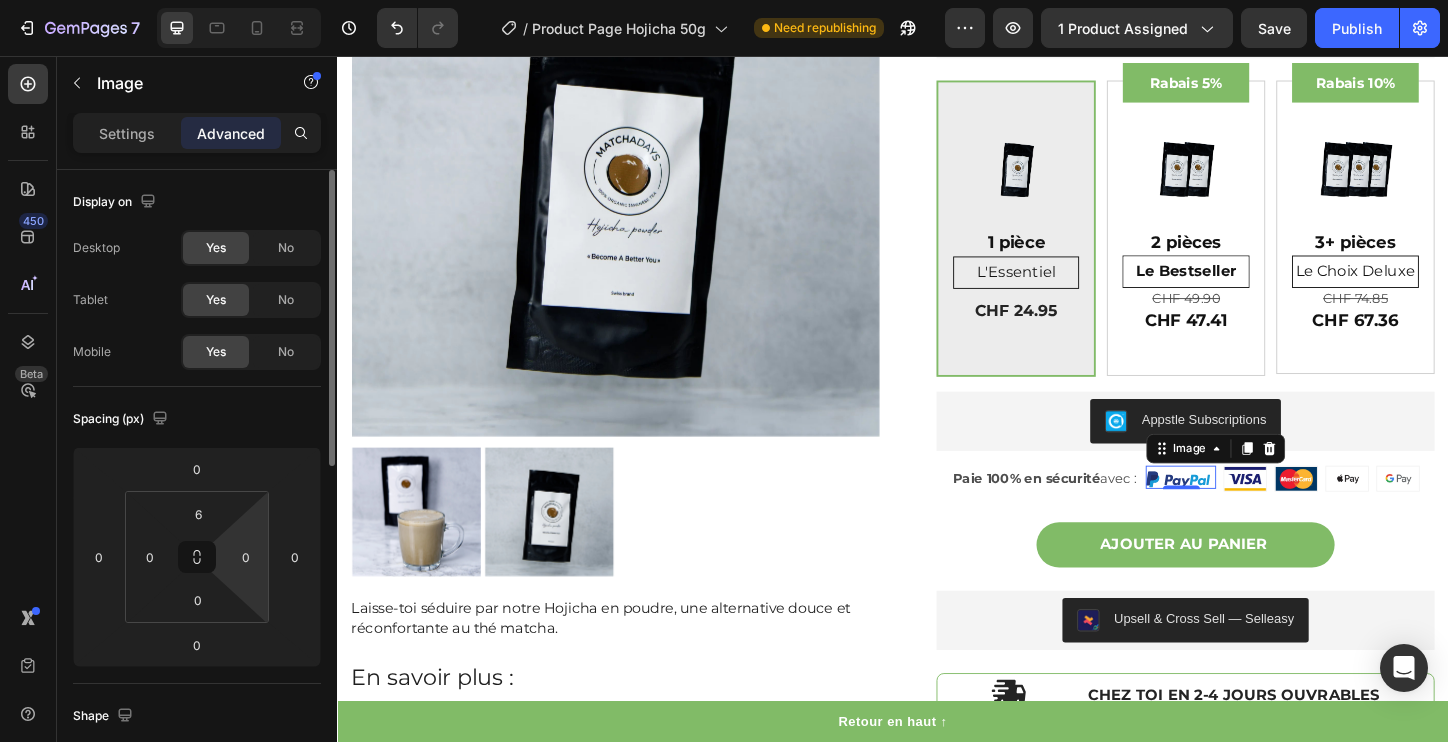 click on "Spacing (px)" at bounding box center (197, 419) 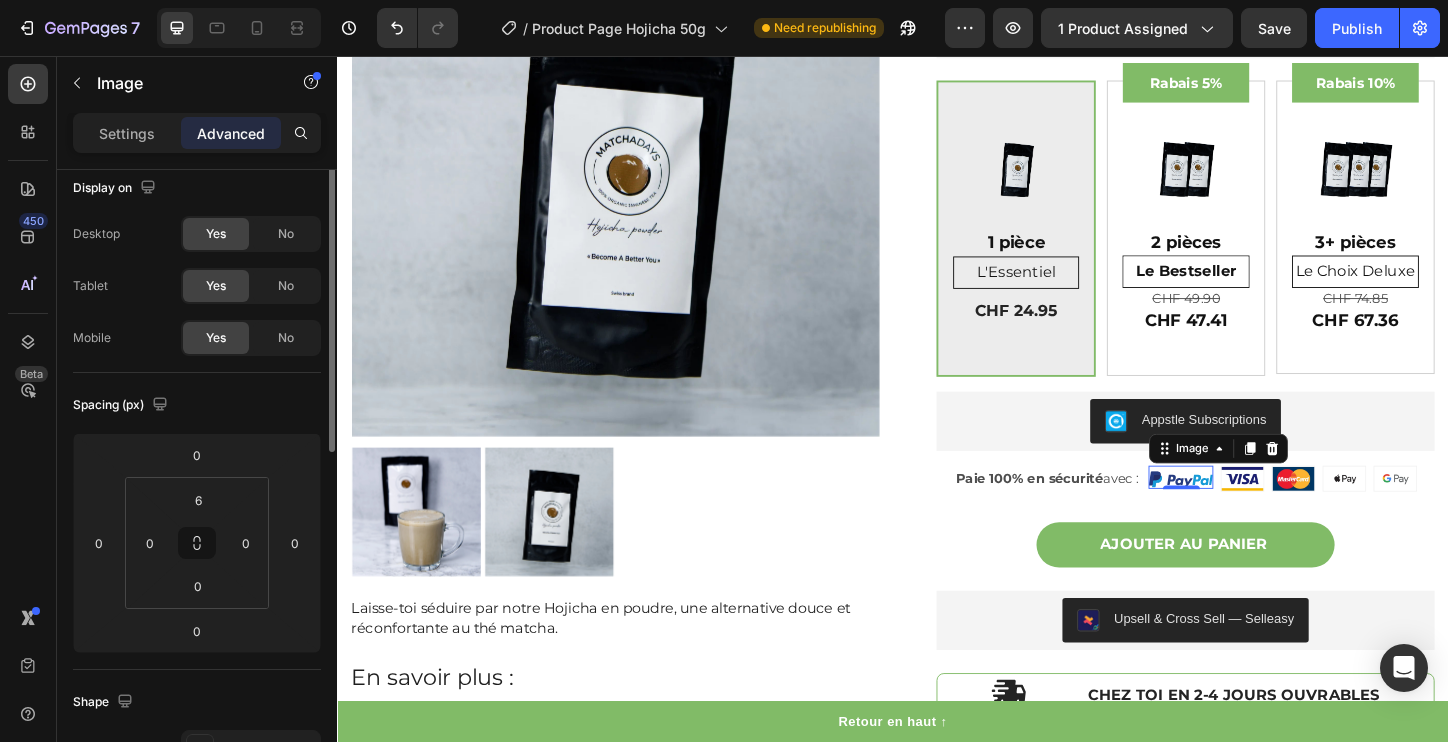 scroll, scrollTop: 0, scrollLeft: 0, axis: both 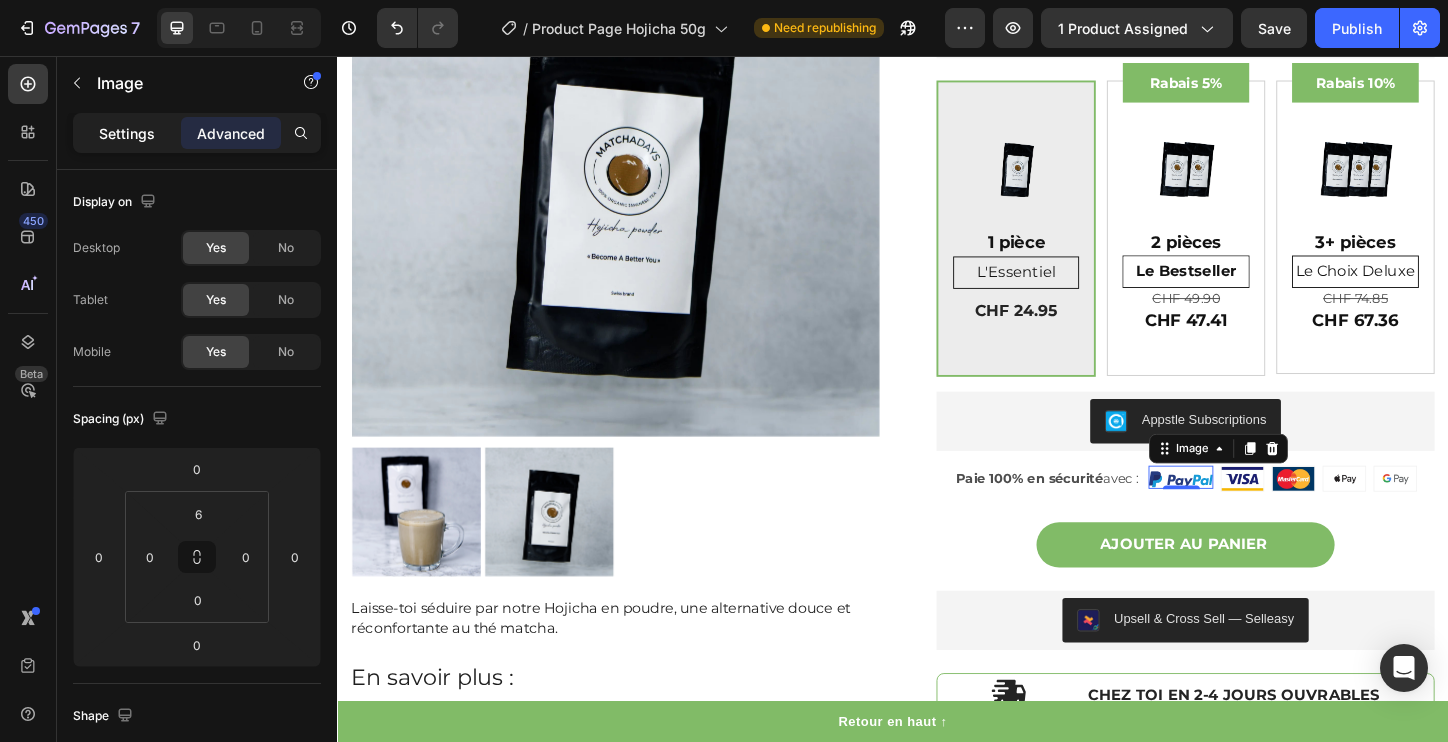 click on "Settings" at bounding box center (127, 133) 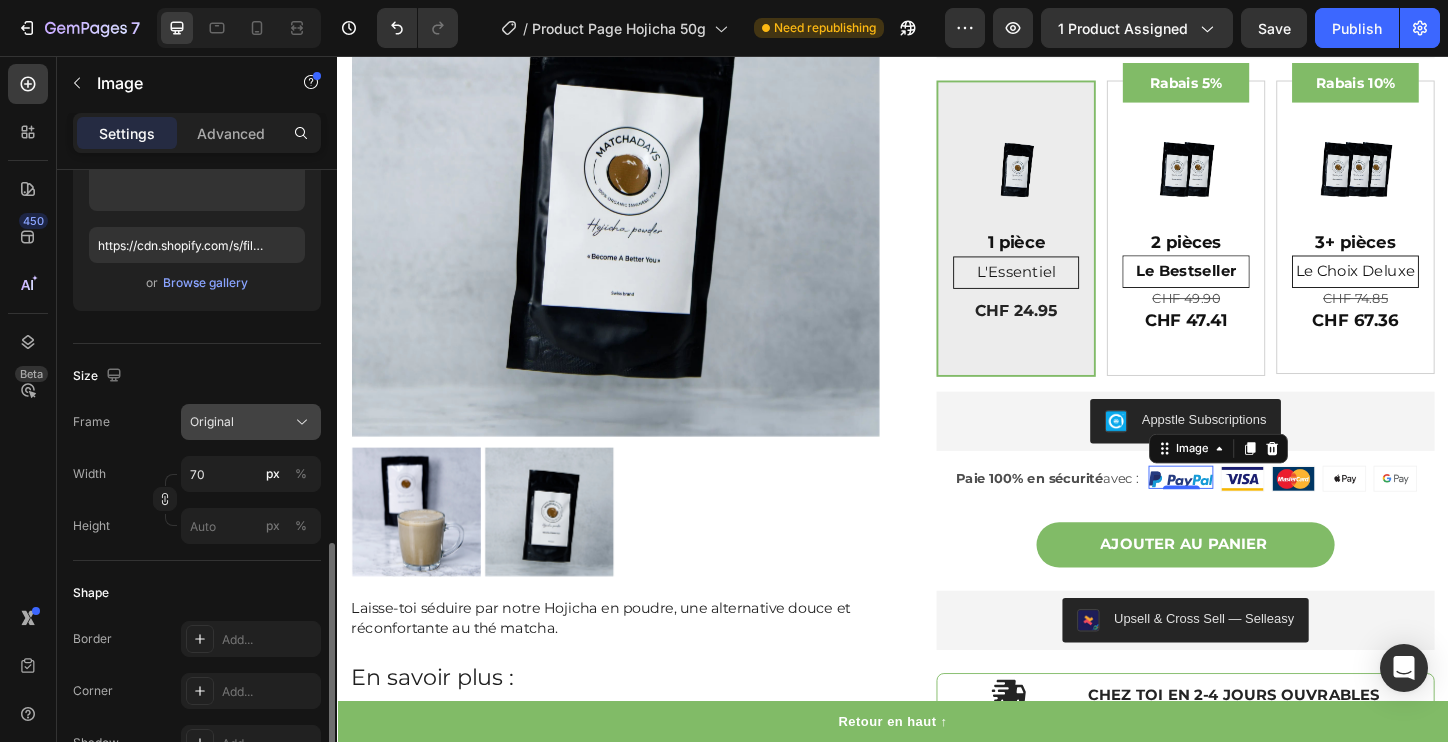 scroll, scrollTop: 478, scrollLeft: 0, axis: vertical 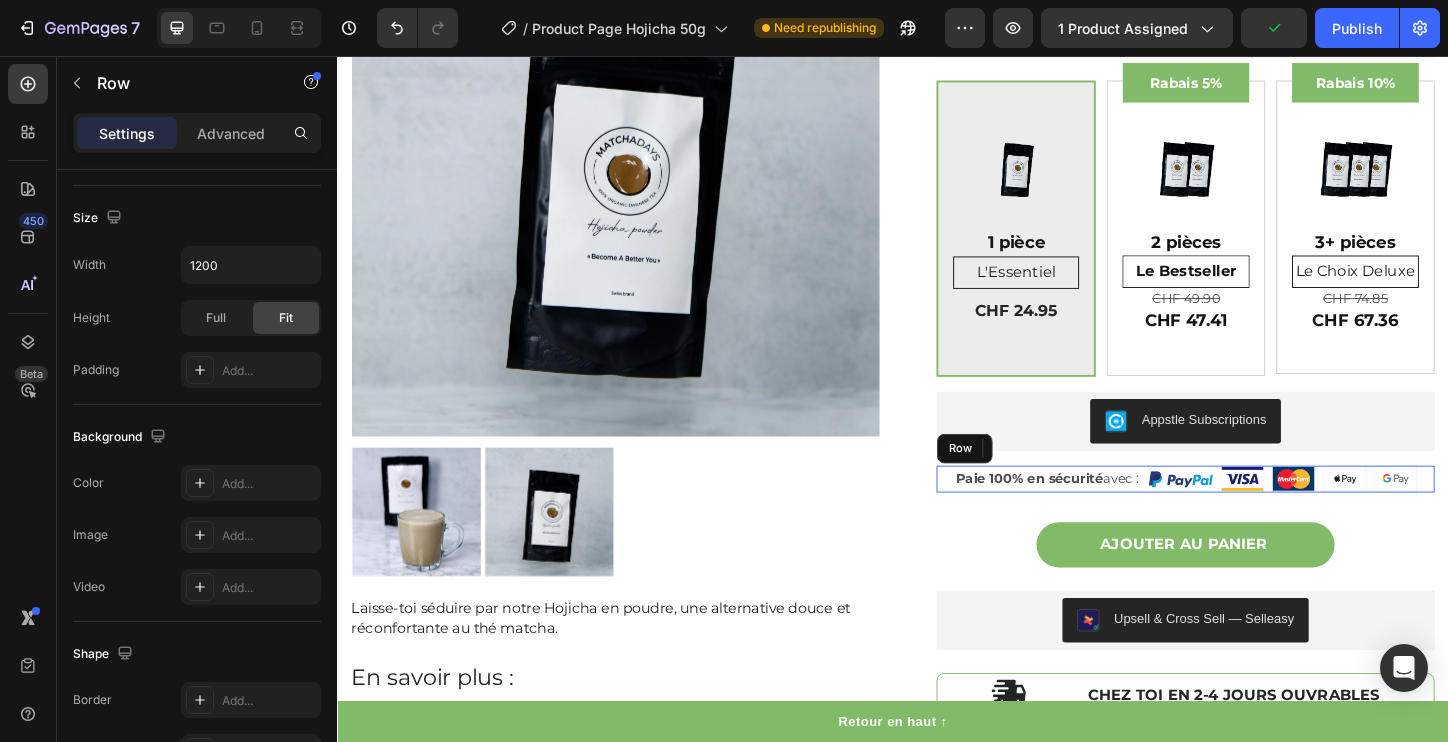 click on "Image   0 Image Image Image Image Paie 100% en sécurité  avec : Text Block Row" at bounding box center (1253, 512) 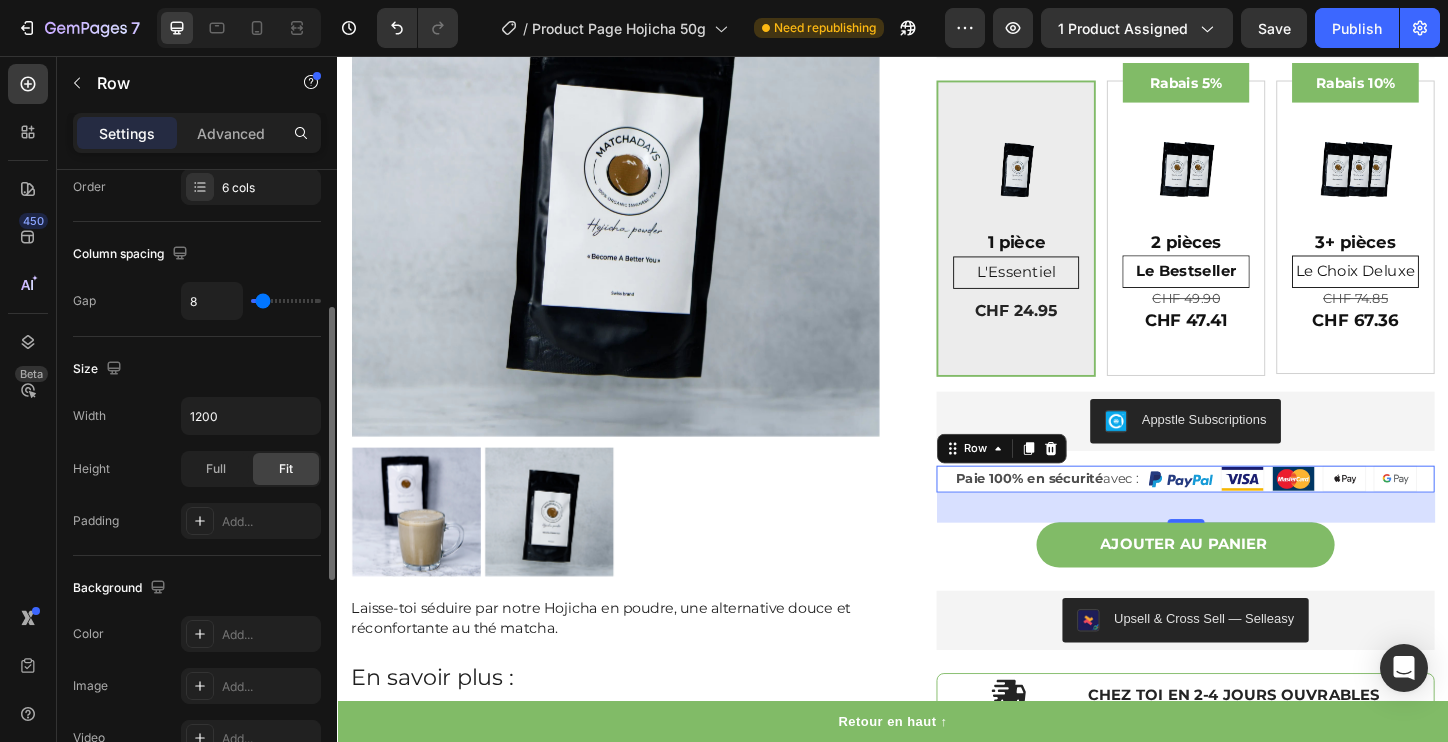 scroll, scrollTop: 324, scrollLeft: 0, axis: vertical 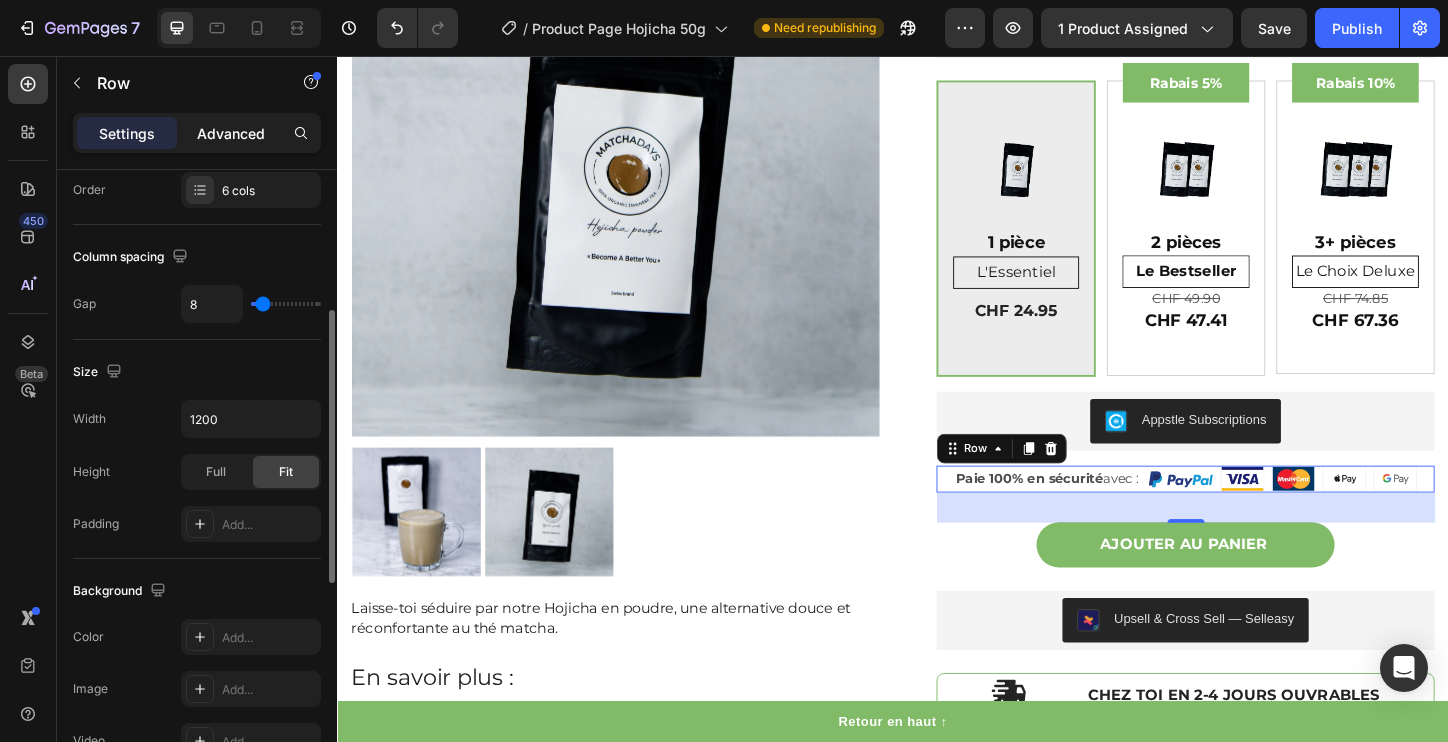 click on "Advanced" at bounding box center (231, 133) 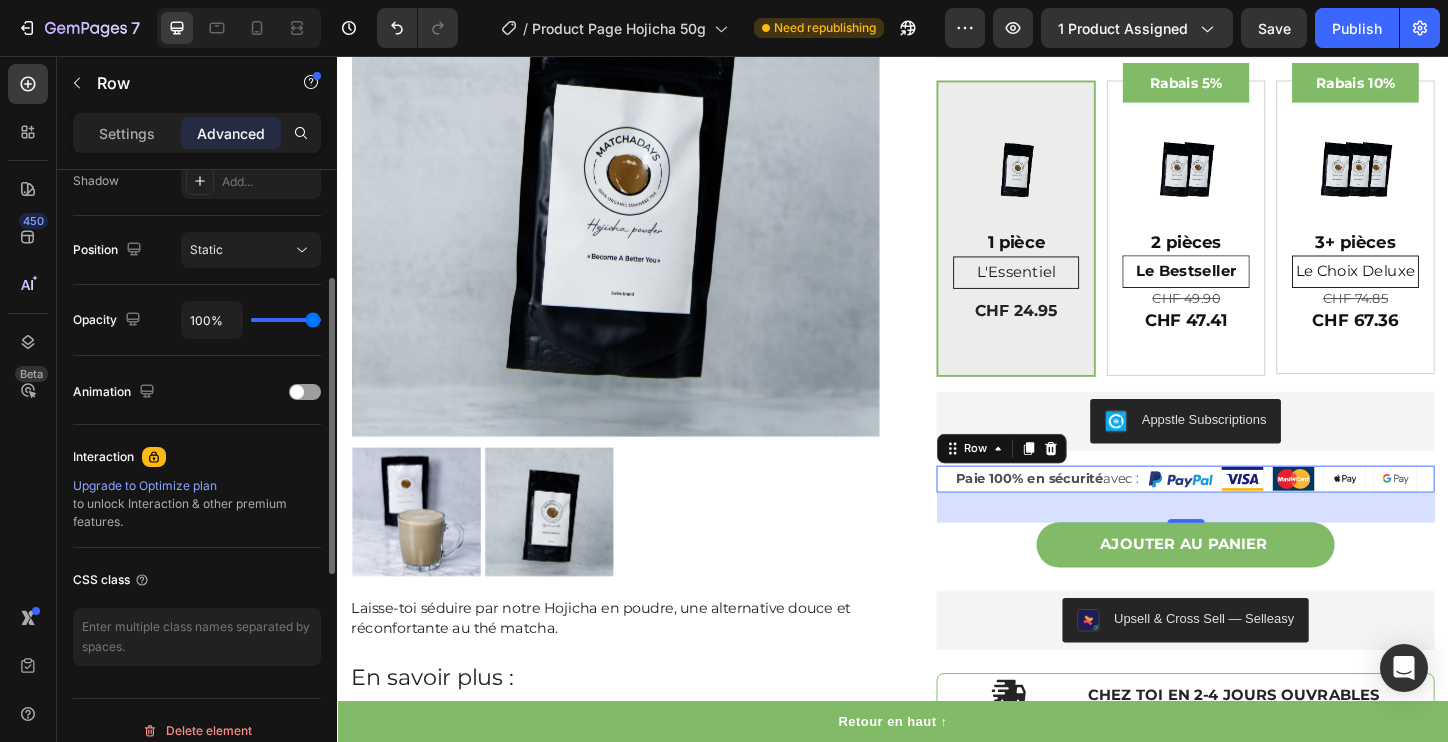 scroll, scrollTop: 705, scrollLeft: 0, axis: vertical 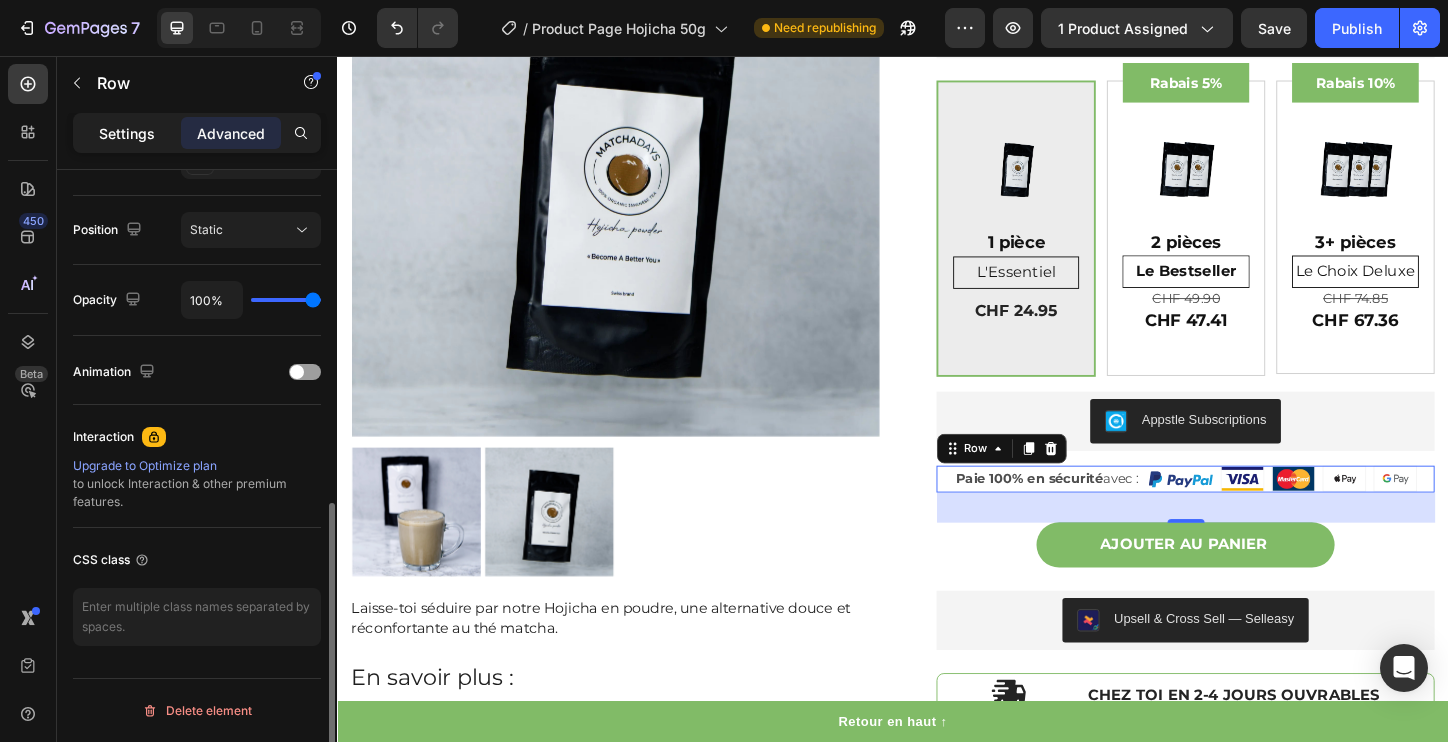 click on "Settings" 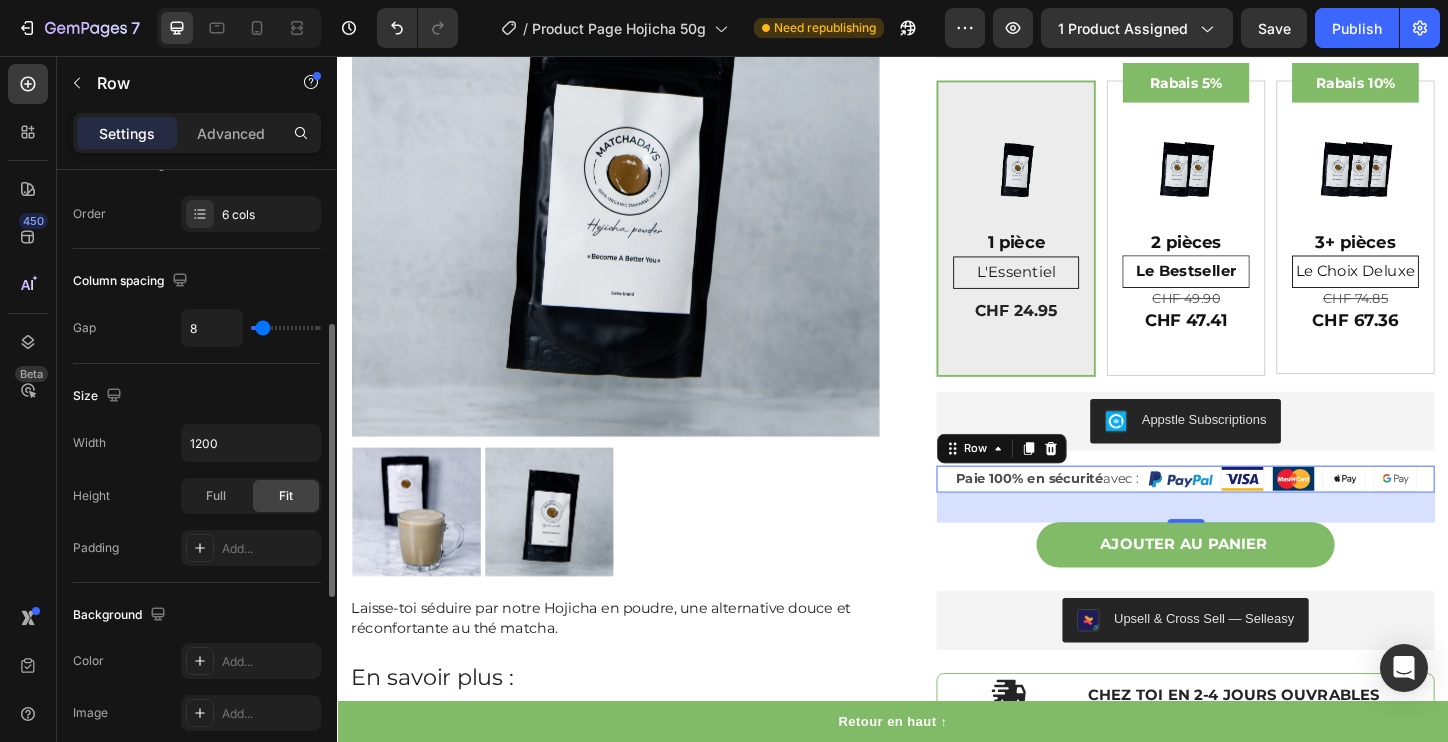 scroll, scrollTop: 297, scrollLeft: 0, axis: vertical 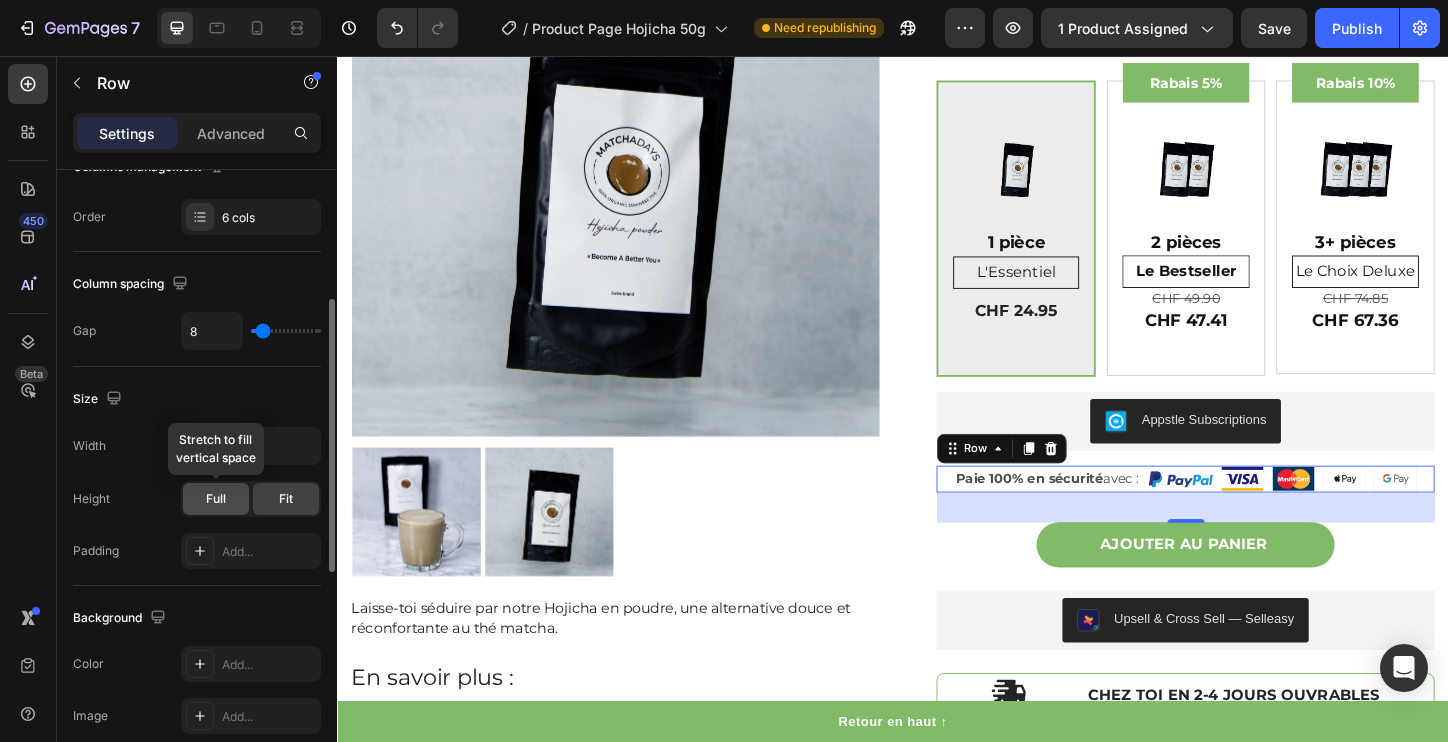 click on "Full" 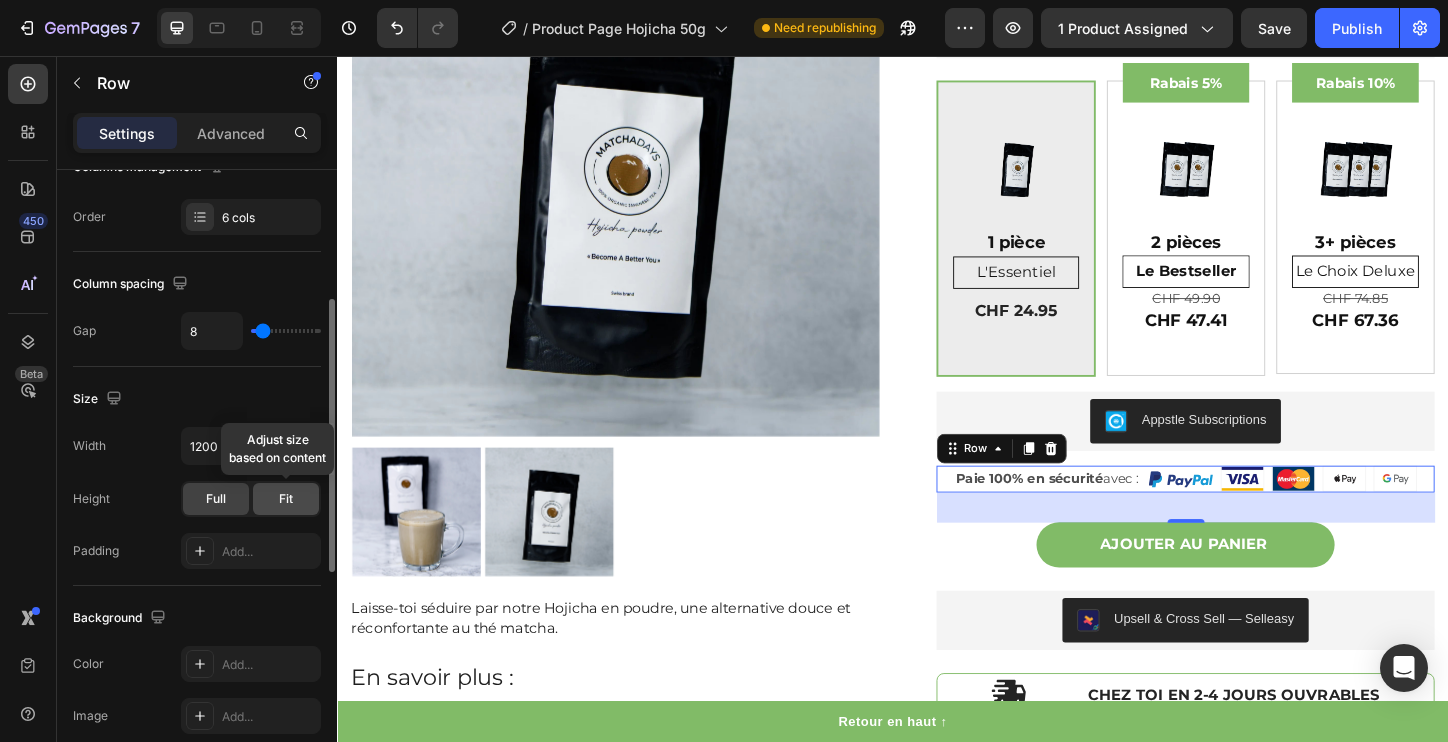 click on "Fit" 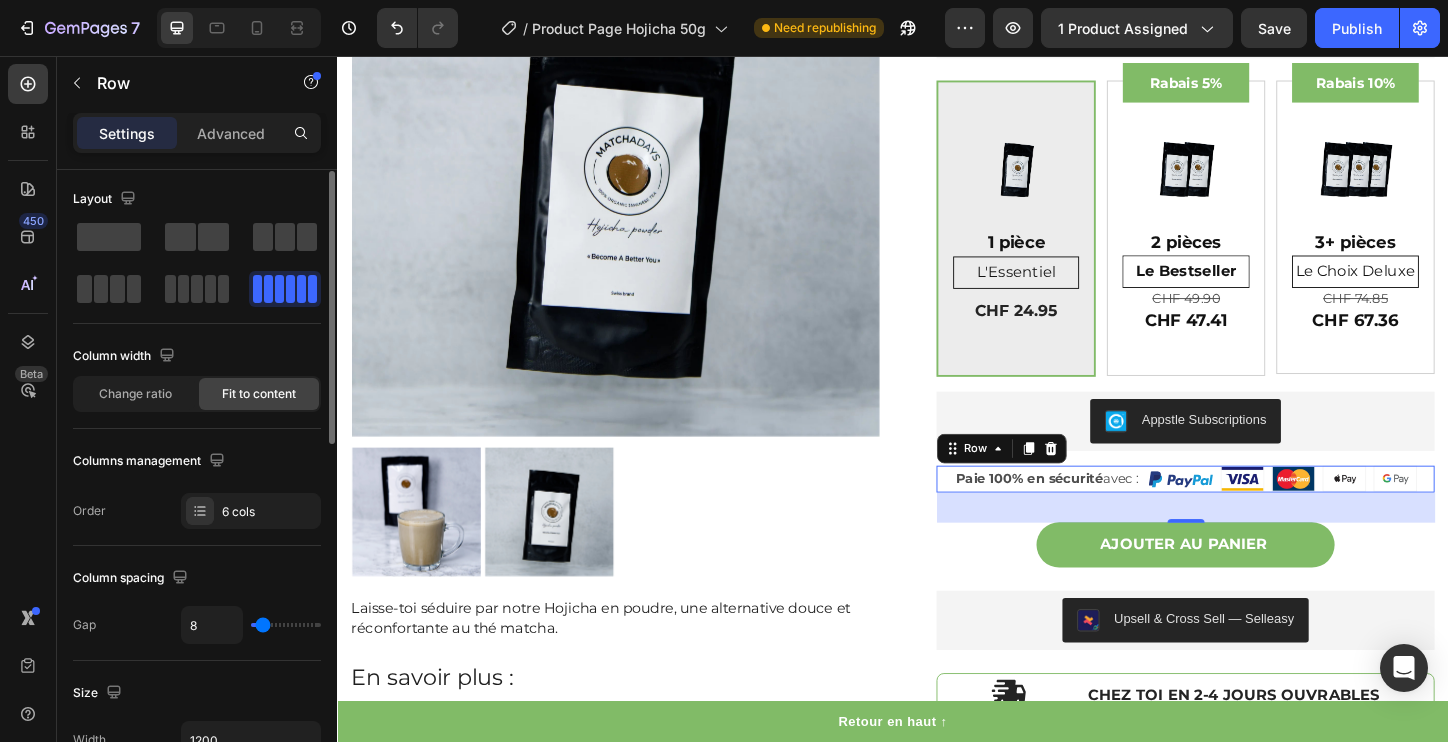 scroll, scrollTop: 5, scrollLeft: 0, axis: vertical 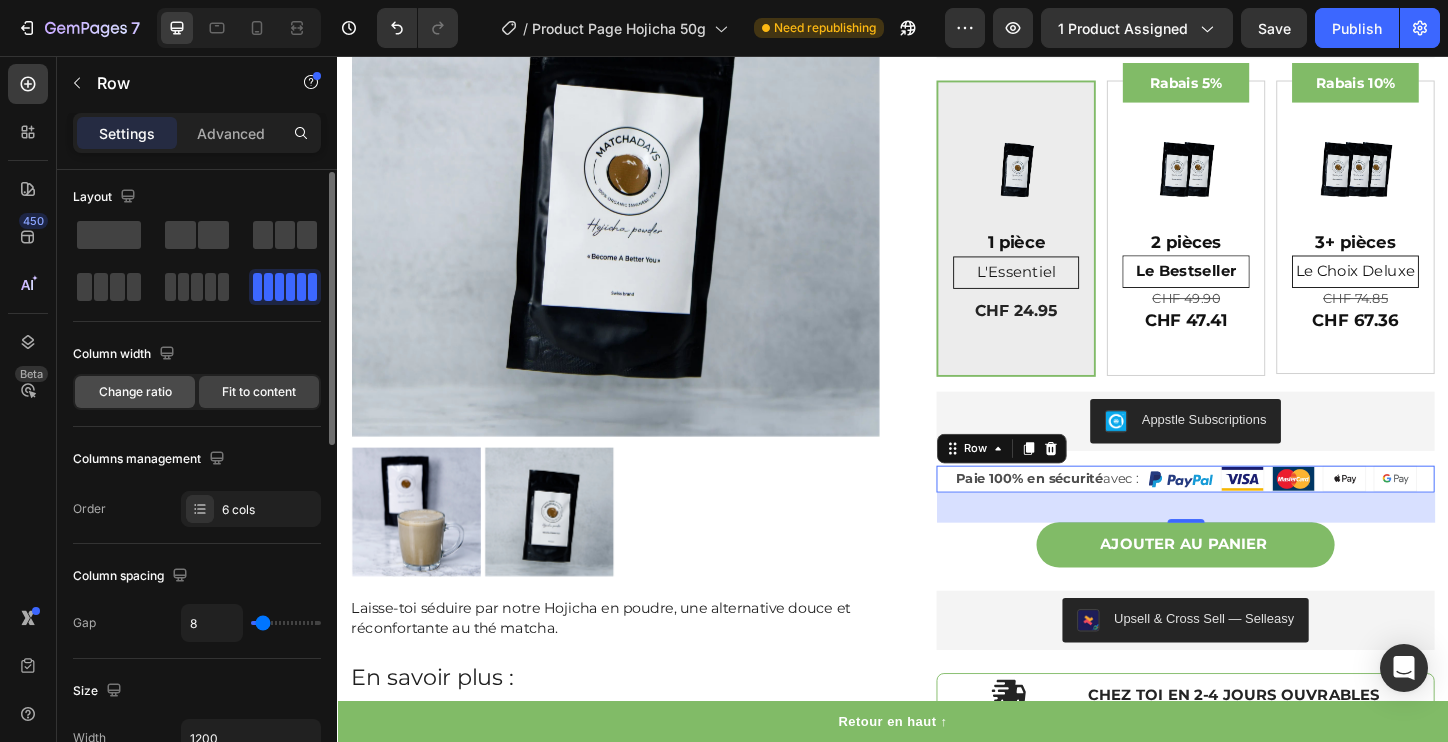 click on "Change ratio" 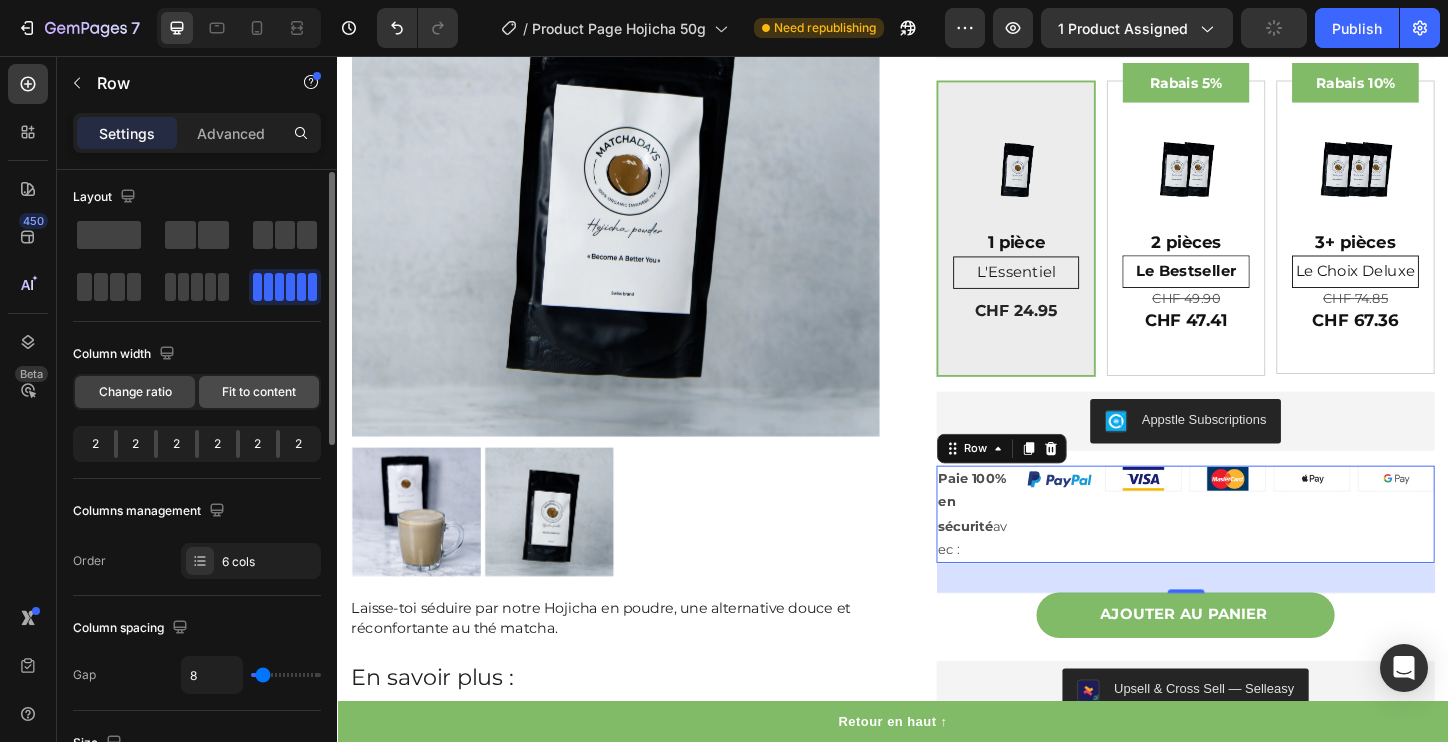 click on "Fit to content" 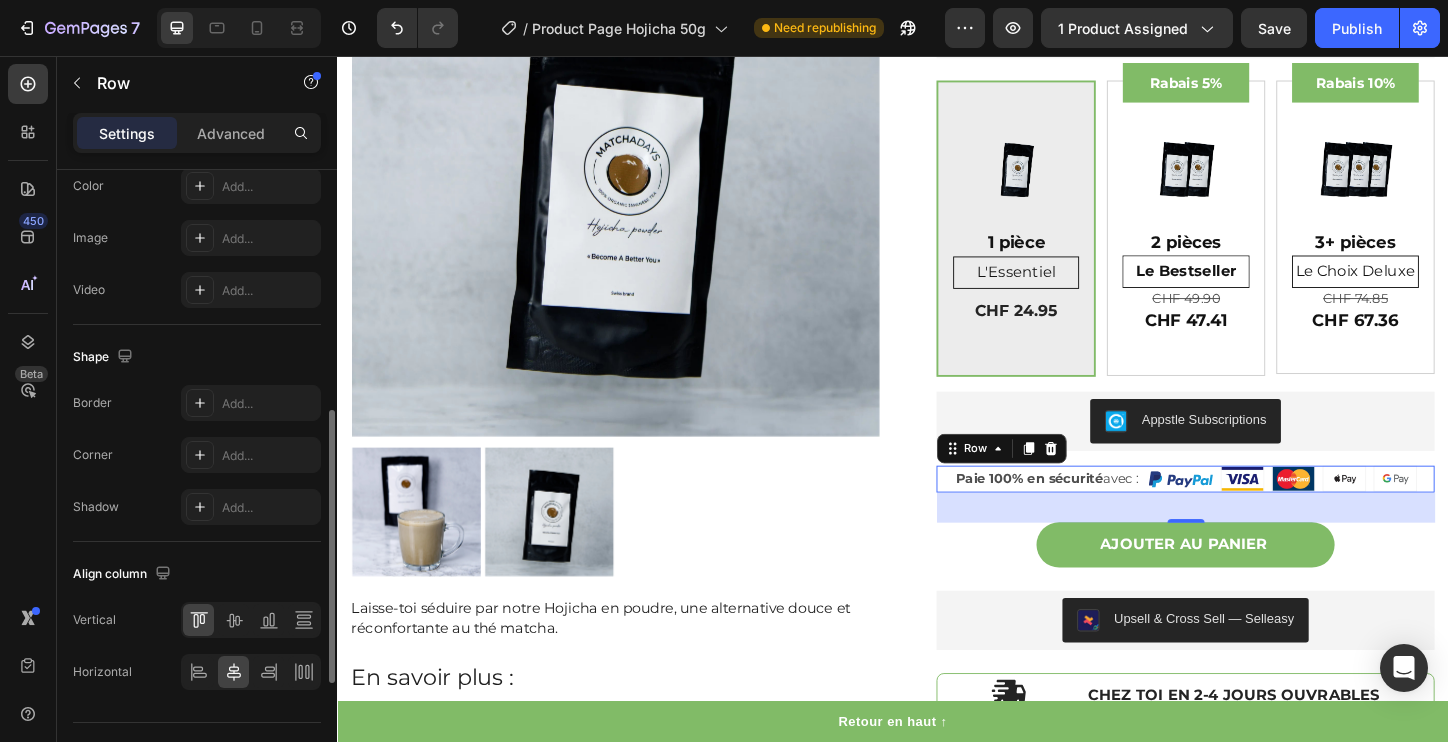 scroll, scrollTop: 819, scrollLeft: 0, axis: vertical 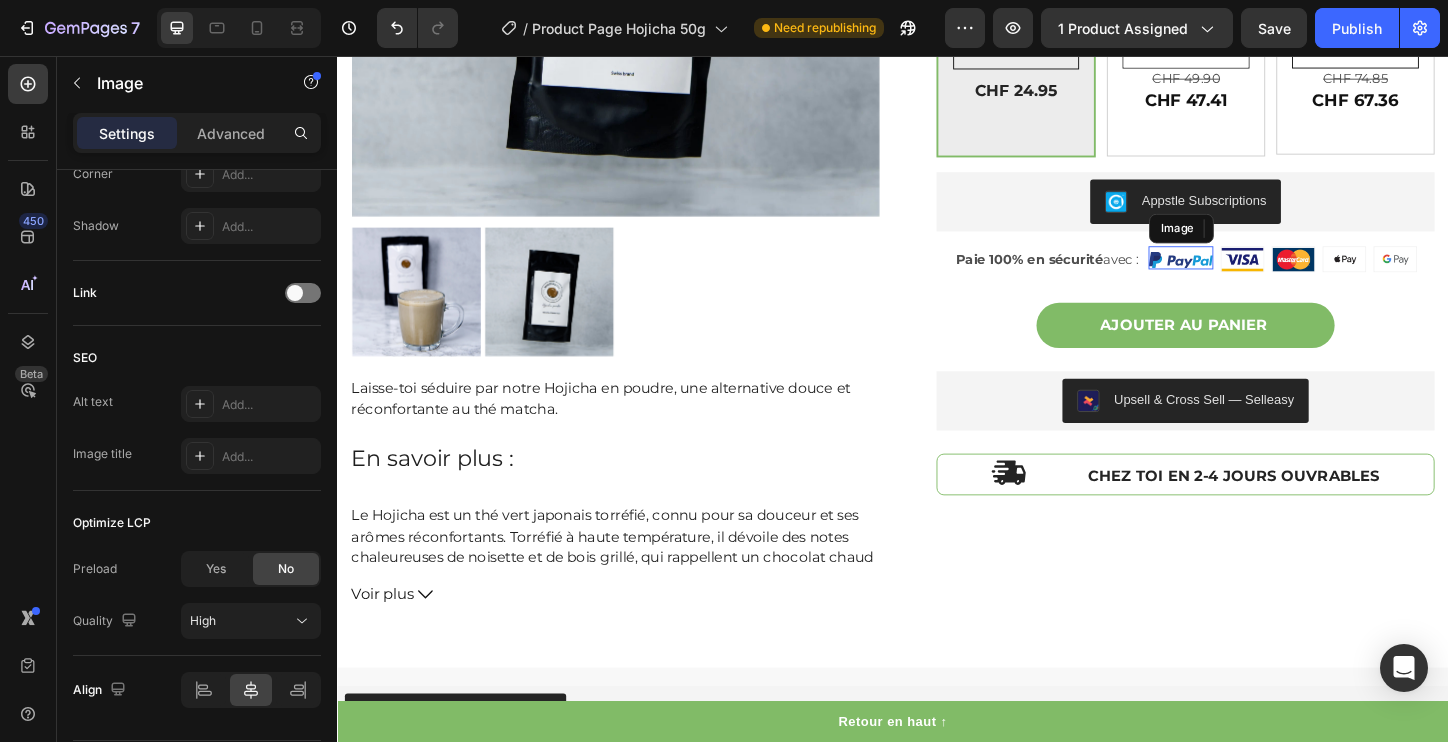 click at bounding box center (1248, 276) 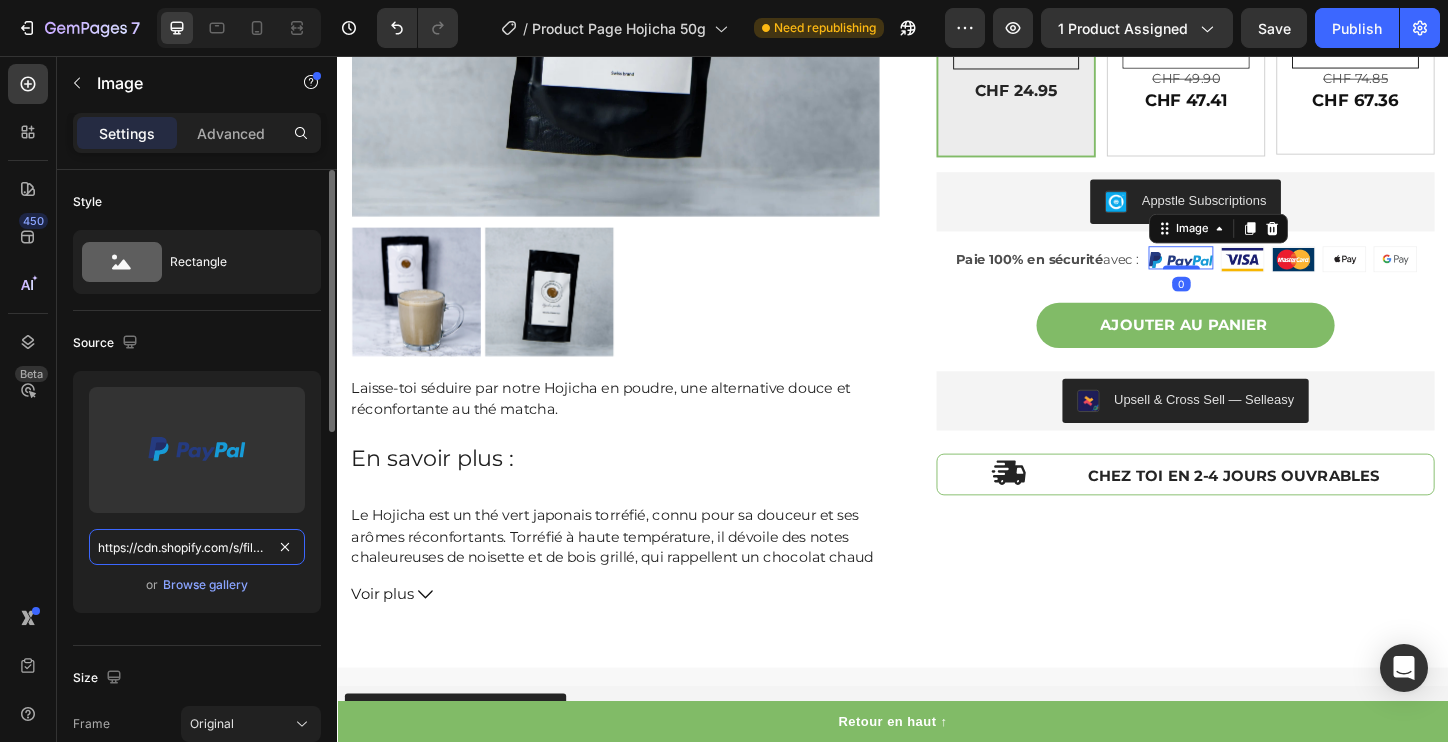click on "https://cdn.shopify.com/s/files/1/0593/4366/7408/files/PayPal-2.svg?v=1754155561" at bounding box center (197, 547) 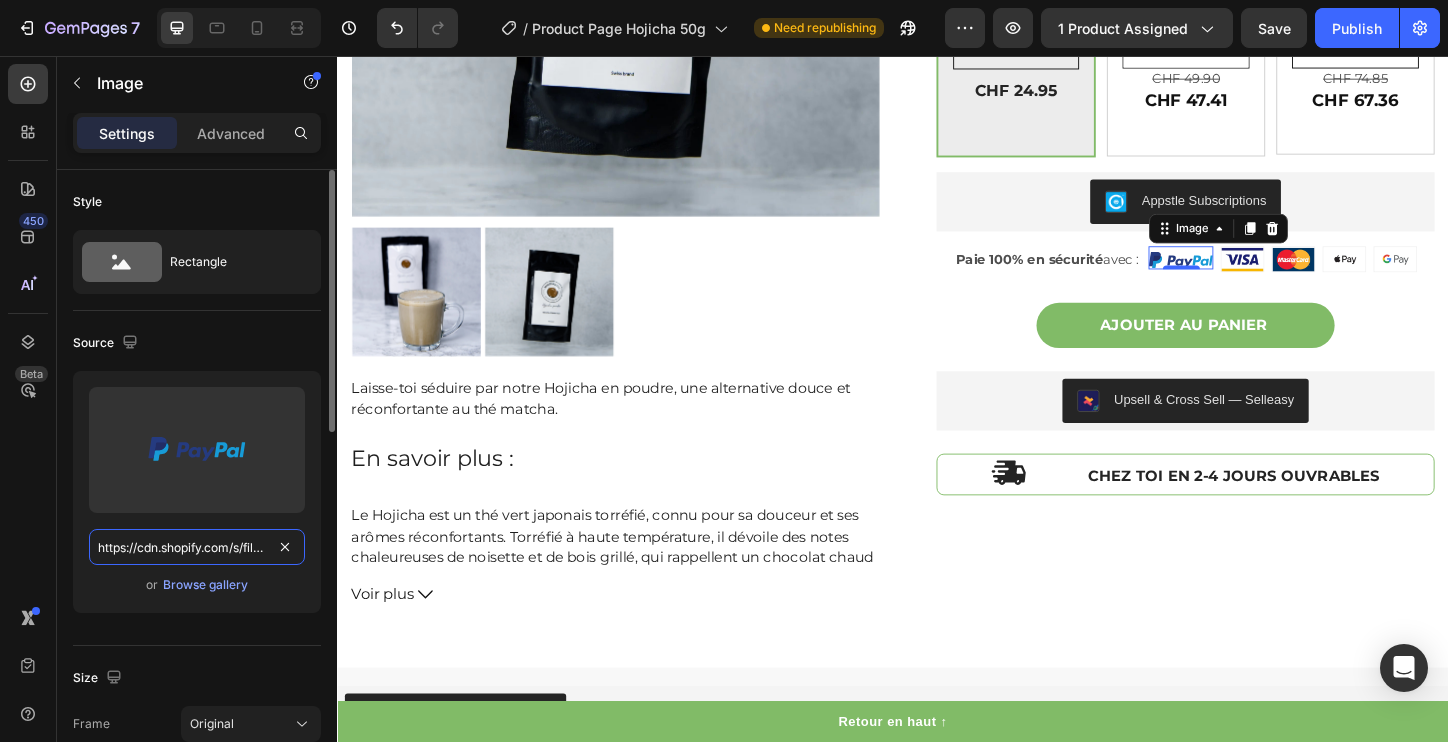 paste on "://www.w3.org/2000/svg" 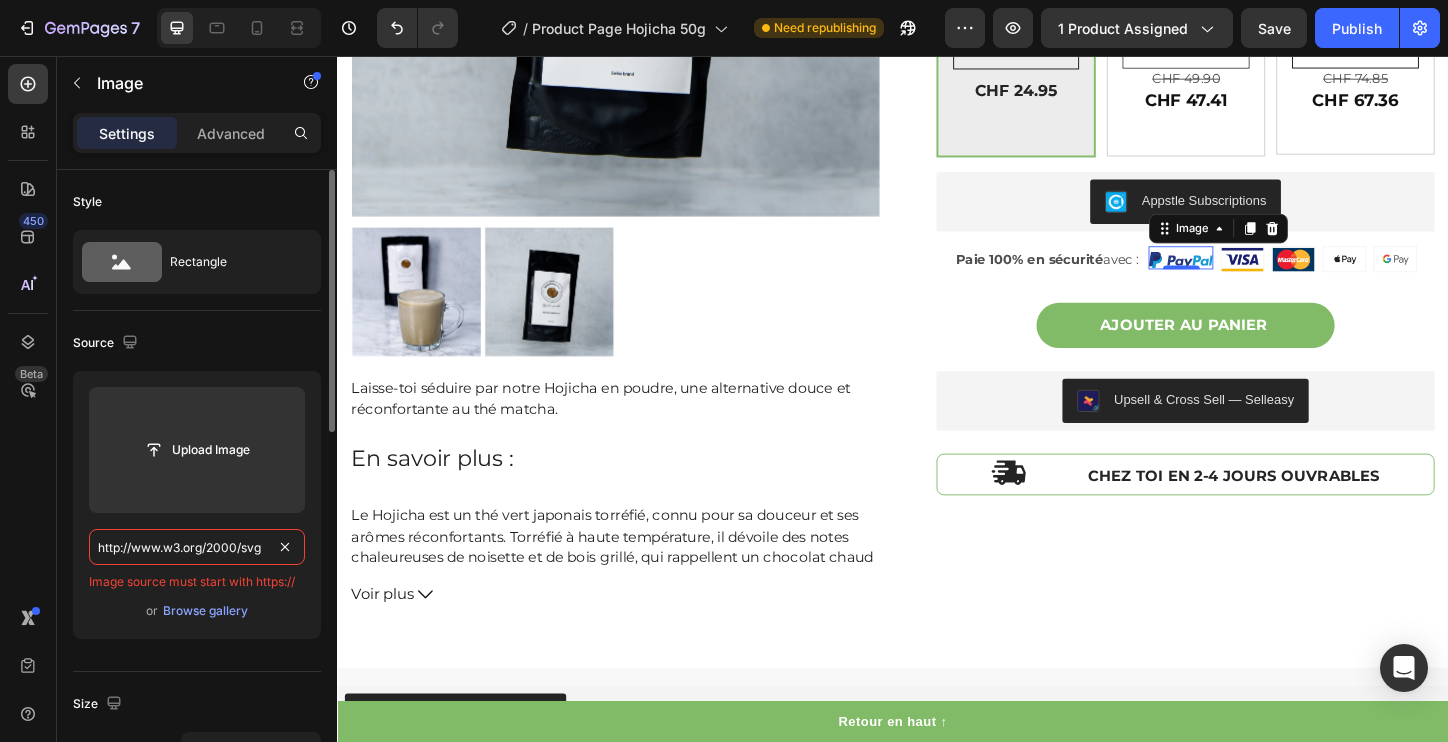 type on "http://www.w3.org/2000/svg" 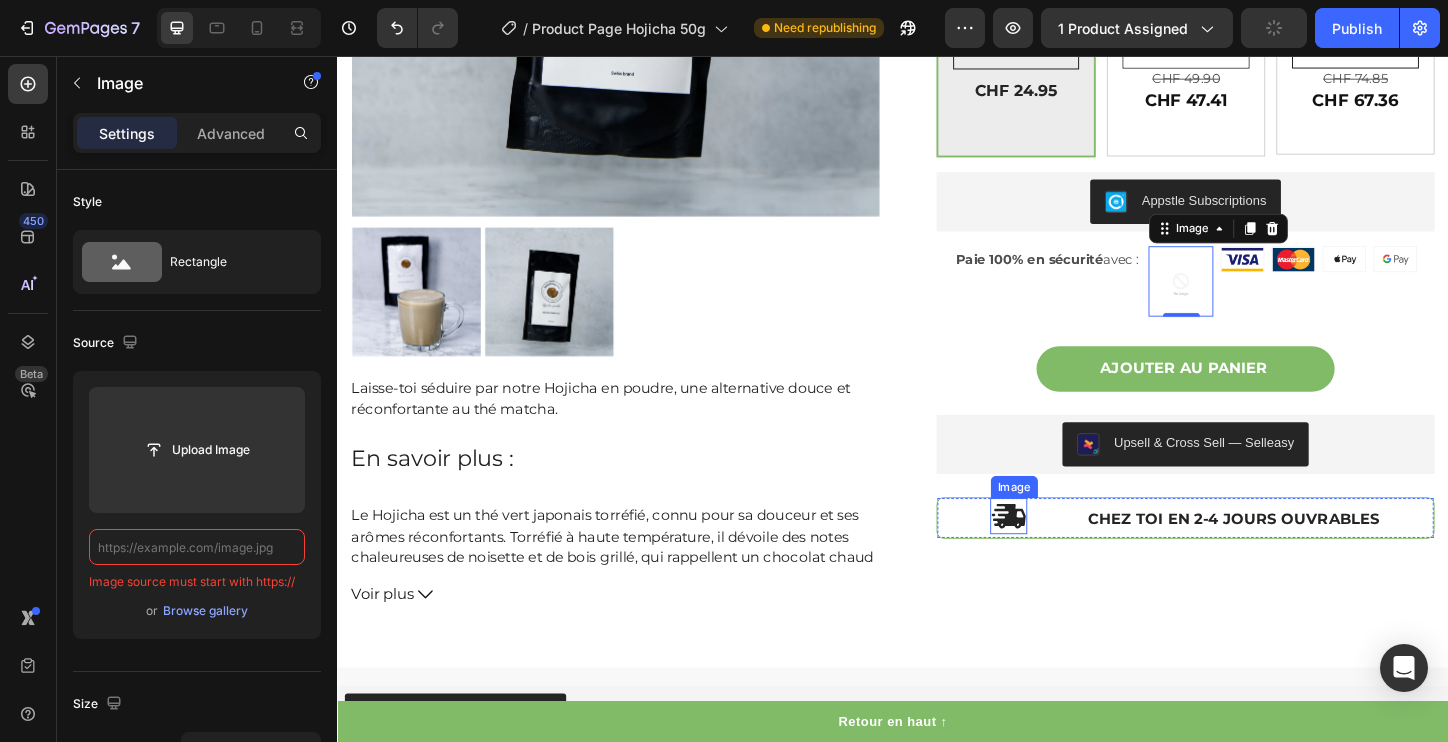 paste on "https://cdn.shopify.com/s/files/1/0593/4366/7408/files/PayPal-2.svg?v=1754155561" 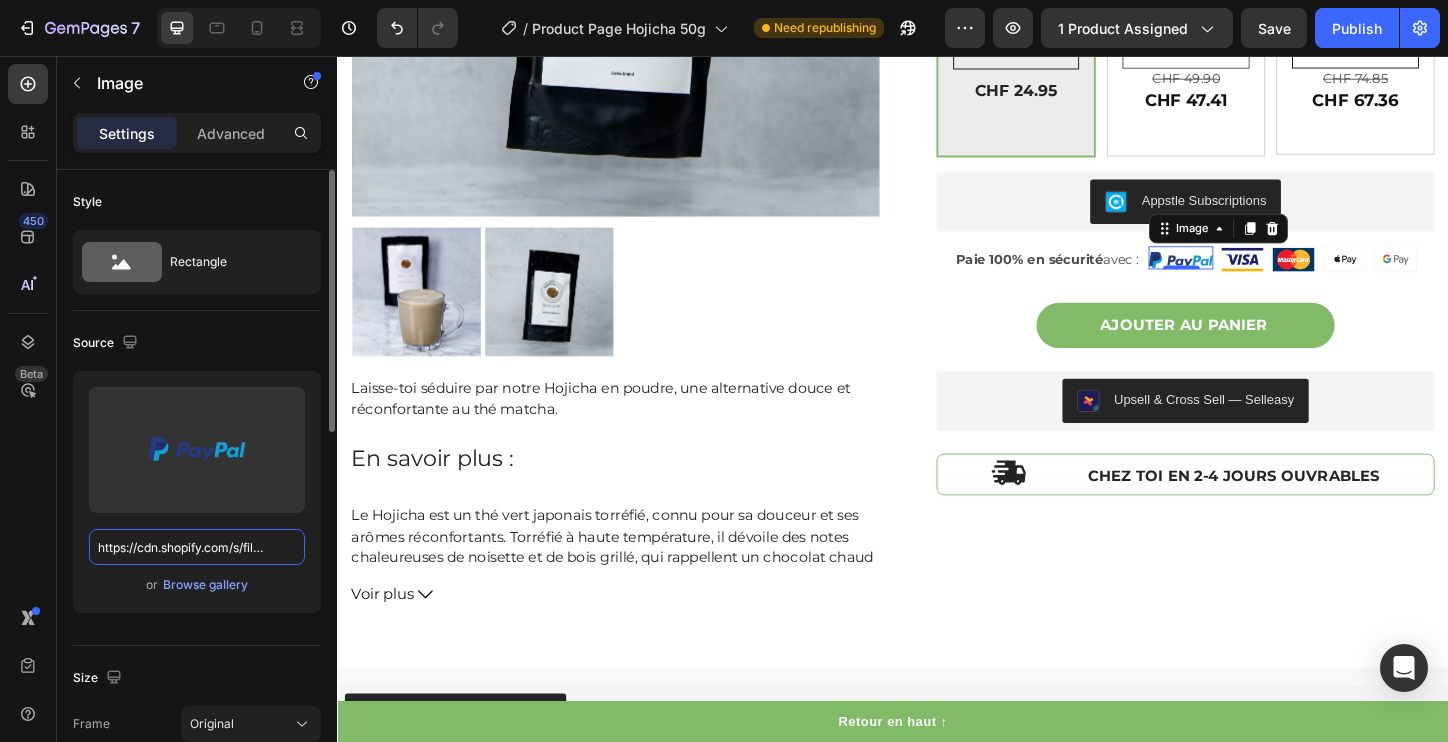 type on "https://cdn.shopify.com/s/files/1/0593/4366/7408/files/PayPal-2.svg?v=1754155561" 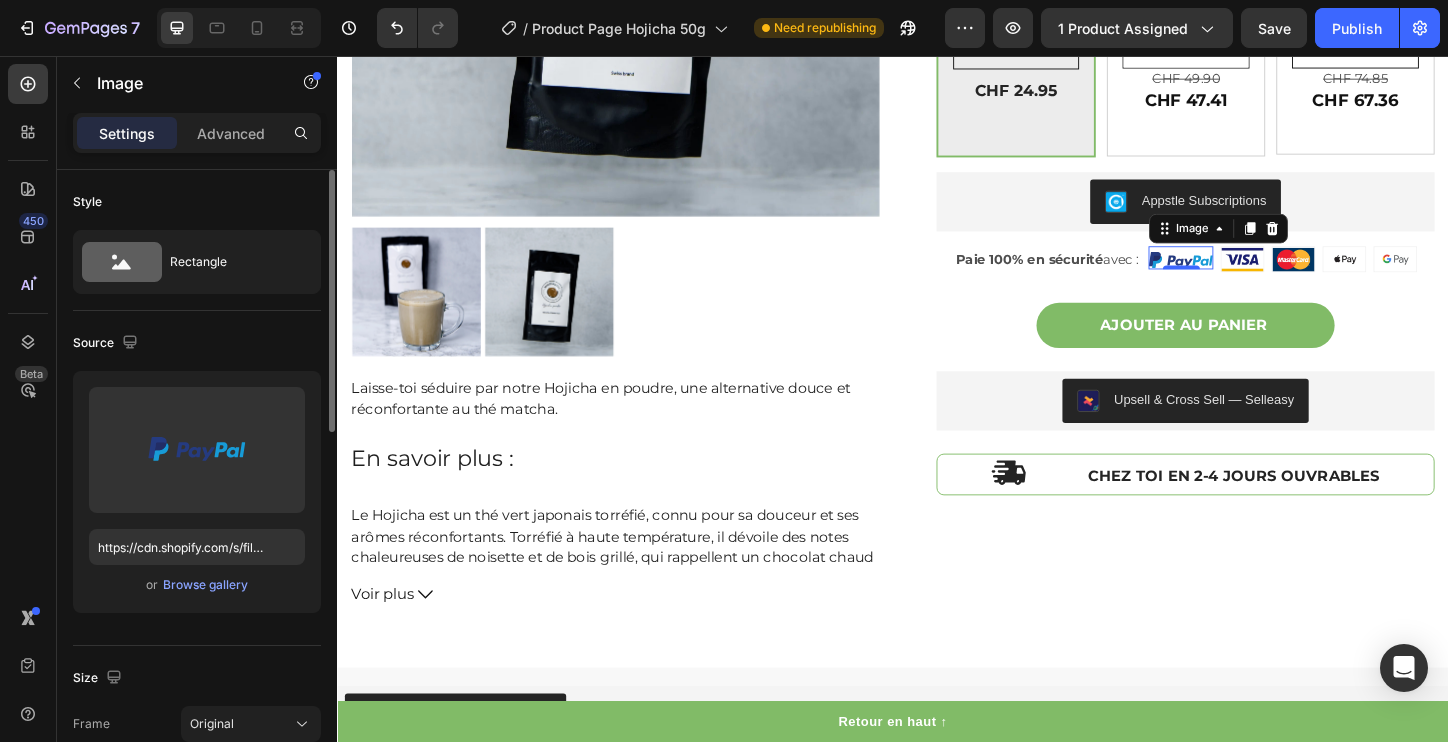 click on "Source" at bounding box center [197, 343] 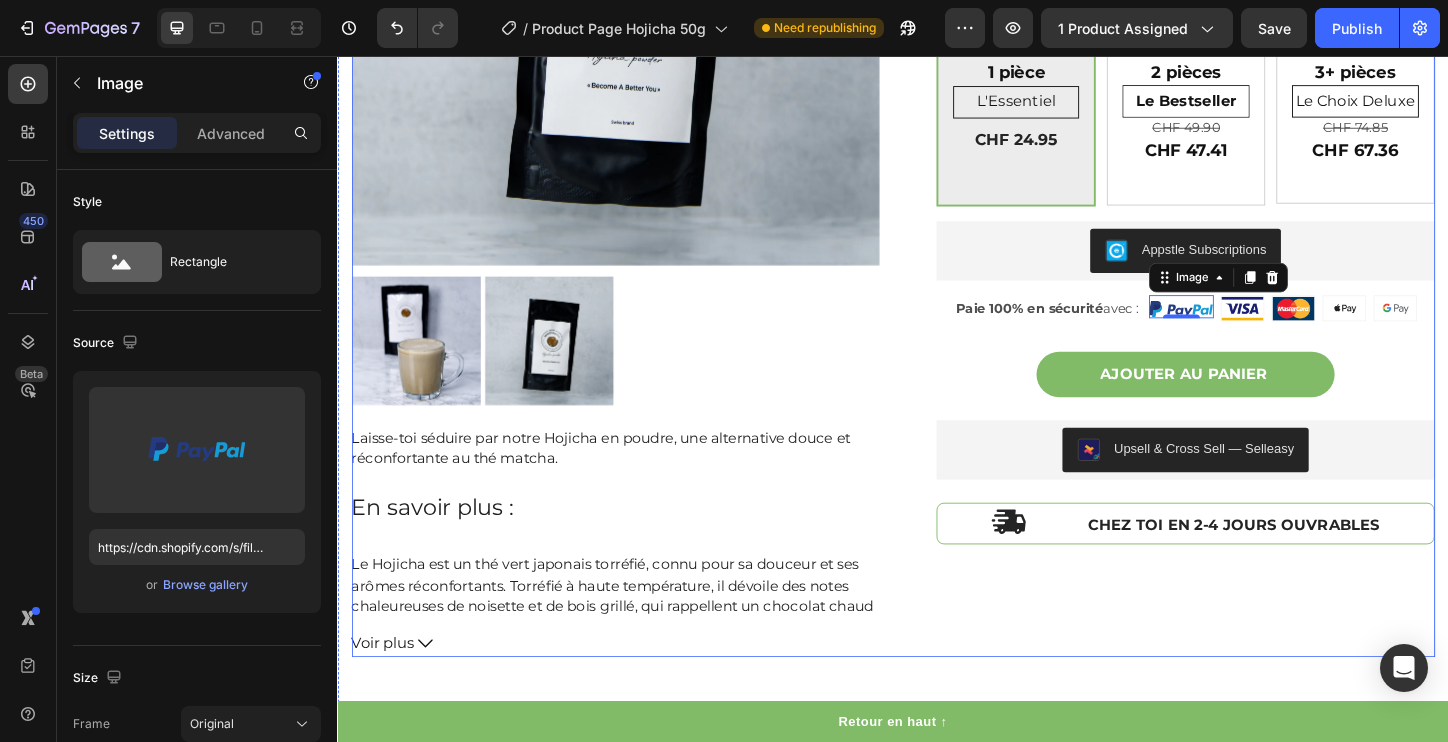 scroll, scrollTop: 391, scrollLeft: 0, axis: vertical 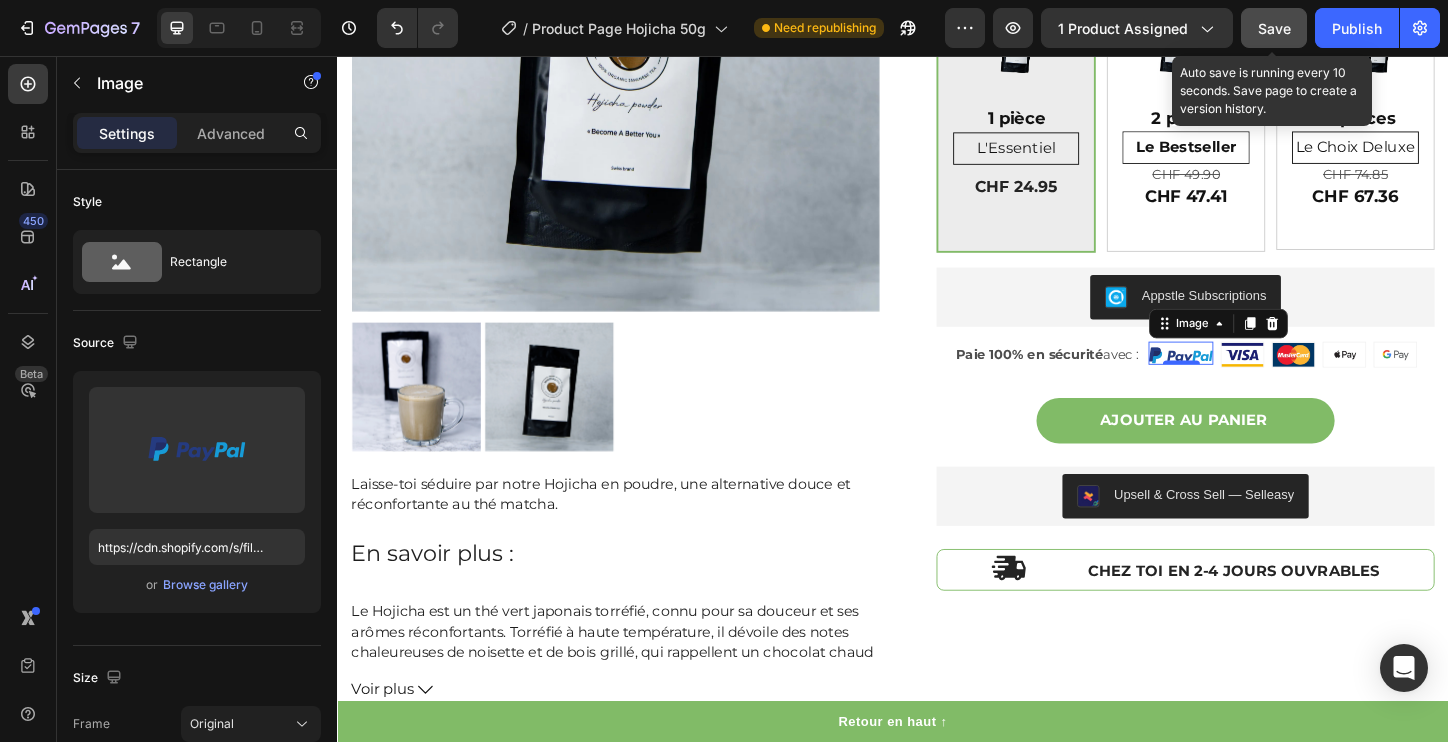 click on "Save" at bounding box center (1274, 28) 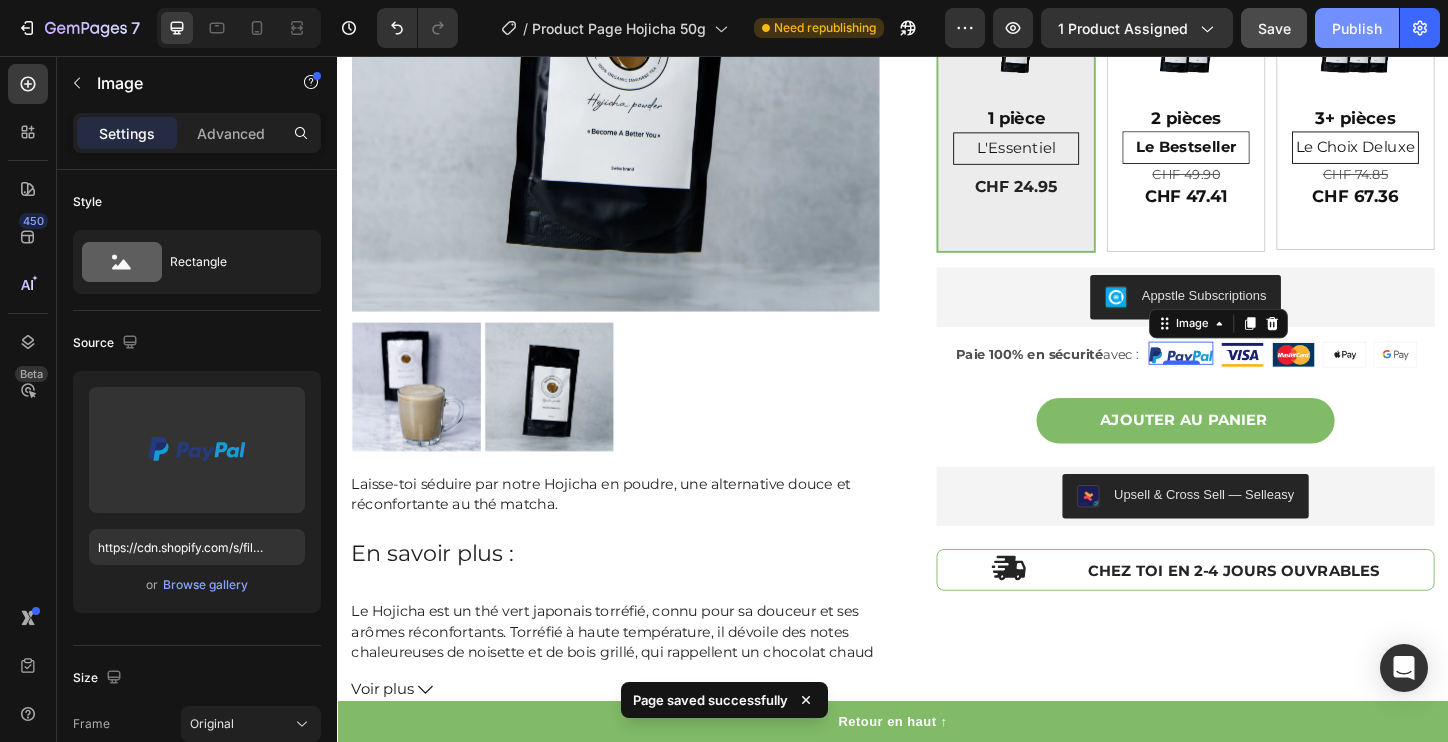 click on "Publish" at bounding box center [1357, 28] 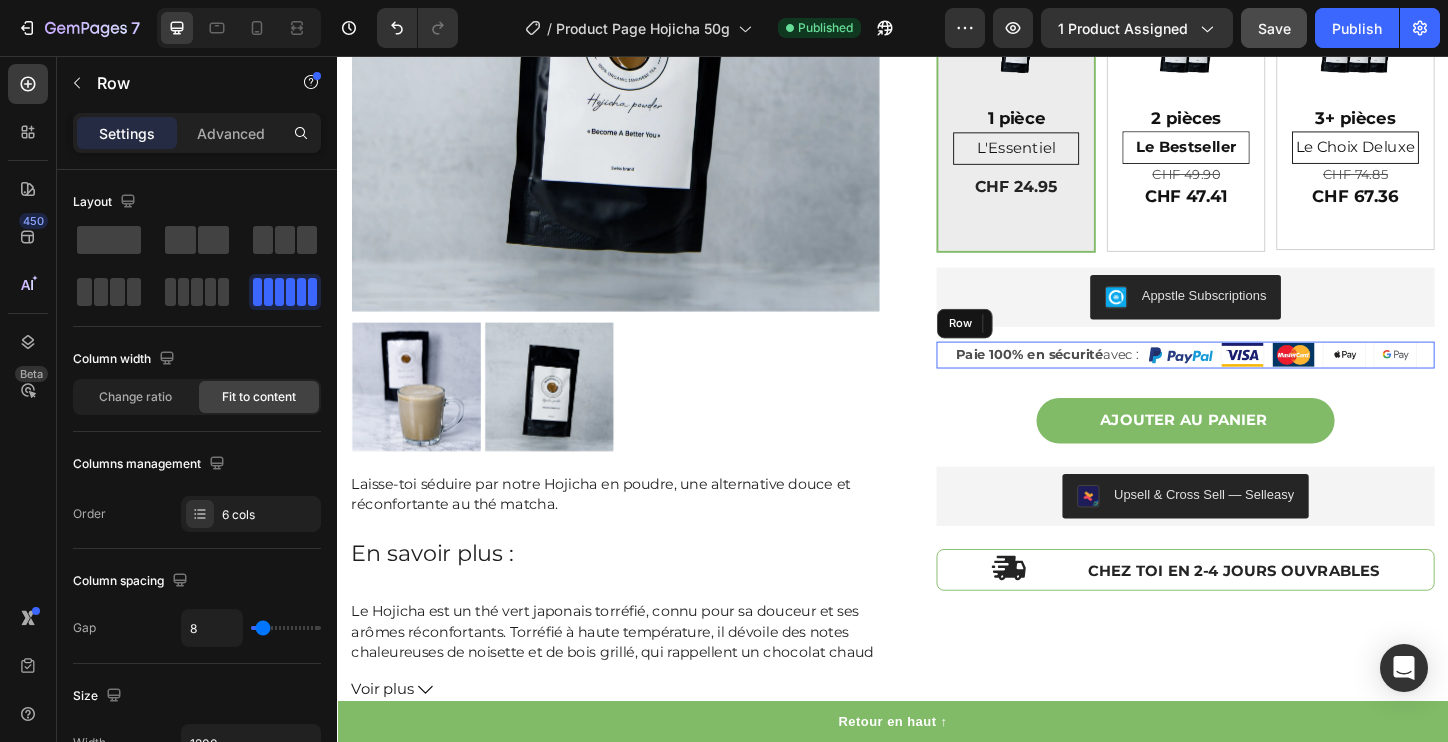 click on "Image   0 Image Image Image Image Paie 100% en sécurité  avec : Text Block Row" at bounding box center (1253, 378) 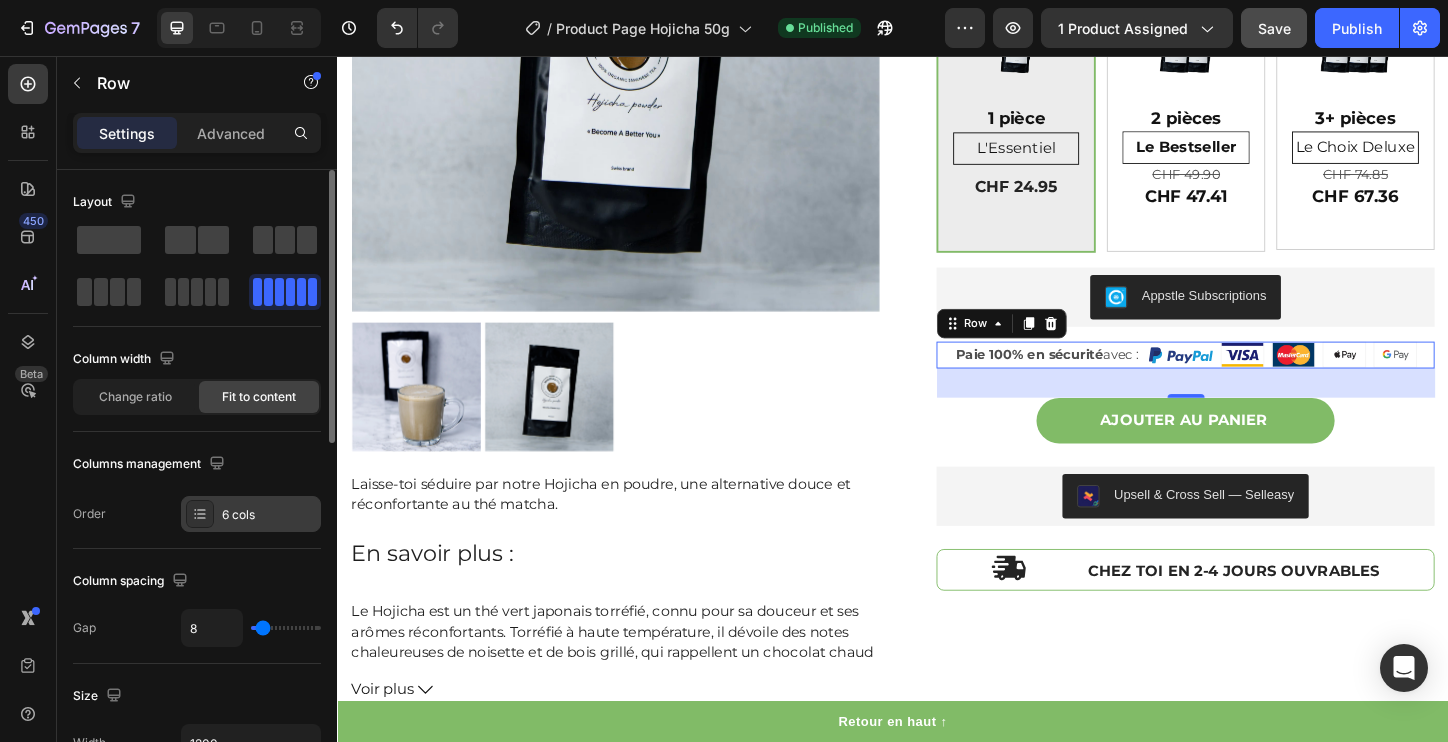 click on "6 cols" at bounding box center (269, 515) 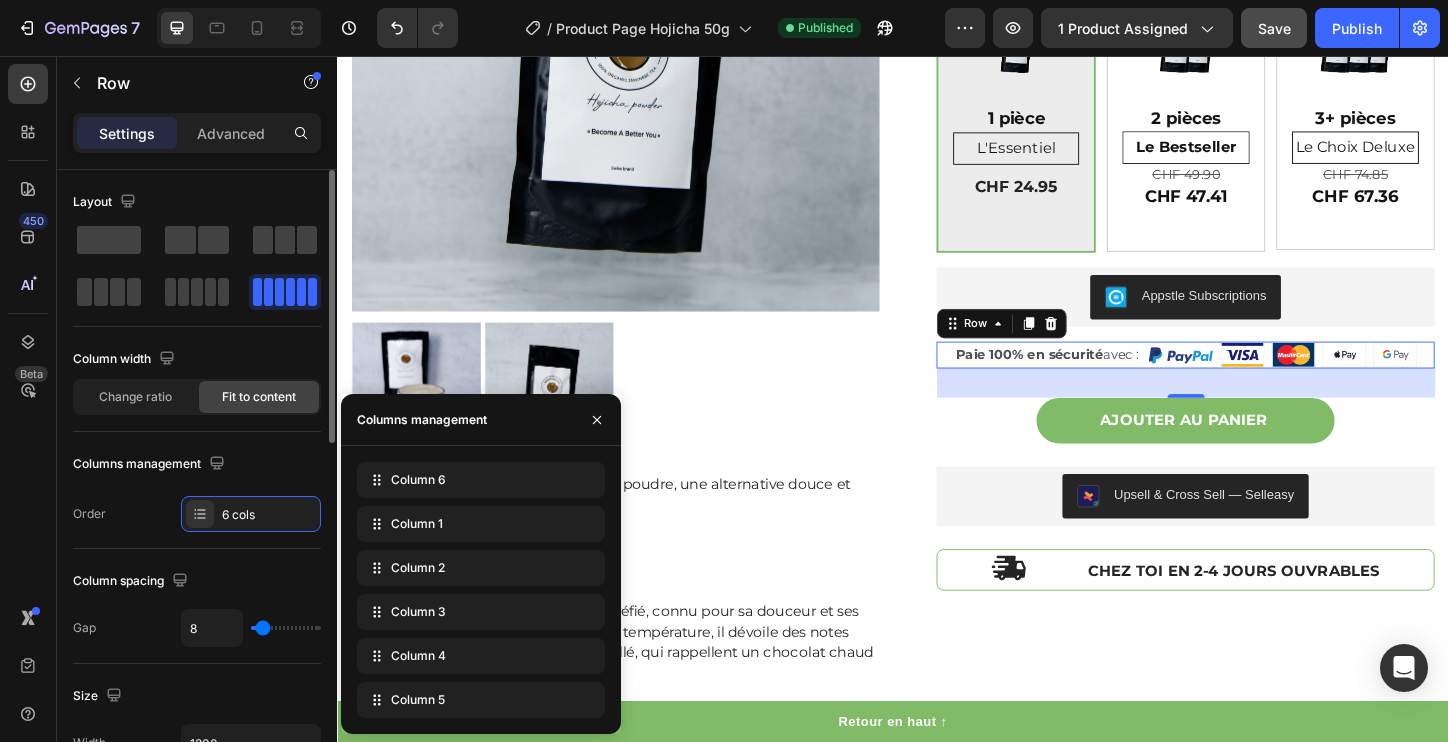 click on "Columns management" at bounding box center [197, 464] 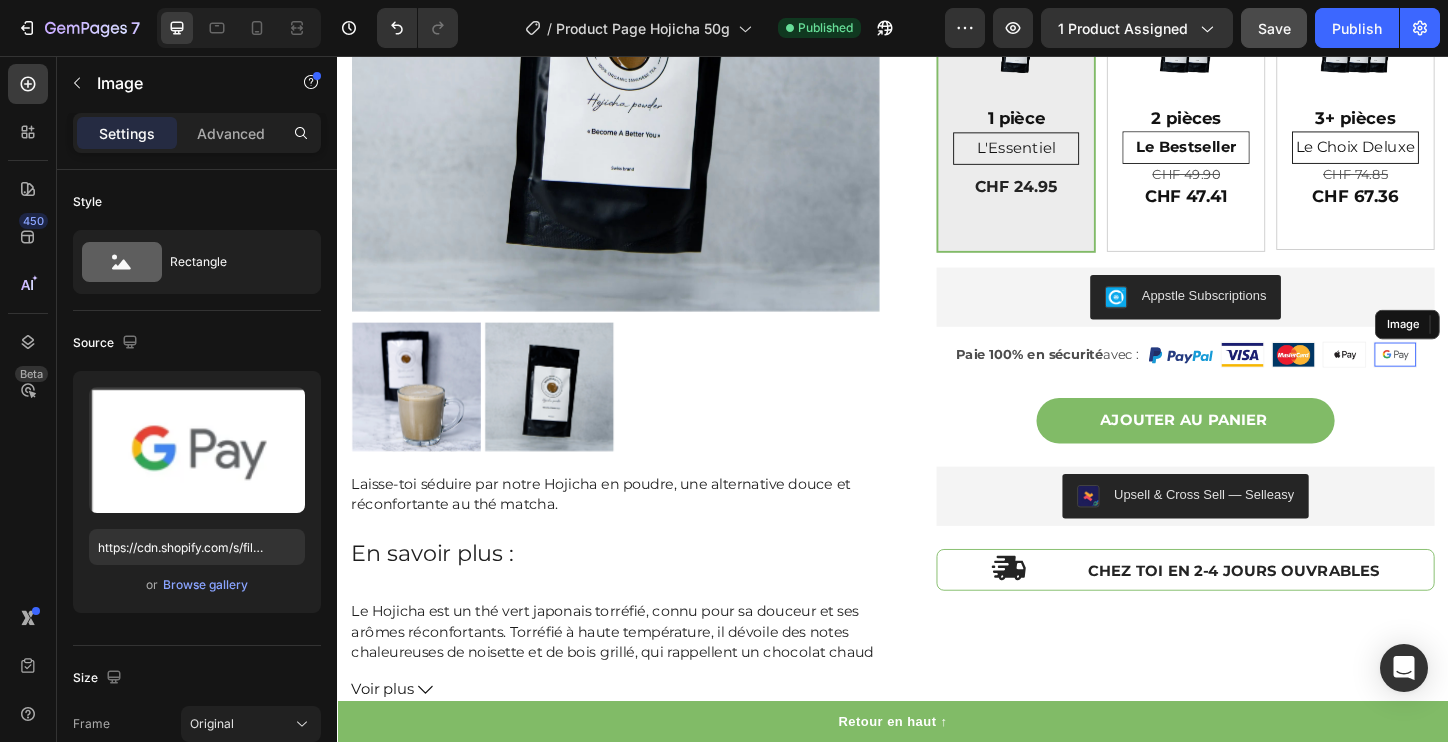 click at bounding box center (1479, 378) 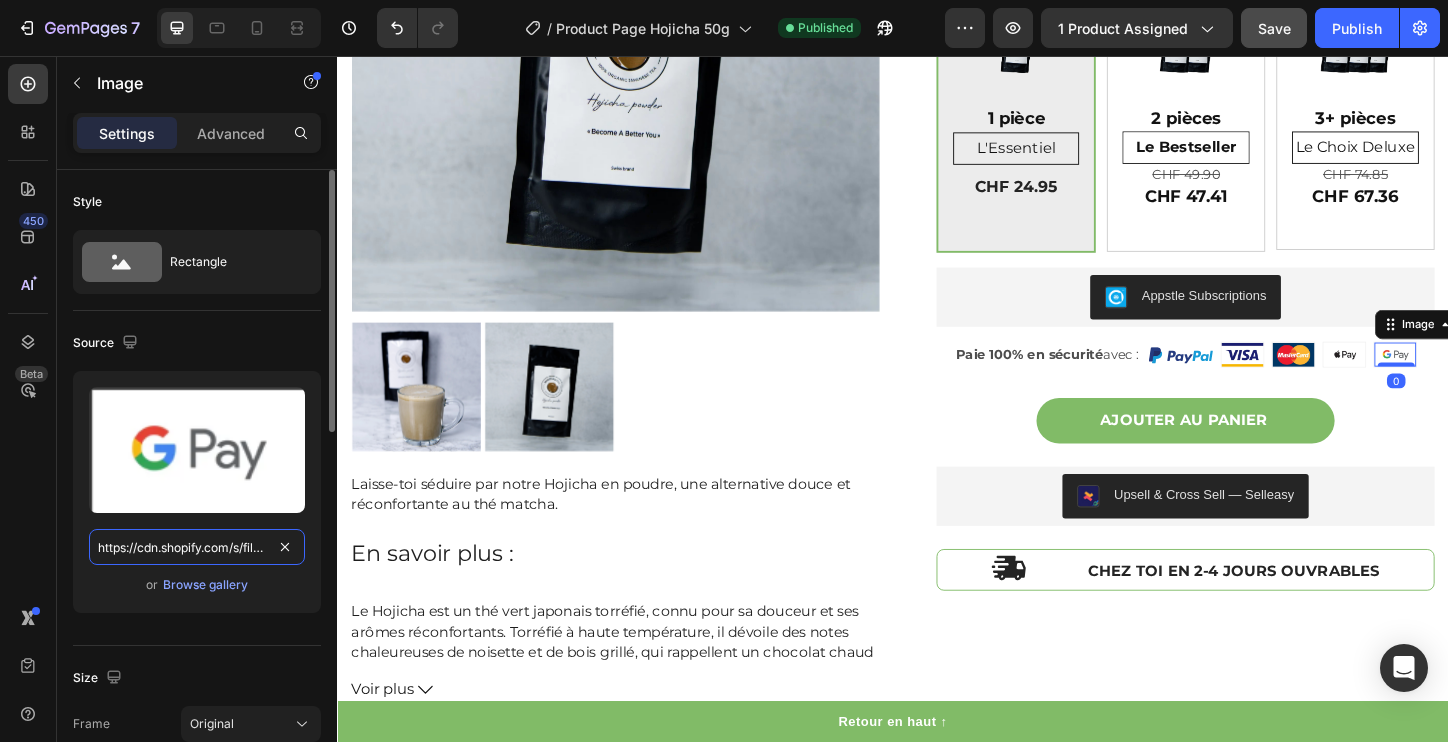 click on "https://cdn.shopify.com/s/files/1/0593/4366/7408/files/gempages_551764165291672790-713bbfd9-6f9d-4db1-8186-aef1fba4c203.png" at bounding box center (197, 547) 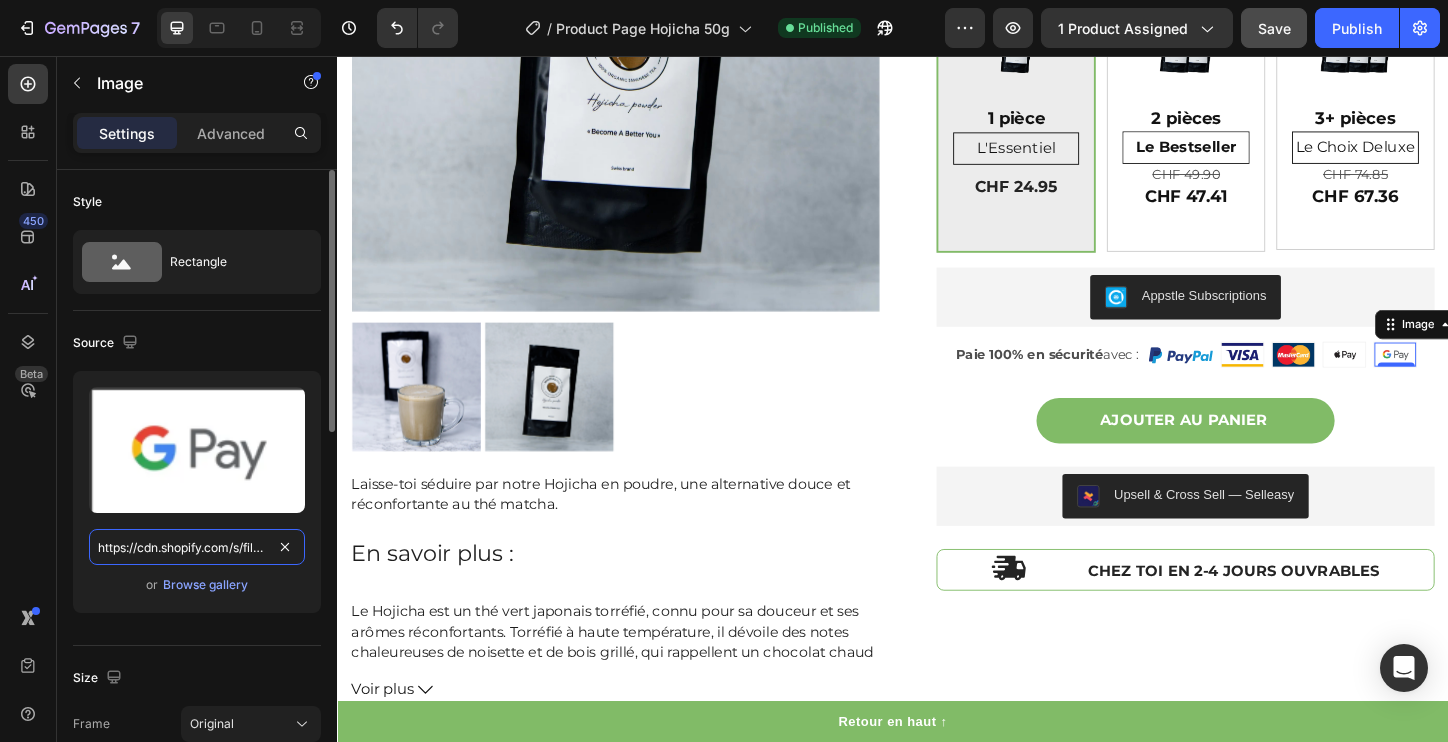 paste on "t/27/assets/Twint%20Logo_adobe_express.svg?v=1678300430" 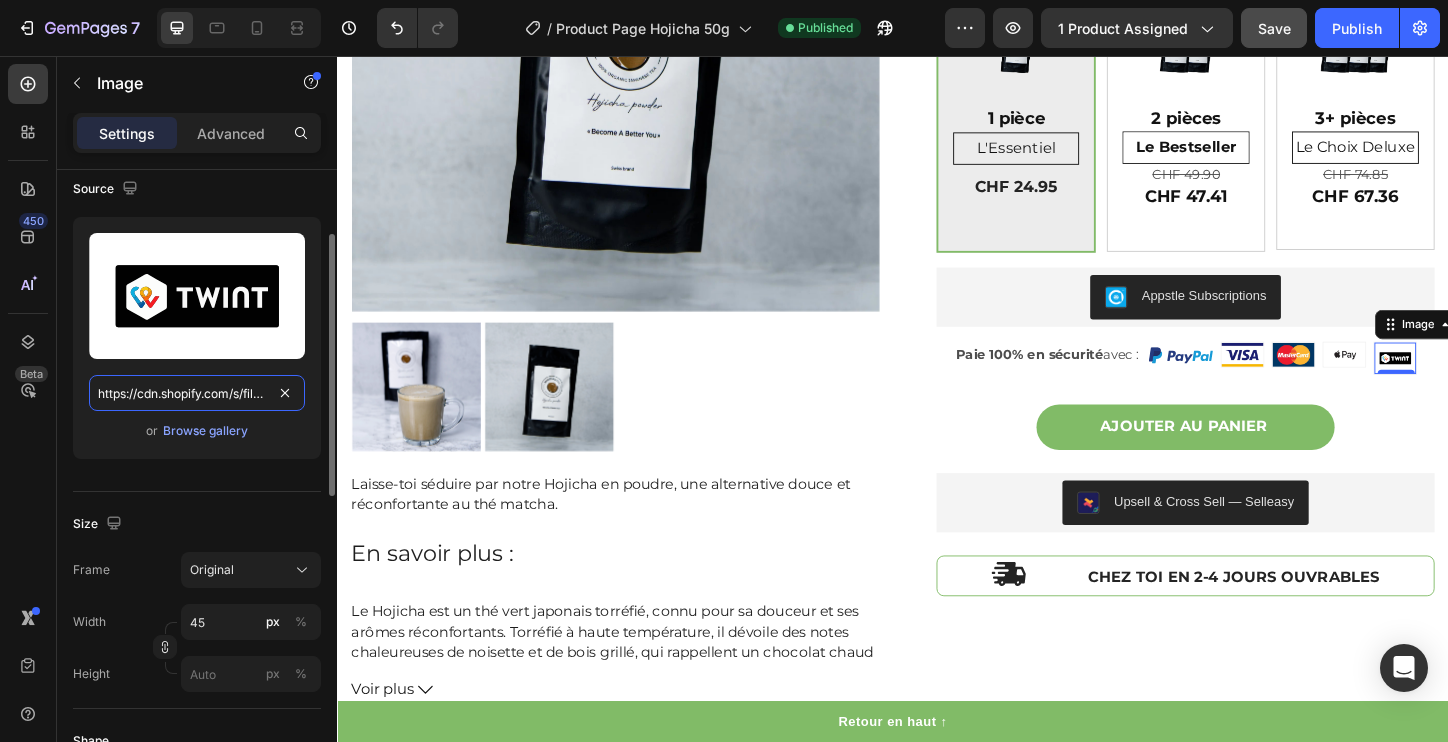 scroll, scrollTop: 153, scrollLeft: 0, axis: vertical 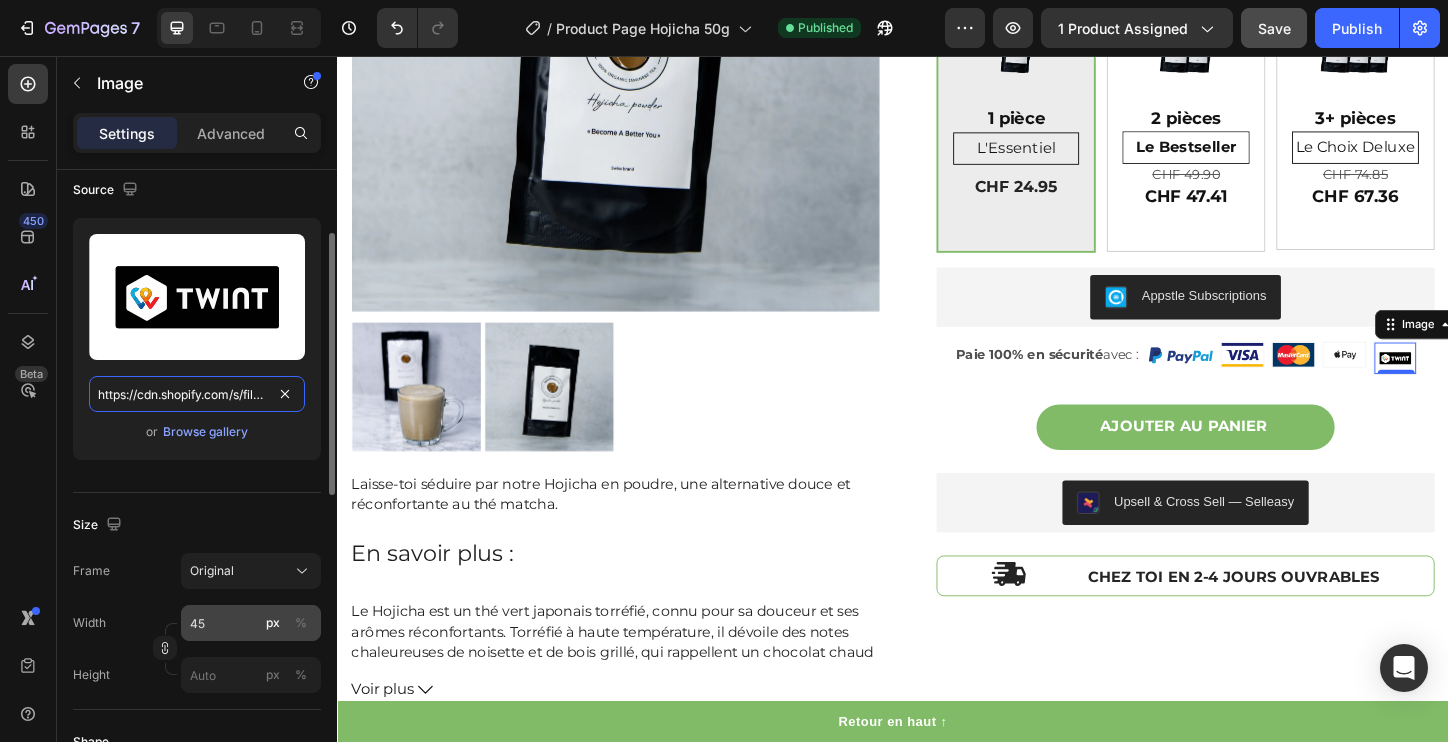 type on "https://cdn.shopify.com/s/files/1/0593/4366/7408/t/27/assets/Twint%20Logo_adobe_express.svg?v=1678300430" 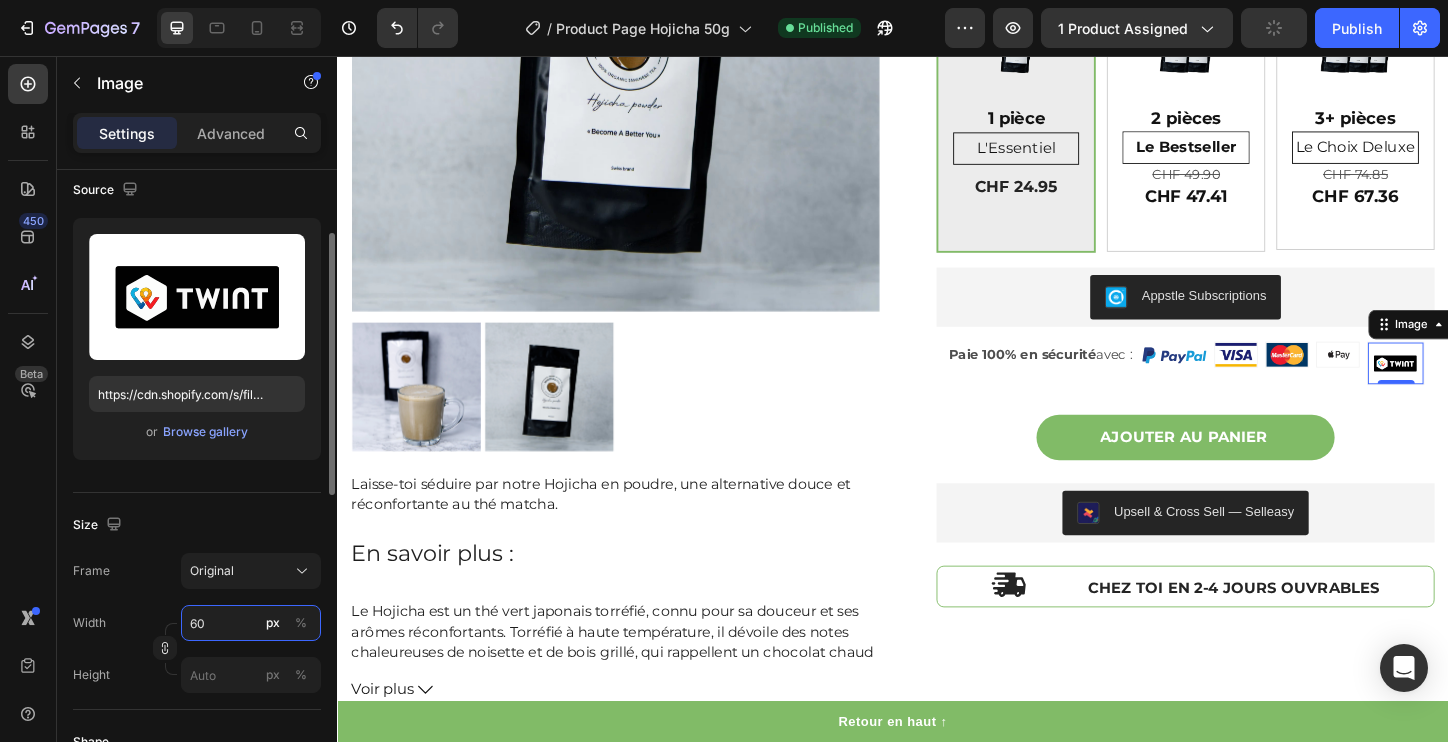type on "6" 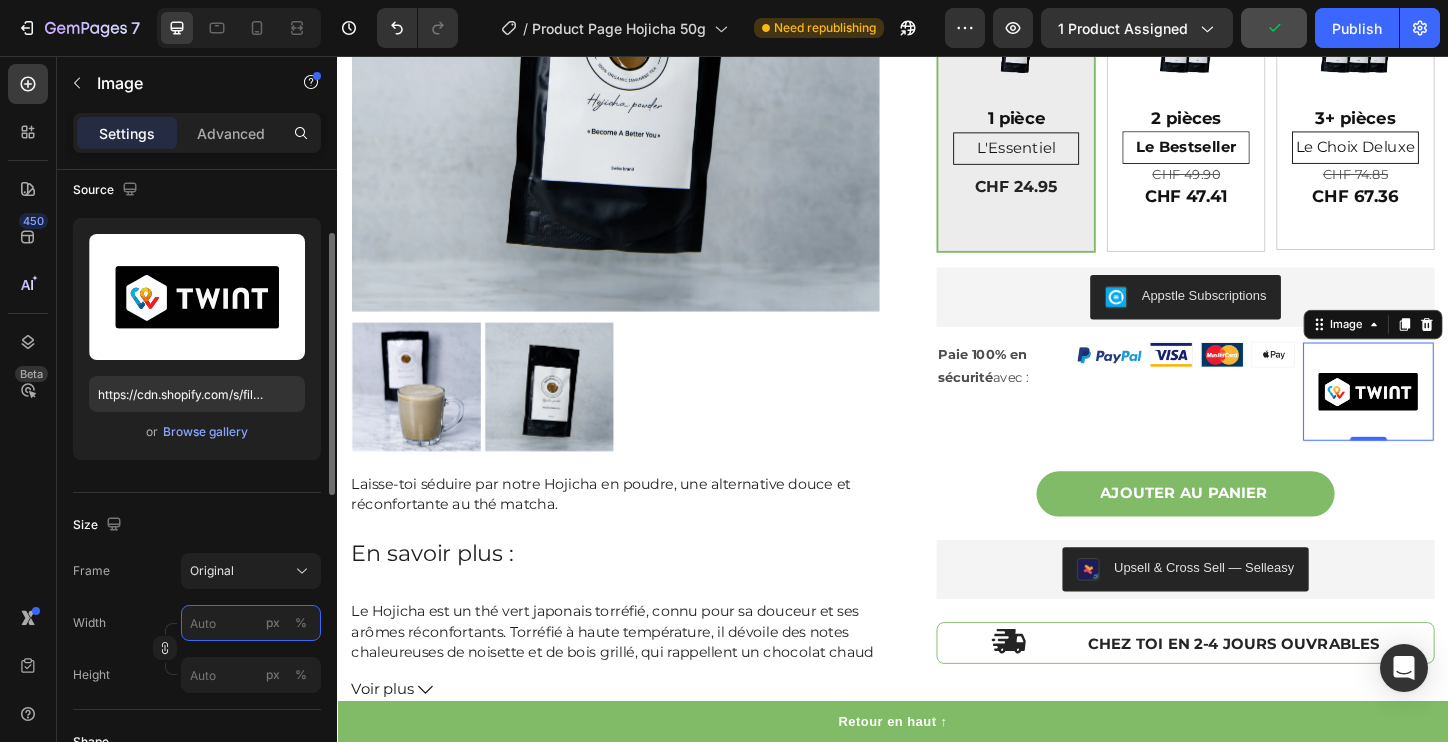 type on "6" 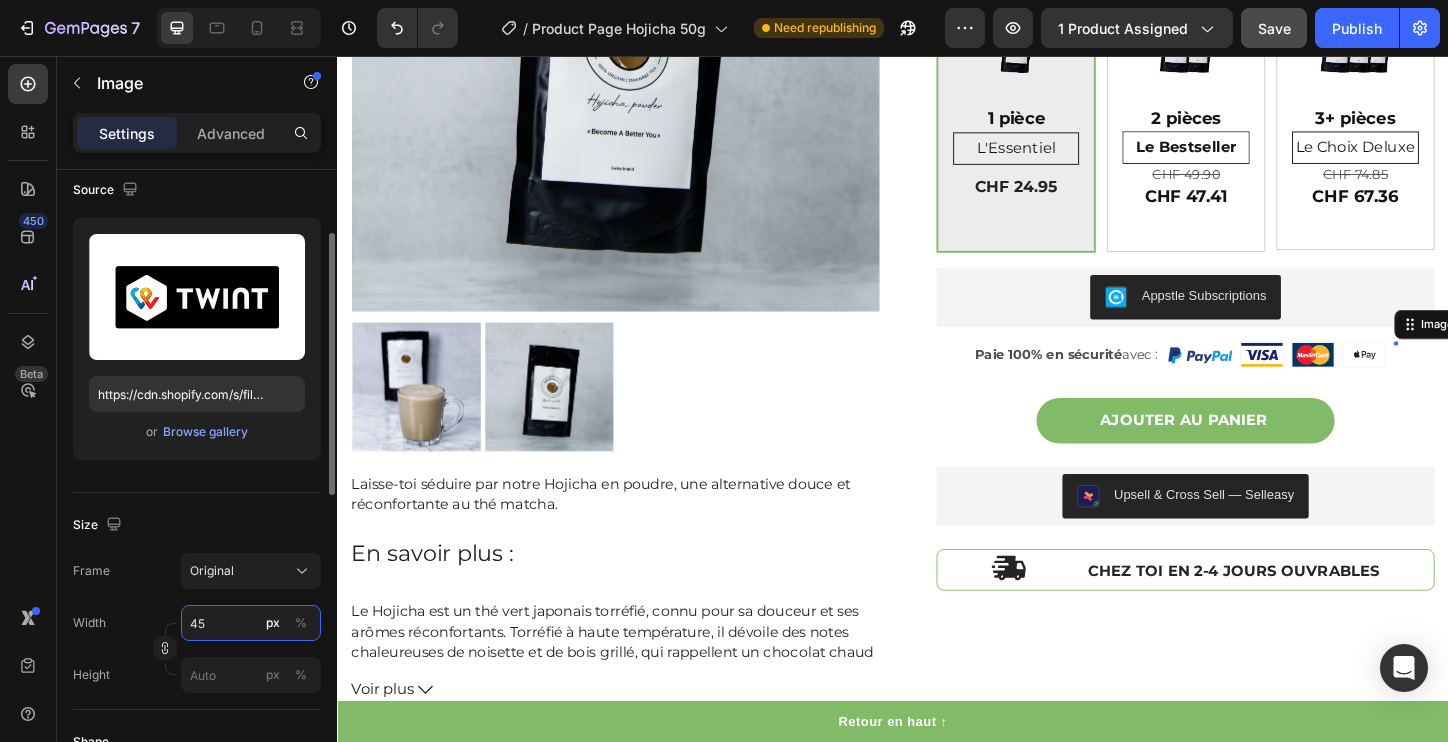 type on "45" 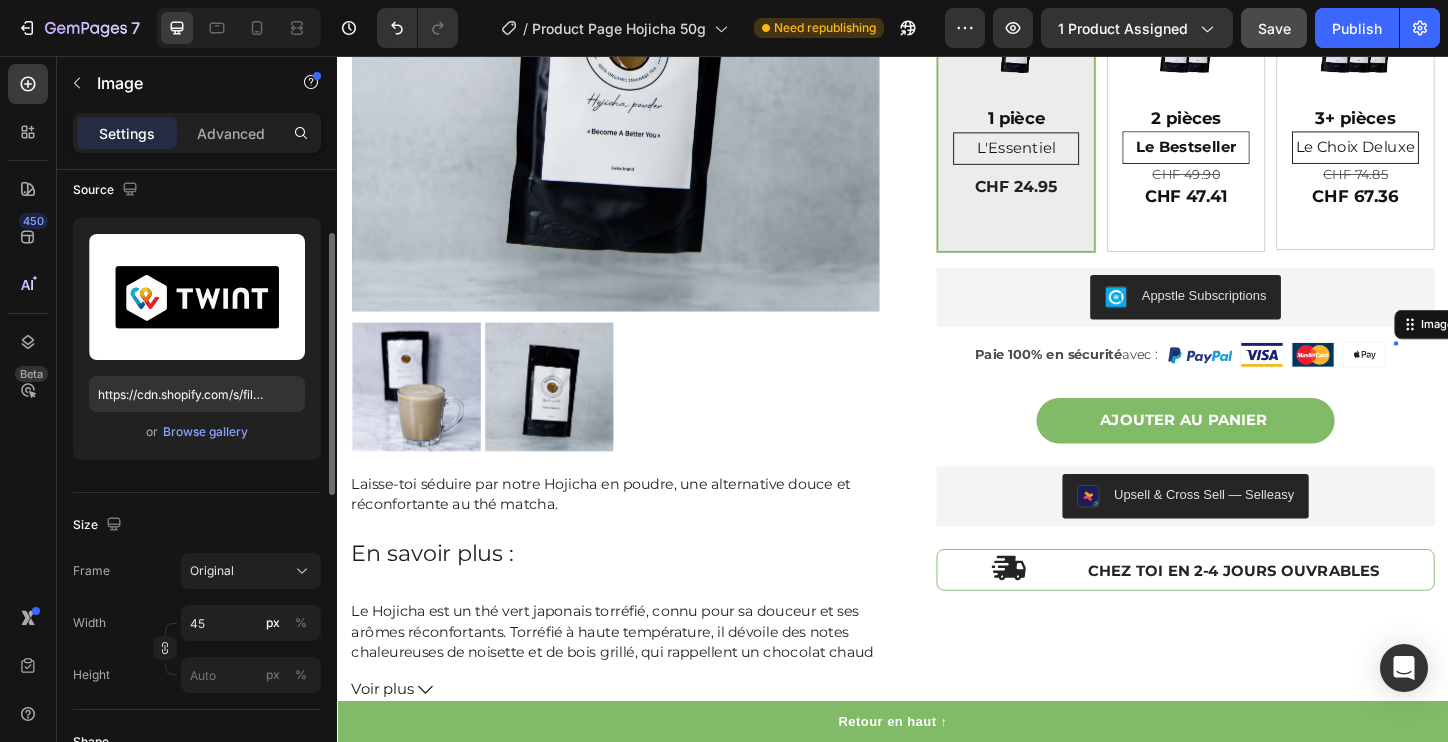 click on "Size" at bounding box center [197, 525] 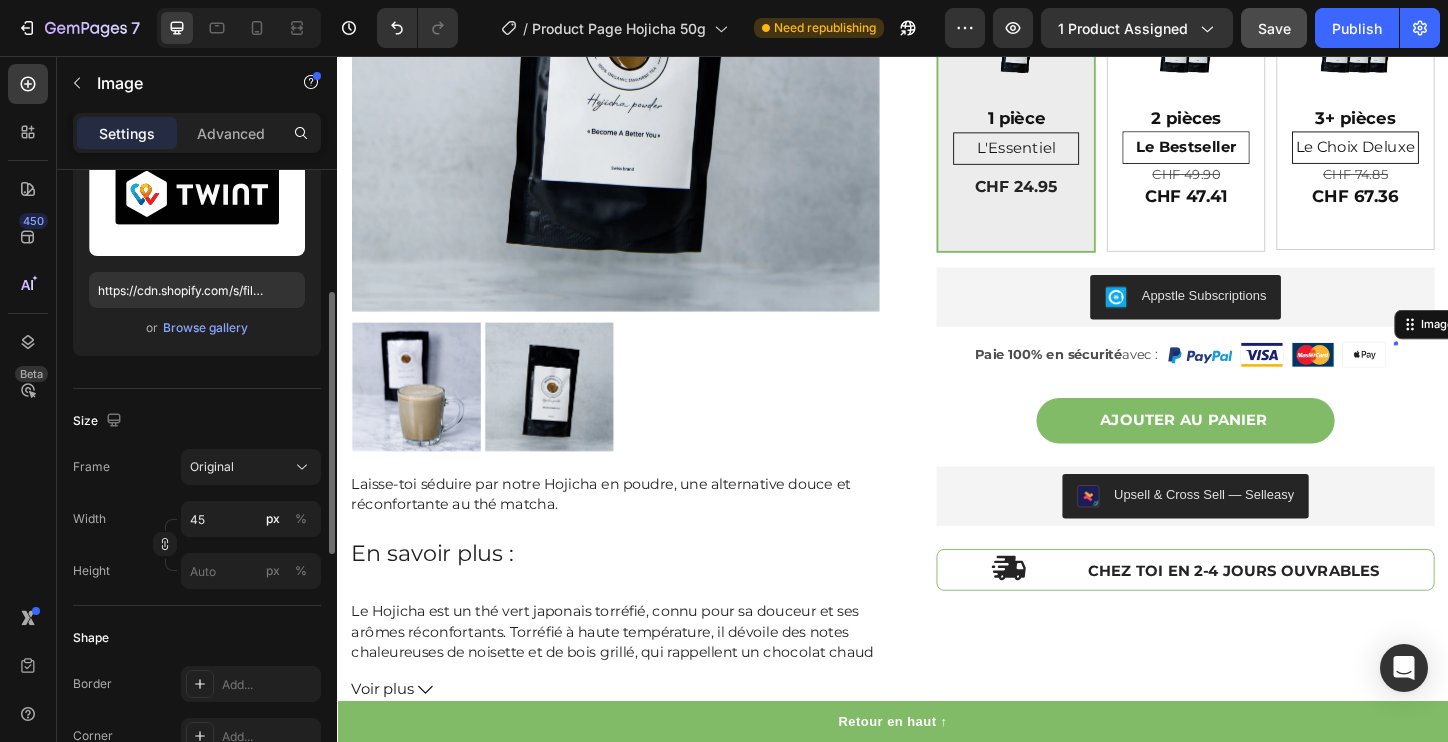 scroll, scrollTop: 277, scrollLeft: 0, axis: vertical 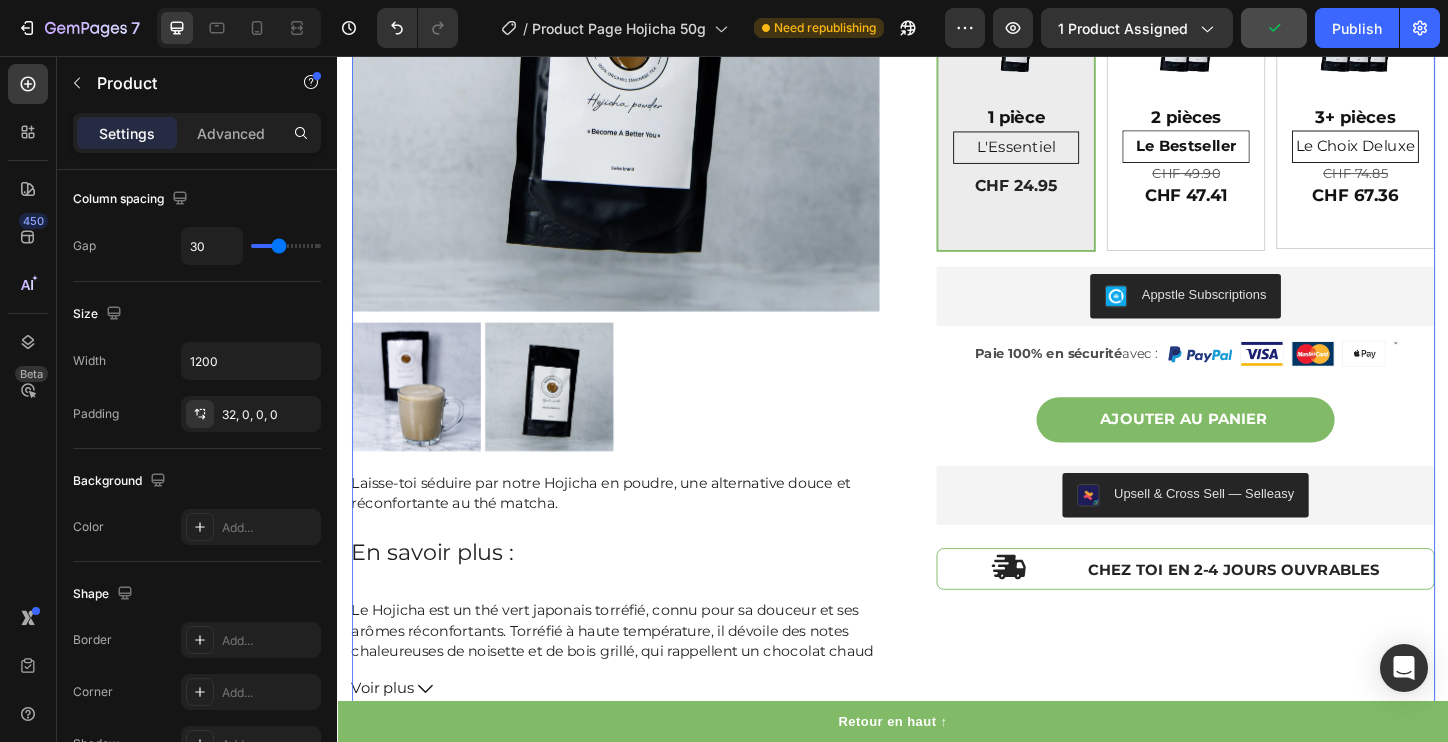 click on "Hojicha Bio en poudre 50g Product Title CHF 24.95 Product Price Product Price No compare price Product Price Row Judge.me - Preview Badge (Stars) Judge.me   Laisse-toi séduire par notre Hojicha en poudre, une alternative douce et réconfortante au thé matcha.
En savoir plus :
Le Hojicha est un thé vert japonais torréfié, connu pour sa douceur et ses arômes réconfortants. Torréfié à haute température, il dévoile des notes chaleureuses de noisette et de bois grillé, qui rappellent un chocolat chaud ou un café au lait... mais avec un taux de caféine réduit.
Notre Hojicha en poudre est fabriqué à partir de feuilles soigneusement sélectionnées dans la région de Kagoshima, au sud du Japon, une terre volcanique réputée pour ses thés d'exception. Sa texture fine permet une préparation facile, idéale pour des hojicha lattes onctueux ou un thé léger à tout moment de la journée.
Pourquoi choisir notre Hojicha ?
🍂
🍂
🍂
✅
✅
✅" at bounding box center [1237, 257] 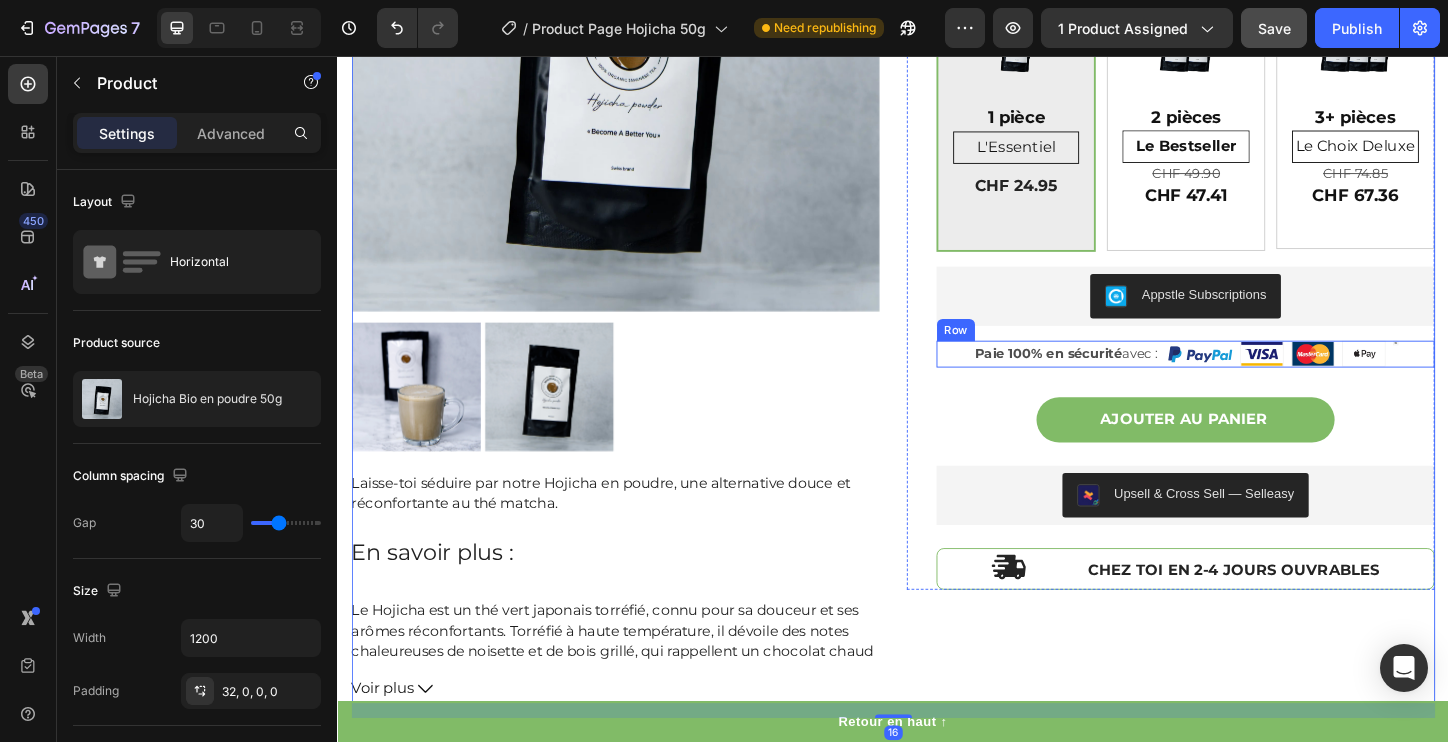click on "Image Image Image Image Image Paie 100% en sécurité  avec : Text Block Row" at bounding box center [1253, 377] 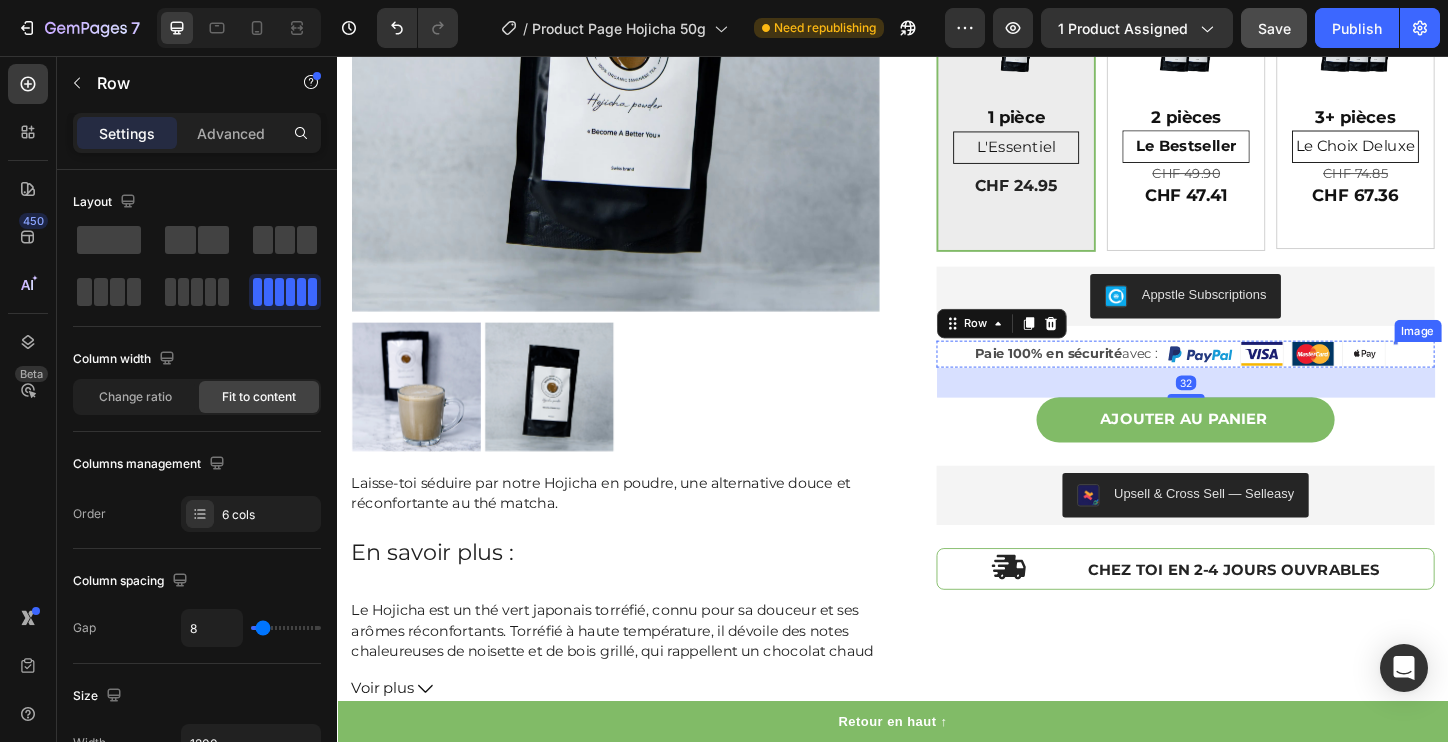 click on "Image" at bounding box center [1480, 365] 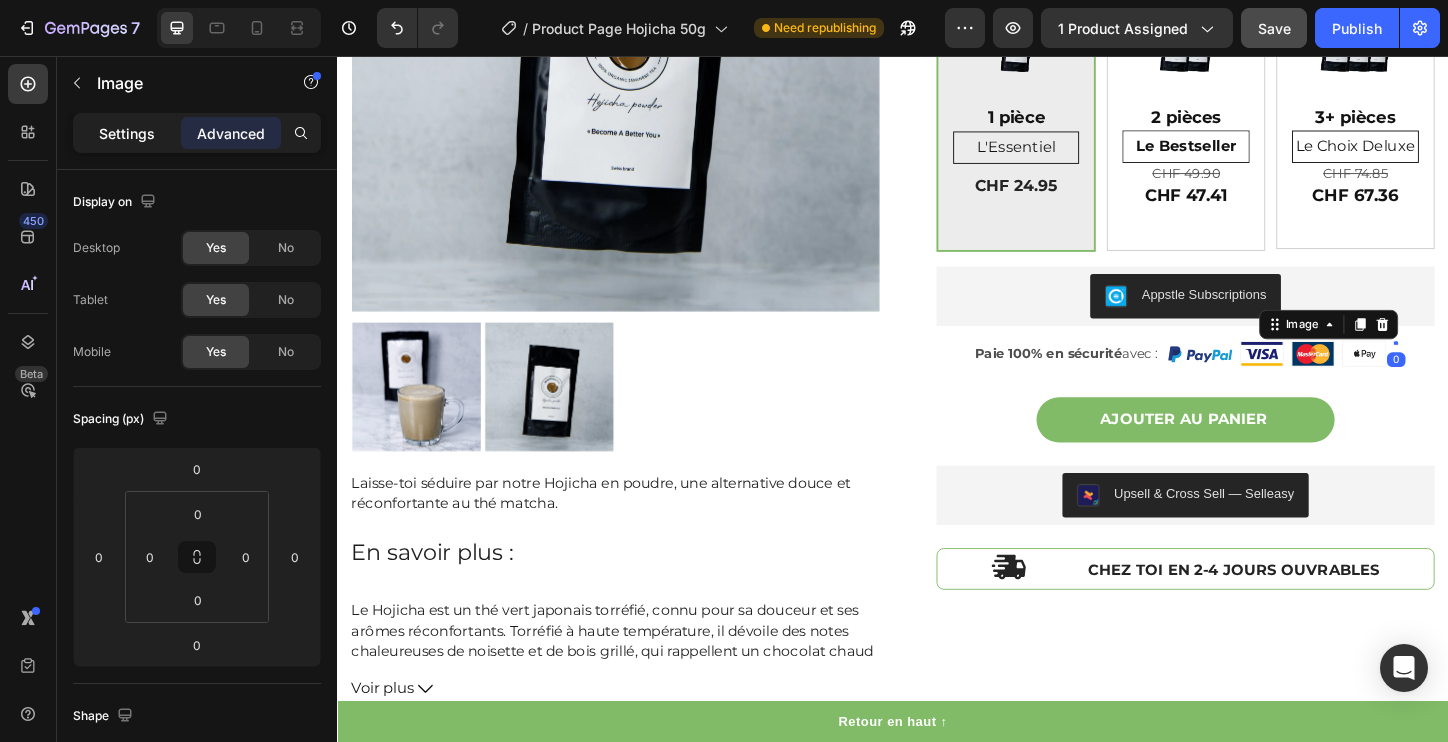 click on "Settings" at bounding box center (127, 133) 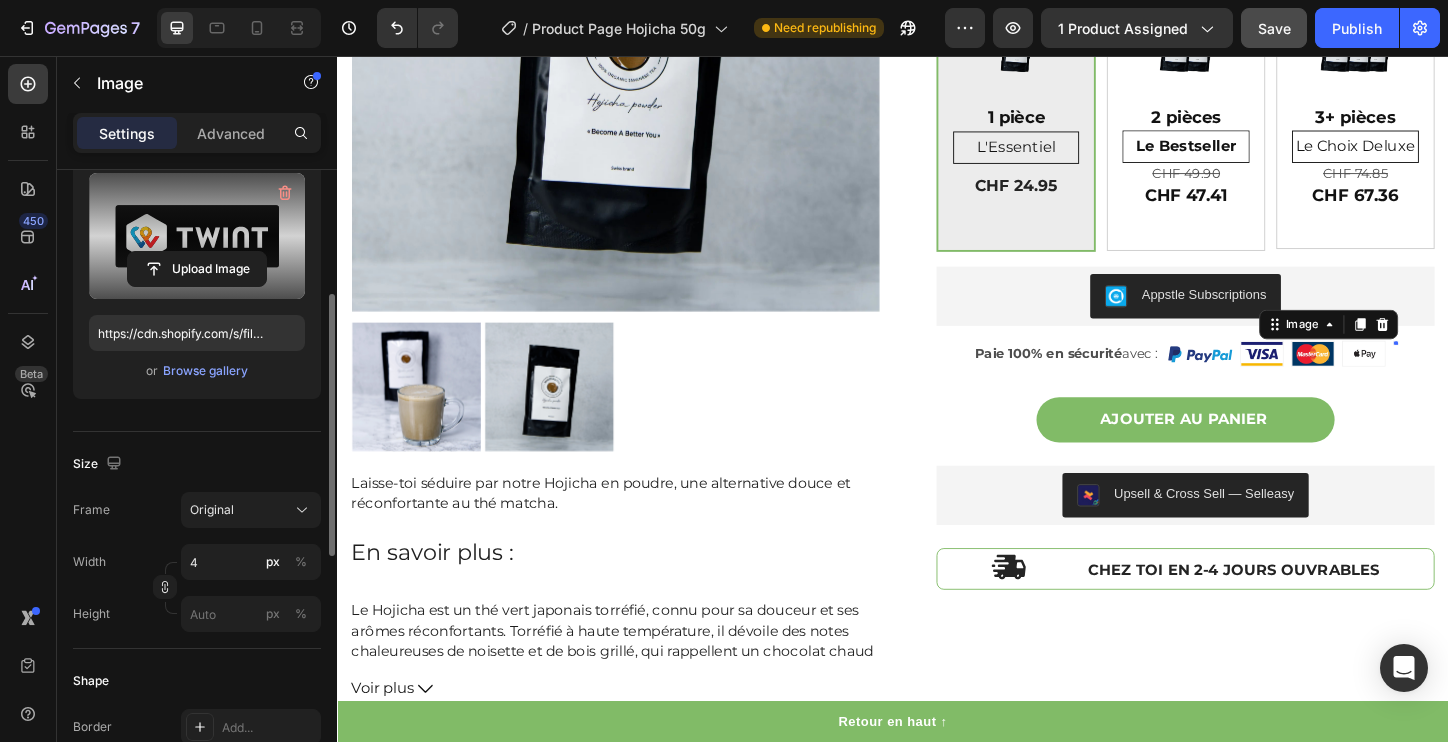 scroll, scrollTop: 239, scrollLeft: 0, axis: vertical 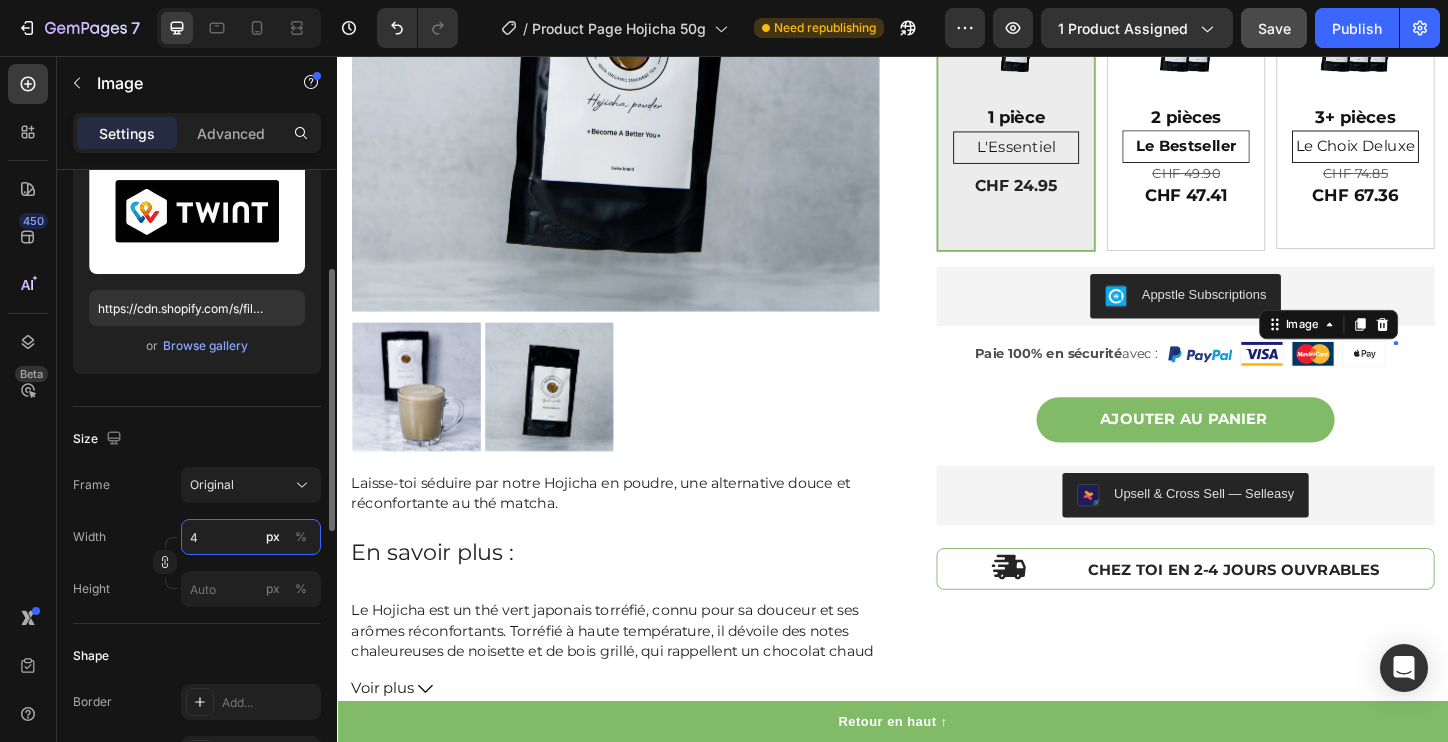click on "4" at bounding box center [251, 537] 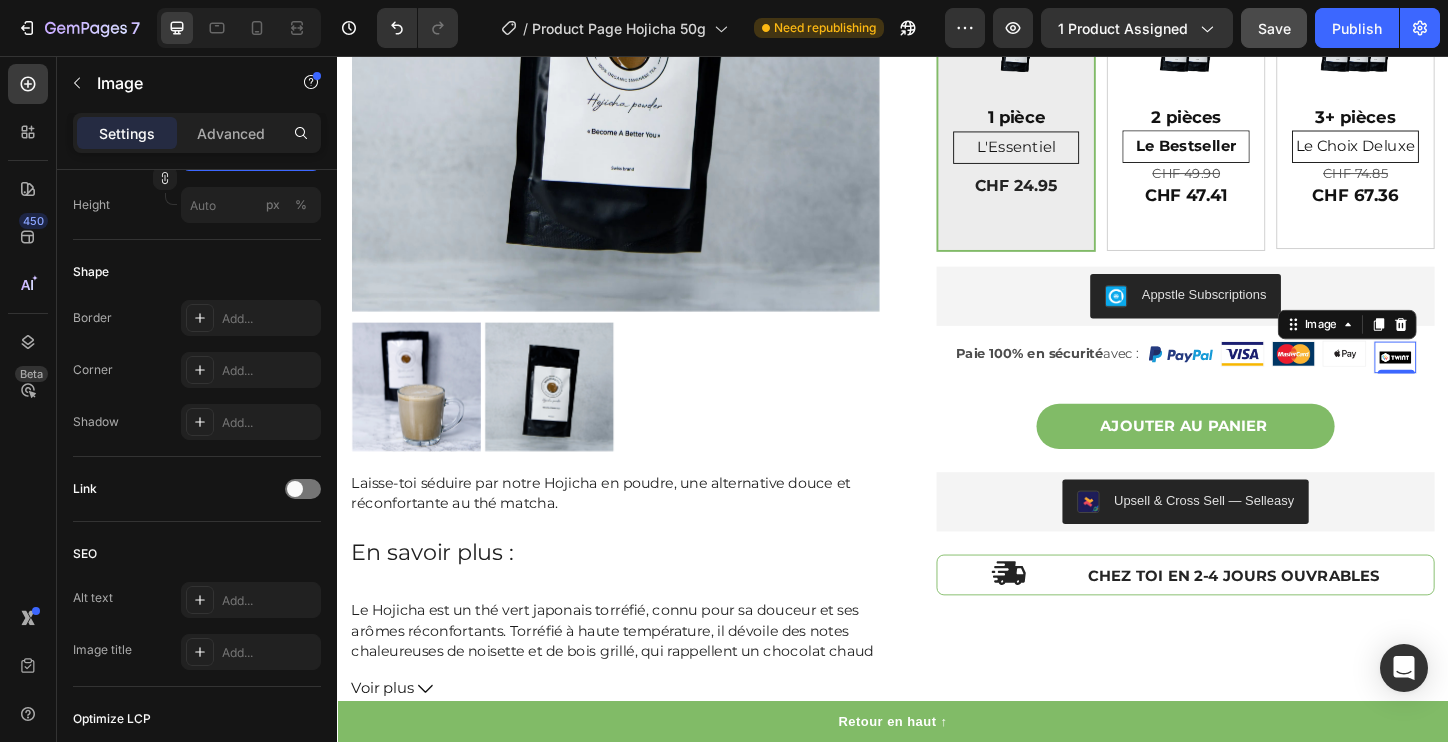 scroll, scrollTop: 881, scrollLeft: 0, axis: vertical 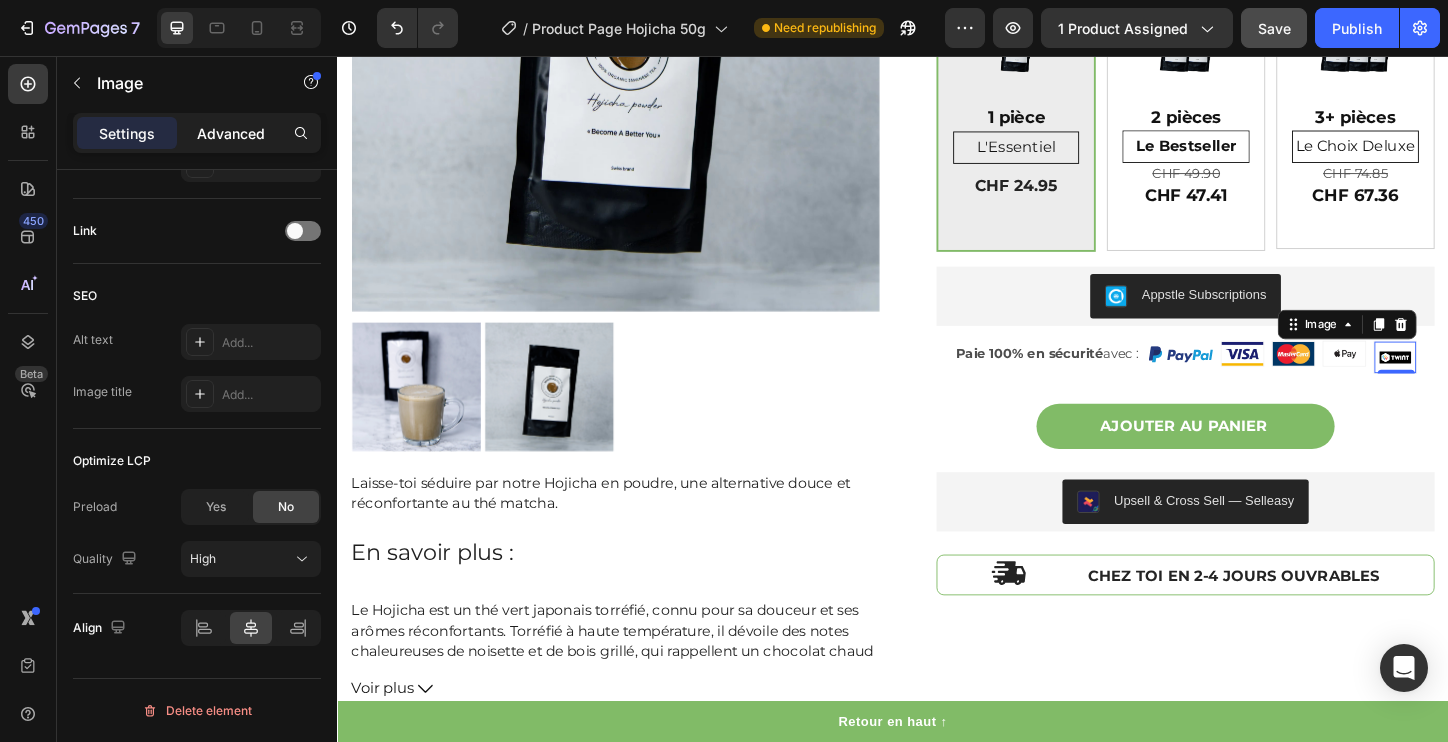 type on "45" 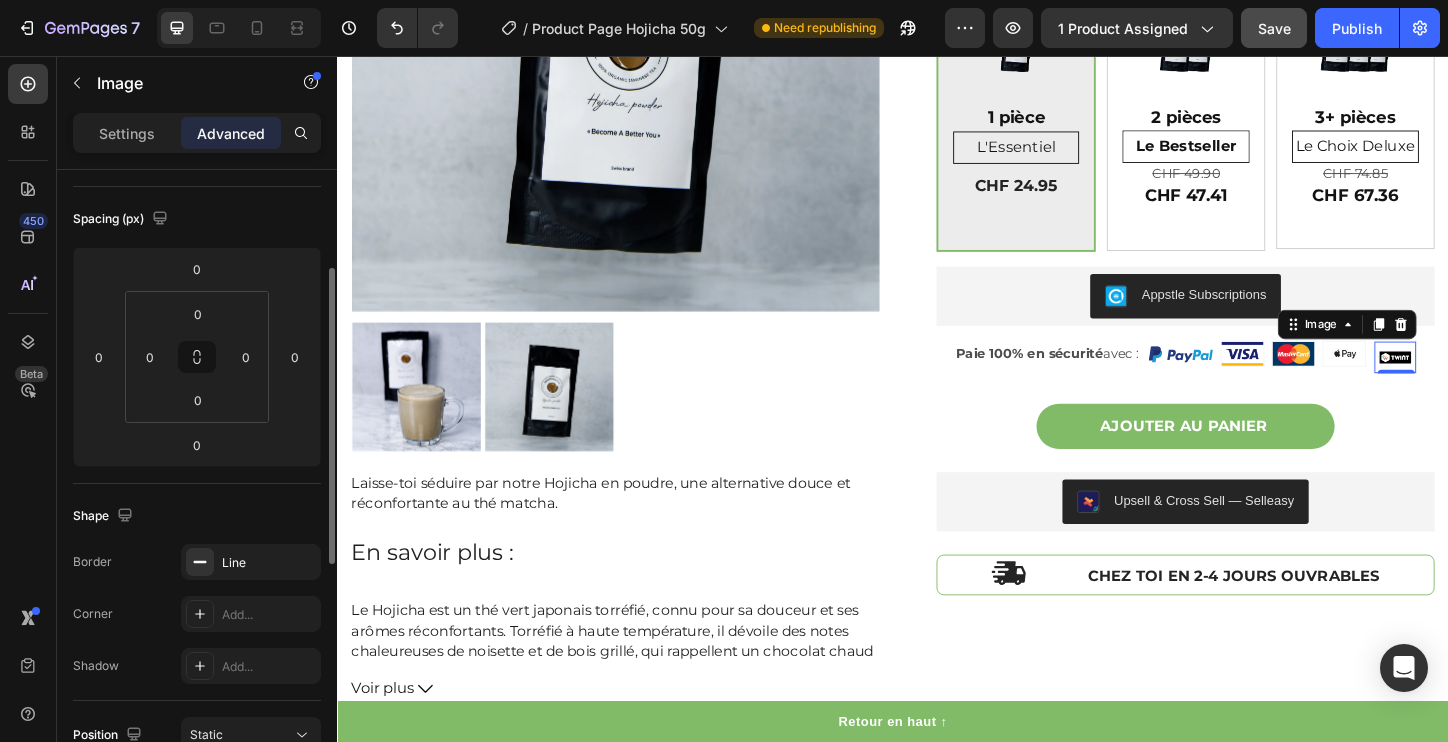 scroll, scrollTop: 206, scrollLeft: 0, axis: vertical 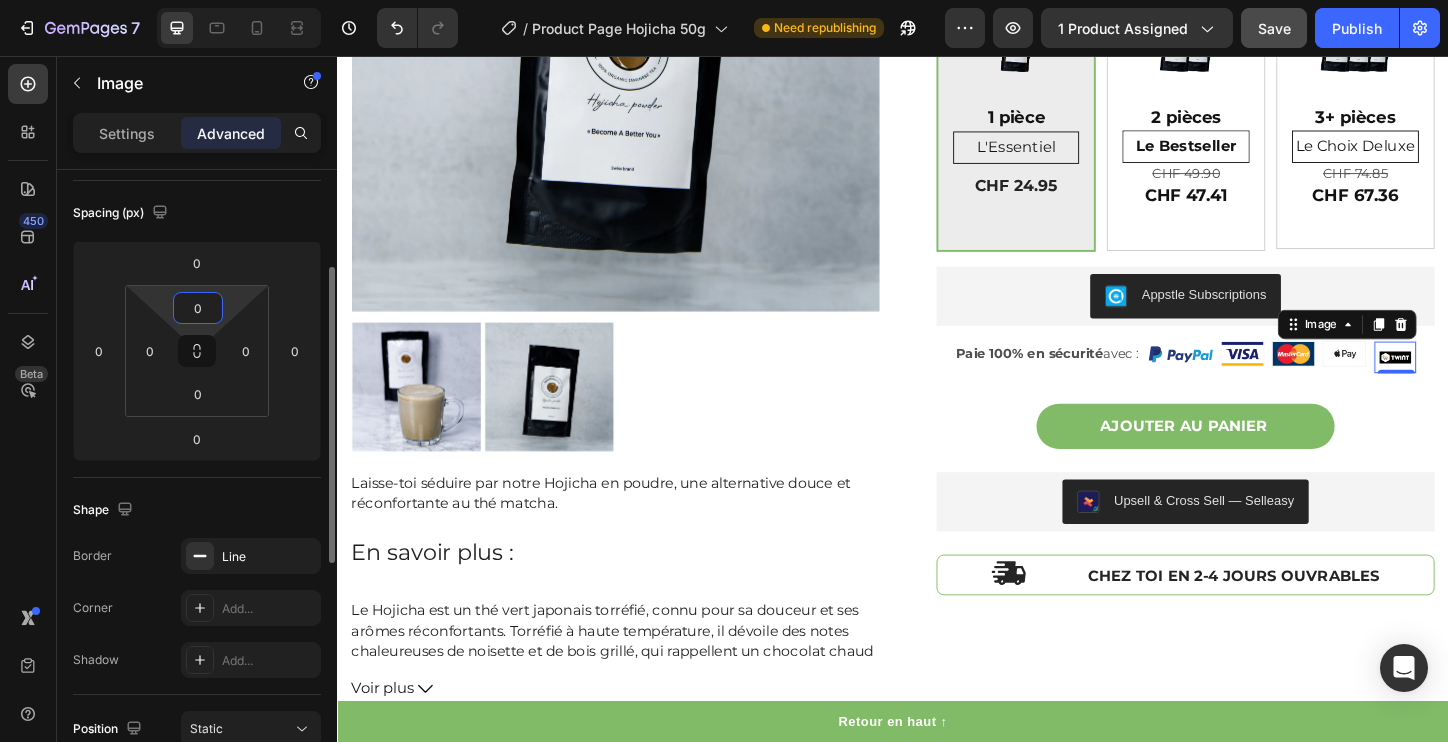 click on "0" at bounding box center (198, 308) 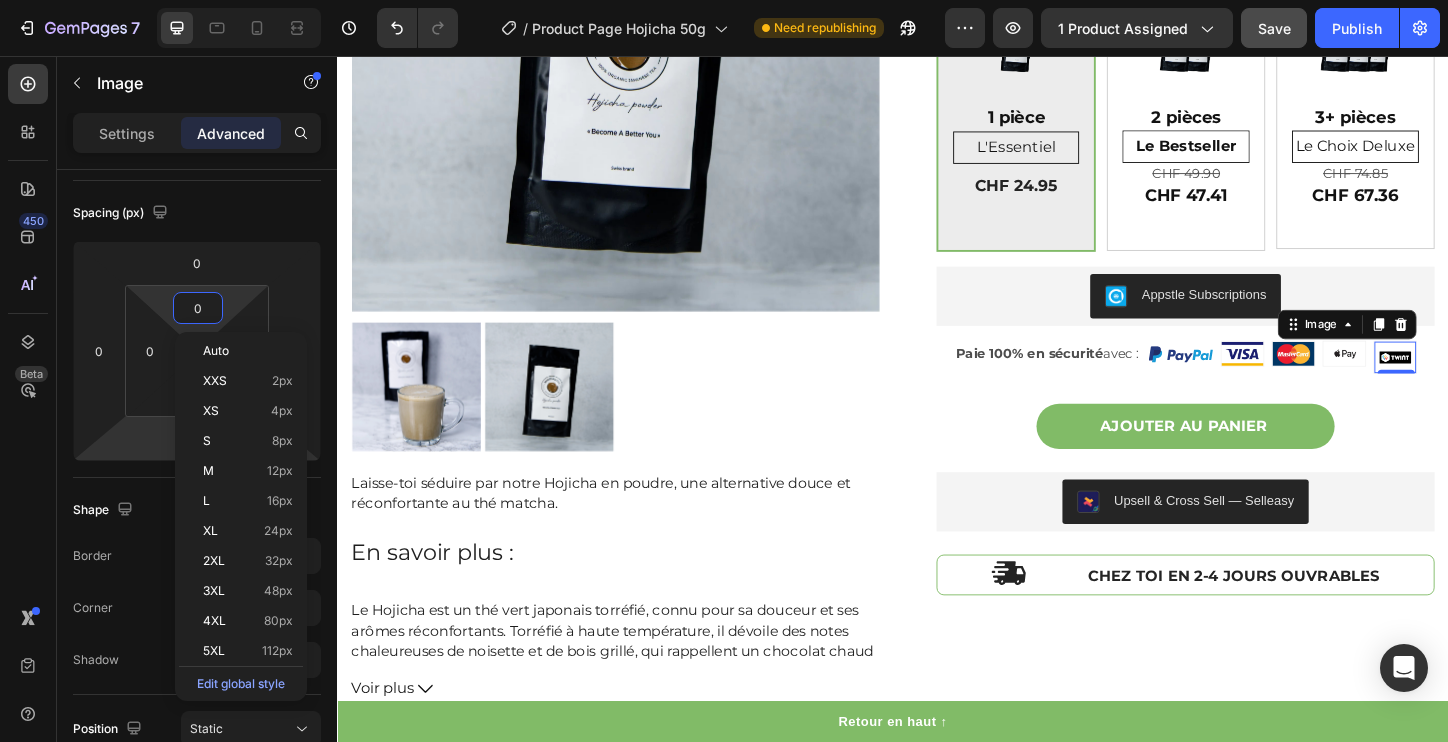 click on "7  Version history  /  Product Page Hojicha 50g Need republishing Preview 1 product assigned  Save   Publish  450 Beta image Sections(30) Elements(17) Media
Image
Image
Image Comparison
Video Banner
Hero Banner
Hero Banner
Hero Banner
Product" at bounding box center [724, 0] 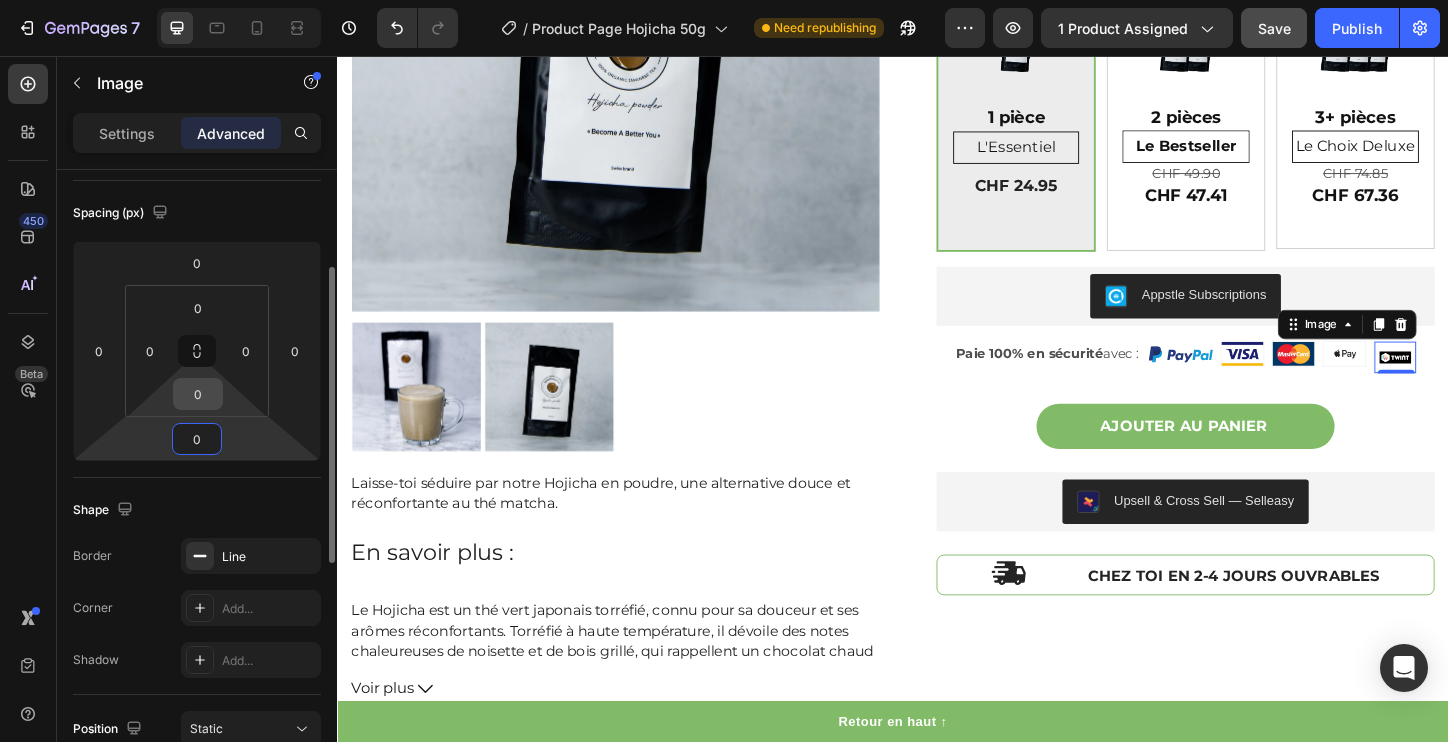 click on "0" at bounding box center [198, 394] 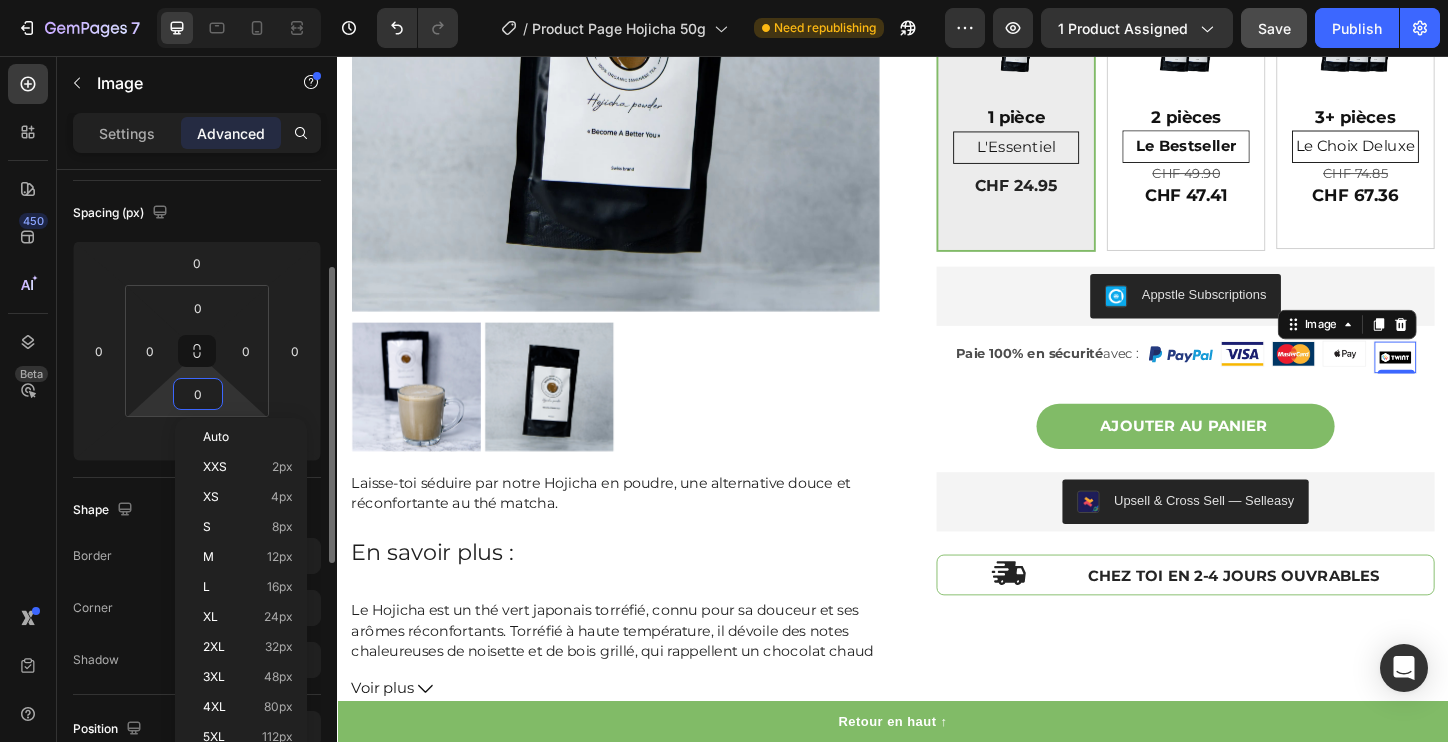 type on "5" 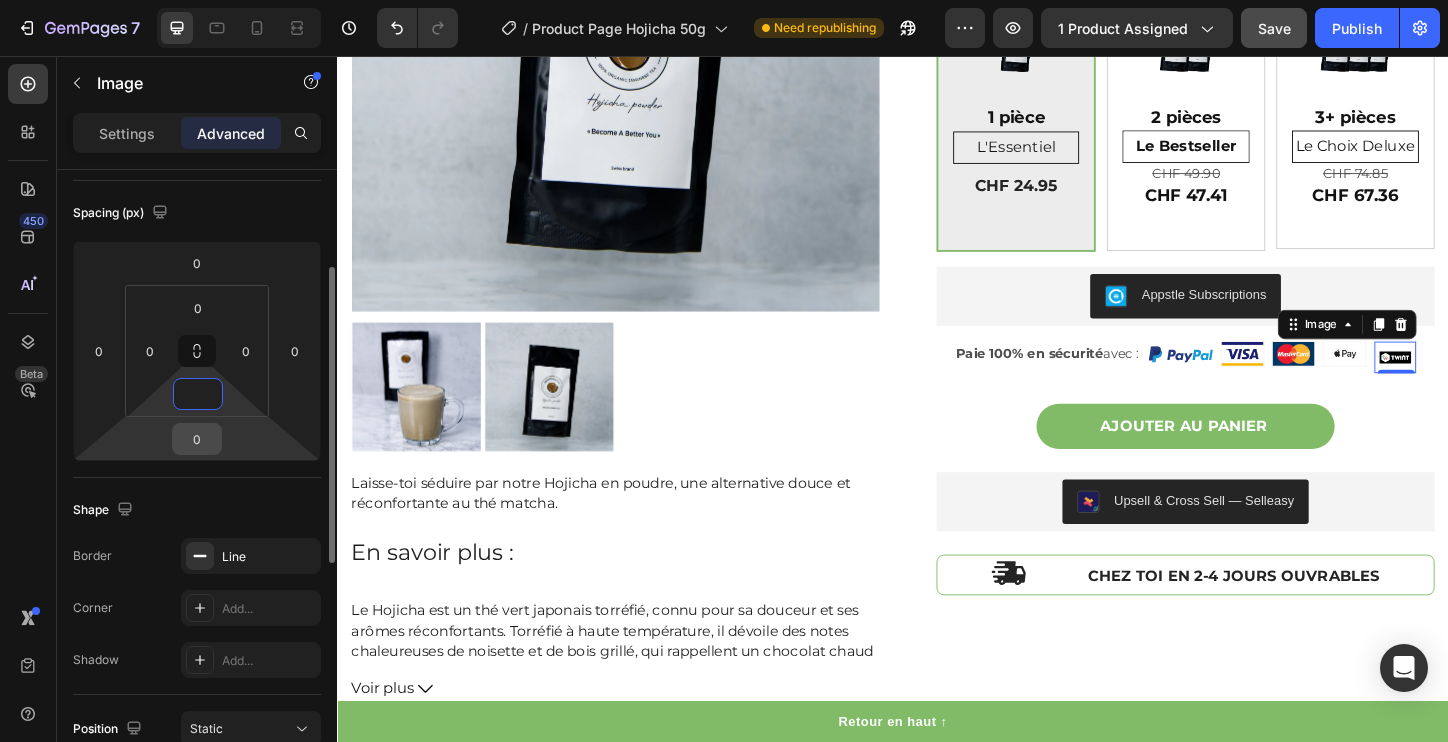type on "0" 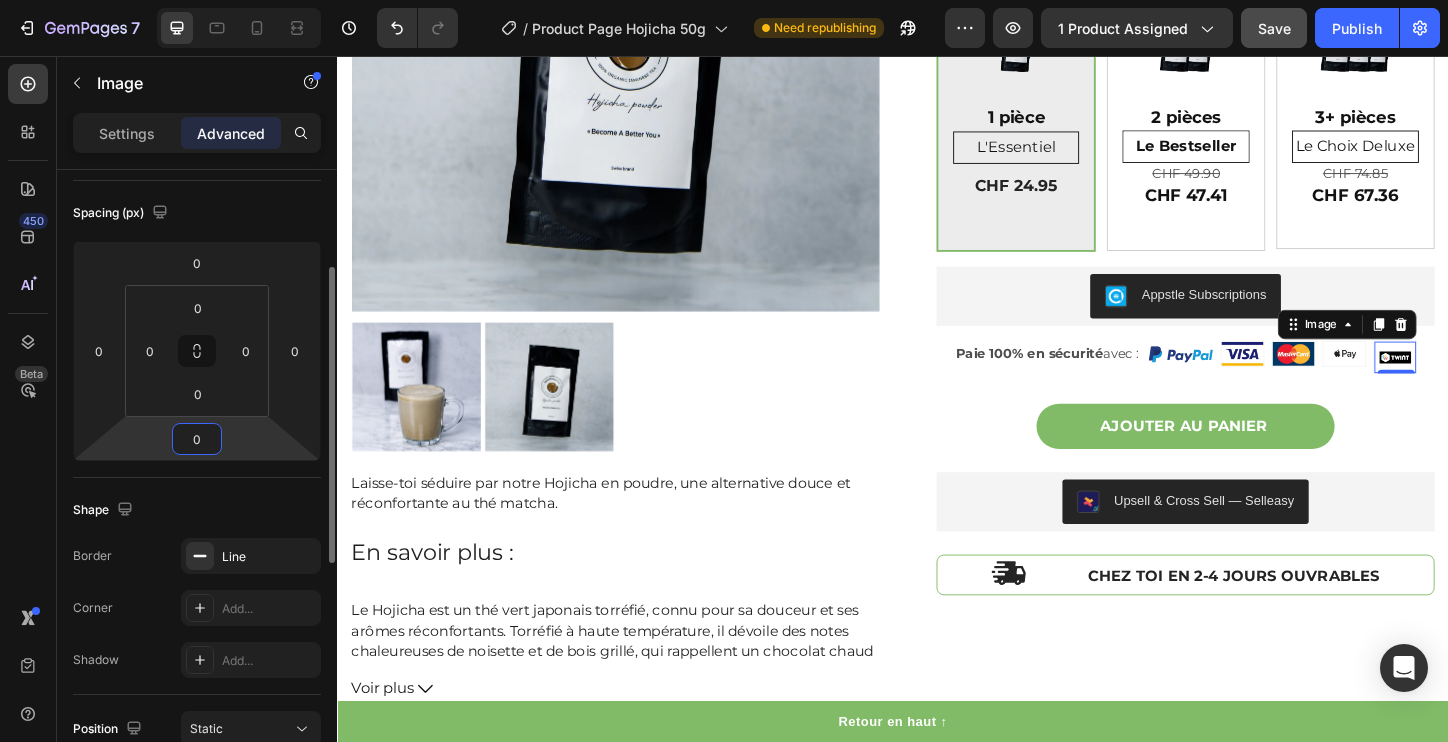 click on "0" at bounding box center [197, 439] 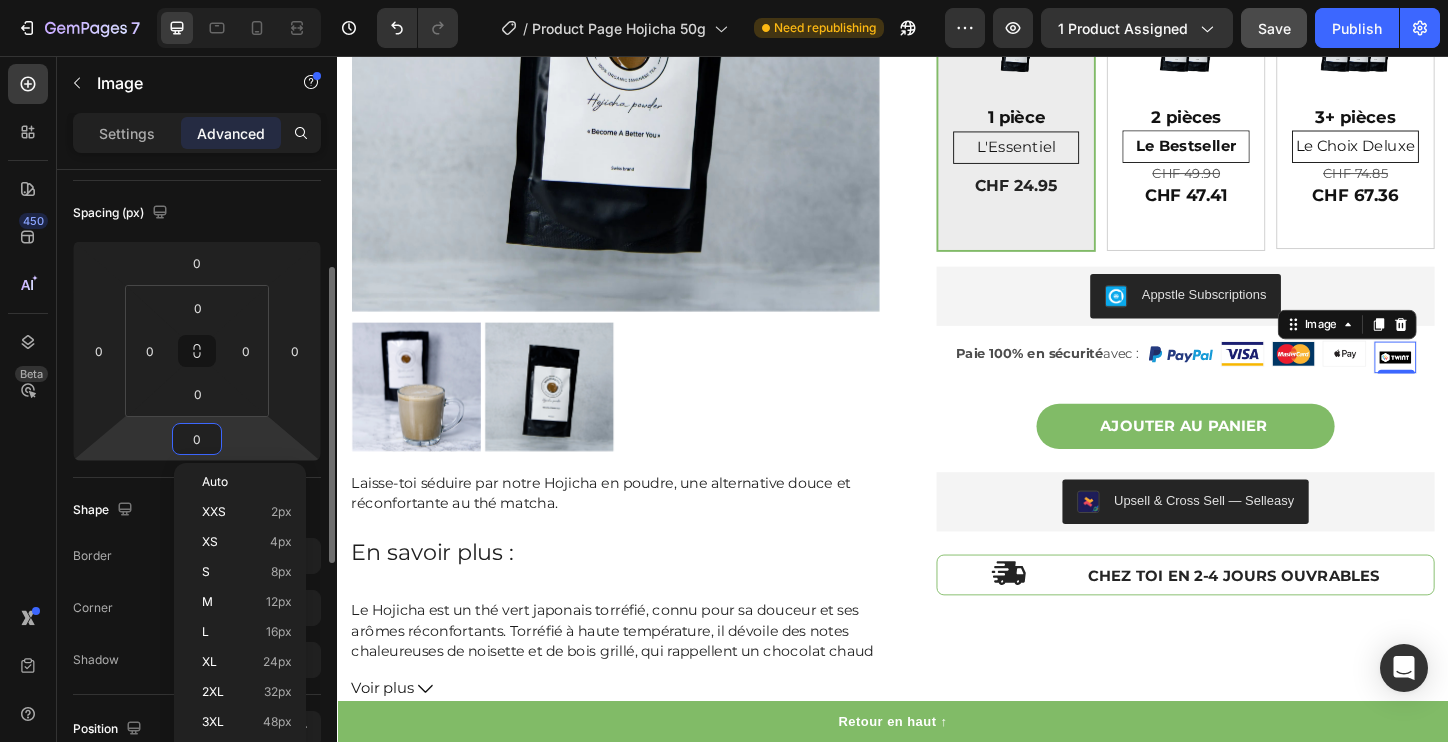 type on "5" 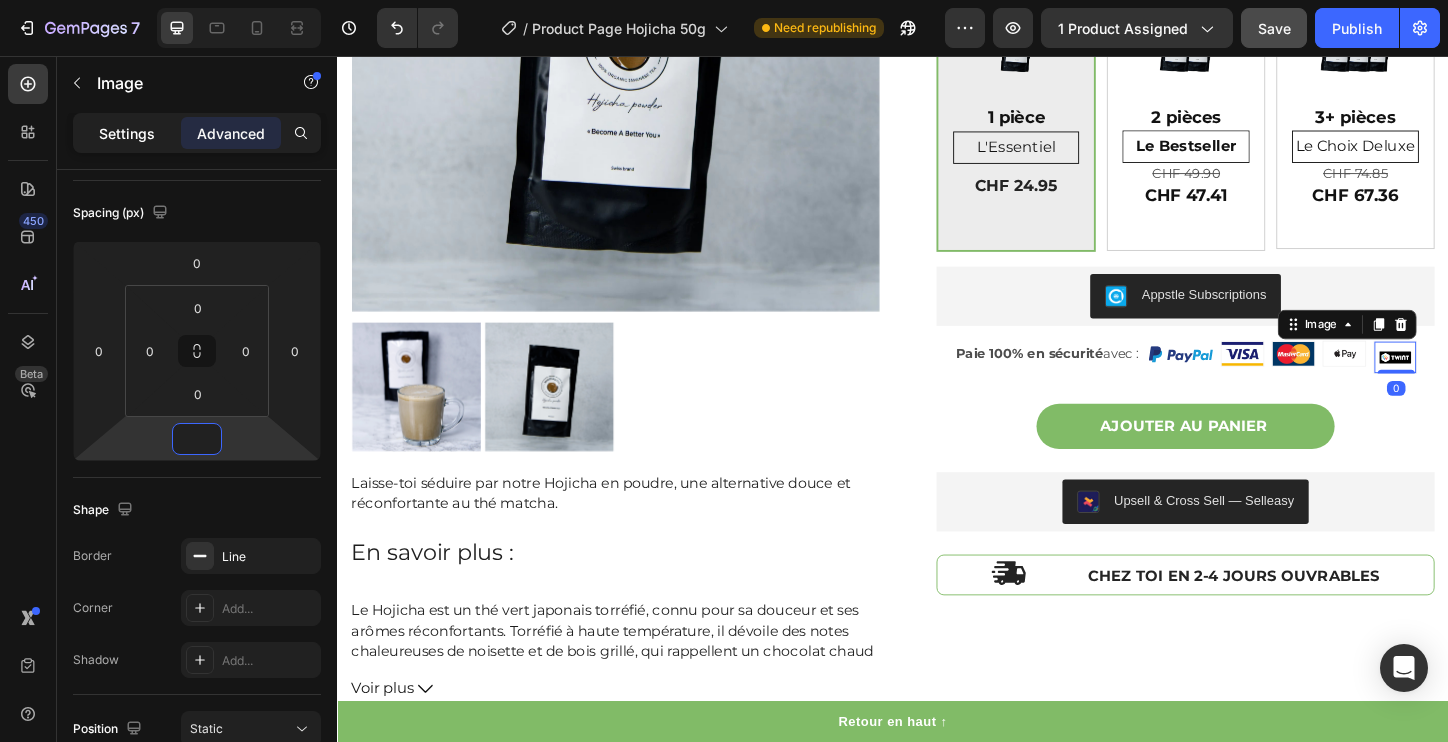 type on "0" 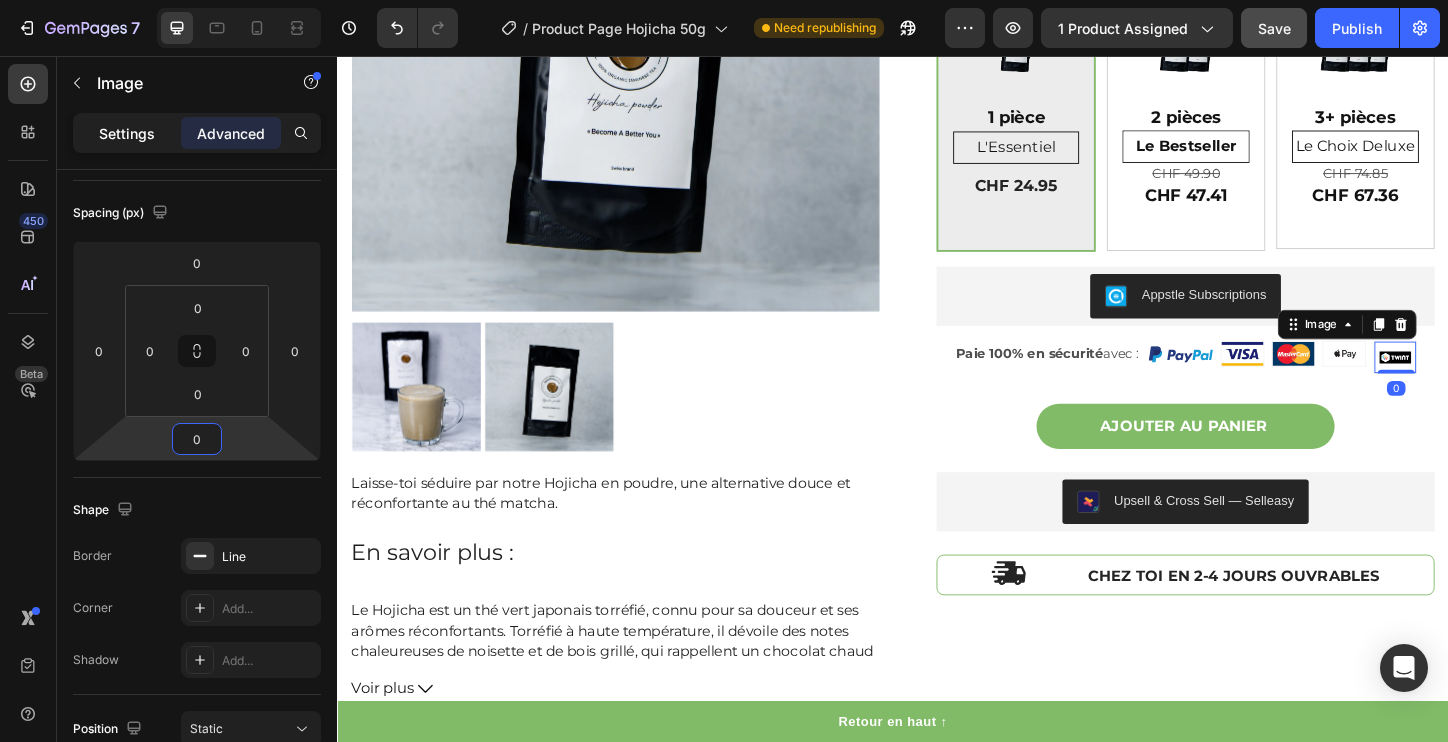 click on "Settings" at bounding box center (127, 133) 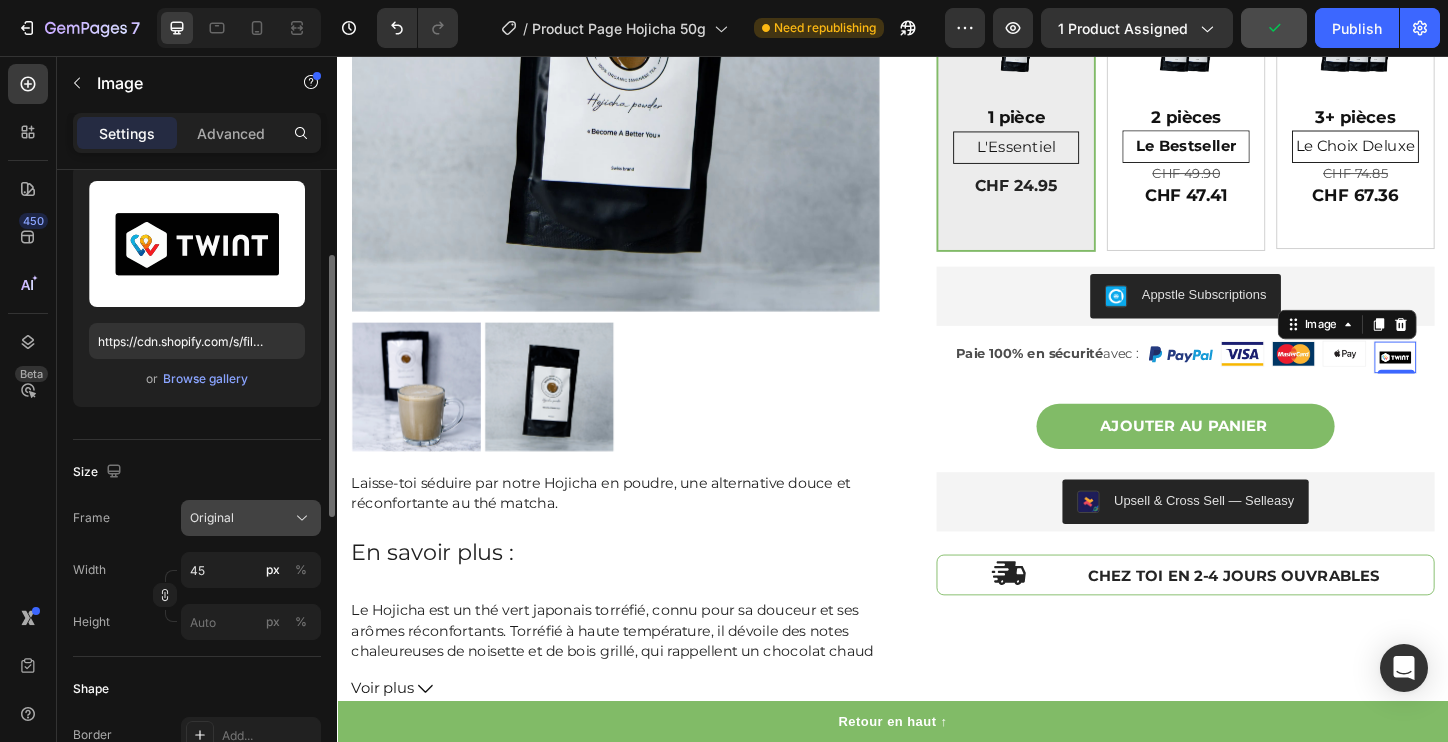 click on "Original" 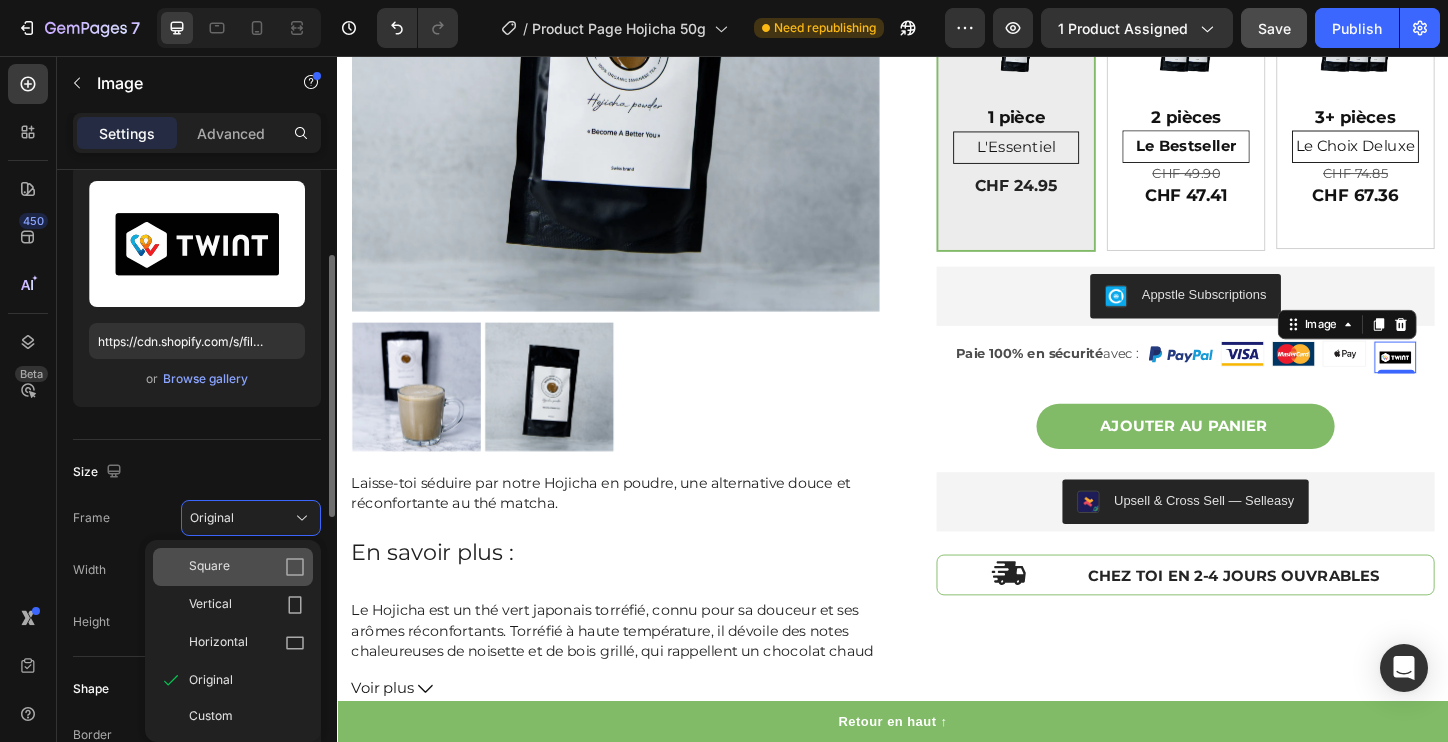 click on "Square" at bounding box center [247, 567] 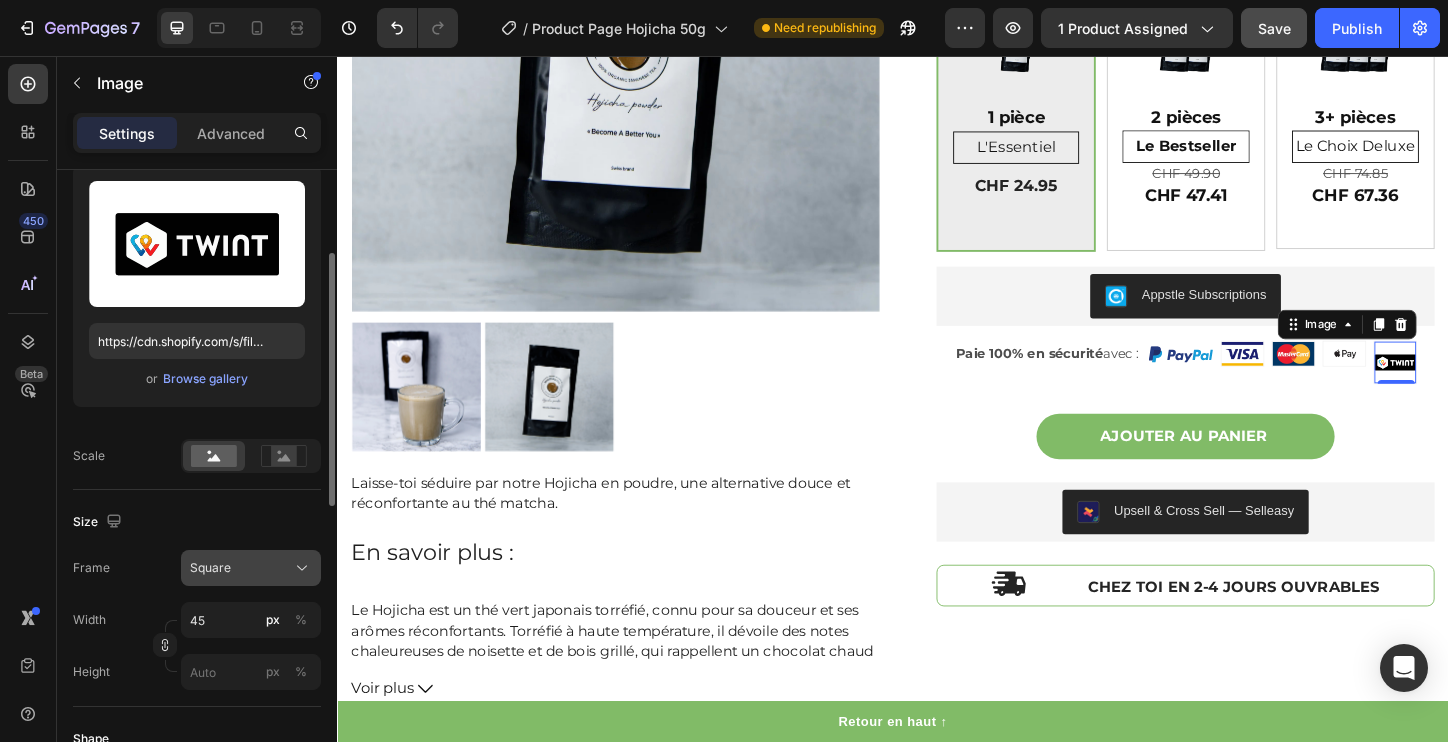 click on "Square" 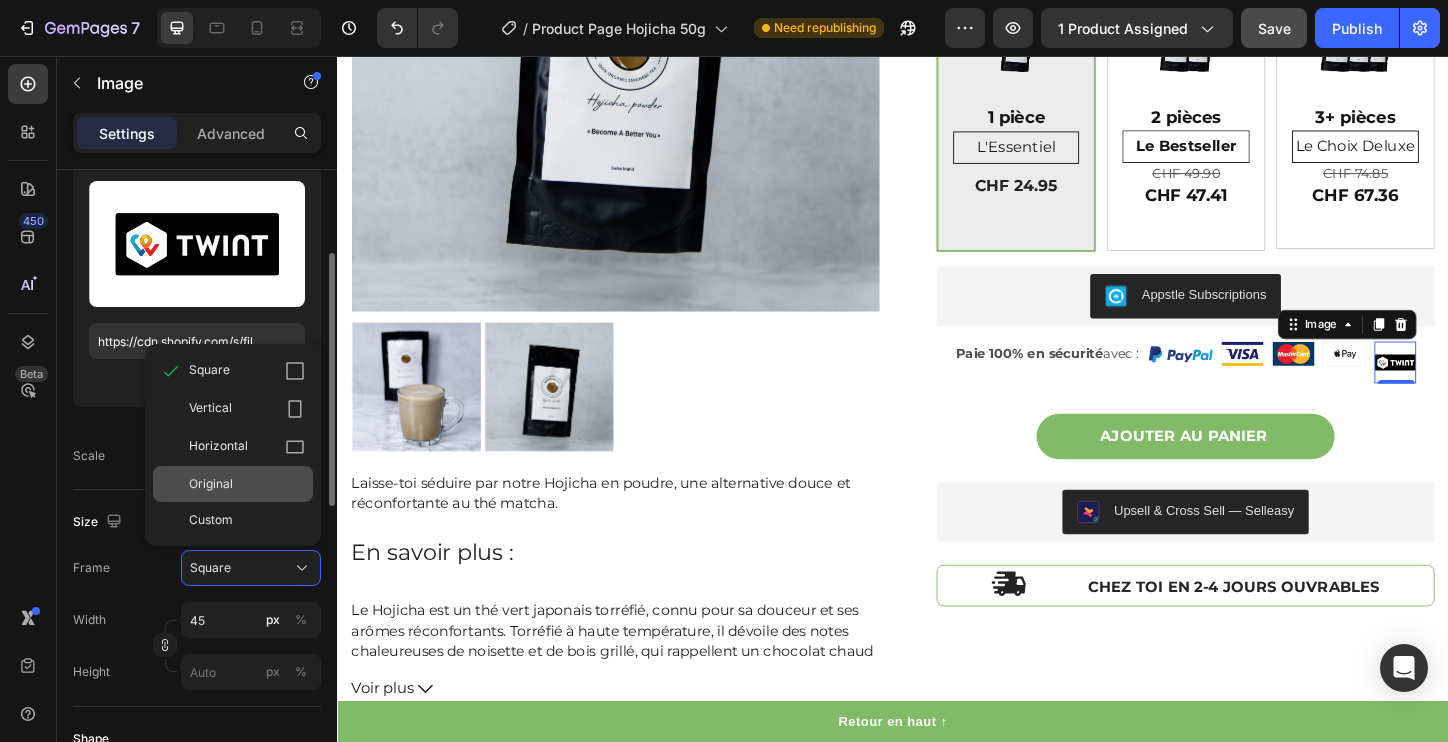 click on "Original" at bounding box center (247, 484) 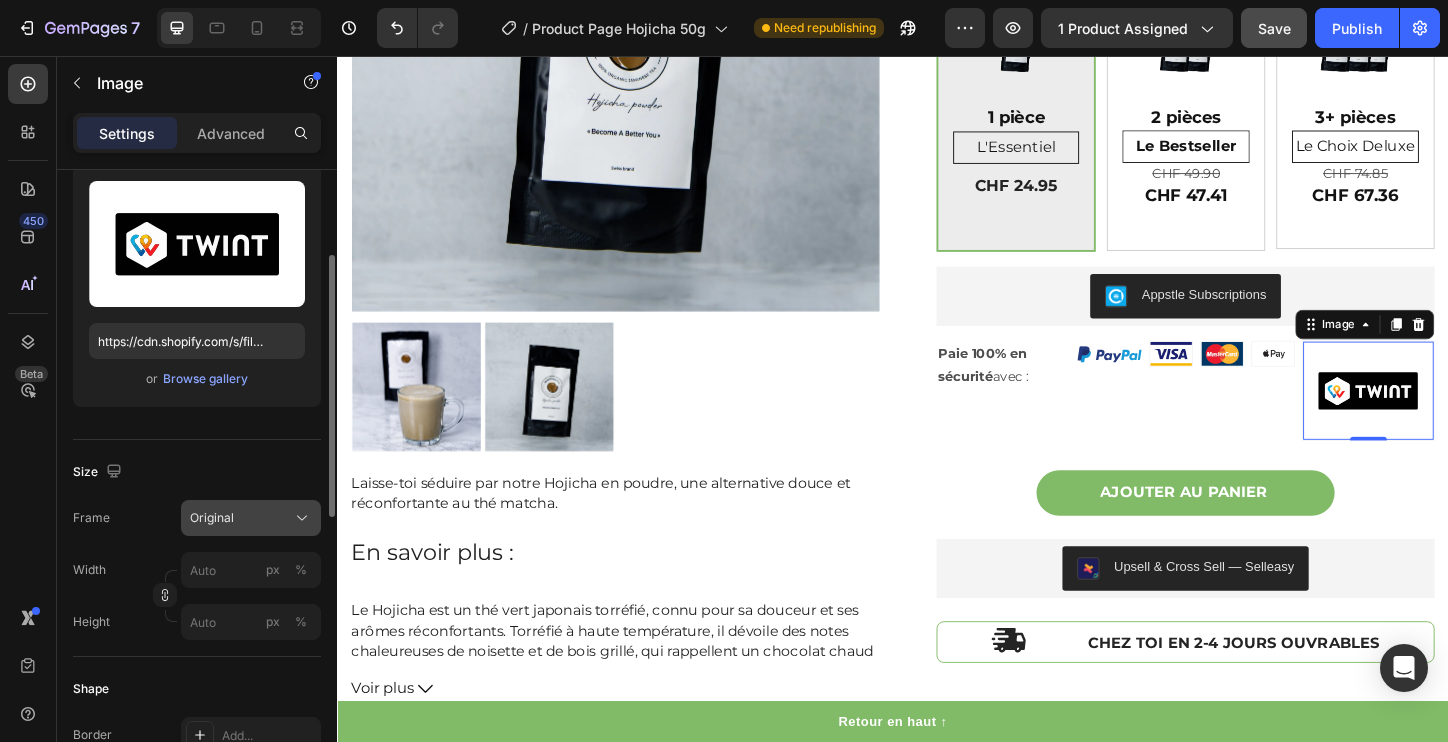 click on "Original" 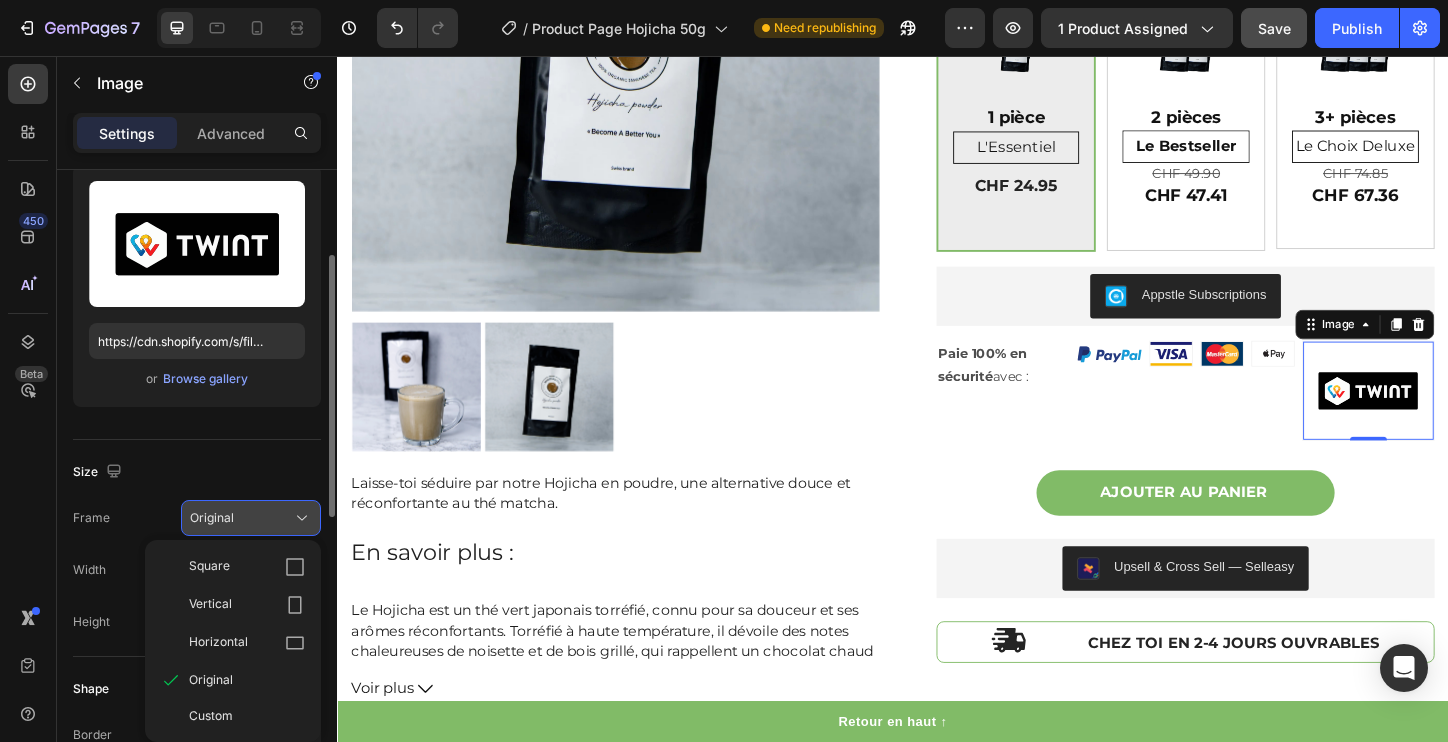 click on "Original" 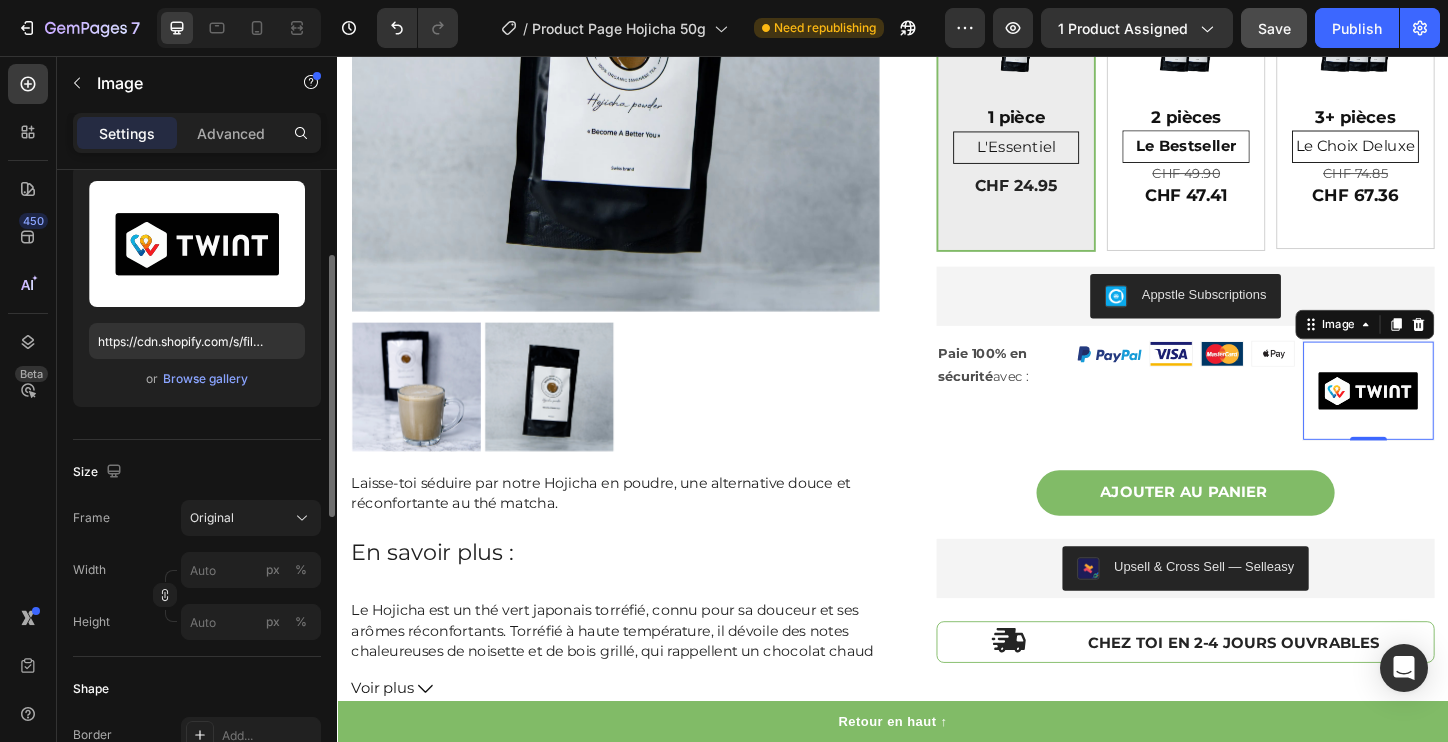 click on "Upload Image https://cdn.shopify.com/s/files/1/0593/4366/7408/t/27/assets/Twint%20Logo_adobe_express.svg?v=1678300430 or  Browse gallery" 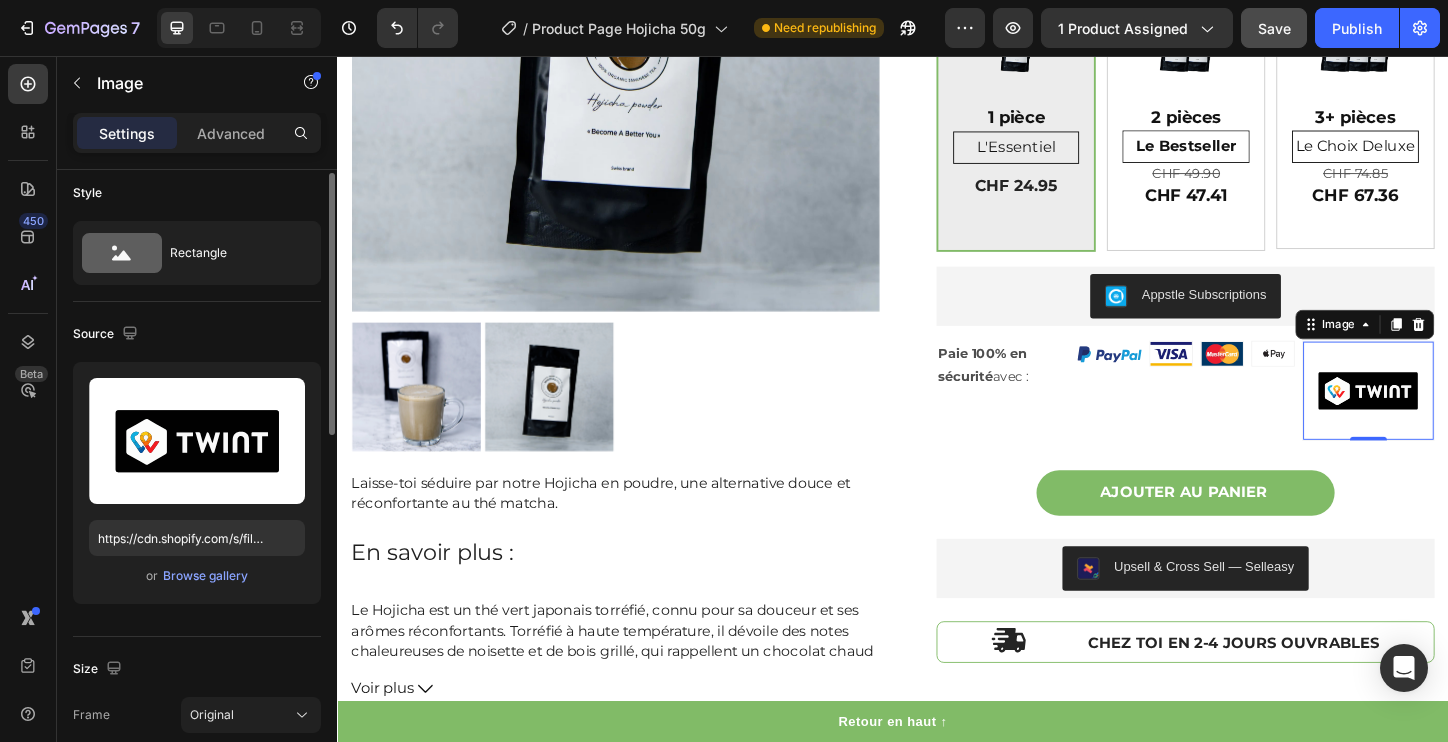scroll, scrollTop: 0, scrollLeft: 0, axis: both 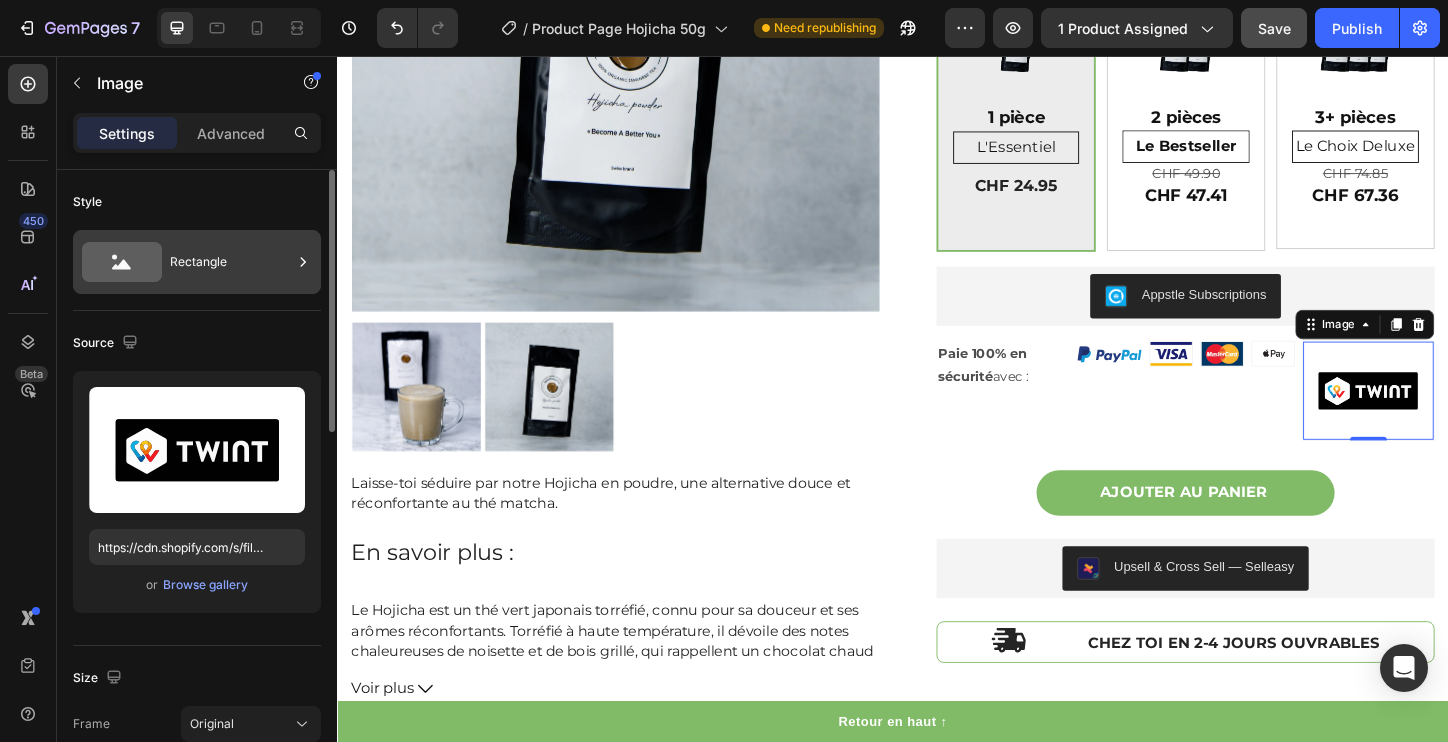 click 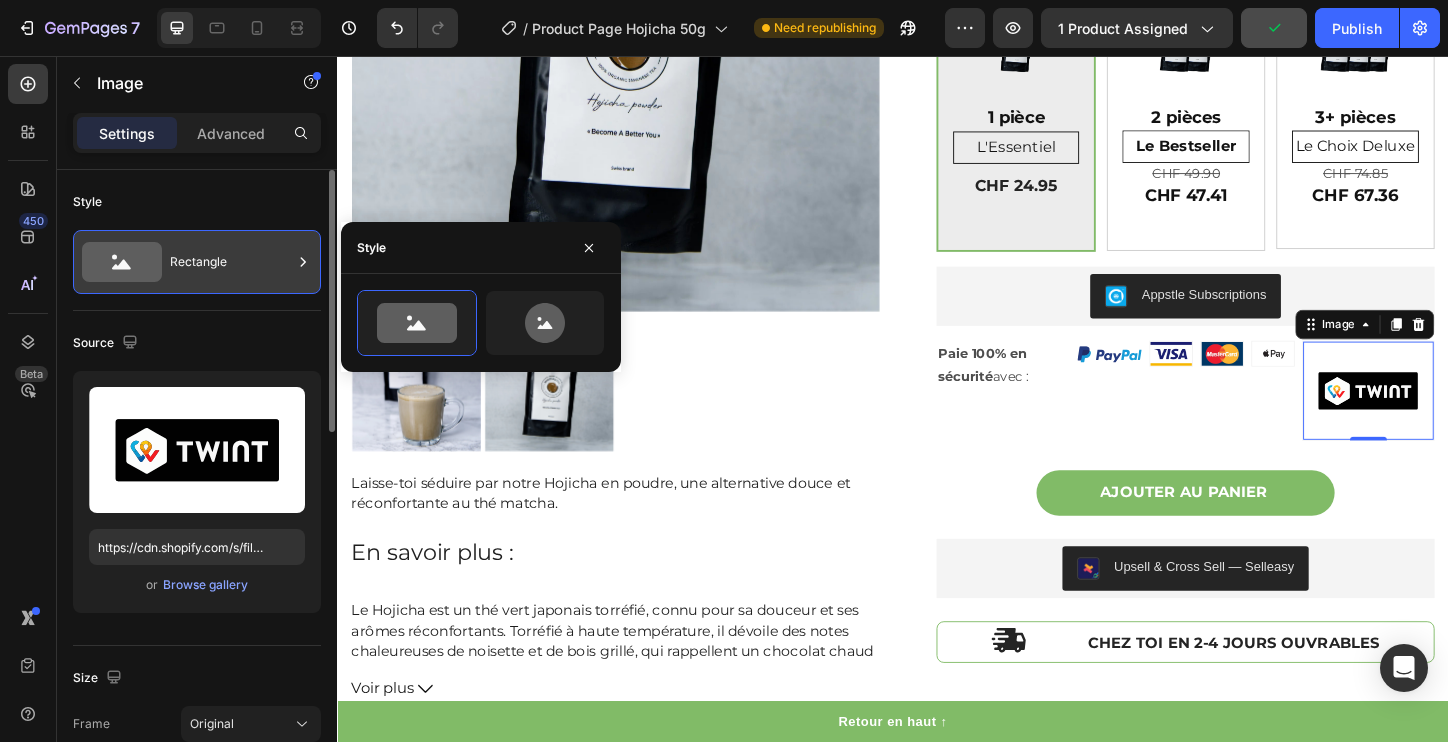 click 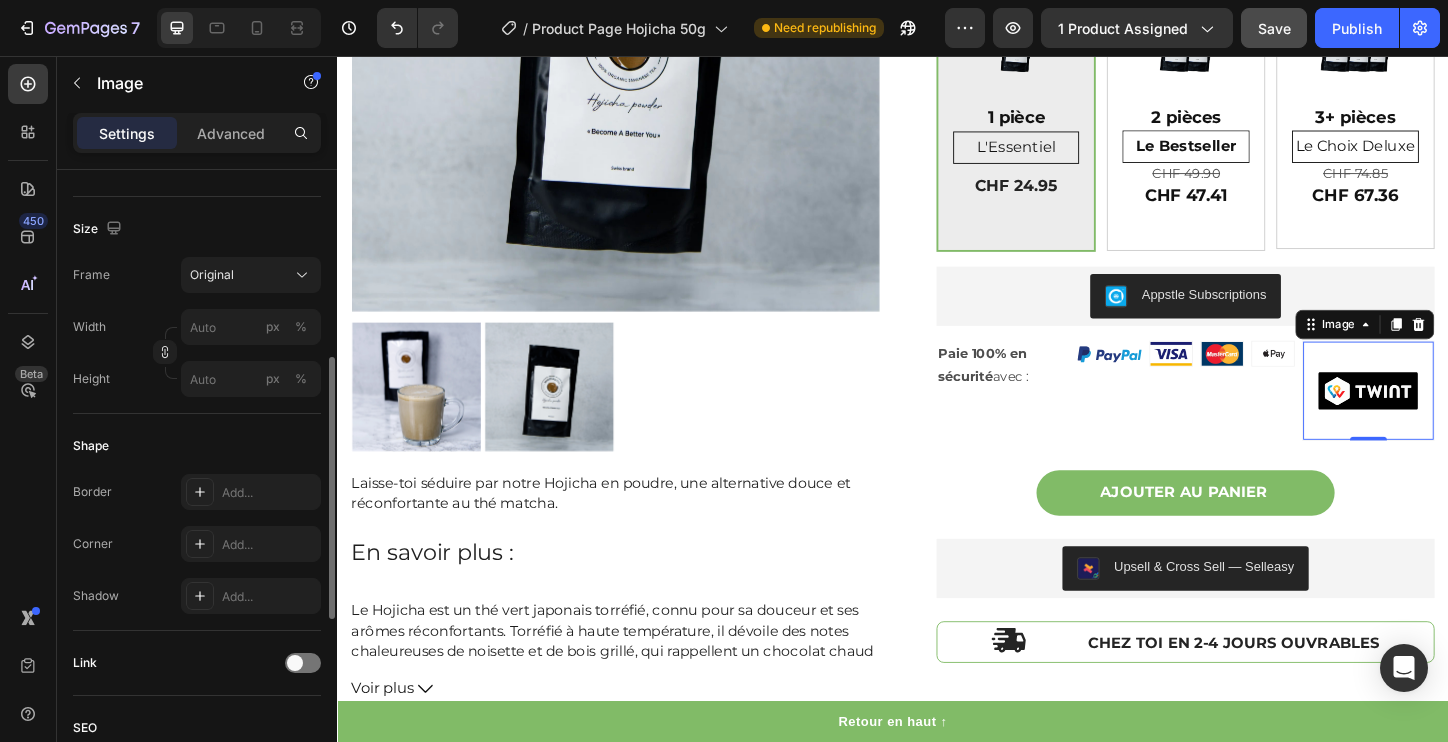 scroll, scrollTop: 442, scrollLeft: 0, axis: vertical 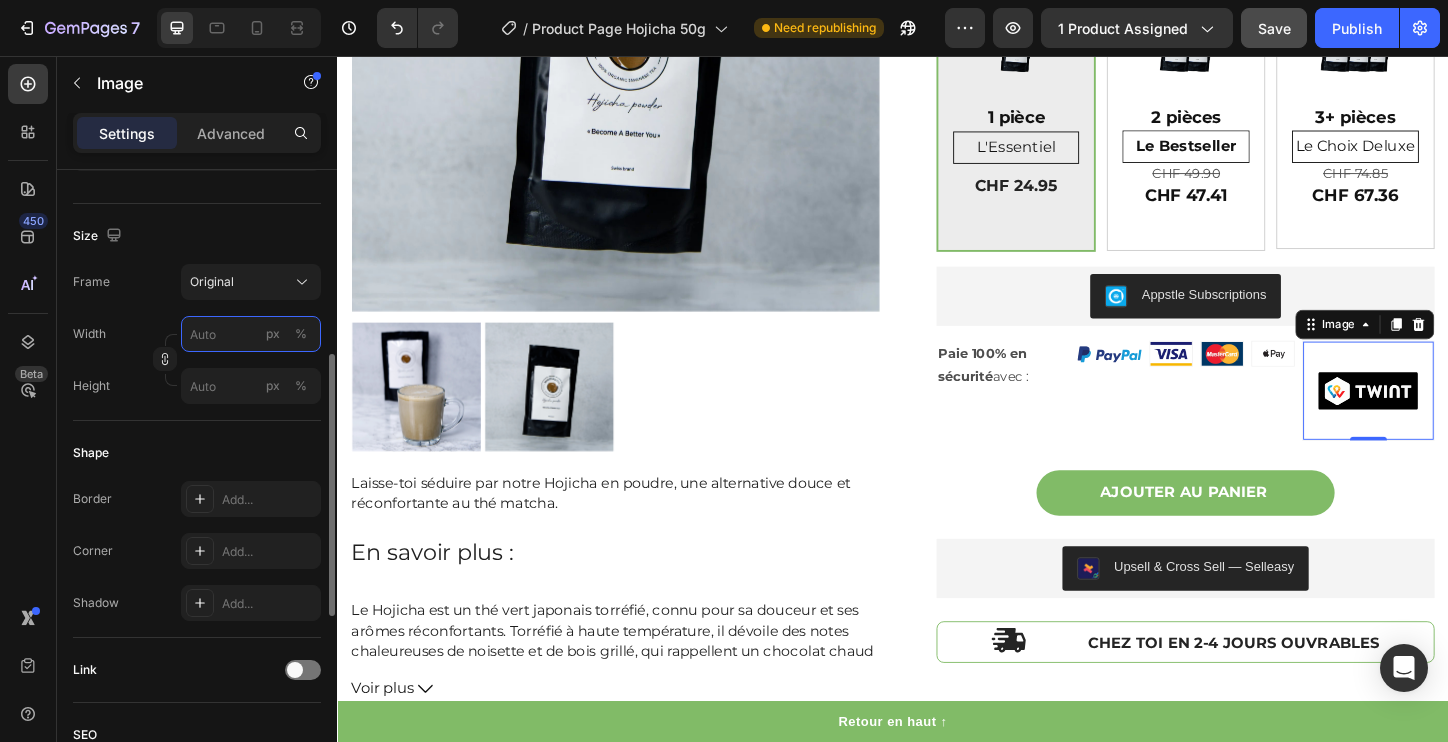 click on "px %" at bounding box center [251, 334] 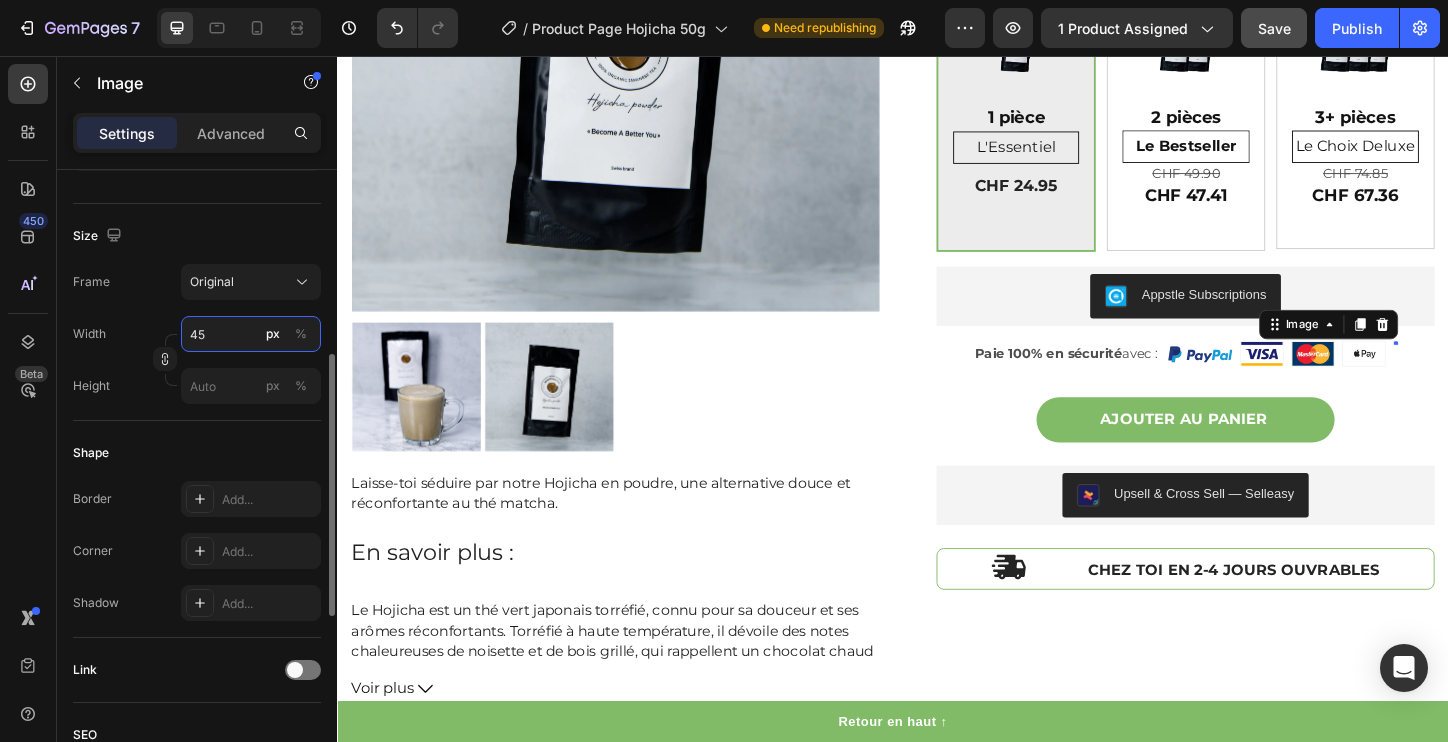 type on "45" 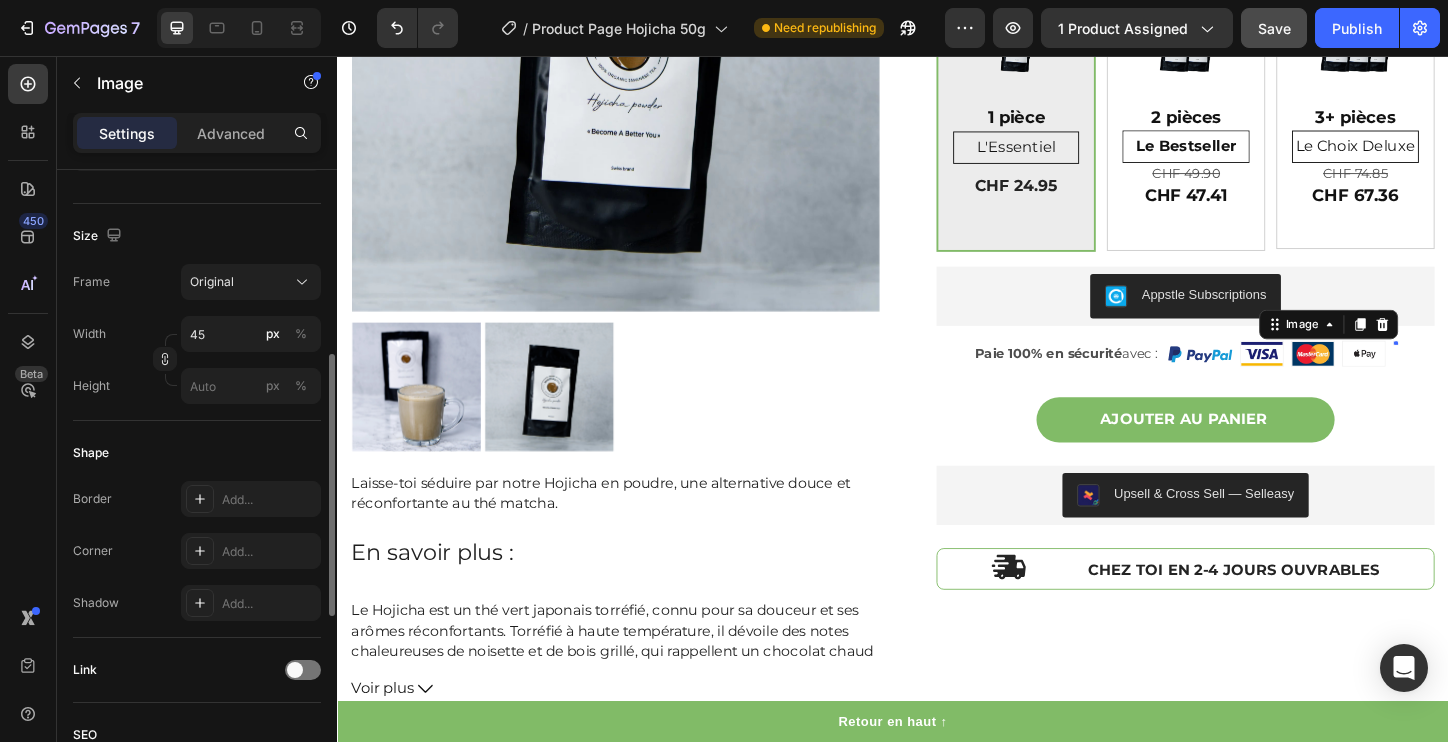 click on "Size Frame Original Width 45 px % Height px %" 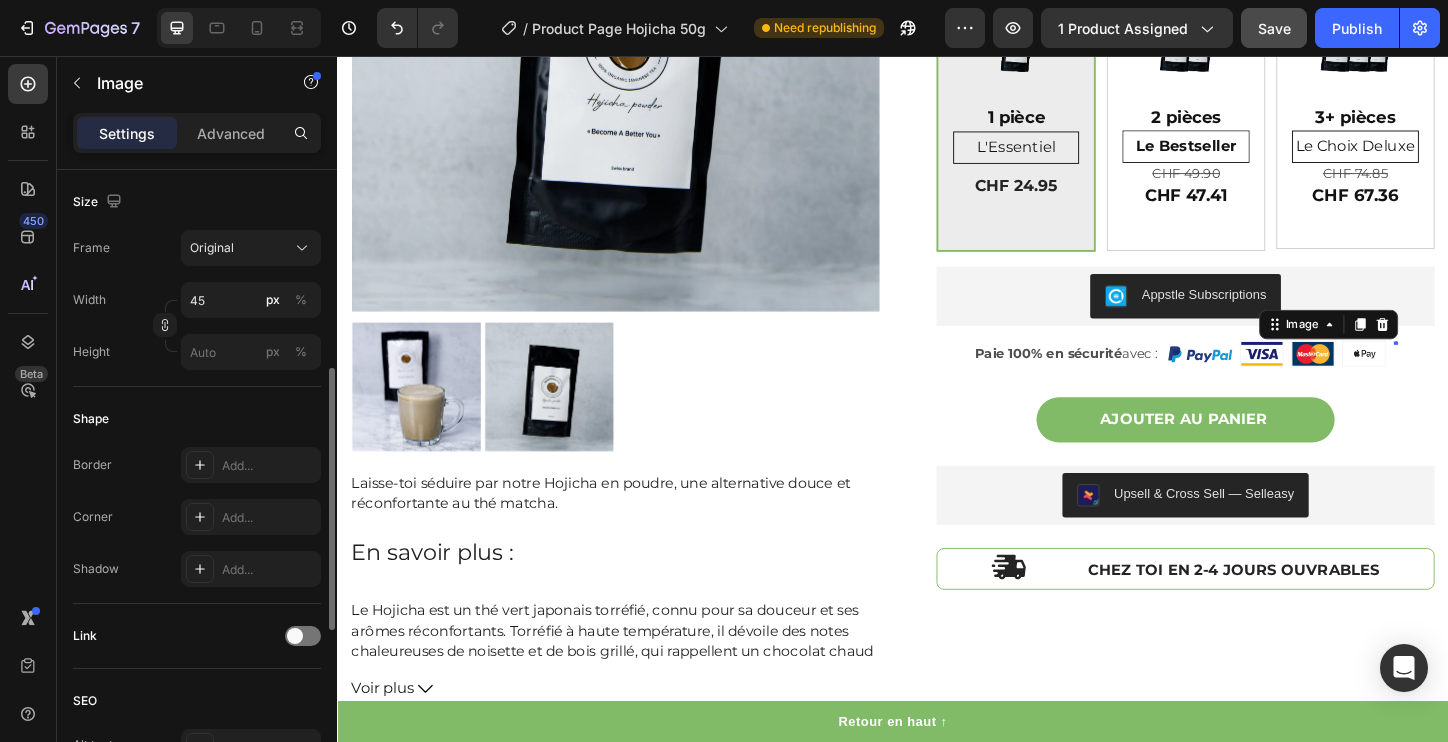 scroll, scrollTop: 476, scrollLeft: 0, axis: vertical 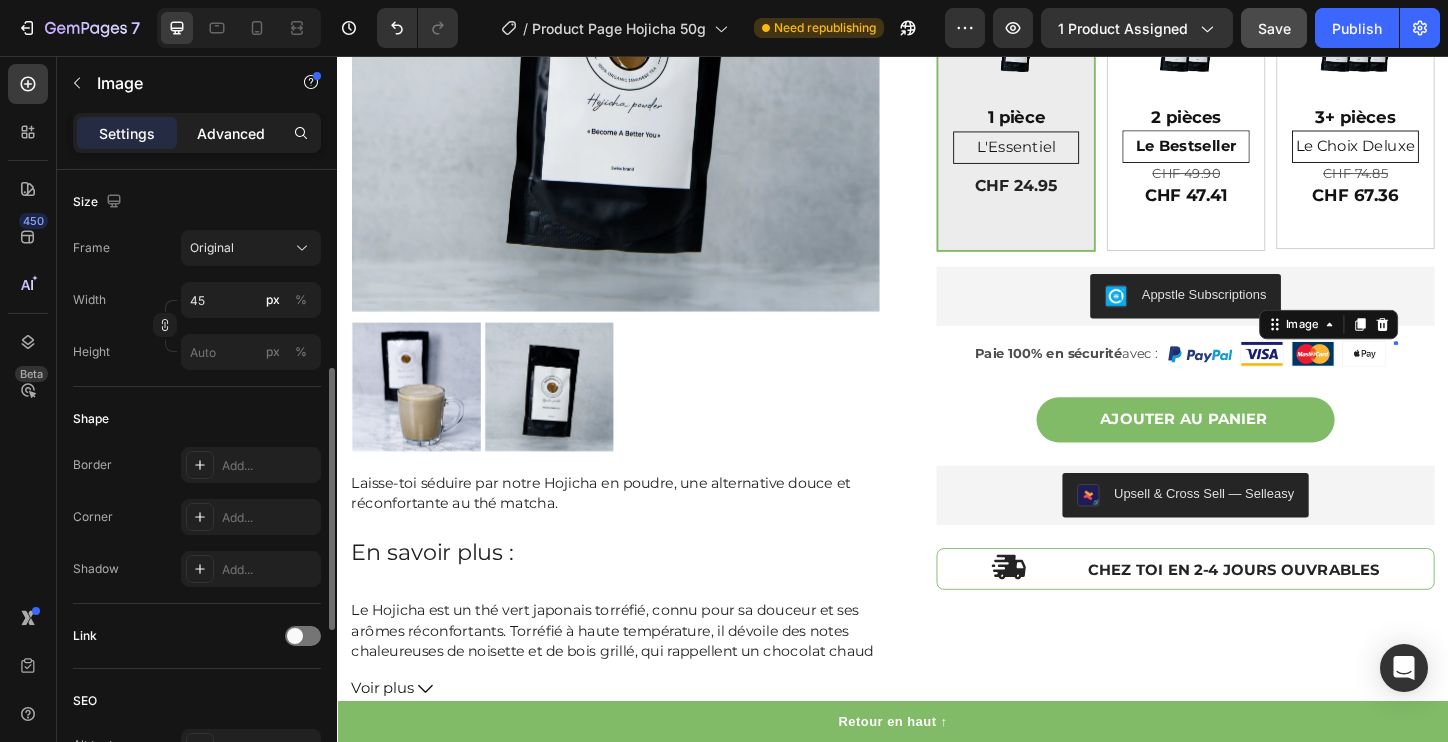 click on "Advanced" 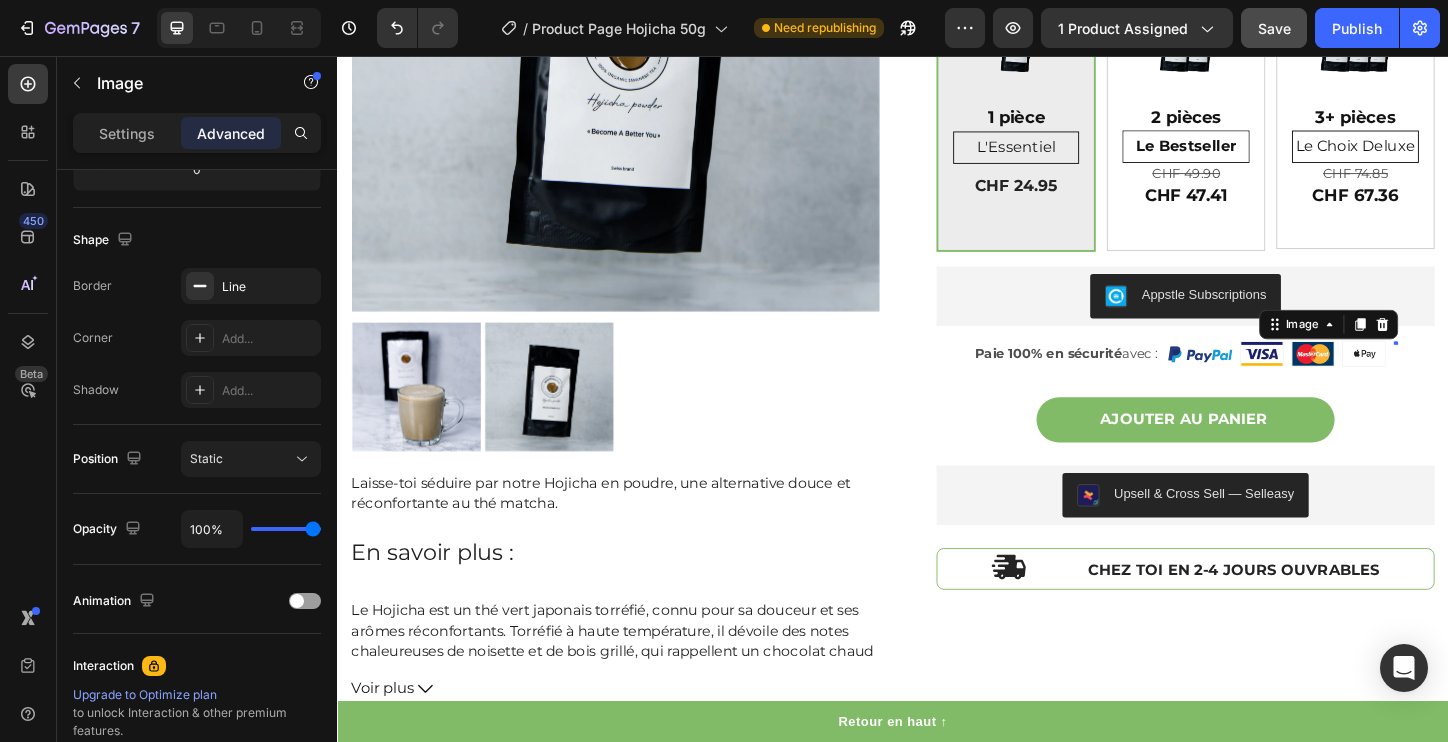 click on "Settings Advanced" at bounding box center (197, 133) 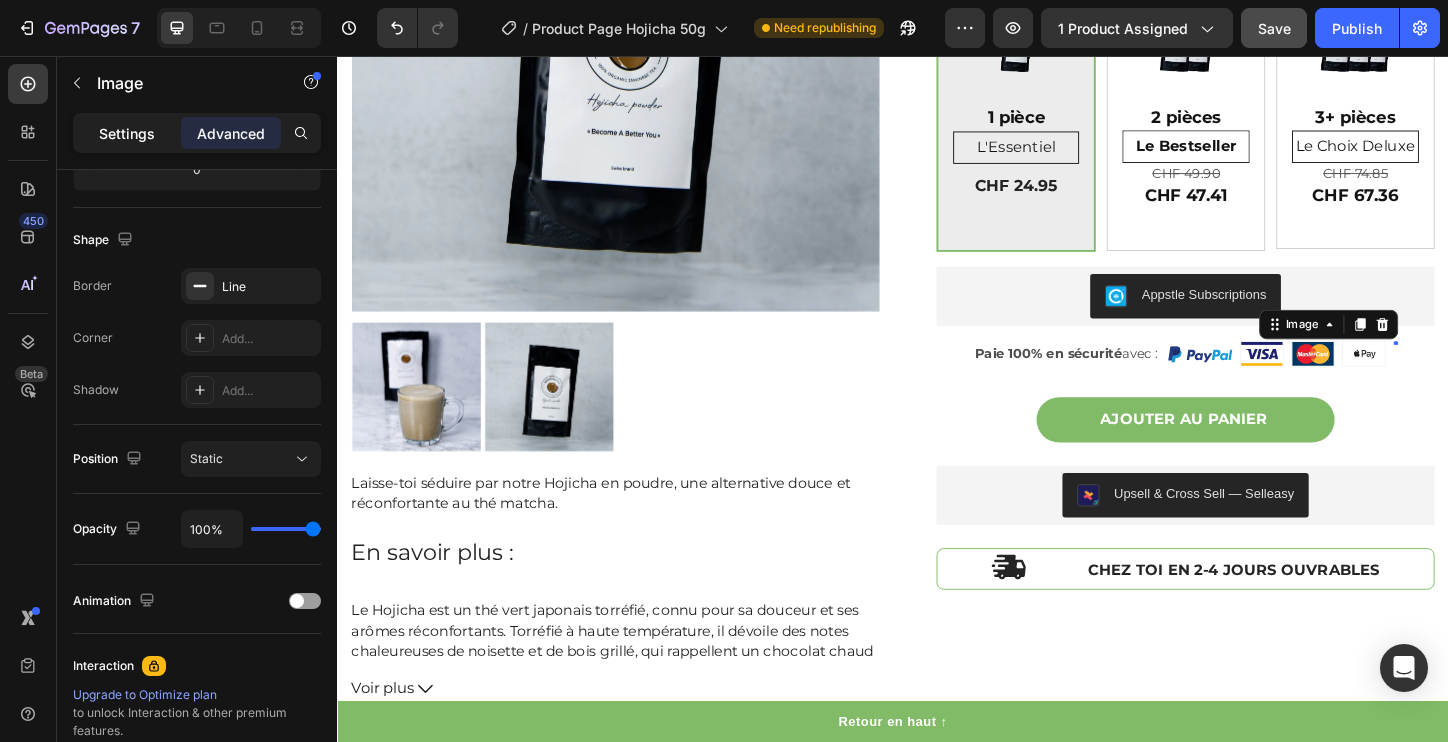 click on "Settings" at bounding box center (127, 133) 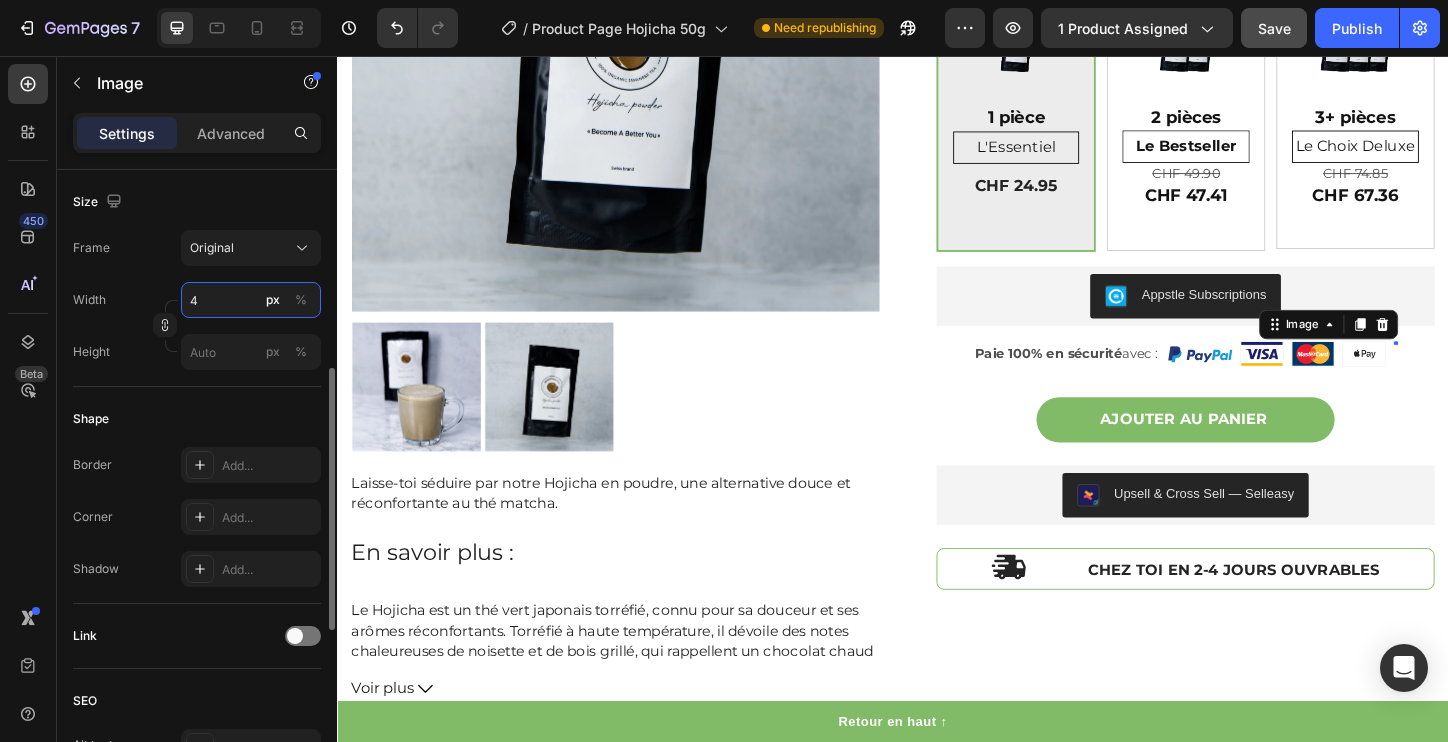 click on "4" at bounding box center (251, 300) 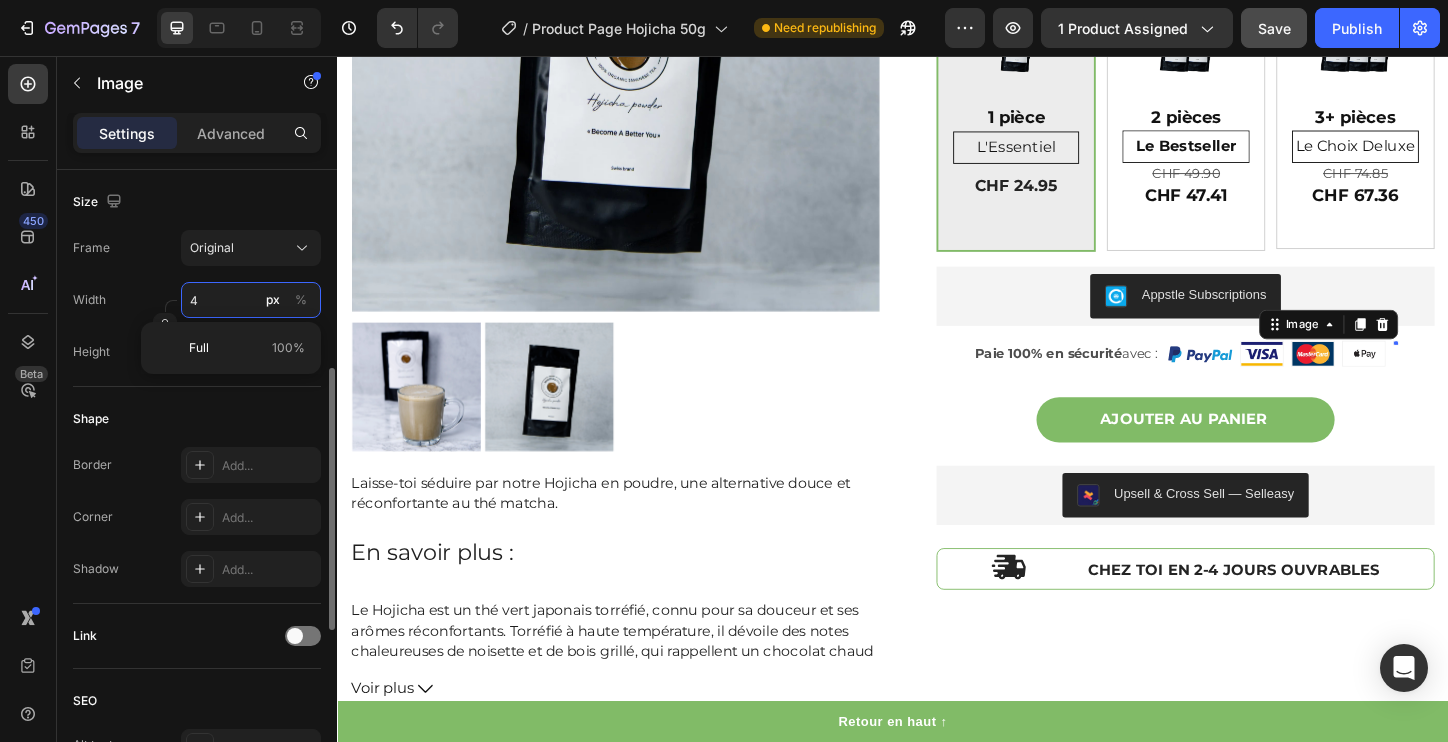 click on "4" at bounding box center [251, 300] 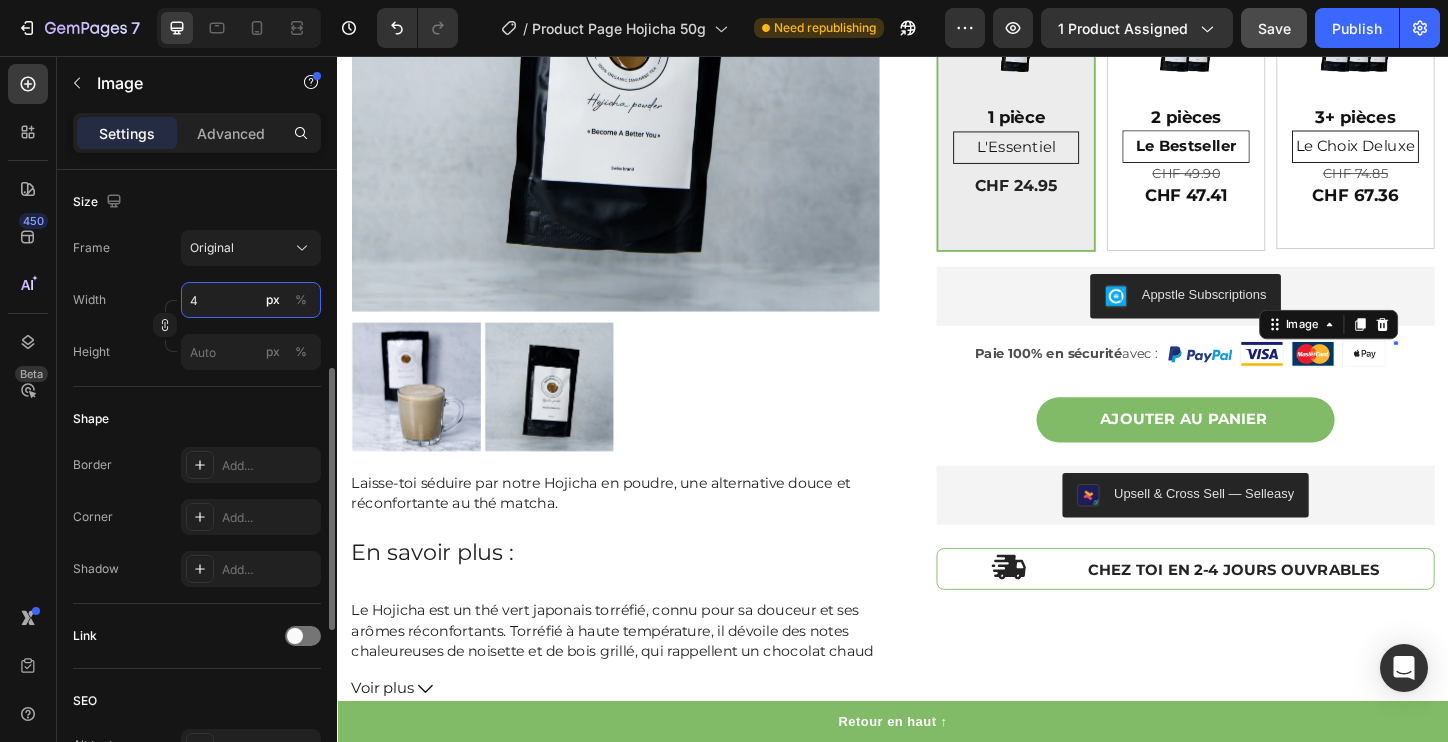 click on "4" at bounding box center [251, 300] 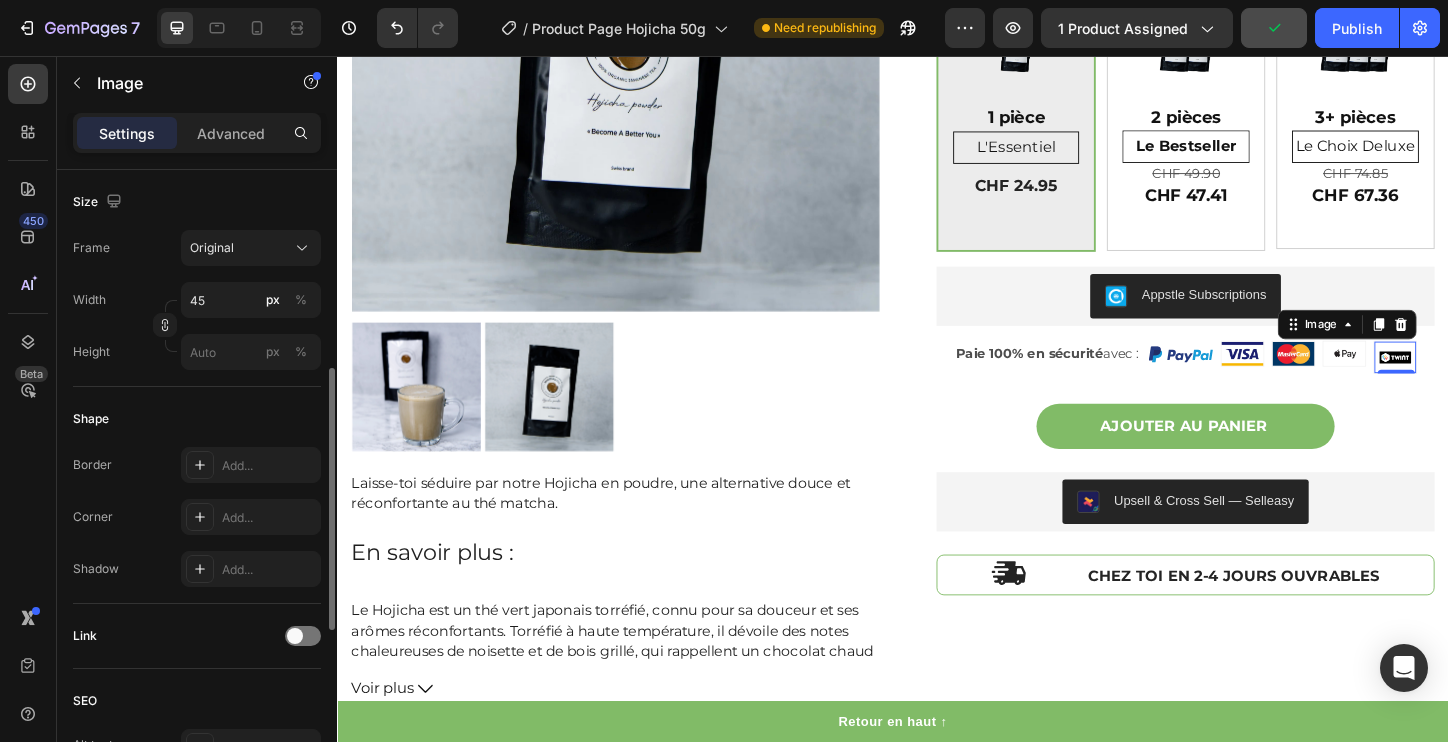 click on "Size Frame Original Width 45 px % Height px %" 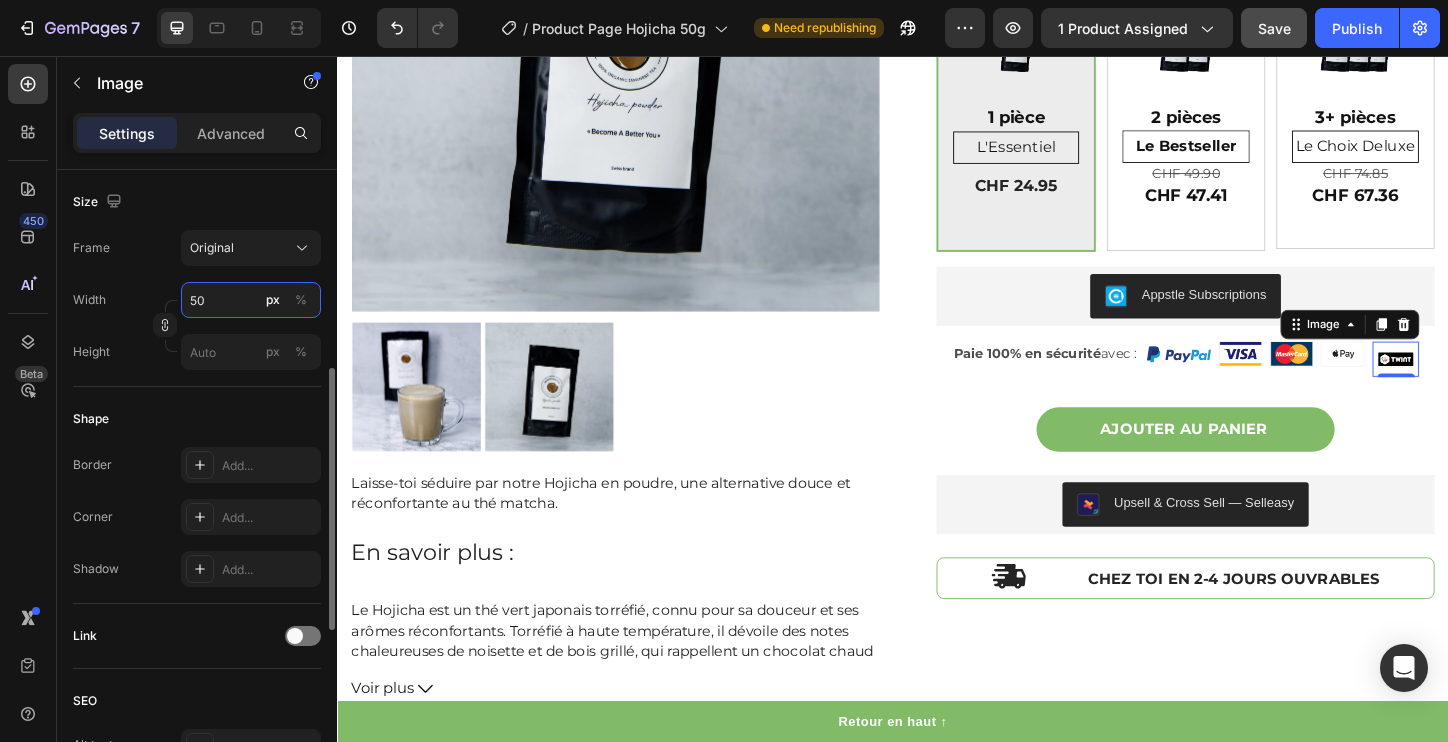 type on "5" 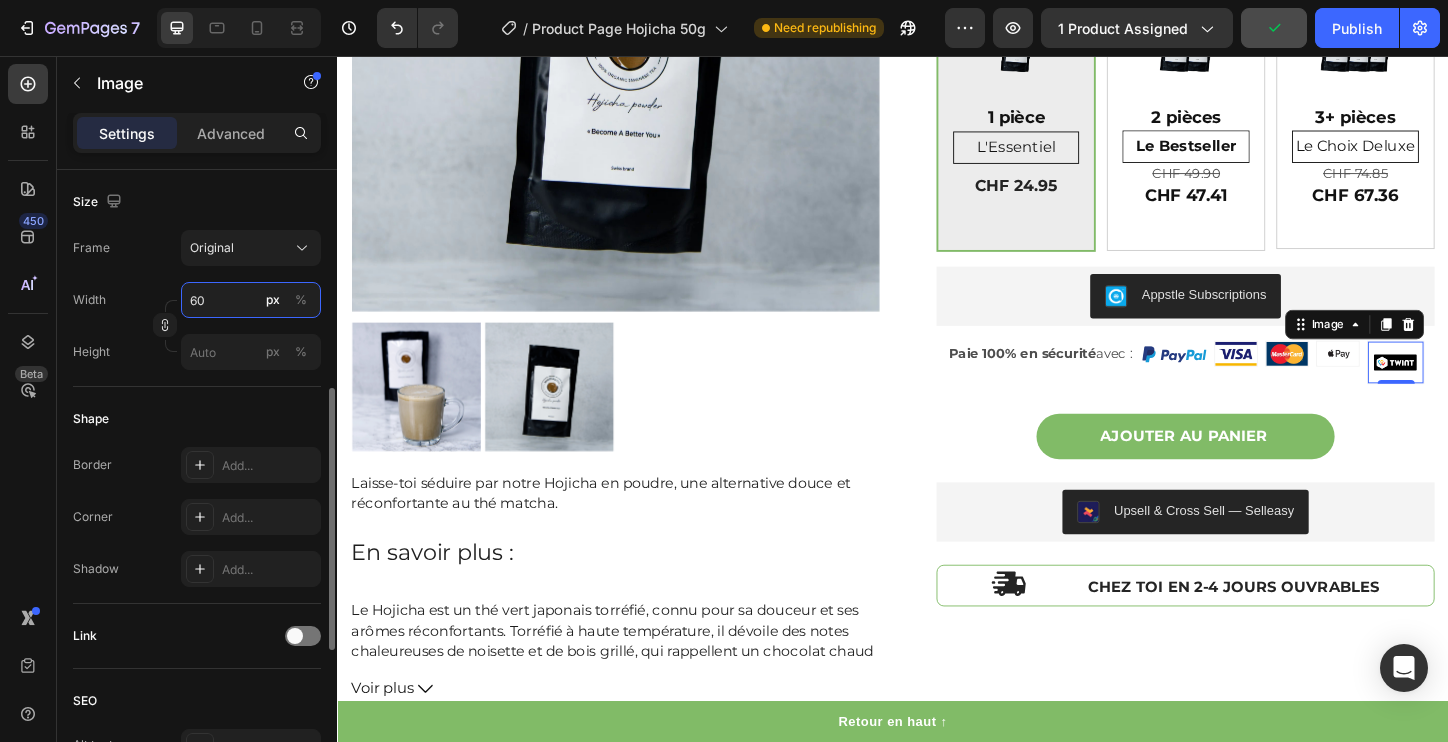 scroll, scrollTop: 490, scrollLeft: 0, axis: vertical 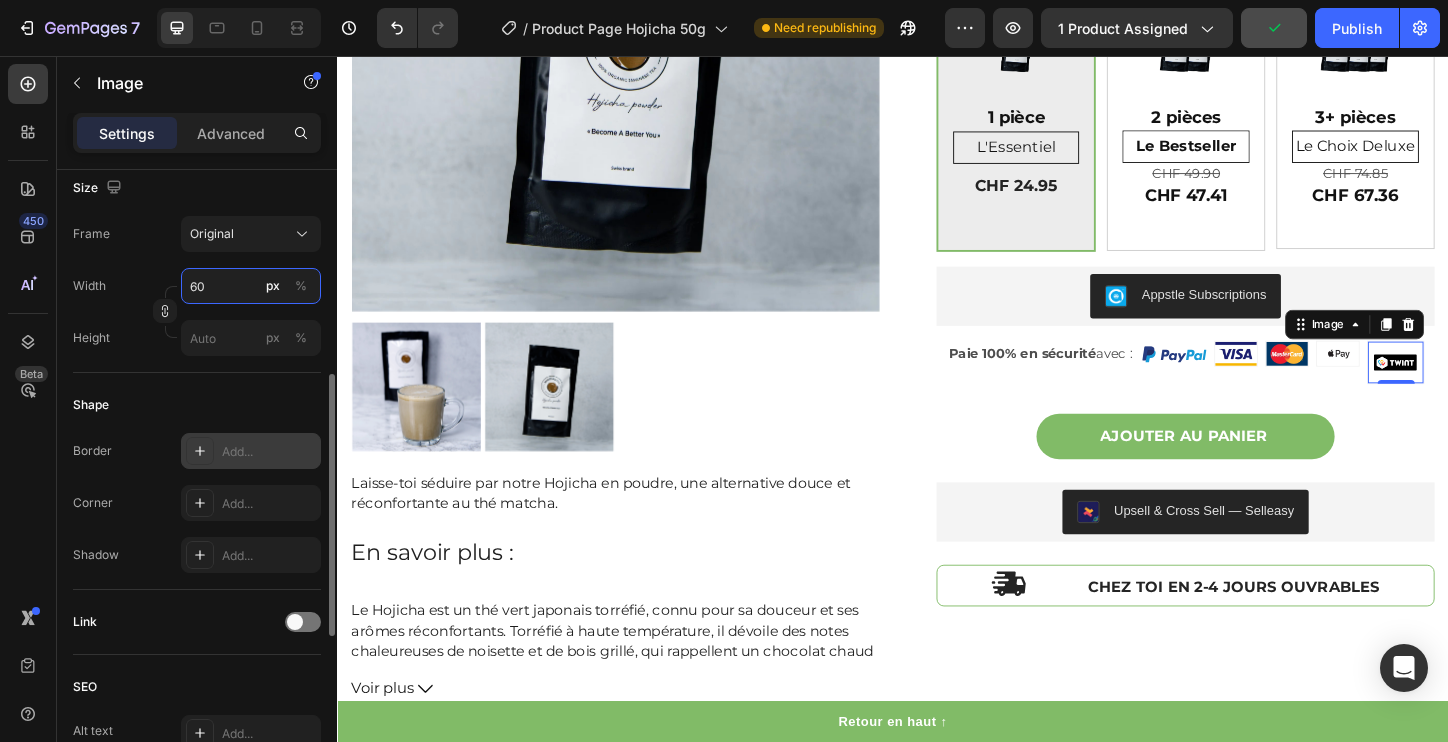 type on "60" 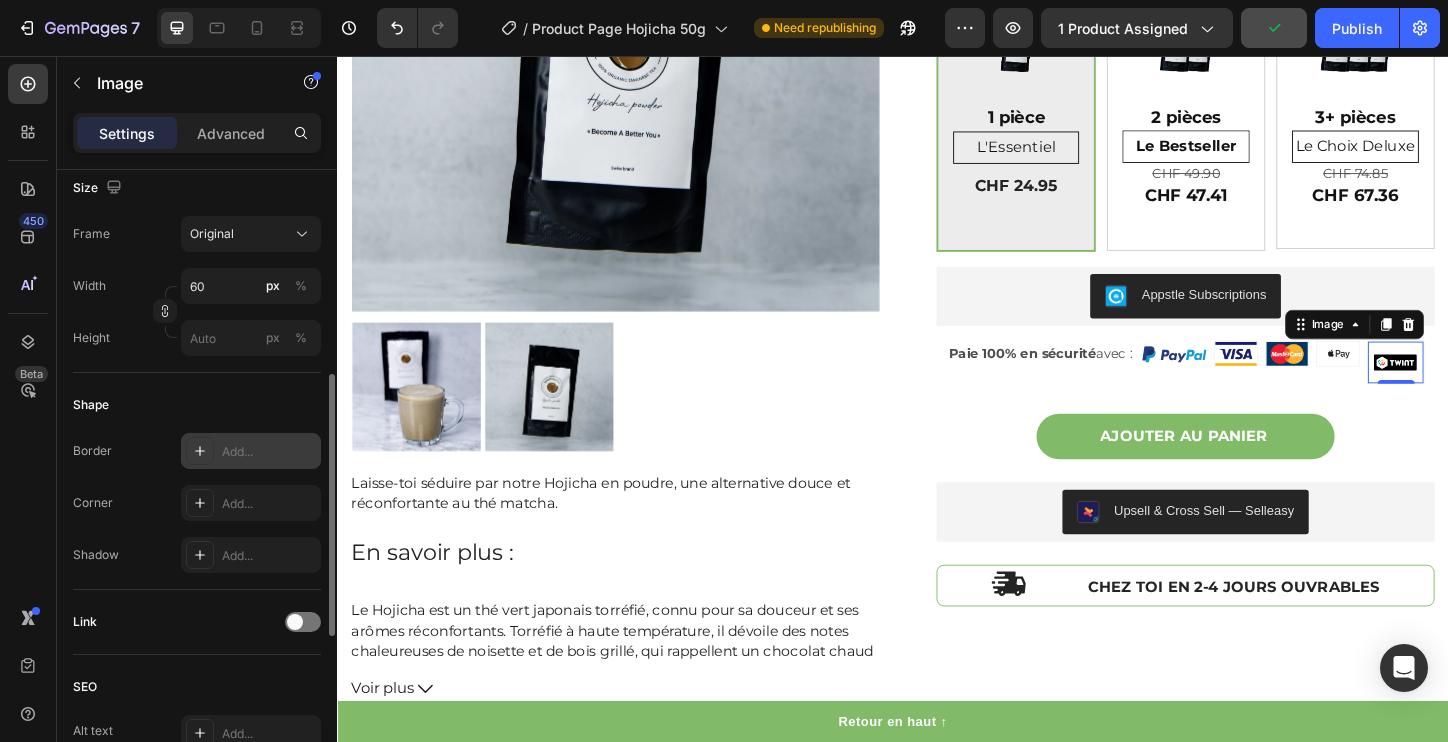 click on "Add..." at bounding box center (269, 452) 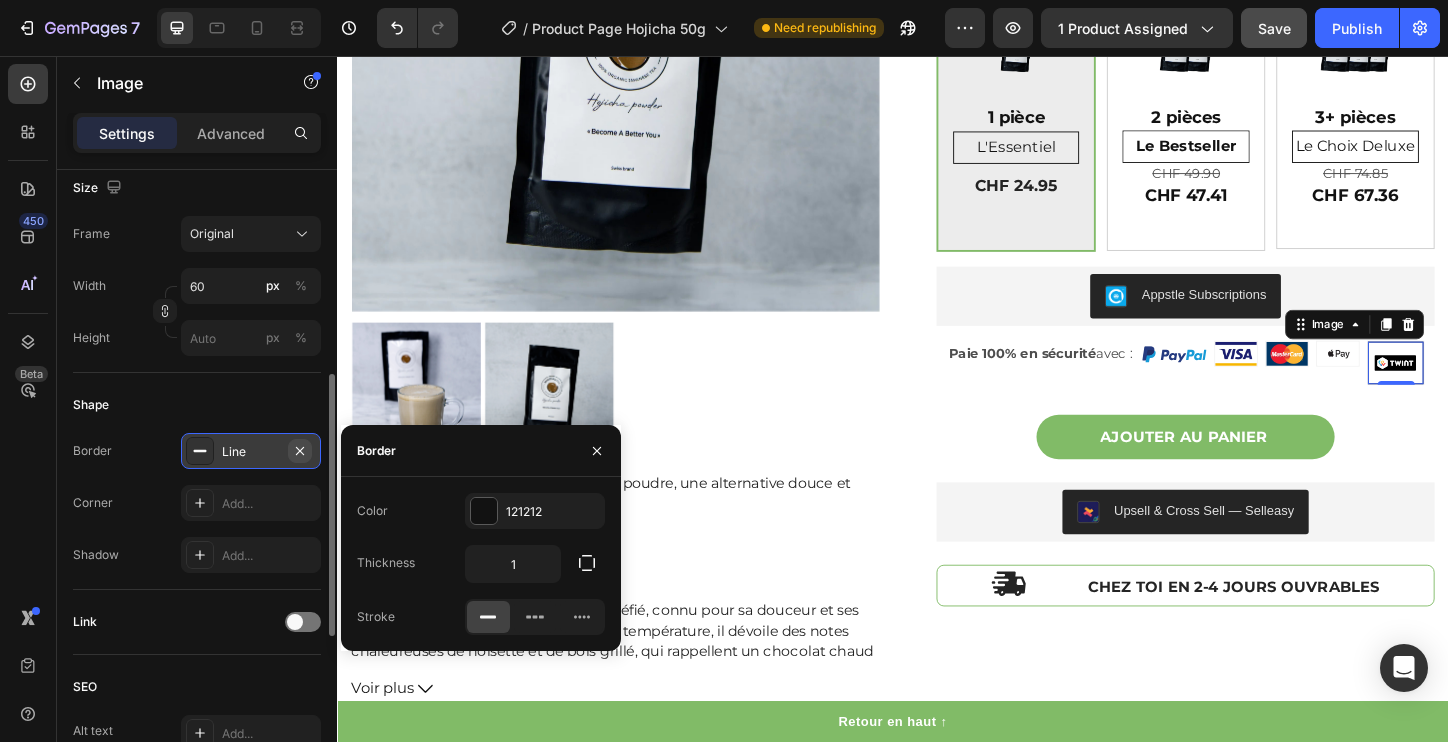 click 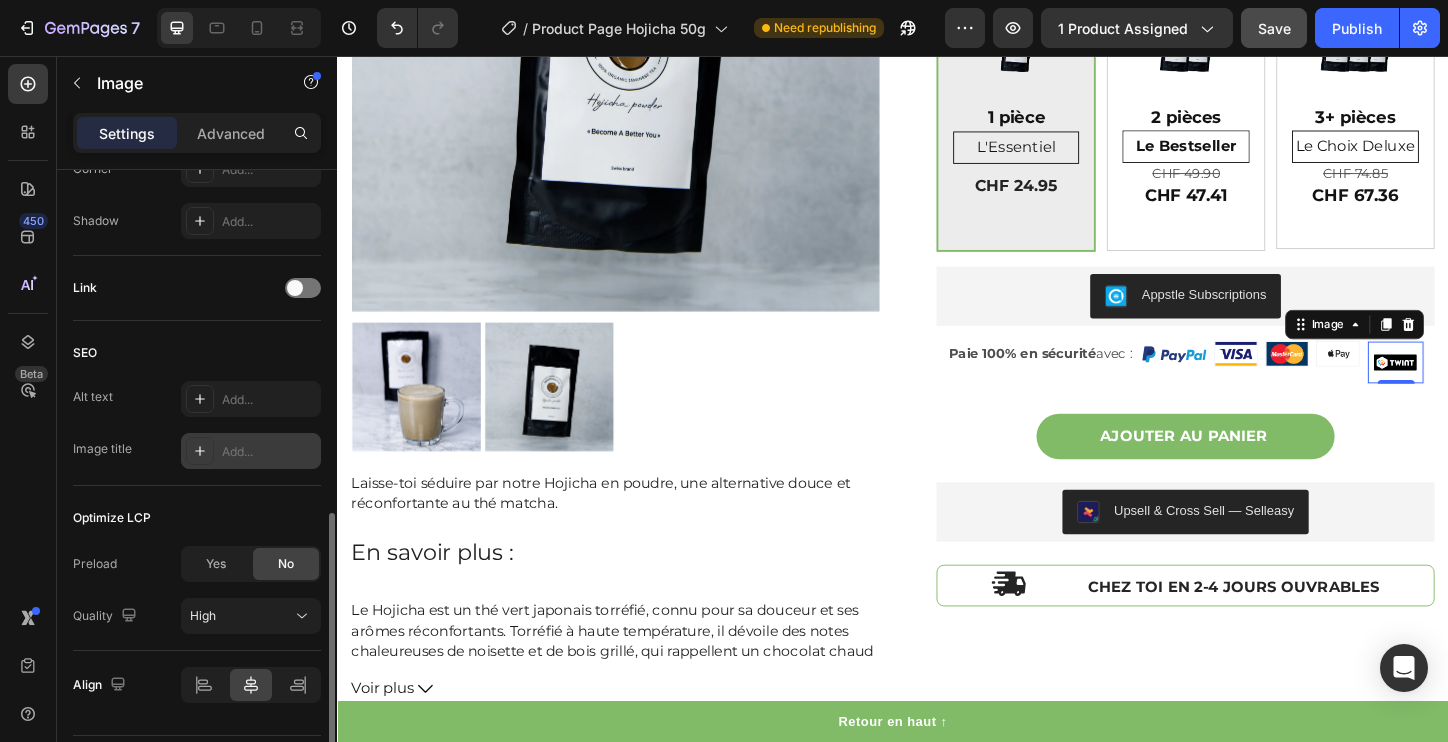 scroll, scrollTop: 881, scrollLeft: 0, axis: vertical 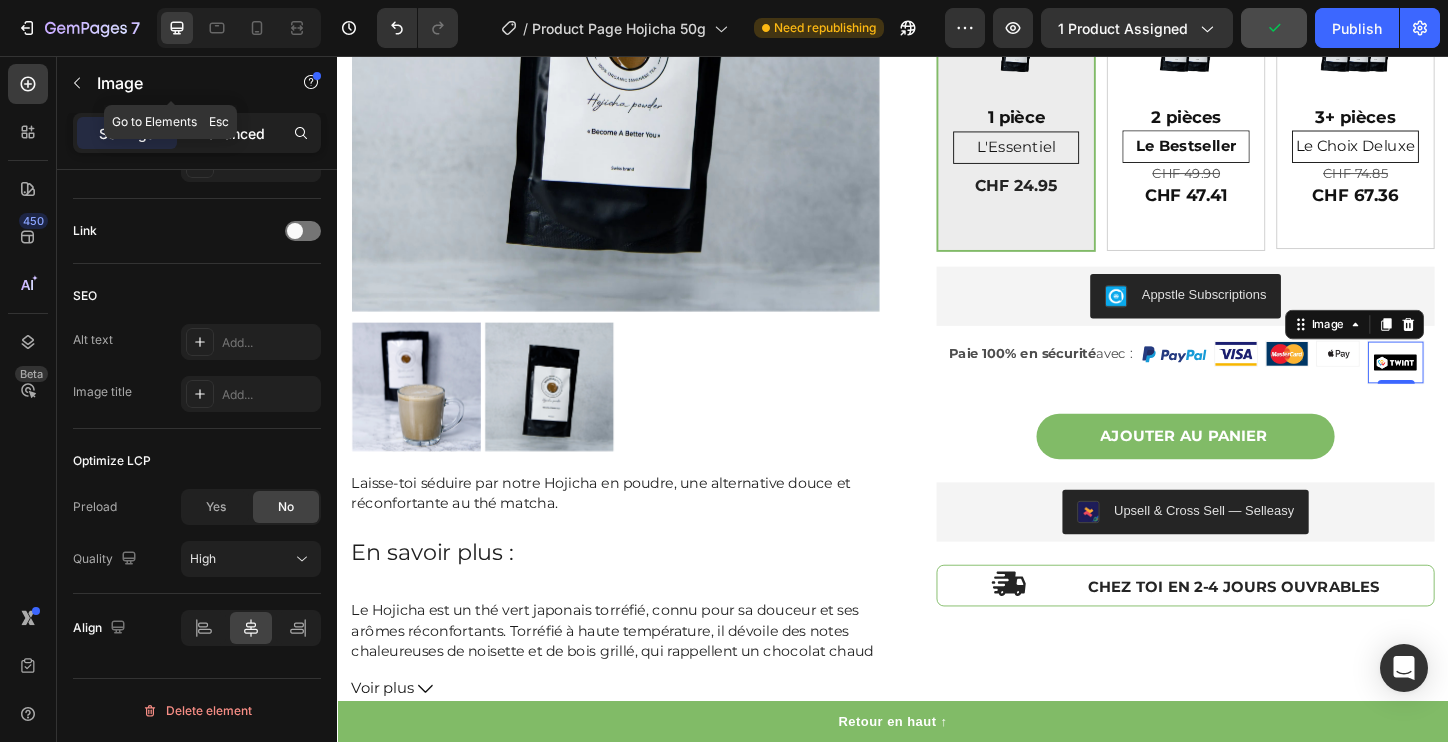 click on "Advanced" at bounding box center (231, 133) 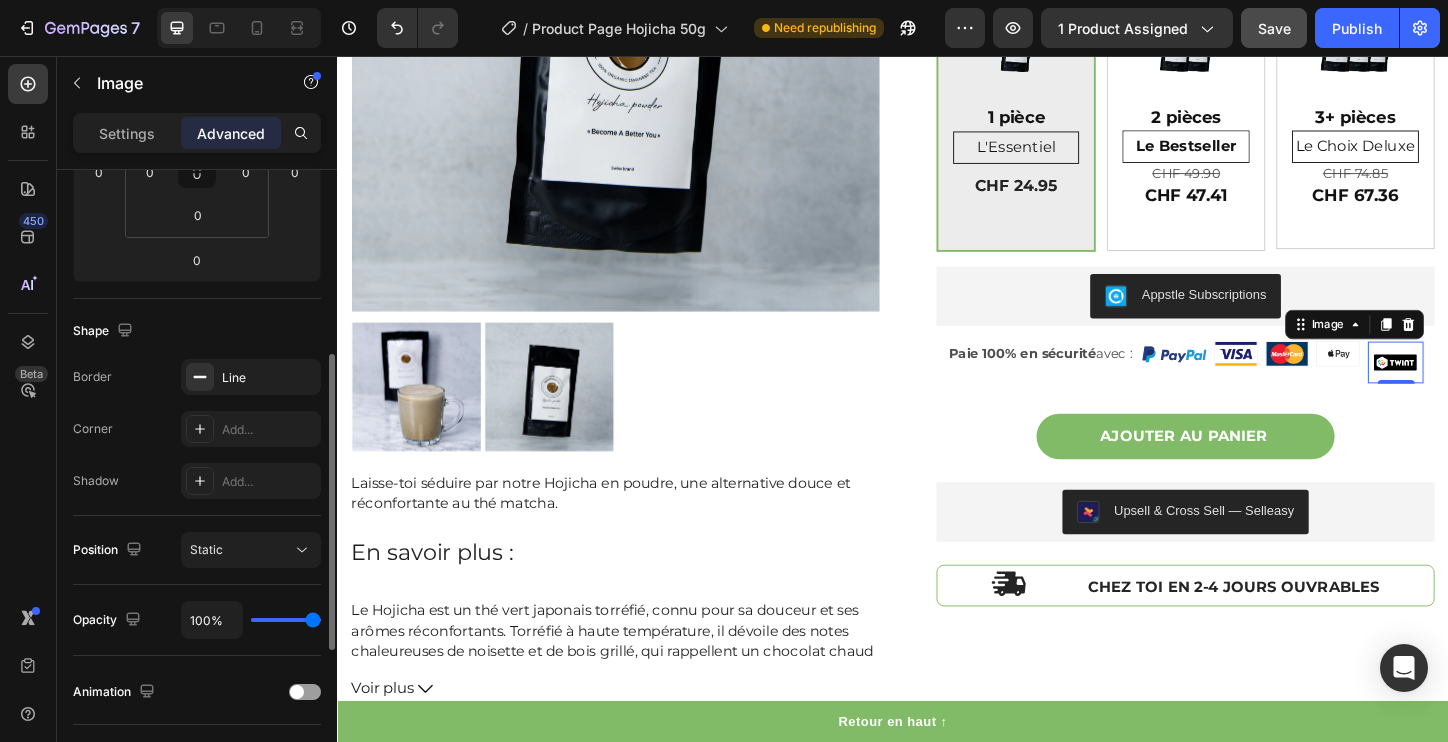 scroll, scrollTop: 387, scrollLeft: 0, axis: vertical 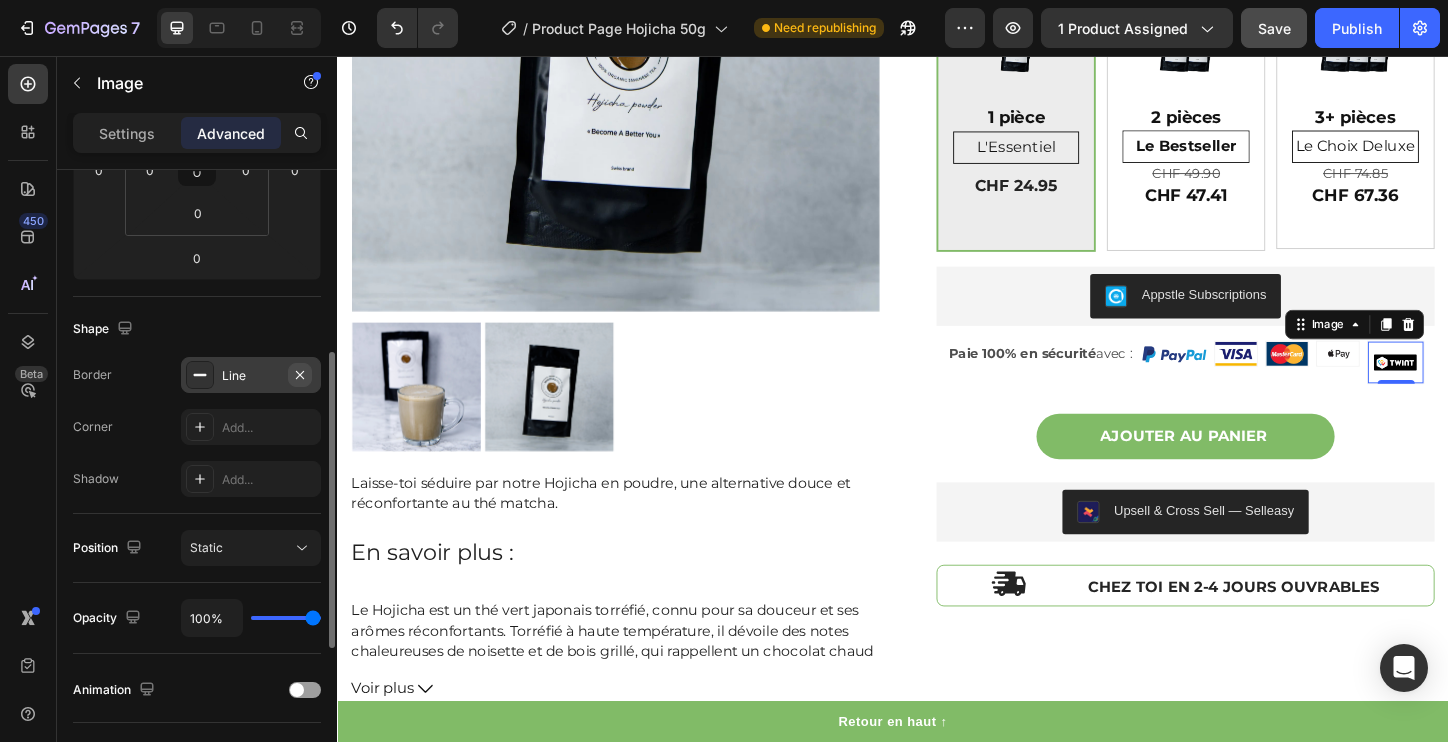 click 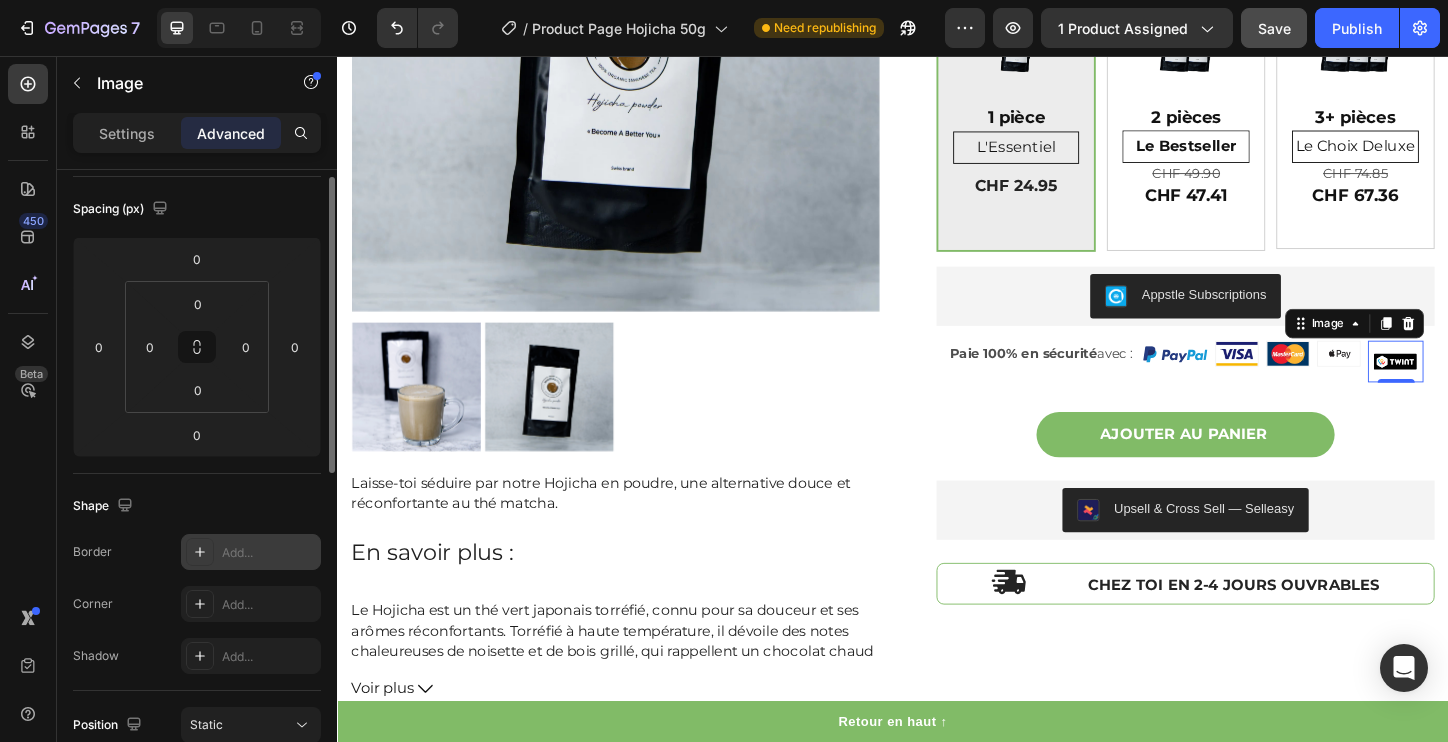 scroll, scrollTop: 144, scrollLeft: 0, axis: vertical 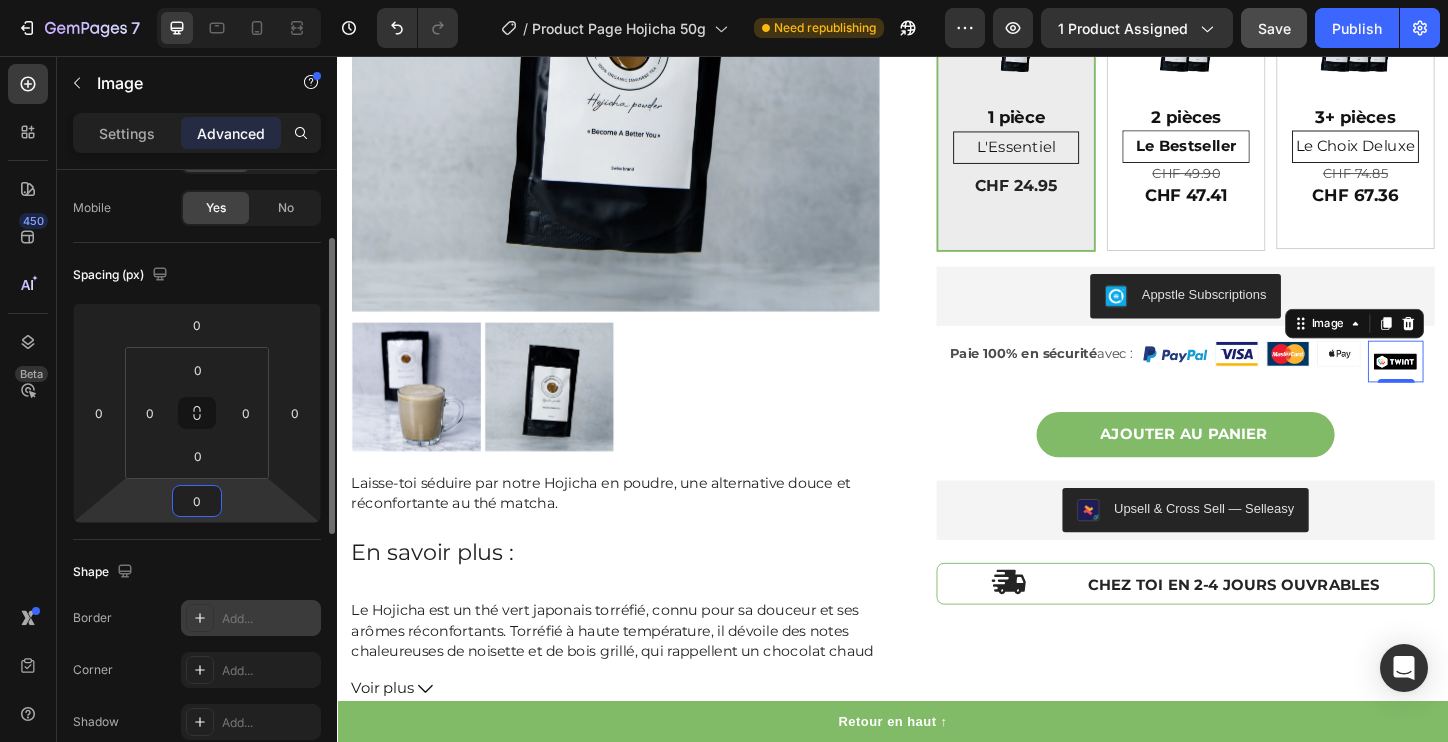 click on "0" at bounding box center (197, 501) 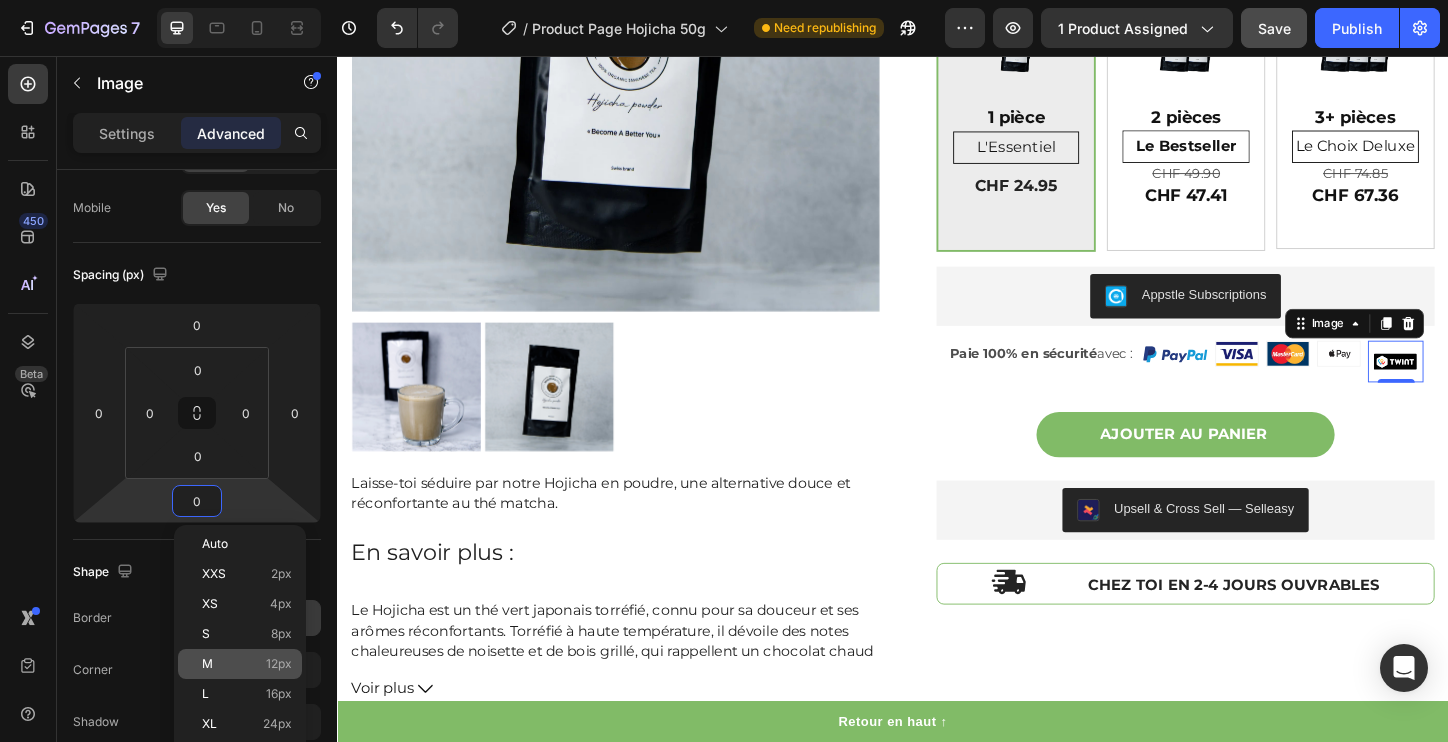 click on "M 12px" at bounding box center [247, 664] 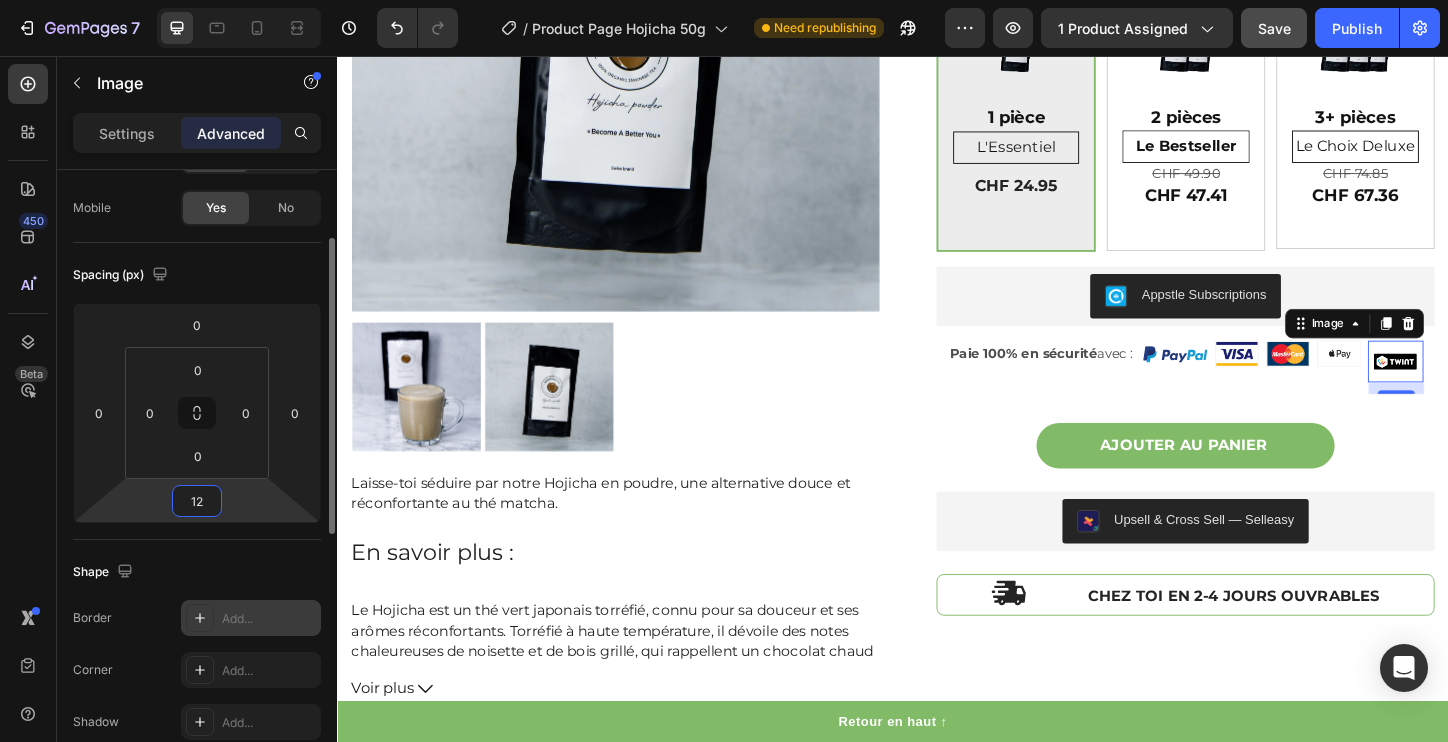 click on "12" at bounding box center [197, 501] 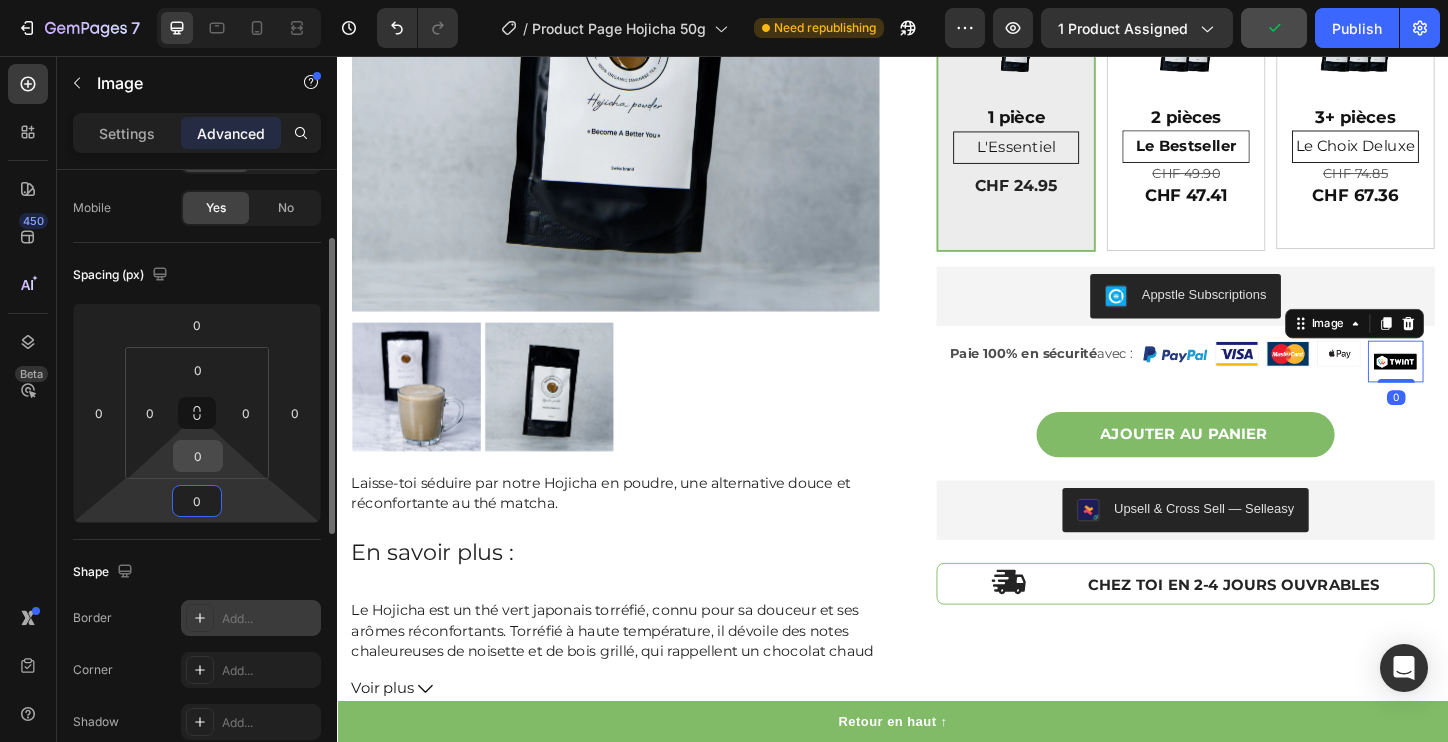 type on "0" 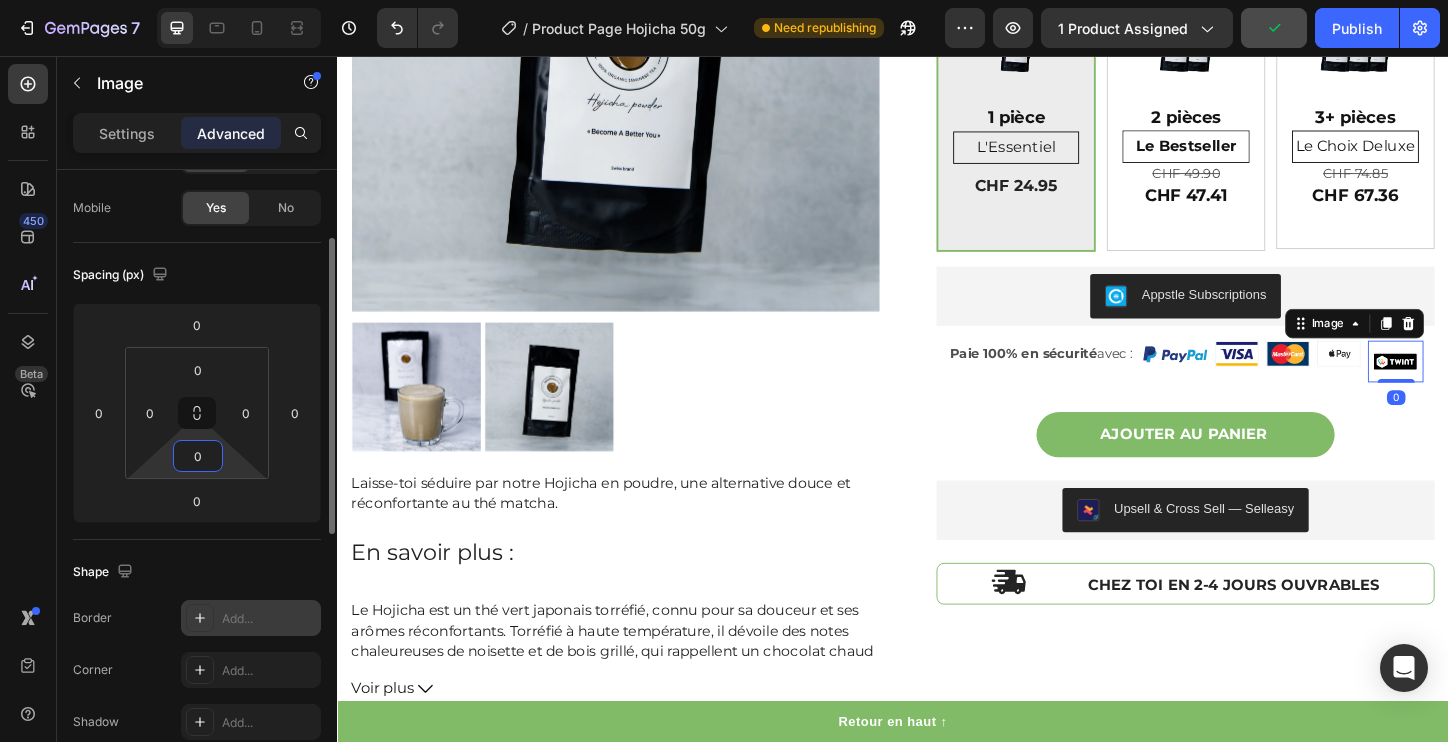 click on "0" at bounding box center [198, 456] 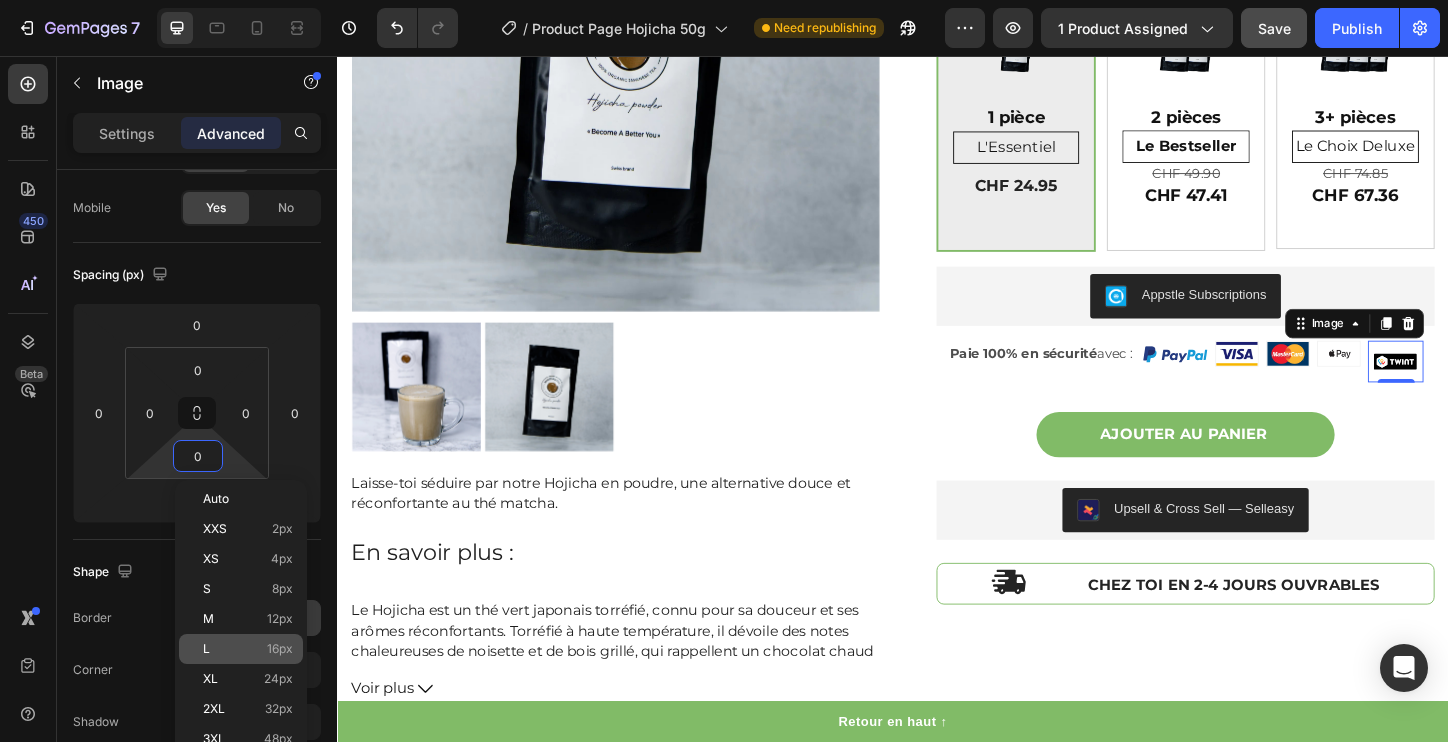 click on "L 16px" at bounding box center (248, 649) 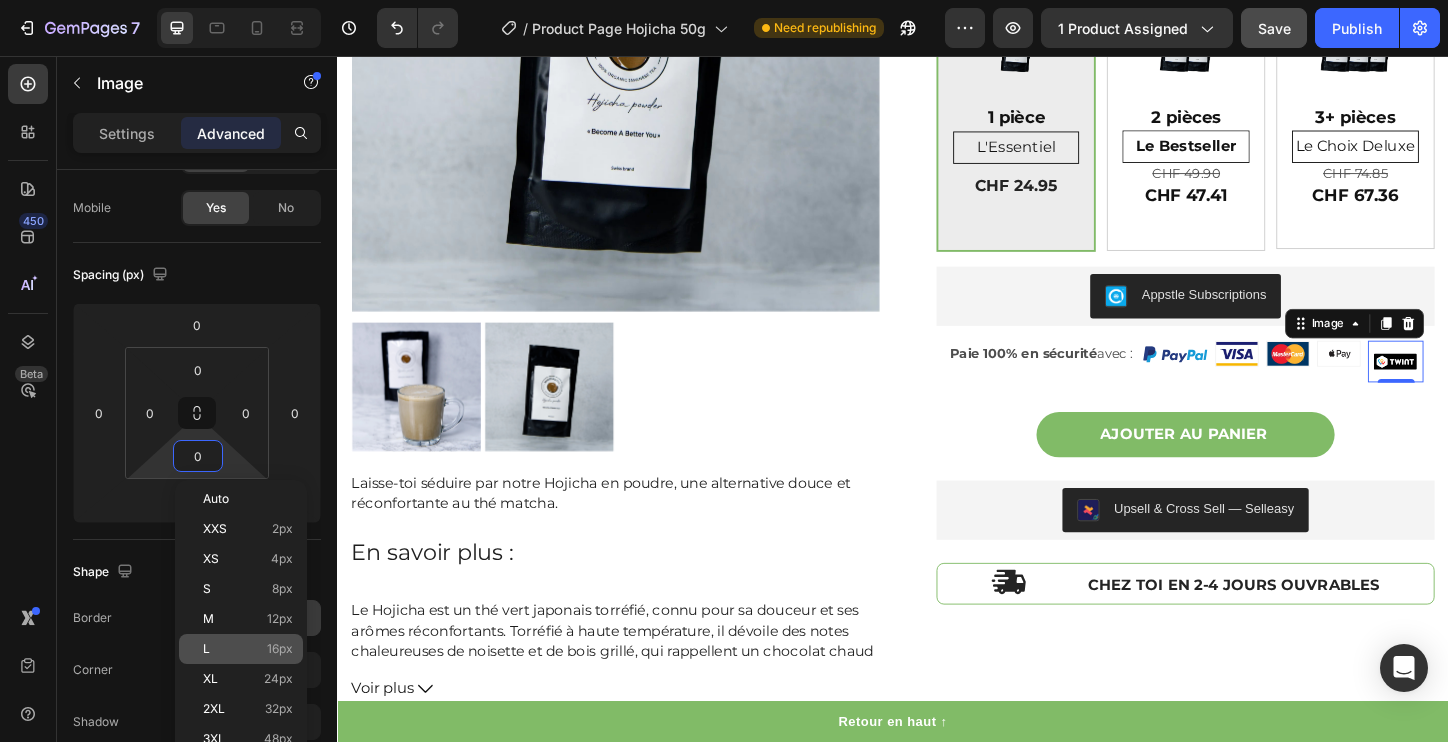 type on "16" 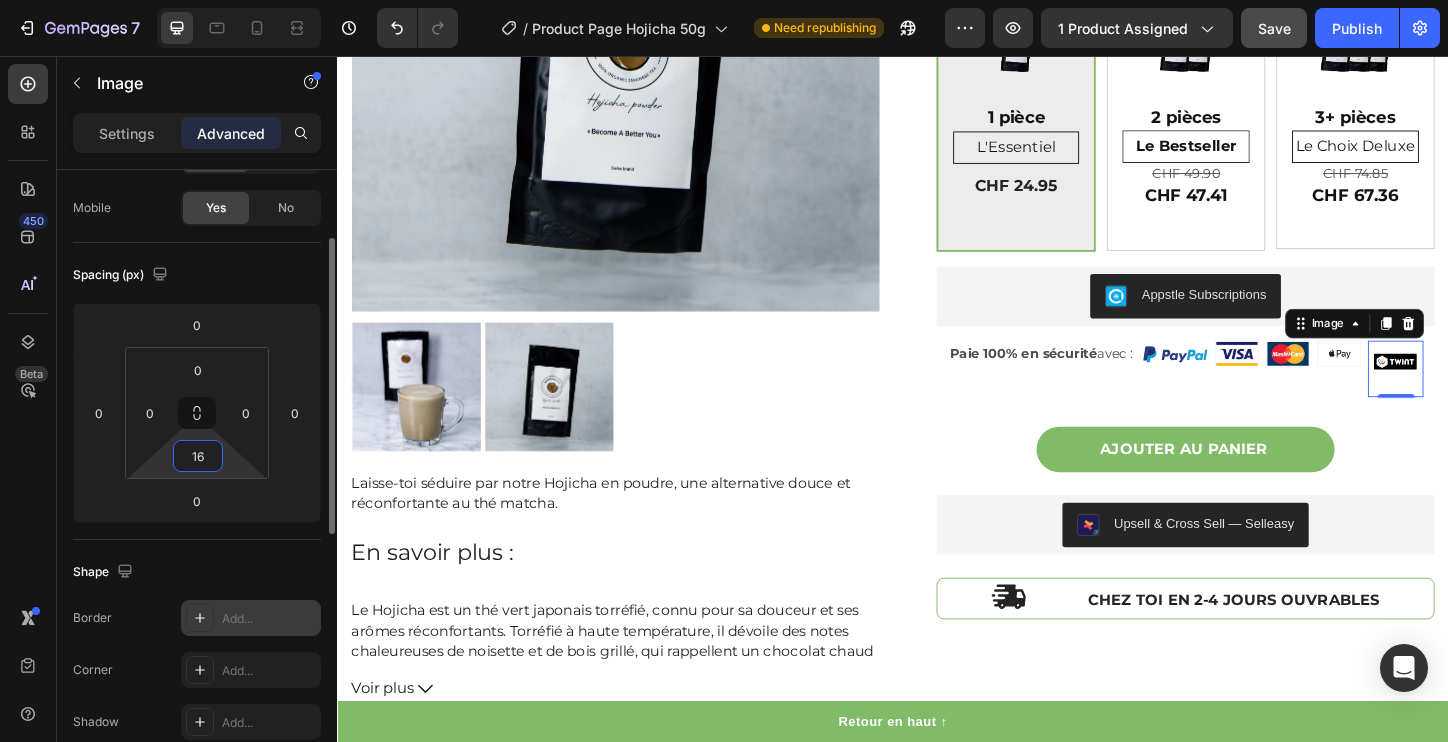 click on "16" at bounding box center [198, 456] 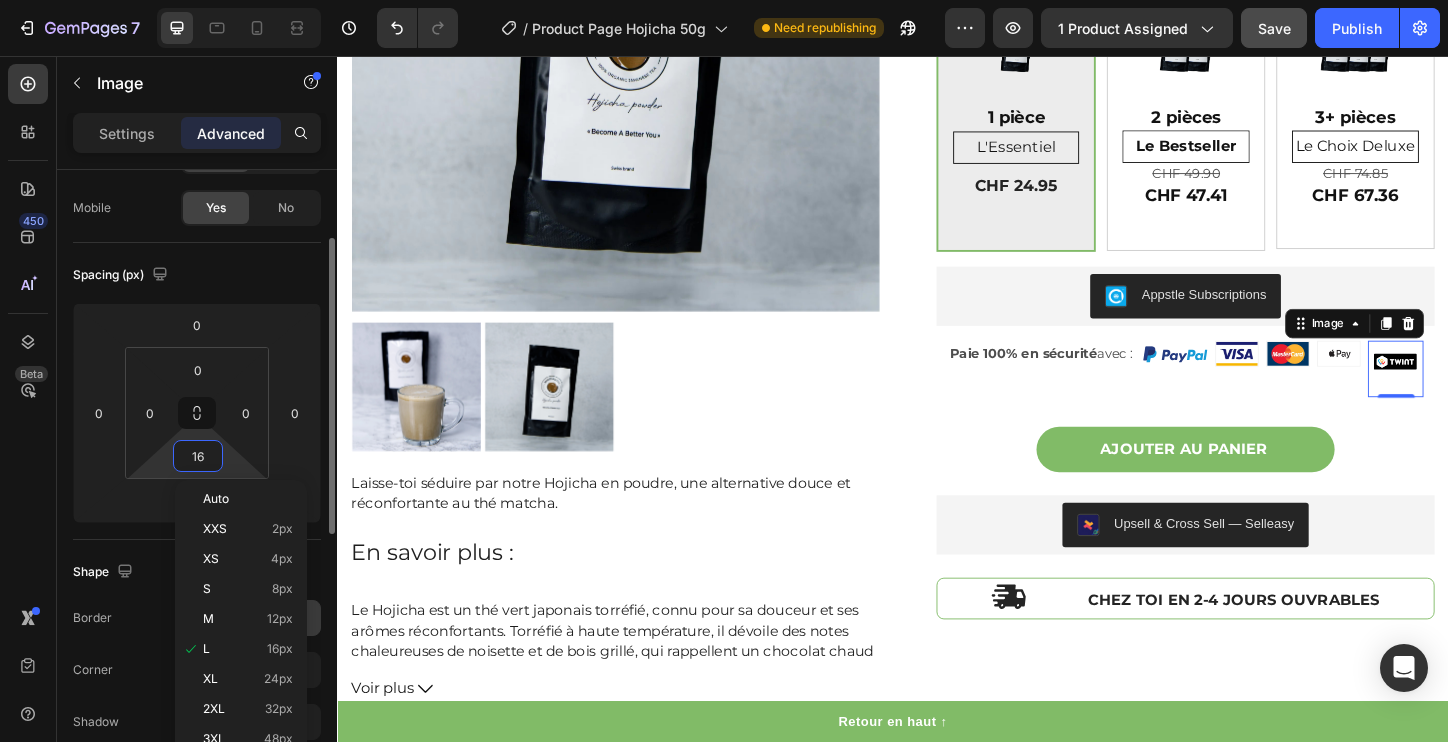 type 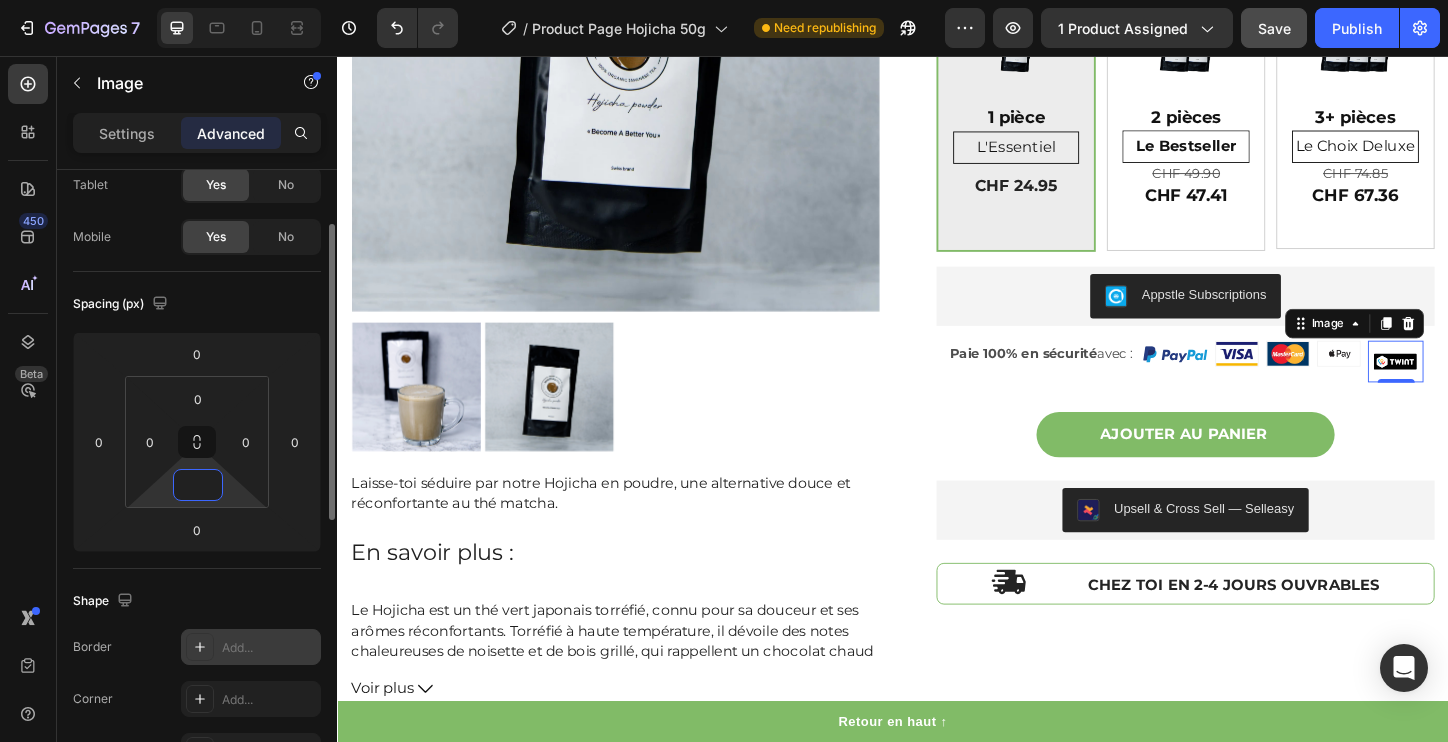 scroll, scrollTop: 0, scrollLeft: 0, axis: both 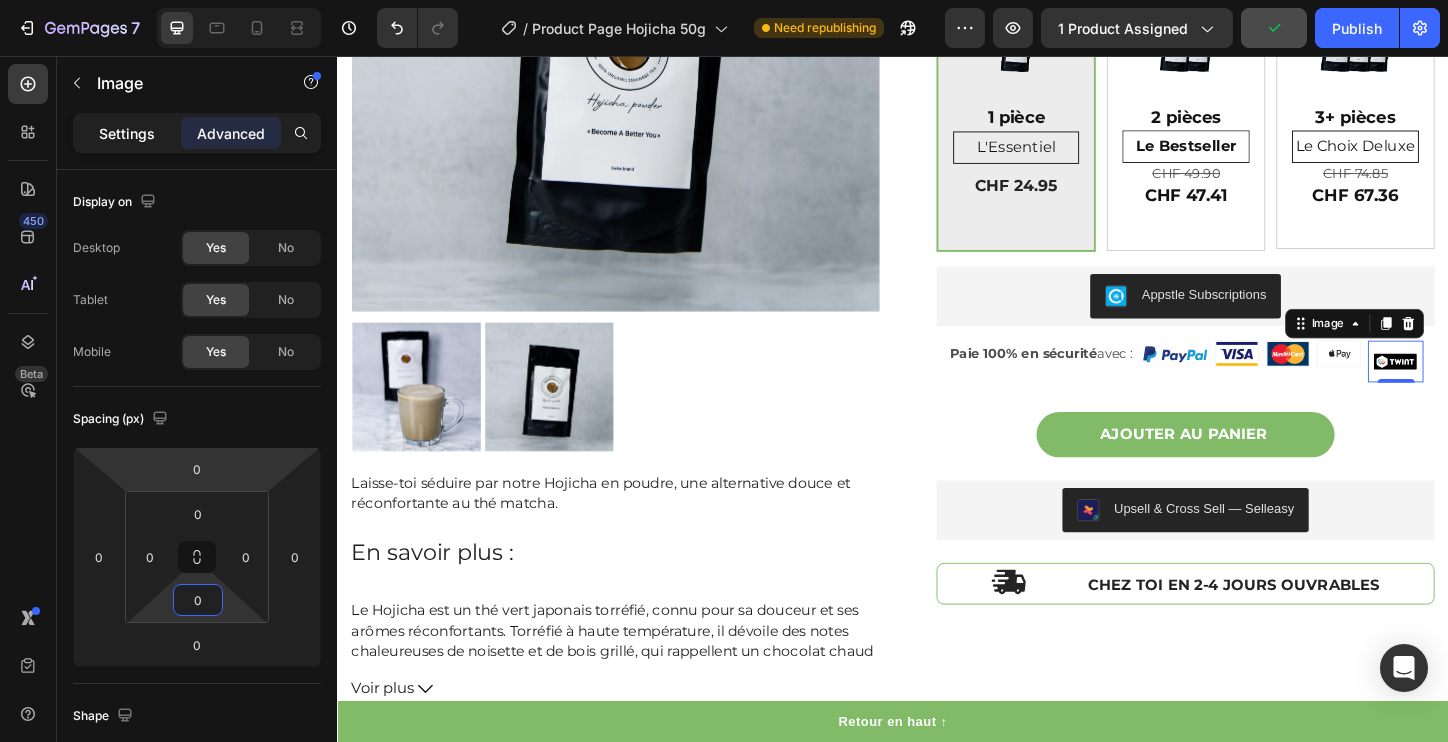 click on "Settings" at bounding box center (127, 133) 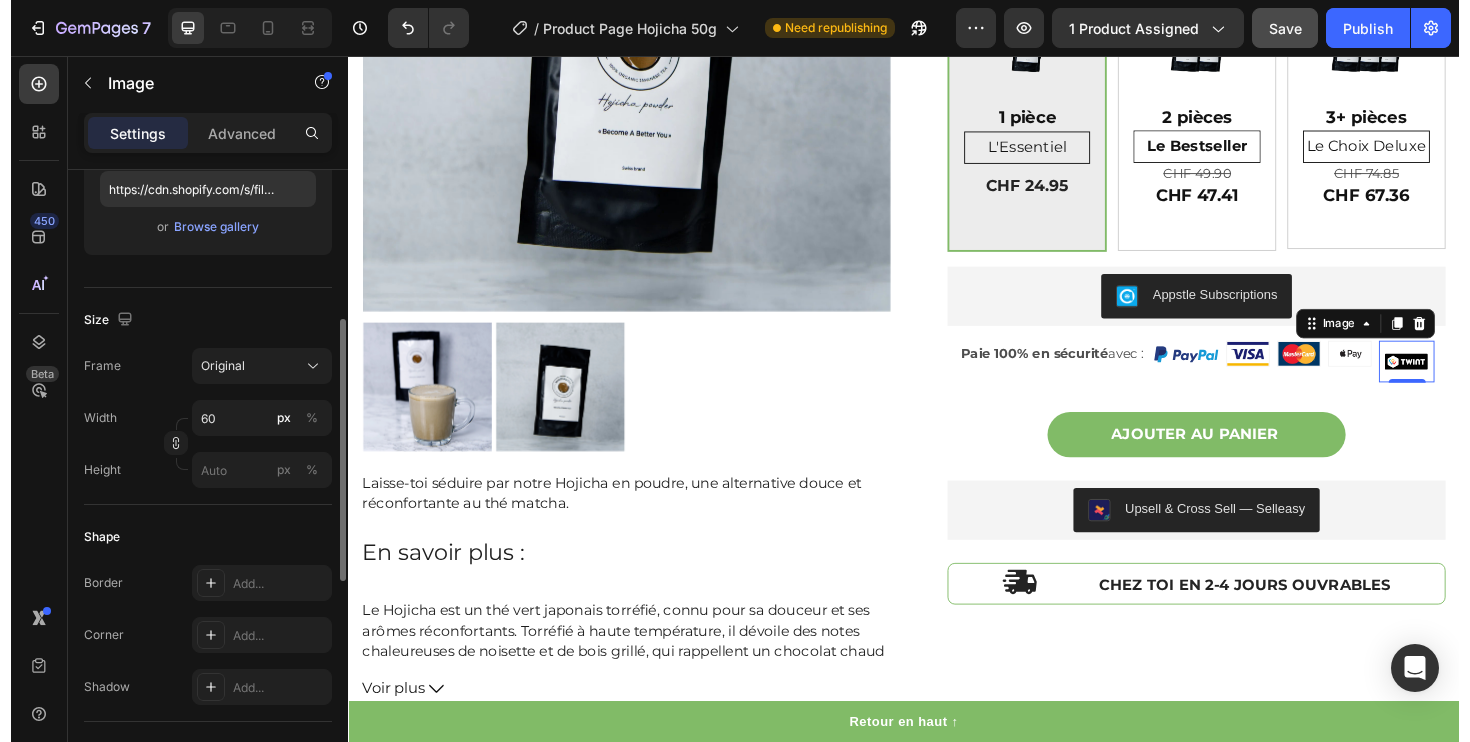 scroll, scrollTop: 407, scrollLeft: 0, axis: vertical 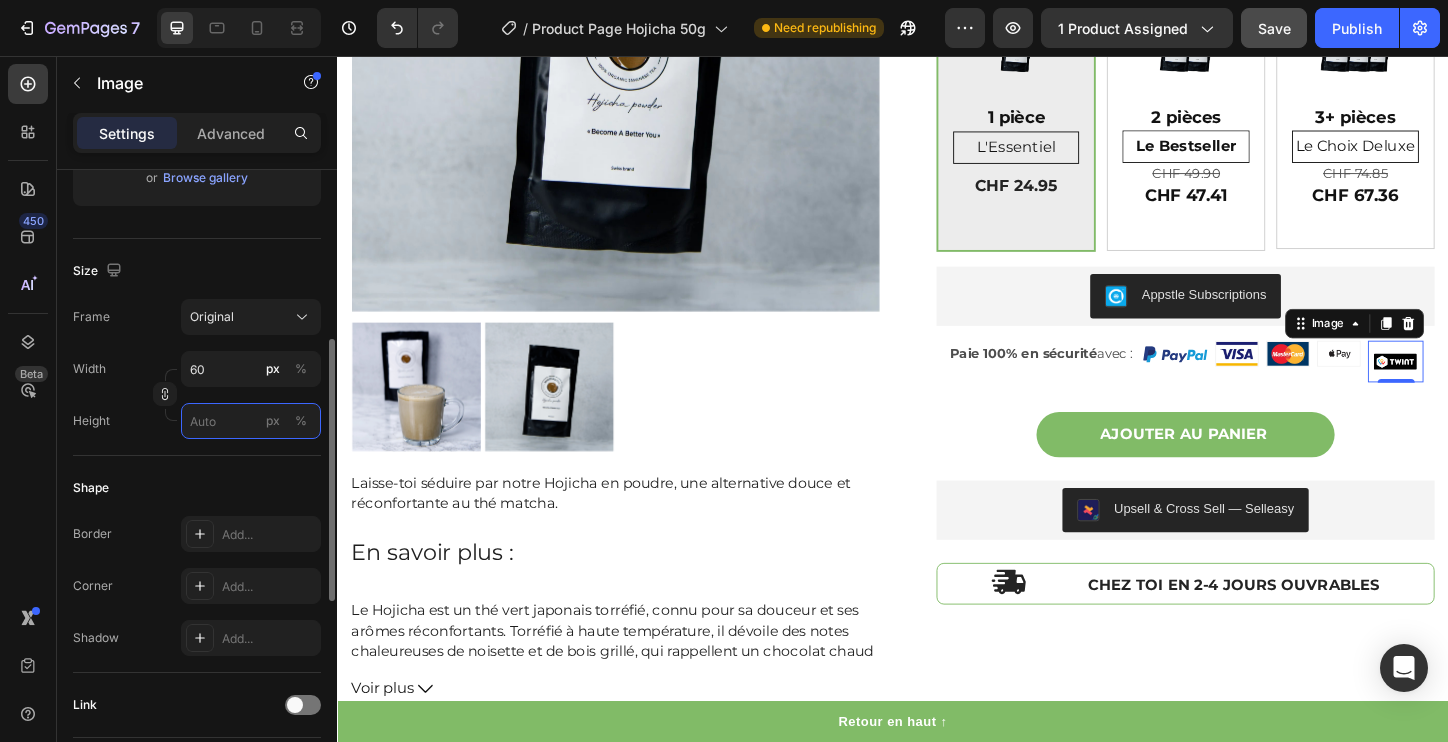 click on "px %" at bounding box center (251, 421) 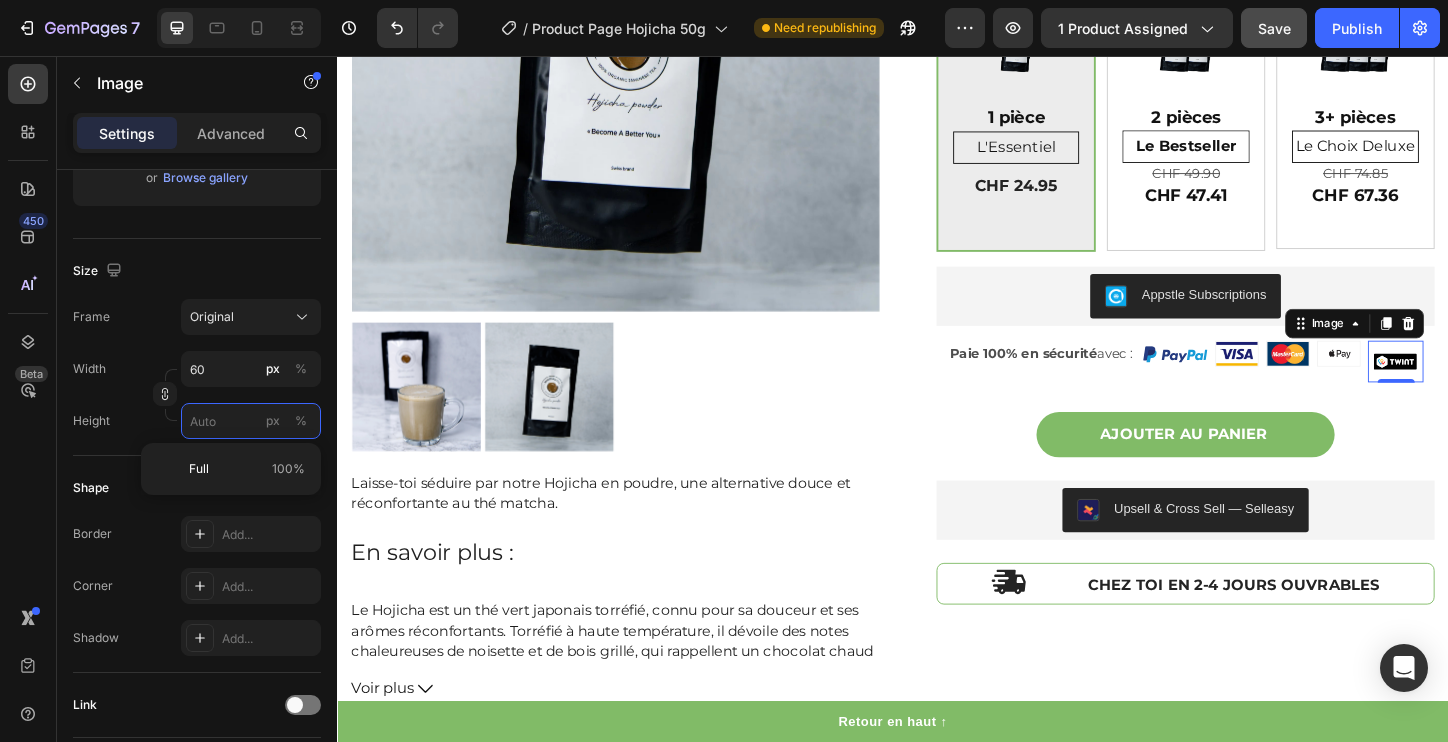 type 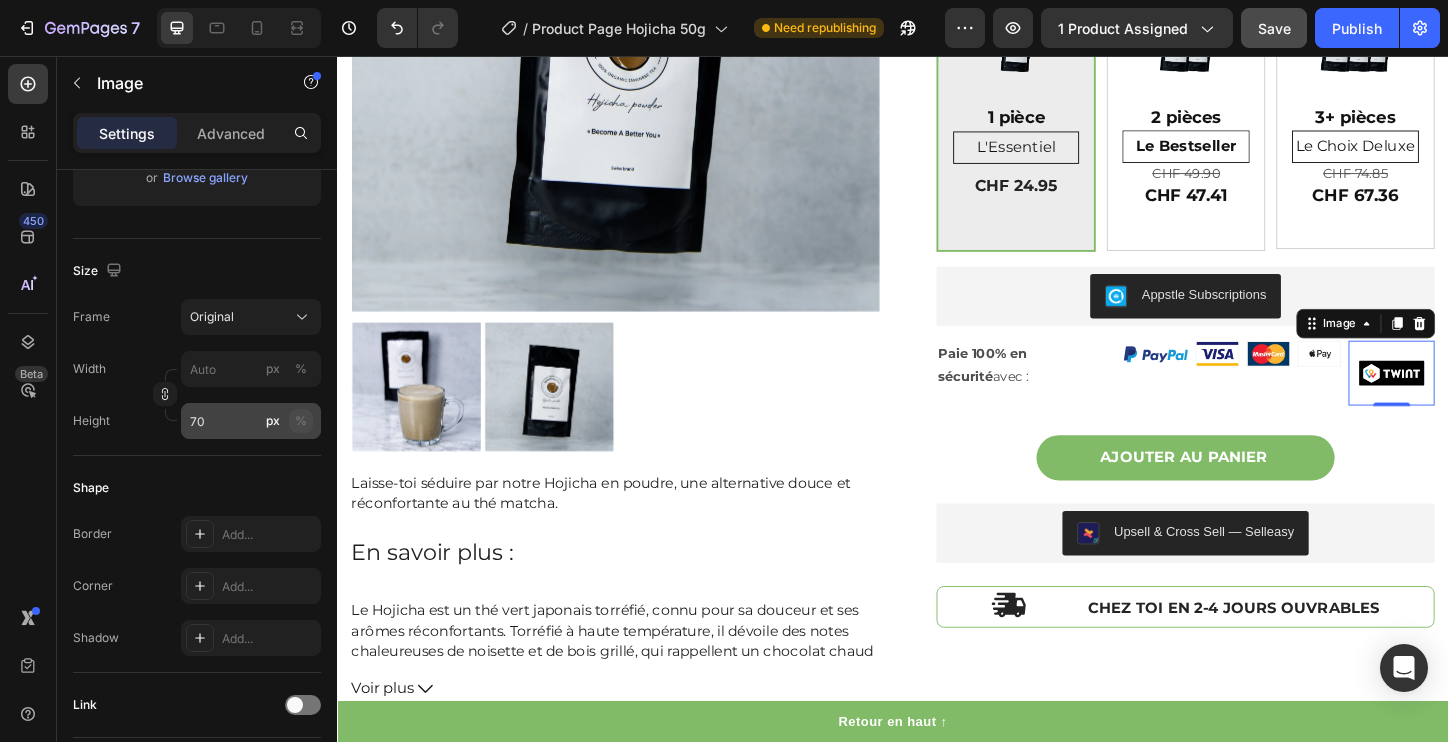 click on "%" at bounding box center [301, 421] 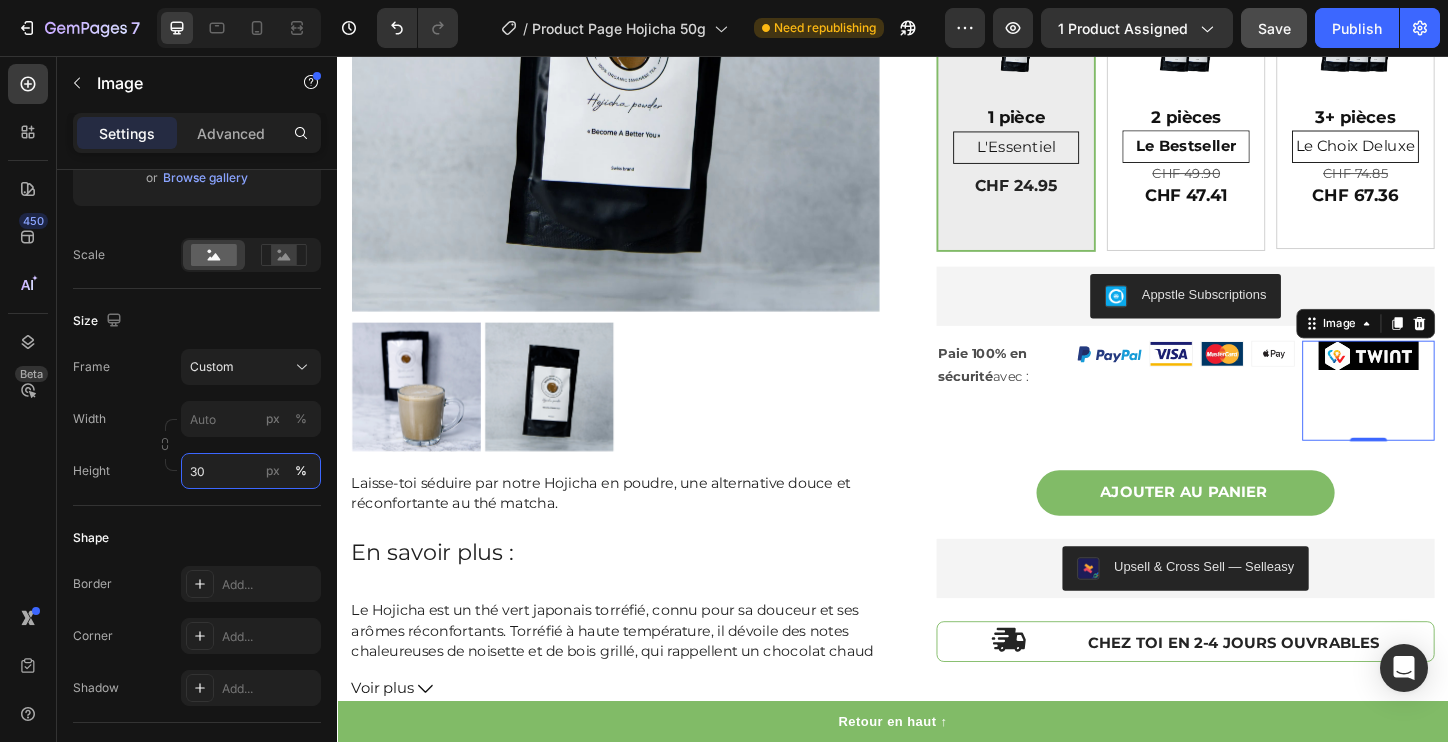 type on "3" 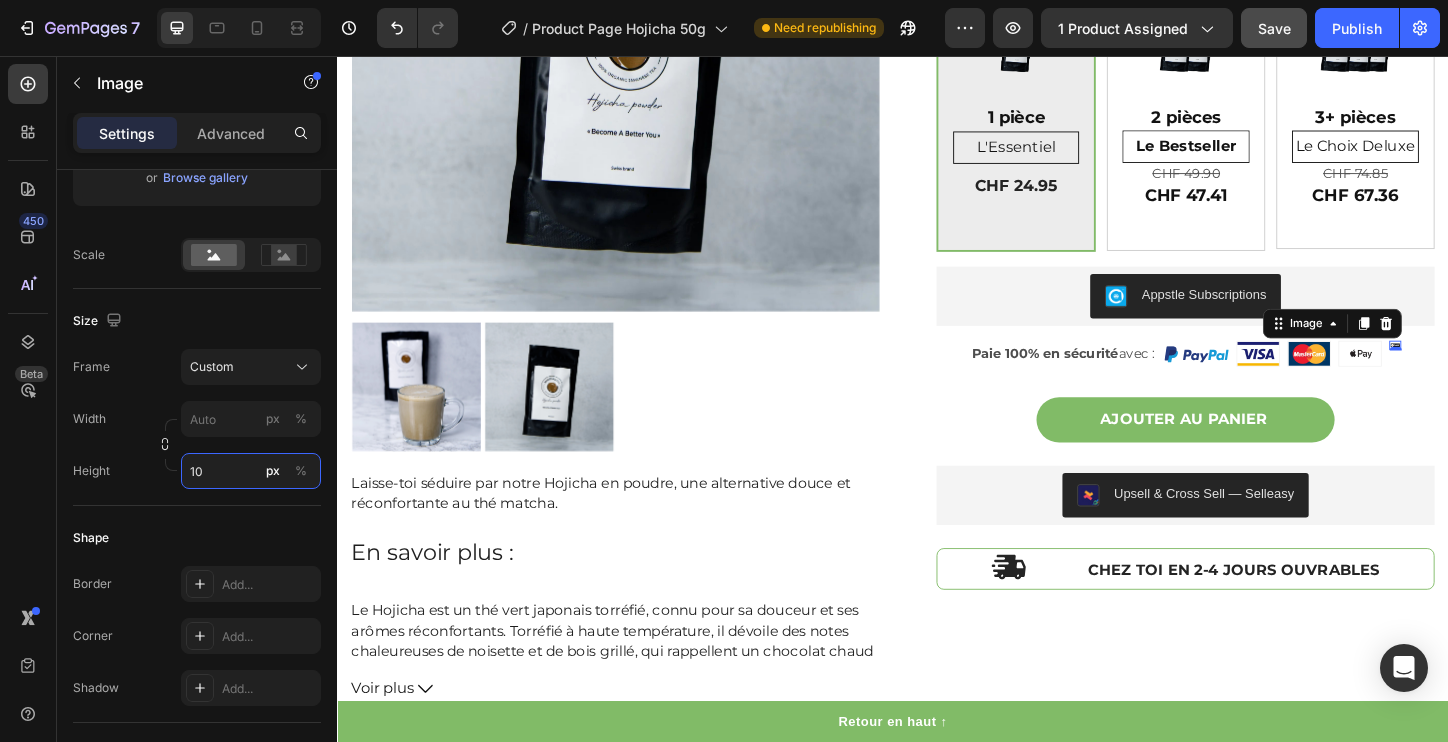 type on "1" 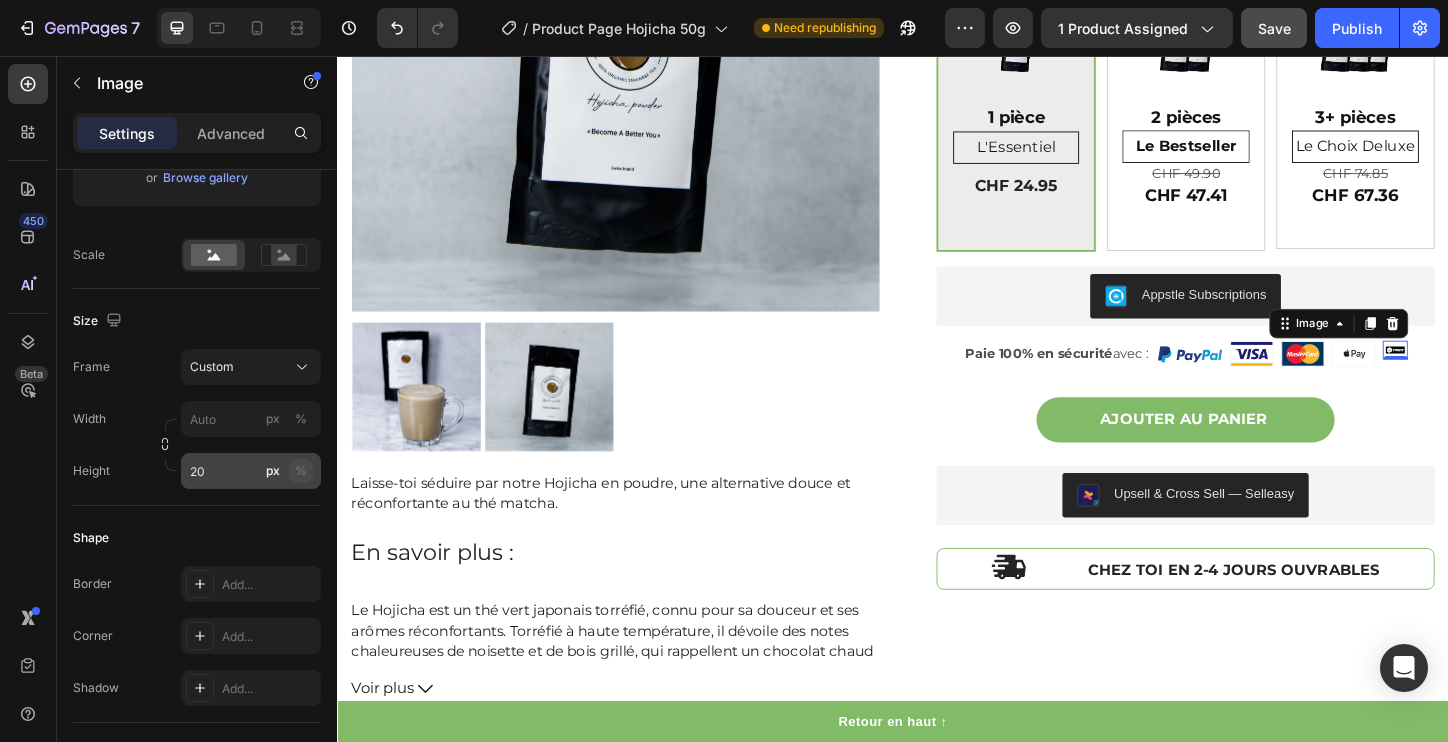 click on "%" 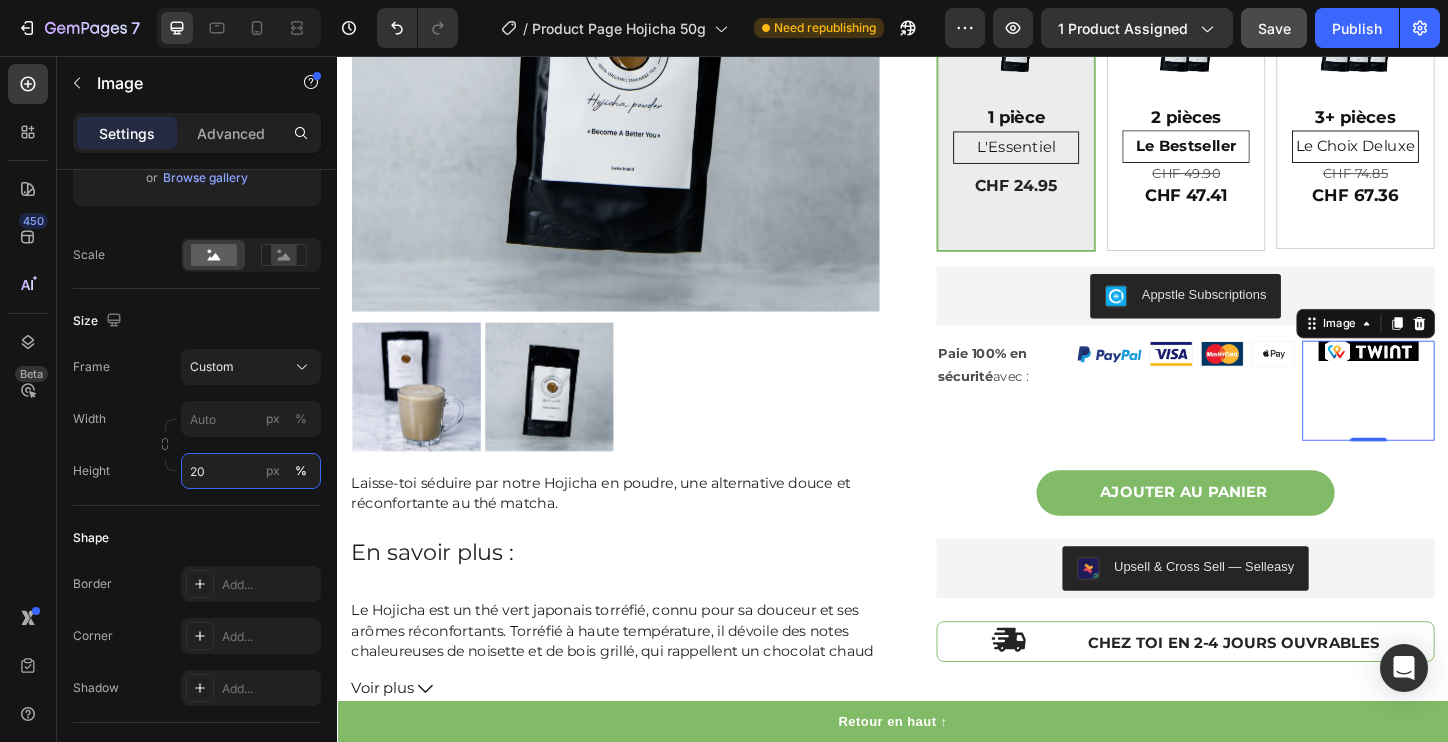 click on "20" at bounding box center [251, 471] 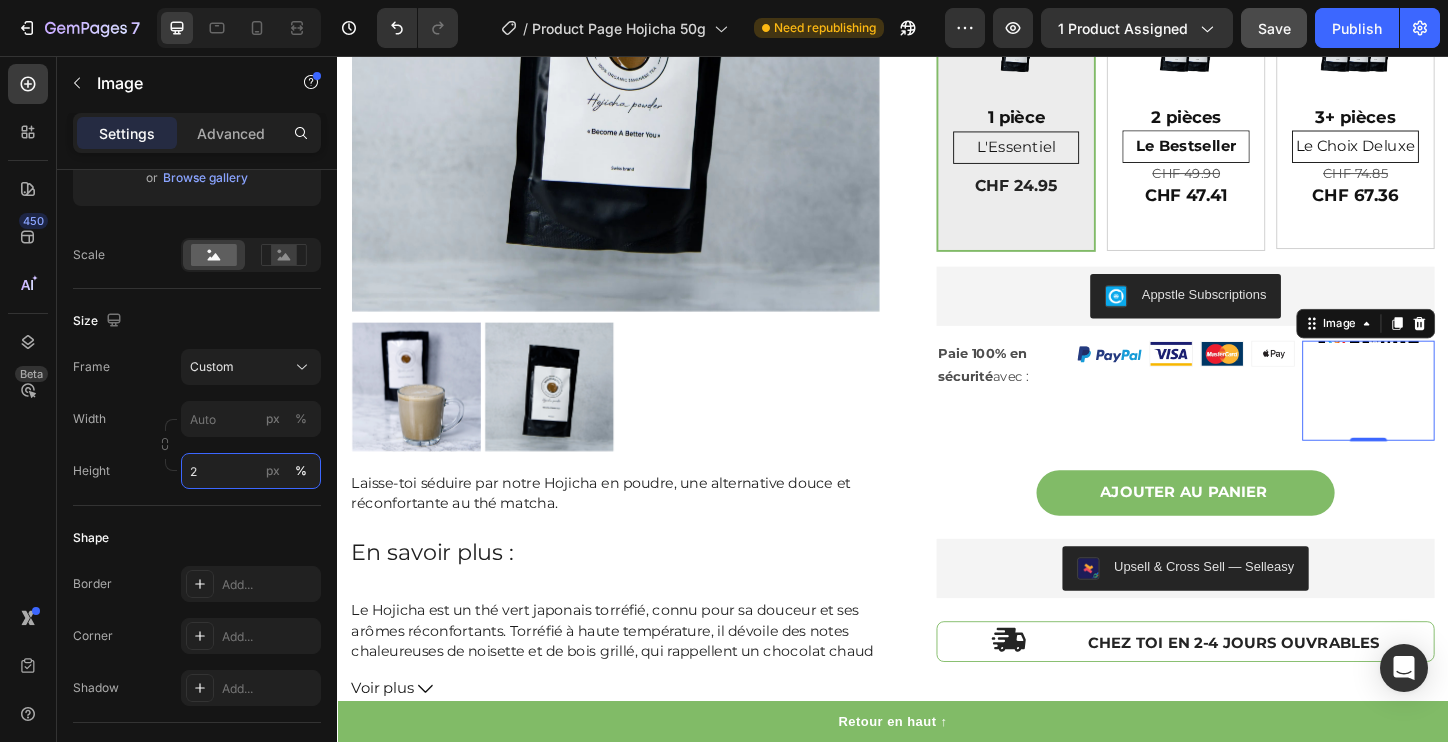 type on "20" 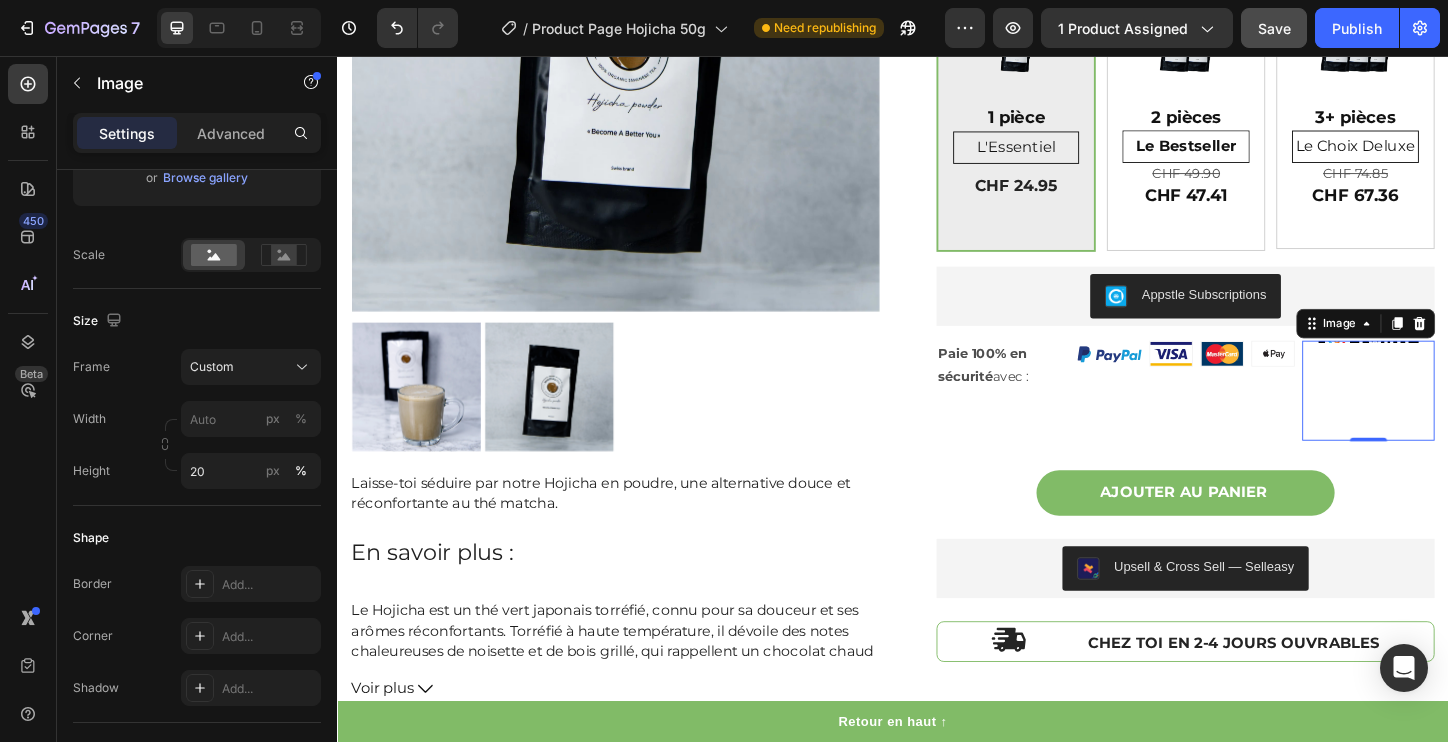 click on "Shape Border Add... Corner Add... Shadow Add..." 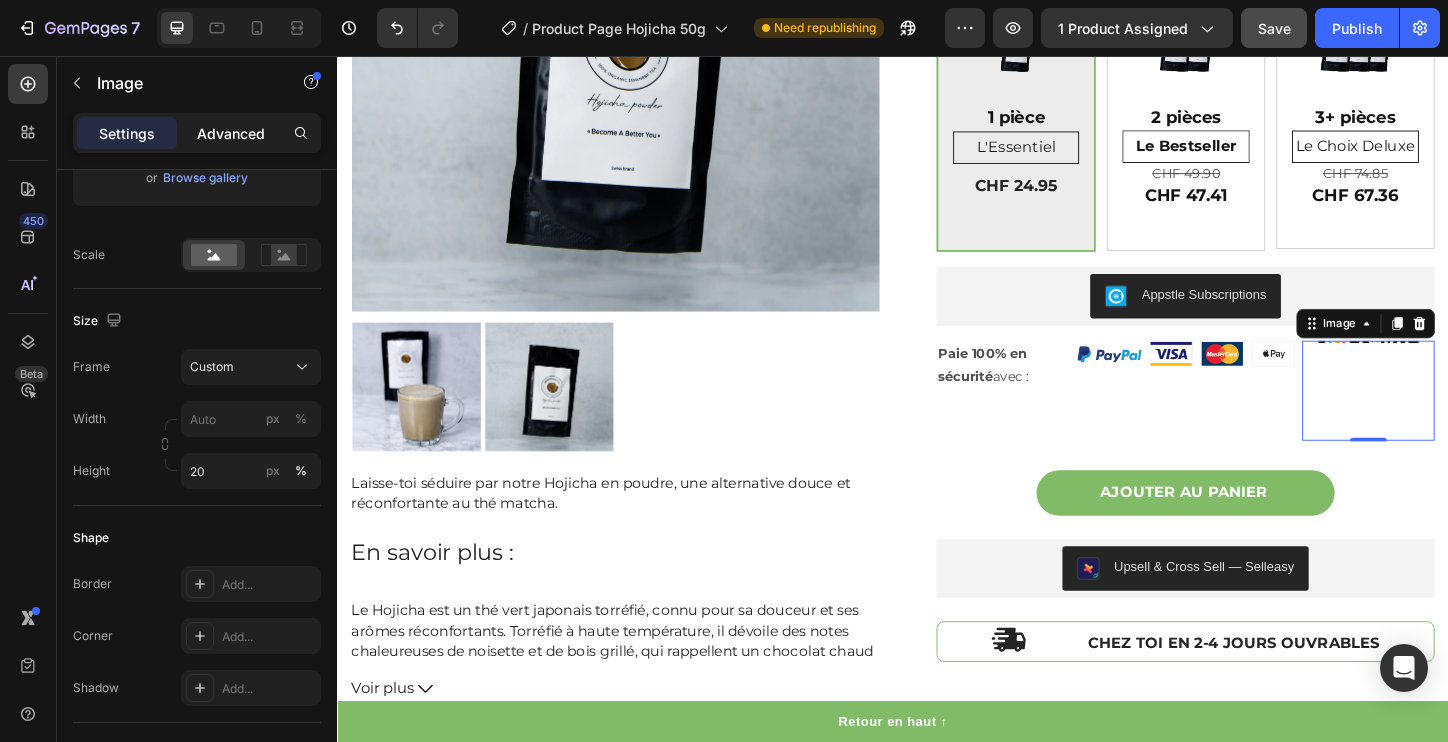 click on "Advanced" at bounding box center (231, 133) 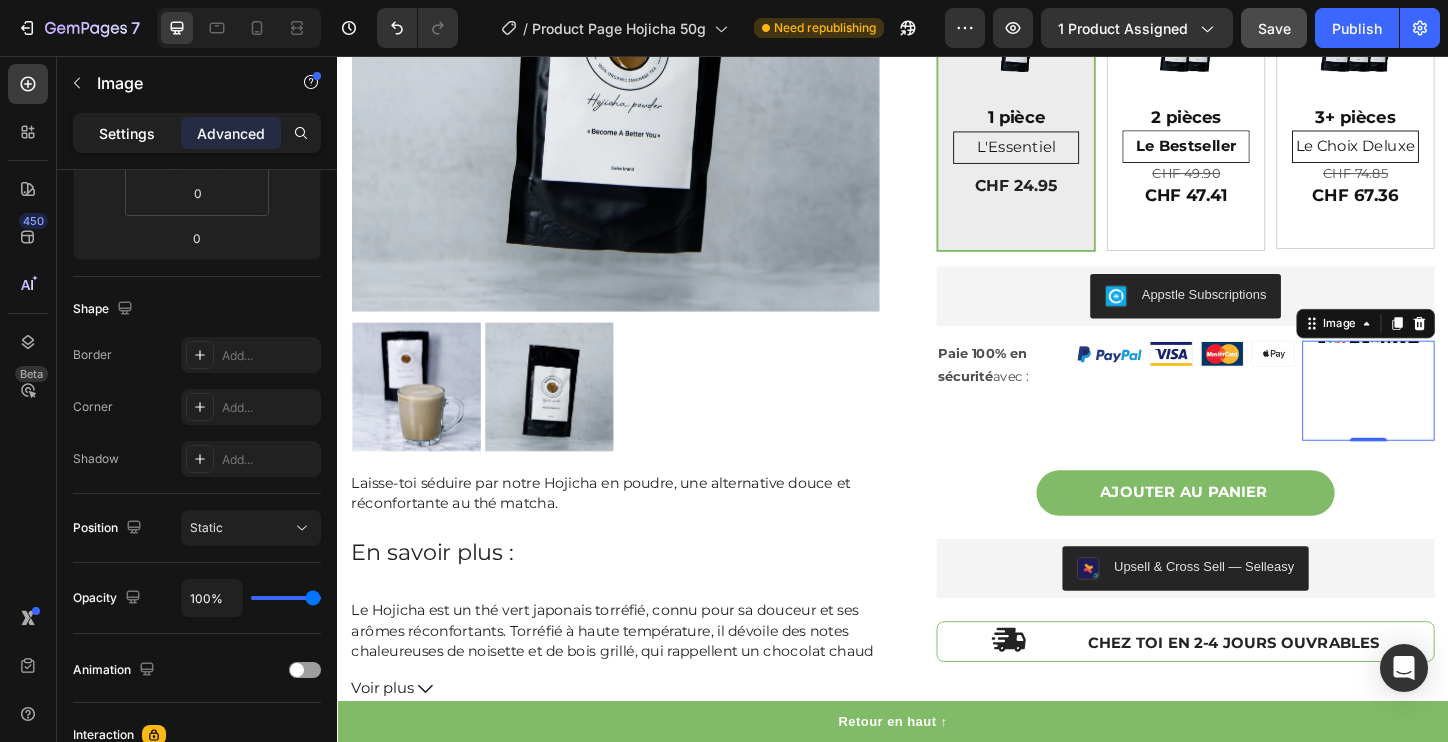 click on "Settings" 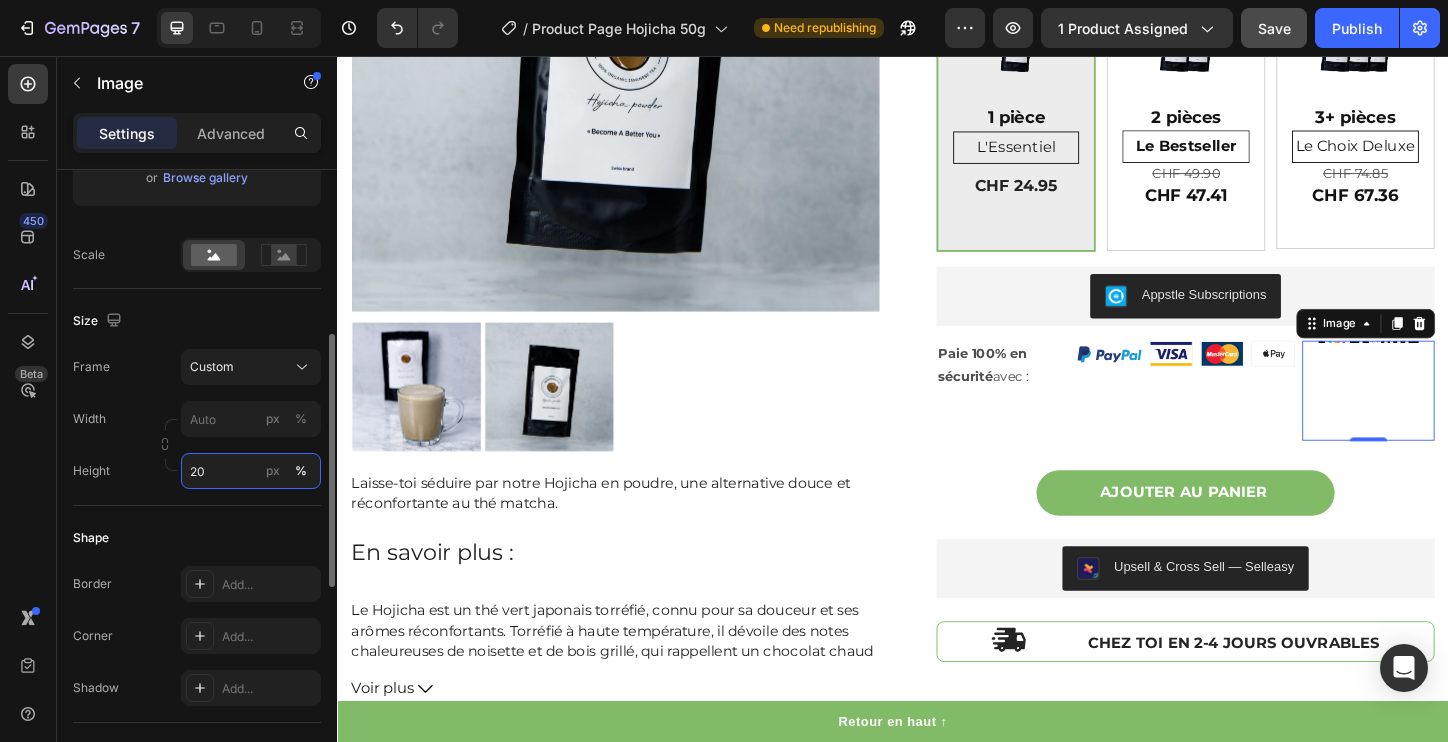 click on "20" at bounding box center [251, 471] 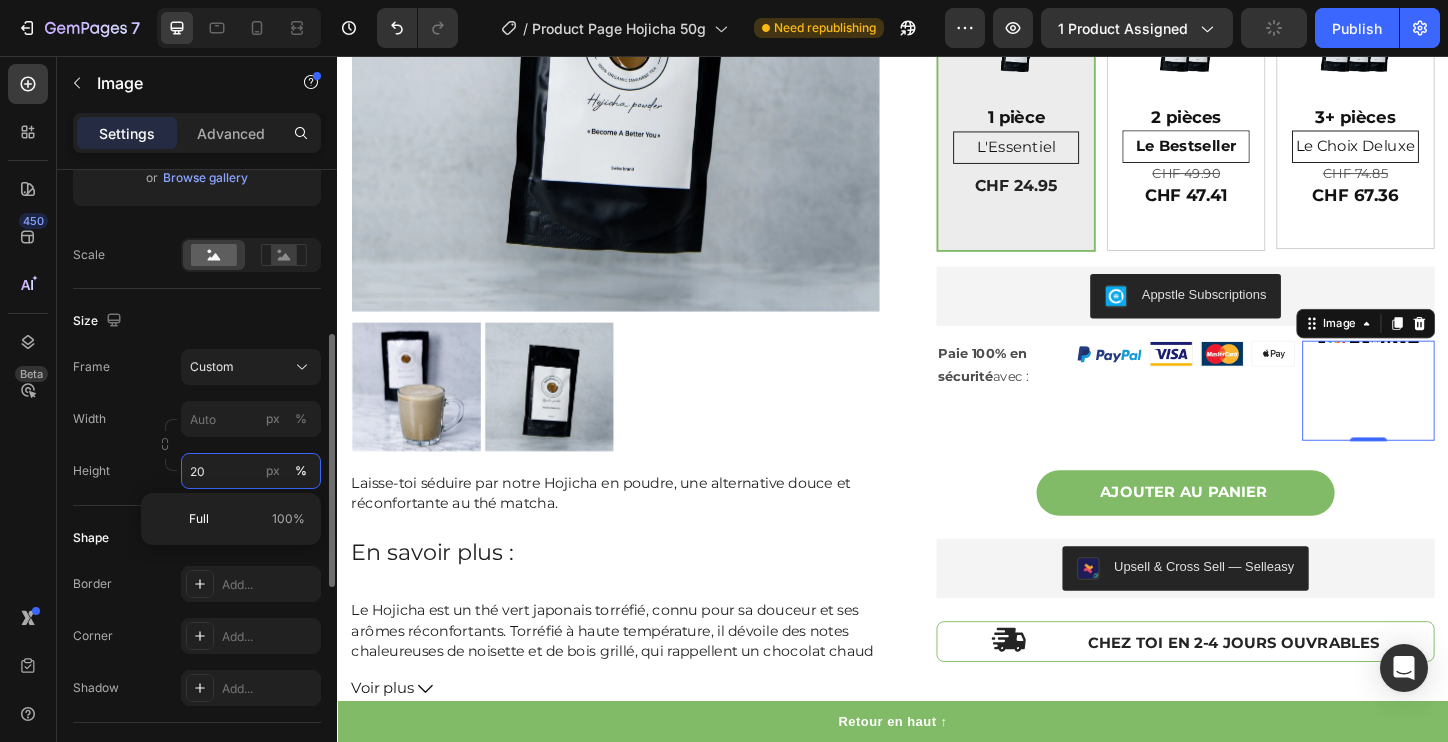 type on "2" 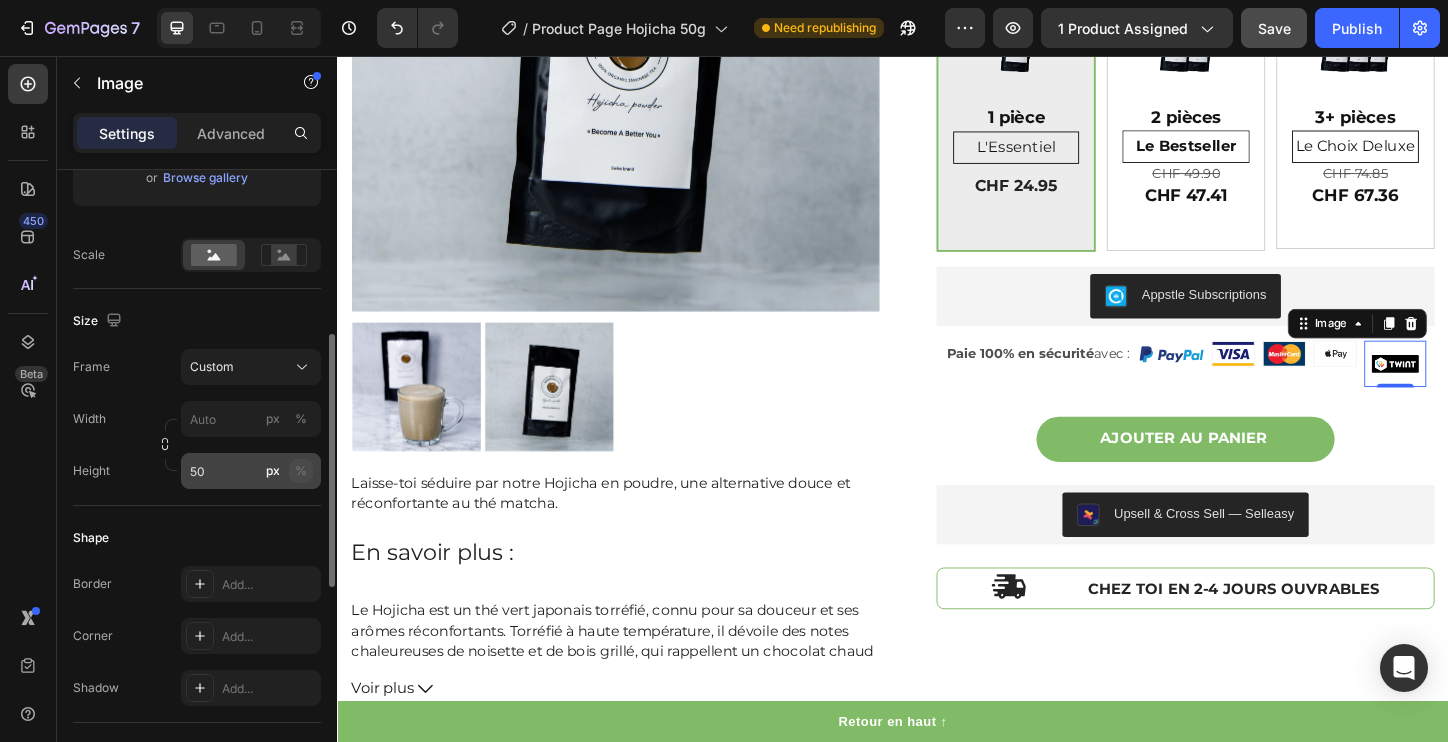 click on "%" at bounding box center [301, 471] 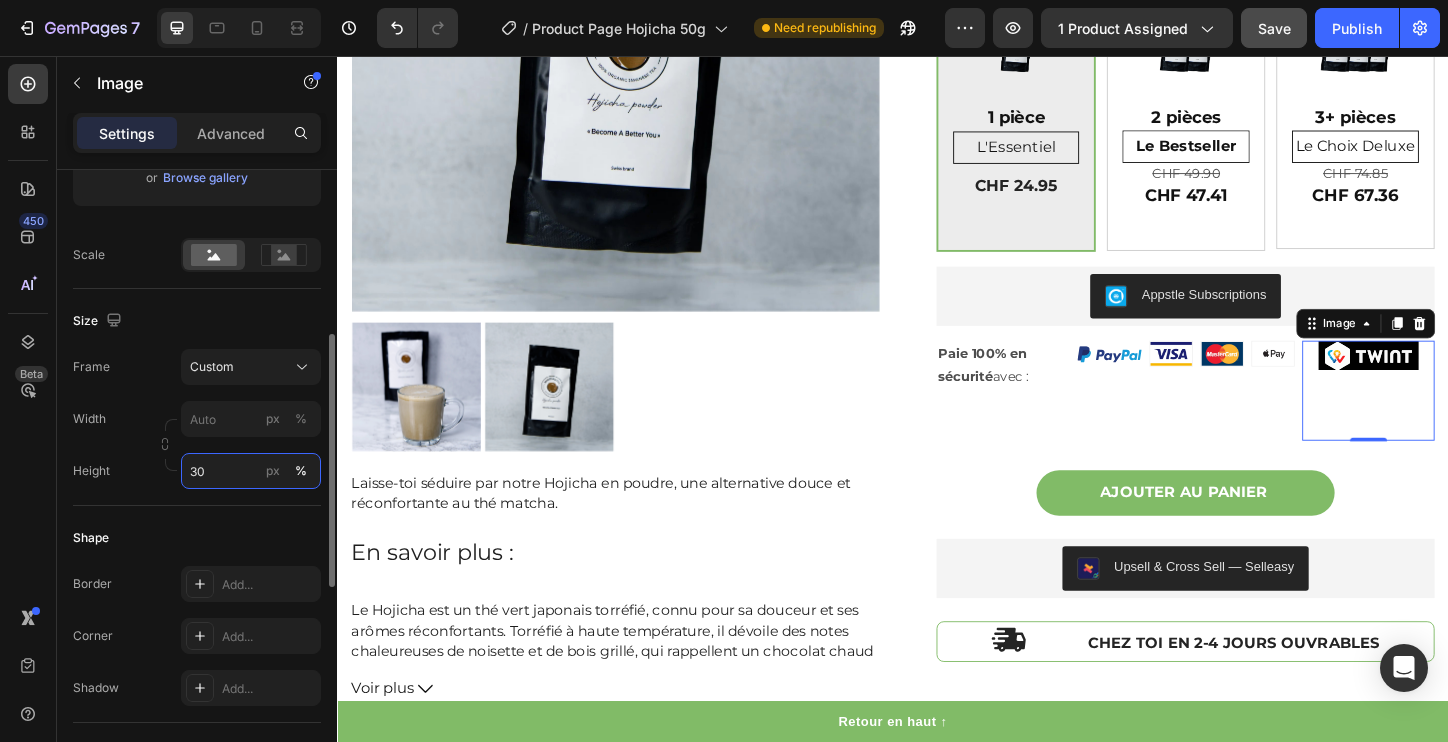 type on "3" 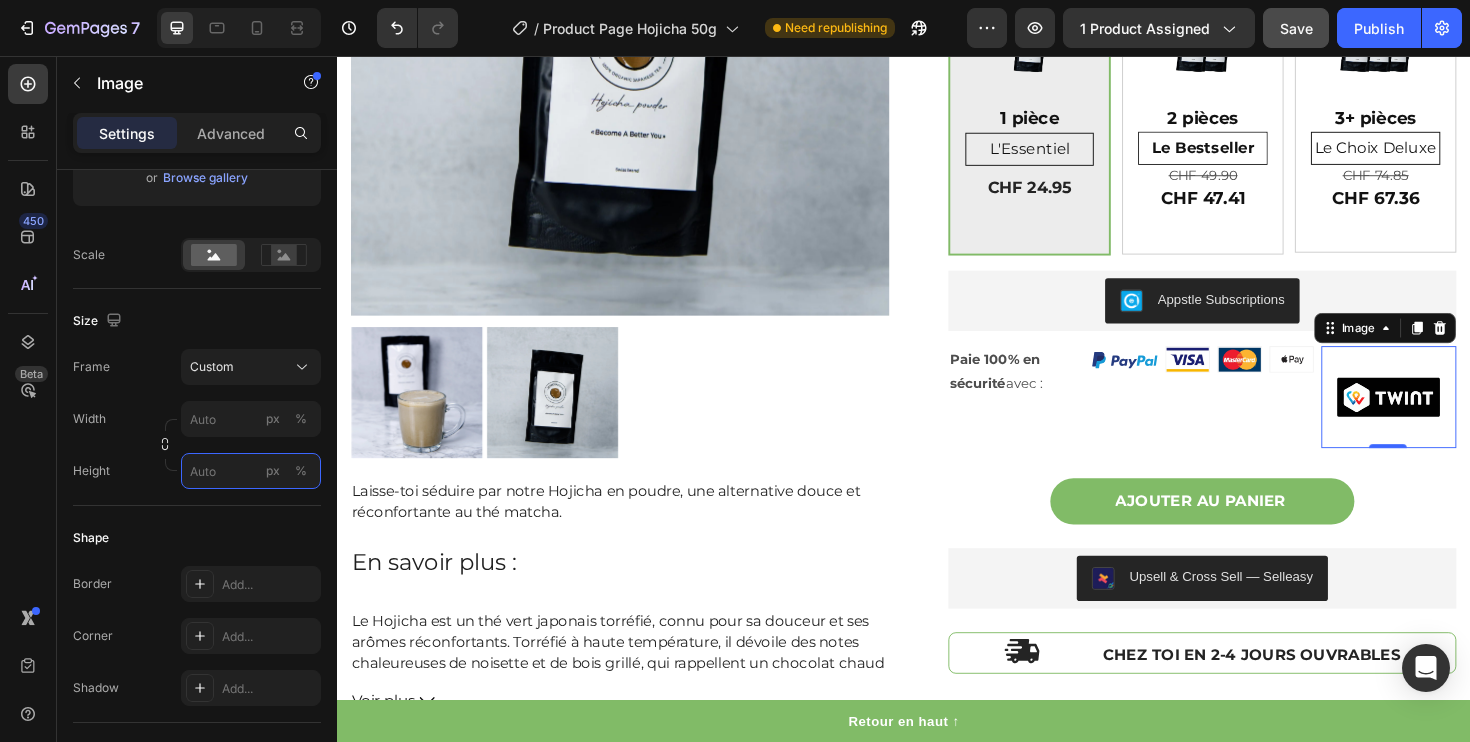 scroll, scrollTop: 0, scrollLeft: 0, axis: both 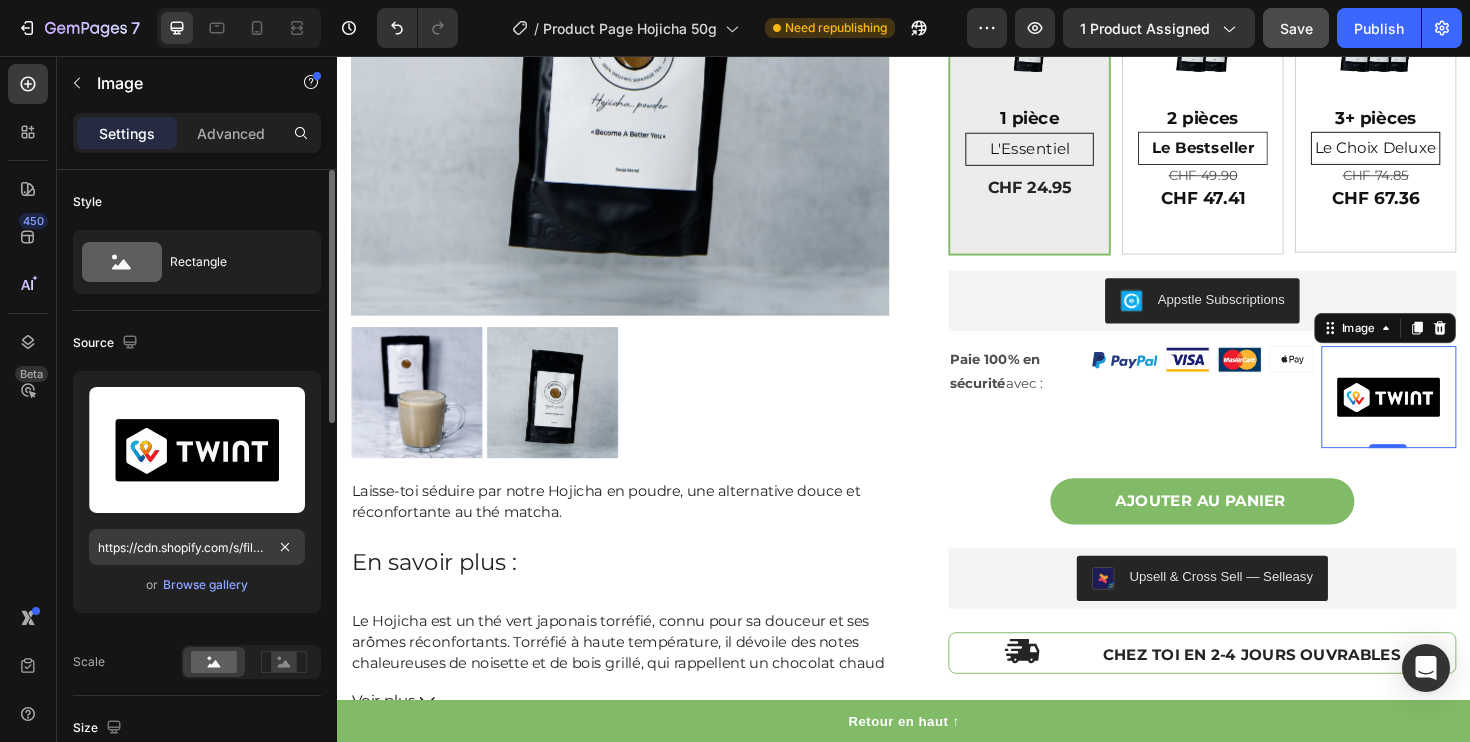 type 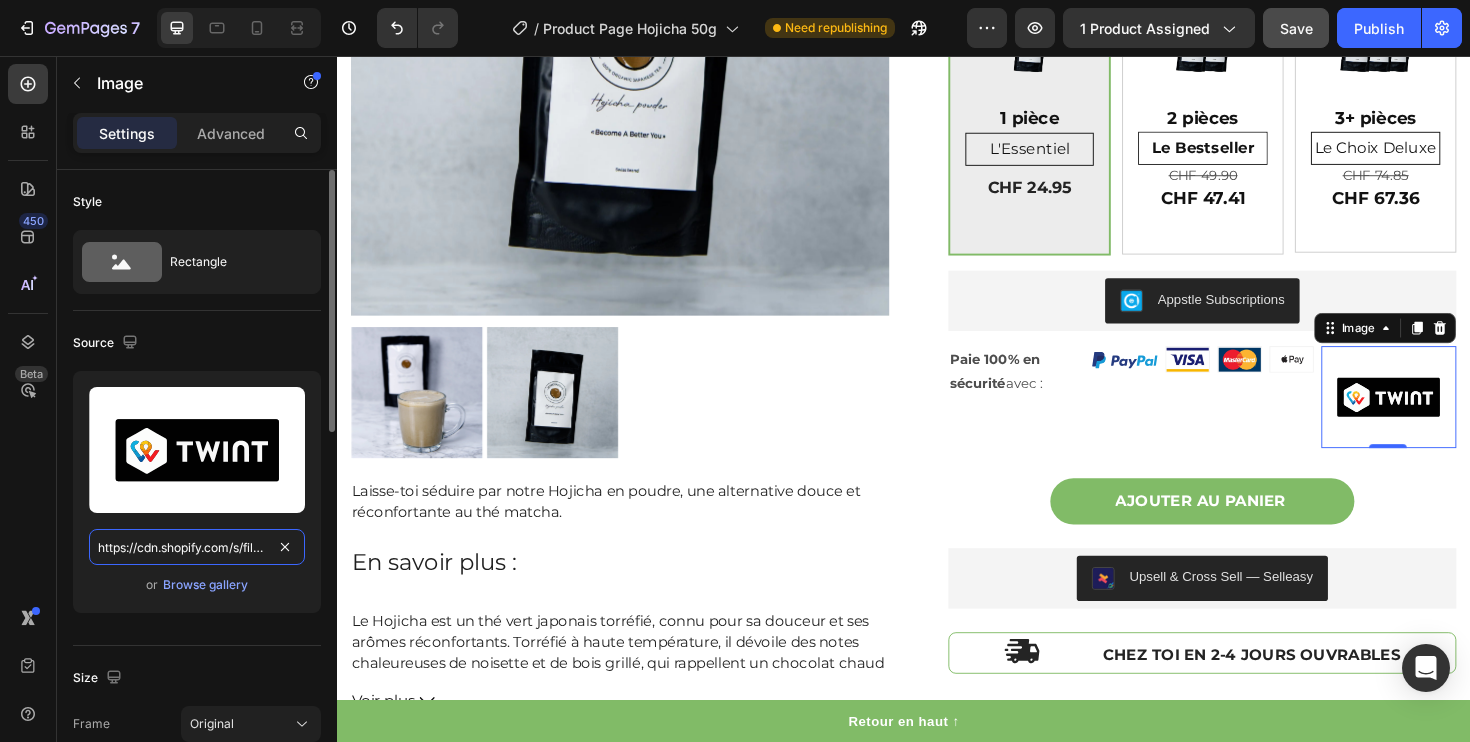 click on "https://cdn.shopify.com/s/files/1/0593/4366/7408/t/27/assets/Twint%20Logo_adobe_express.svg?v=1678300430" at bounding box center (197, 547) 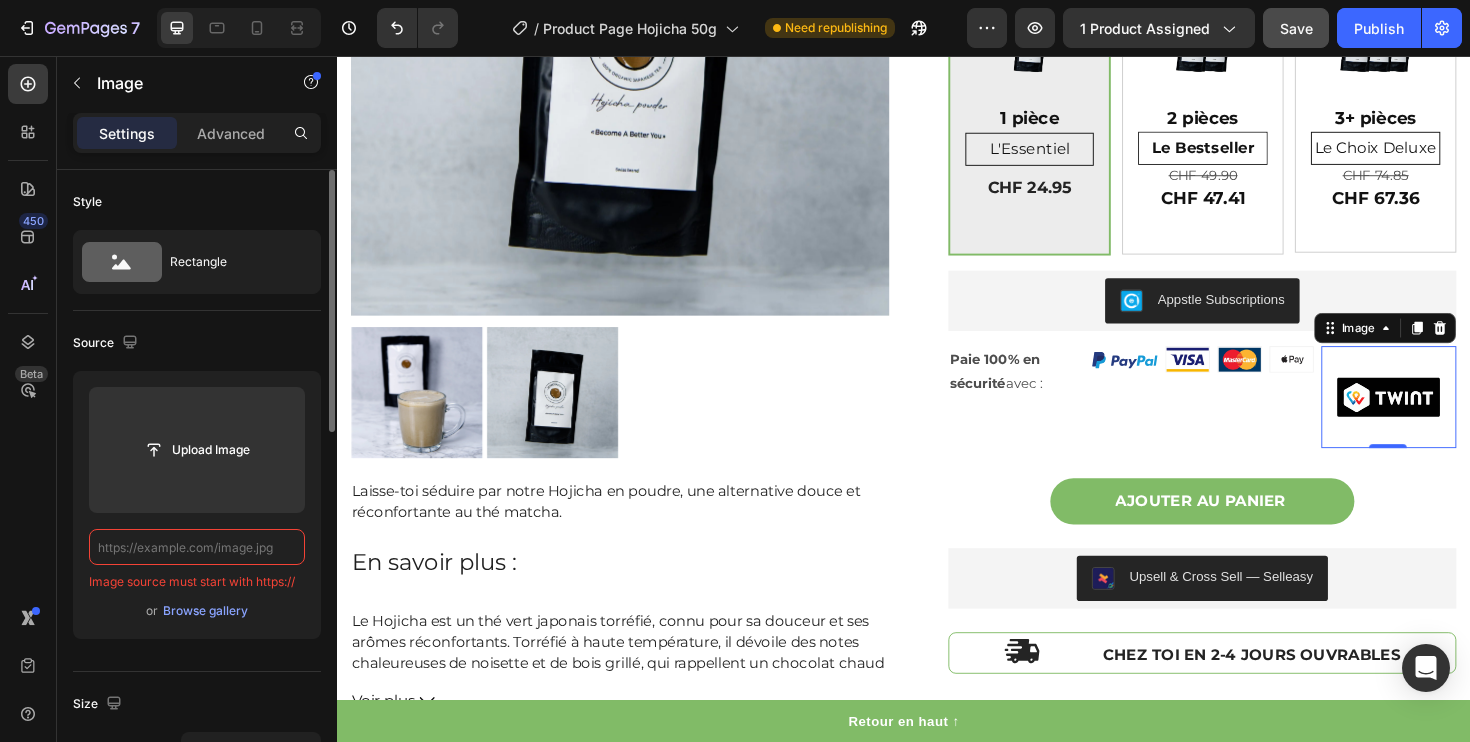 paste on "https://cdn.shopify.com/s/files/1/0593/4366/7408/files/twint-seeklogo.svg?v=1754156384" 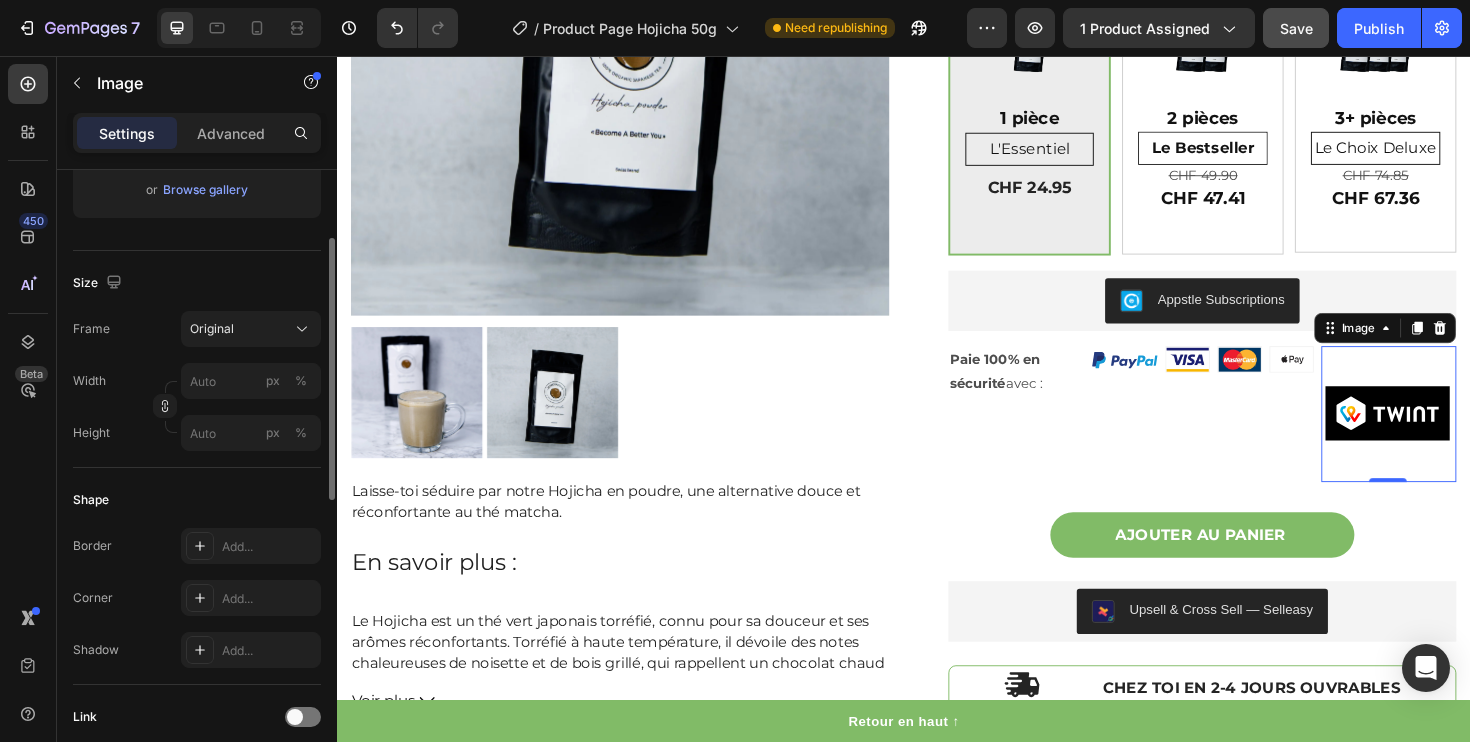 scroll, scrollTop: 409, scrollLeft: 0, axis: vertical 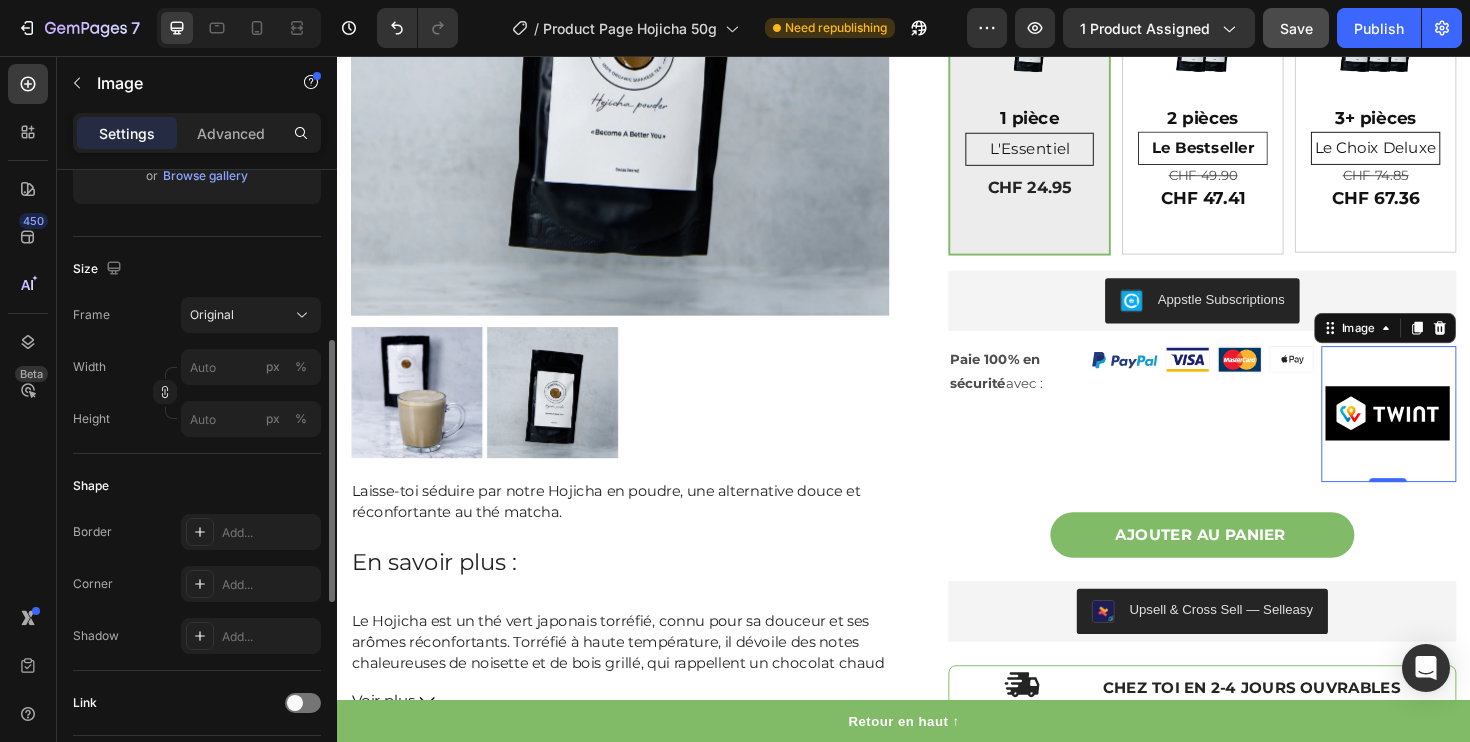 type on "https://cdn.shopify.com/s/files/1/0593/4366/7408/files/twint-seeklogo.svg?v=1754156384" 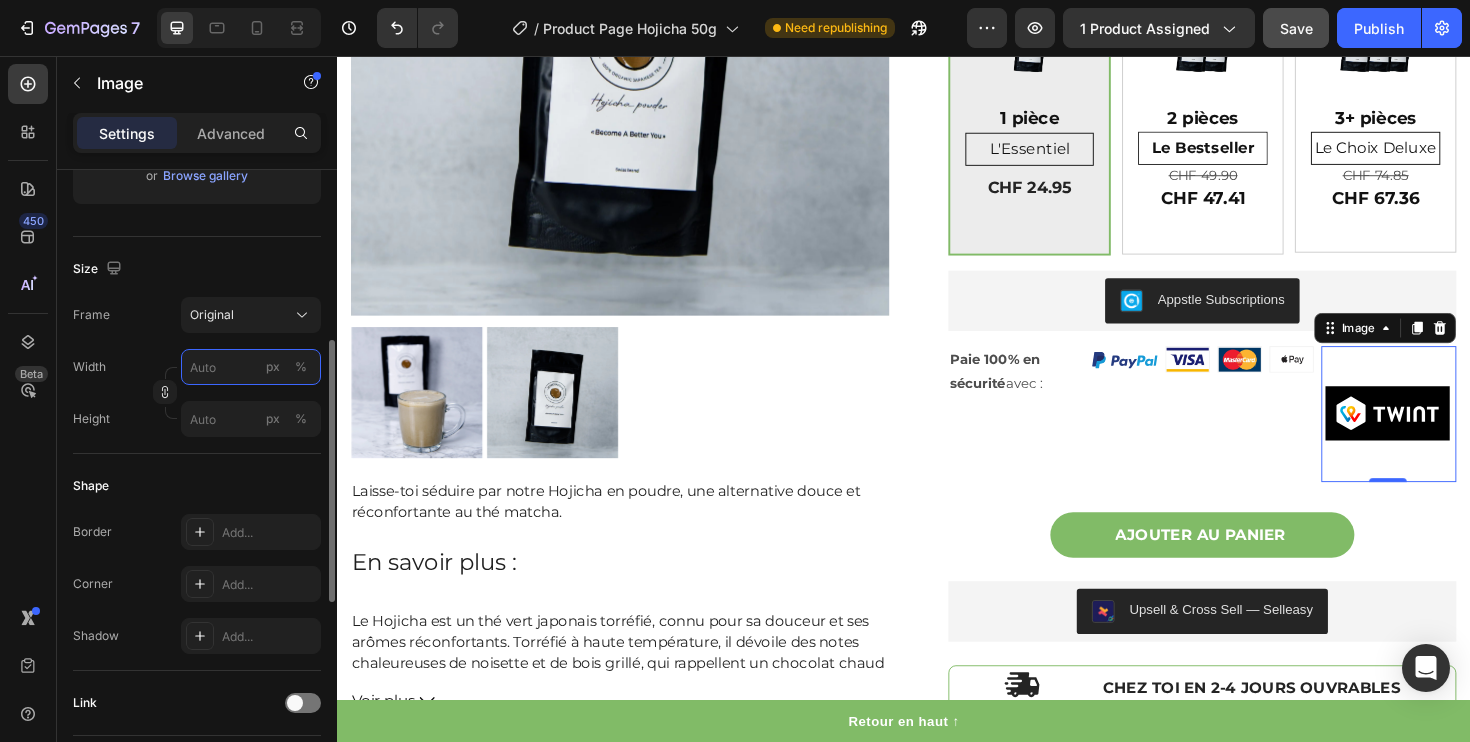 click on "px %" at bounding box center (251, 367) 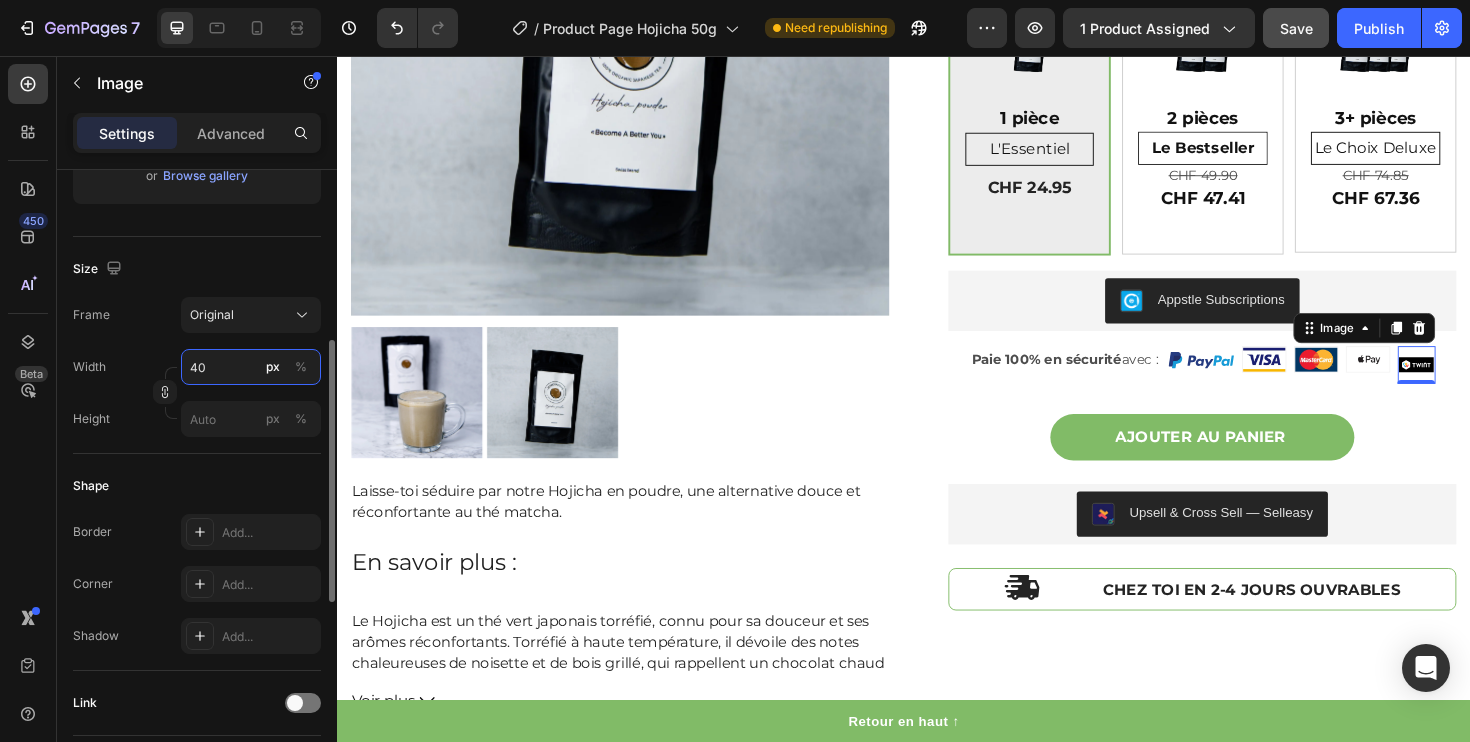 type on "4" 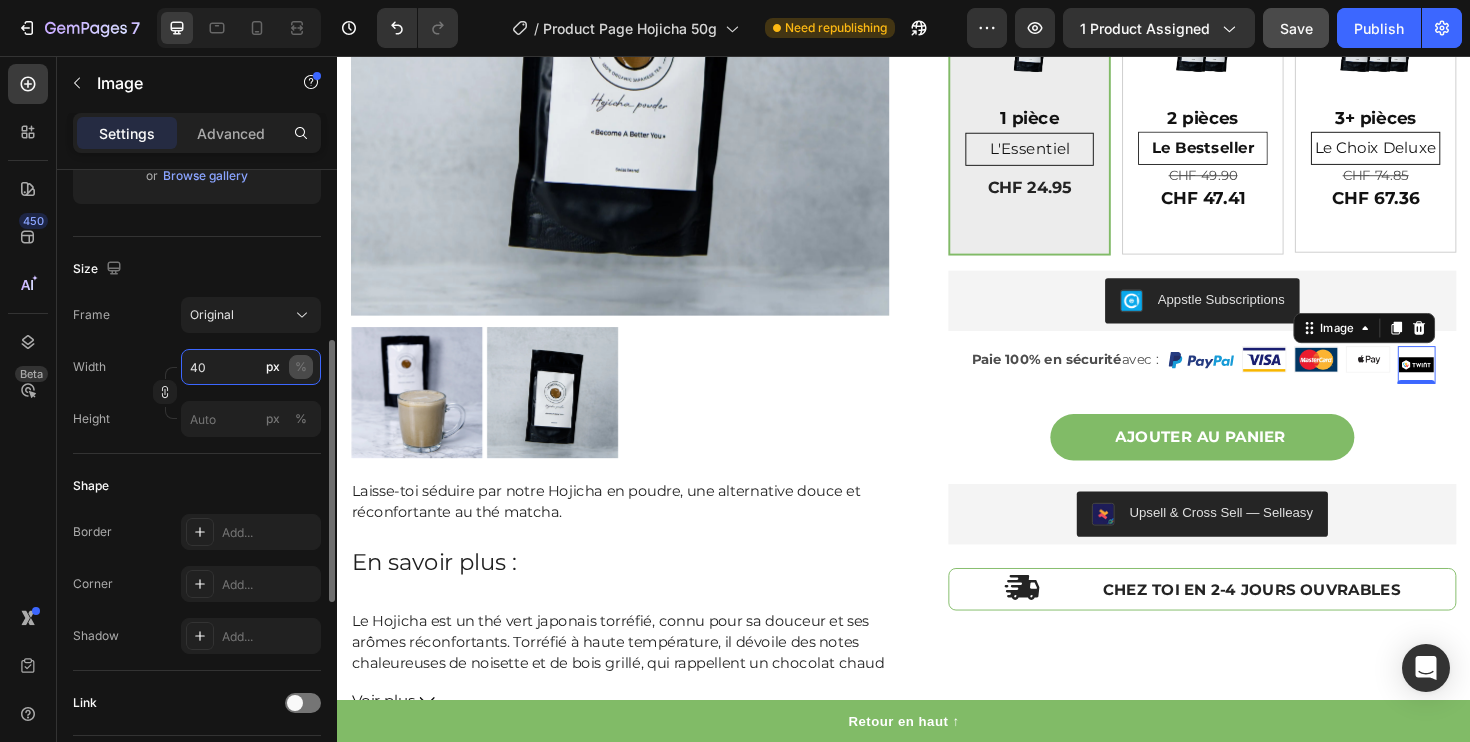 type on "40" 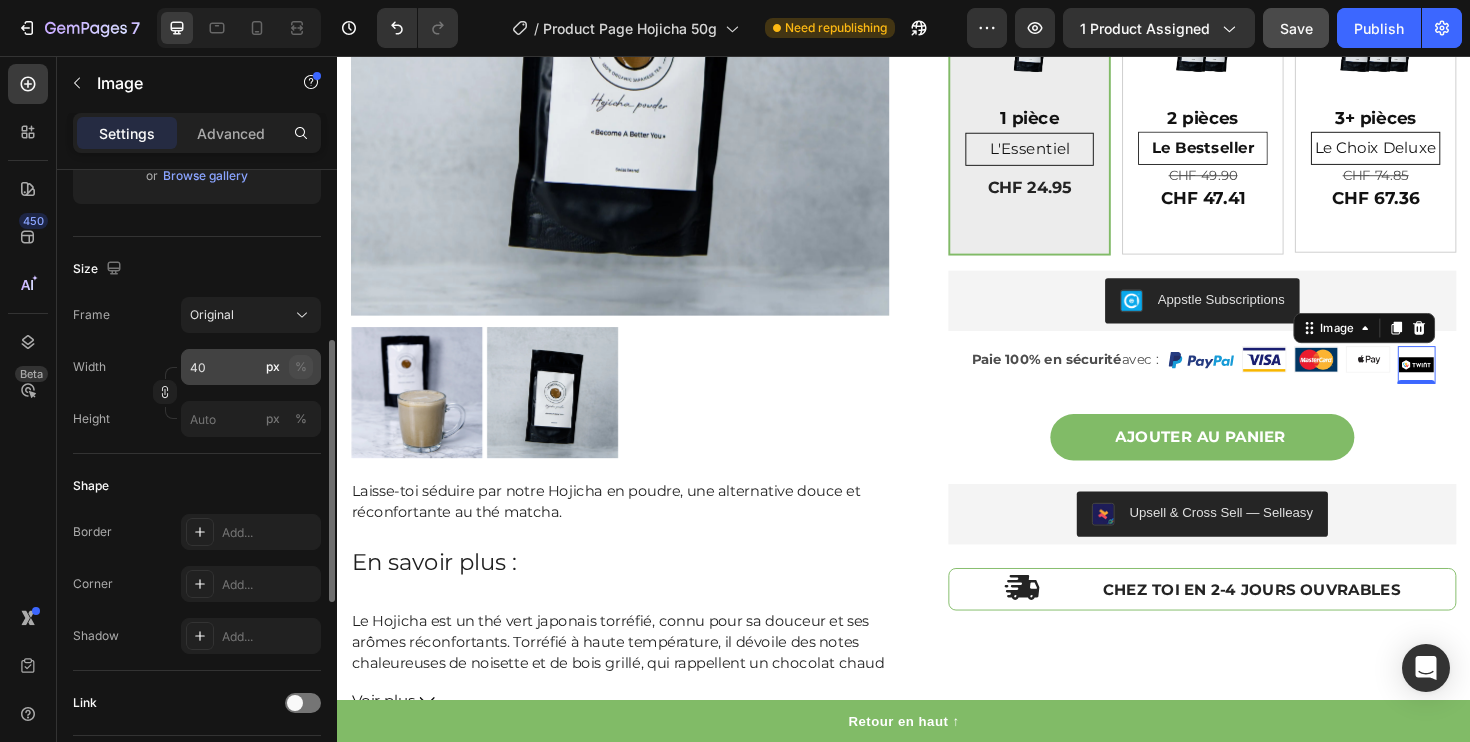 click on "%" at bounding box center [301, 367] 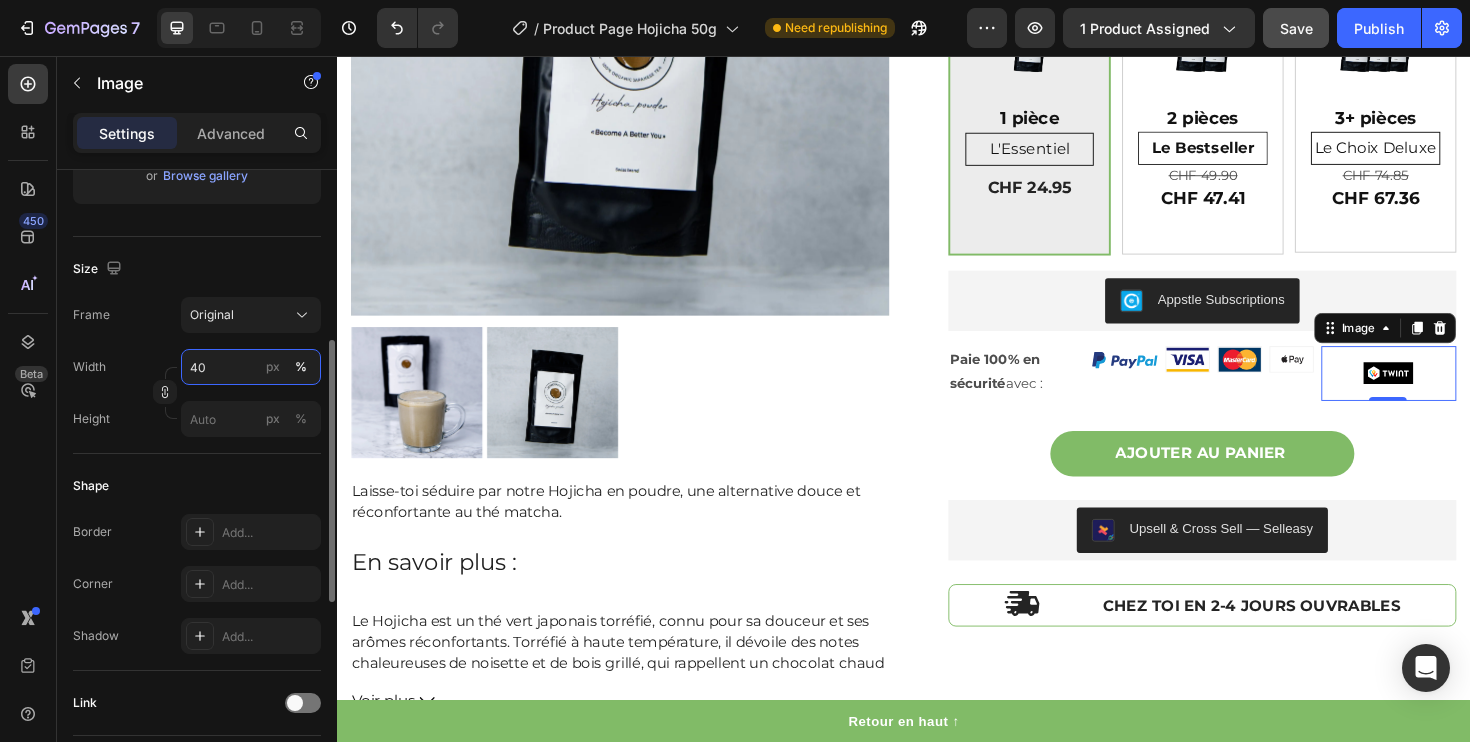 click on "40" at bounding box center (251, 367) 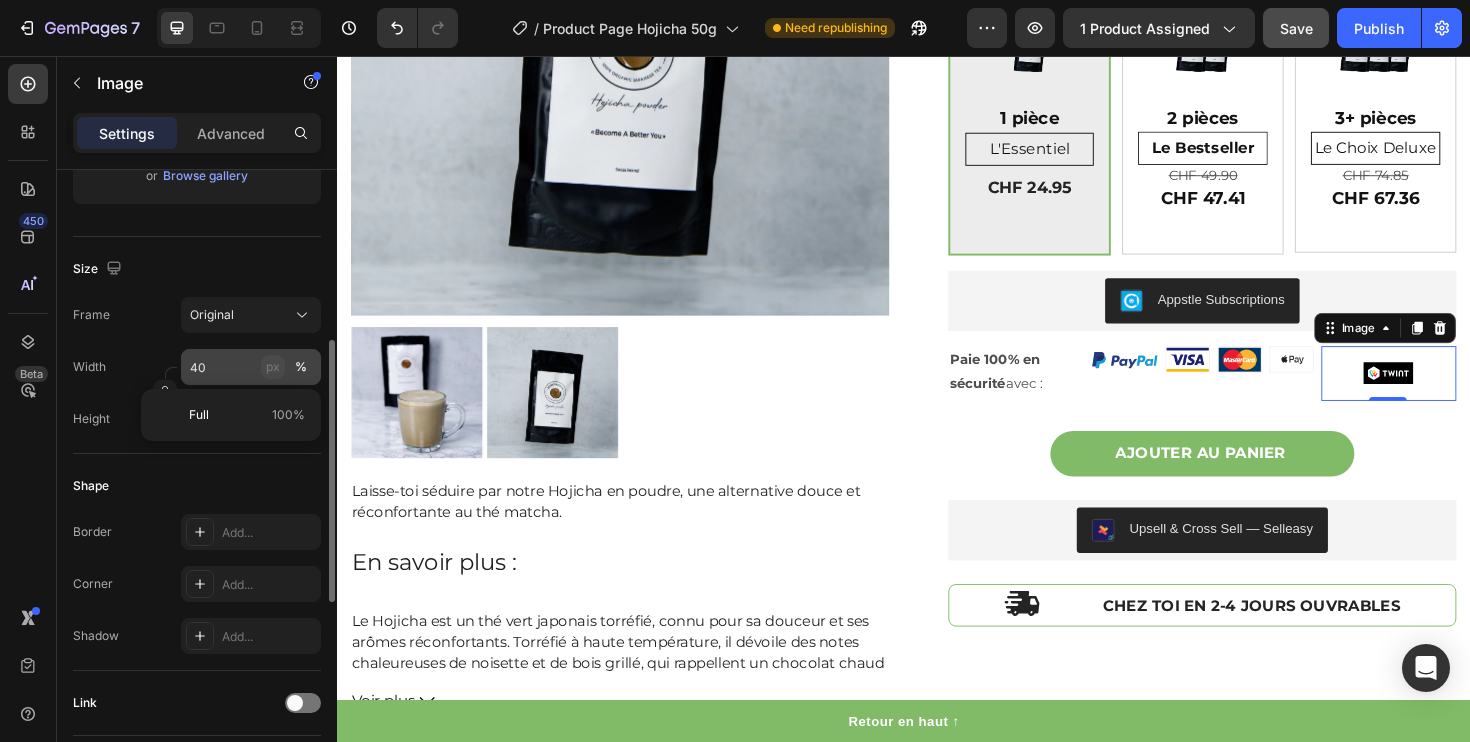 click on "px" at bounding box center [273, 367] 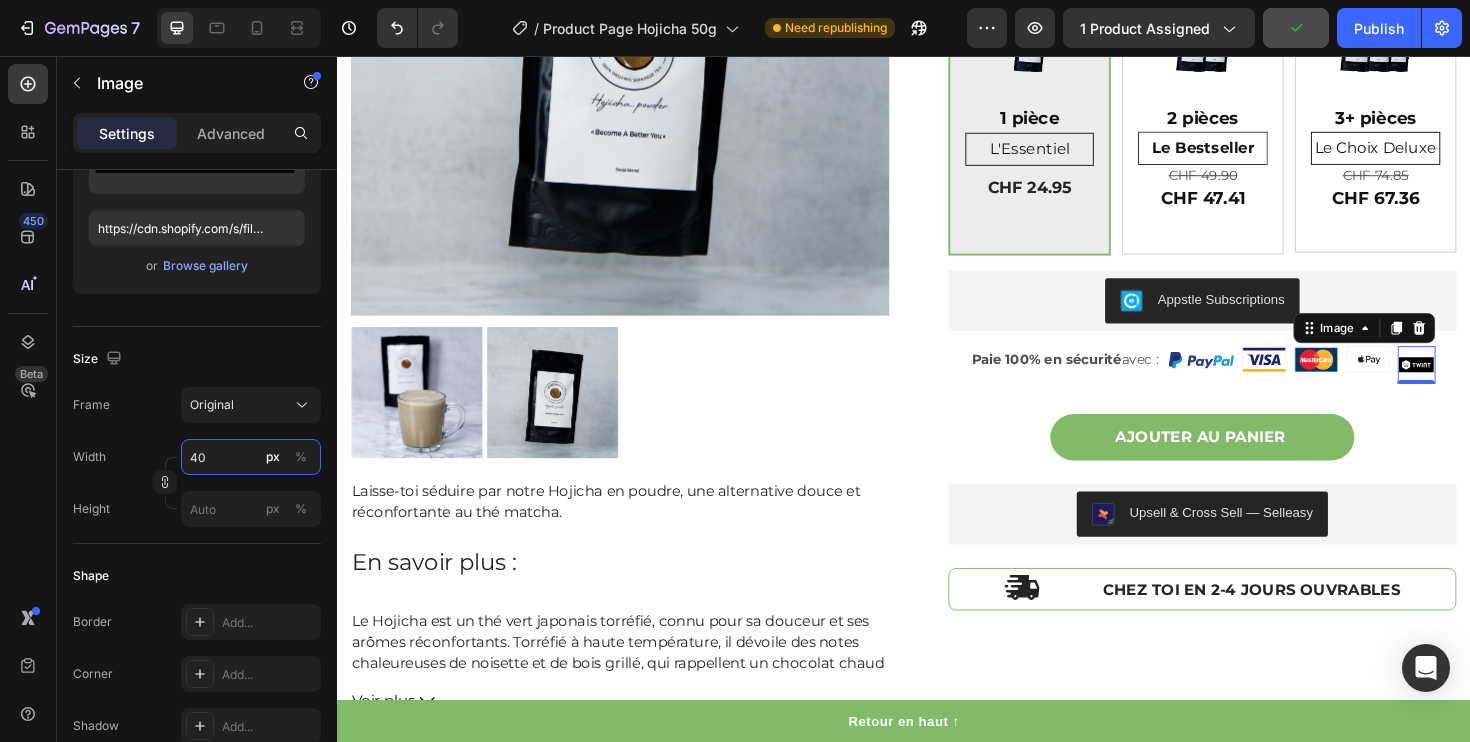scroll, scrollTop: 0, scrollLeft: 0, axis: both 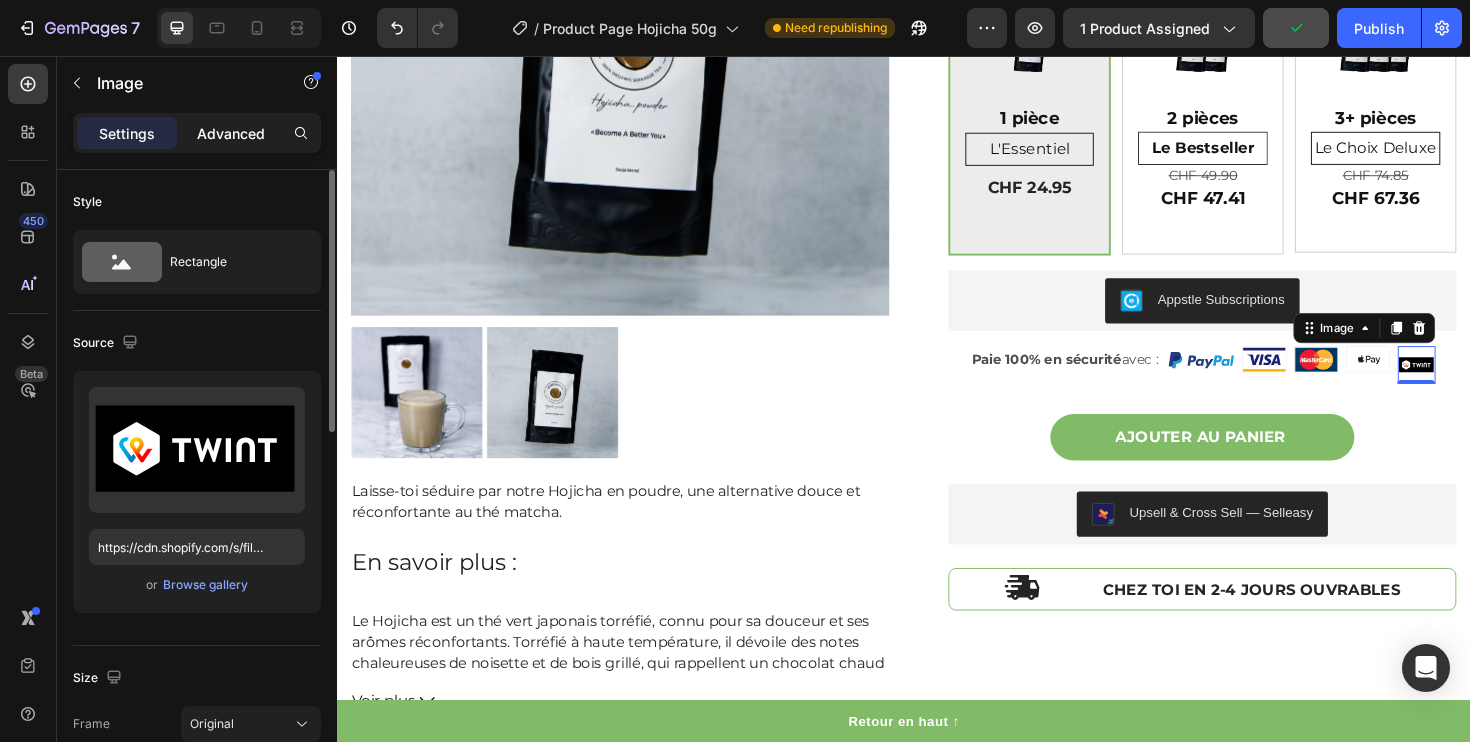click on "Advanced" at bounding box center (231, 133) 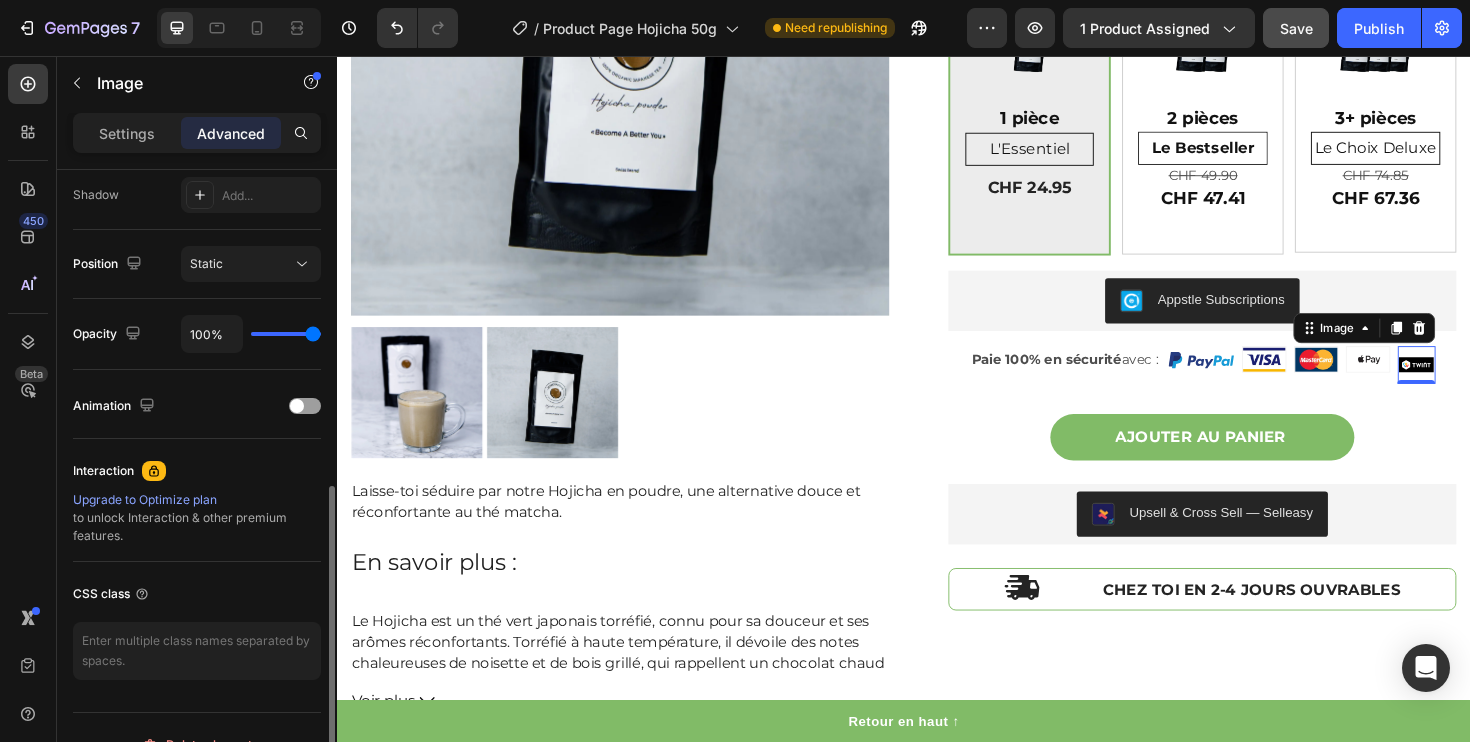 scroll, scrollTop: 705, scrollLeft: 0, axis: vertical 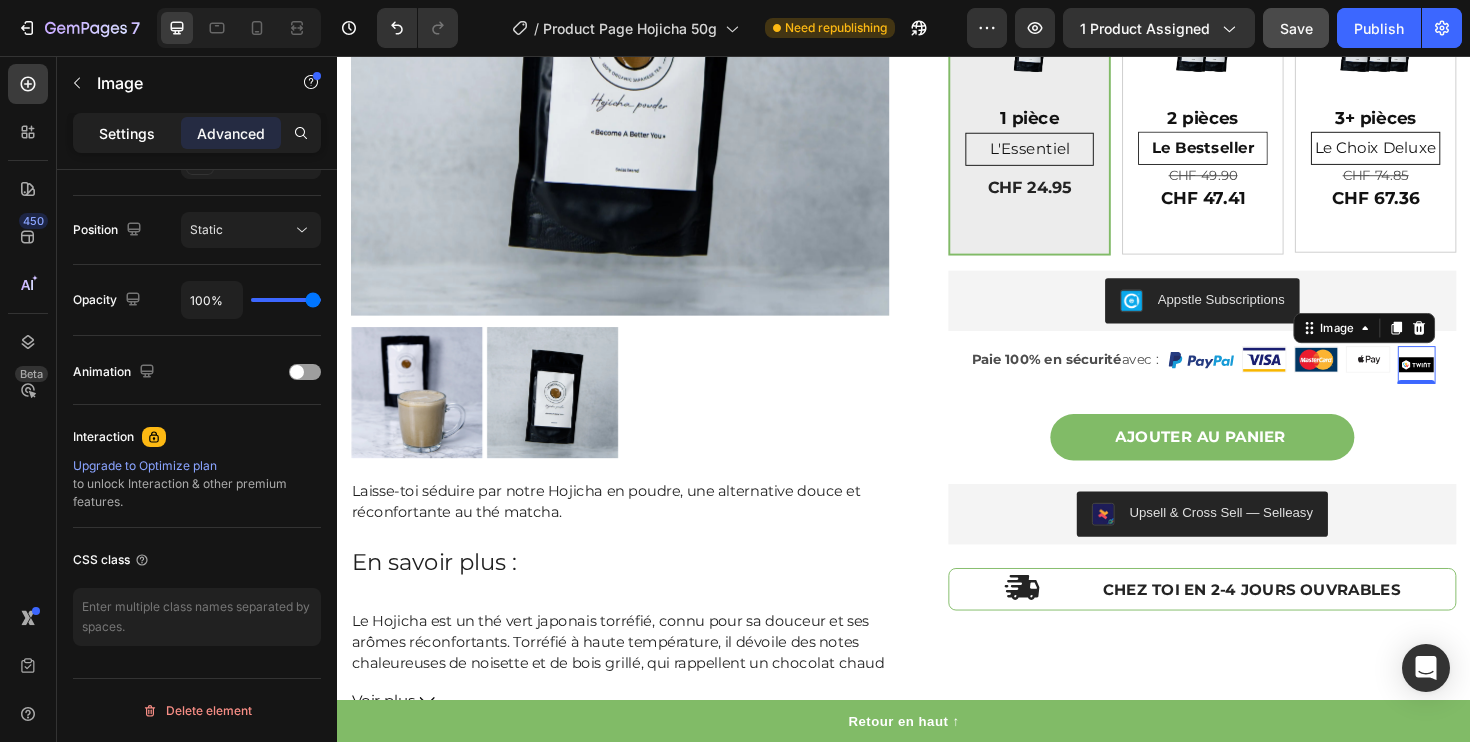 click on "Settings" at bounding box center (127, 133) 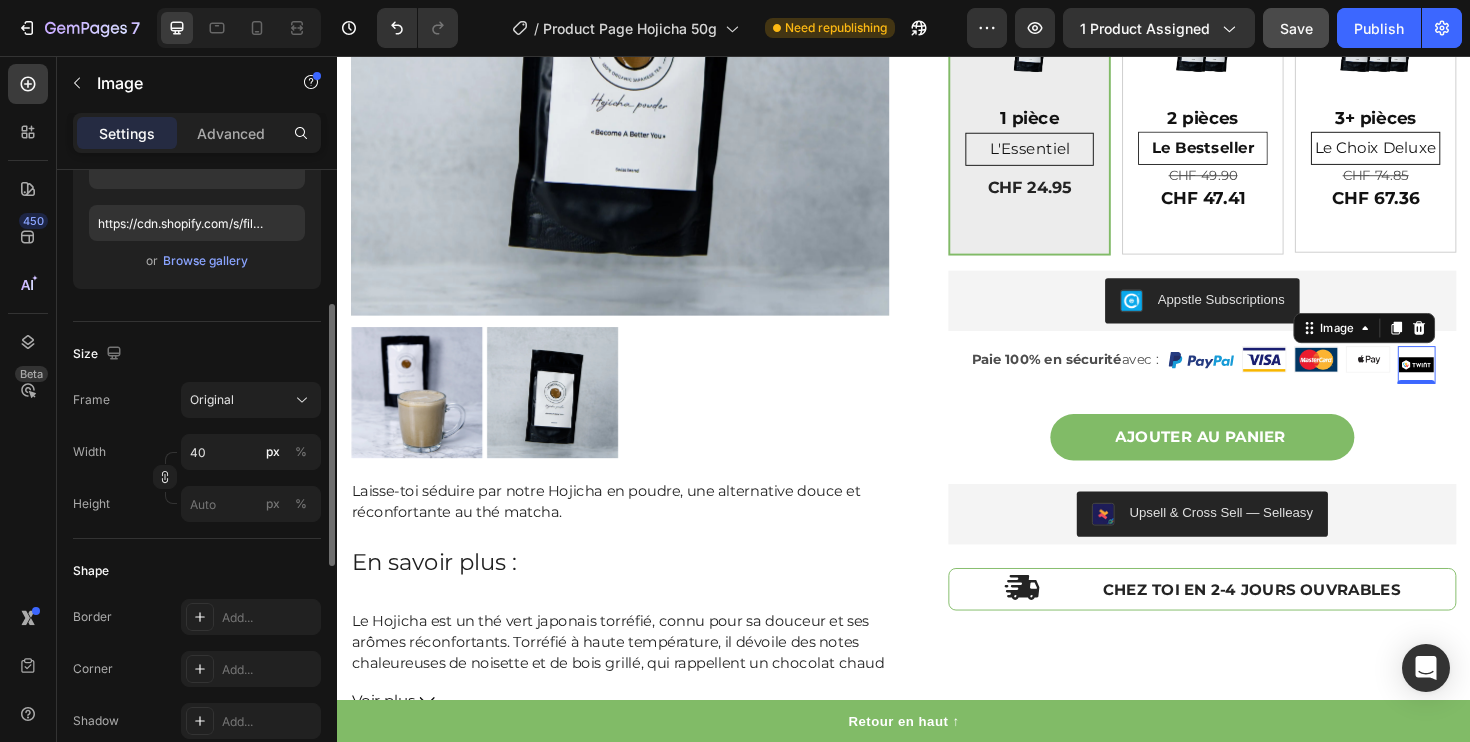 scroll, scrollTop: 324, scrollLeft: 0, axis: vertical 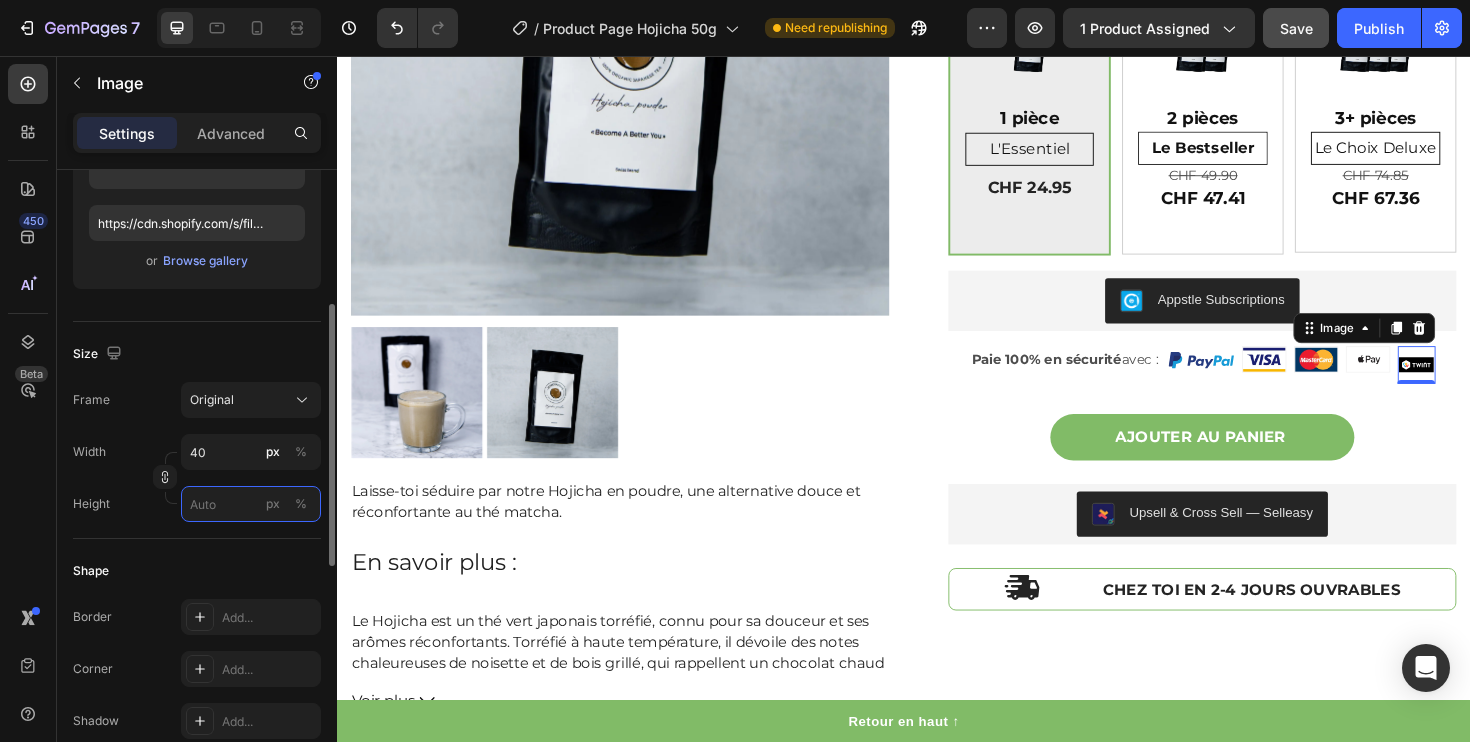 click on "px %" at bounding box center [251, 504] 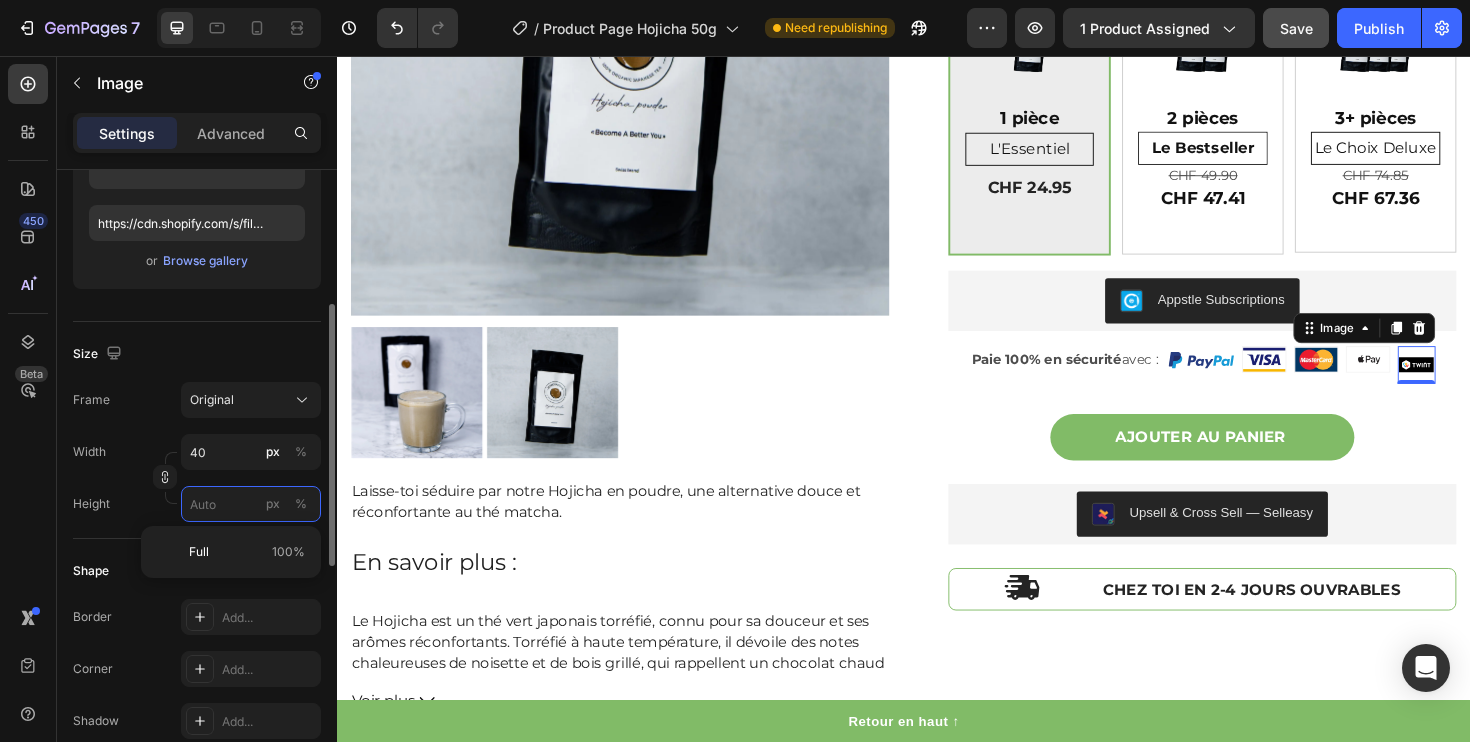 type 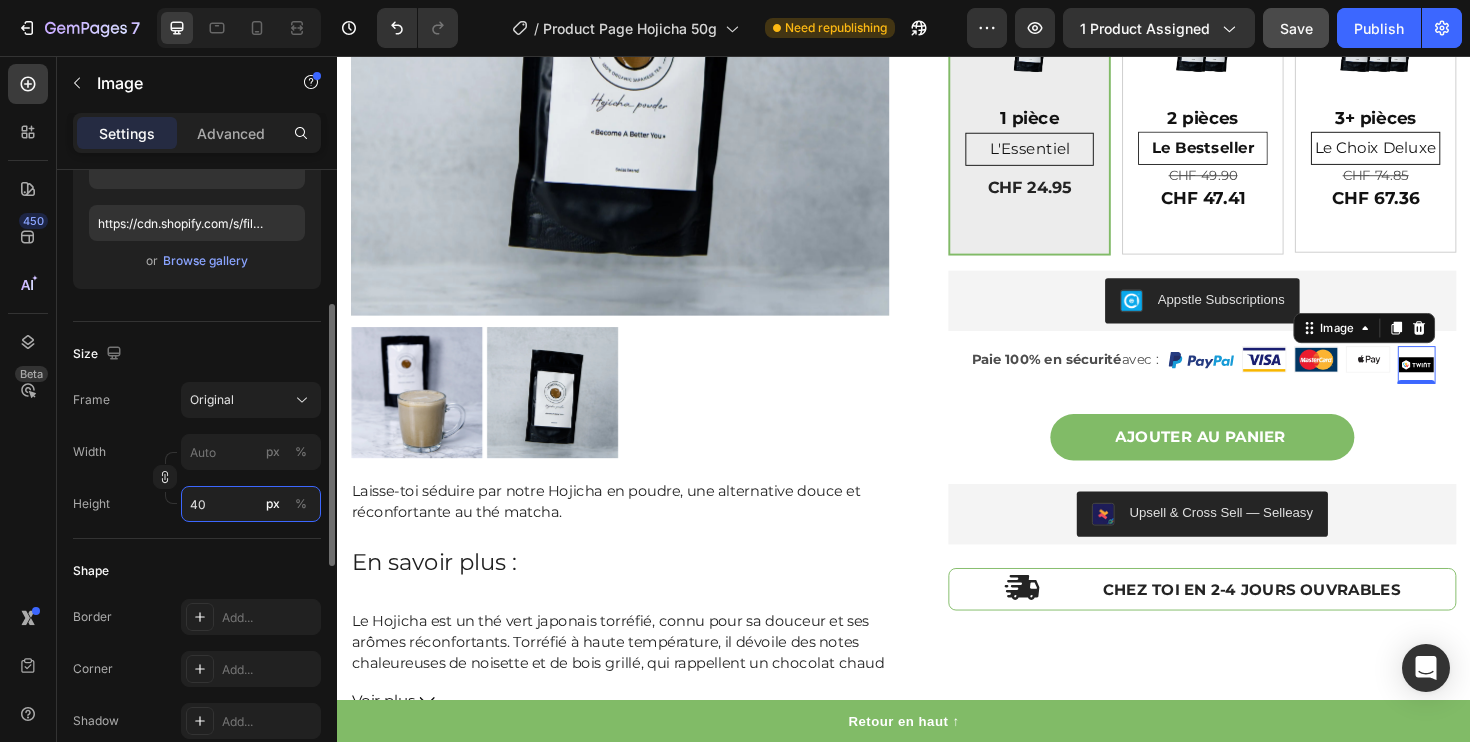 type on "4" 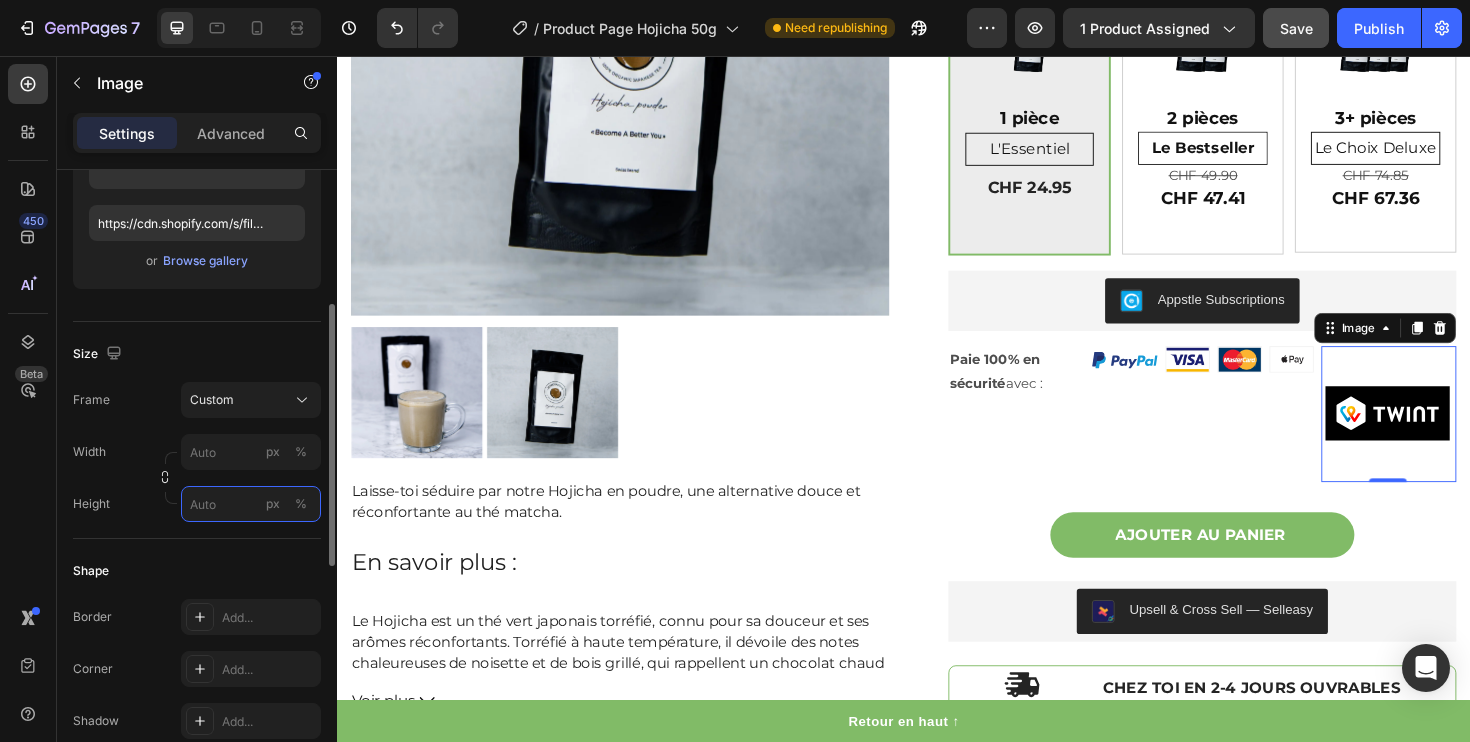type on "4" 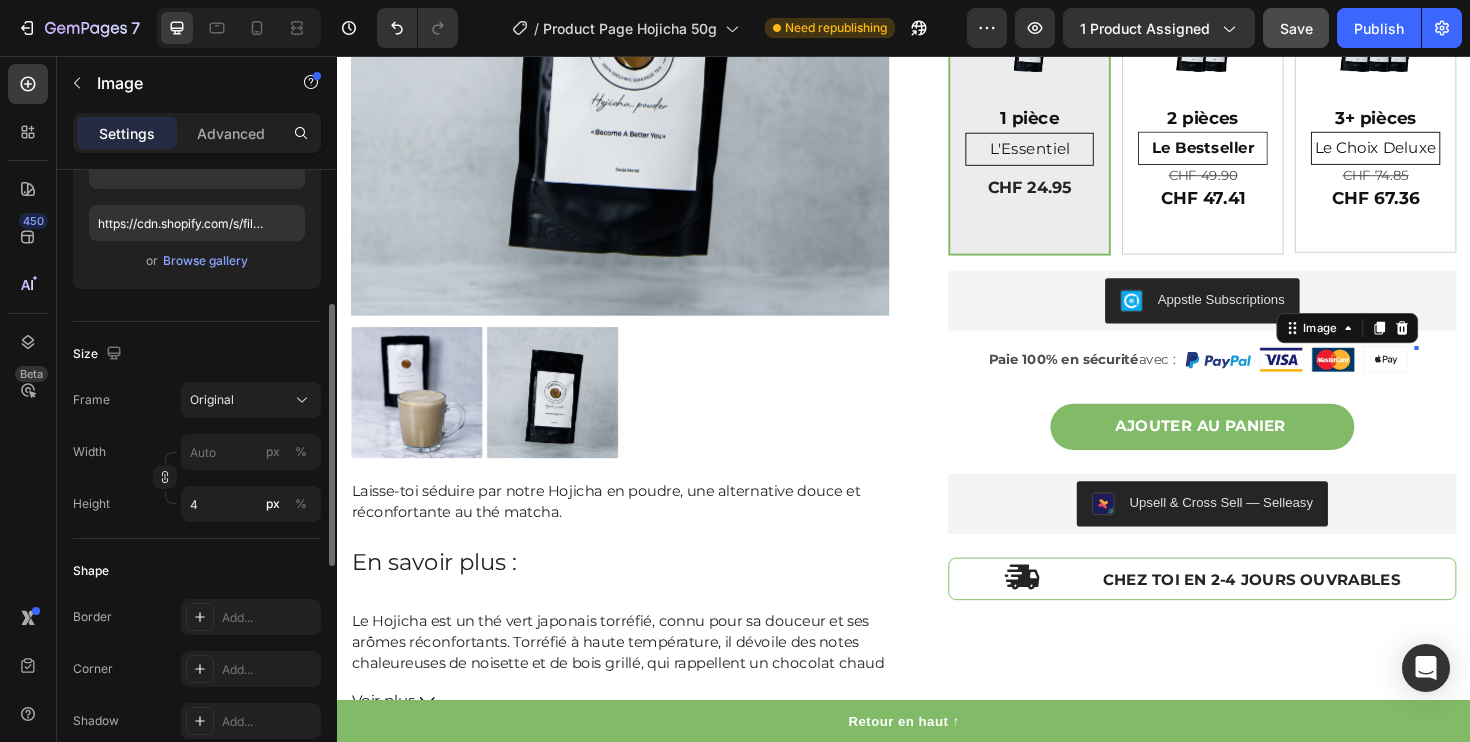 click on "Width px % Height 4 px %" at bounding box center [197, 478] 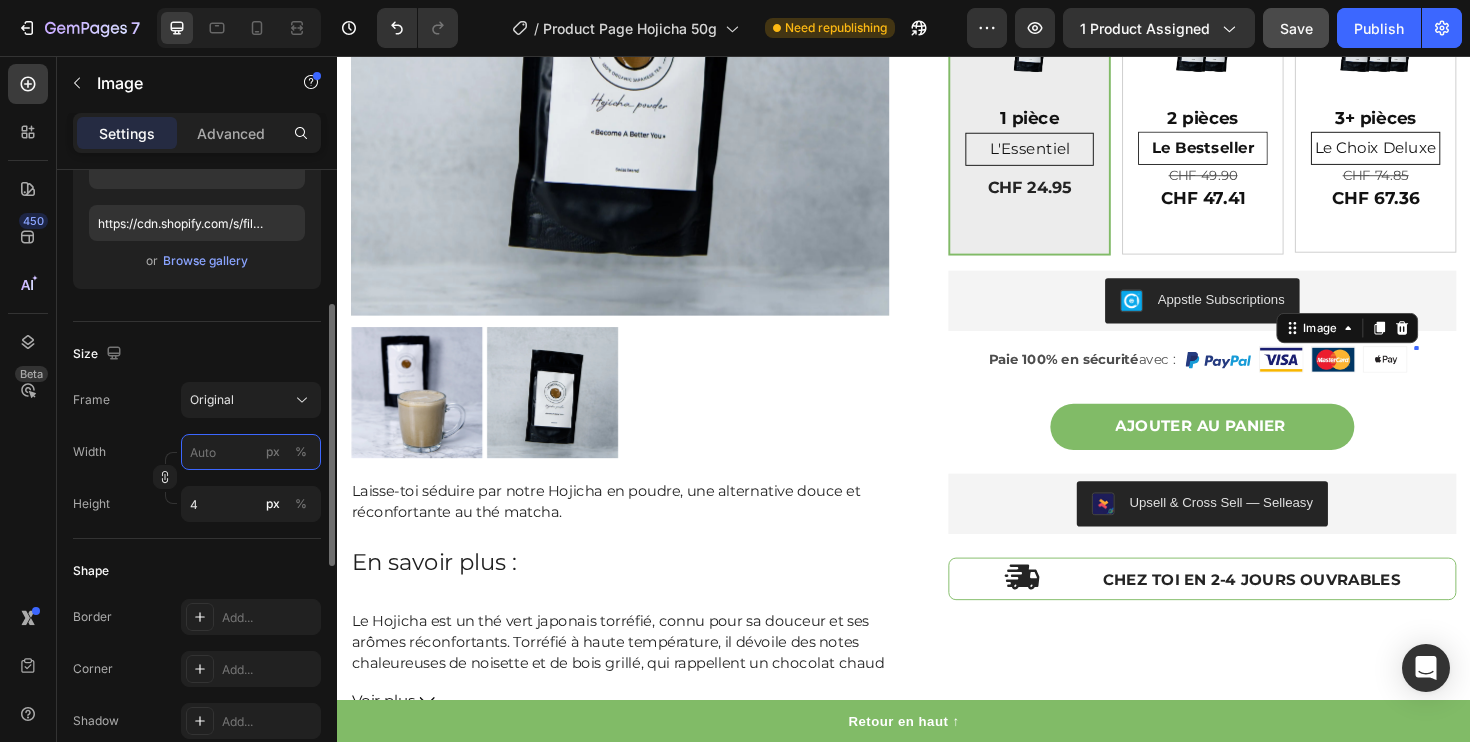 click on "px %" at bounding box center [251, 452] 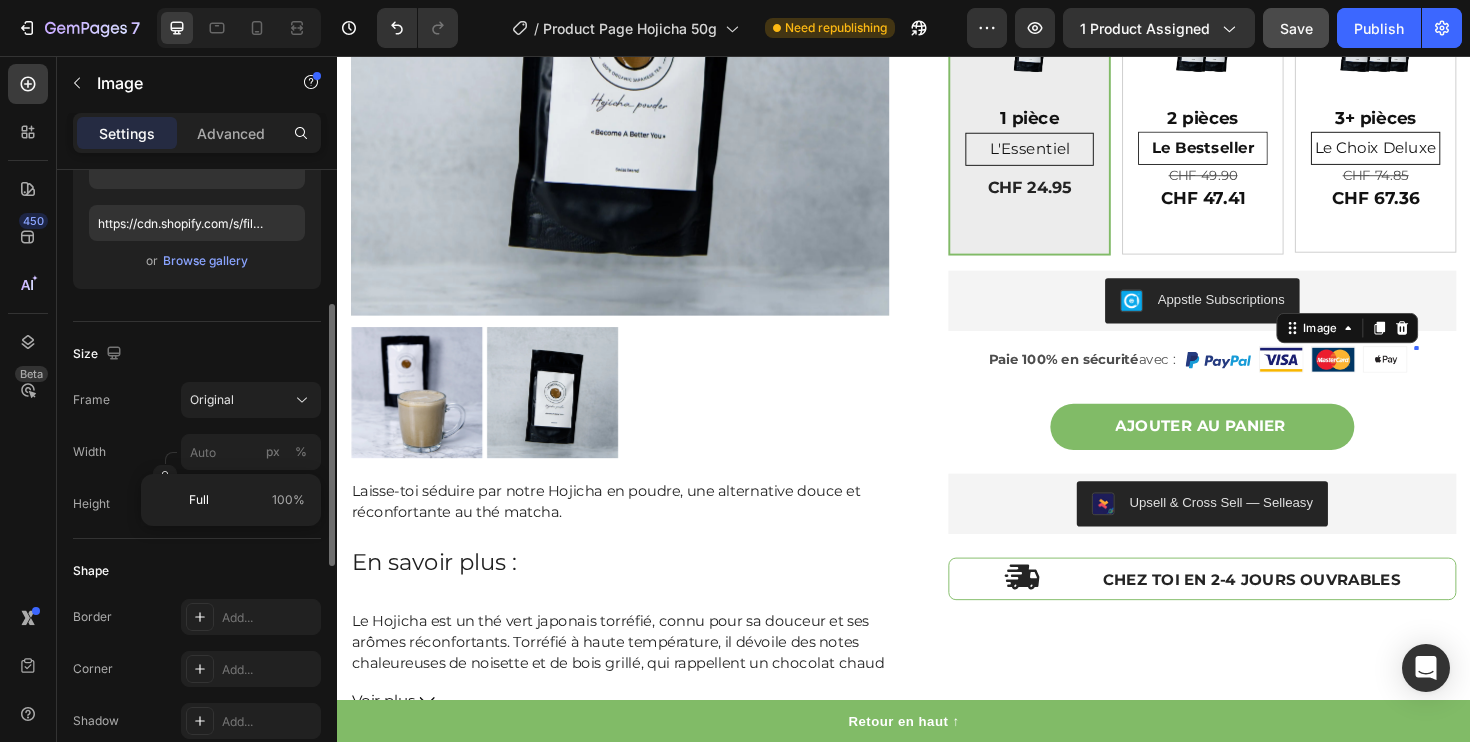 click on "Shape Border Add... Corner Add... Shadow Add..." 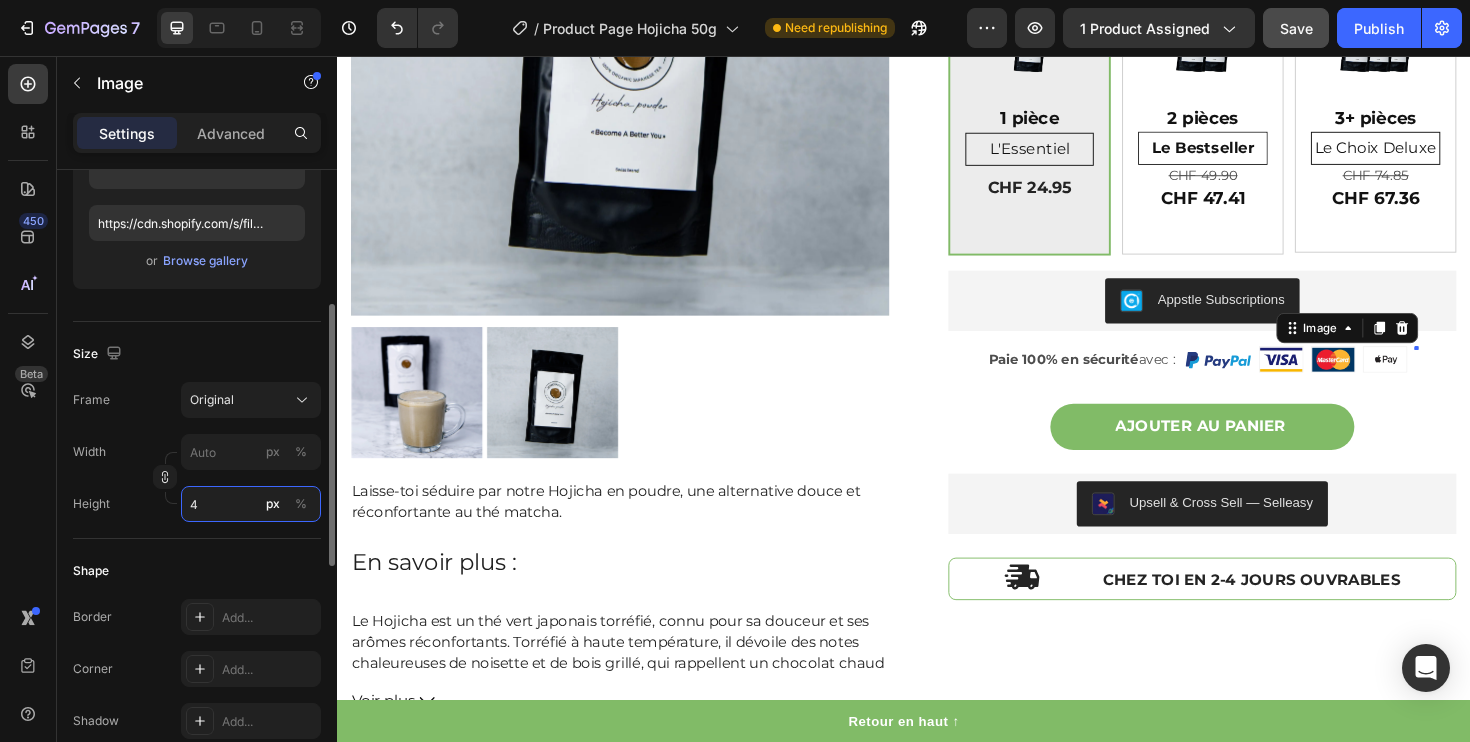 click on "4" at bounding box center (251, 504) 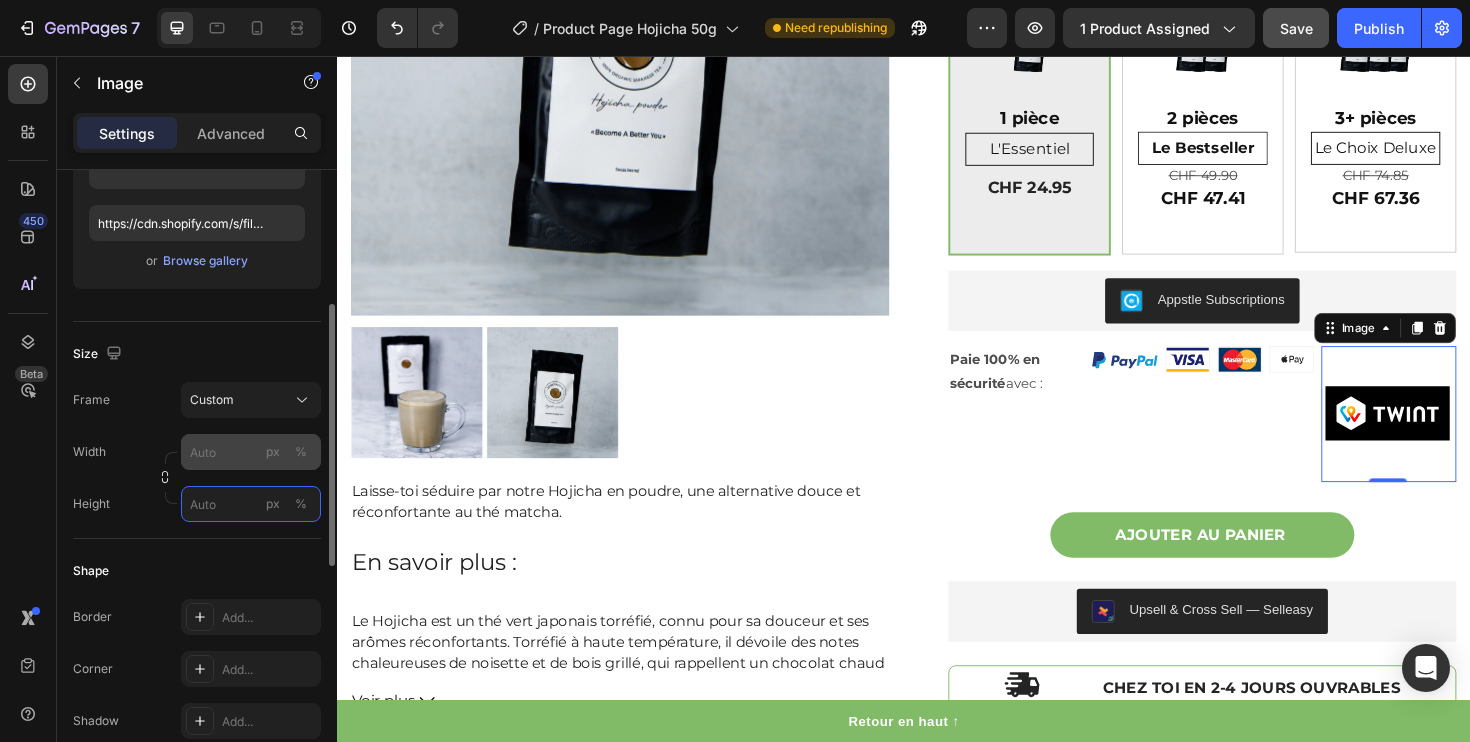type 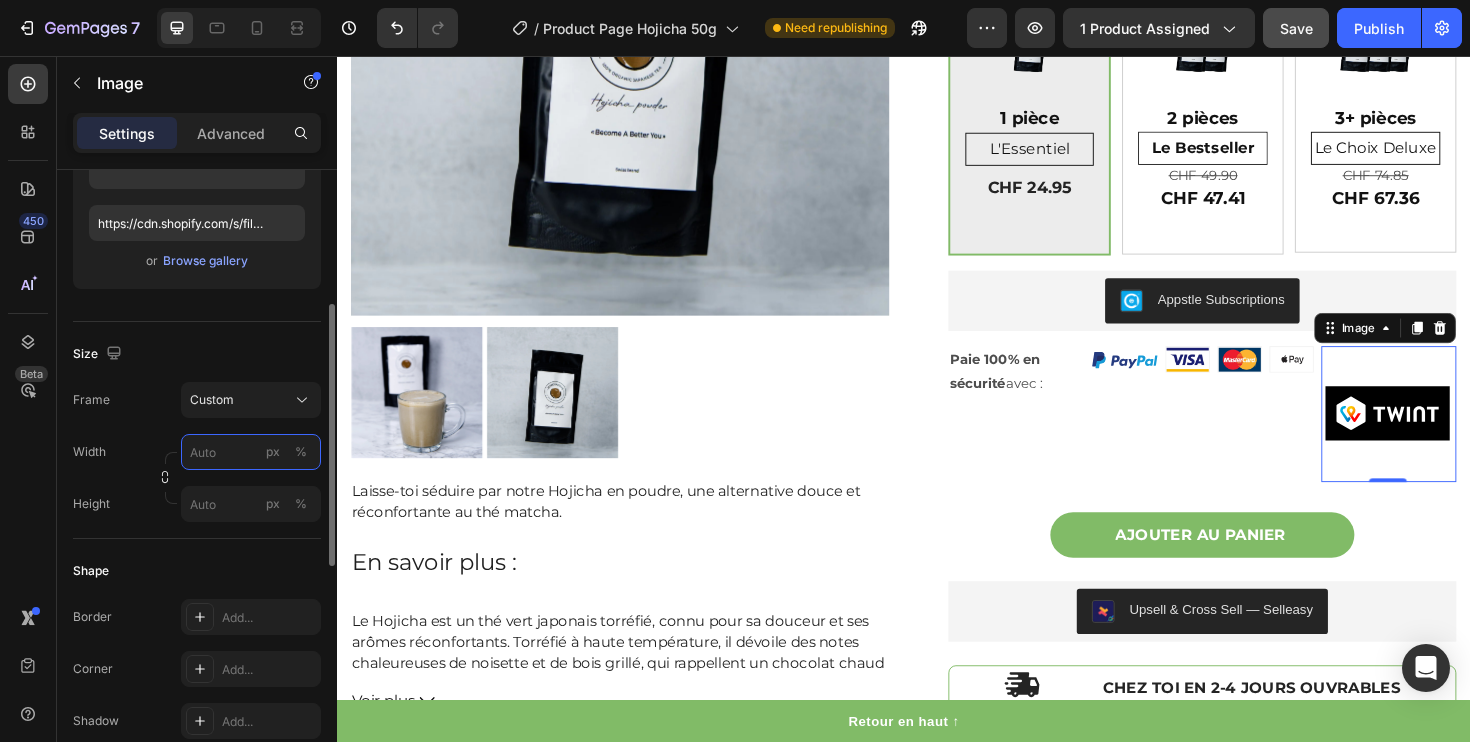 click on "px %" at bounding box center [251, 452] 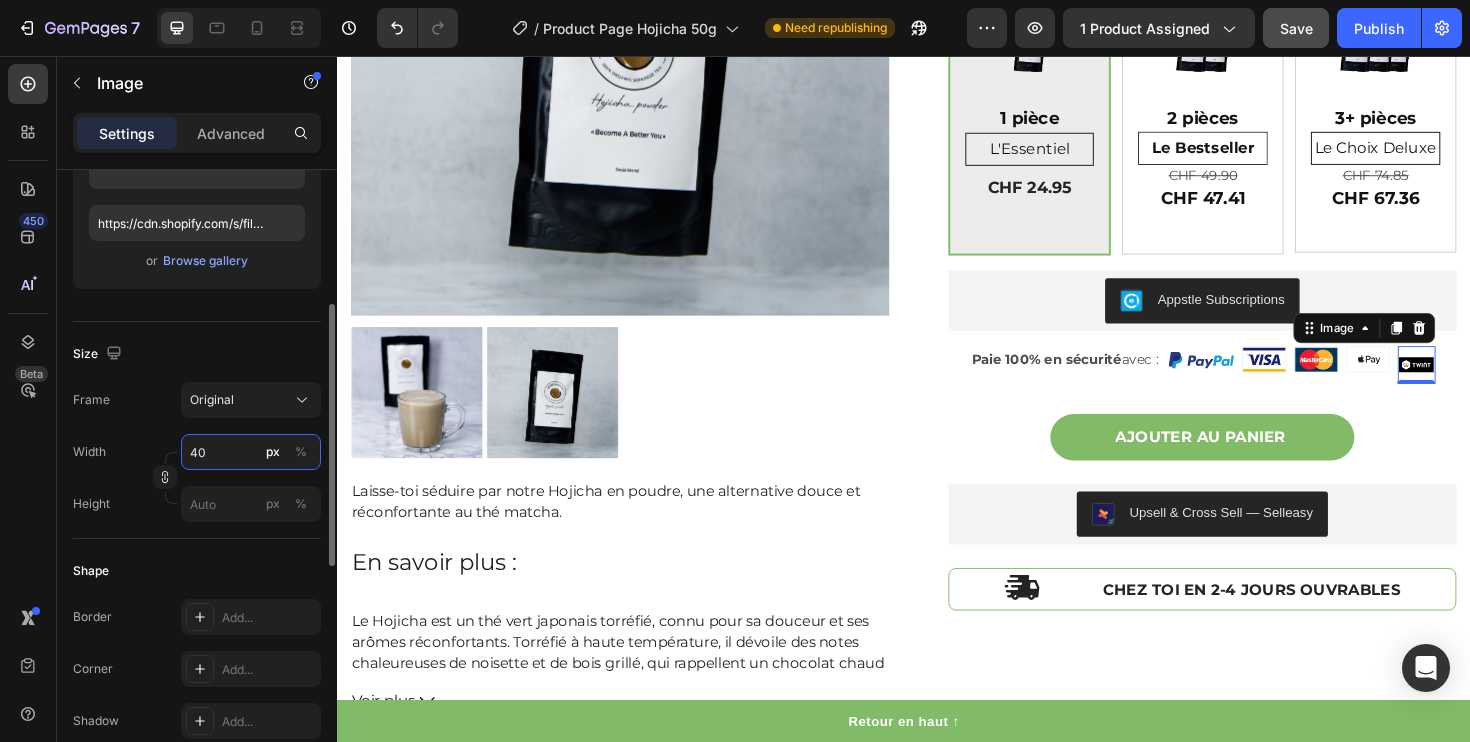 type on "40" 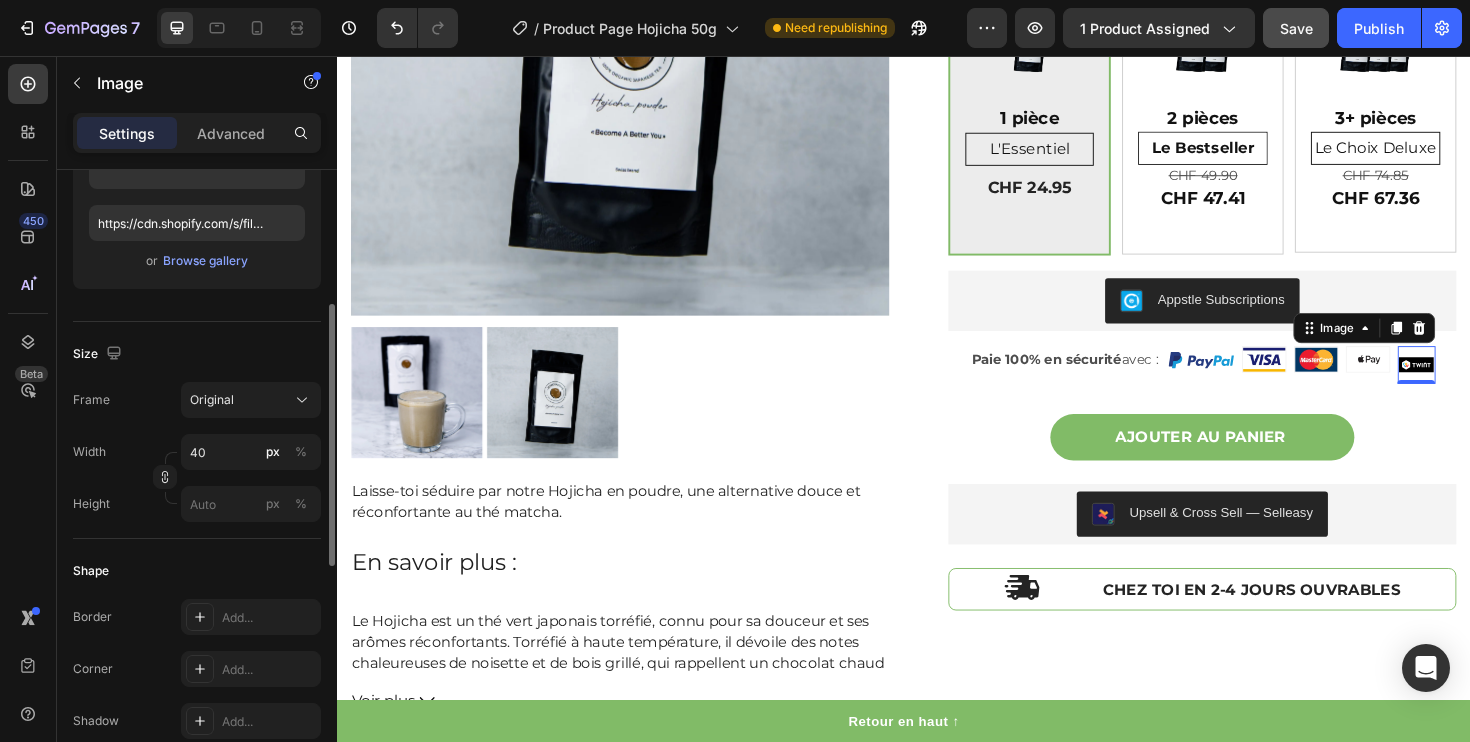 click on "Size" at bounding box center [197, 354] 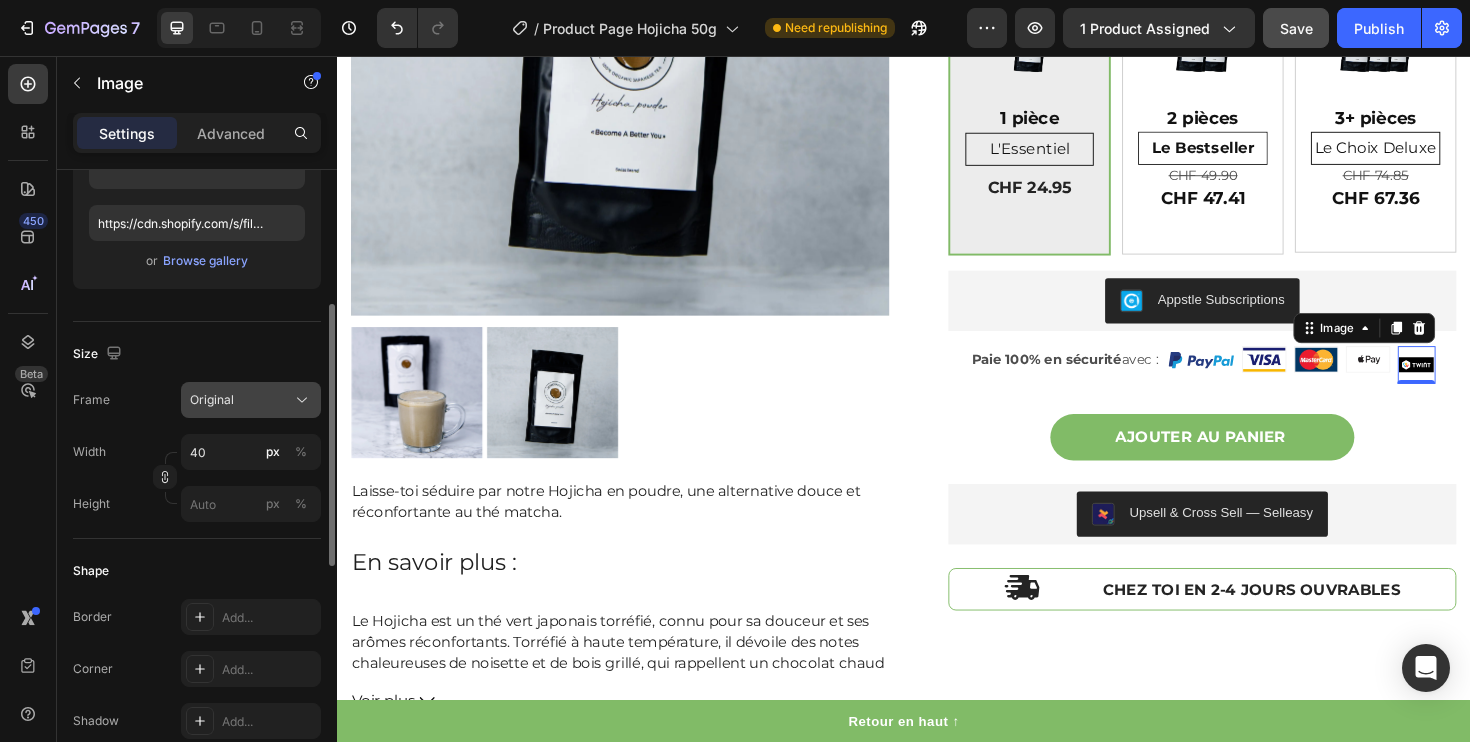 click on "Original" at bounding box center (251, 400) 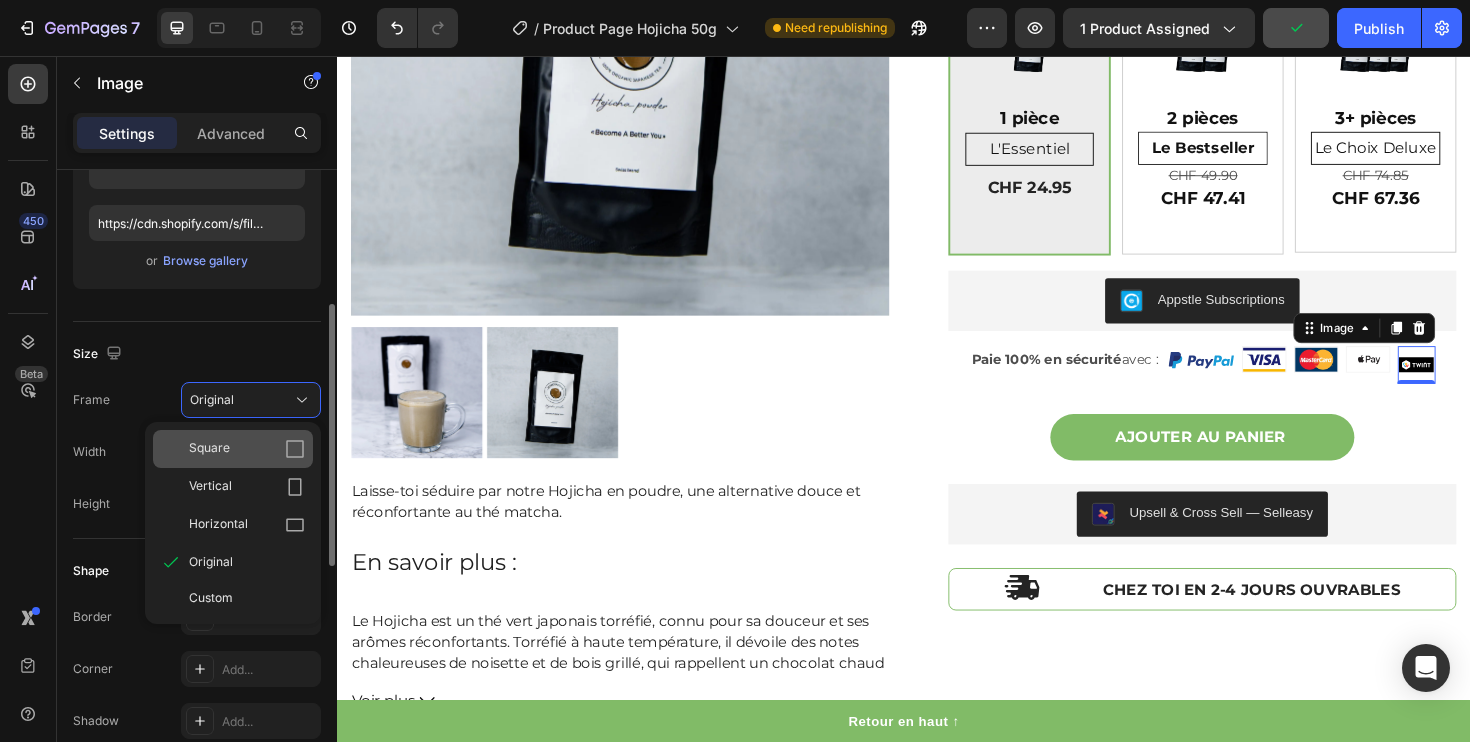 click 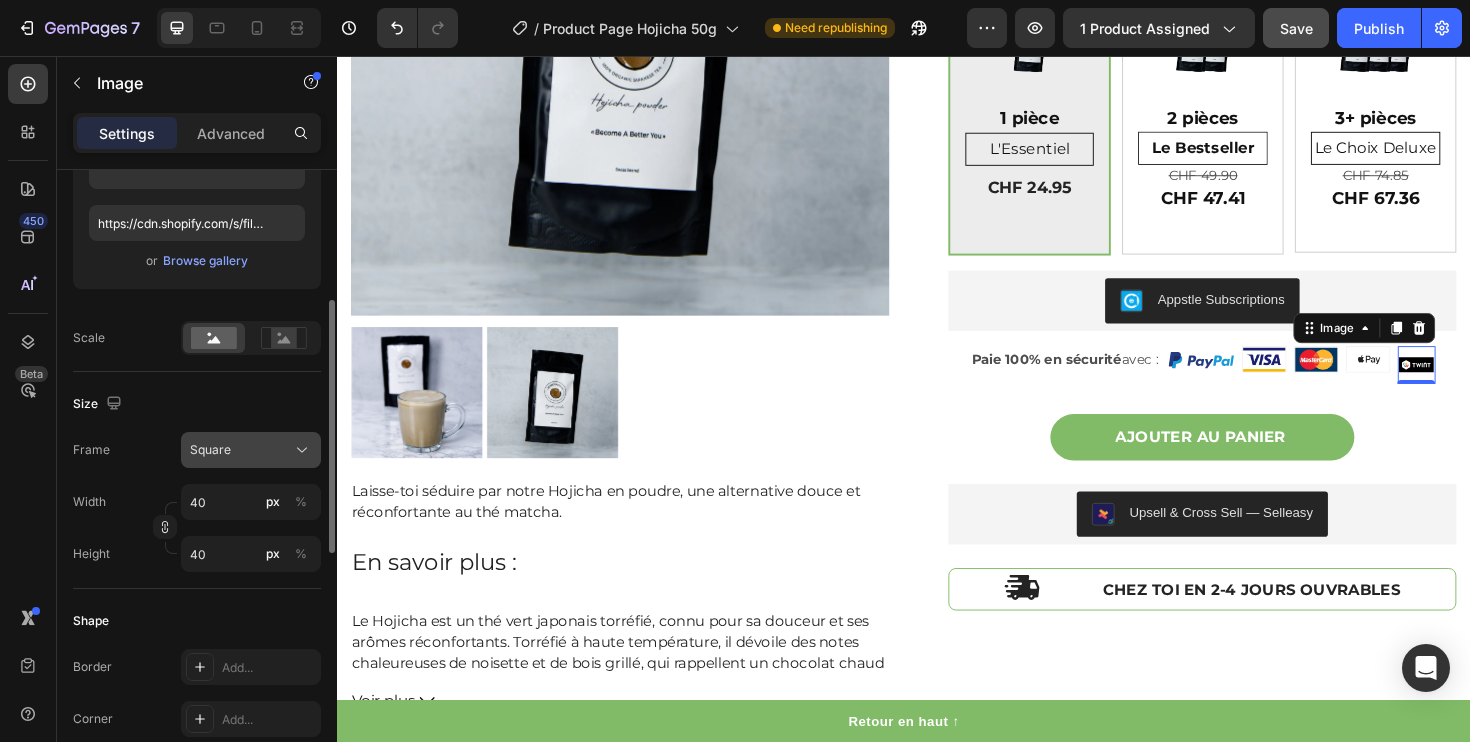 click 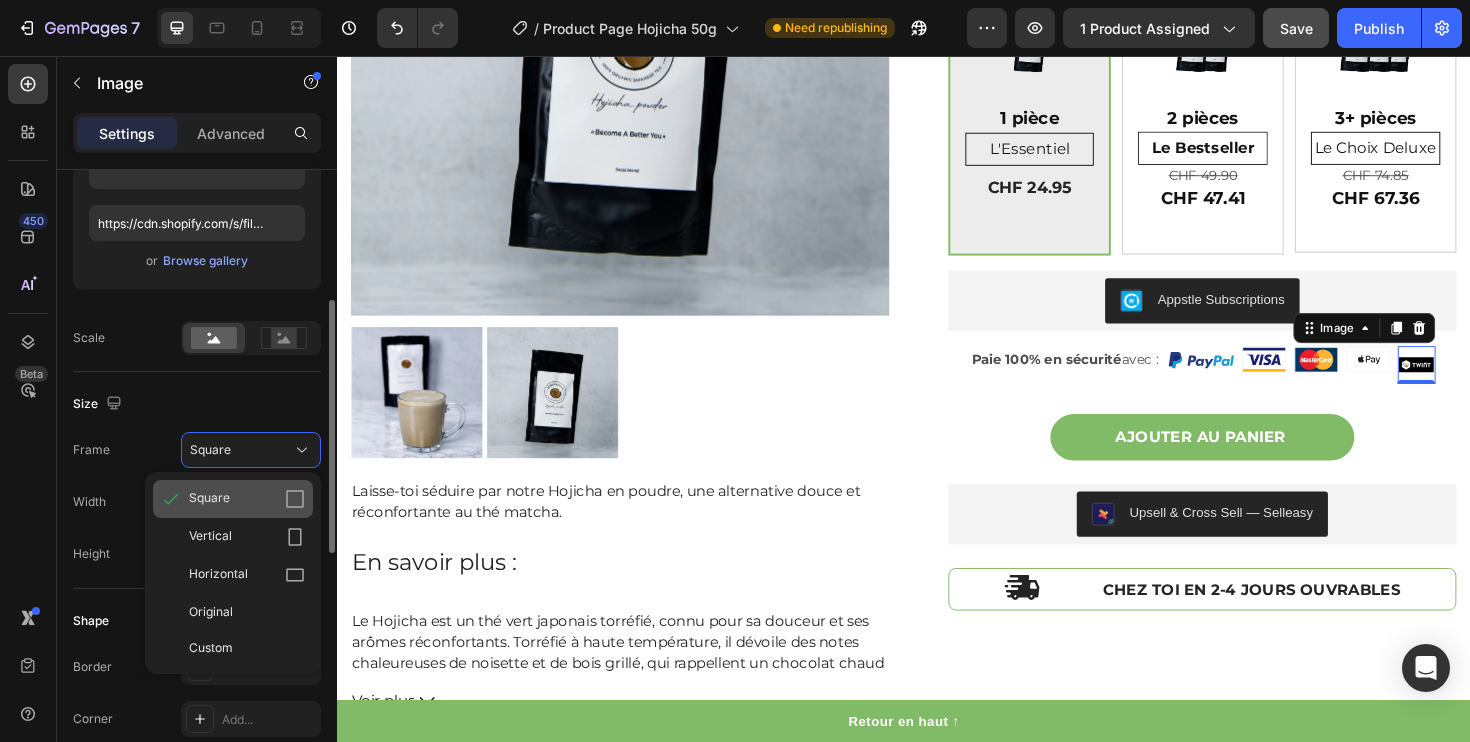 click on "Square" 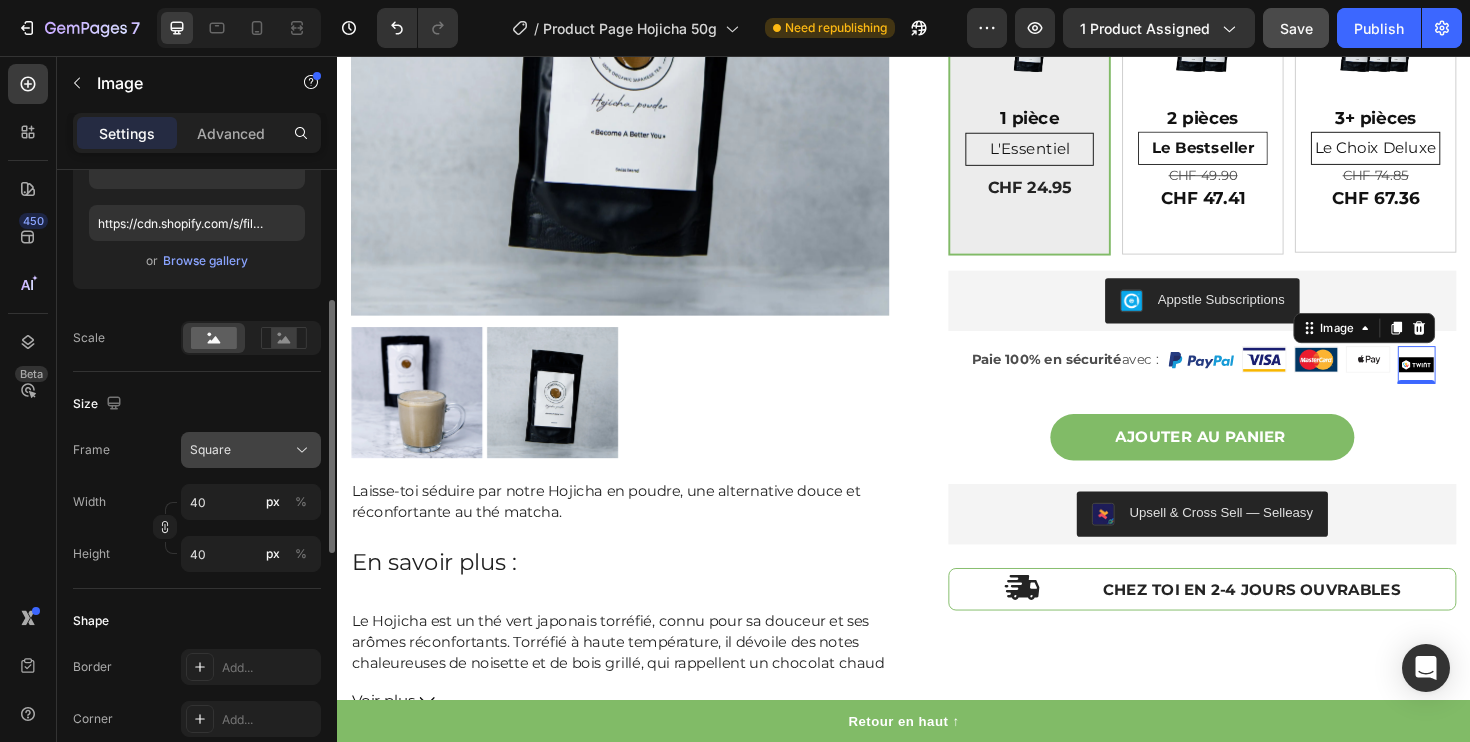 click 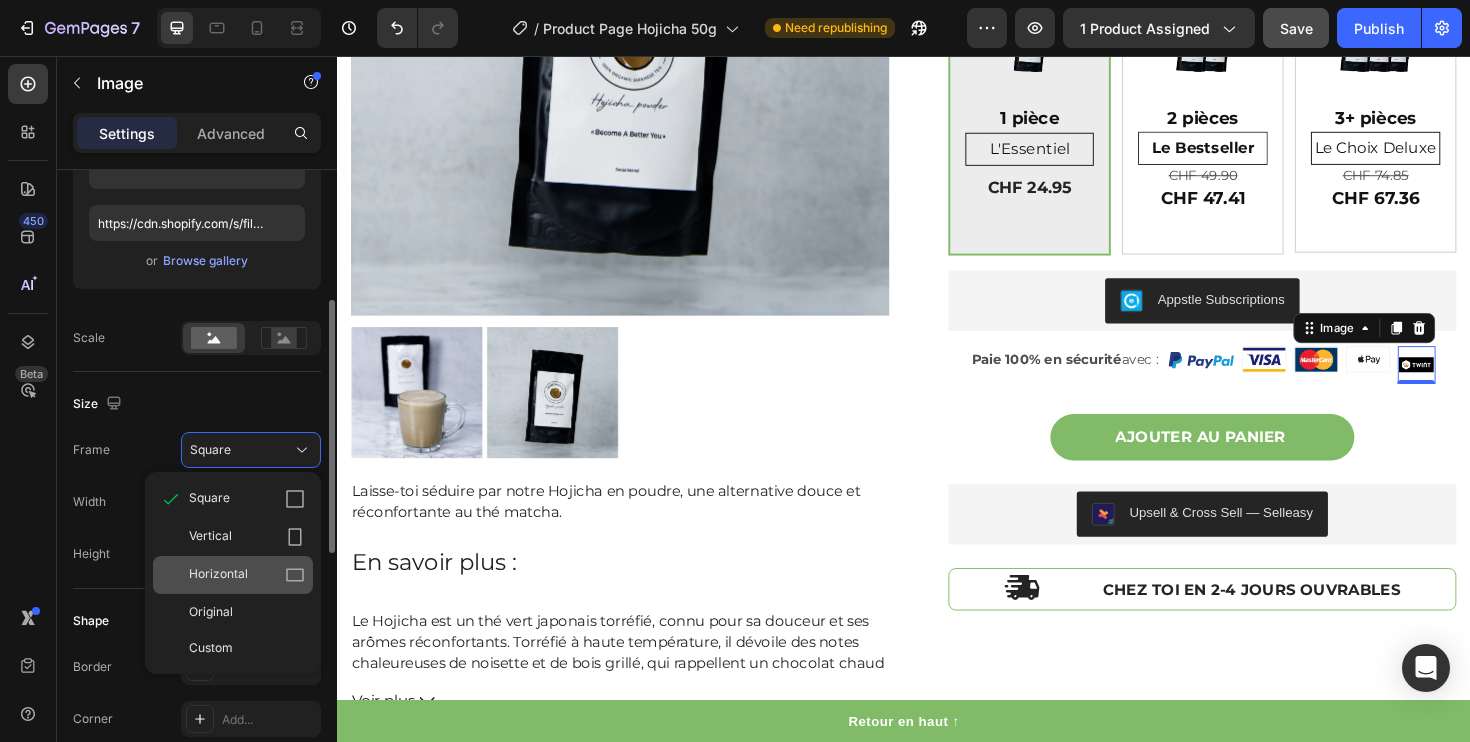 click on "Horizontal" at bounding box center (218, 575) 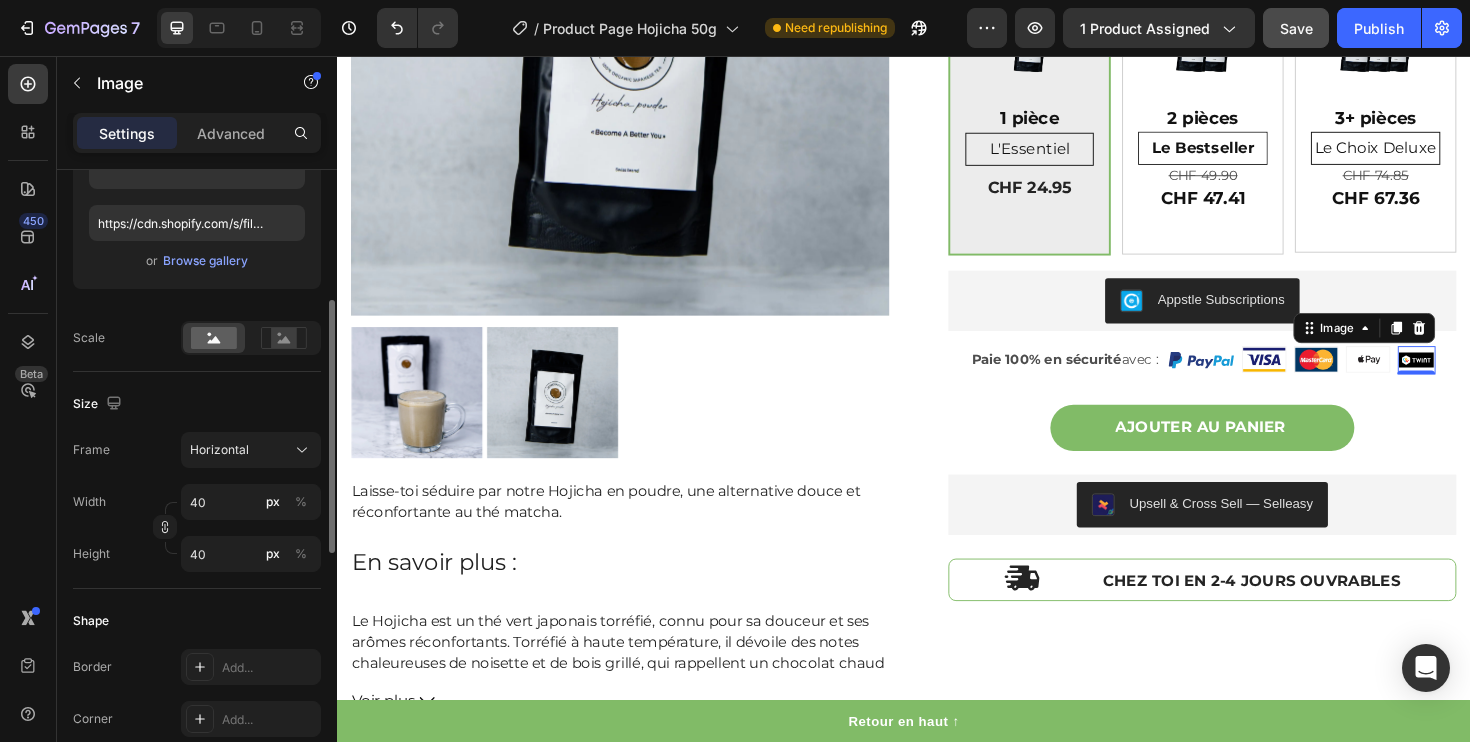 type on "30" 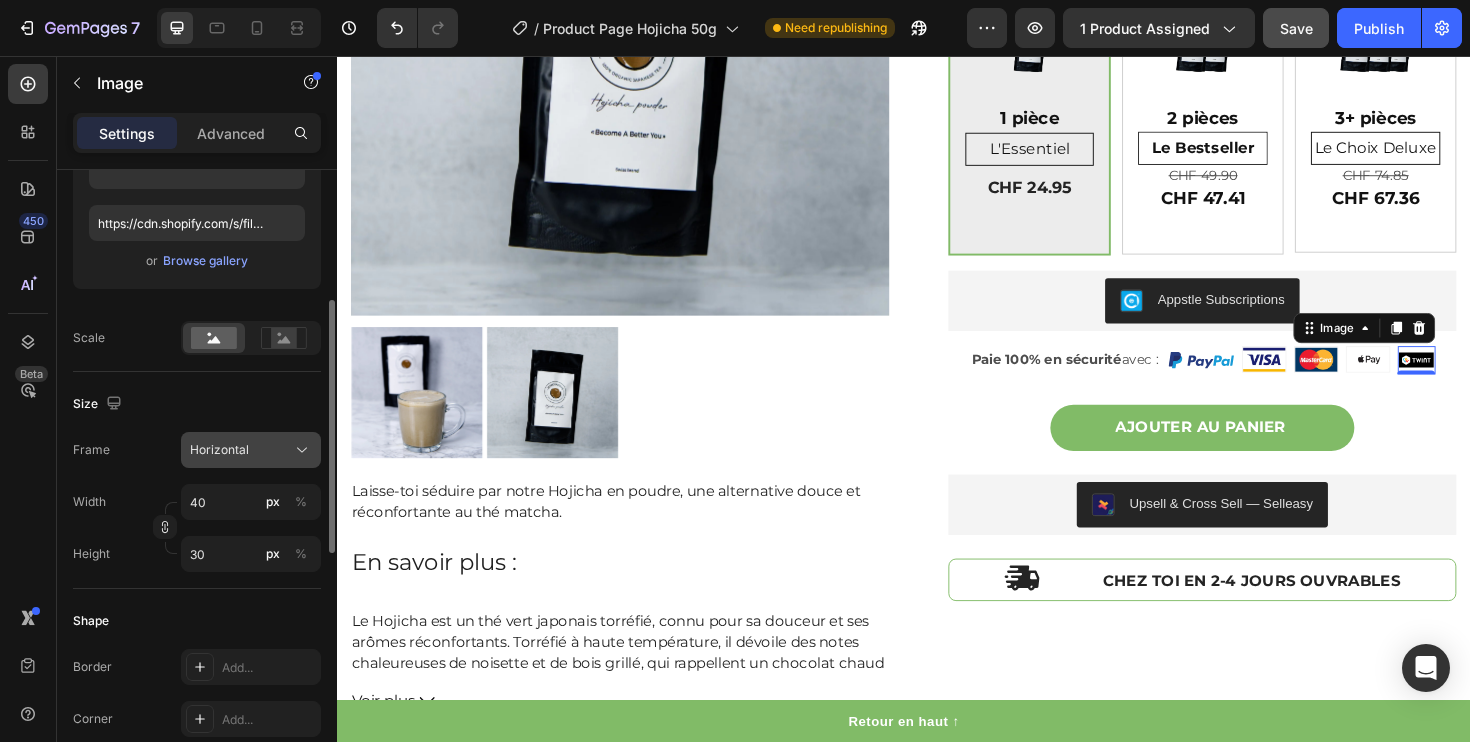 click on "Horizontal" 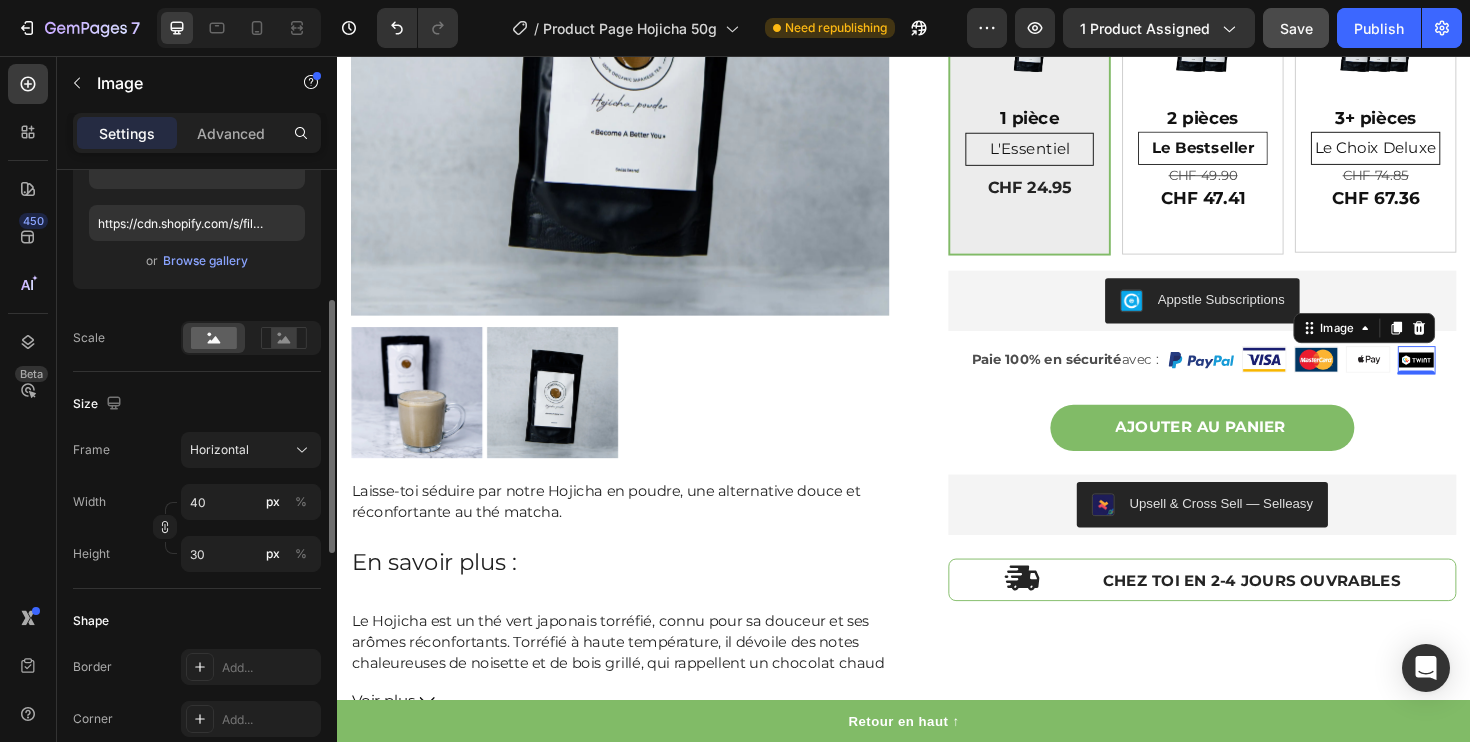 click on "Source Upload Image https://cdn.shopify.com/s/files/1/0593/4366/7408/files/twint-seeklogo.svg?v=1754156384 or  Browse gallery  Scale" 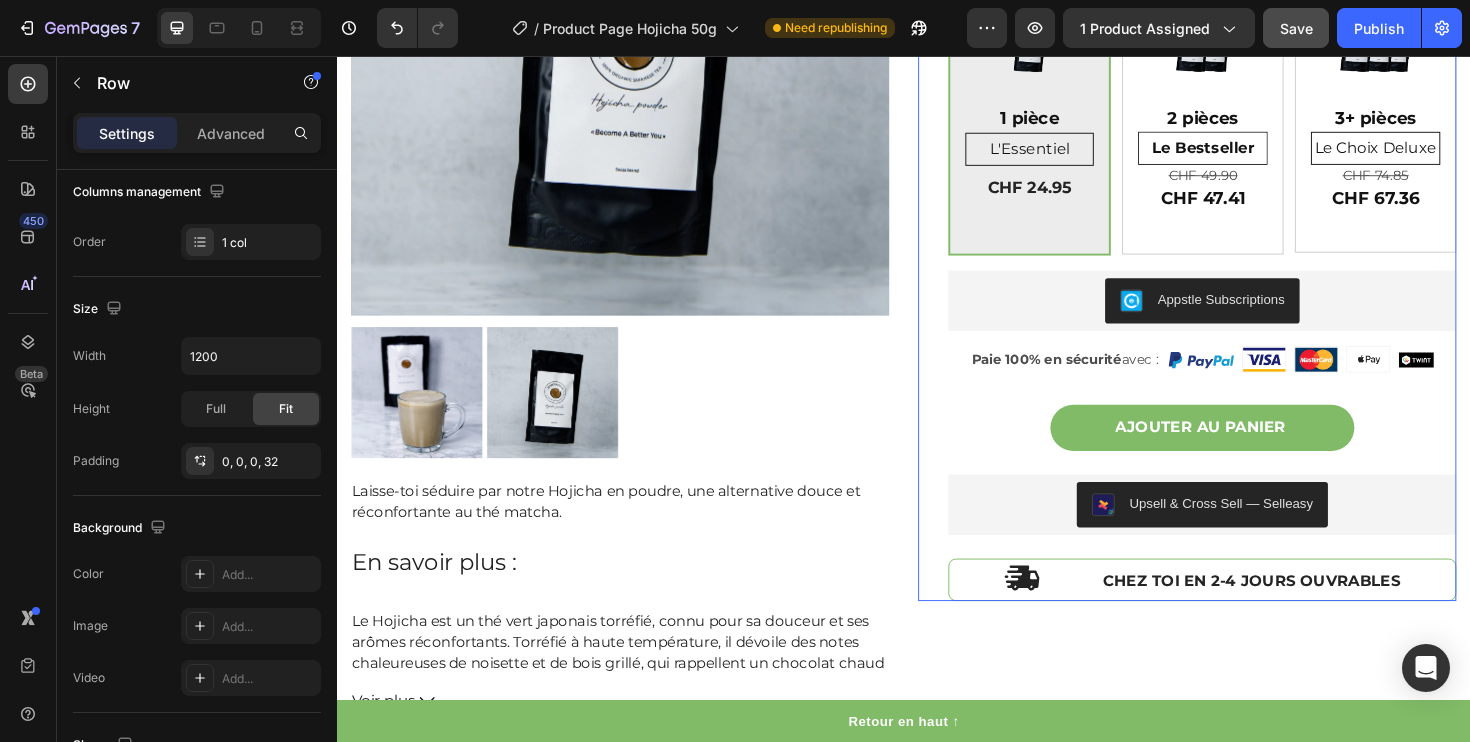 click on "Hojicha Bio en poudre 50g Product Title CHF 24.95 Product Price Product Price No compare price Product Price Row Judge.me - Preview Badge (Stars) Judge.me   Laisse-toi séduire par notre Hojicha en poudre, une alternative douce et réconfortante au thé matcha.
En savoir plus :
Le Hojicha est un thé vert japonais torréfié, connu pour sa douceur et ses arômes réconfortants. Torréfié à haute température, il dévoile des notes chaleureuses de noisette et de bois grillé, qui rappellent un chocolat chaud ou un café au lait... mais avec un taux de caféine réduit.
Notre Hojicha en poudre est fabriqué à partir de feuilles soigneusement sélectionnées dans la région de Kagoshima, au sud du Japon, une terre volcanique réputée pour ses thés d'exception. Sa texture fine permet une préparation facile, idéale pour des hojicha lattes onctueux ou un thé léger à tout moment de la journée.
Pourquoi choisir notre Hojicha ?
🍂
🍂
🍂
✅
✅
✅" at bounding box center (1237, 197) 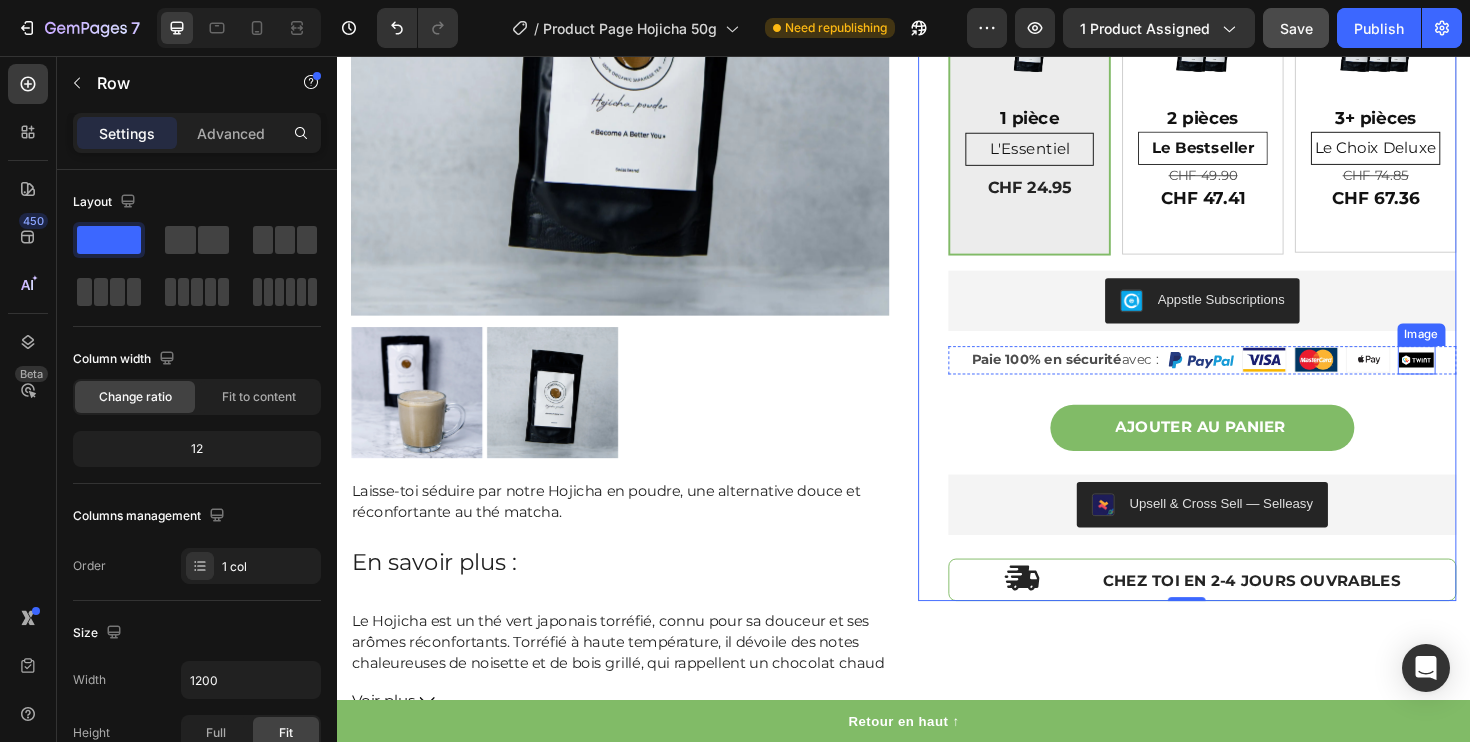 click at bounding box center [1480, 378] 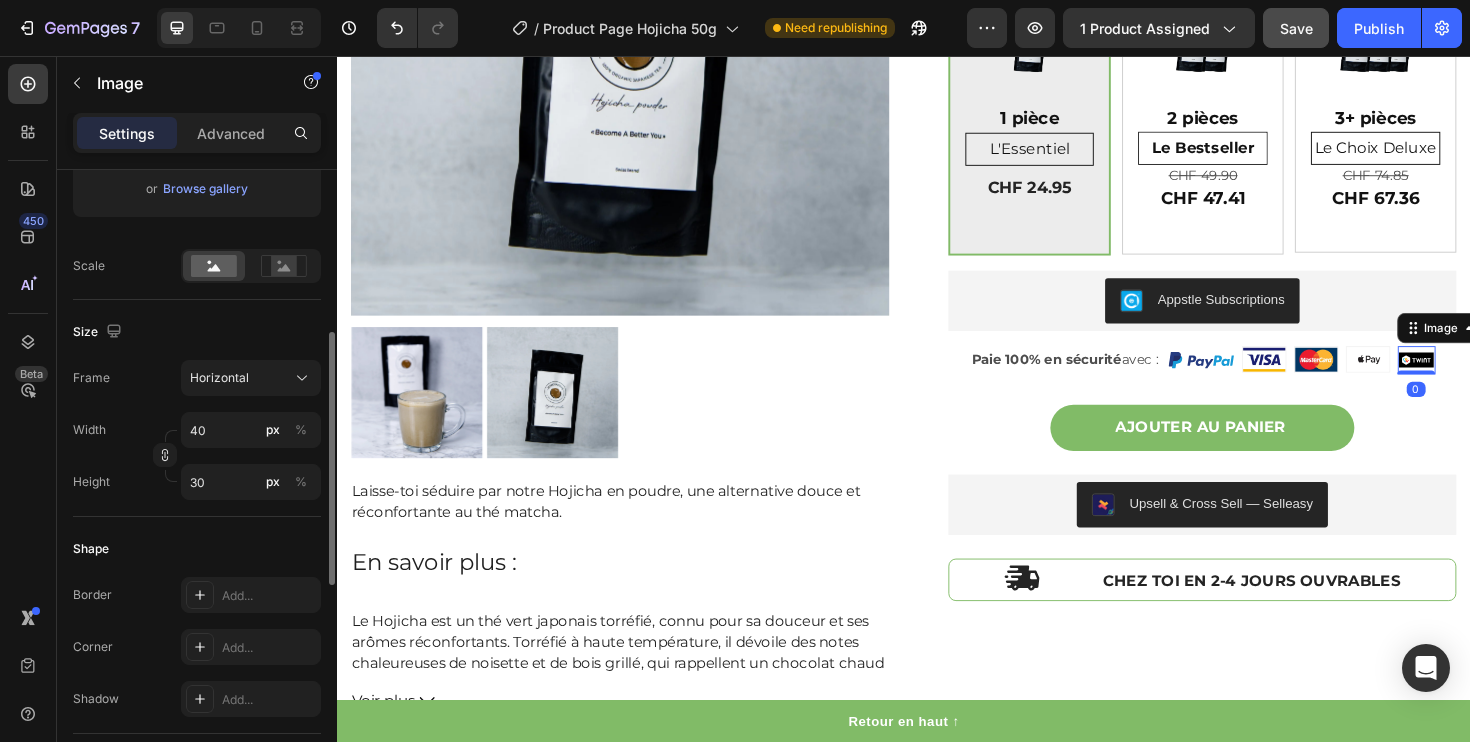 scroll, scrollTop: 398, scrollLeft: 0, axis: vertical 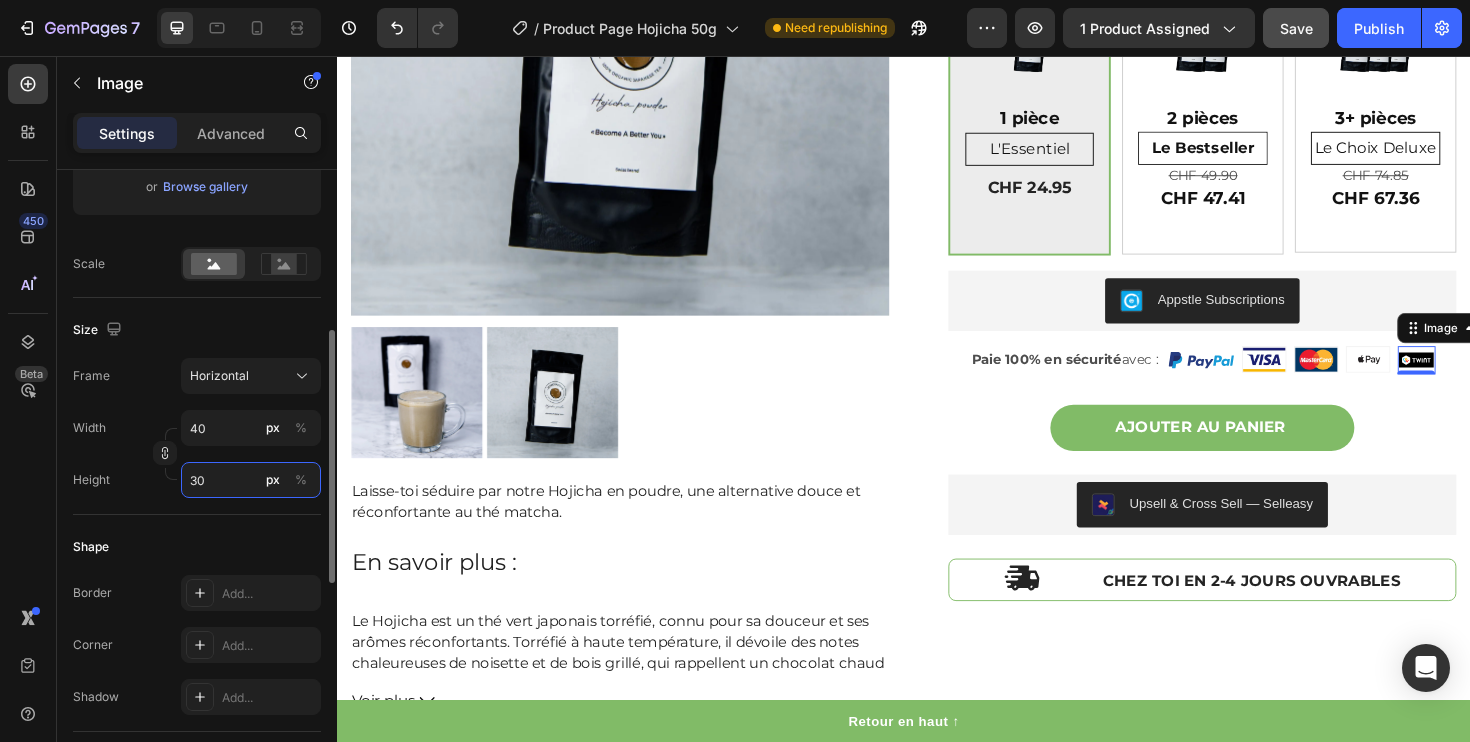 click on "30" at bounding box center [251, 480] 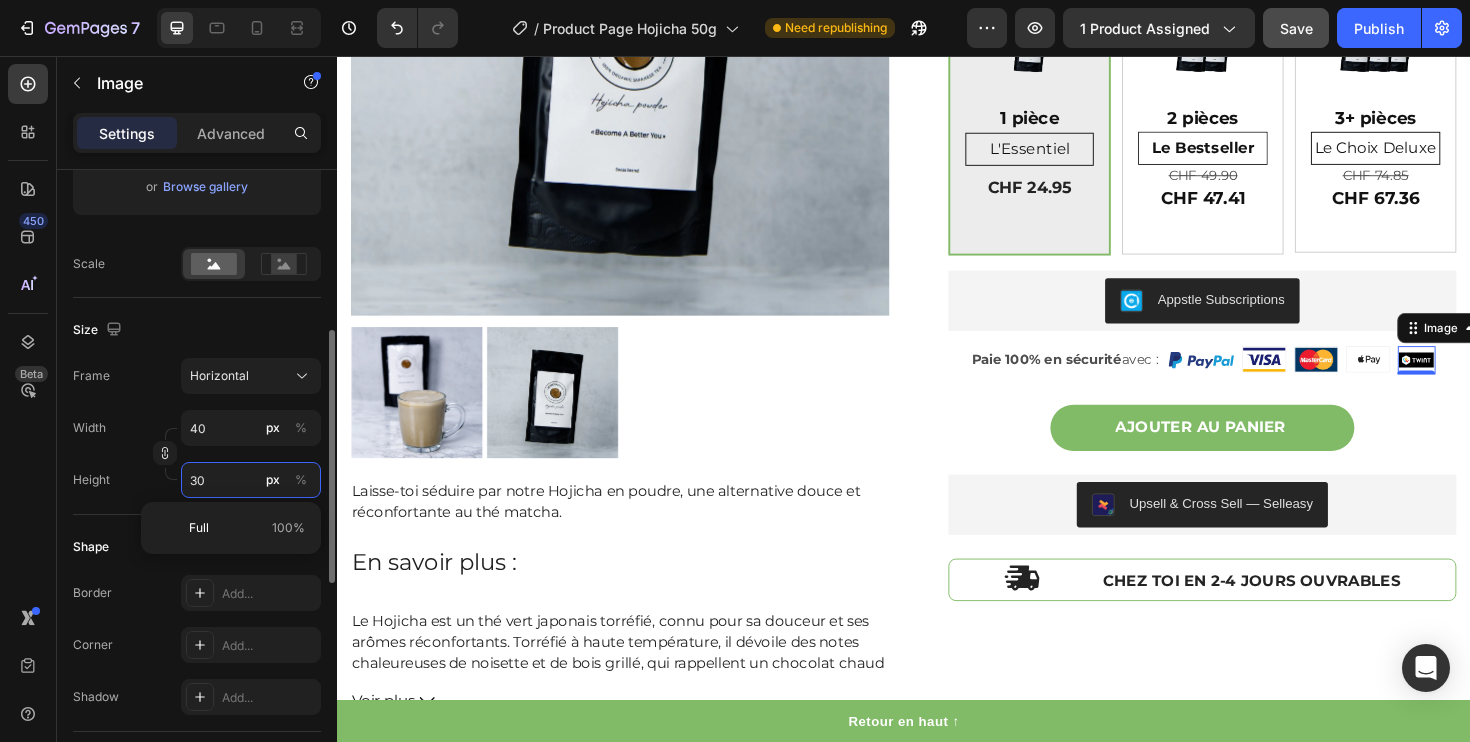 click on "30" at bounding box center (251, 480) 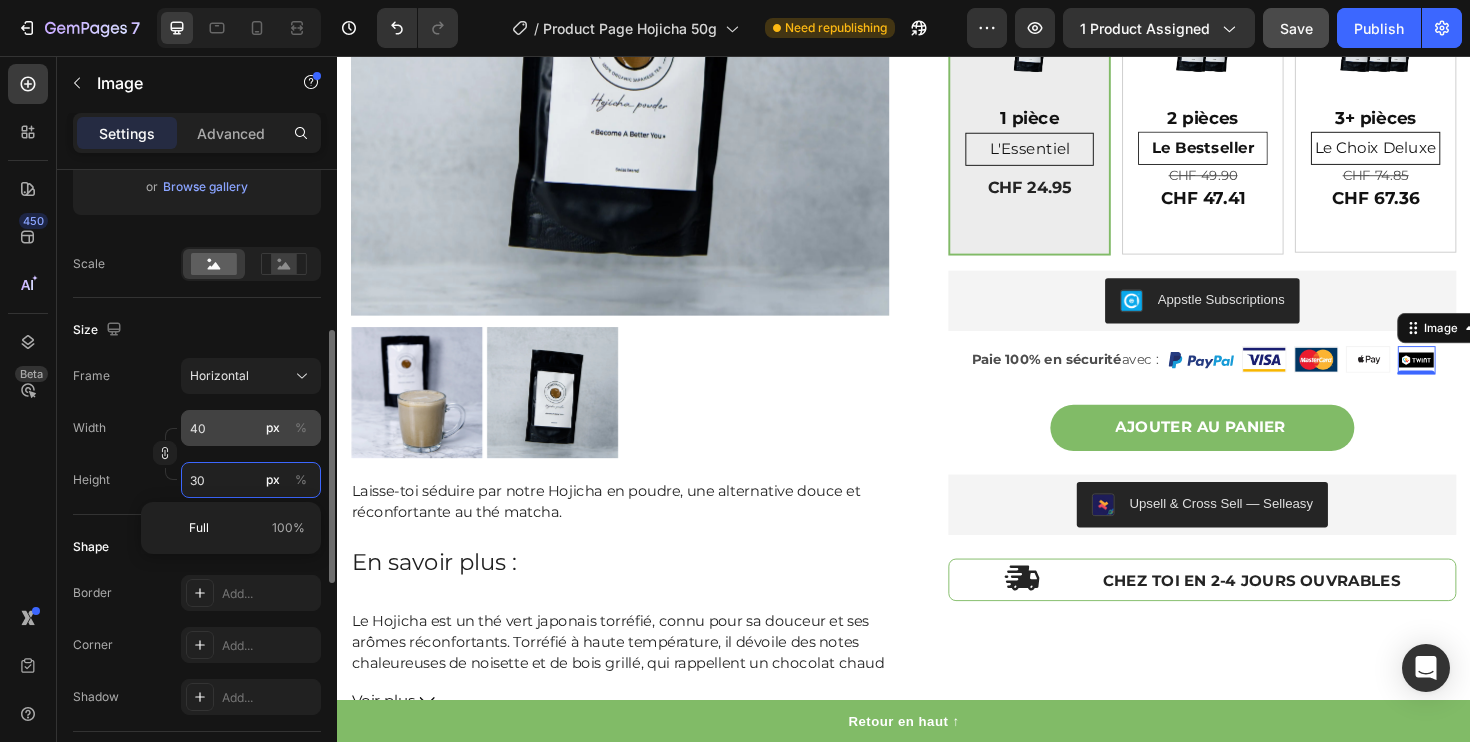 type on "0" 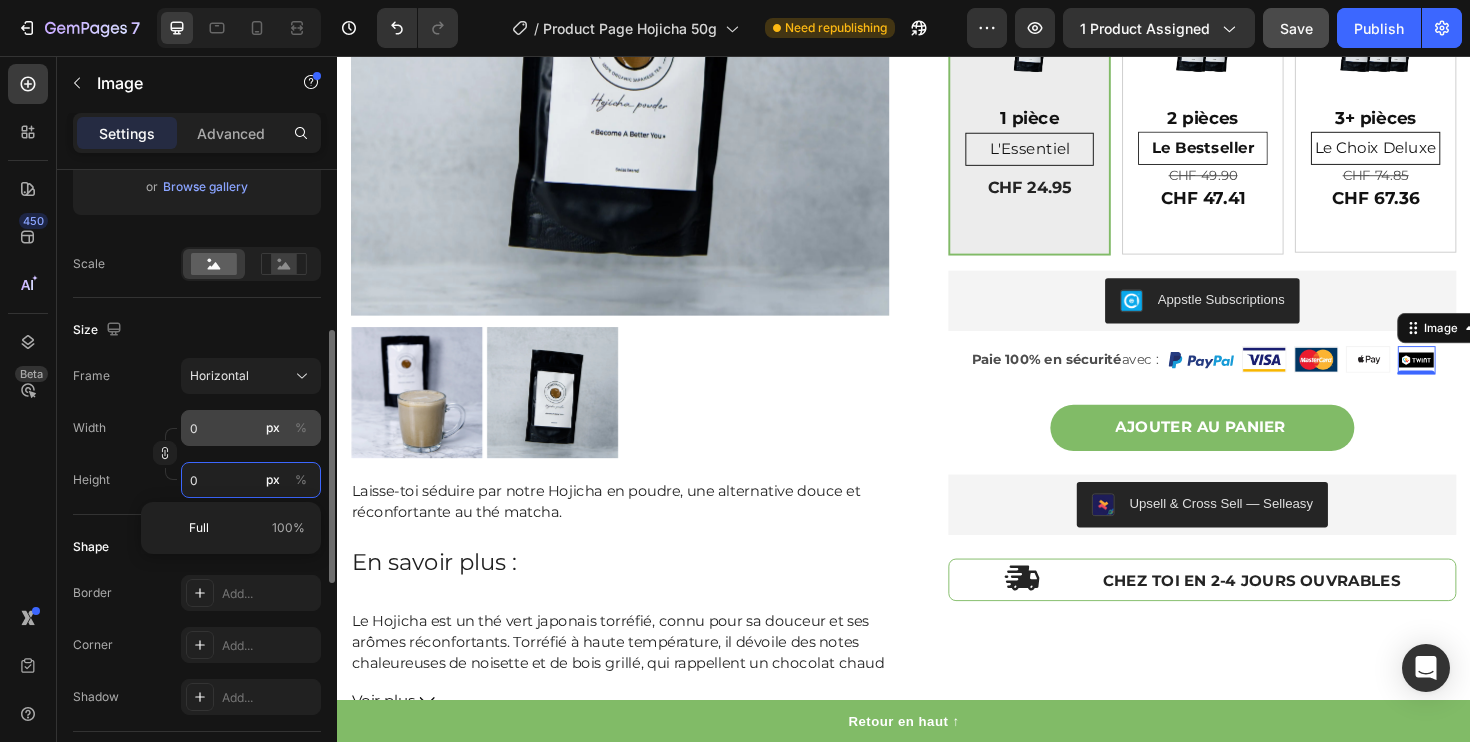 type on "53" 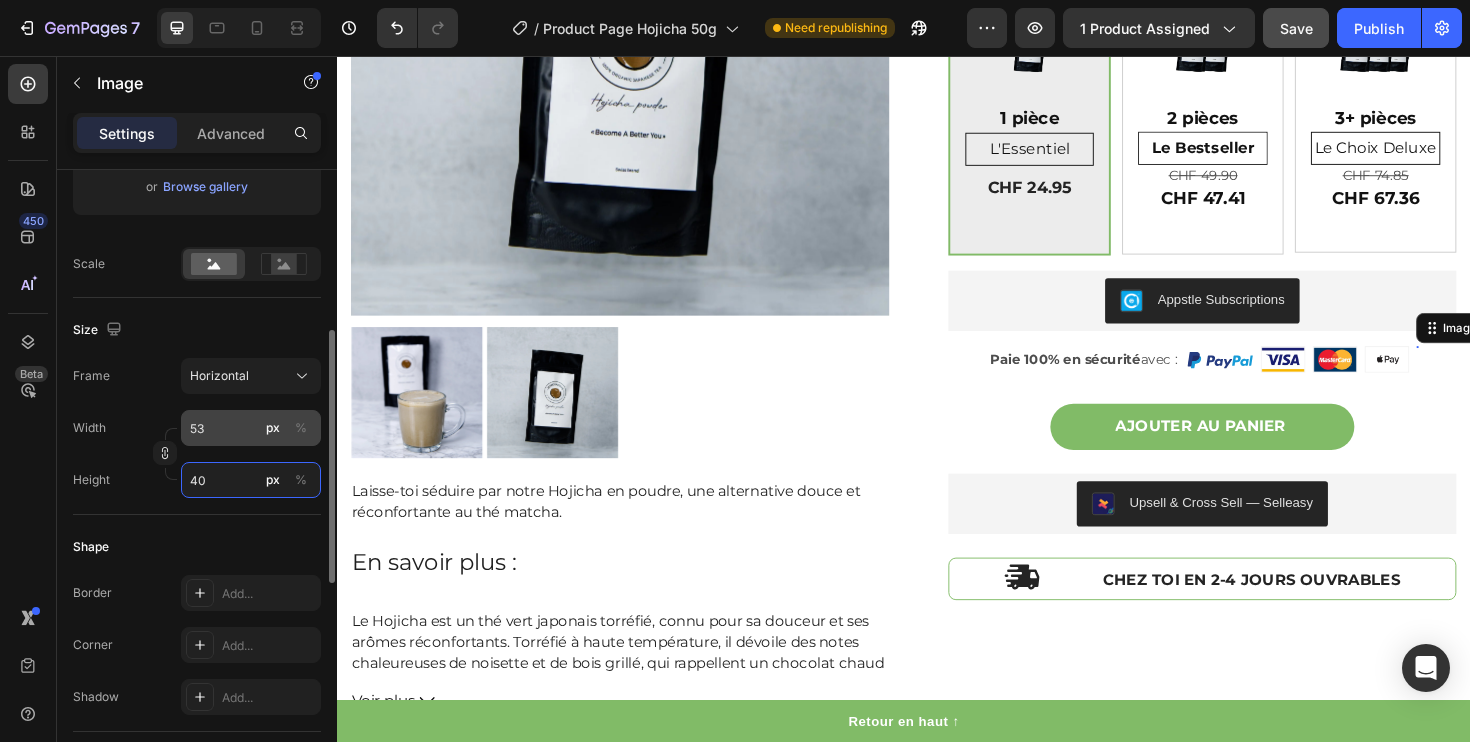 type on "0" 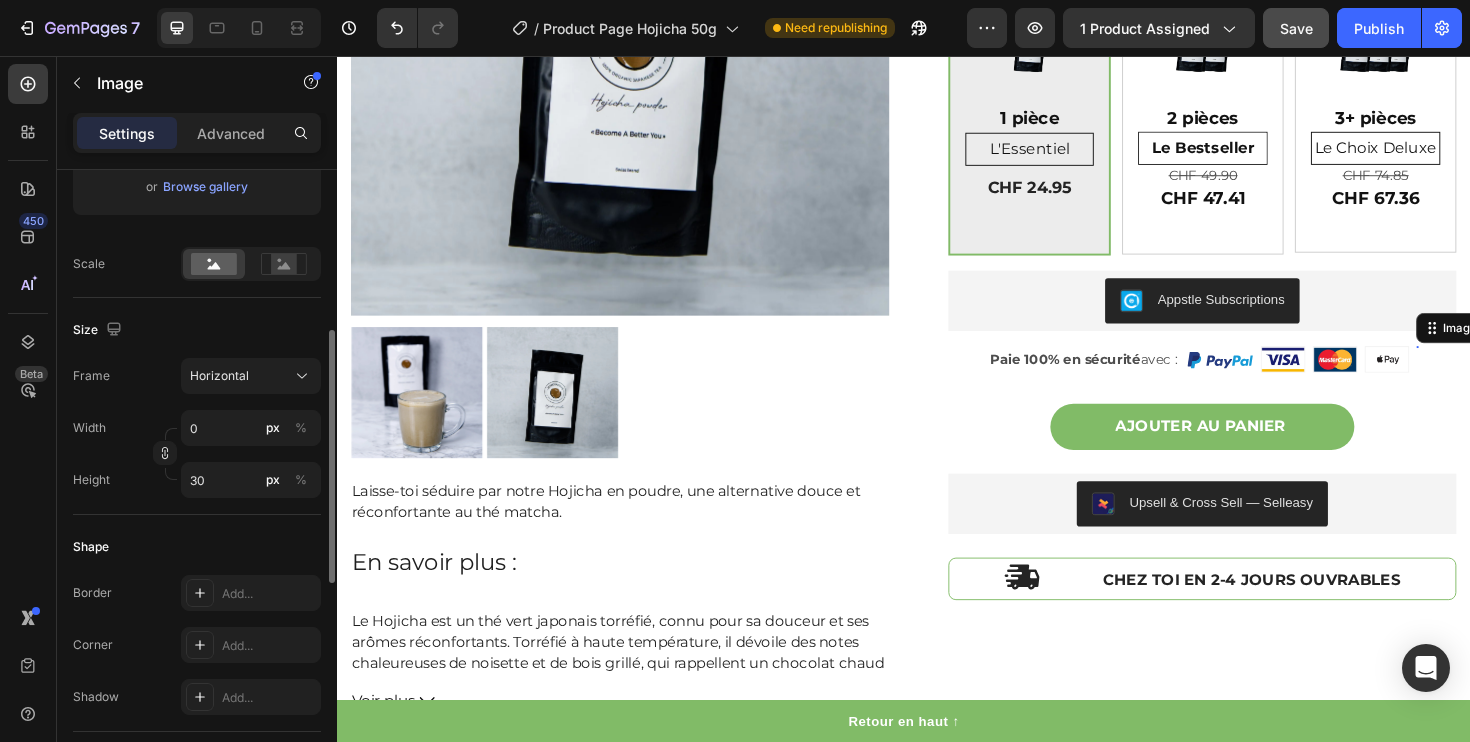 click on "Frame Horizontal Width 0 px % Height 30 px %" 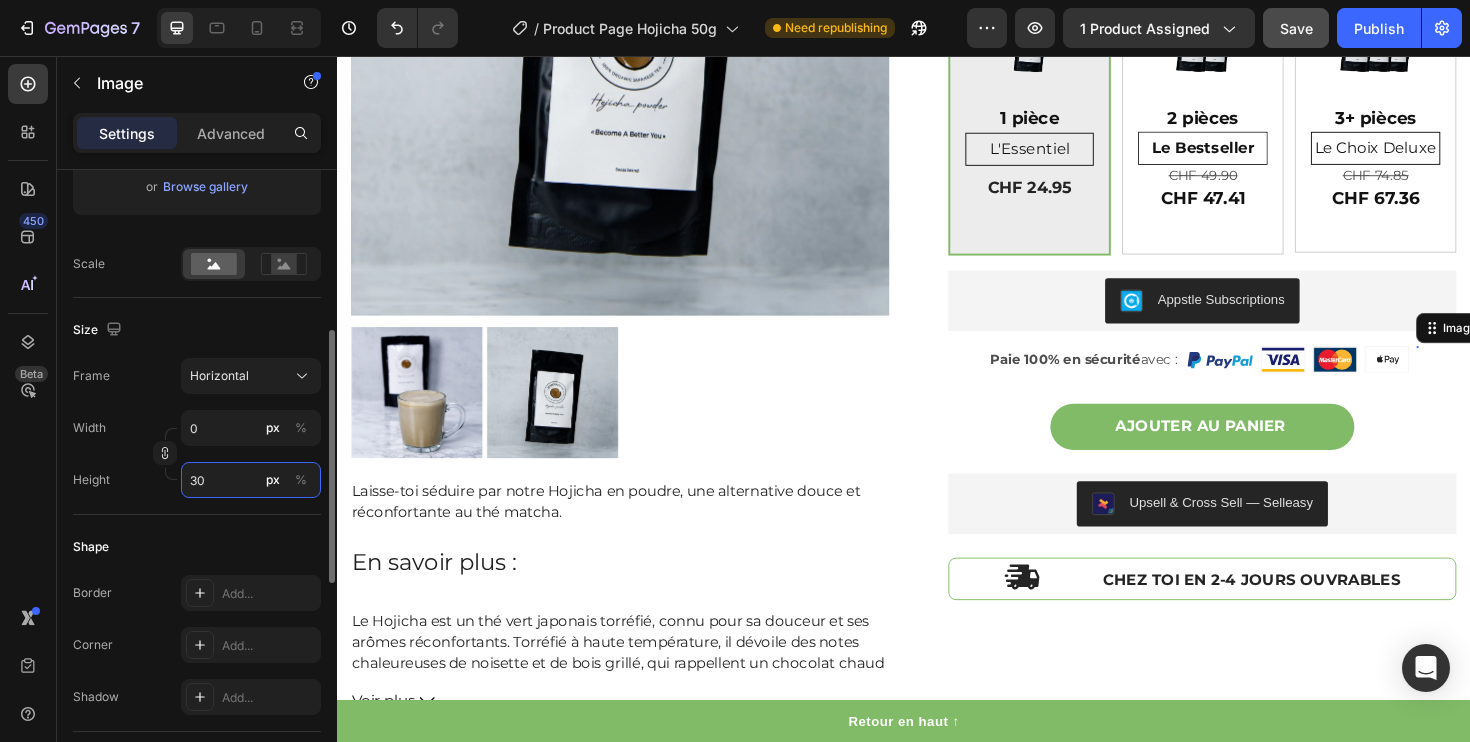 click on "30" at bounding box center (251, 480) 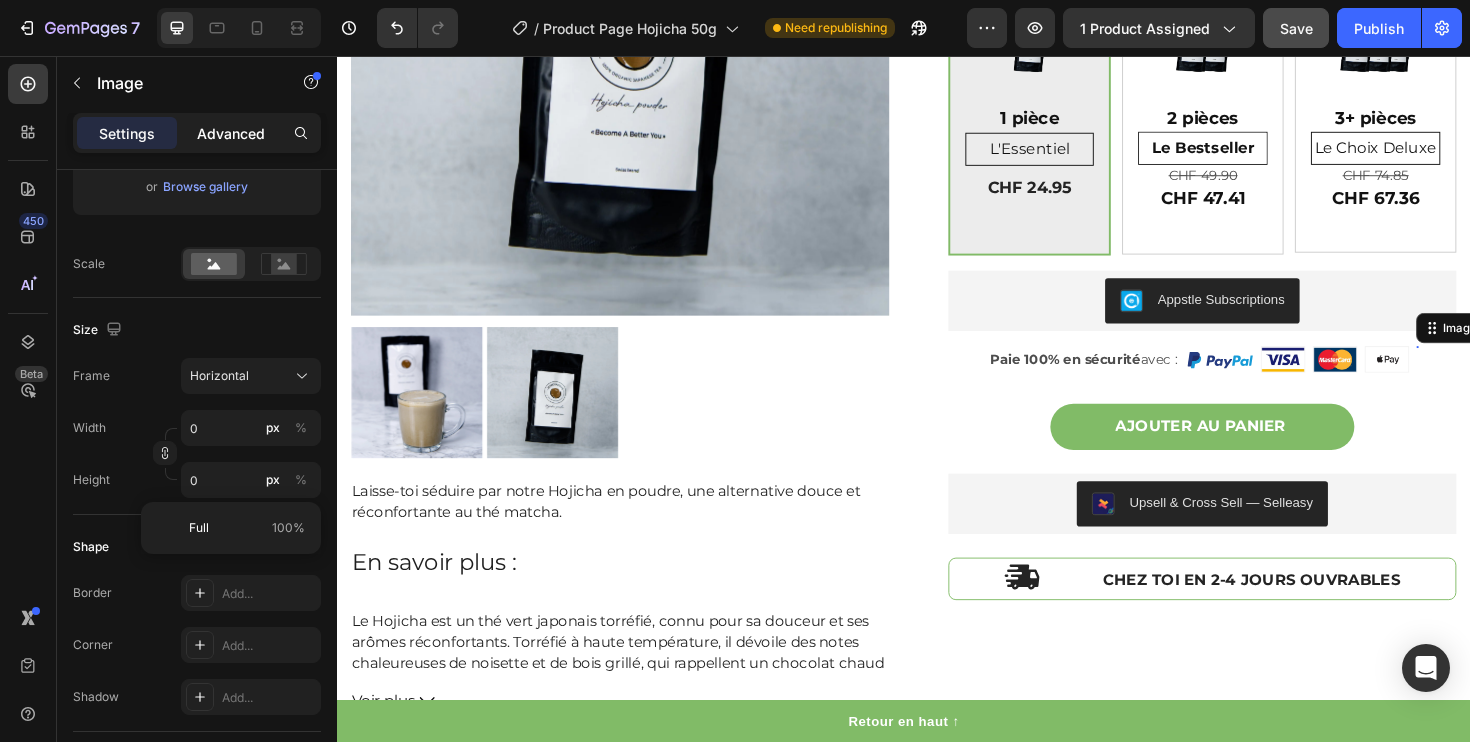 click on "Advanced" at bounding box center [231, 133] 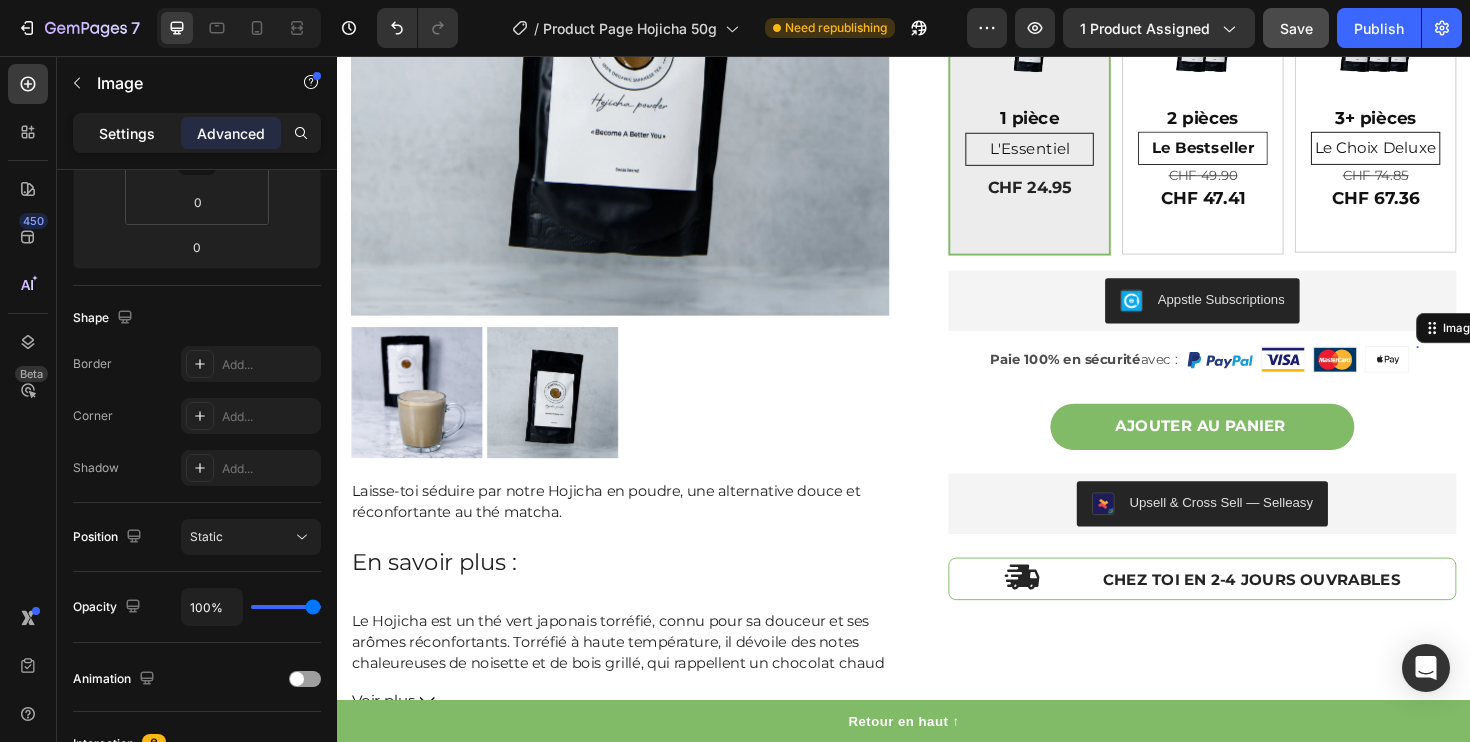 click on "Settings" at bounding box center [127, 133] 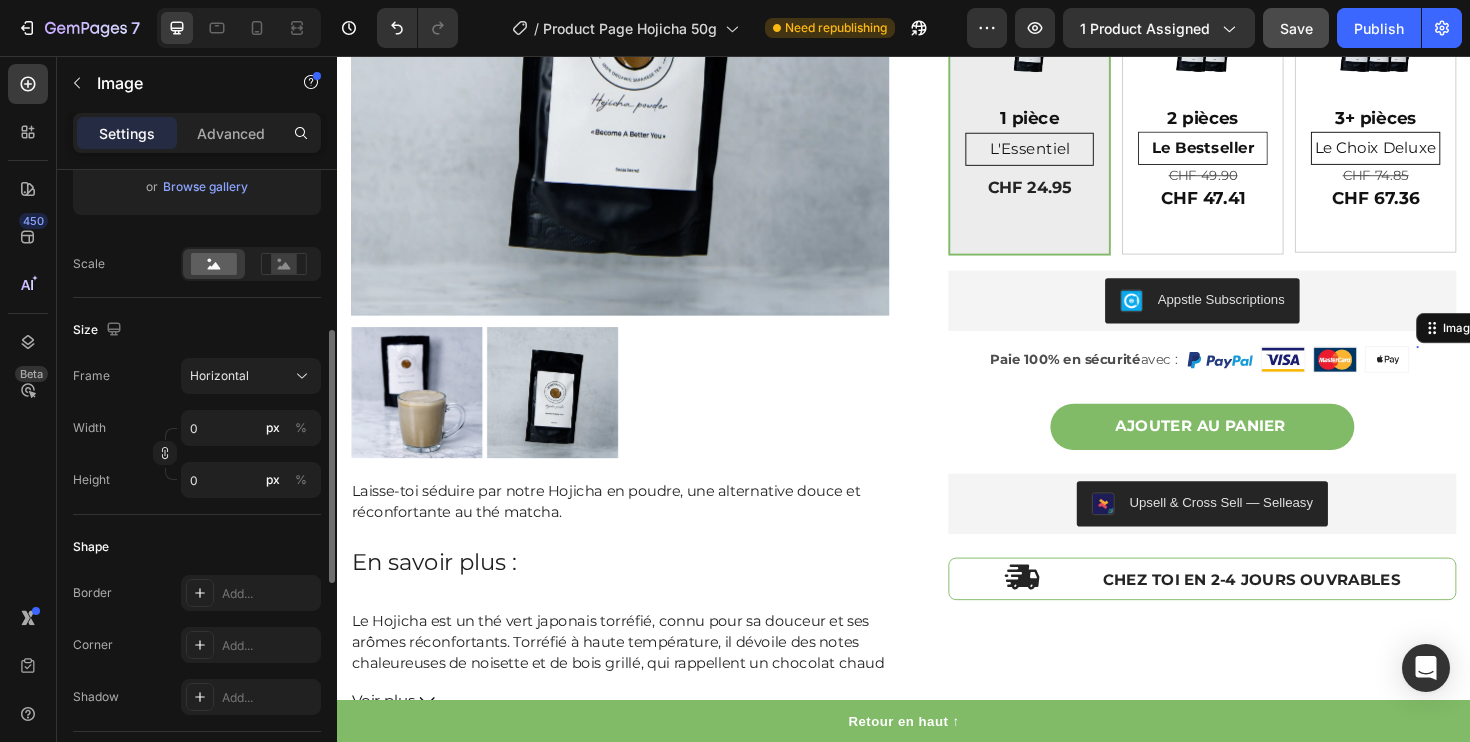 click on "Width 0 px % Height 0 px %" at bounding box center (197, 454) 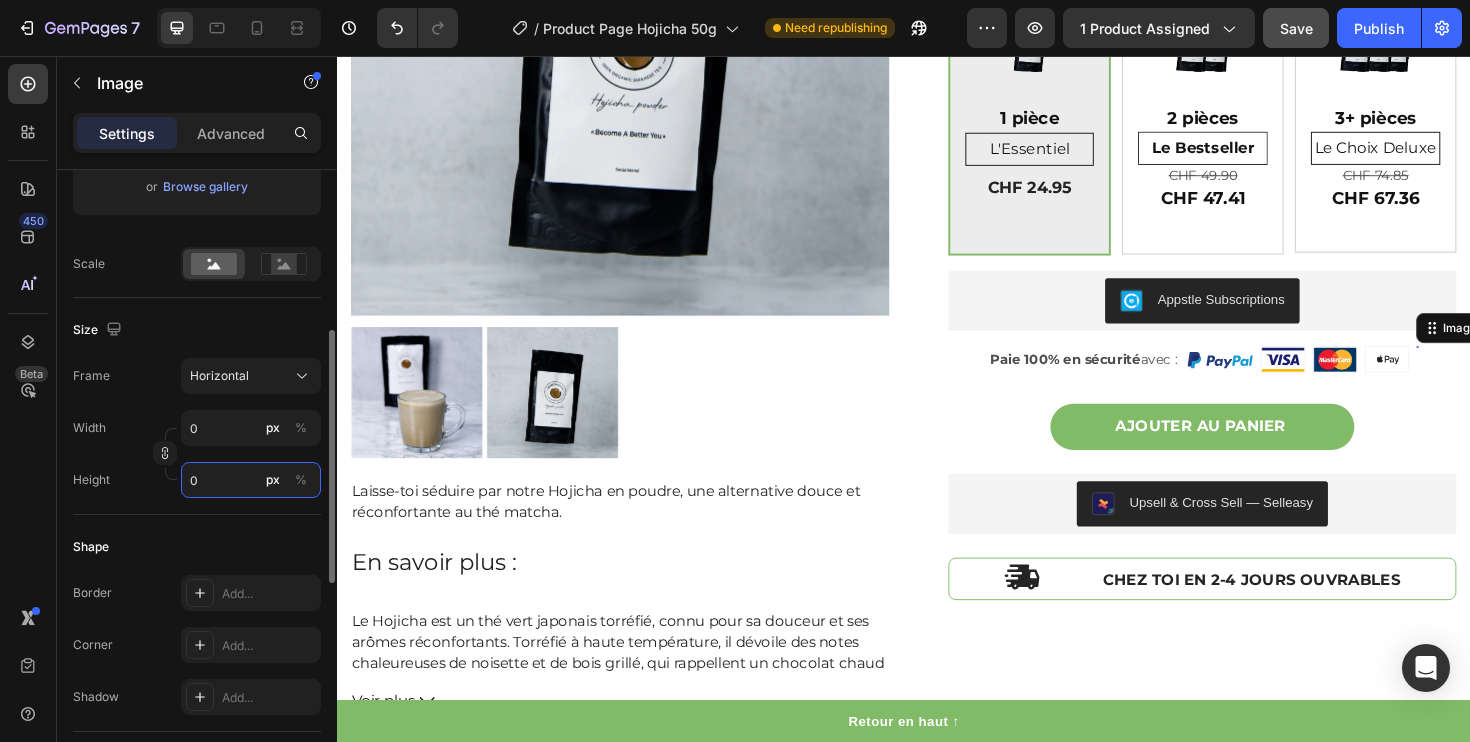 click on "0" at bounding box center (251, 480) 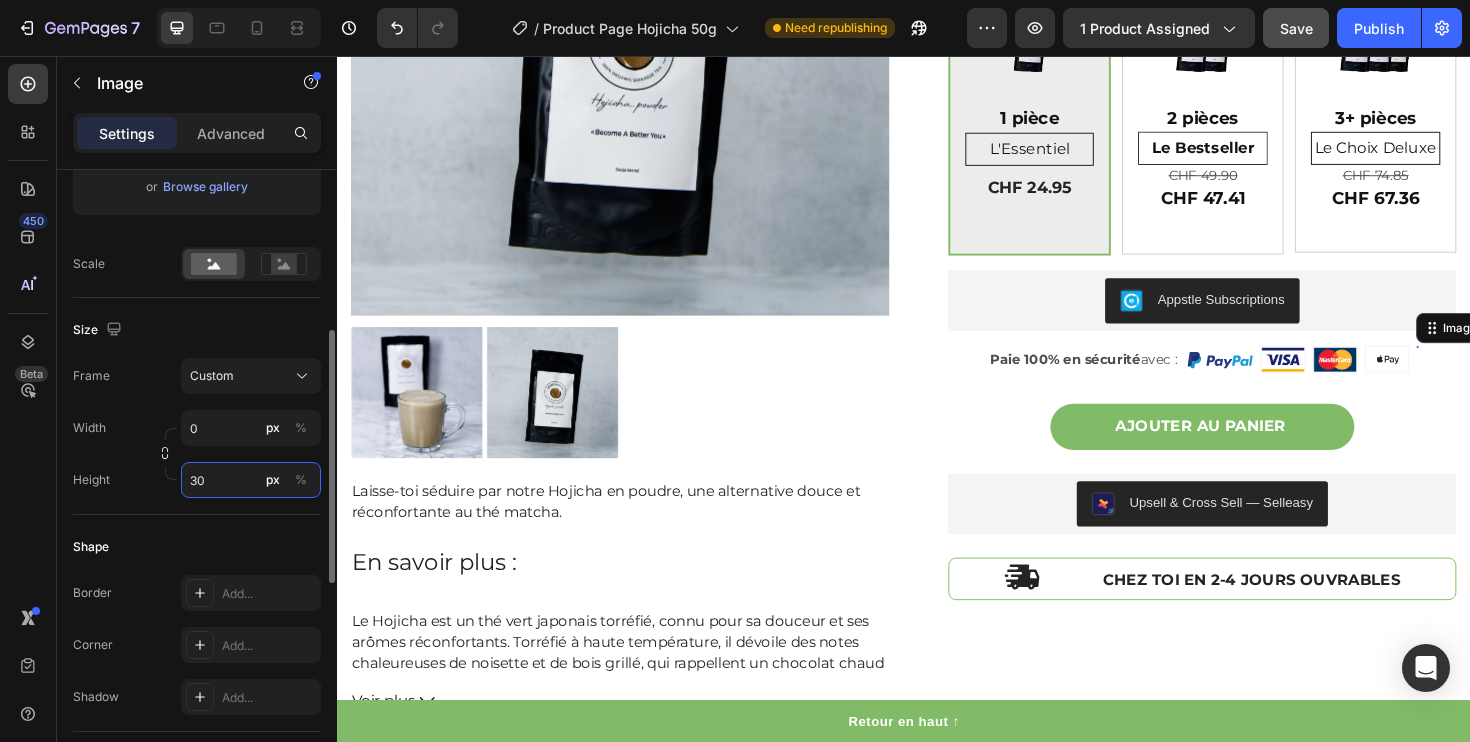type on "30" 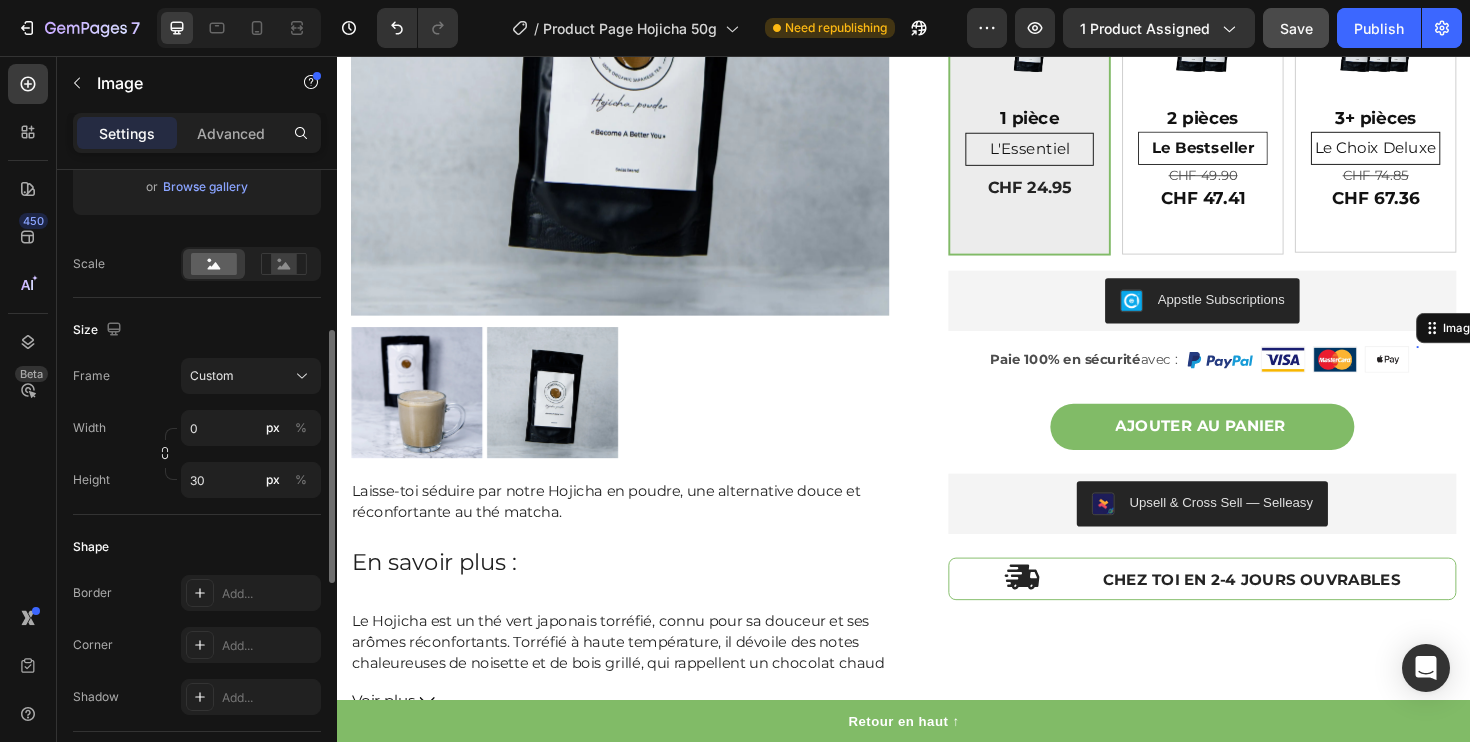 click on "Shape" at bounding box center [197, 547] 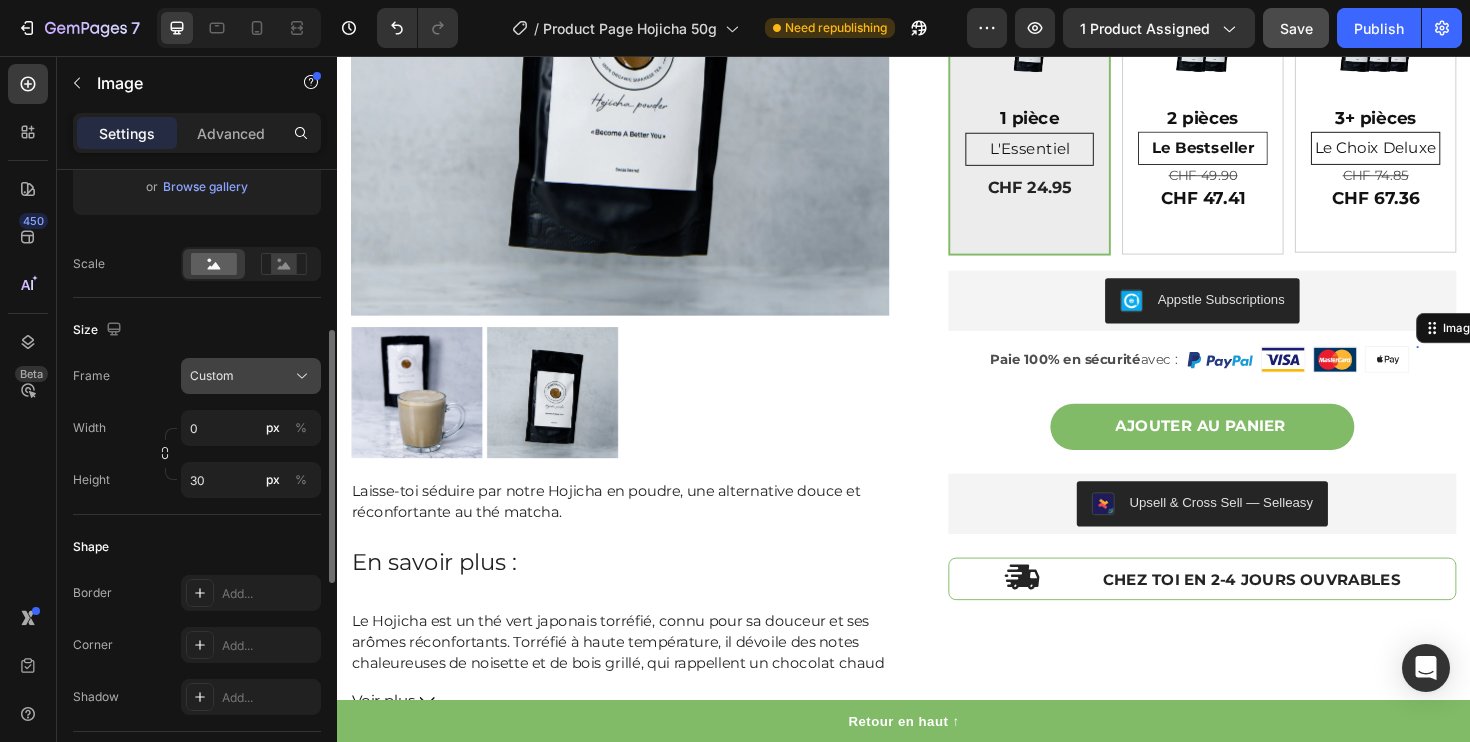 click on "Custom" at bounding box center [212, 376] 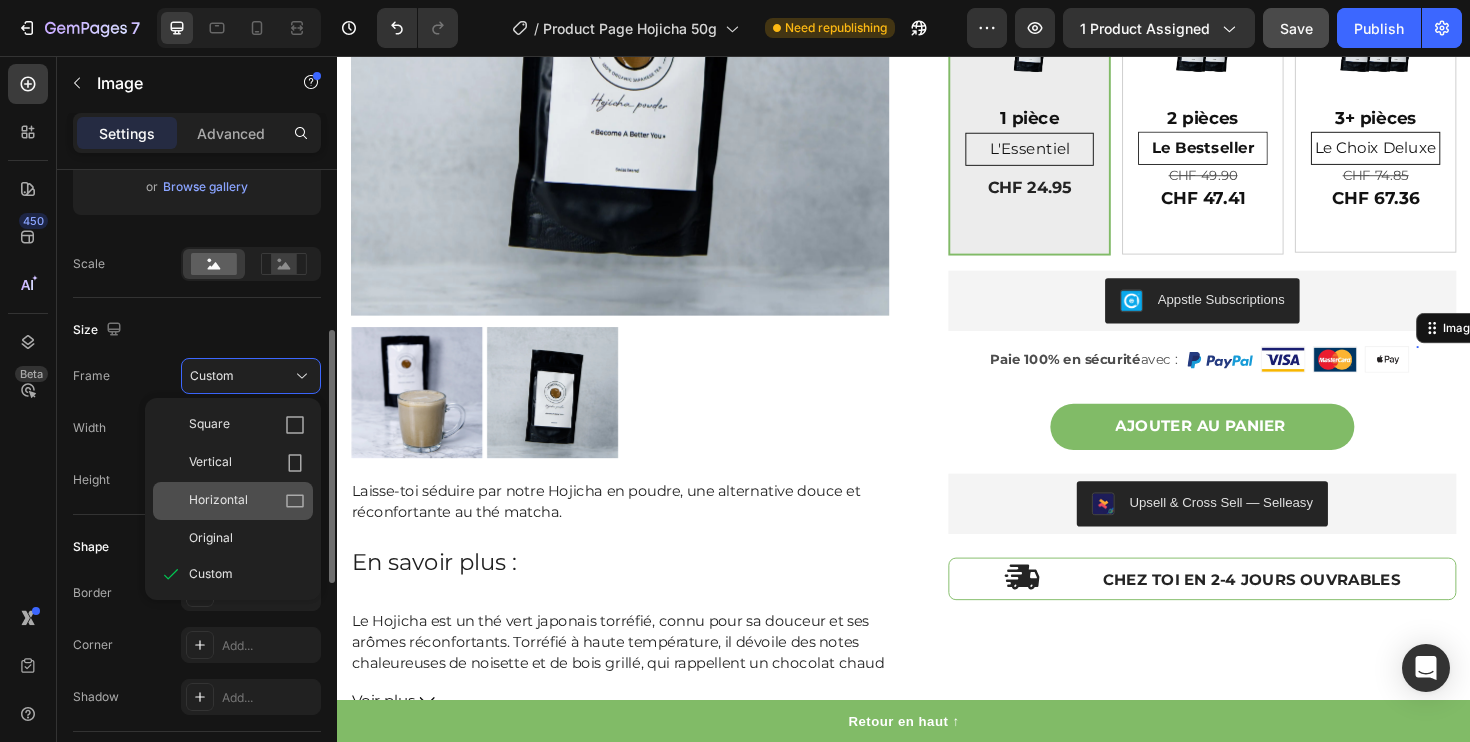 click on "Horizontal" 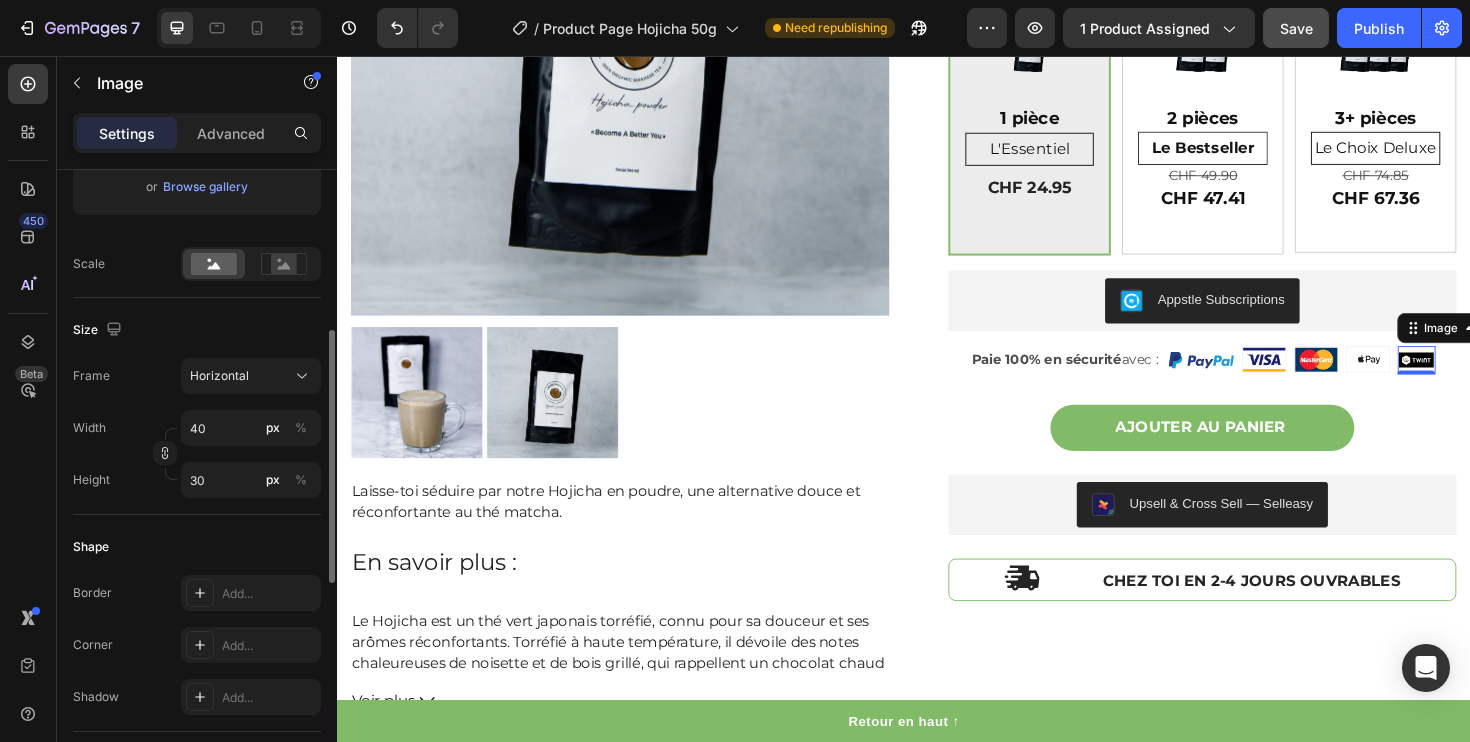 click on "Size" at bounding box center (197, 330) 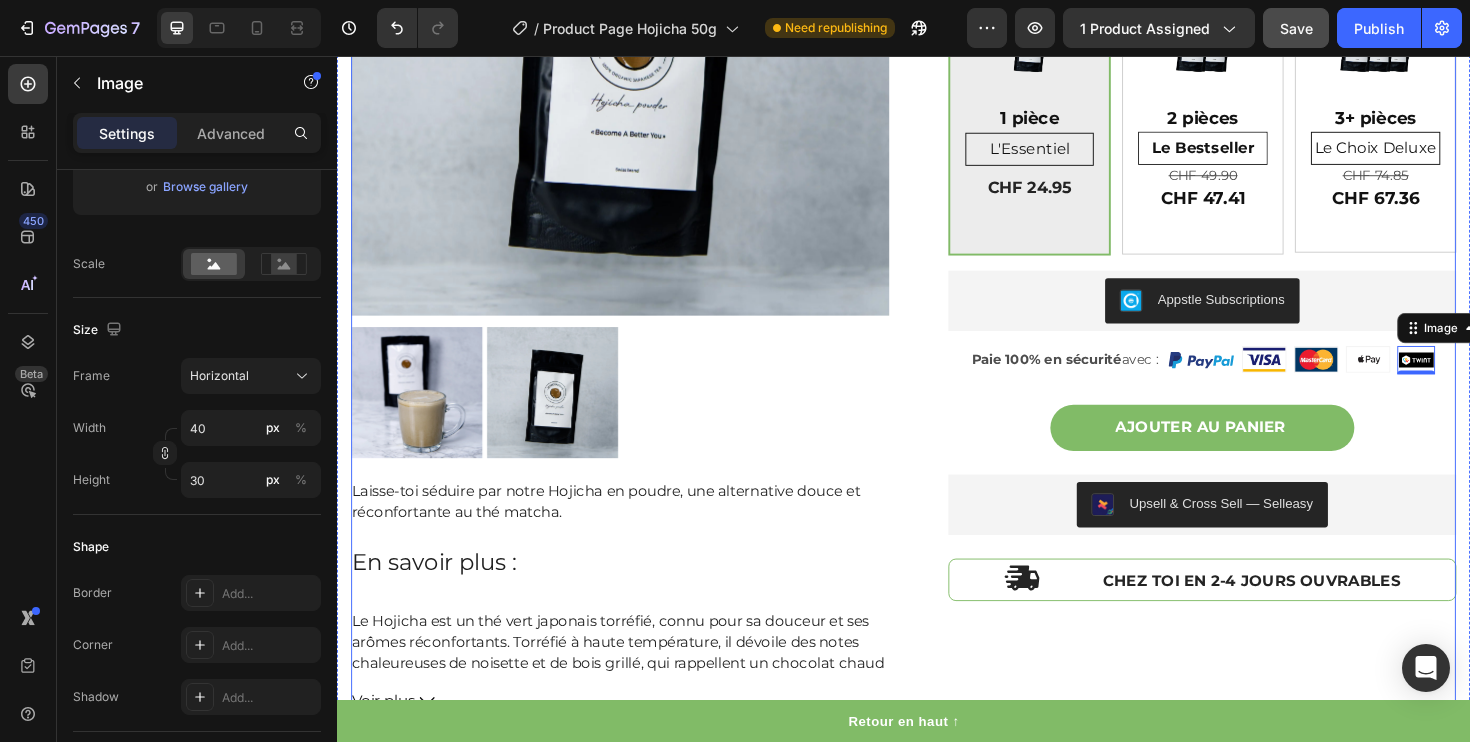 click on "Product Images   Laisse-toi séduire par notre Hojicha en poudre, une alternative douce et réconfortante au thé matcha.
En savoir plus :
Le Hojicha est un thé vert japonais torréfié, connu pour sa douceur et ses arômes réconfortants. Torréfié à haute température, il dévoile des notes chaleureuses de noisette et de bois grillé, qui rappellent un chocolat chaud ou un café au lait... mais avec un taux de caféine réduit.
Notre Hojicha en poudre est fabriqué à partir de feuilles soigneusement sélectionnées dans la région de Kagoshima, au sud du Japon, une terre volcanique réputée pour ses thés d'exception. Sa texture fine permet une préparation facile, idéale pour des hojicha lattes onctueux ou un thé léger à tout moment de la journée.
Pourquoi choisir notre Hojicha ?
🍂   Saveur toastée et ronde : Arômes de noisette, légères notes caramélisées, sans amertume ni astringence.
🍂
🍂
Les bienfaits d'un thé vert torréfié japonais
✅" at bounding box center [937, 241] 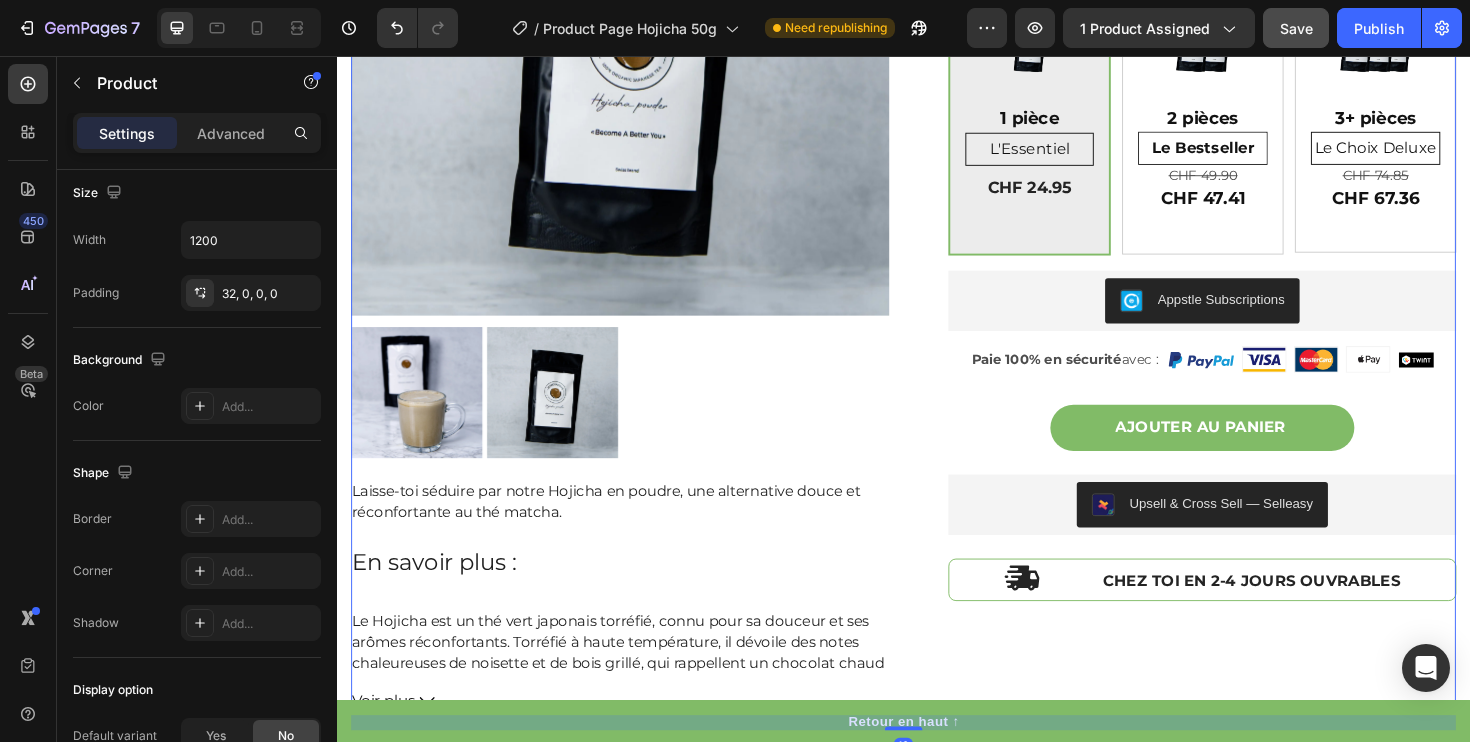 scroll, scrollTop: 0, scrollLeft: 0, axis: both 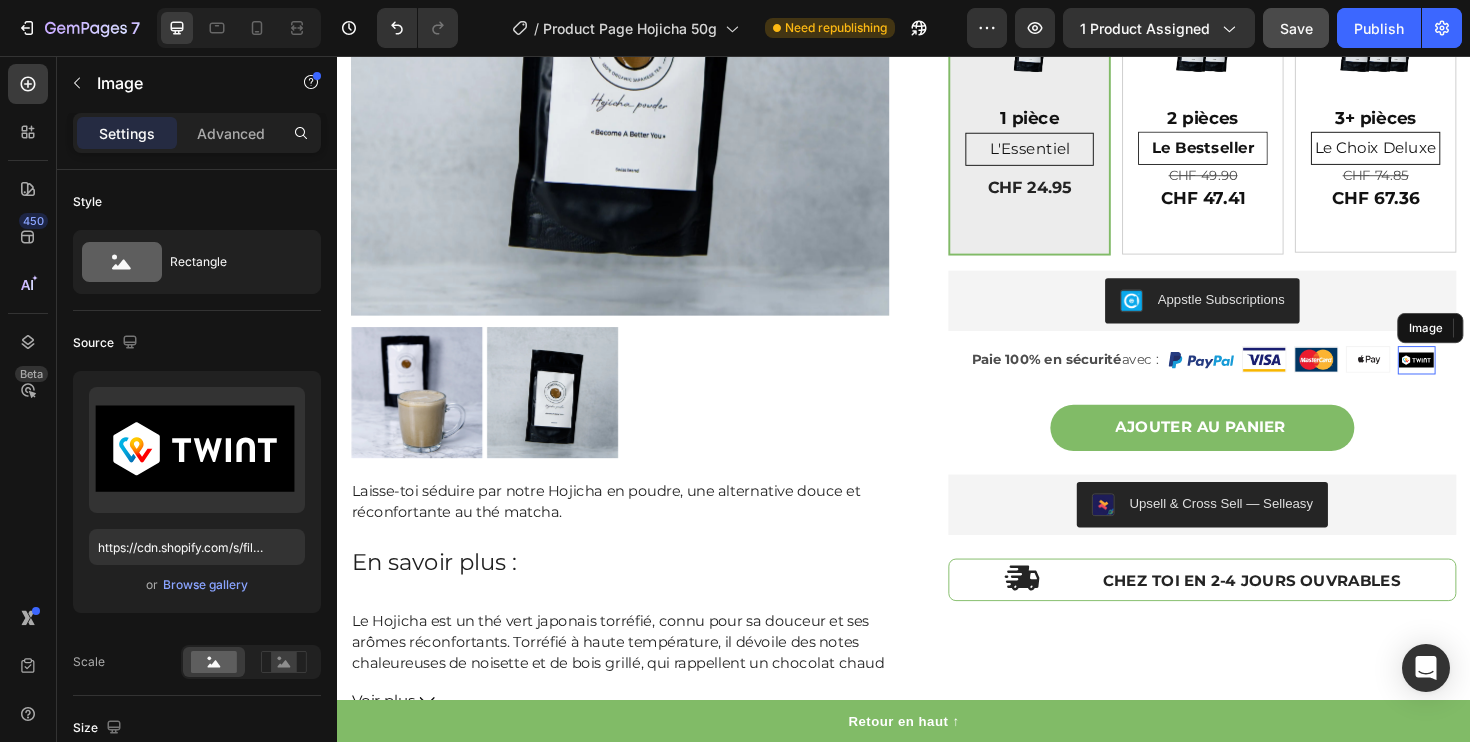 click at bounding box center (1480, 378) 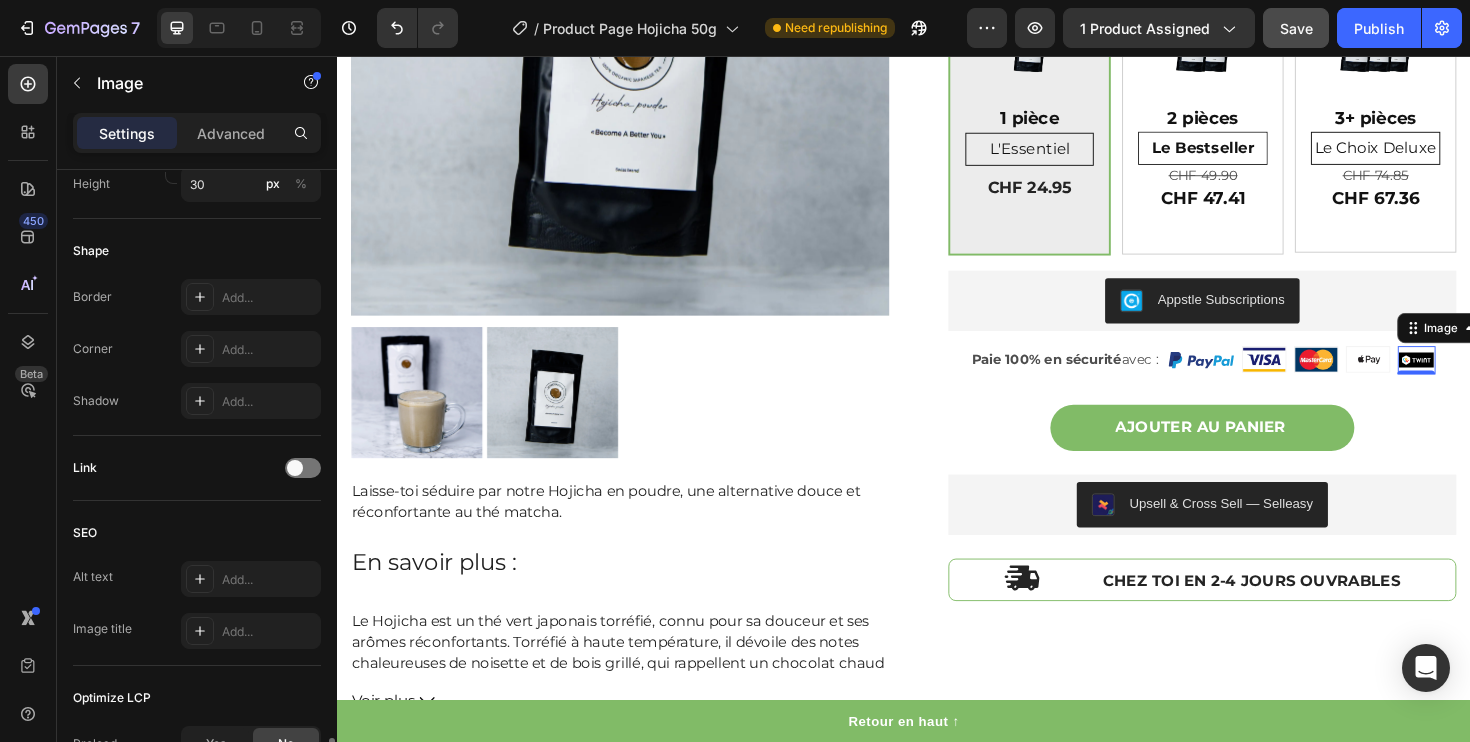 scroll, scrollTop: 931, scrollLeft: 0, axis: vertical 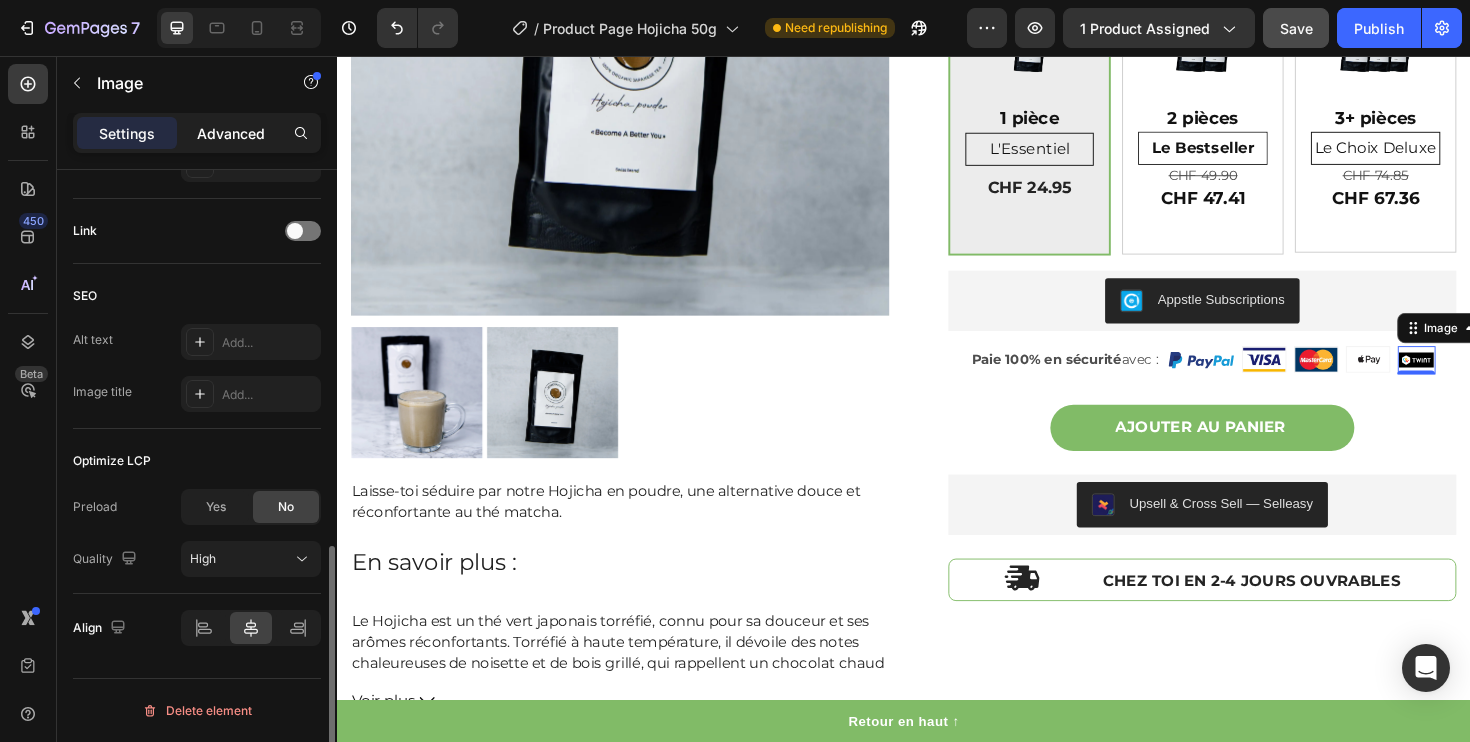 click on "Advanced" 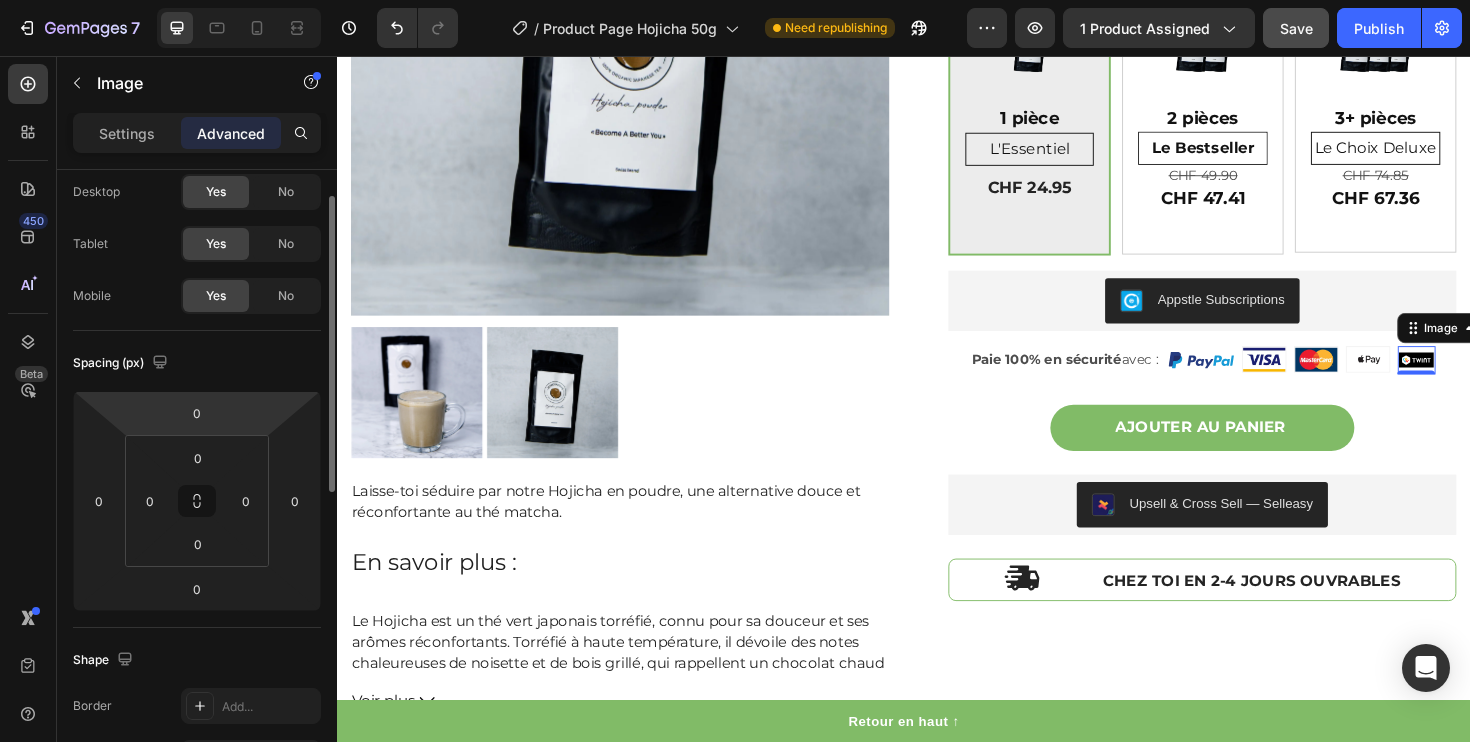 scroll, scrollTop: 0, scrollLeft: 0, axis: both 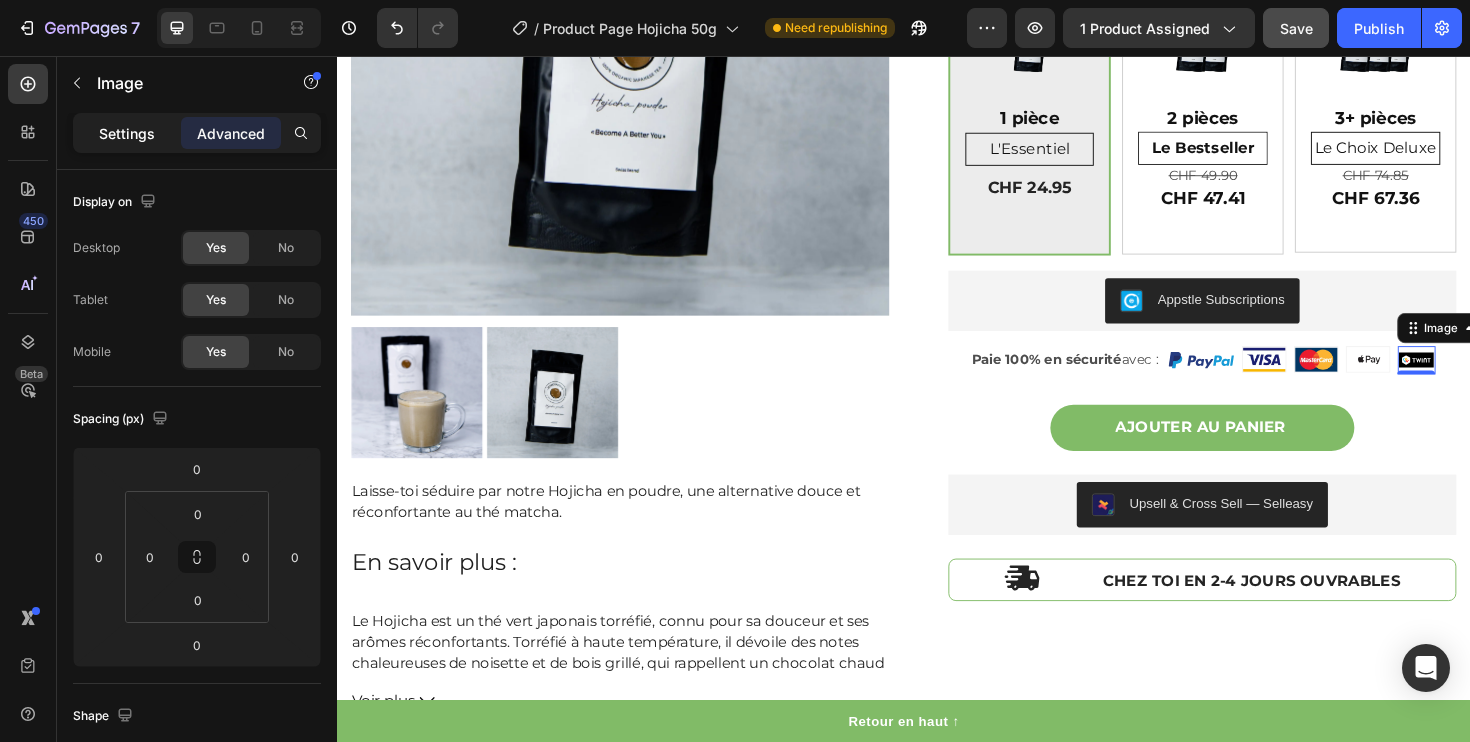 click on "Settings" at bounding box center (127, 133) 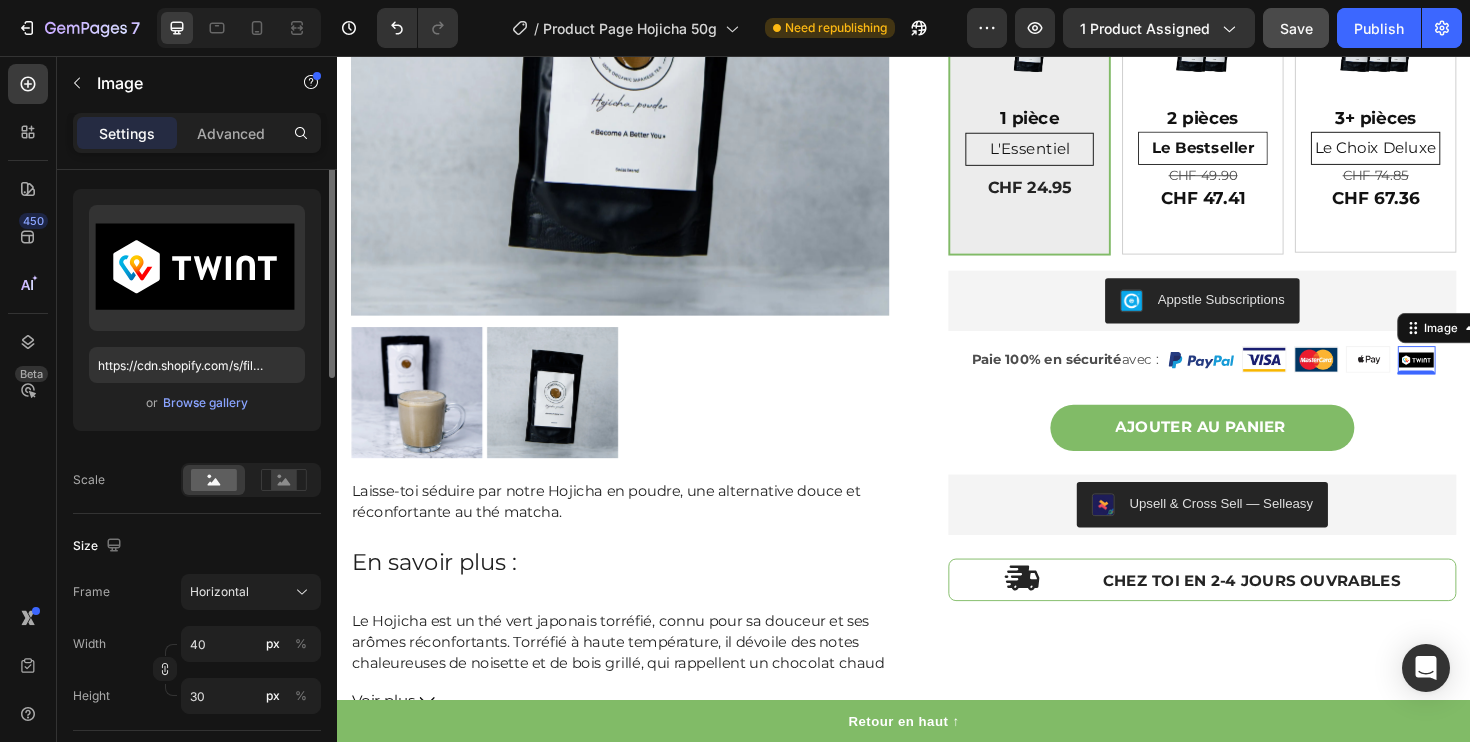 scroll, scrollTop: 225, scrollLeft: 0, axis: vertical 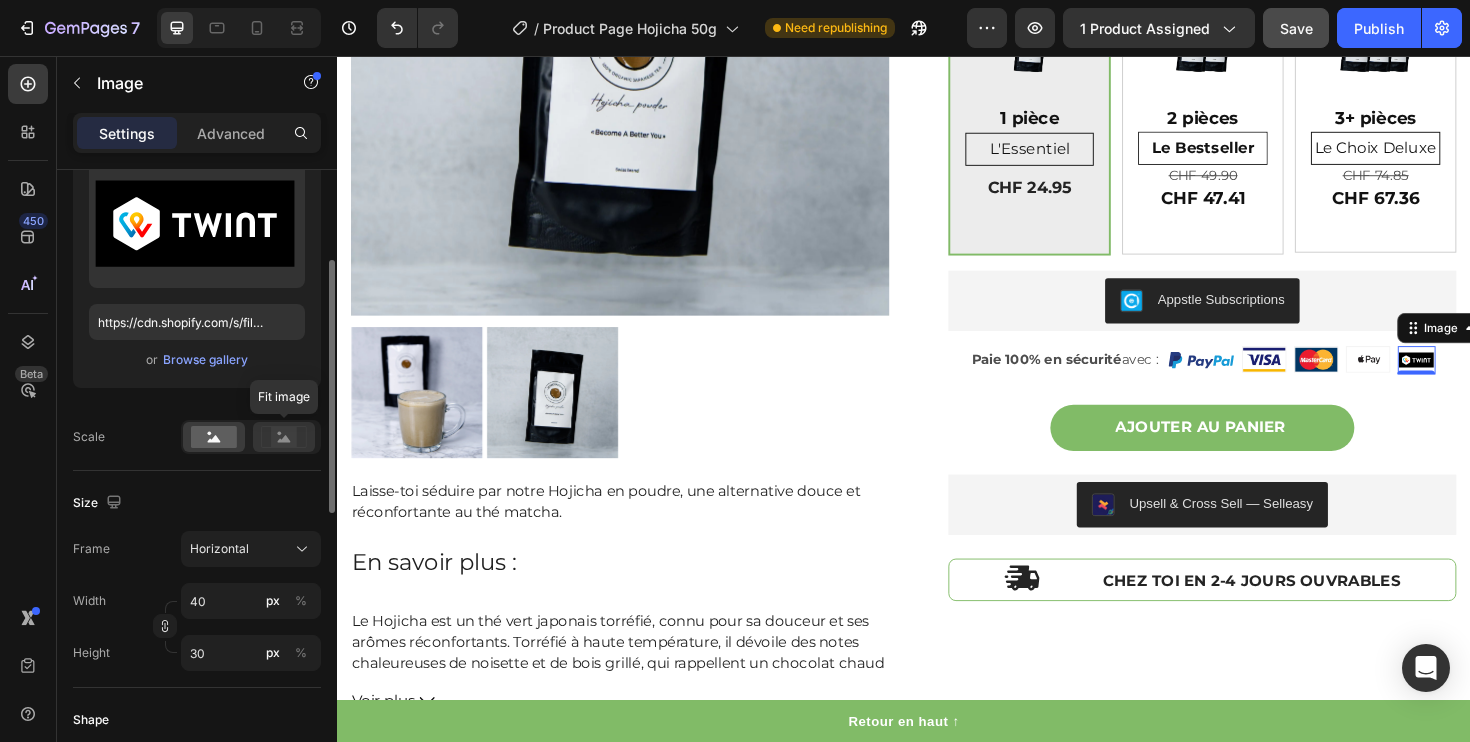 click 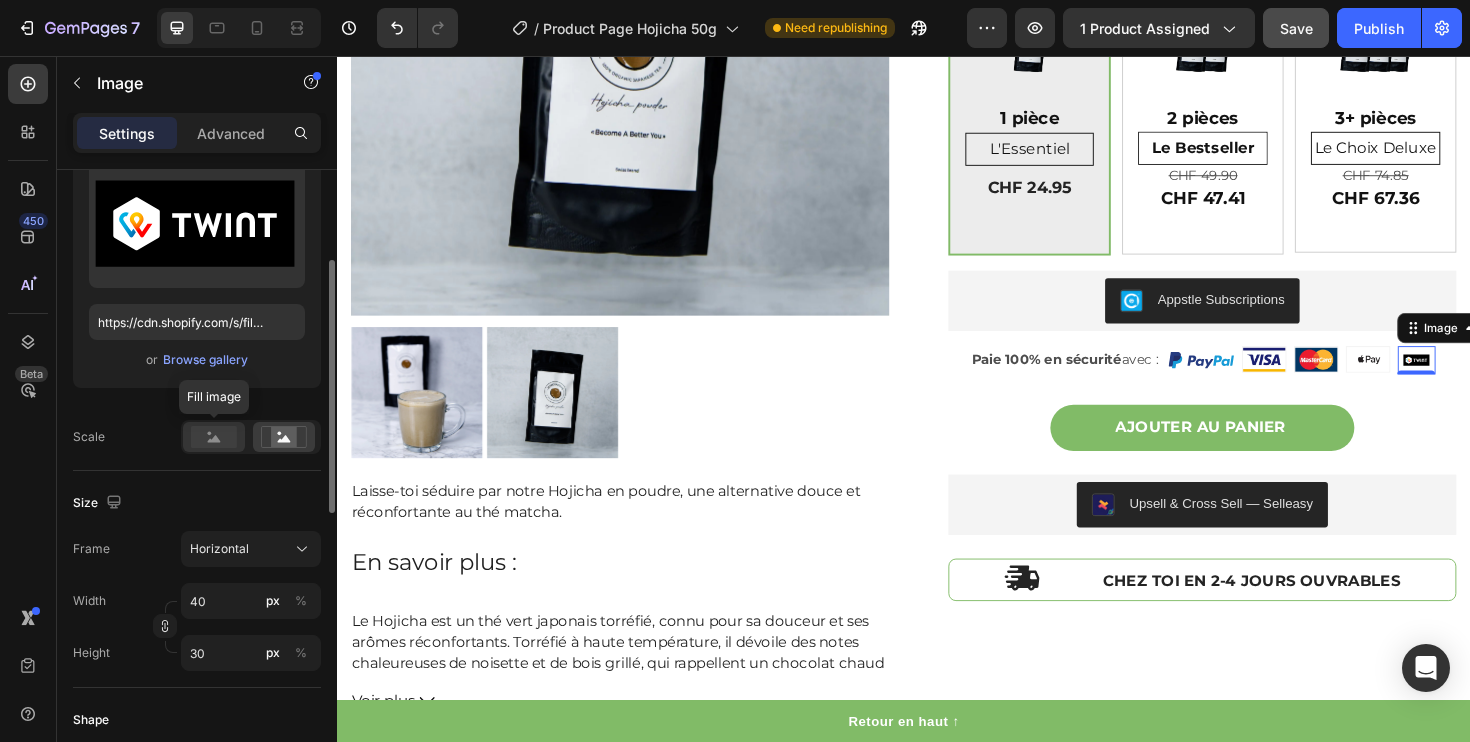 click 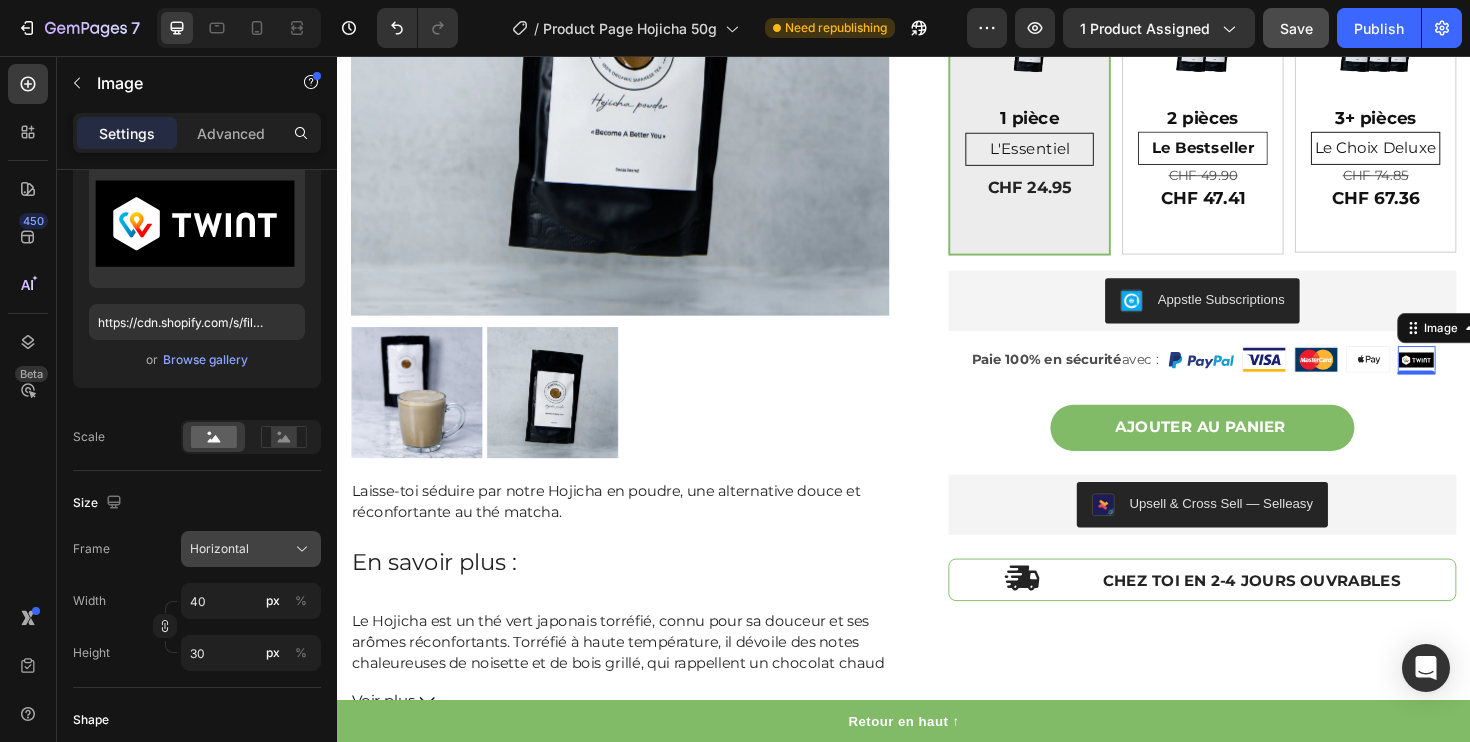 click on "Horizontal" 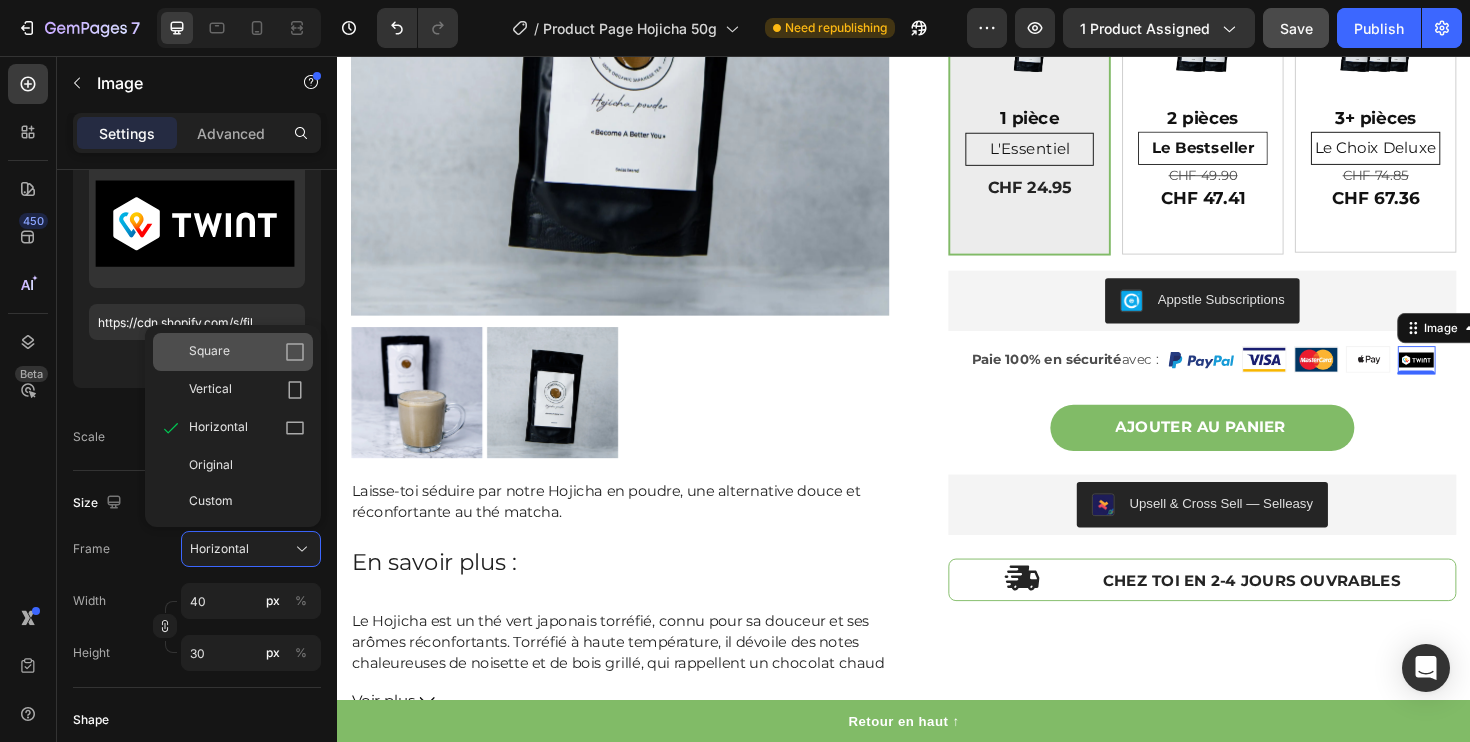 click 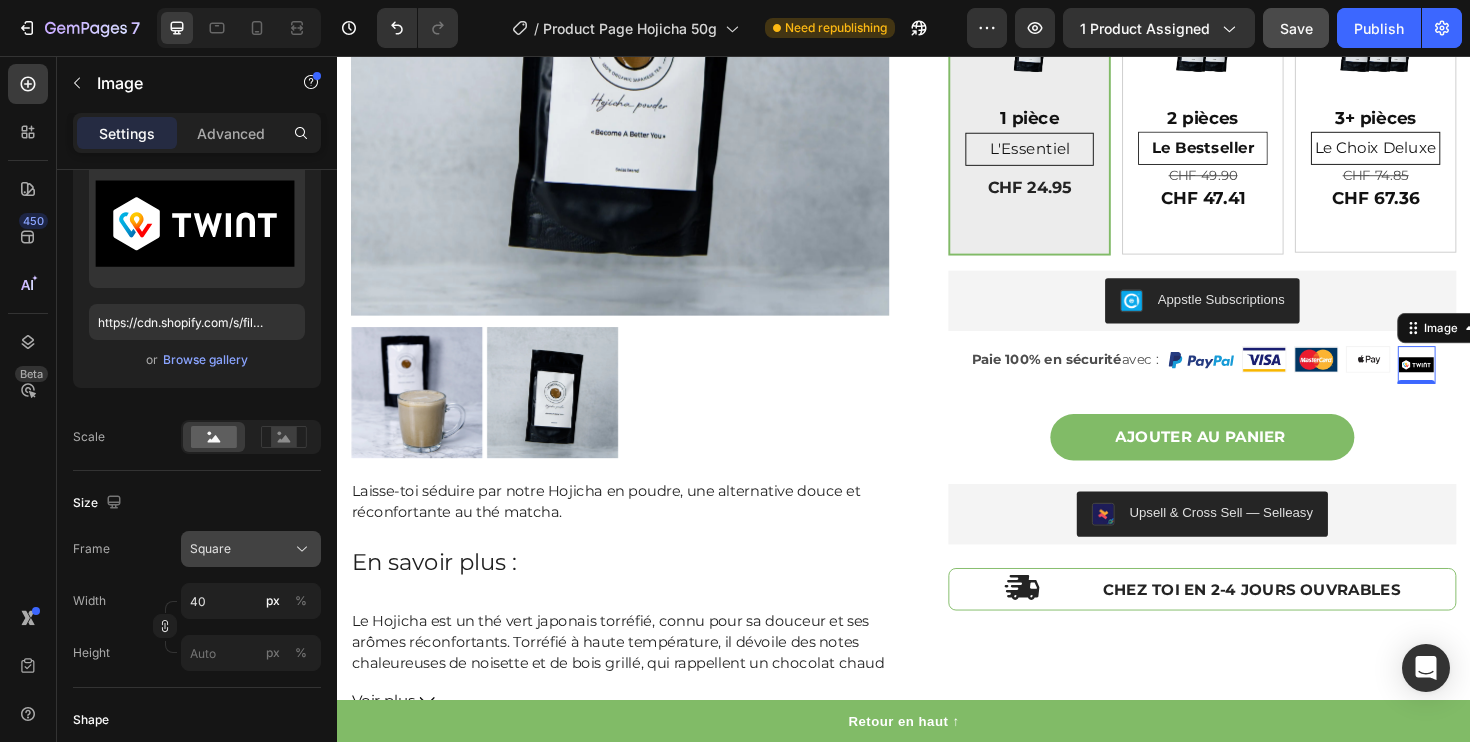 click on "Square" 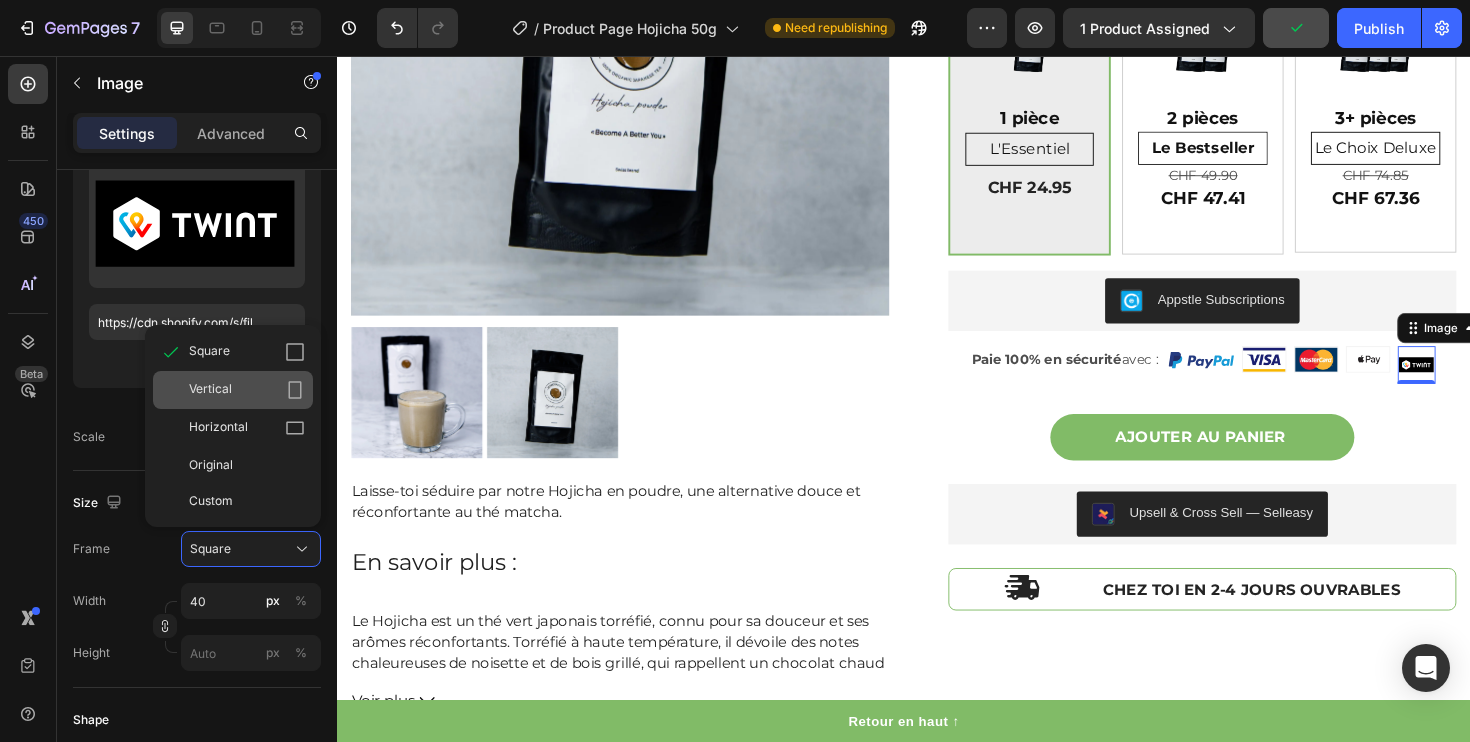 click on "Vertical" at bounding box center (247, 390) 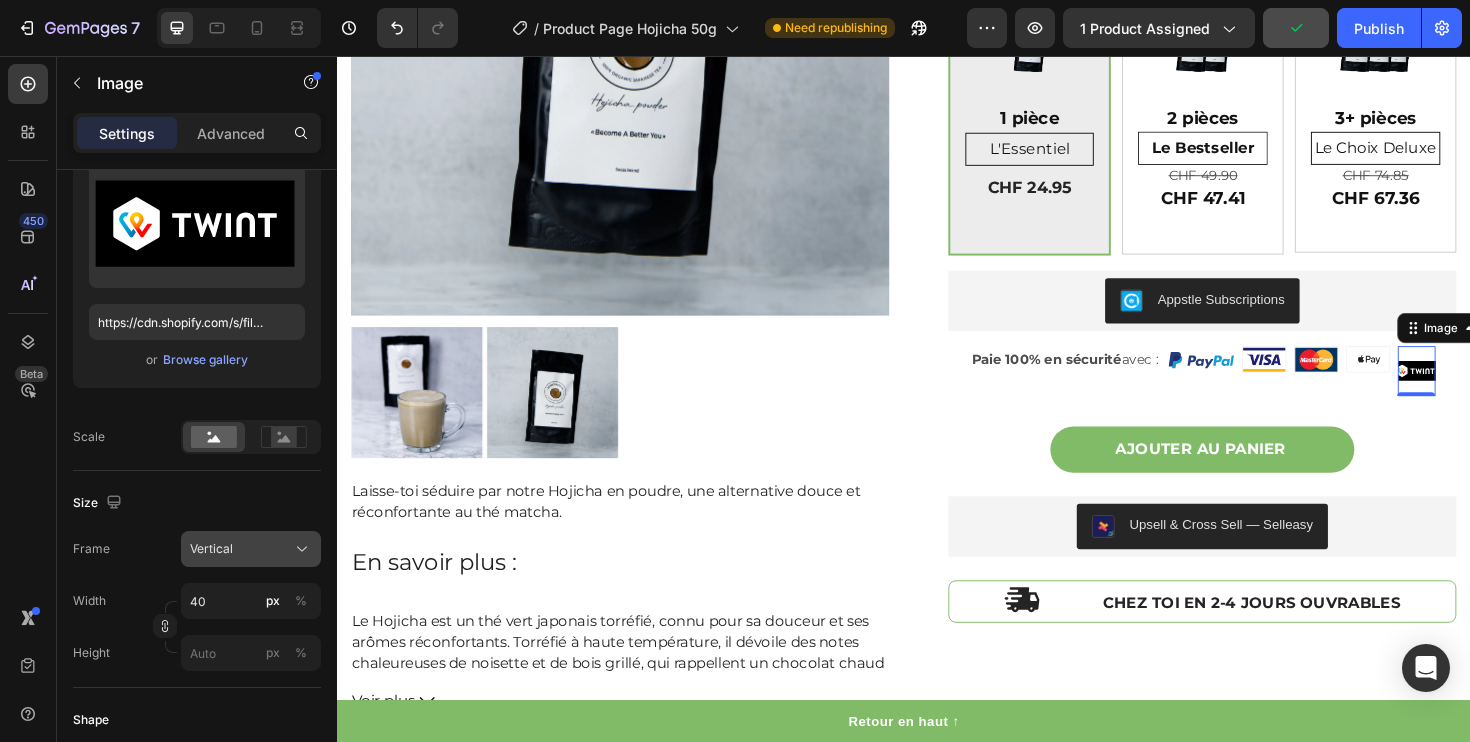 click on "Vertical" 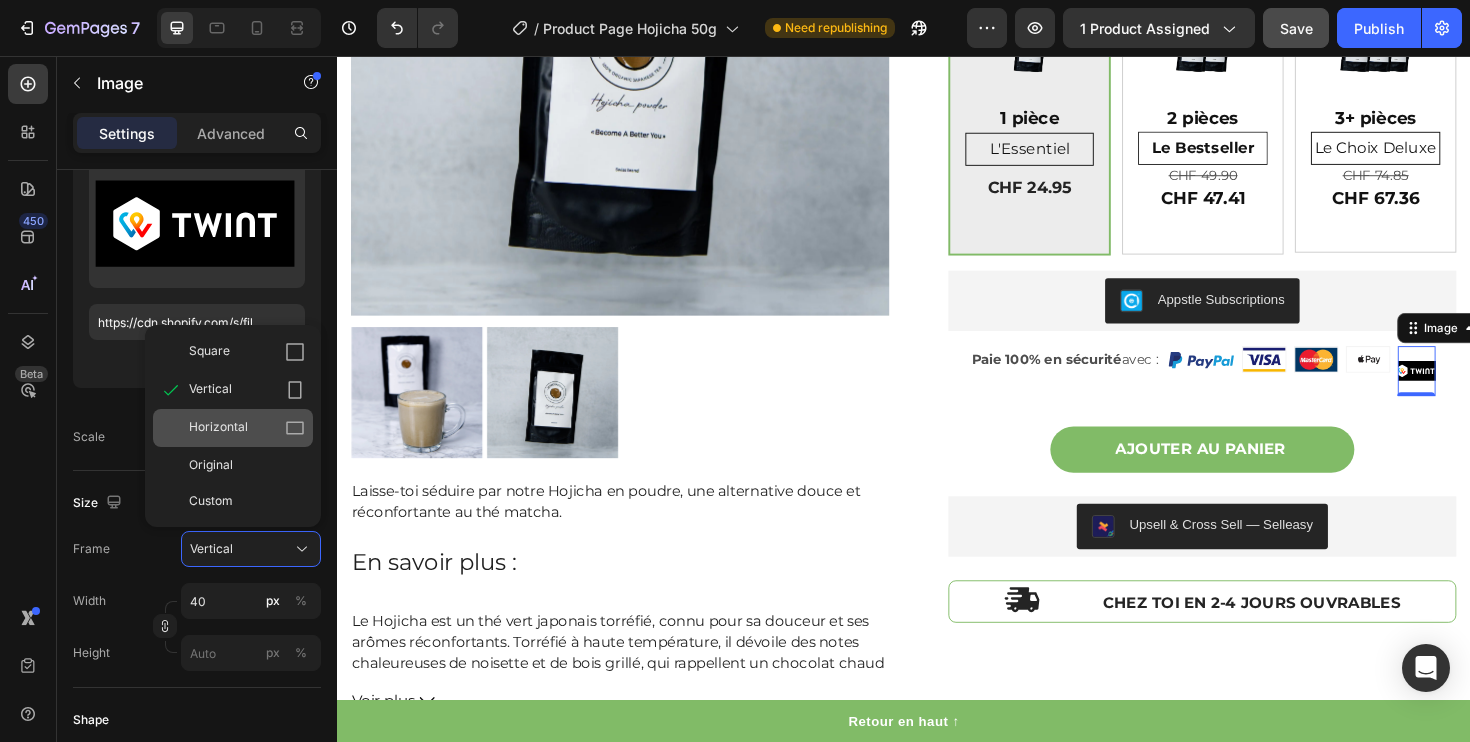 click on "Horizontal" at bounding box center [247, 428] 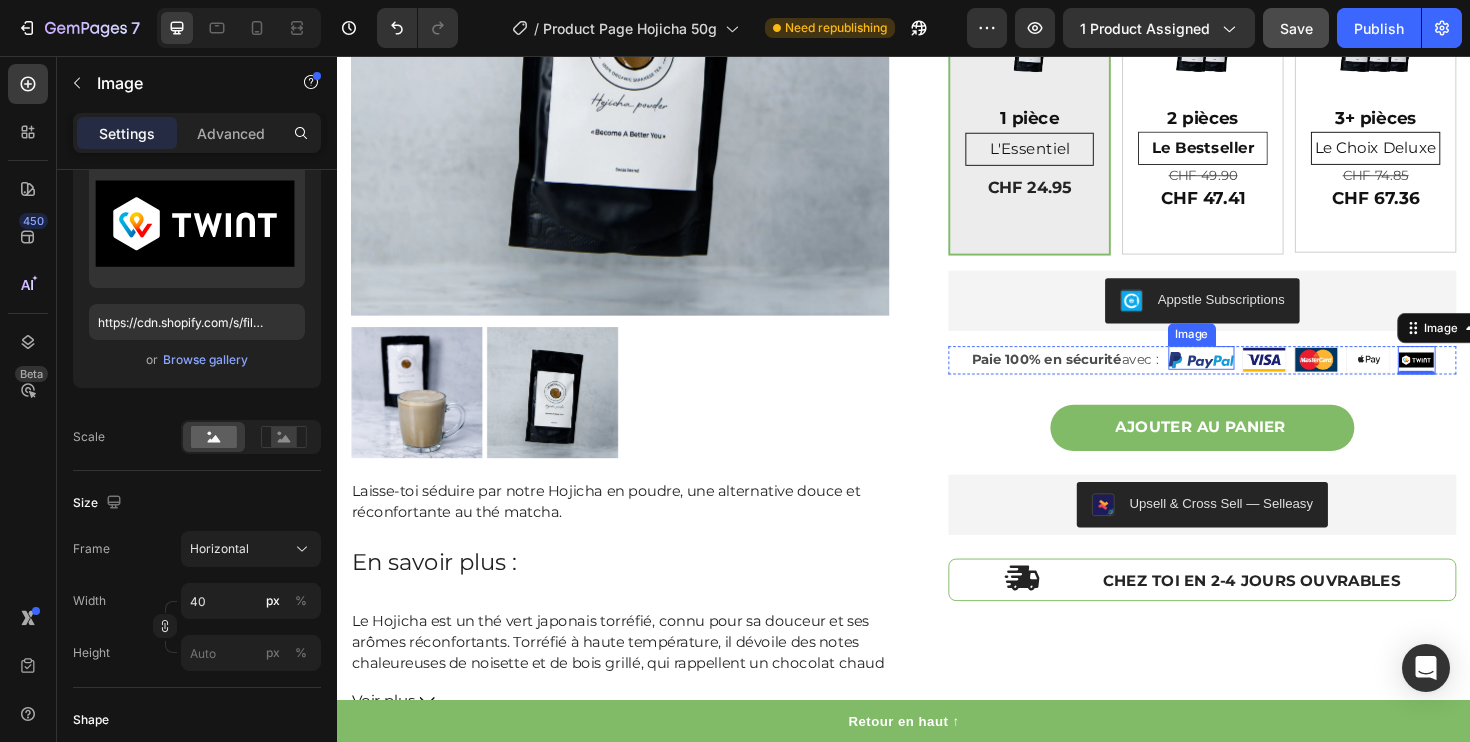 click at bounding box center (1252, 378) 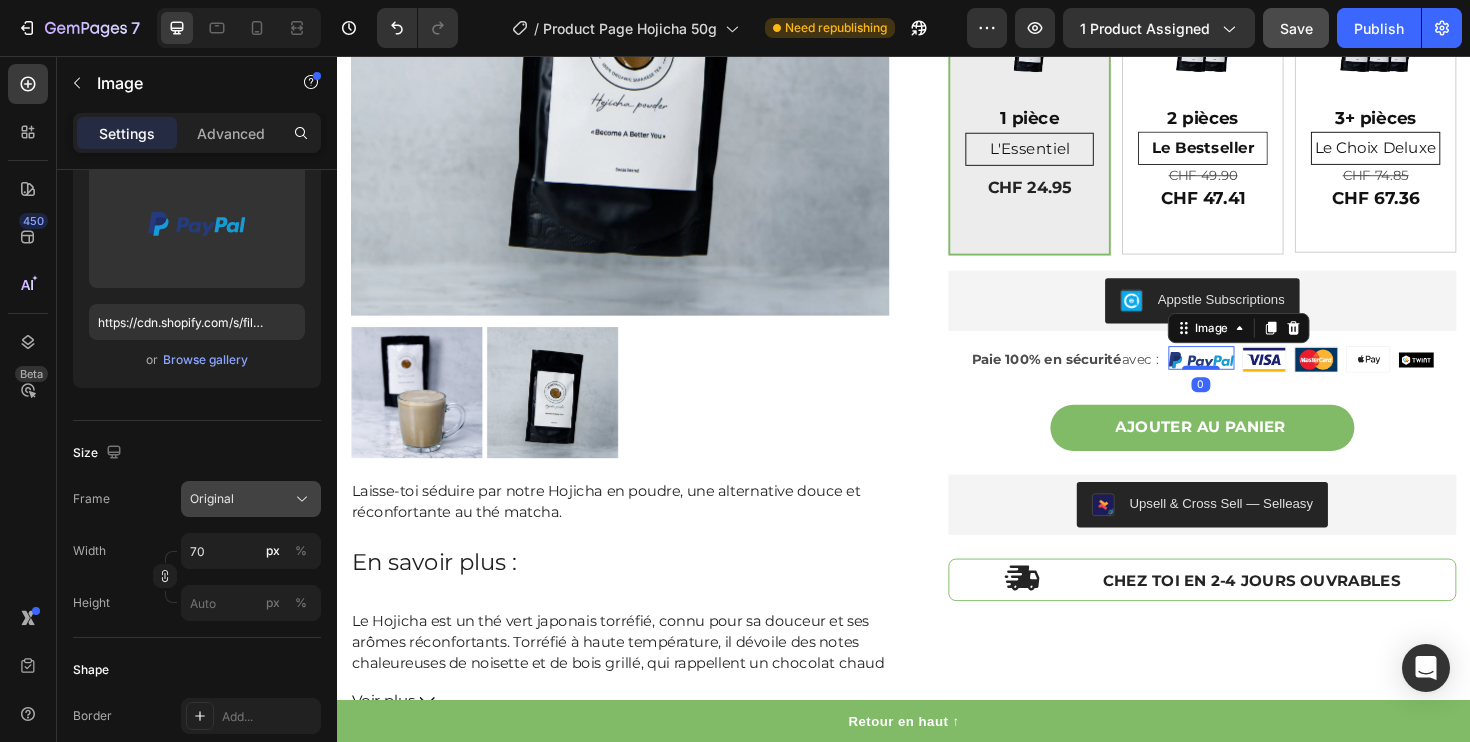 click 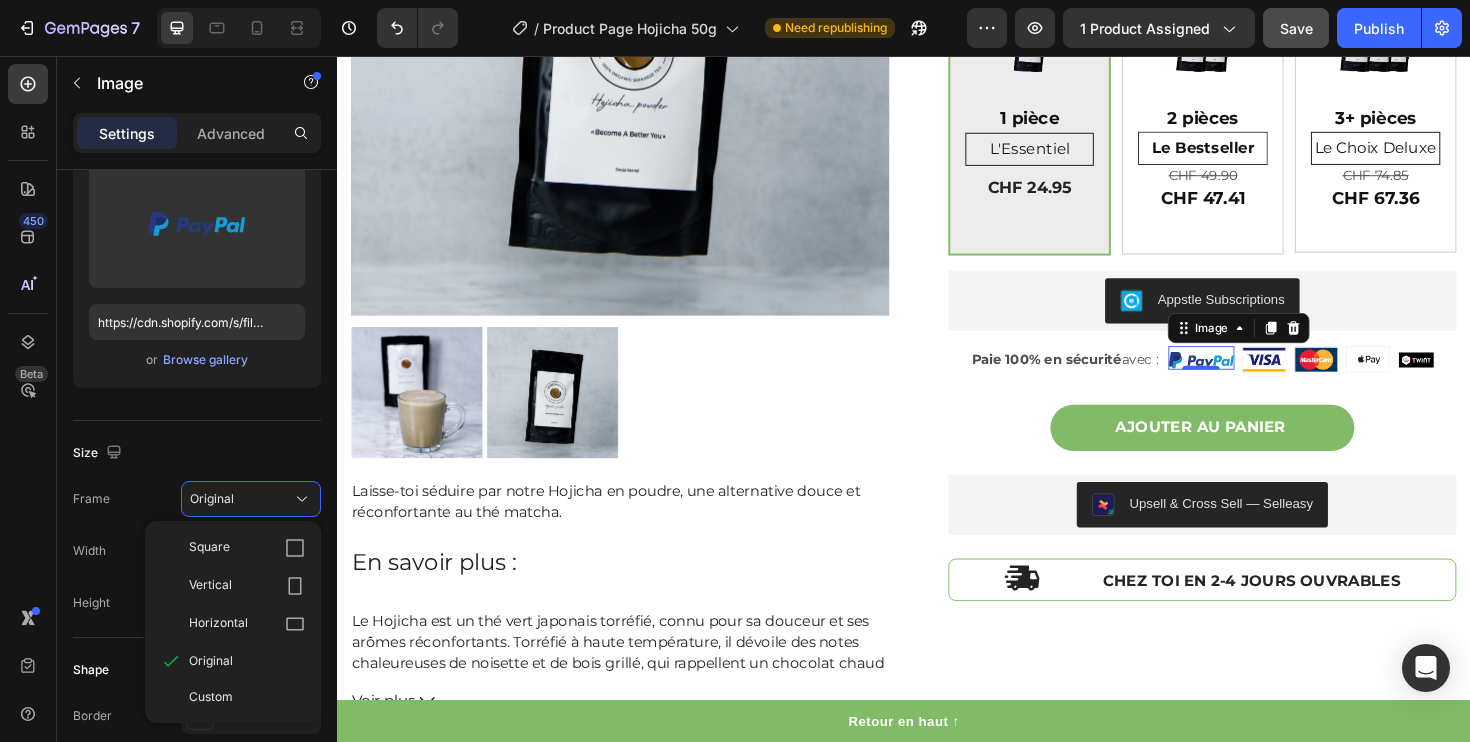click on "Size" at bounding box center [197, 453] 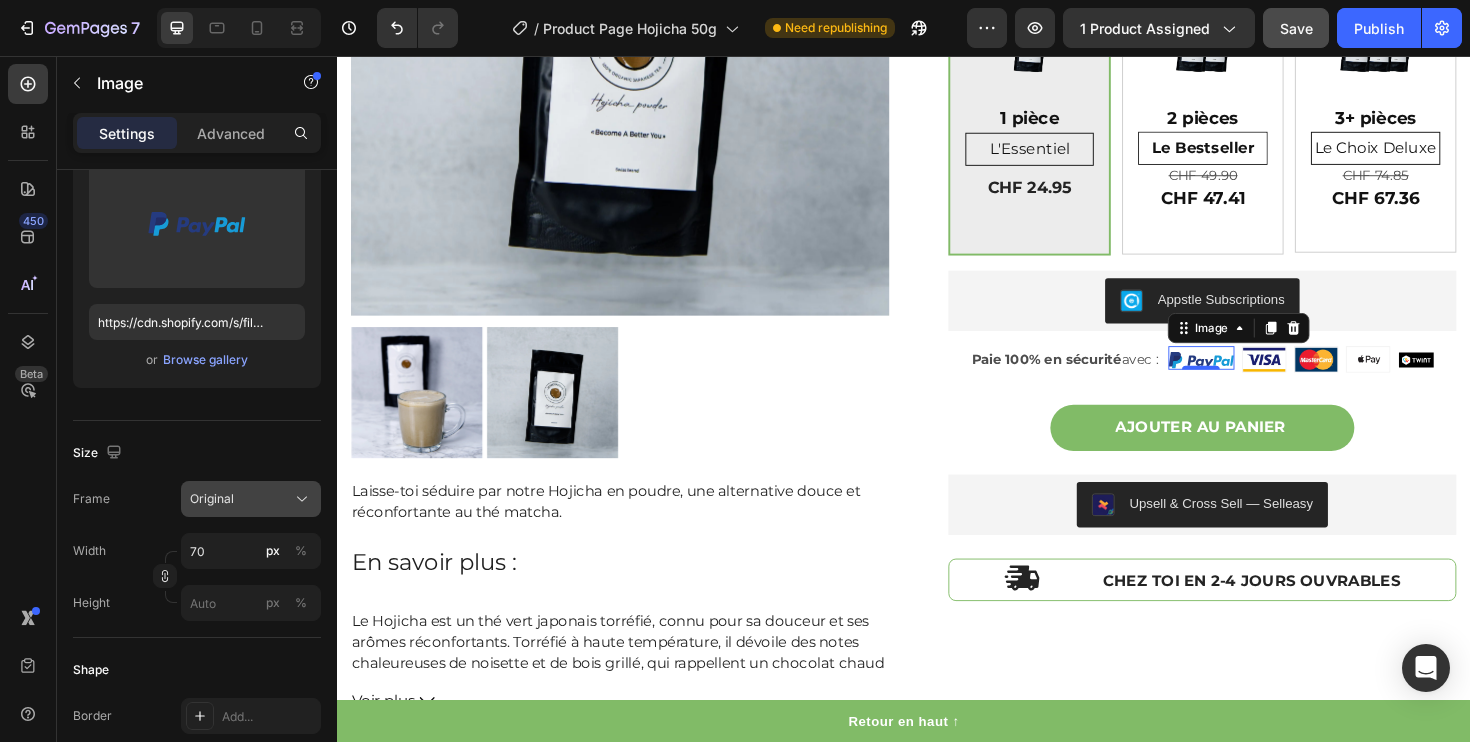 click on "Original" 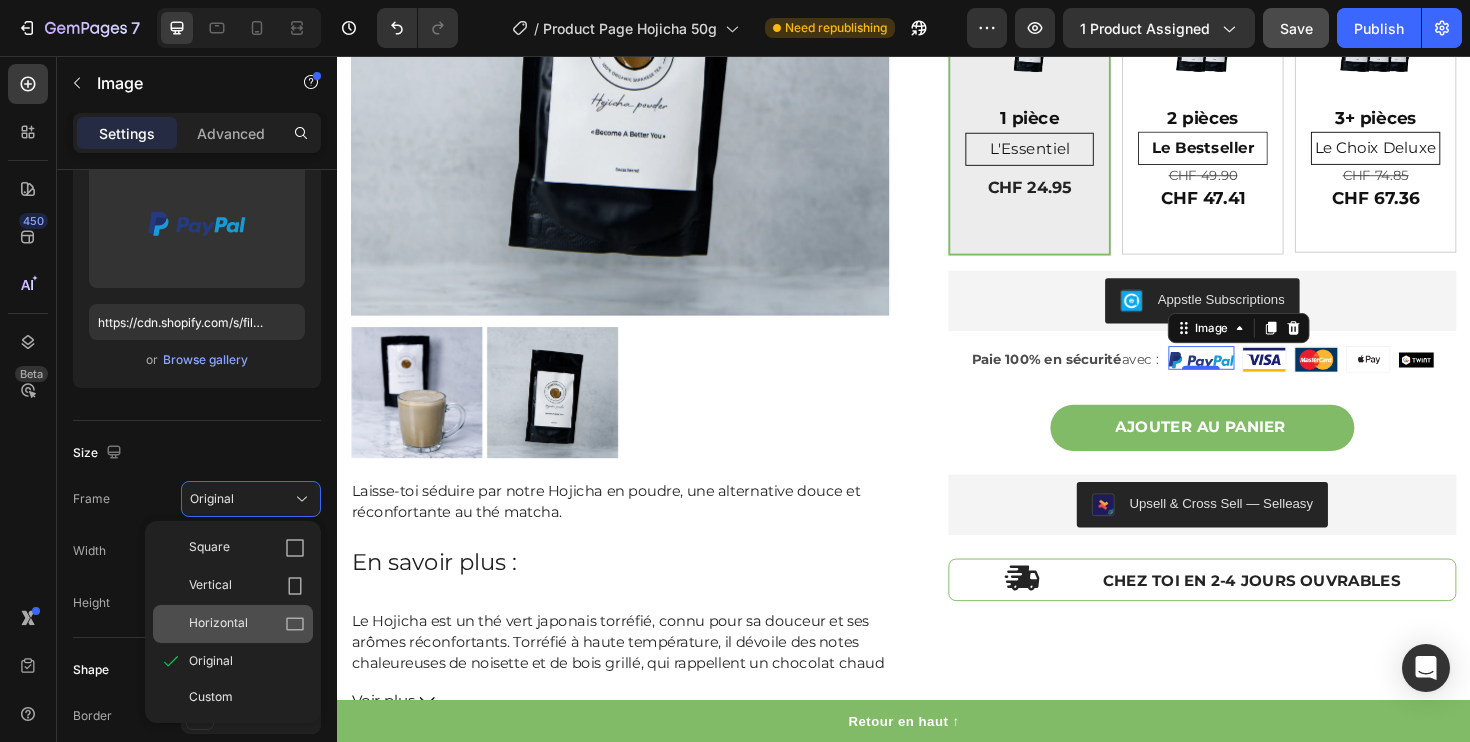 click on "Horizontal" at bounding box center [247, 624] 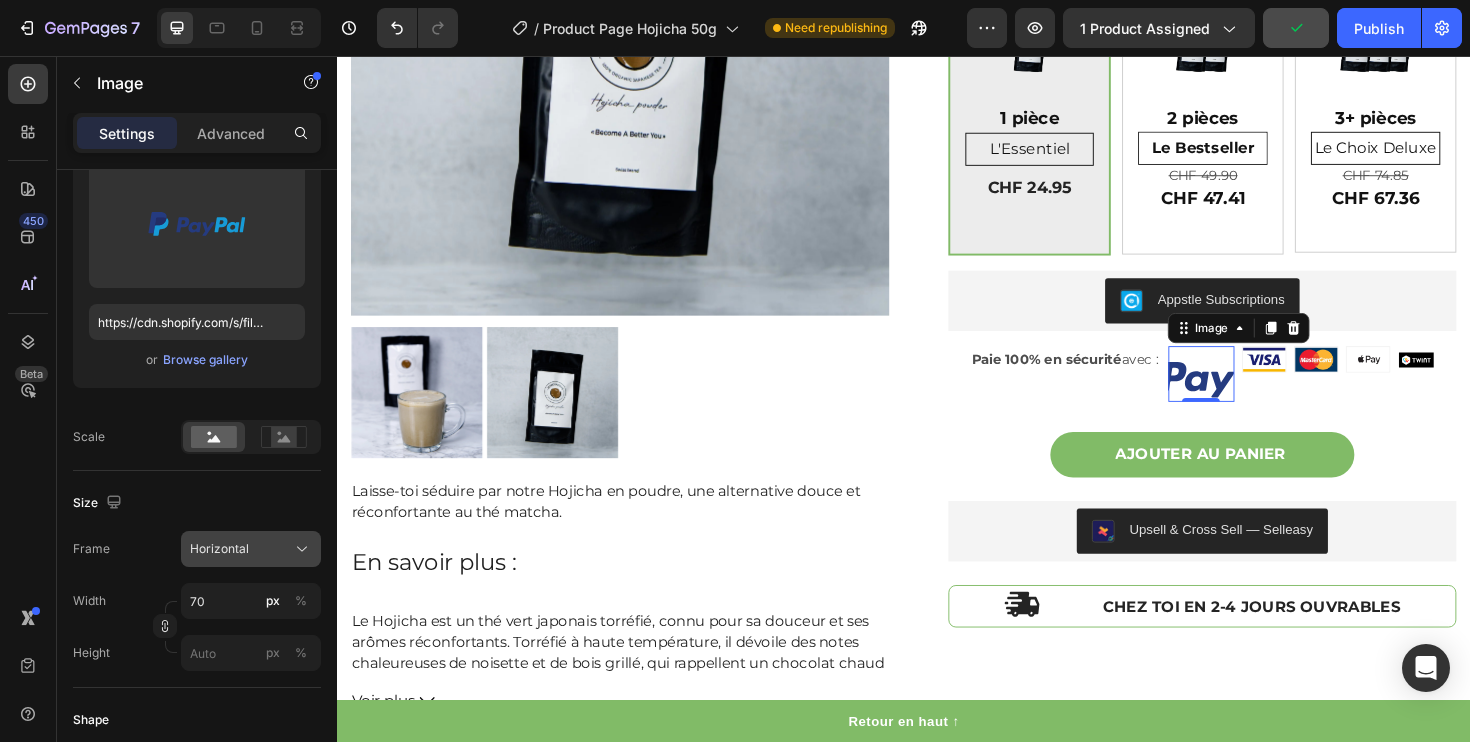 click on "Horizontal" at bounding box center [251, 549] 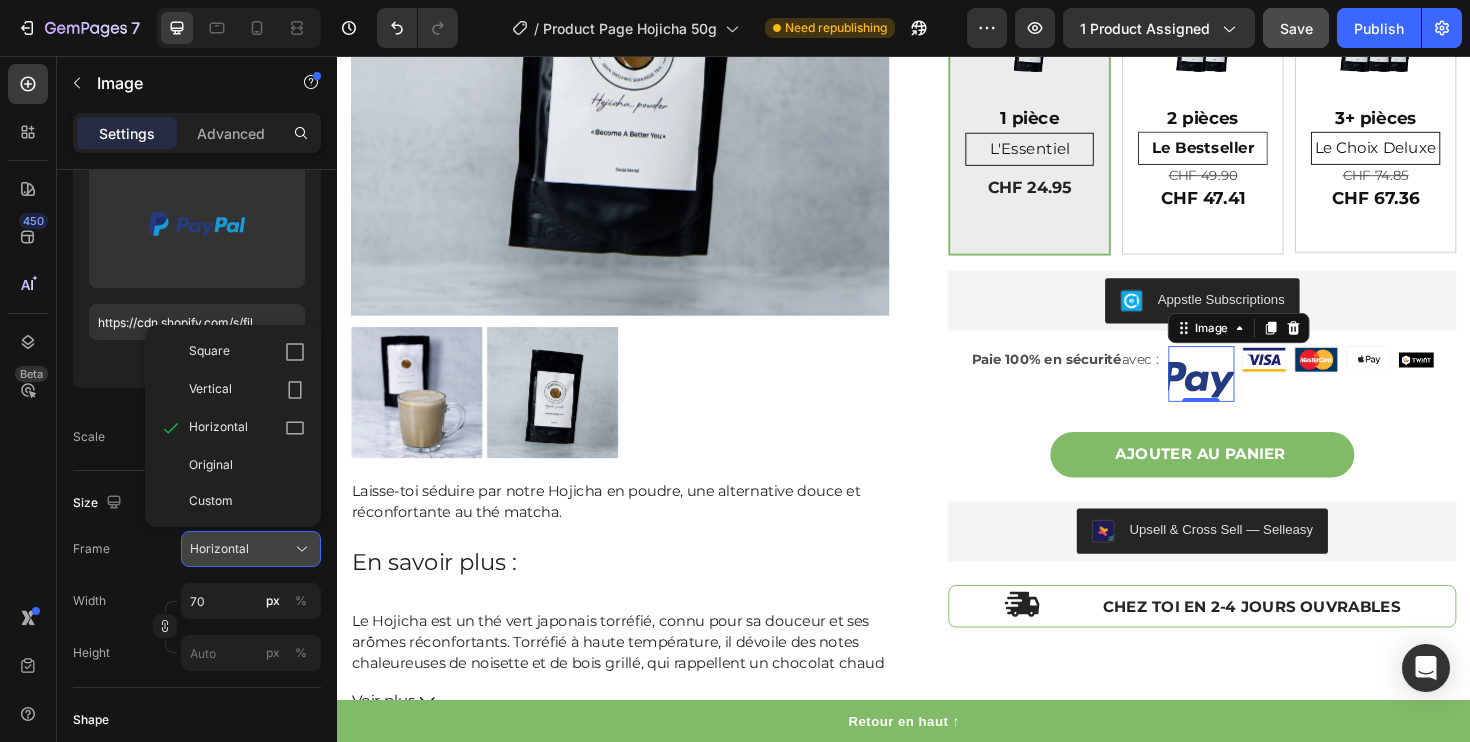 click on "Horizontal" 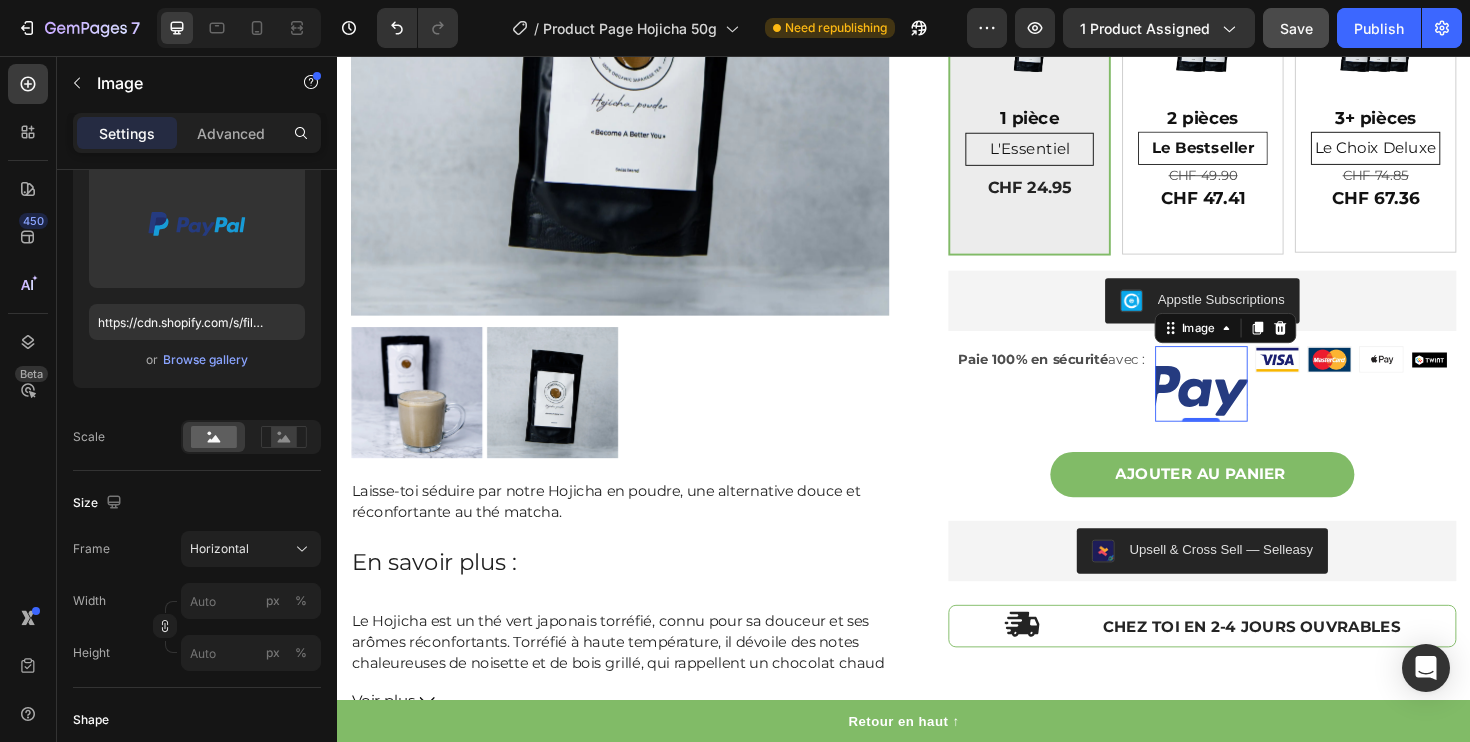 click on "Frame Horizontal Width px % Height px %" 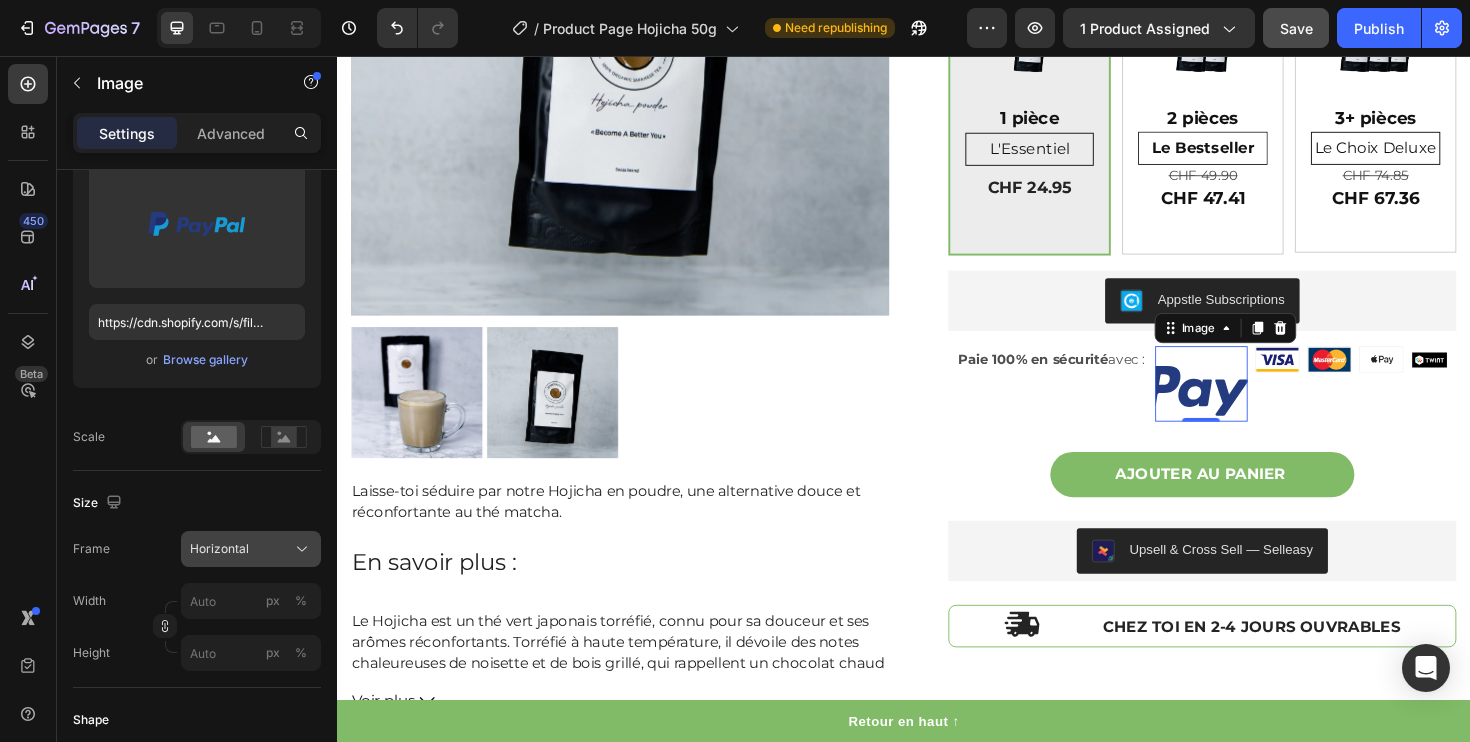 click on "Horizontal" 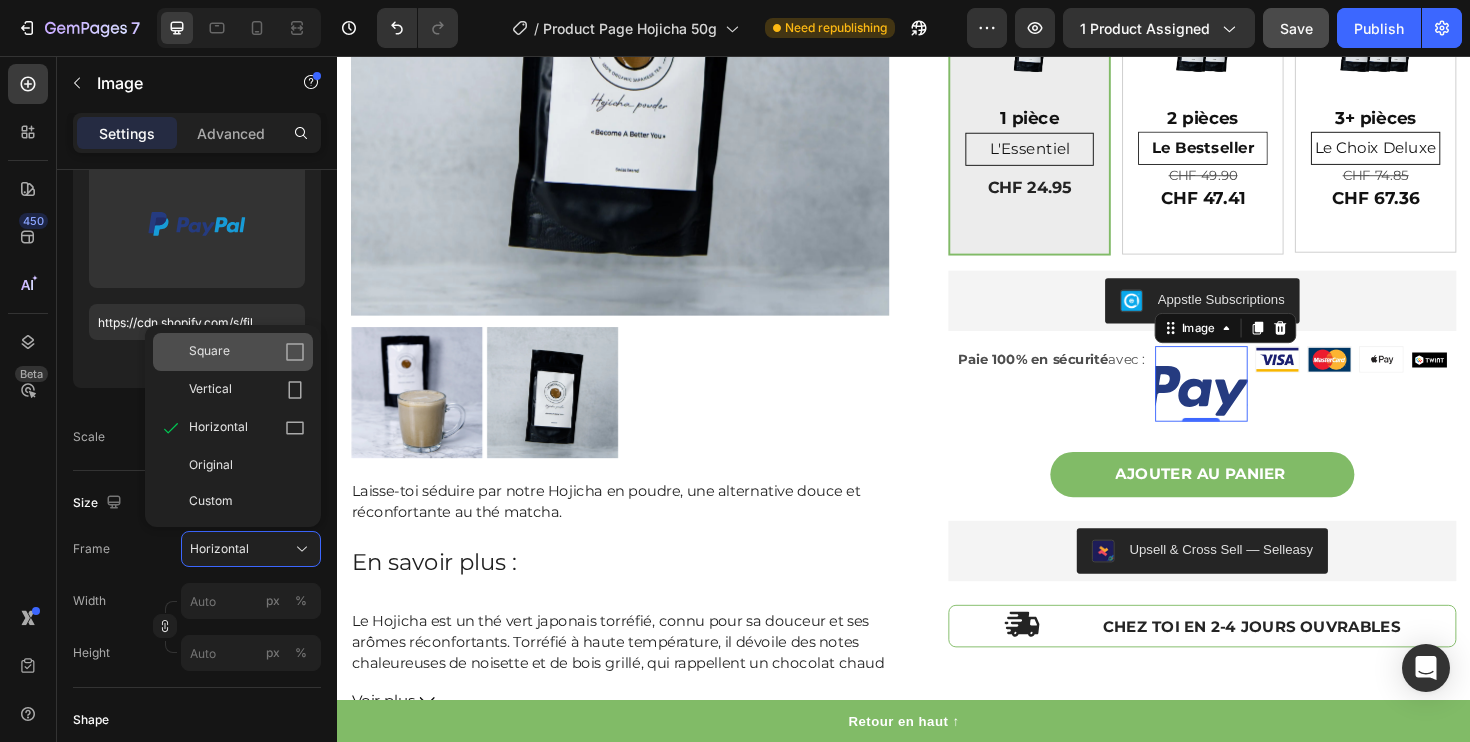 click on "Square" at bounding box center [247, 352] 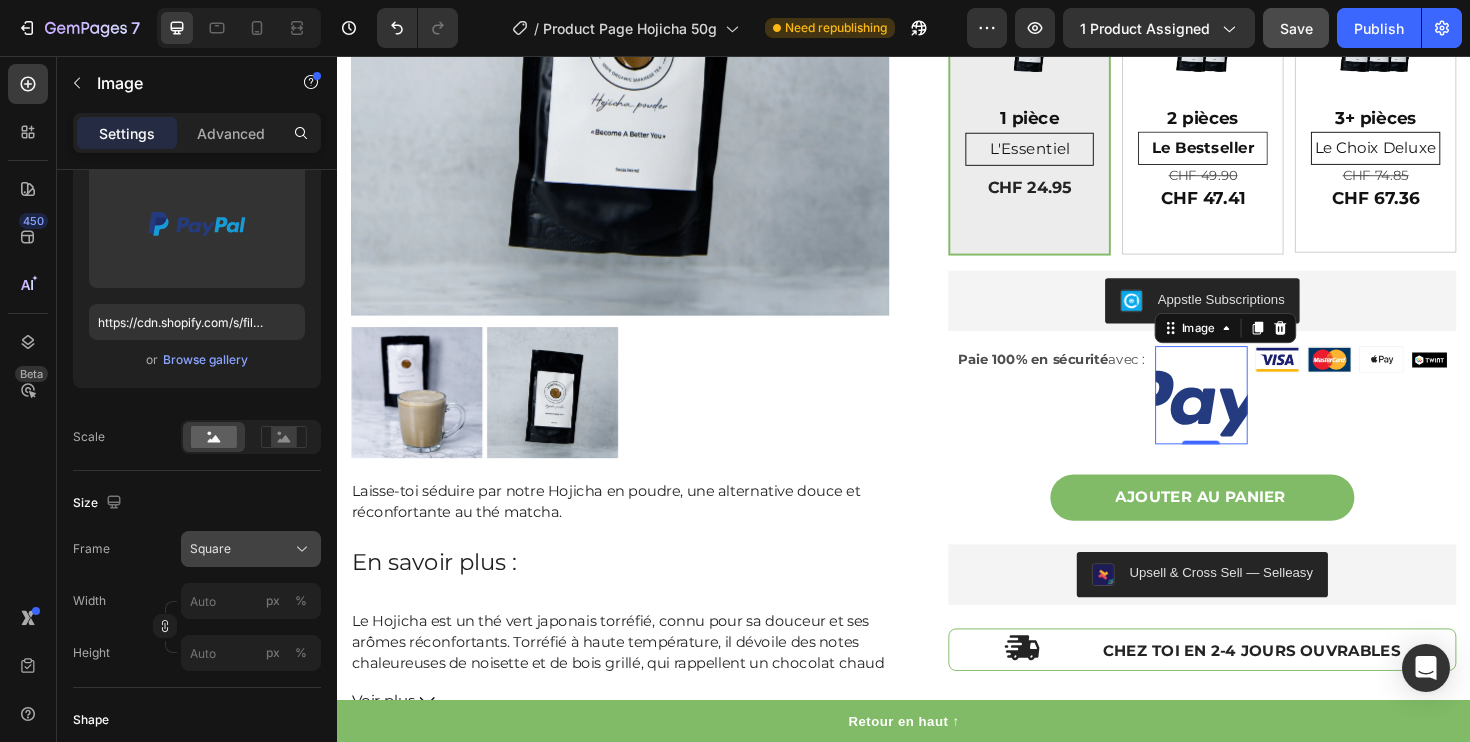 click on "Square" 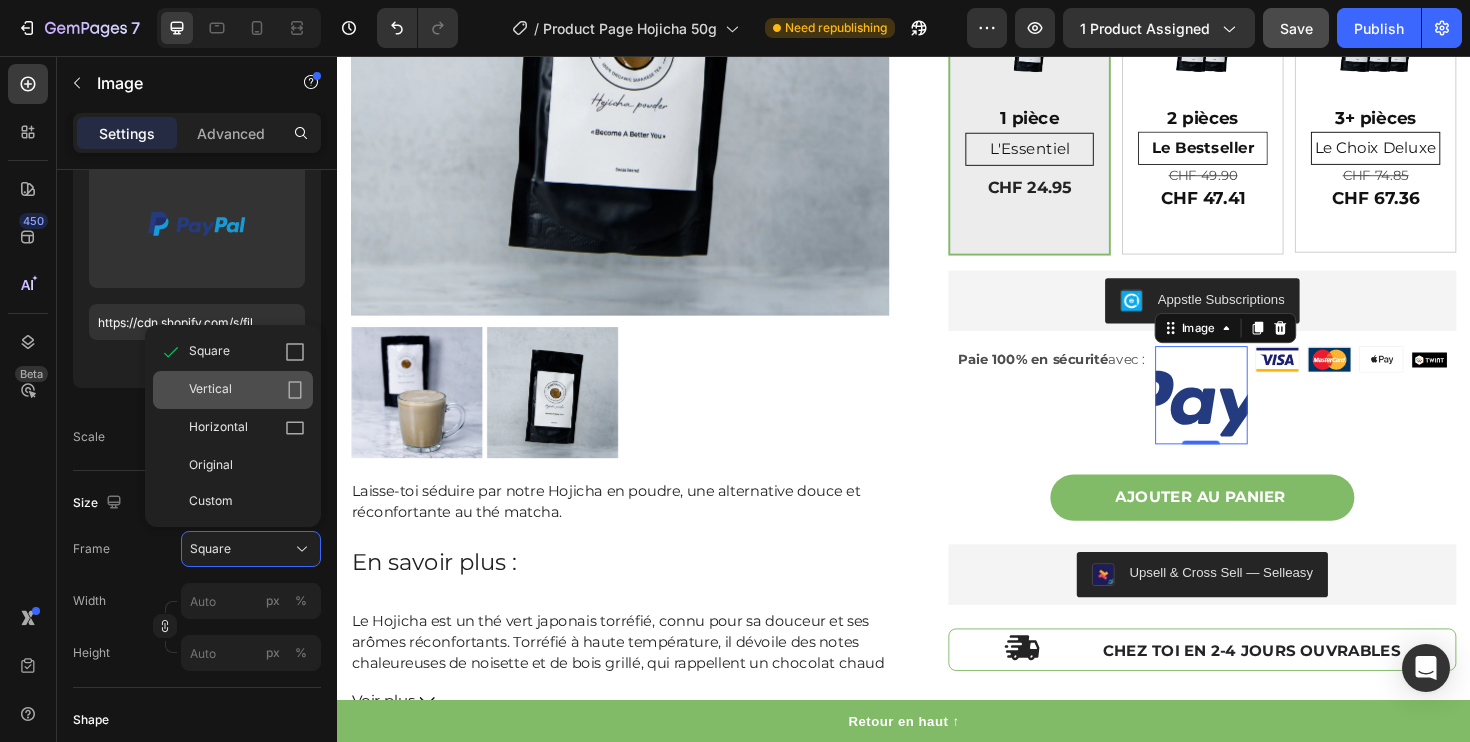 click on "Vertical" 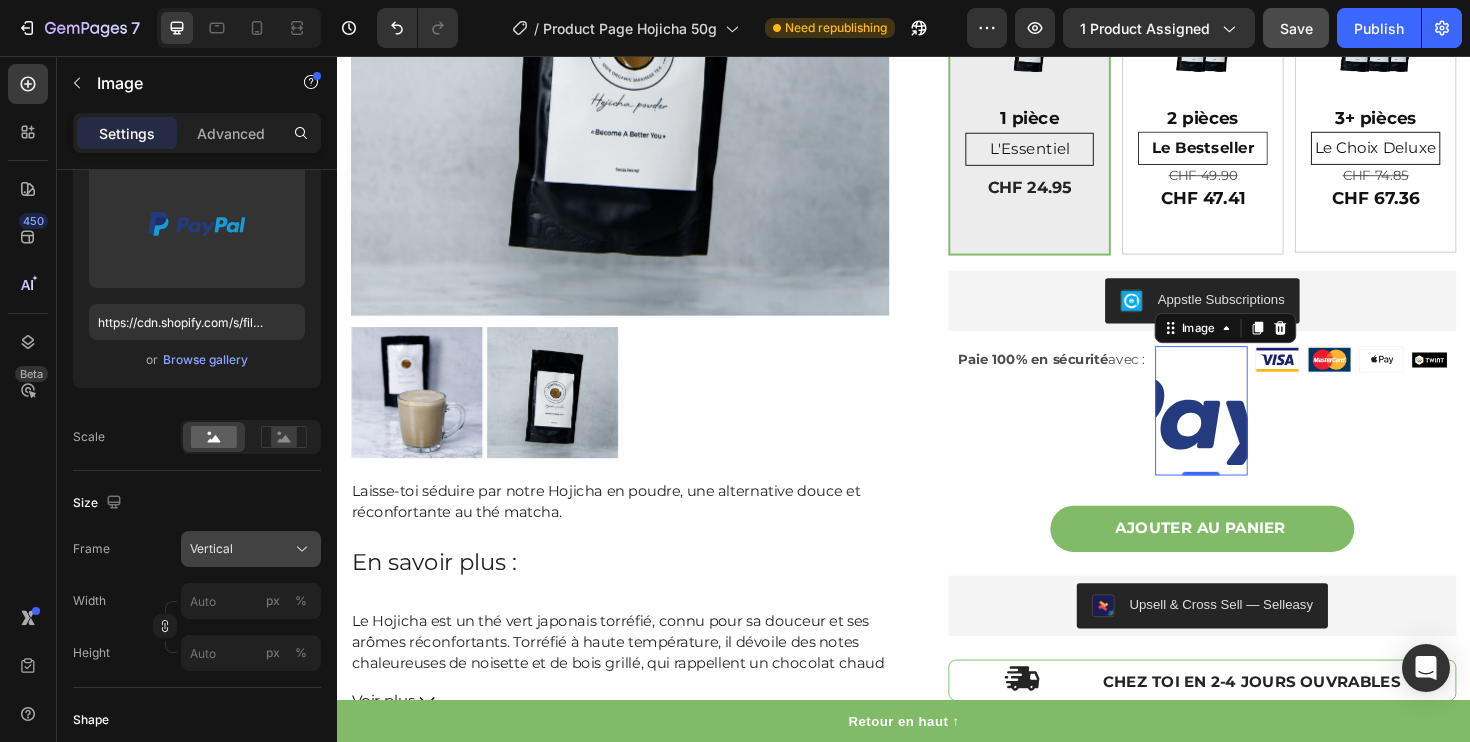 click on "Vertical" 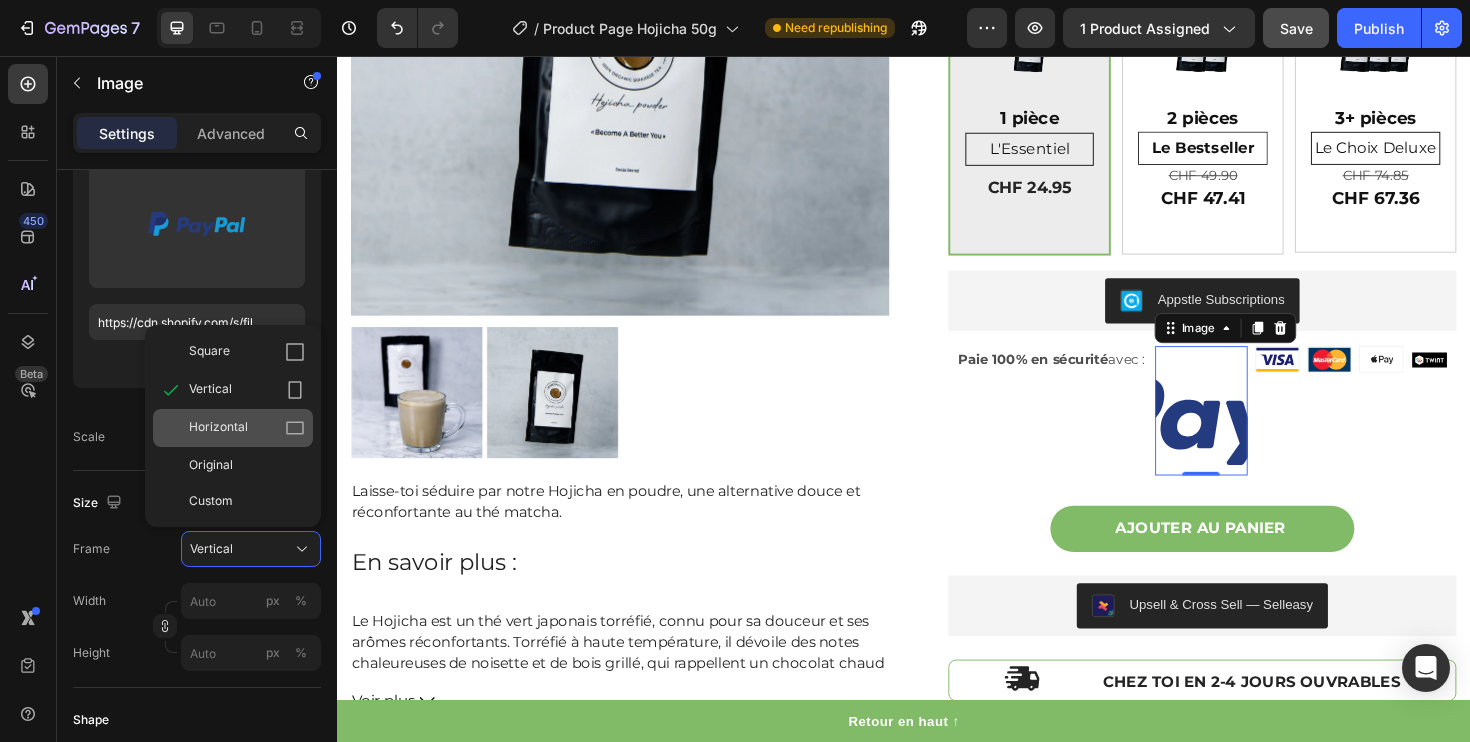 click on "Horizontal" at bounding box center (247, 428) 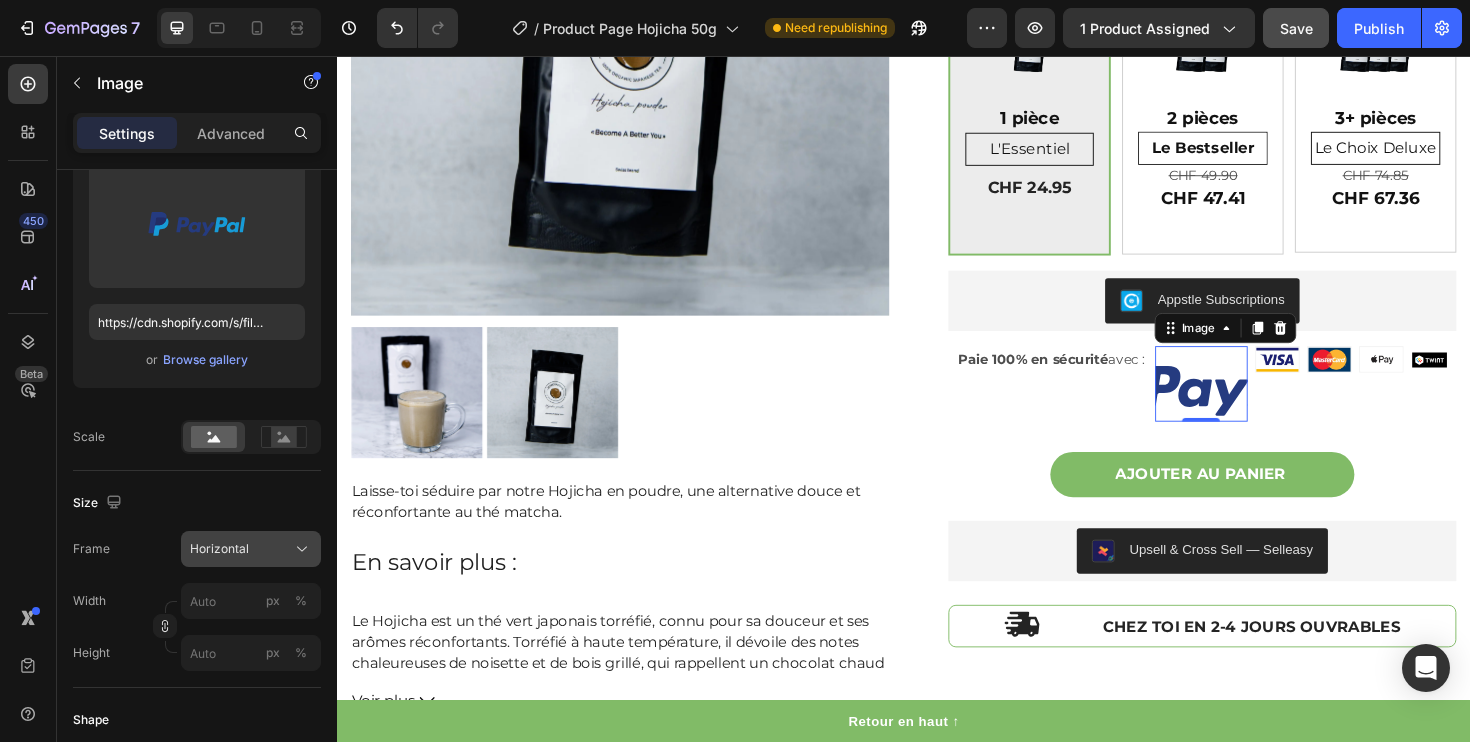 click on "Horizontal" 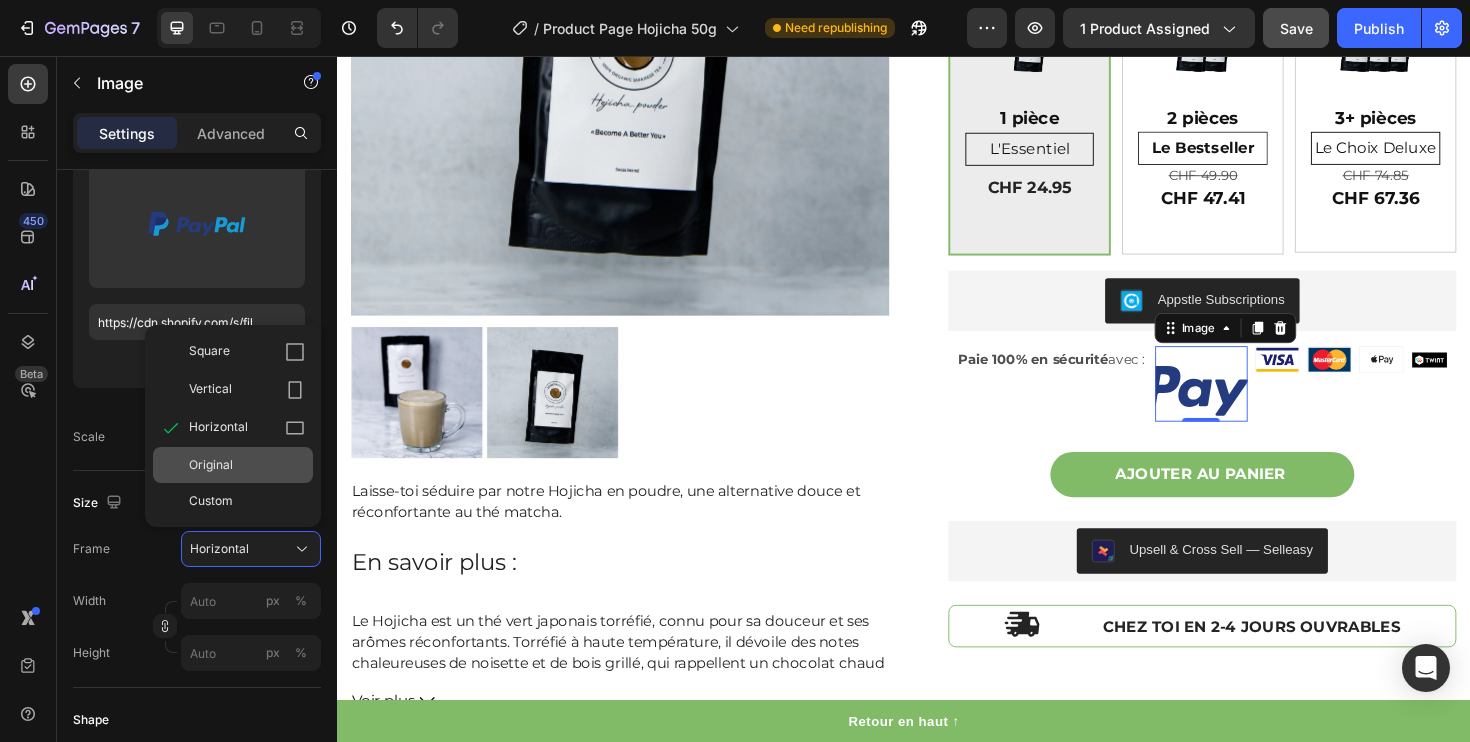 click on "Original" 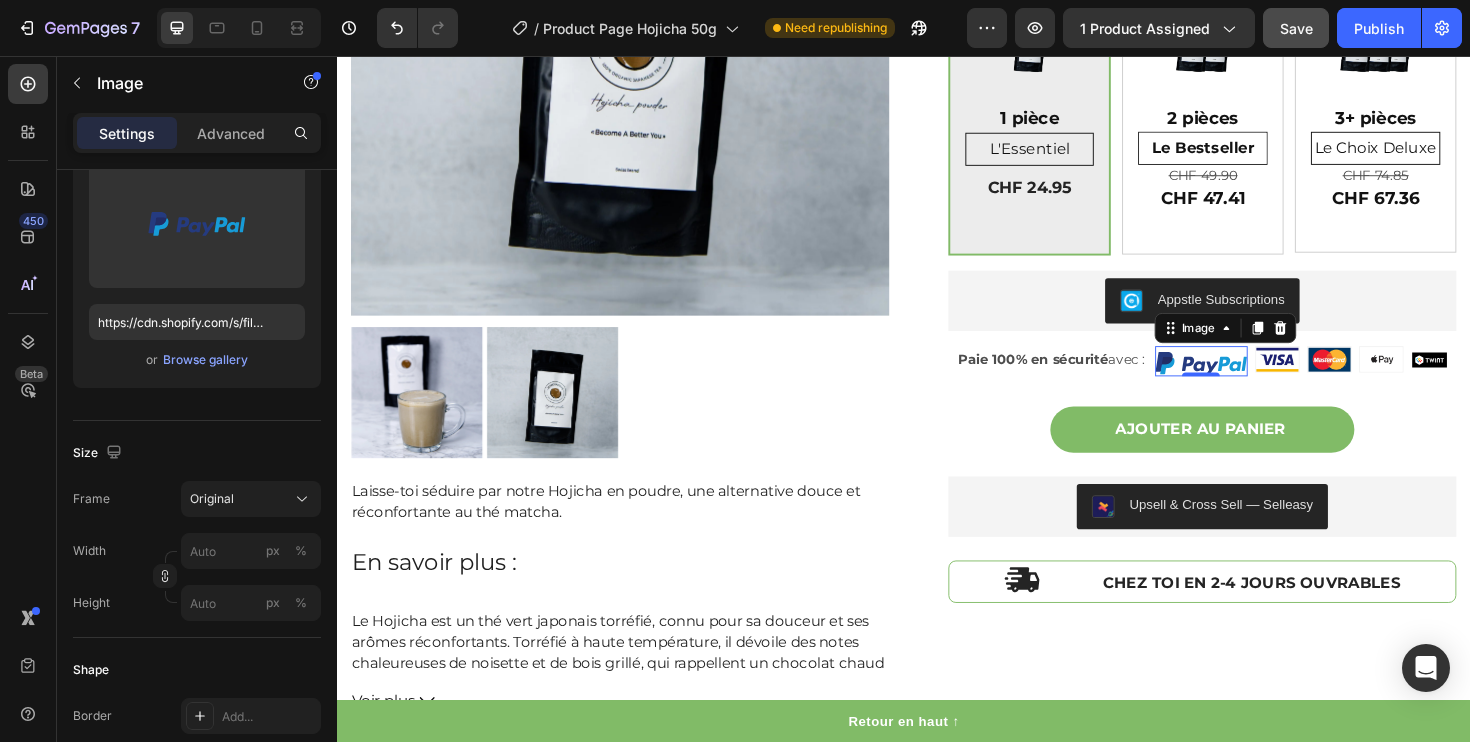 click on "Width px % Height px %" at bounding box center [197, 577] 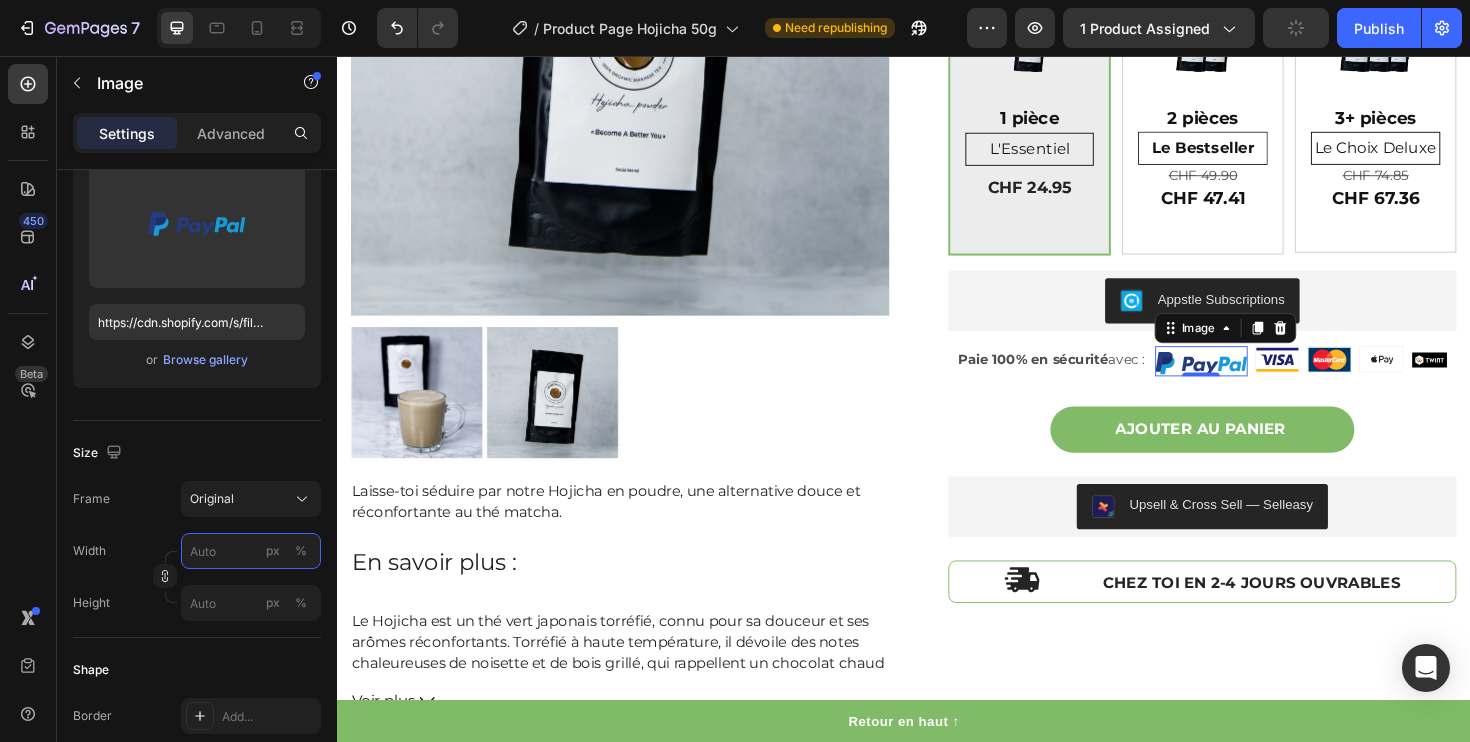 click on "px %" at bounding box center [251, 551] 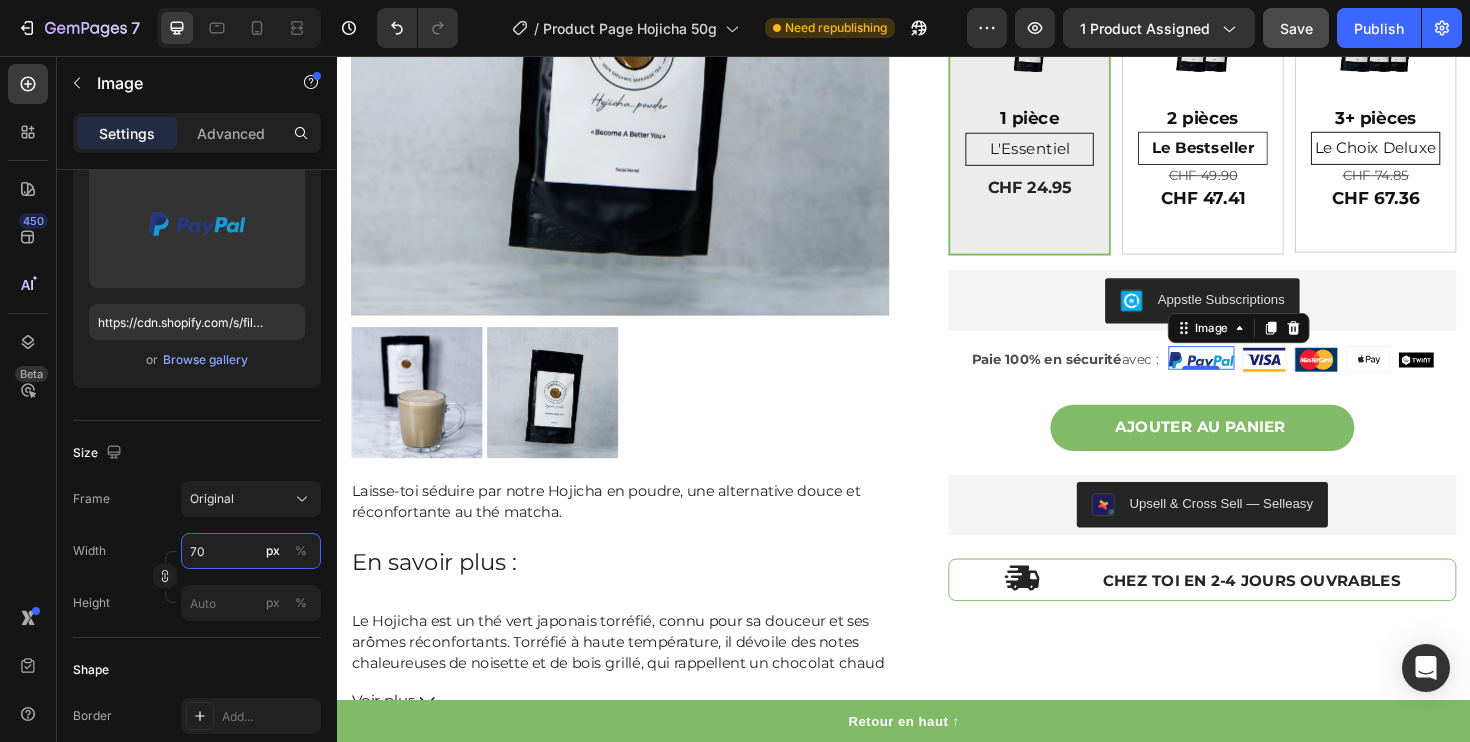 type on "70" 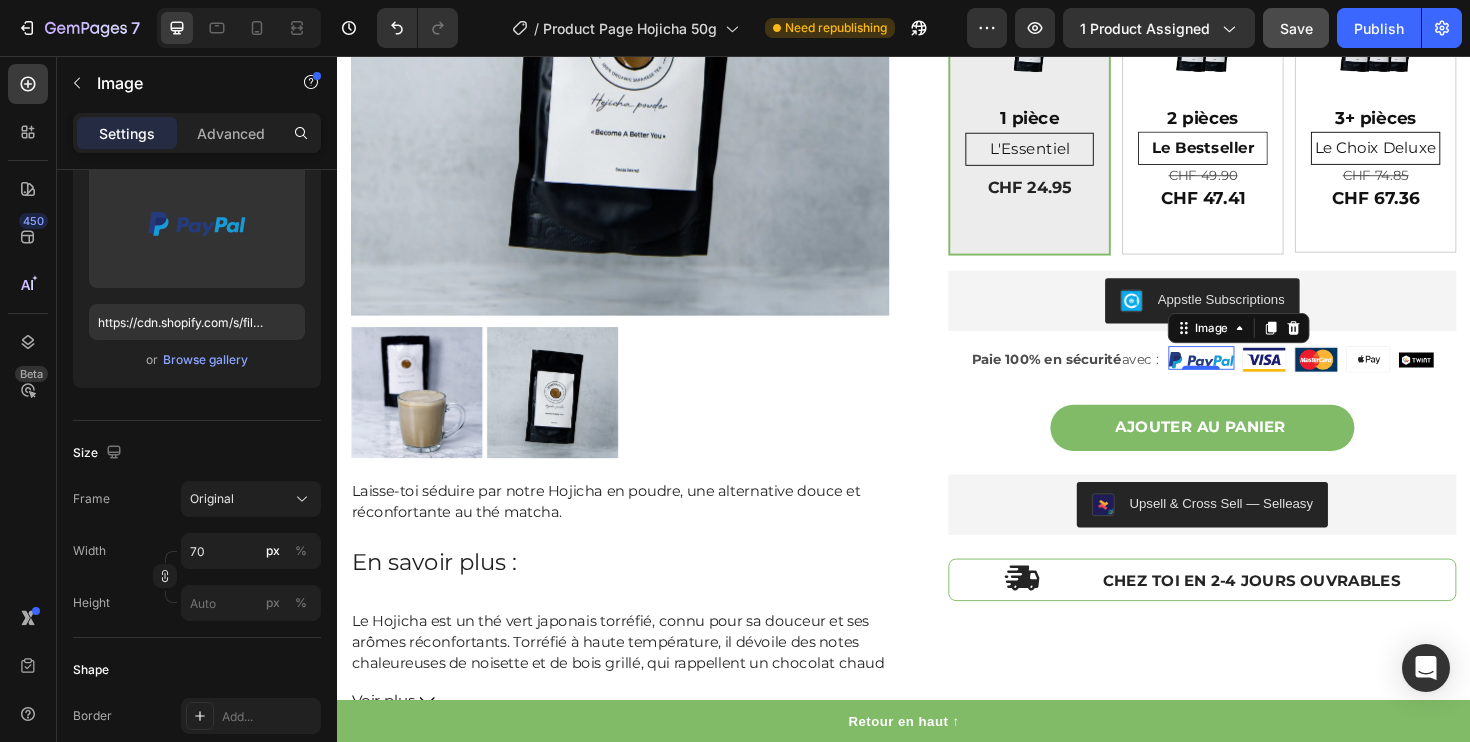 click on "Frame Original" at bounding box center [197, 499] 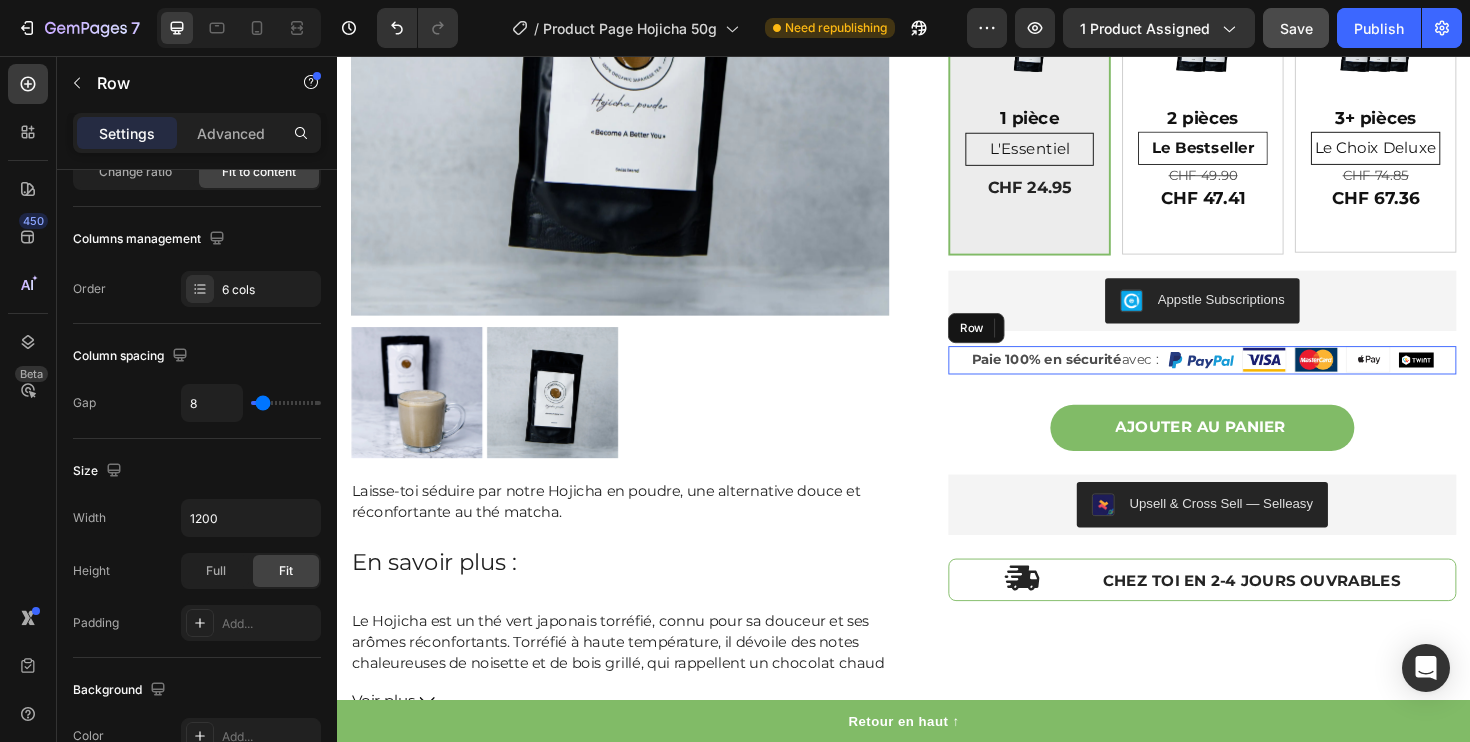 click on "Image   0 Image Image Image Image Paie 100% en sécurité  avec : Text Block Row" at bounding box center (1253, 378) 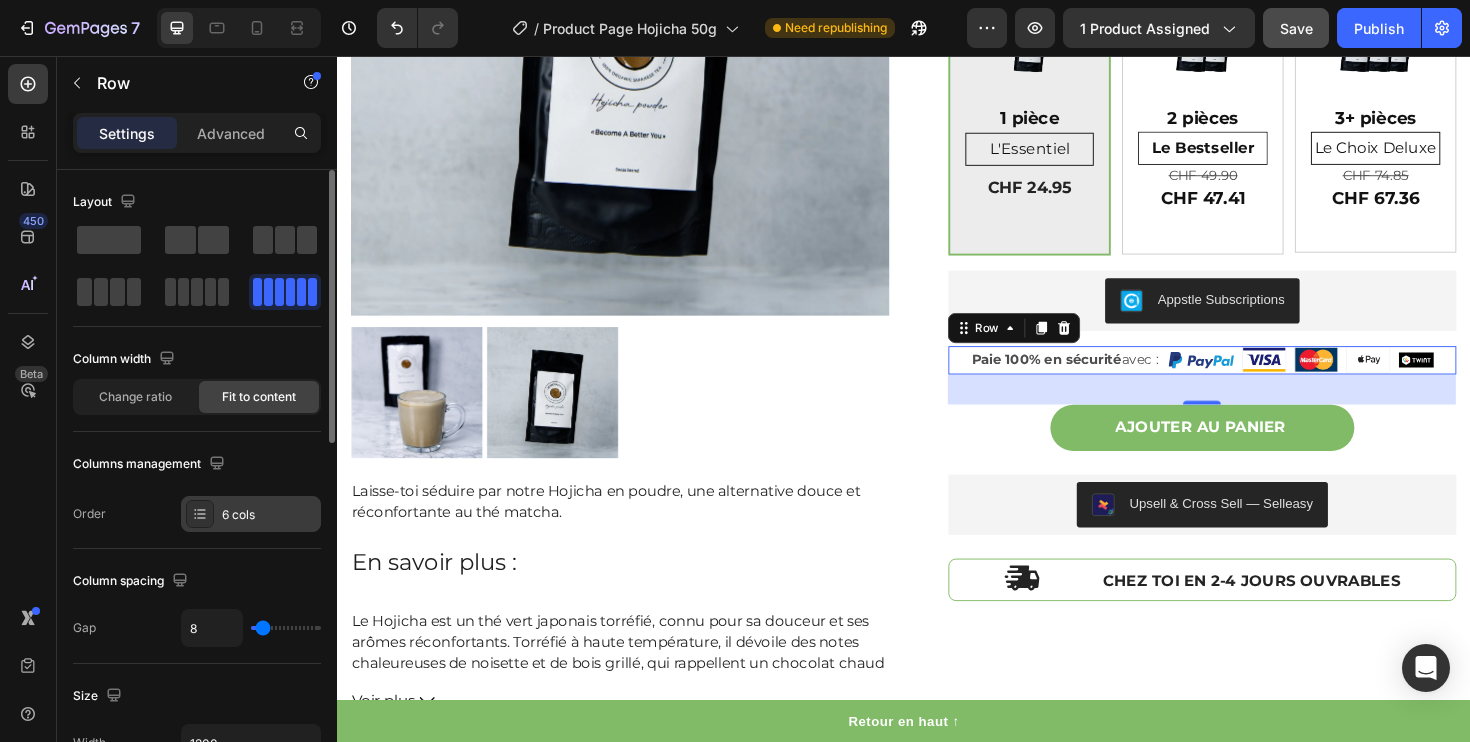click 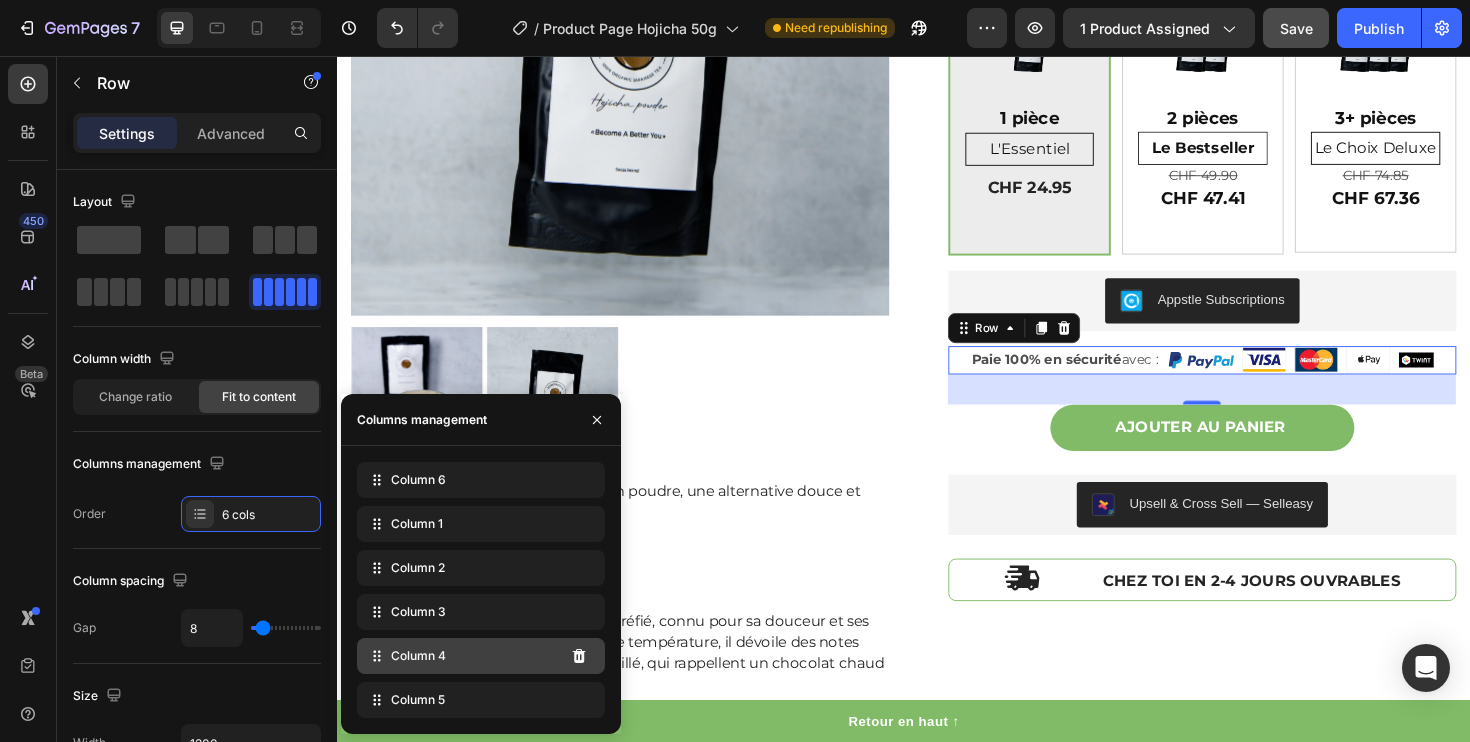 type 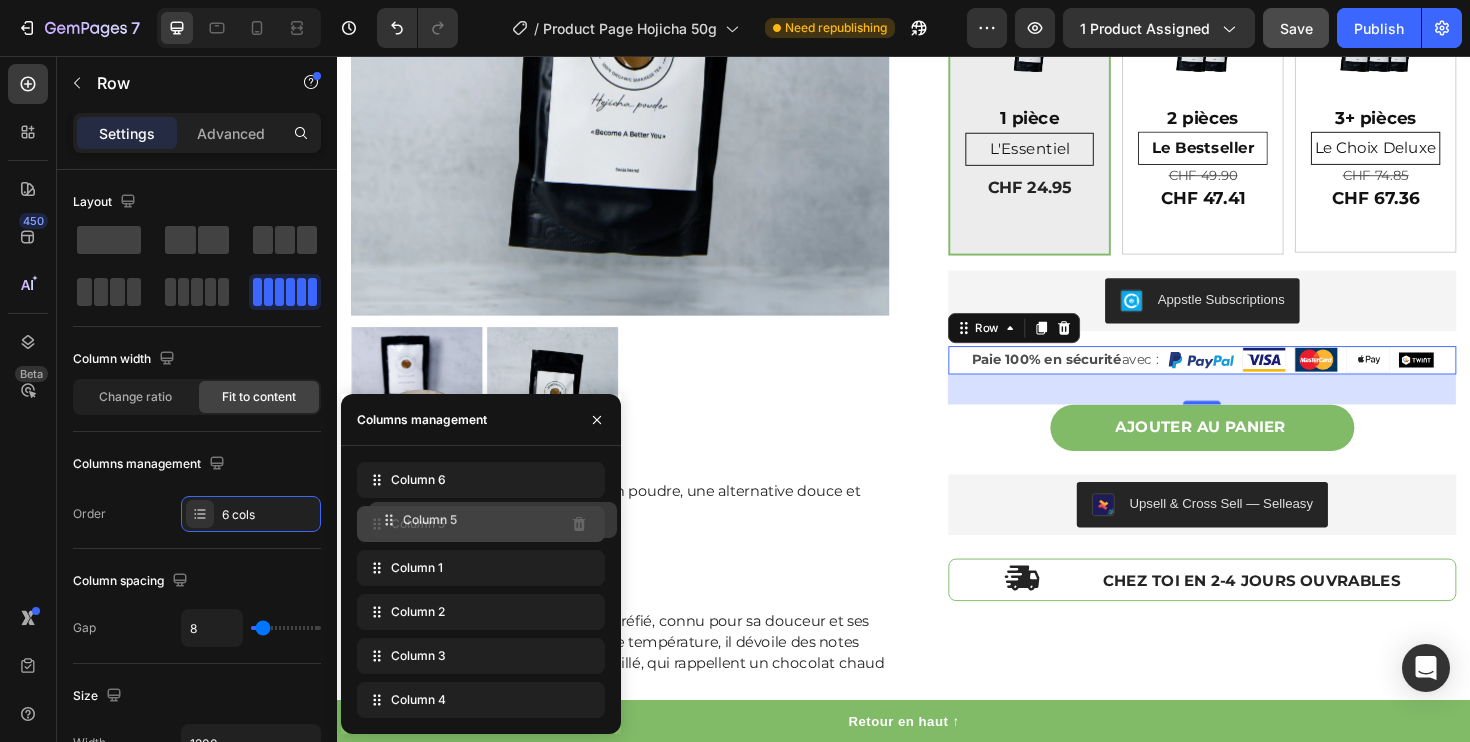 drag, startPoint x: 367, startPoint y: 700, endPoint x: 379, endPoint y: 521, distance: 179.40178 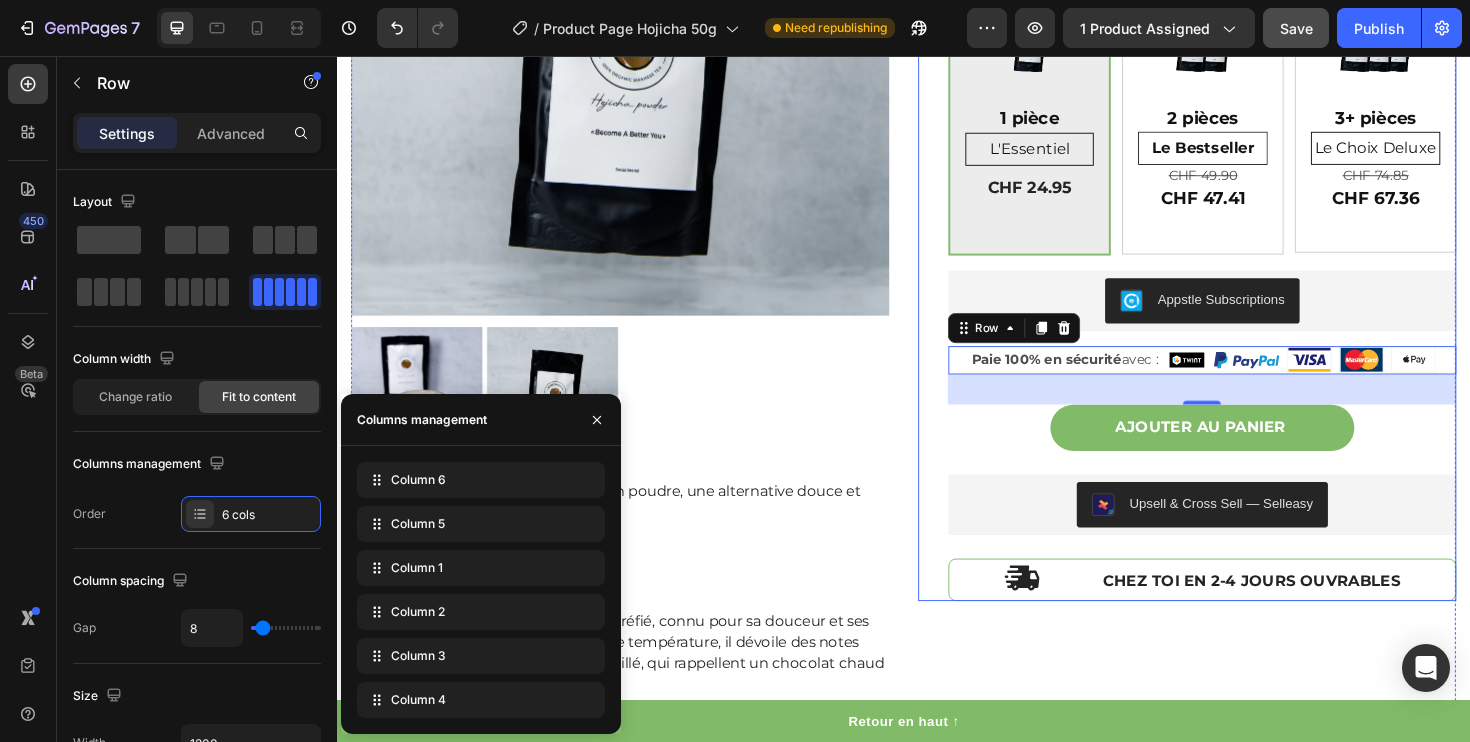 click on "Hojicha Bio en poudre 50g Product Title CHF 24.95 Product Price Product Price No compare price Product Price Row Judge.me - Preview Badge (Stars) Judge.me   Laisse-toi séduire par notre Hojicha en poudre, une alternative douce et réconfortante au thé matcha.
En savoir plus :
Le Hojicha est un thé vert japonais torréfié, connu pour sa douceur et ses arômes réconfortants. Torréfié à haute température, il dévoile des notes chaleureuses de noisette et de bois grillé, qui rappellent un chocolat chaud ou un café au lait... mais avec un taux de caféine réduit.
Notre Hojicha en poudre est fabriqué à partir de feuilles soigneusement sélectionnées dans la région de Kagoshima, au sud du Japon, une terre volcanique réputée pour ses thés d'exception. Sa texture fine permet une préparation facile, idéale pour des hojicha lattes onctueux ou un thé léger à tout moment de la journée.
Pourquoi choisir notre Hojicha ?
🍂
🍂
🍂
✅
✅
✅" at bounding box center [1237, 197] 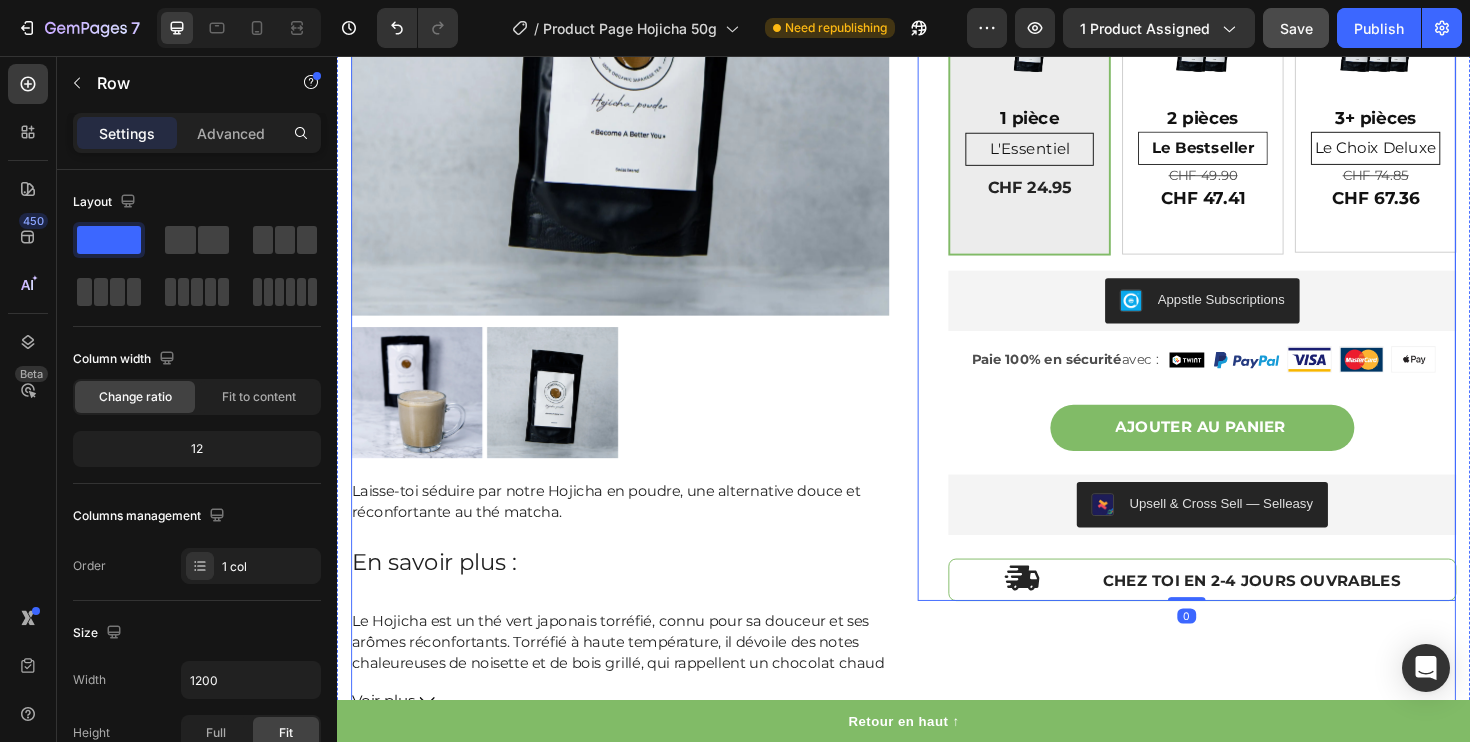 click on "Product Images   Laisse-toi séduire par notre Hojicha en poudre, une alternative douce et réconfortante au thé matcha.
En savoir plus :
Le Hojicha est un thé vert japonais torréfié, connu pour sa douceur et ses arômes réconfortants. Torréfié à haute température, il dévoile des notes chaleureuses de noisette et de bois grillé, qui rappellent un chocolat chaud ou un café au lait... mais avec un taux de caféine réduit.
Notre Hojicha en poudre est fabriqué à partir de feuilles soigneusement sélectionnées dans la région de Kagoshima, au sud du Japon, une terre volcanique réputée pour ses thés d'exception. Sa texture fine permet une préparation facile, idéale pour des hojicha lattes onctueux ou un thé léger à tout moment de la journée.
Pourquoi choisir notre Hojicha ?
🍂   Saveur toastée et ronde : Arômes de noisette, légères notes caramélisées, sans amertume ni astringence.
🍂
🍂
Les bienfaits d'un thé vert torréfié japonais
✅" at bounding box center (937, 241) 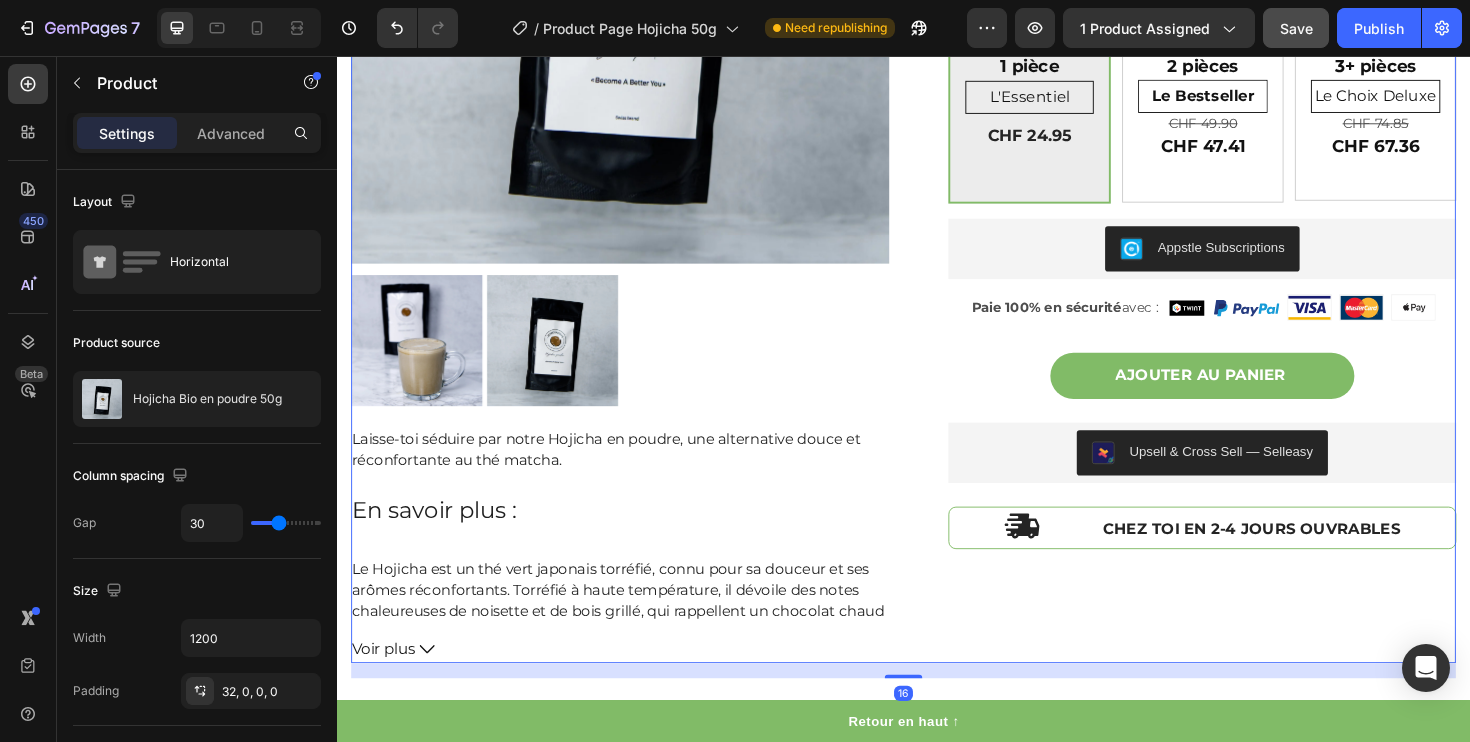scroll, scrollTop: 376, scrollLeft: 0, axis: vertical 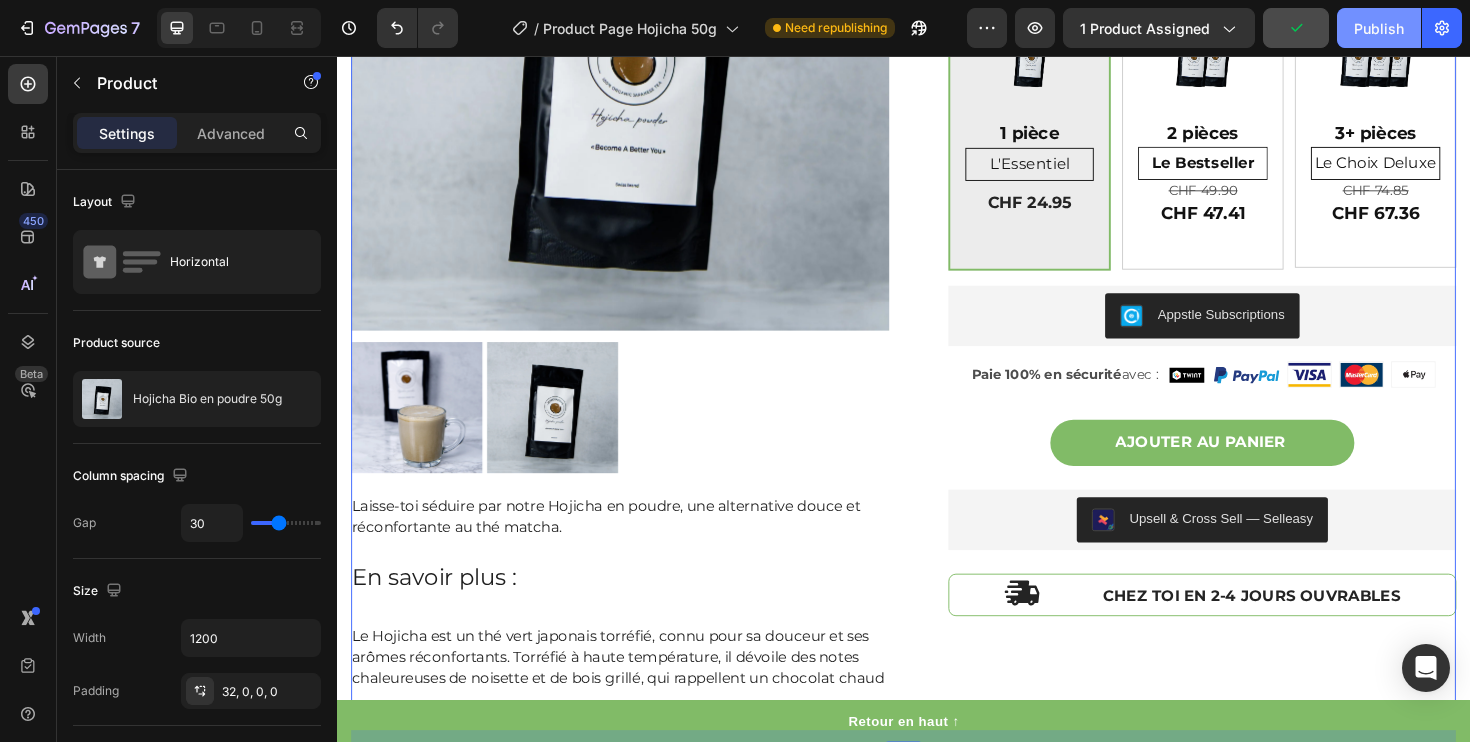 click on "Publish" 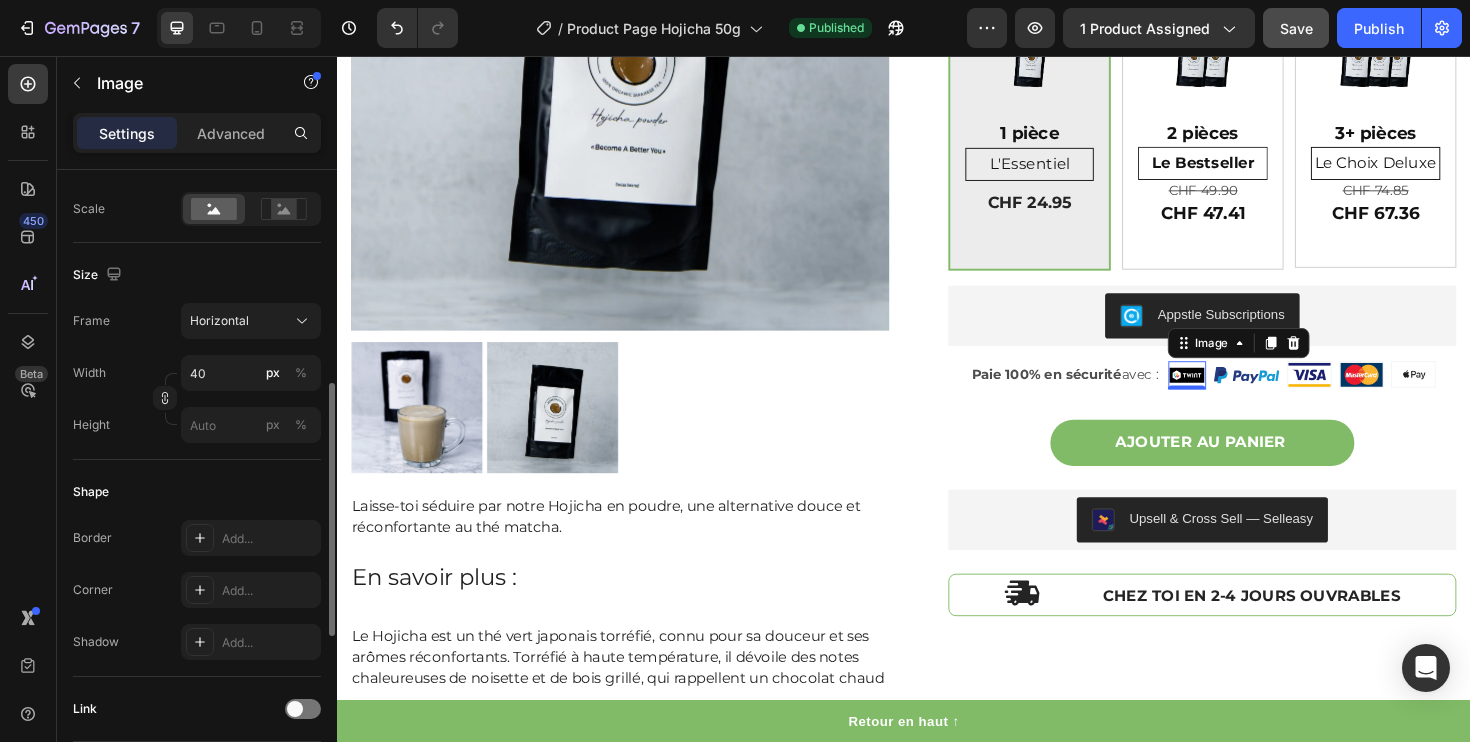 scroll, scrollTop: 476, scrollLeft: 0, axis: vertical 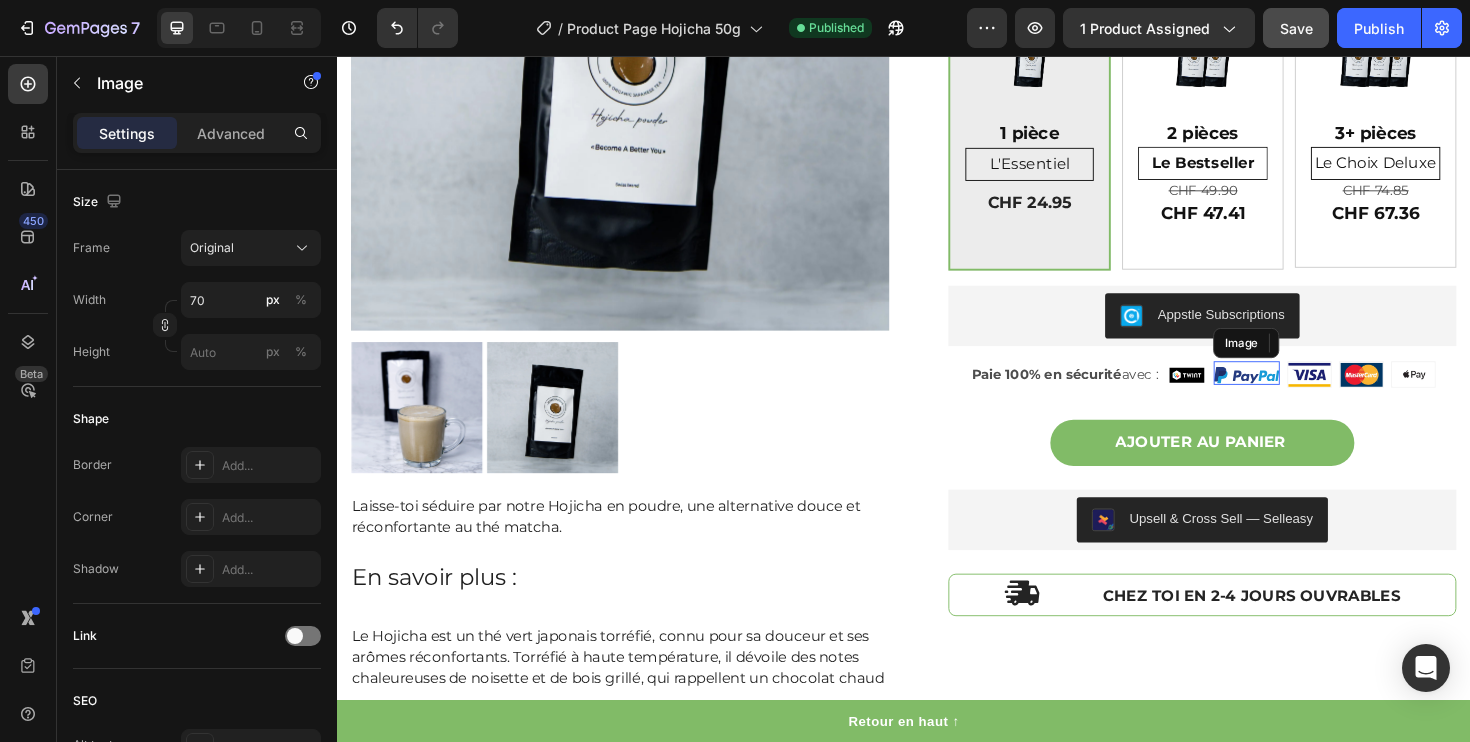 click at bounding box center [1300, 394] 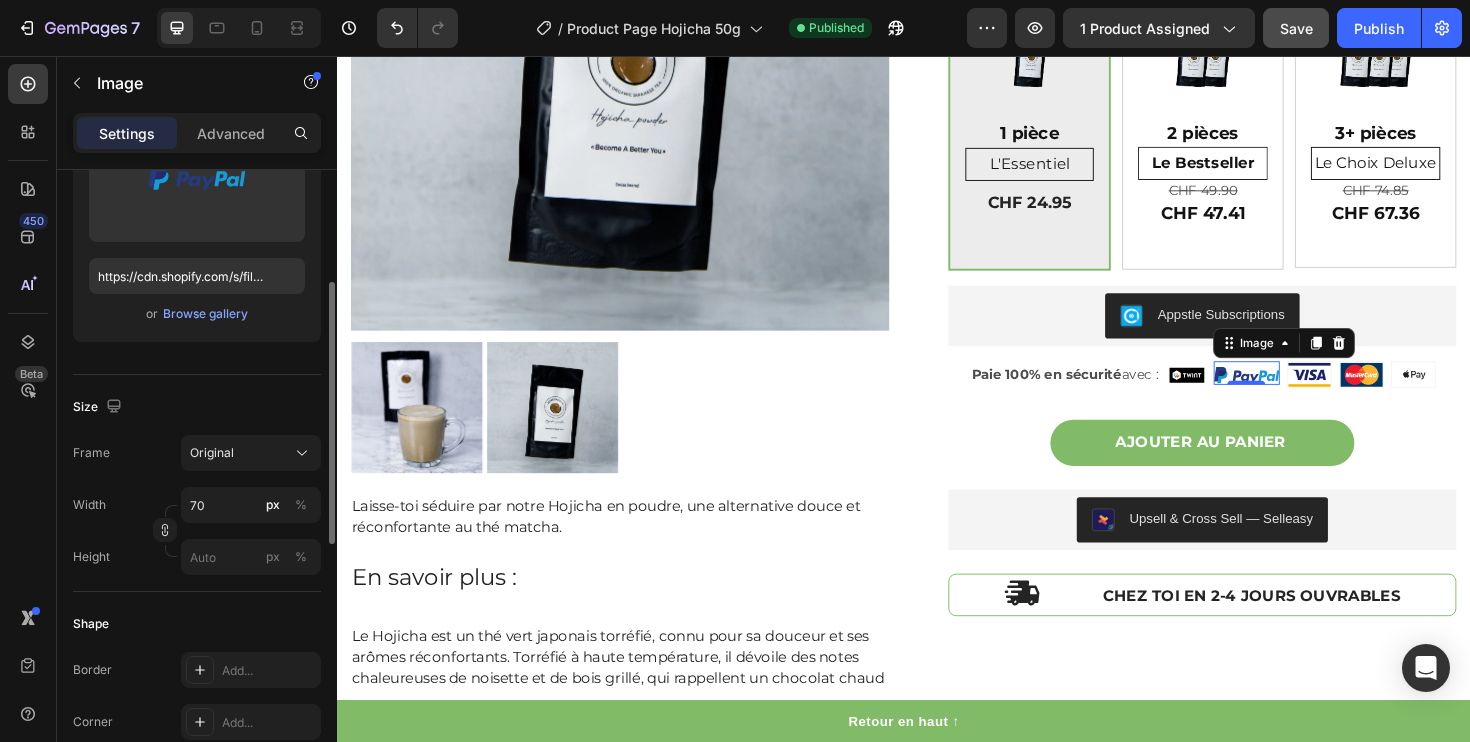 scroll, scrollTop: 272, scrollLeft: 0, axis: vertical 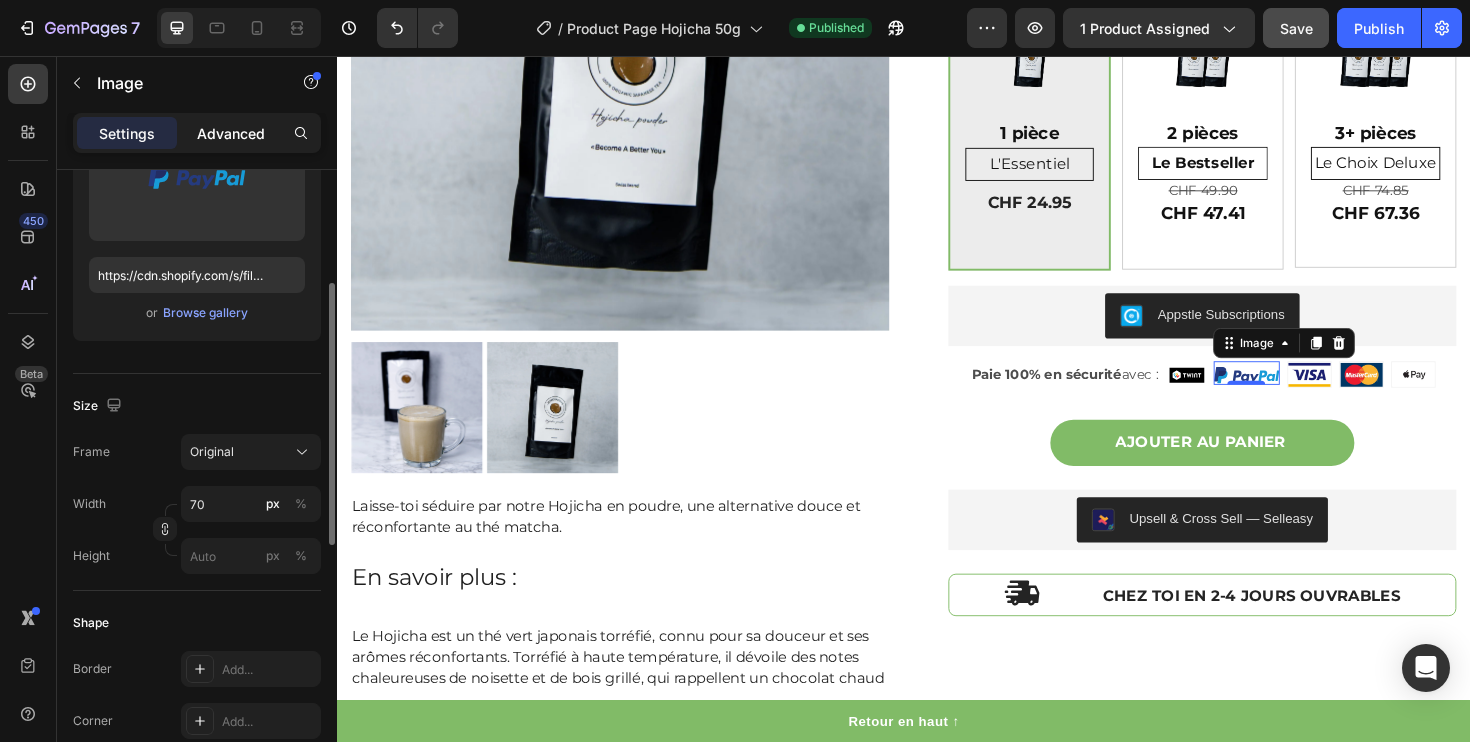 click on "Advanced" 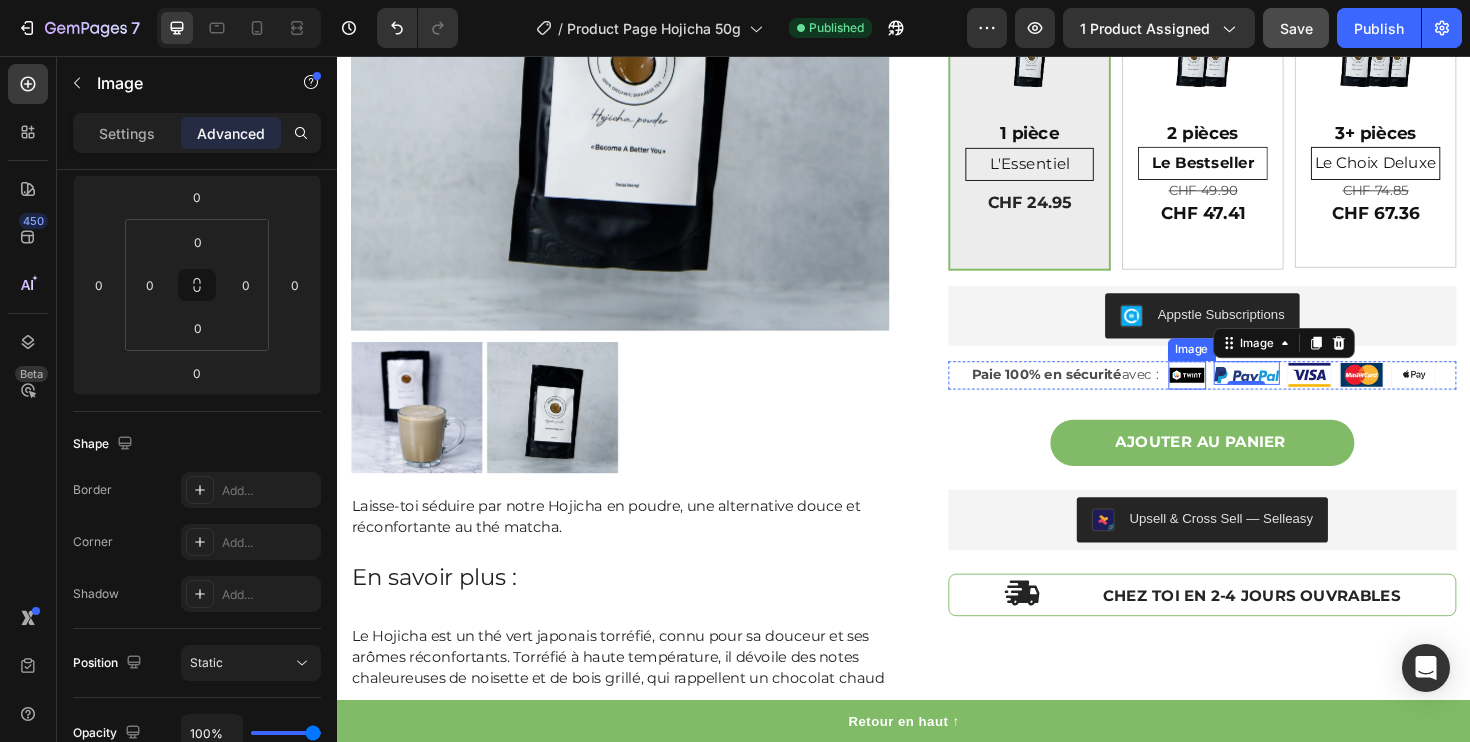 click at bounding box center [1237, 394] 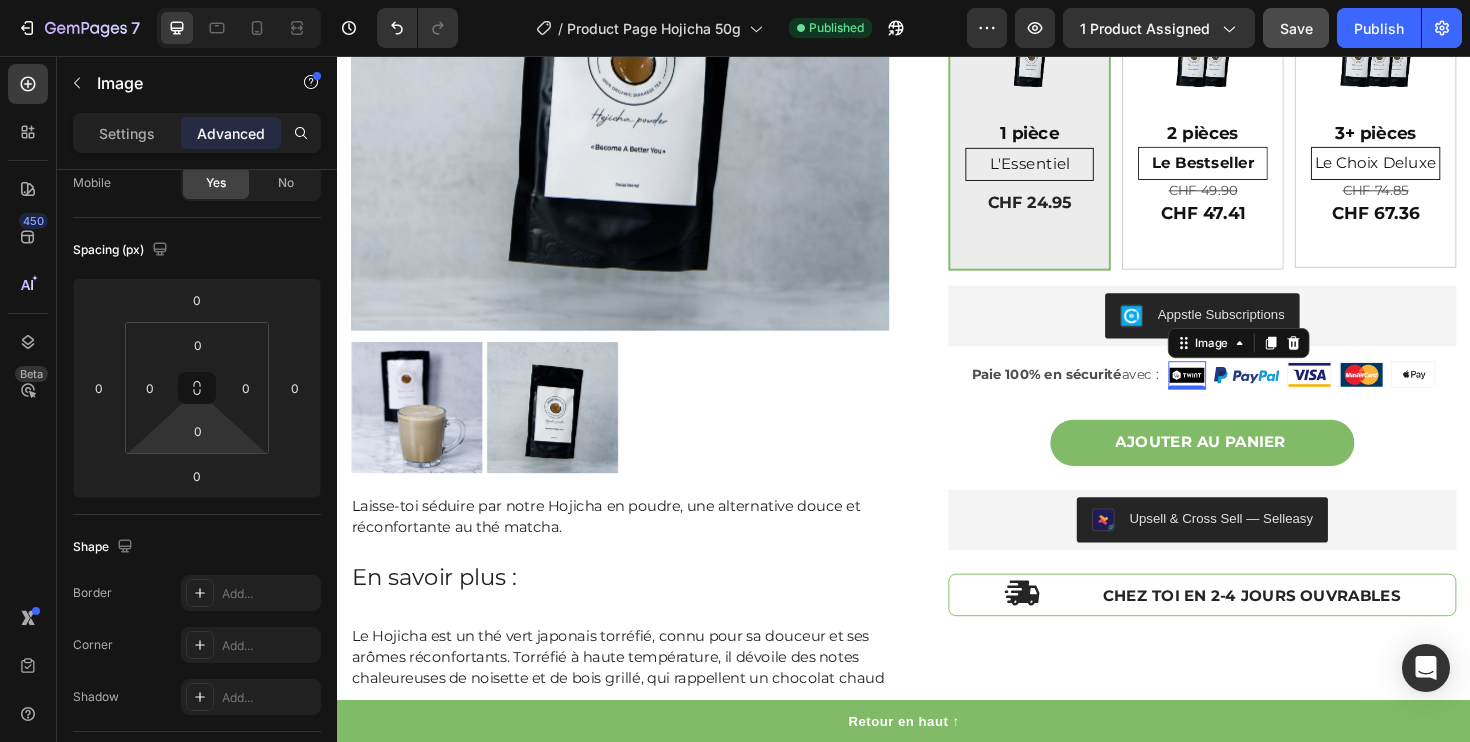 scroll, scrollTop: 0, scrollLeft: 0, axis: both 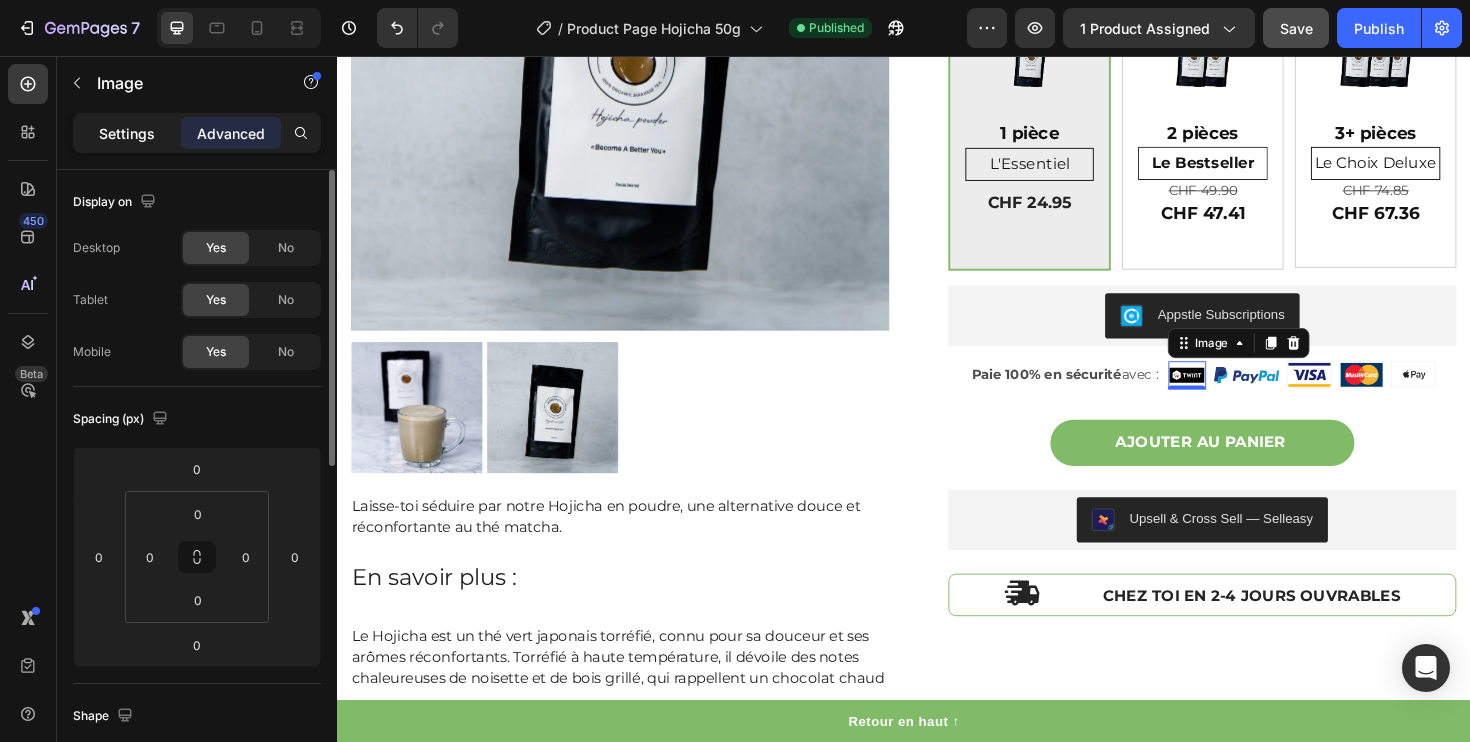 click on "Settings" 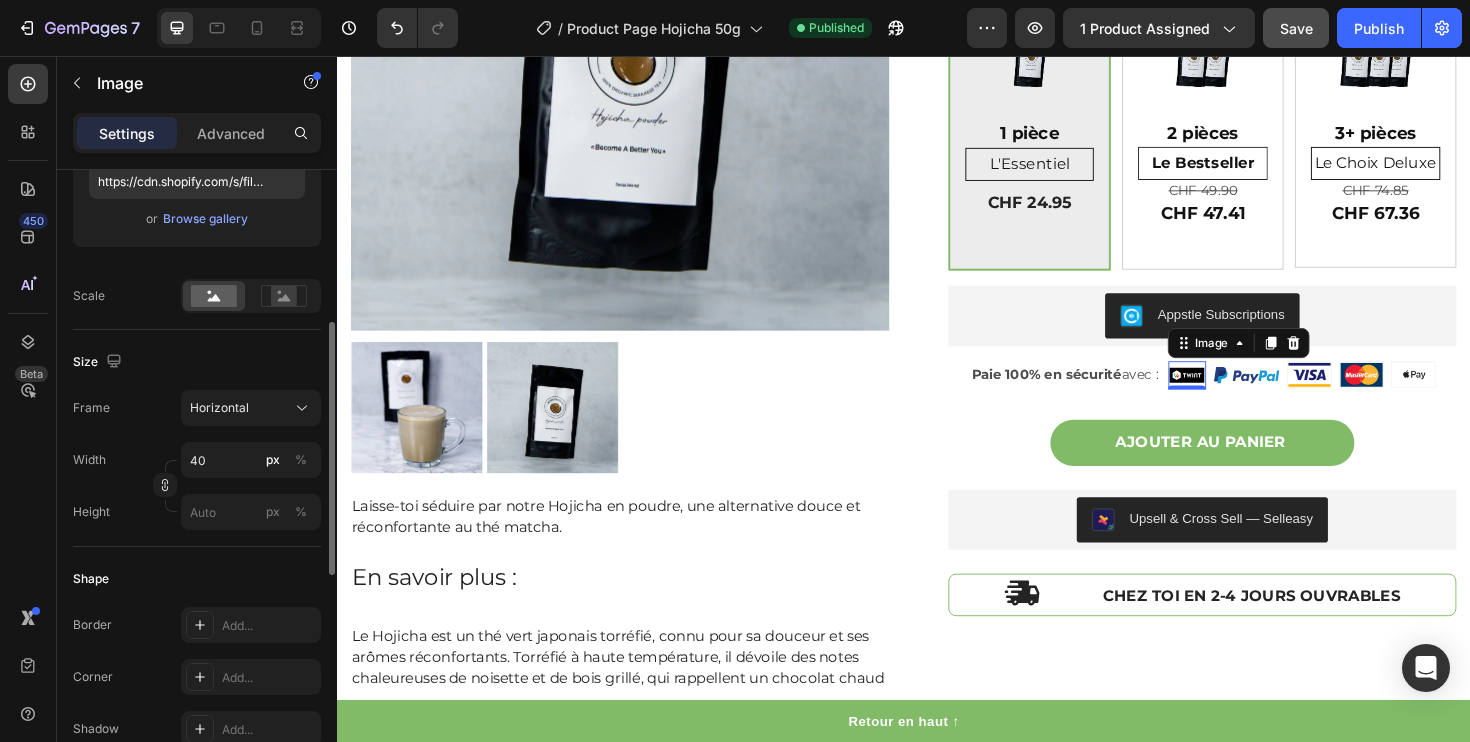 scroll, scrollTop: 369, scrollLeft: 0, axis: vertical 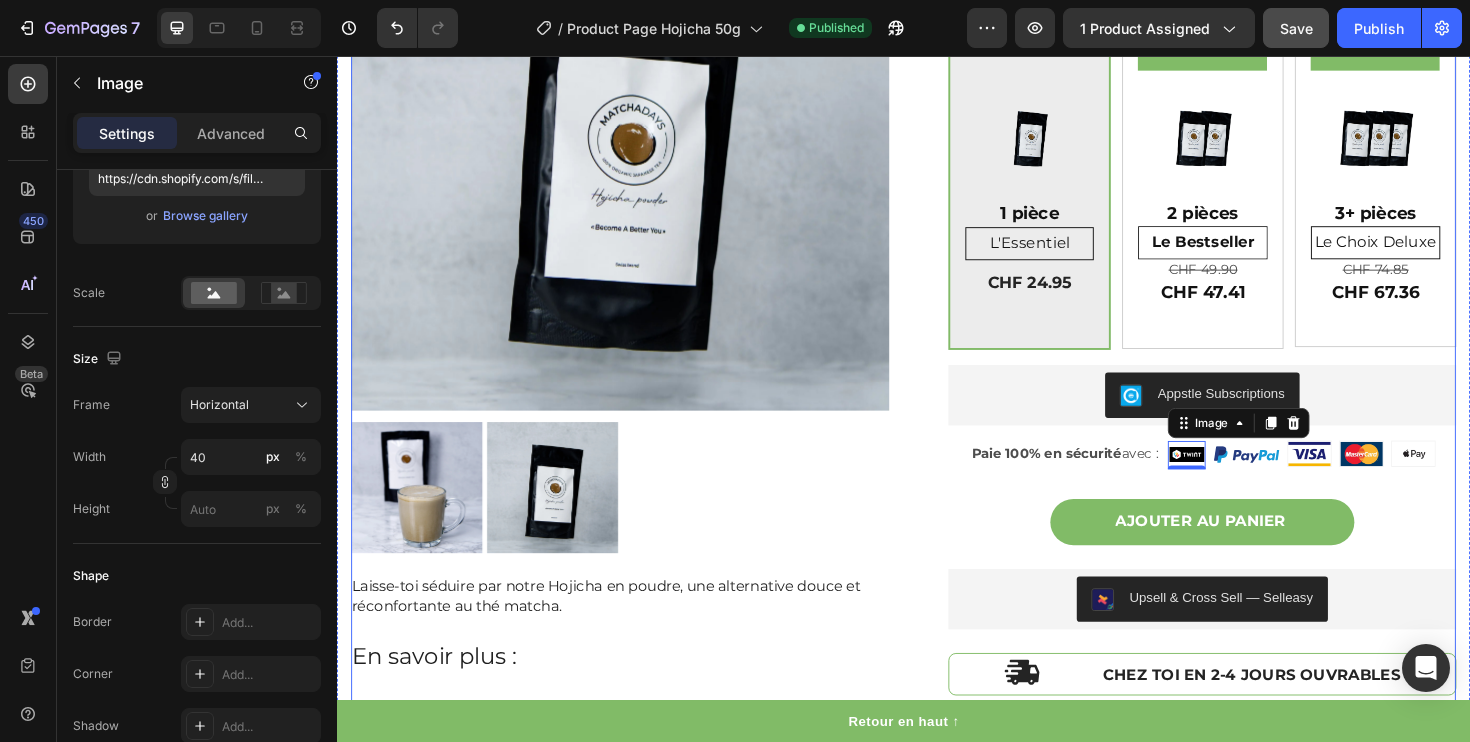 click on "Hojicha Bio en poudre 50g Product Title CHF 24.95 Product Price Product Price No compare price Product Price Row Judge.me - Preview Badge (Stars) Judge.me   Laisse-toi séduire par notre Hojicha en poudre, une alternative douce et réconfortante au thé matcha.
En savoir plus :
Le Hojicha est un thé vert japonais torréfié, connu pour sa douceur et ses arômes réconfortants. Torréfié à haute température, il dévoile des notes chaleureuses de noisette et de bois grillé, qui rappellent un chocolat chaud ou un café au lait... mais avec un taux de caféine réduit.
Notre Hojicha en poudre est fabriqué à partir de feuilles soigneusement sélectionnées dans la région de Kagoshima, au sud du Japon, une terre volcanique réputée pour ses thés d'exception. Sa texture fine permet une préparation facile, idéale pour des hojicha lattes onctueux ou un thé léger à tout moment de la journée.
Pourquoi choisir notre Hojicha ?
🍂
🍂
🍂
✅
✅
✅" at bounding box center (1237, 297) 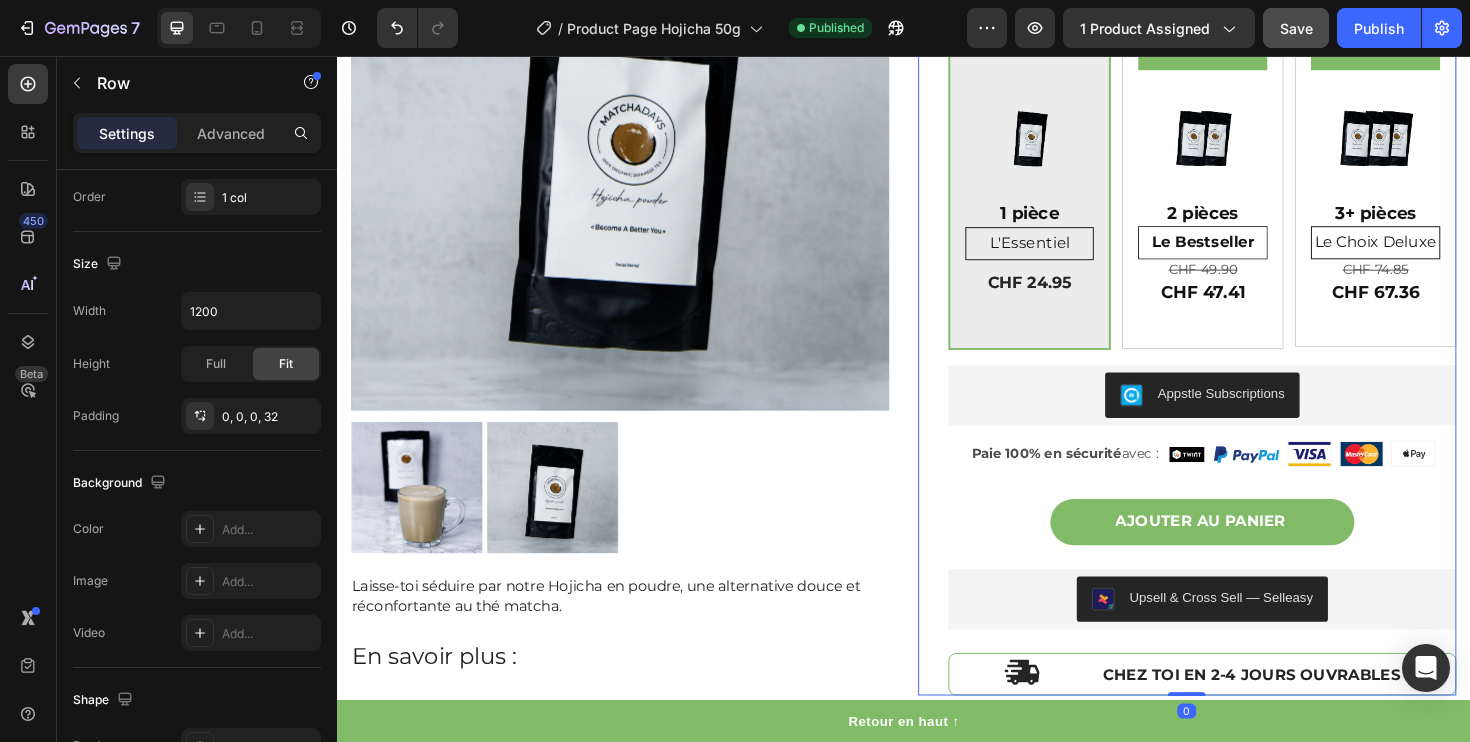 scroll, scrollTop: 0, scrollLeft: 0, axis: both 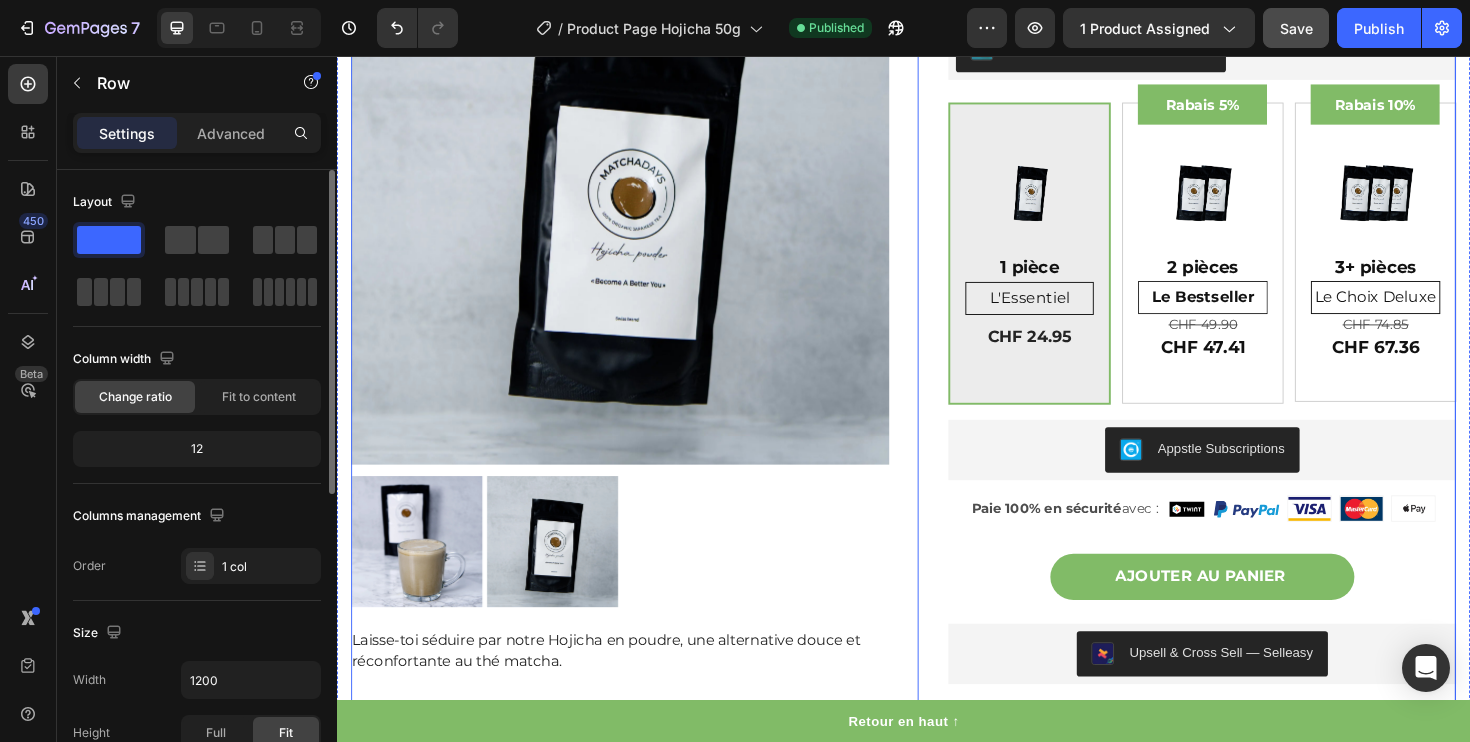 click on "Product Images   Laisse-toi séduire par notre Hojicha en poudre, une alternative douce et réconfortante au thé matcha.
En savoir plus :
Le Hojicha est un thé vert japonais torréfié, connu pour sa douceur et ses arômes réconfortants. Torréfié à haute température, il dévoile des notes chaleureuses de noisette et de bois grillé, qui rappellent un chocolat chaud ou un café au lait... mais avec un taux de caféine réduit.
Notre Hojicha en poudre est fabriqué à partir de feuilles soigneusement sélectionnées dans la région de Kagoshima, au sud du Japon, une terre volcanique réputée pour ses thés d'exception. Sa texture fine permet une préparation facile, idéale pour des hojicha lattes onctueux ou un thé léger à tout moment de la journée.
Pourquoi choisir notre Hojicha ?
🍂   Saveur toastée et ronde : Arômes de noisette, légères notes caramélisées, sans amertume ni astringence.
🍂
🍂
Les bienfaits d'un thé vert torréfié japonais
✅" at bounding box center (937, 399) 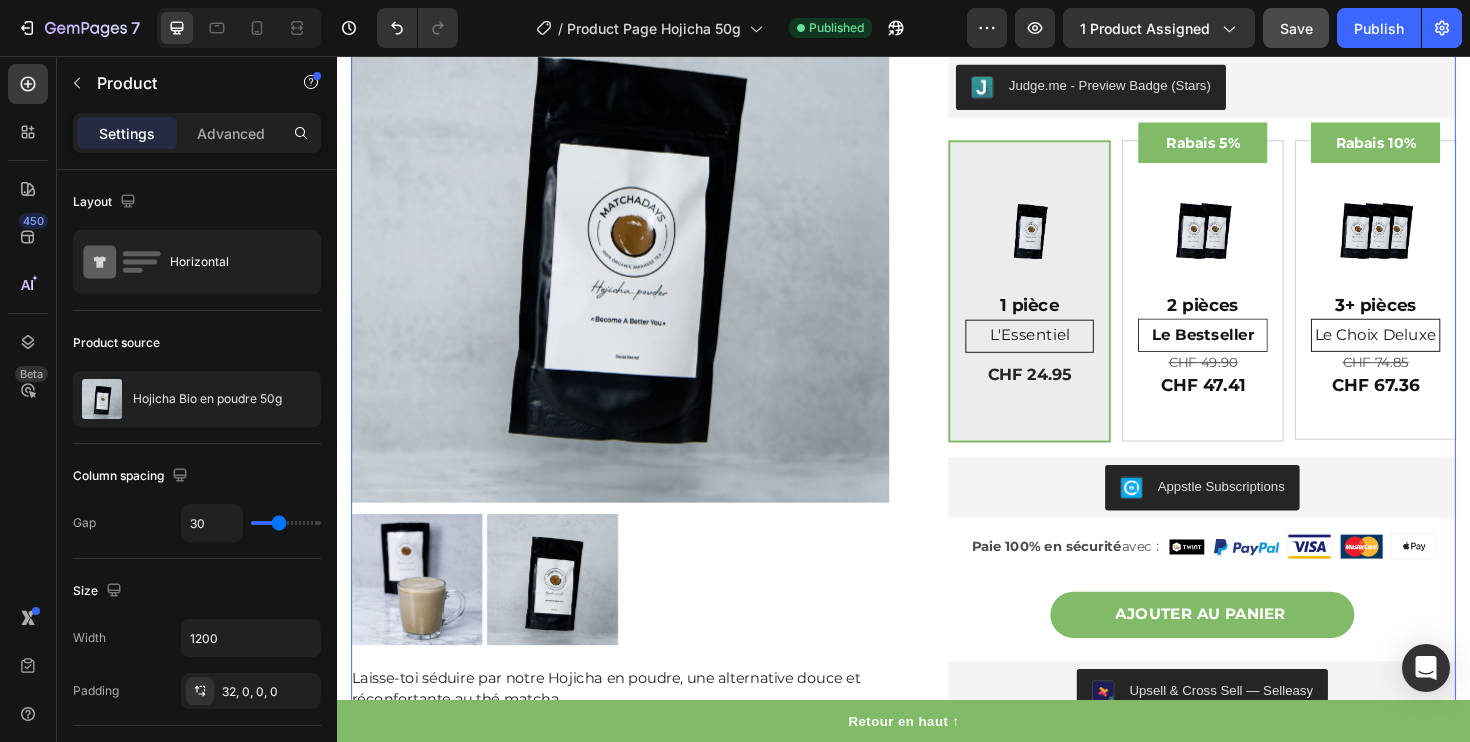 scroll, scrollTop: 163, scrollLeft: 0, axis: vertical 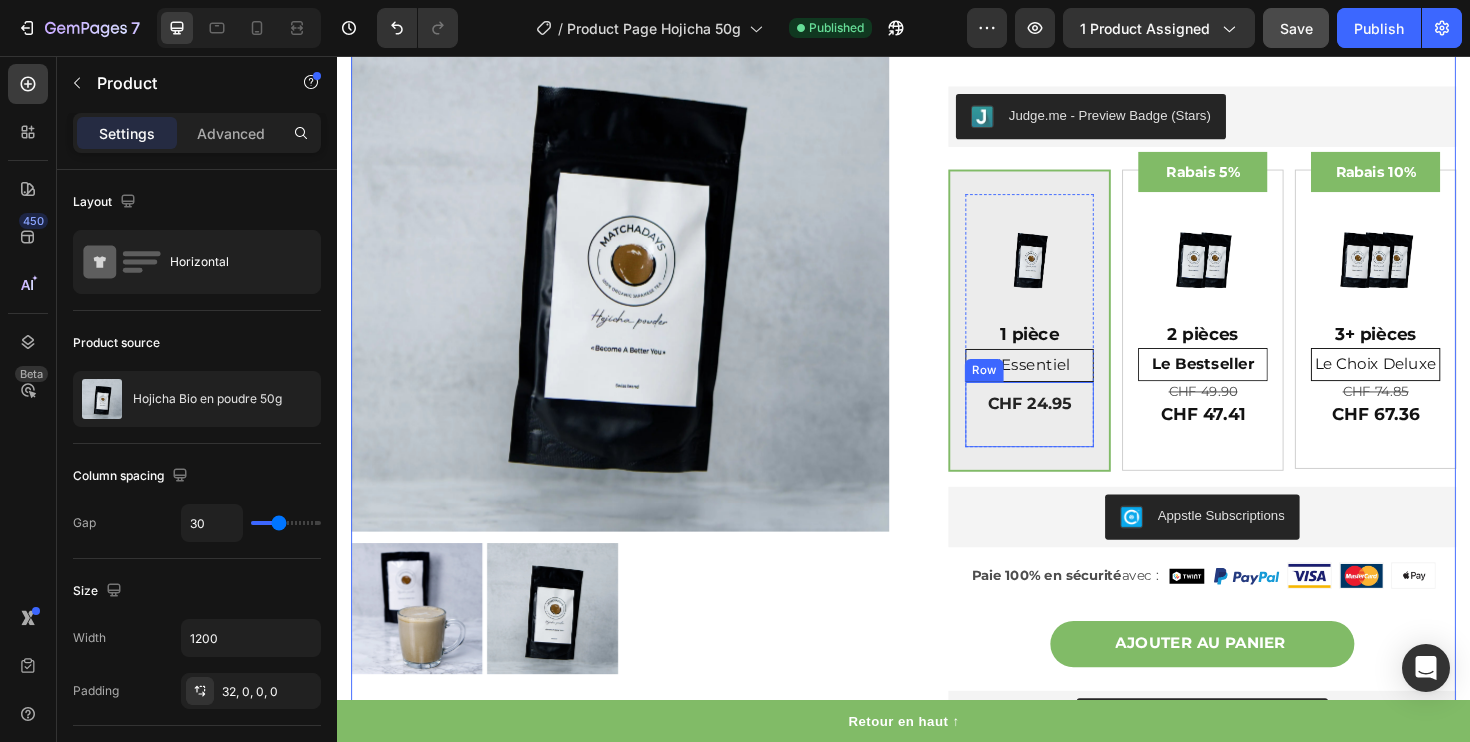 click on "CHF 24.95 Product Price Product Price Row" at bounding box center [1070, 435] 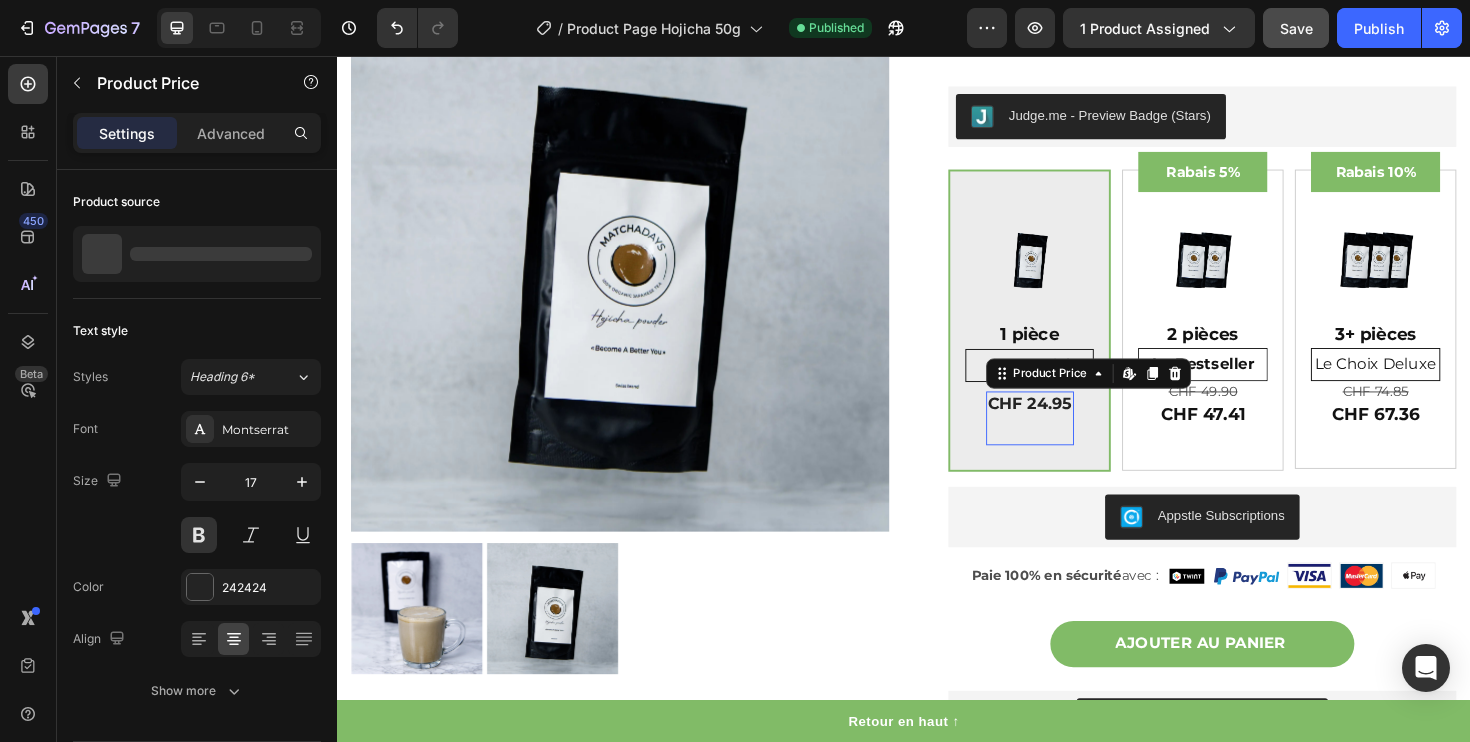click on "CHF 24.95" at bounding box center [1070, 424] 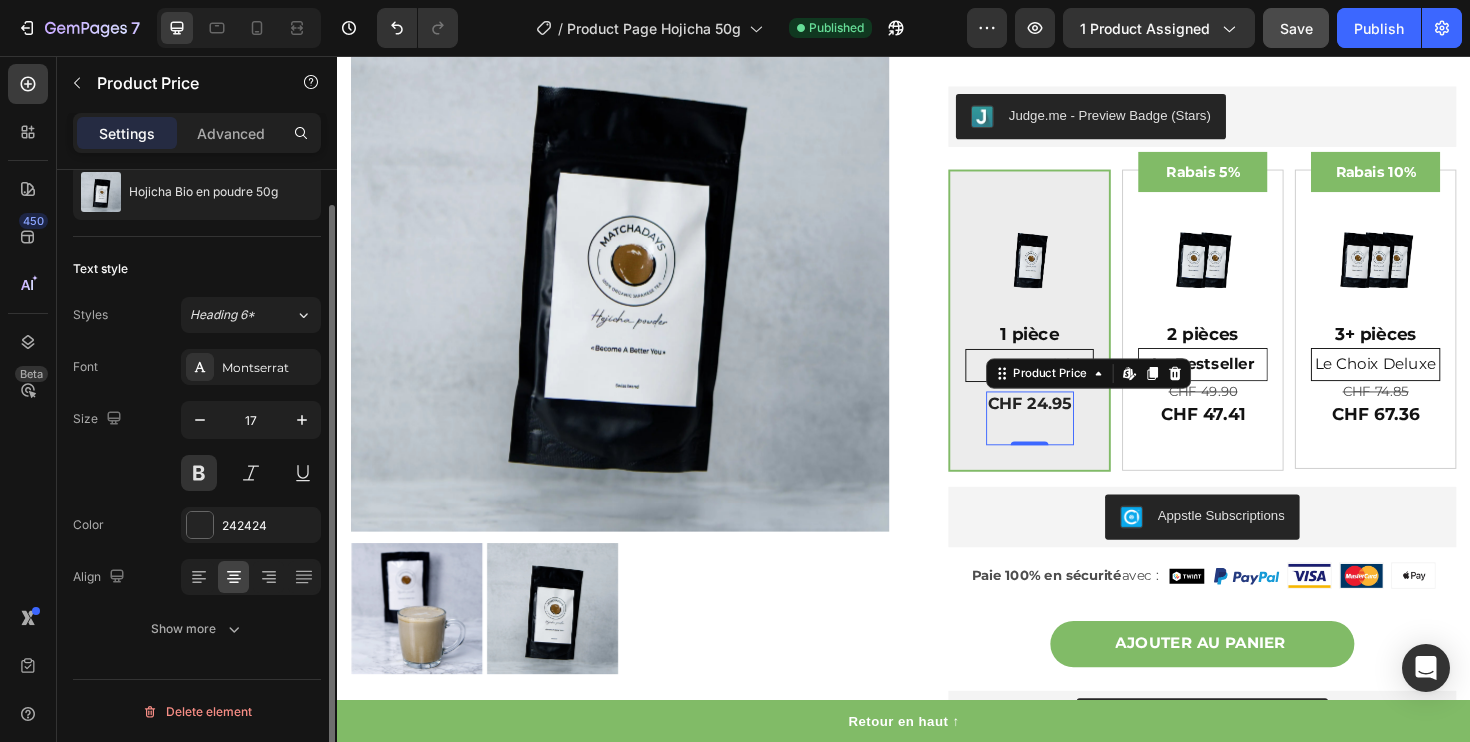 scroll, scrollTop: 63, scrollLeft: 0, axis: vertical 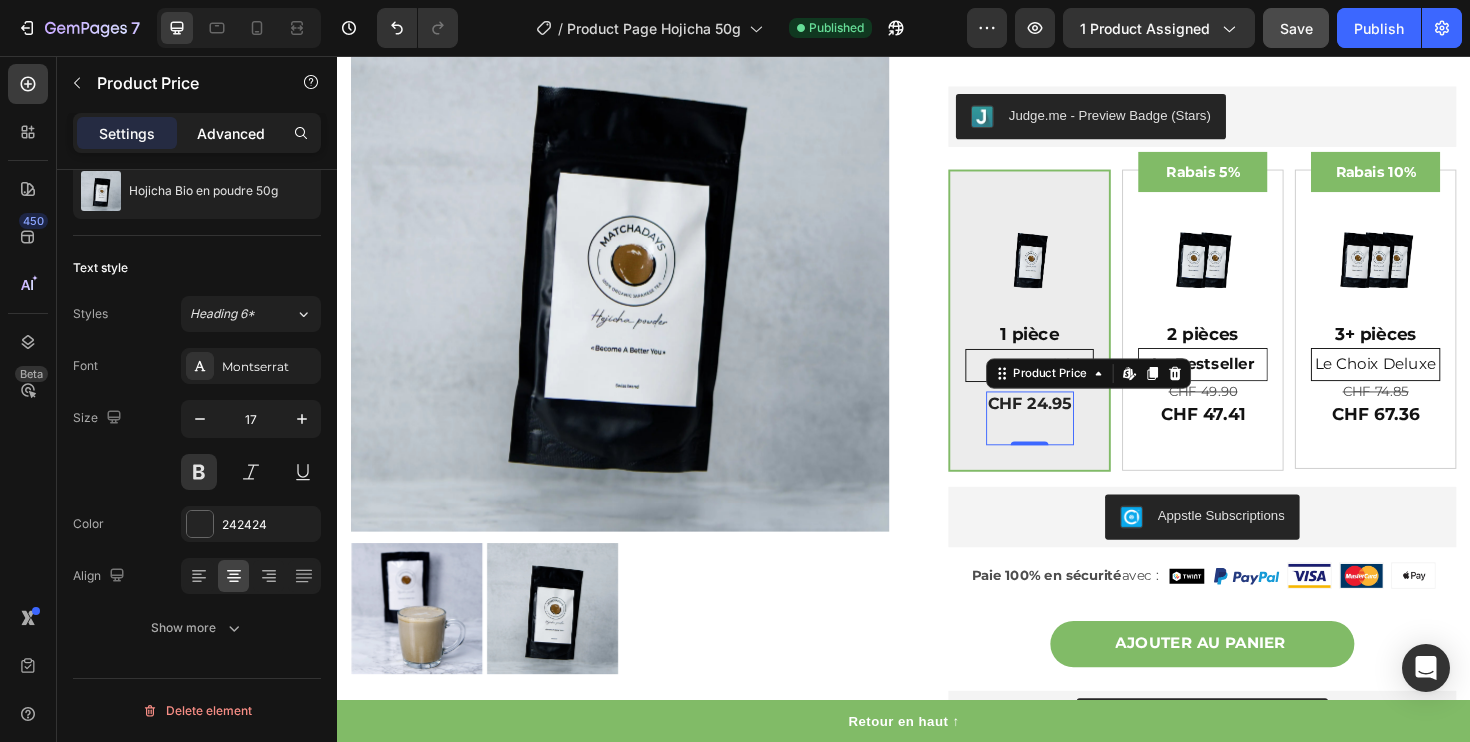 click on "Advanced" at bounding box center [231, 133] 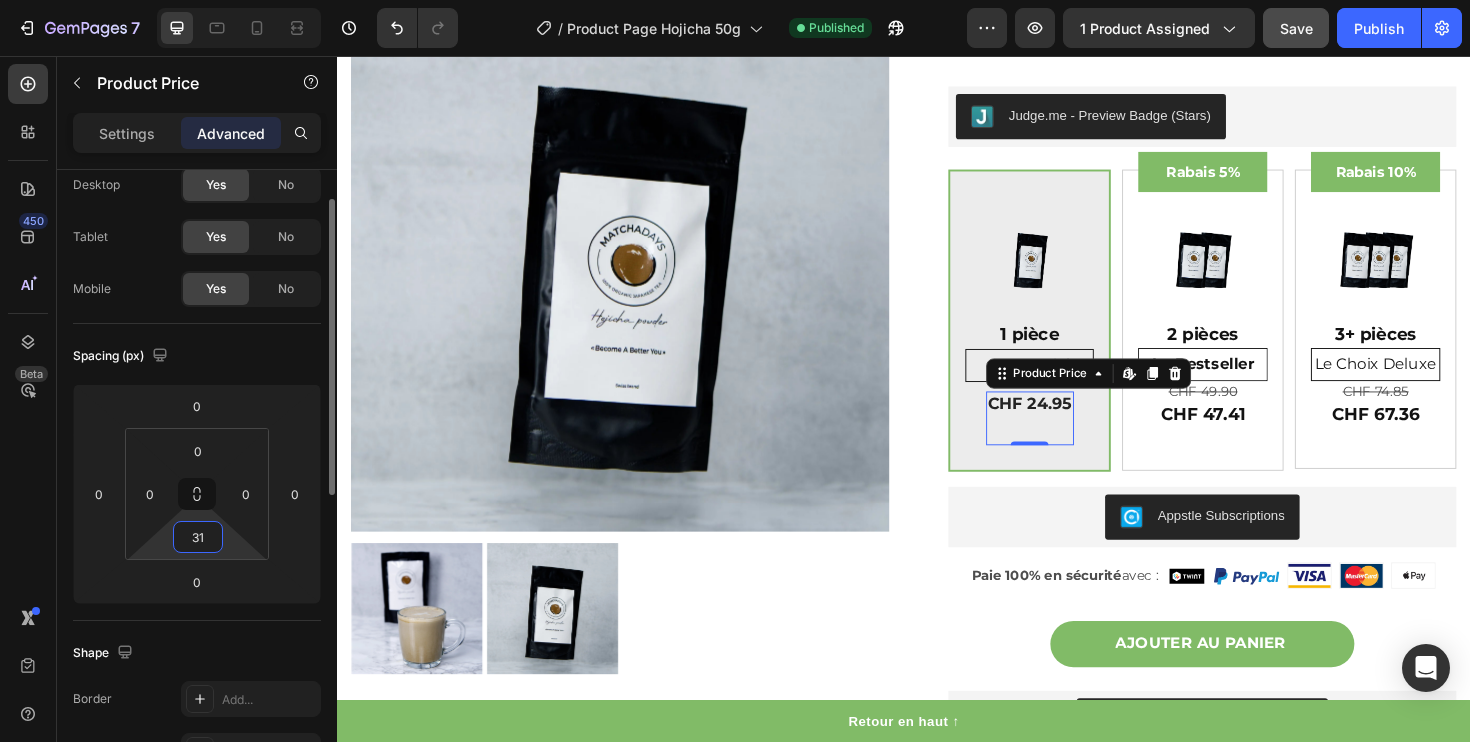 click on "31" at bounding box center [198, 537] 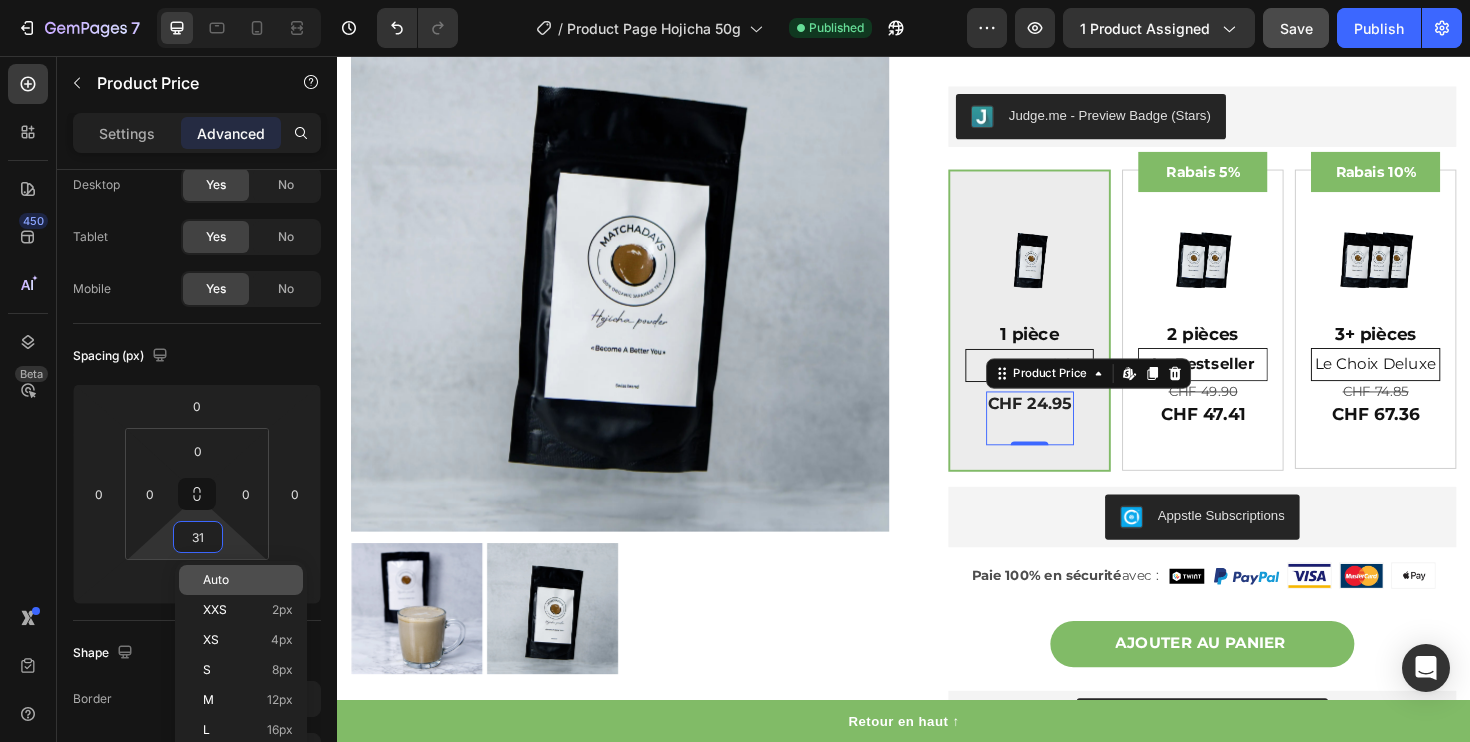 click on "Auto" at bounding box center [248, 580] 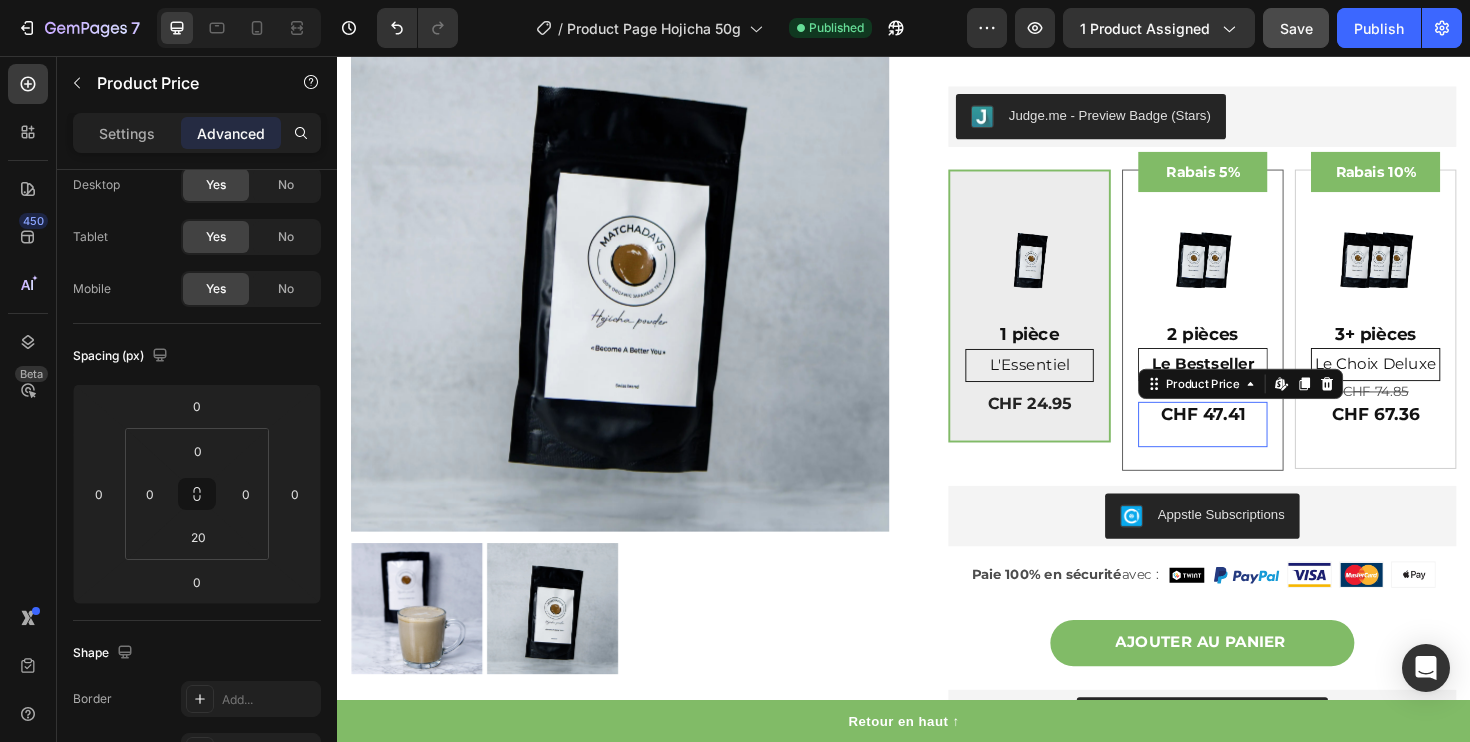 click on "CHF 47.41" at bounding box center (1253, 435) 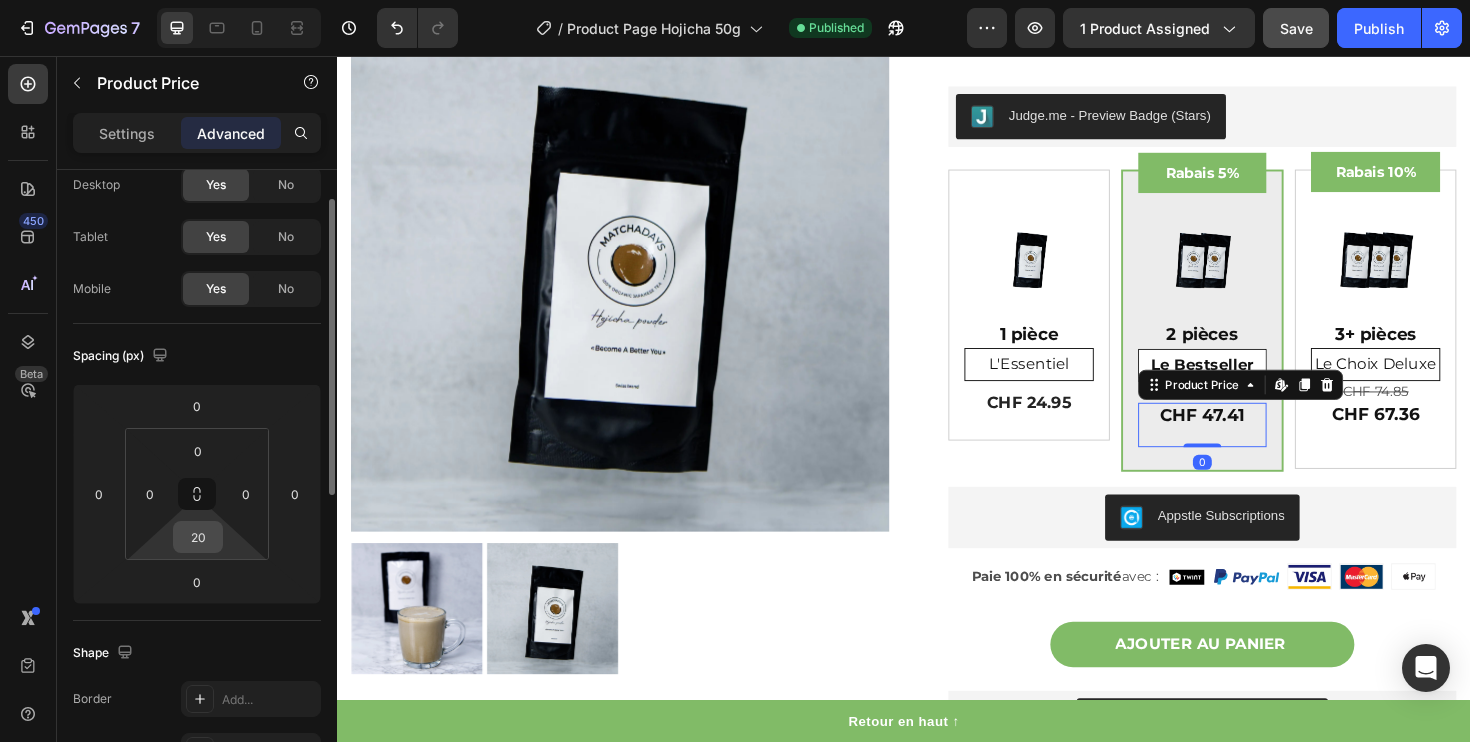 click on "20" at bounding box center (198, 537) 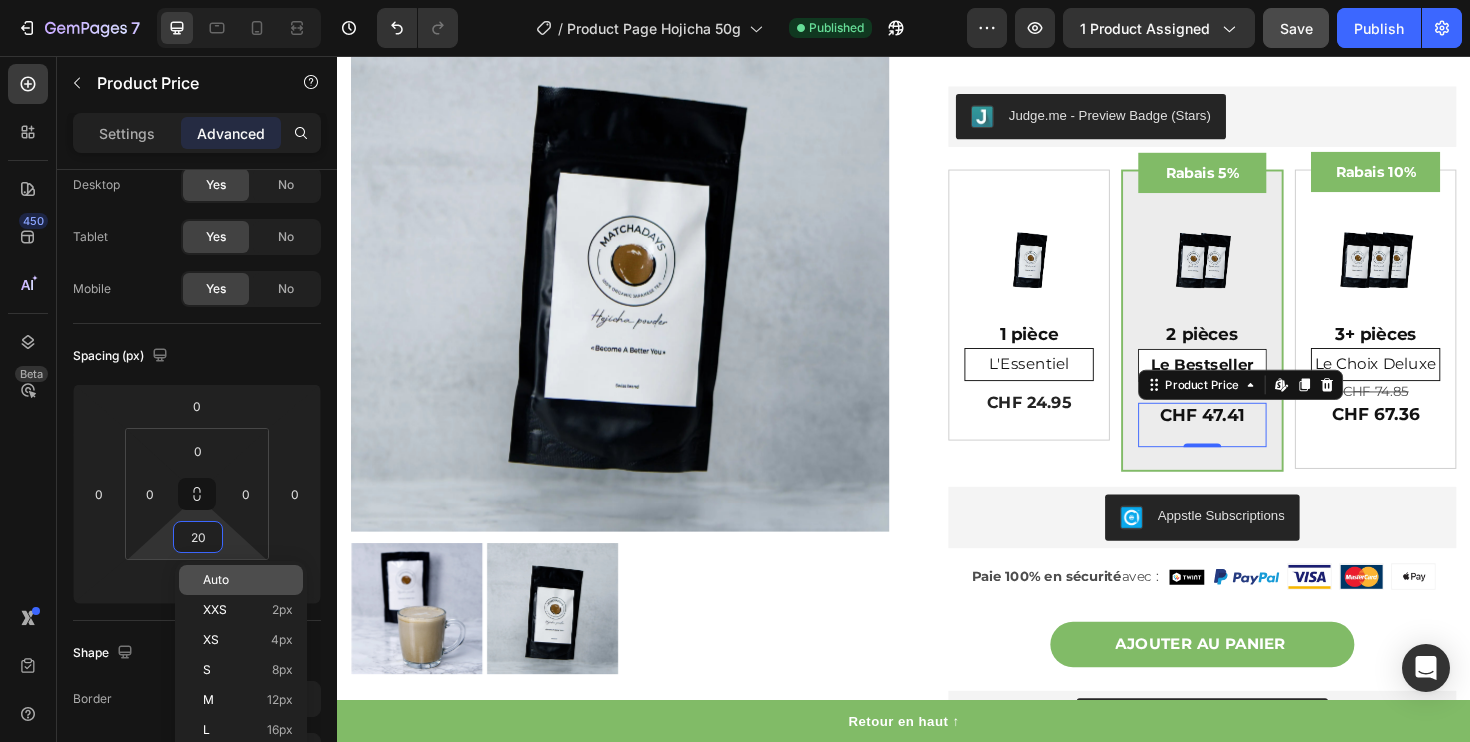 click on "Auto" at bounding box center (216, 580) 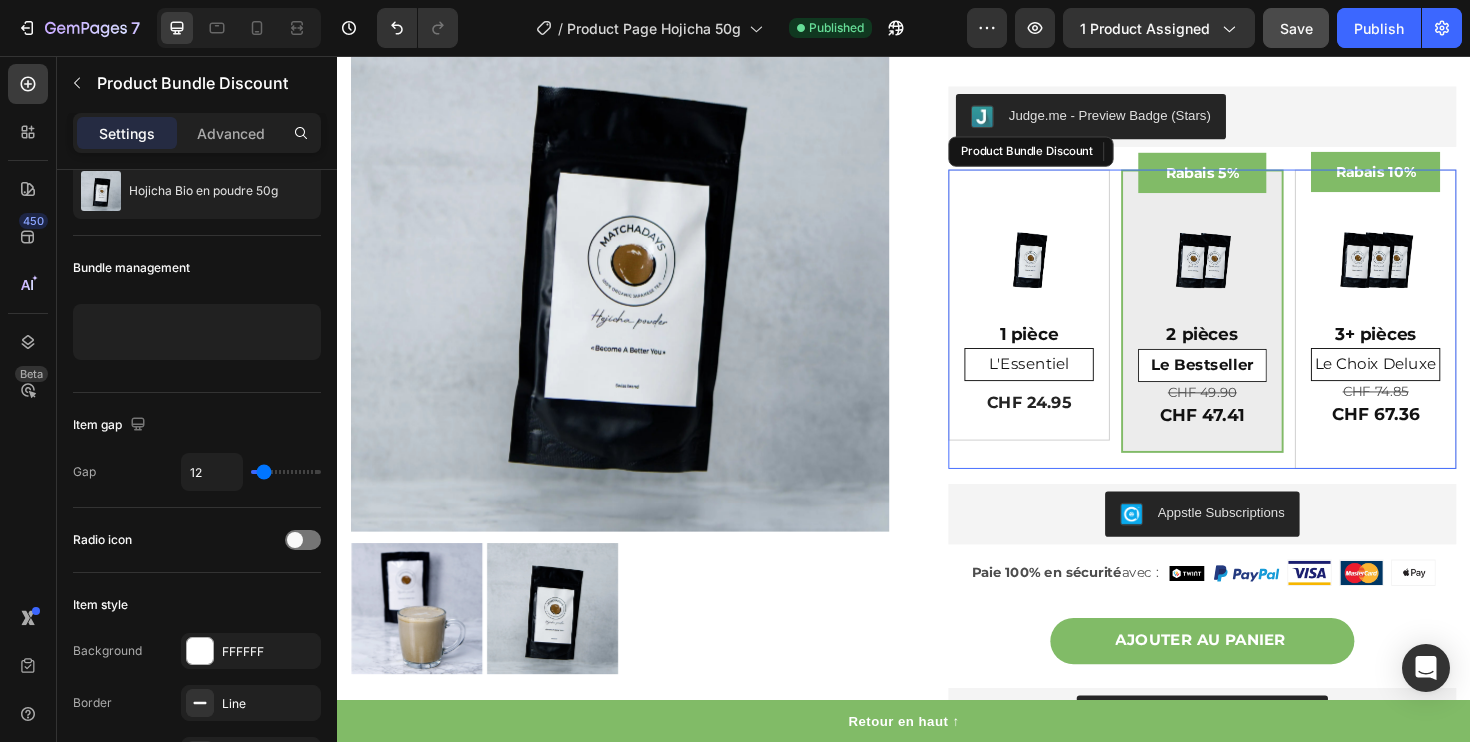 click on "Rabais 5% Product Badge Image 2 pièces Text Block Le Bestseller Text Block CHF 49.90 Product Price Product Price CHF 47.41 Product Price   Edit content in Shopify 0 Product Price   Edit content in Shopify 0 Row Row" at bounding box center [1253, 326] 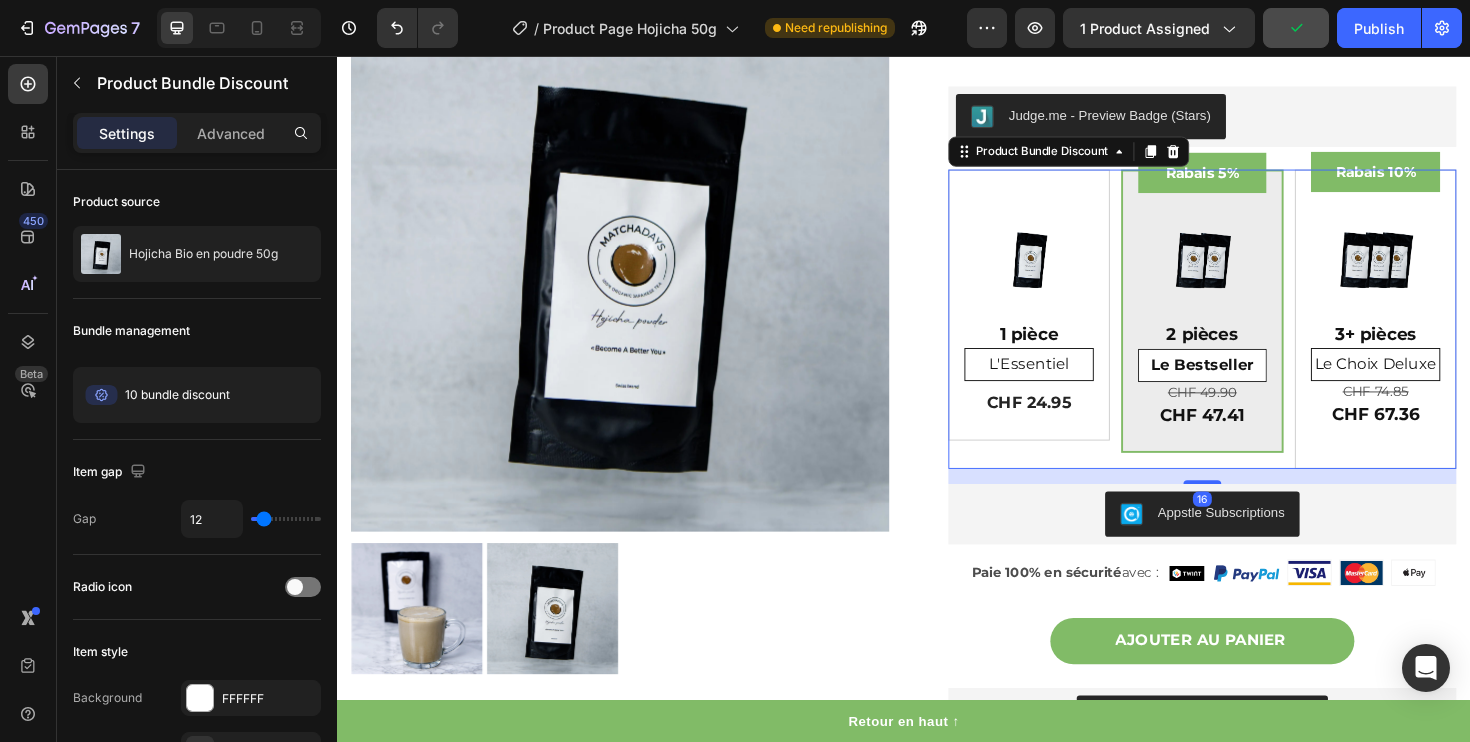 click on "Rabais 5% Product Badge Image 2 pièces Text Block Le Bestseller Text Block CHF 49.90 Product Price Product Price CHF 47.41 Product Price Product Price Row Row" at bounding box center [1253, 326] 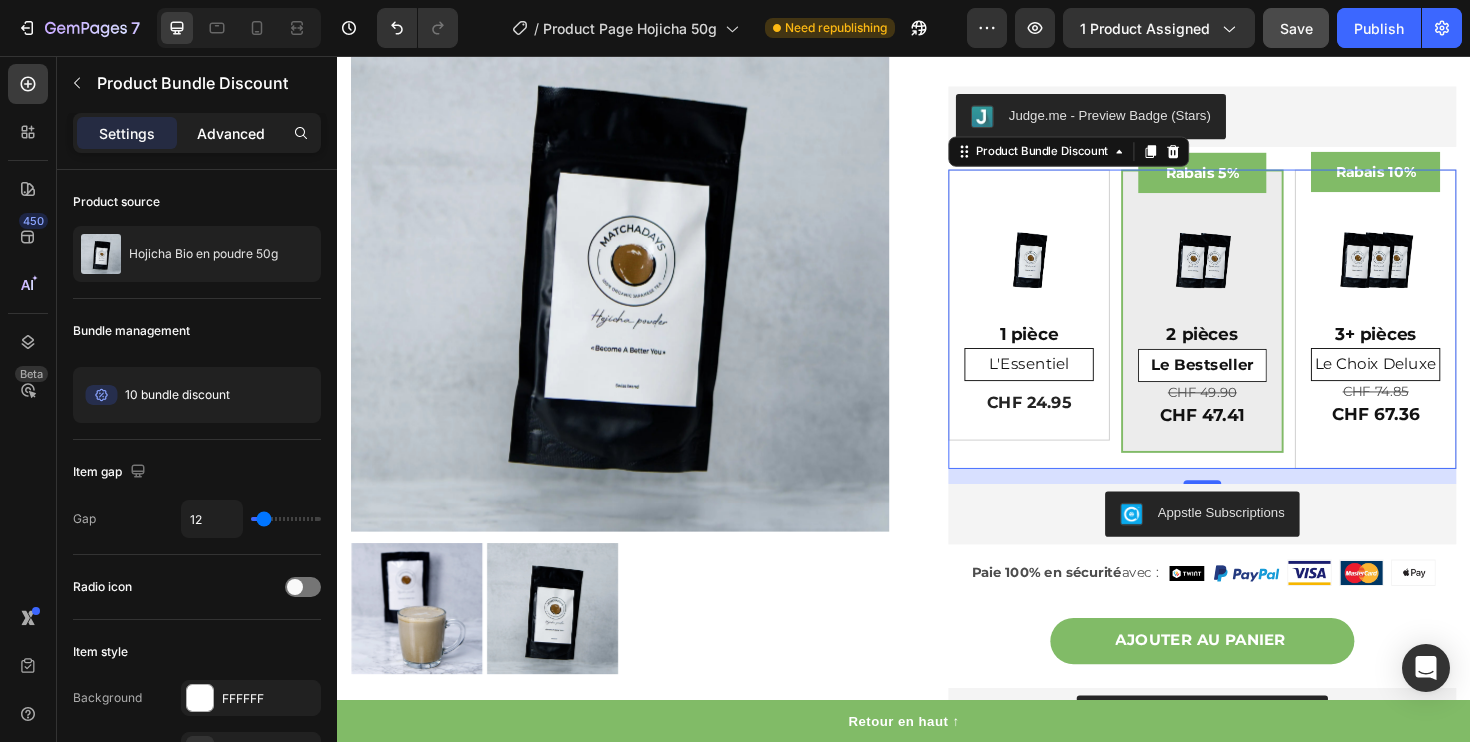 click on "Advanced" at bounding box center [231, 133] 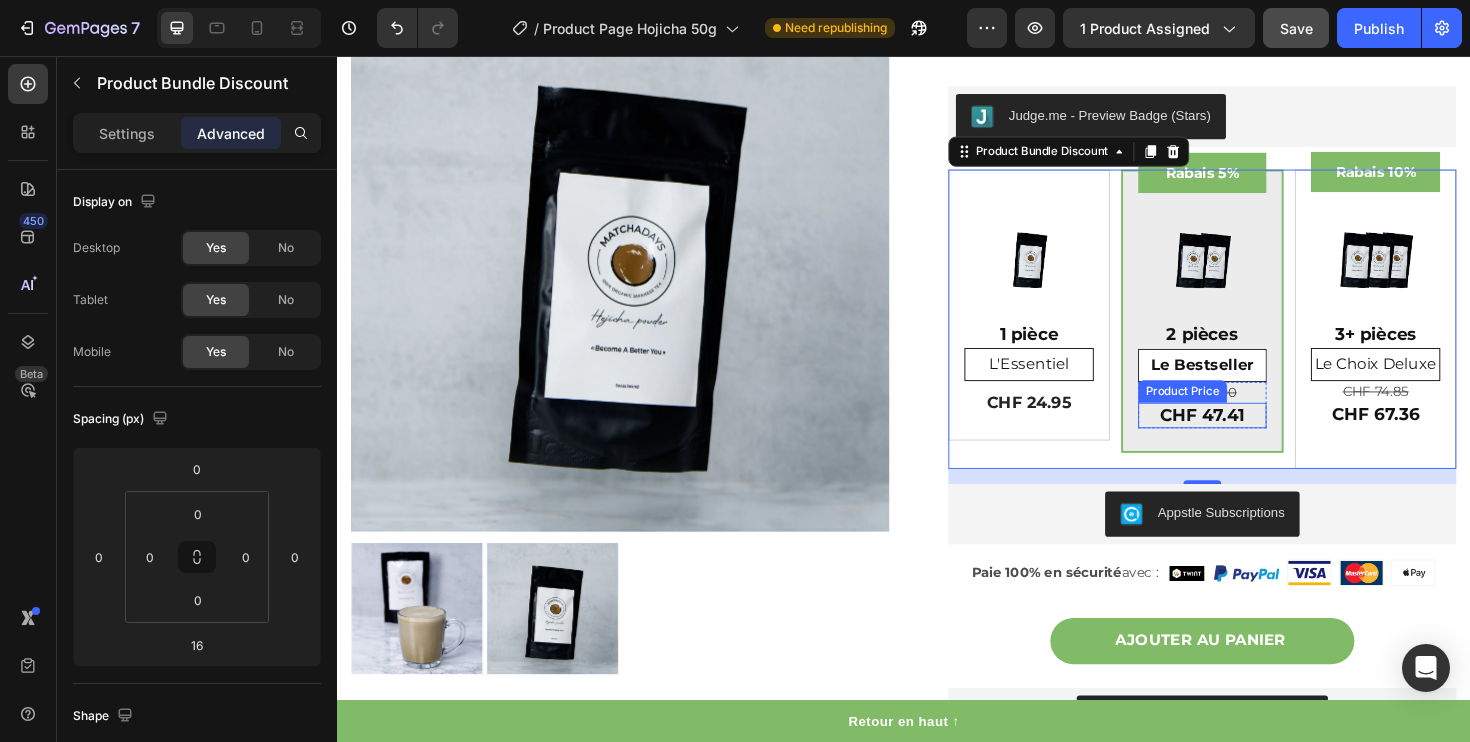 click on "CHF 47.41" at bounding box center [1253, 436] 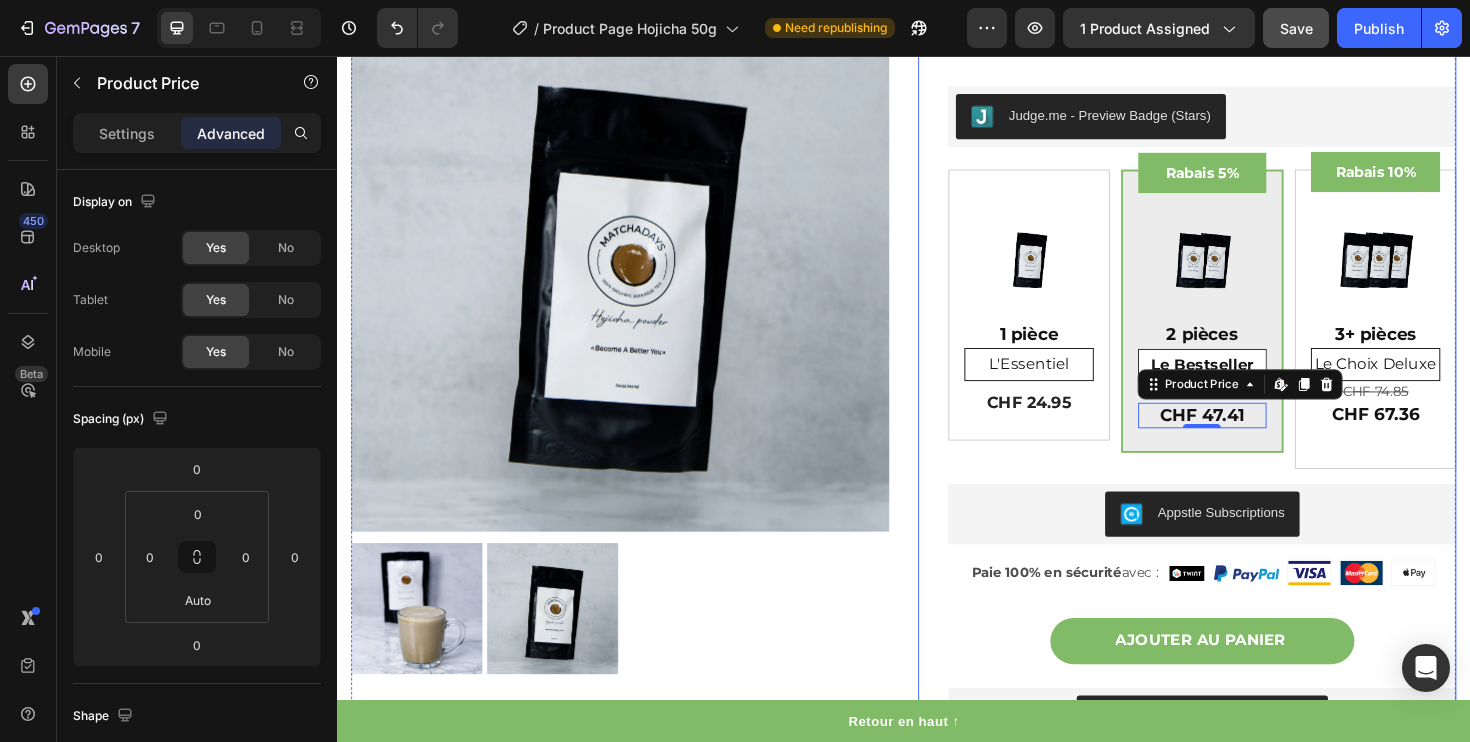 click on "Hojicha Bio en poudre 50g Product Title CHF 24.95 Product Price Product Price No compare price Product Price Row Judge.me - Preview Badge (Stars) Judge.me   Laisse-toi séduire par notre Hojicha en poudre, une alternative douce et réconfortante au thé matcha.
En savoir plus :
Le Hojicha est un thé vert japonais torréfié, connu pour sa douceur et ses arômes réconfortants. Torréfié à haute température, il dévoile des notes chaleureuses de noisette et de bois grillé, qui rappellent un chocolat chaud ou un café au lait... mais avec un taux de caféine réduit.
Notre Hojicha en poudre est fabriqué à partir de feuilles soigneusement sélectionnées dans la région de Kagoshima, au sud du Japon, une terre volcanique réputée pour ses thés d'exception. Sa texture fine permet une préparation facile, idéale pour des hojicha lattes onctueux ou un thé léger à tout moment de la journée.
Pourquoi choisir notre Hojicha ?
🍂
🍂
🍂
✅
✅
✅" at bounding box center [1237, 424] 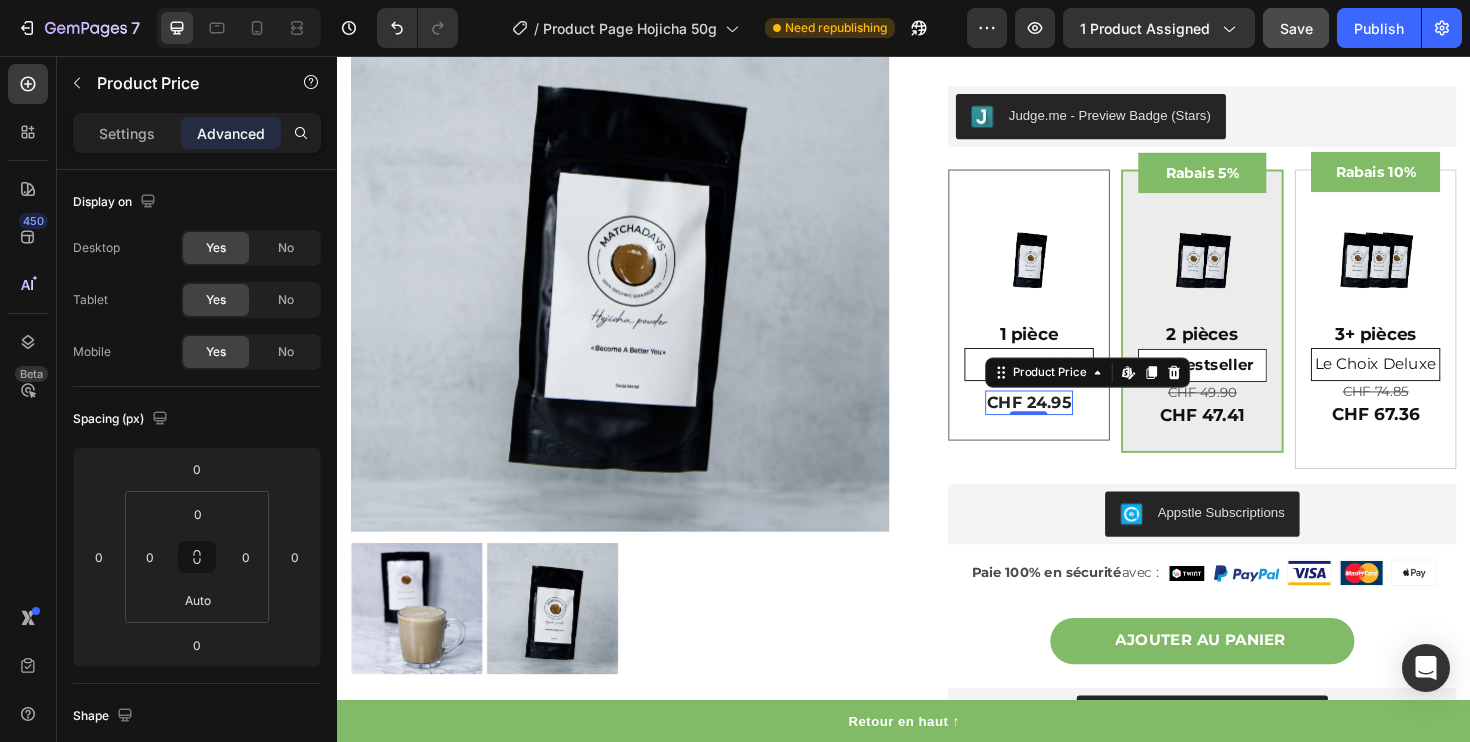 click on "CHF 24.95" at bounding box center (1069, 423) 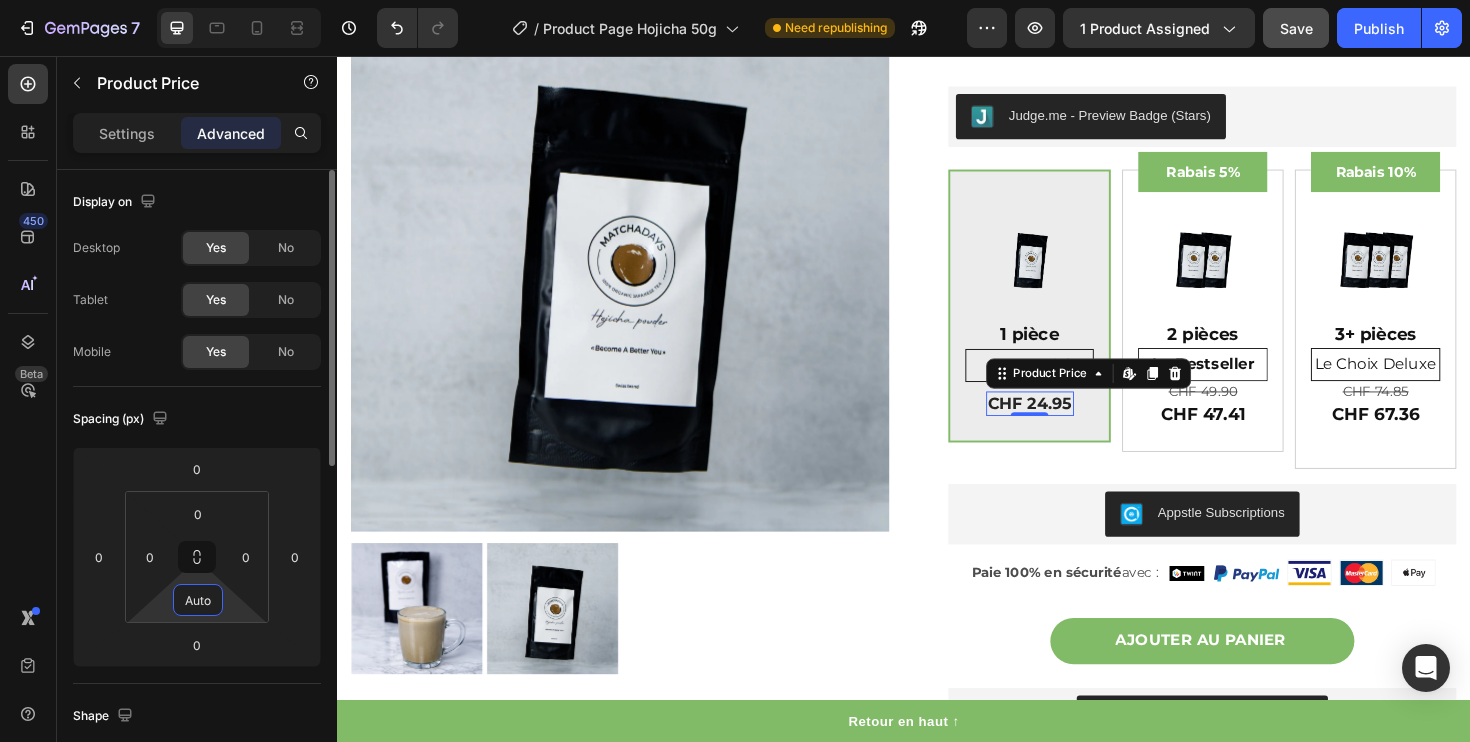 click on "Auto" at bounding box center [198, 600] 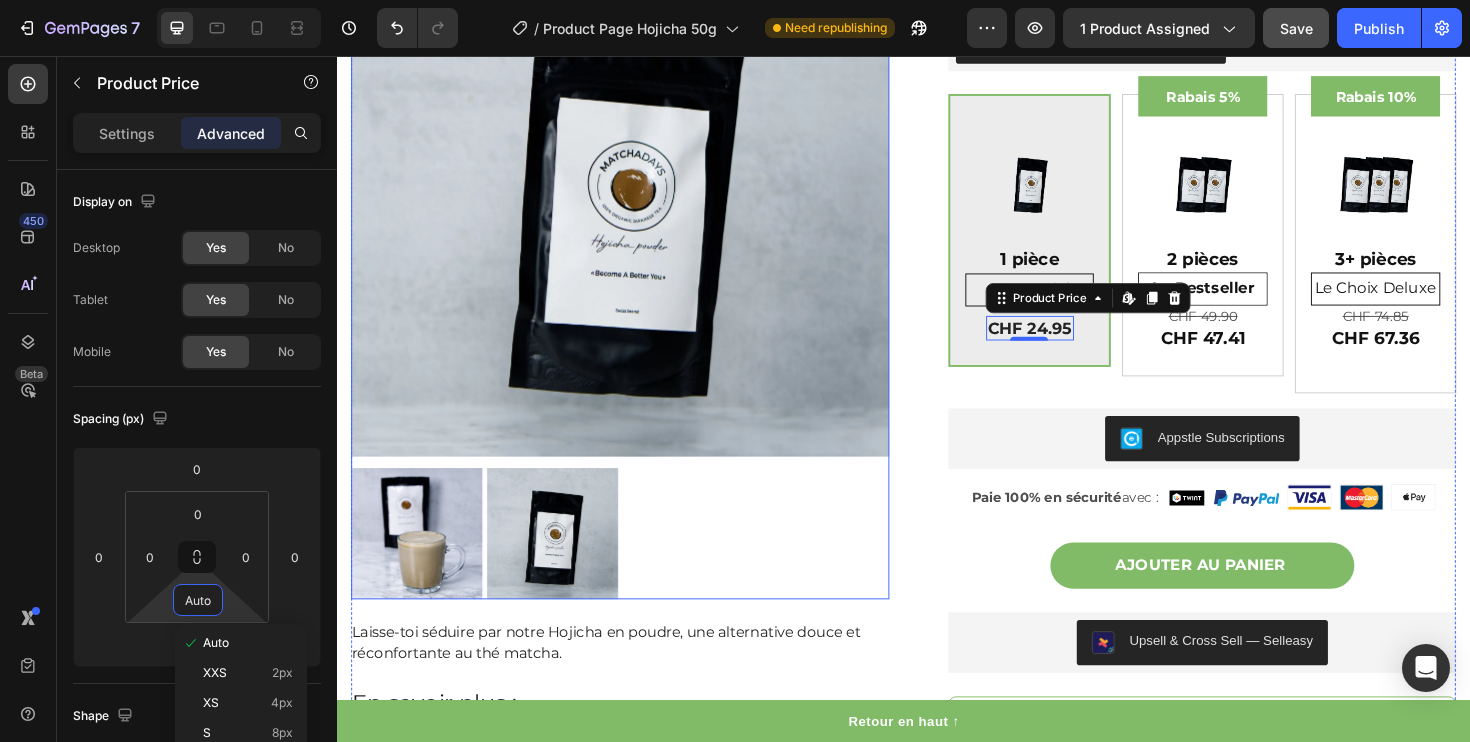 scroll, scrollTop: 265, scrollLeft: 0, axis: vertical 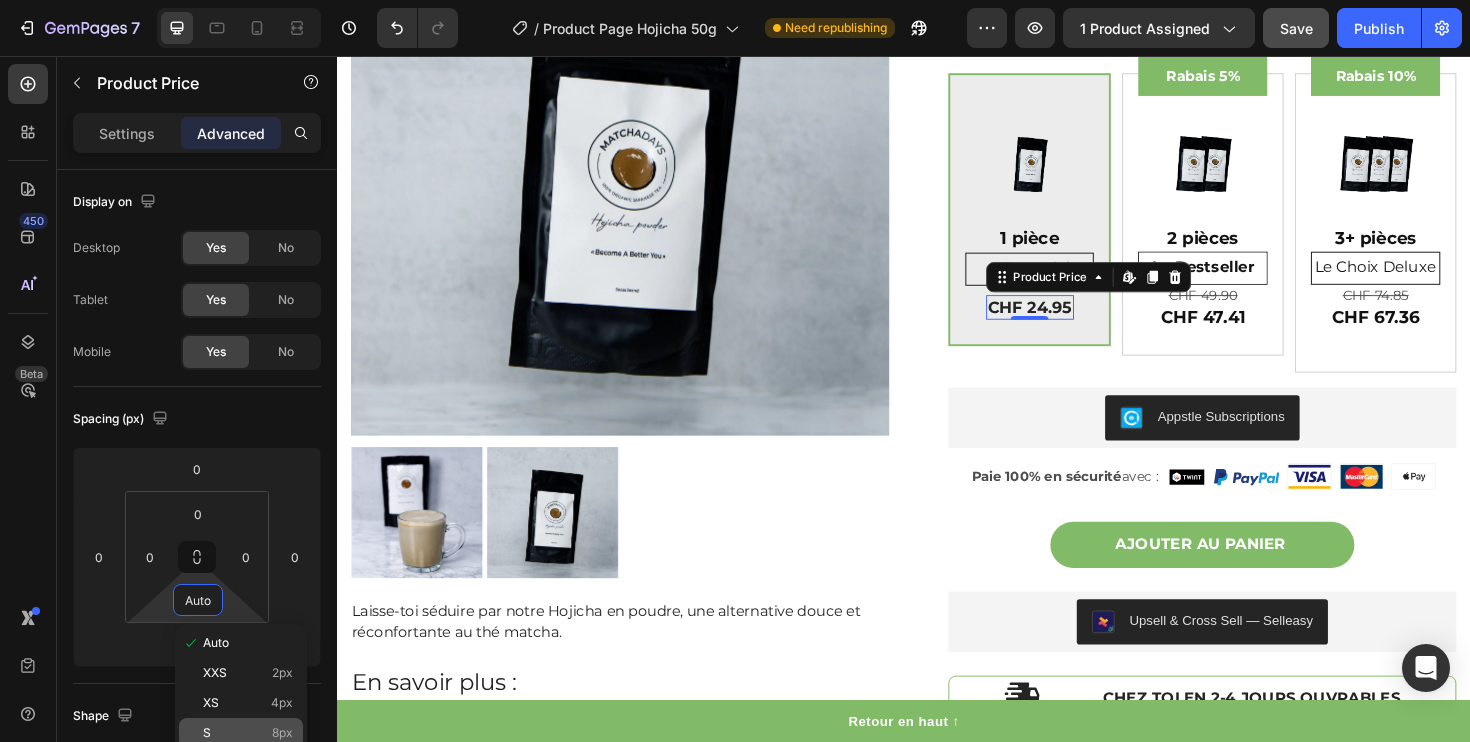 click on "S 8px" 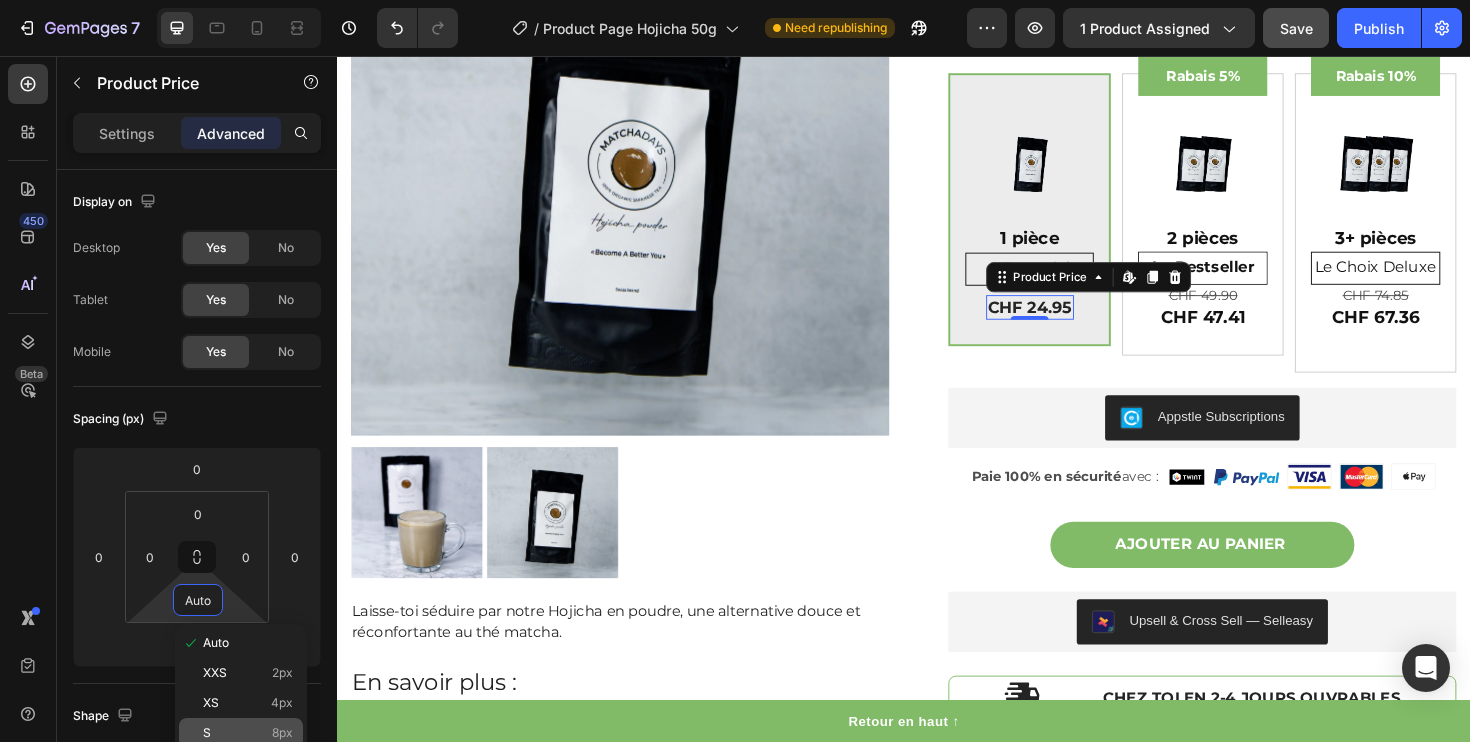 type on "8" 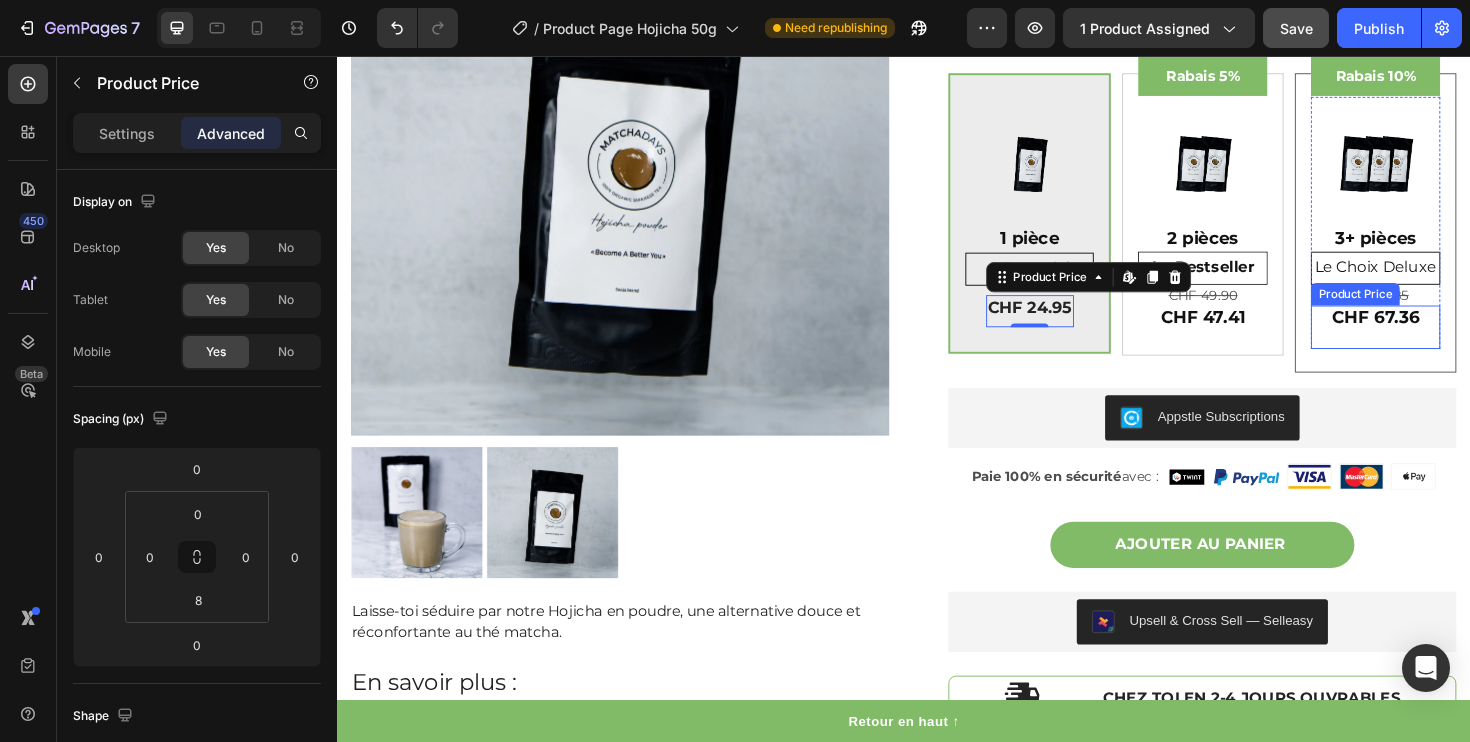 click on "CHF 67.36" at bounding box center [1436, 333] 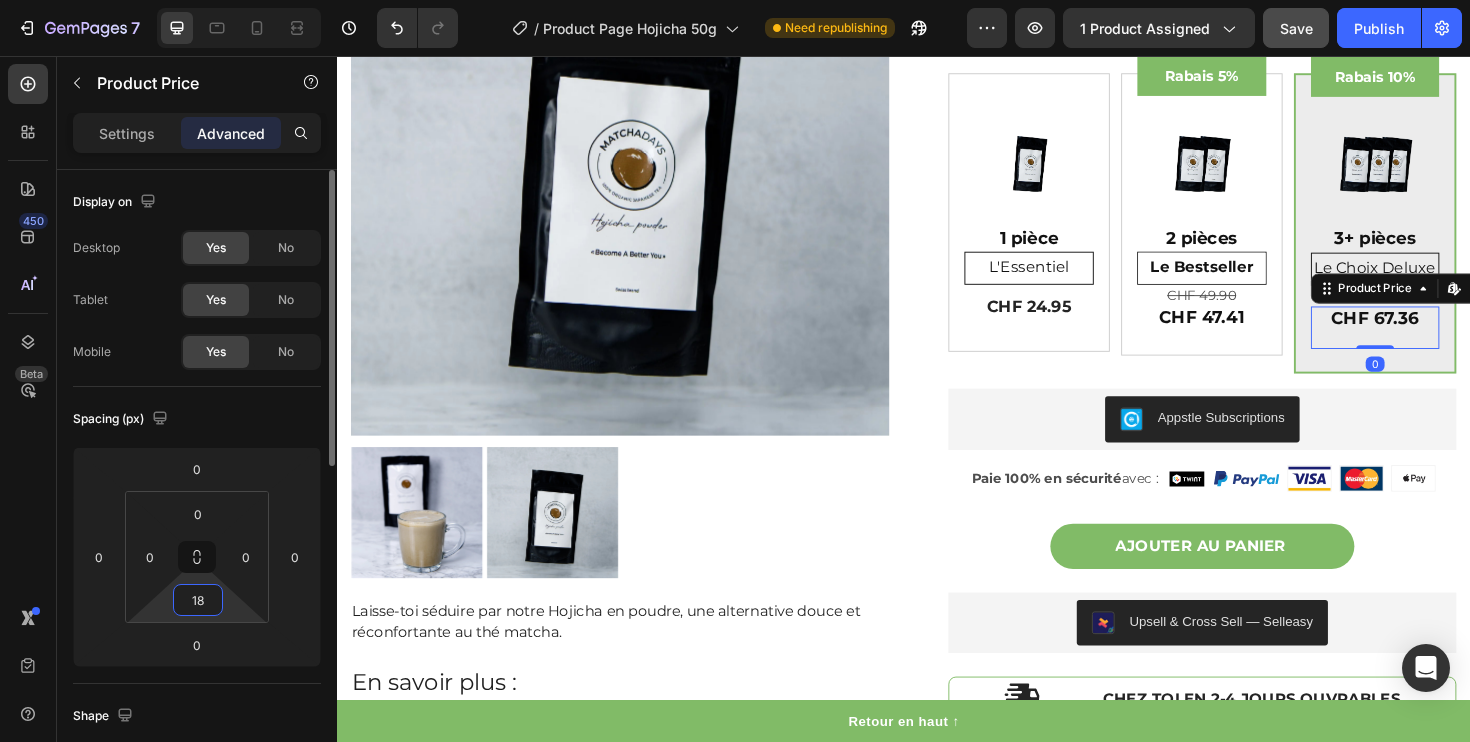 click on "18" at bounding box center (198, 600) 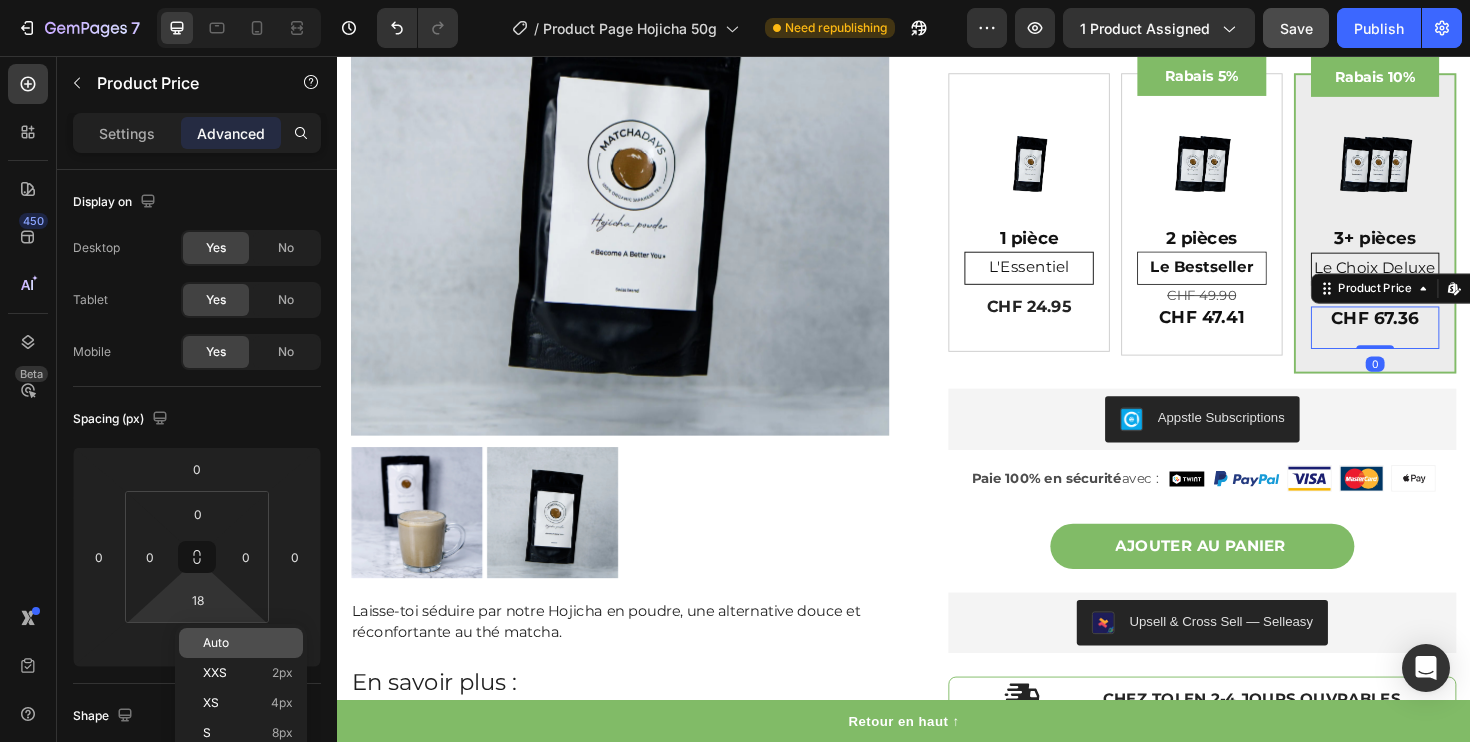 click on "Auto" at bounding box center [248, 643] 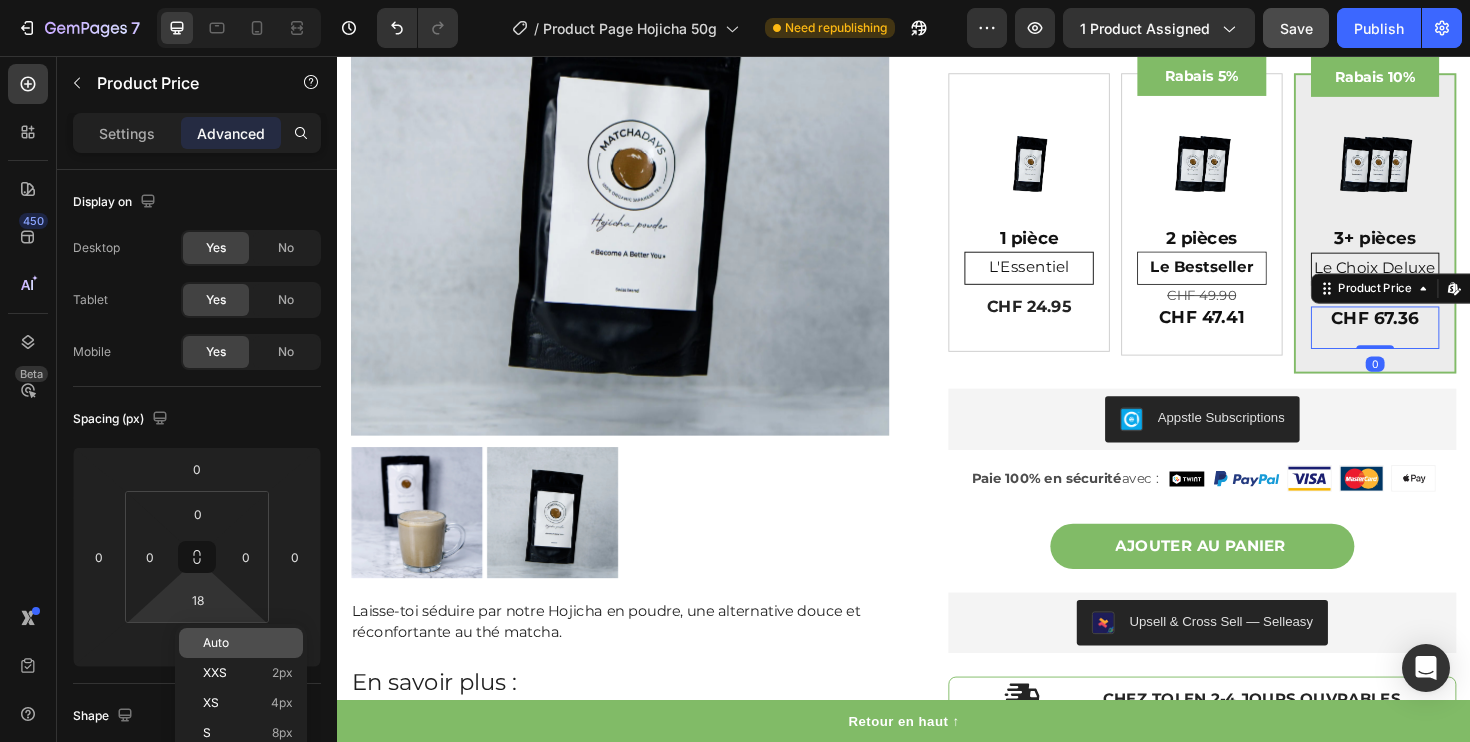 type on "Auto" 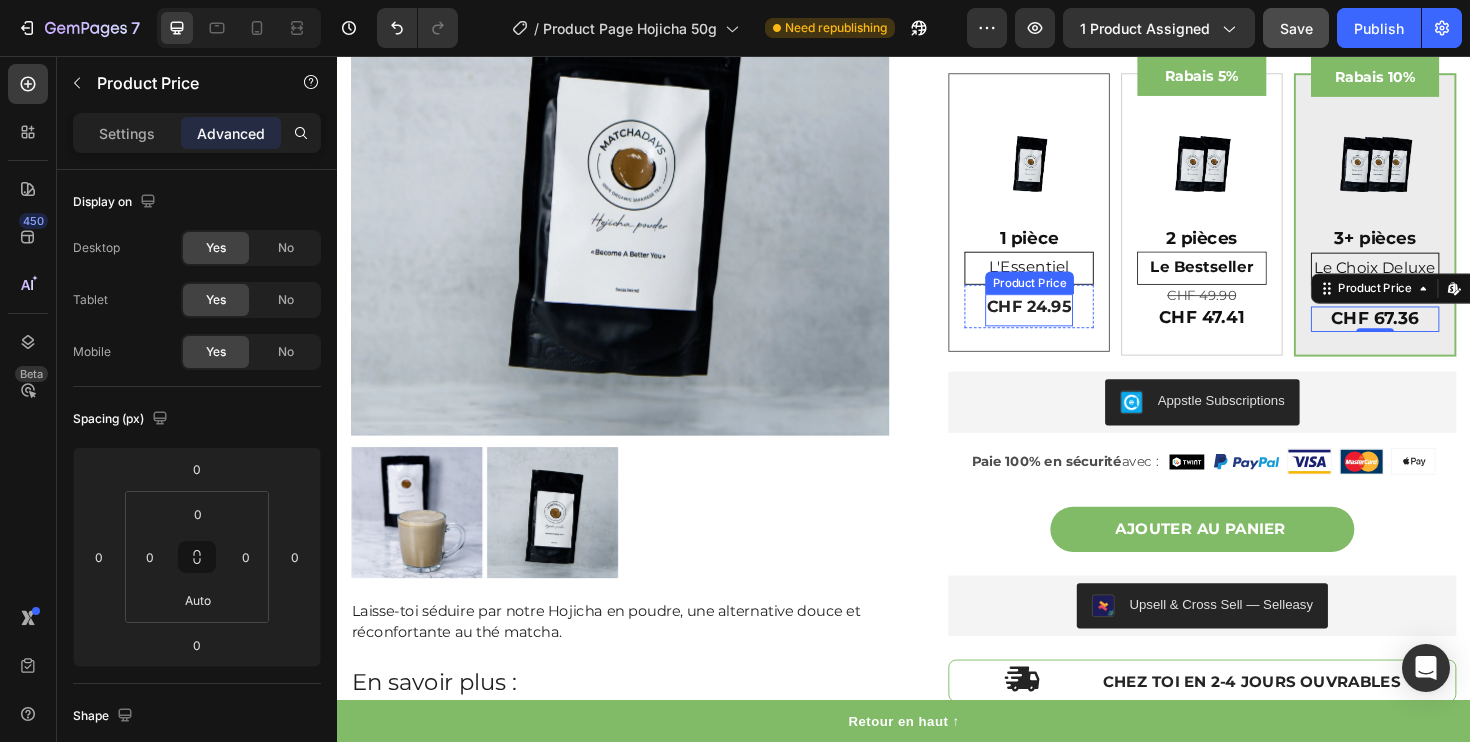 click on "CHF 24.95" at bounding box center [1069, 321] 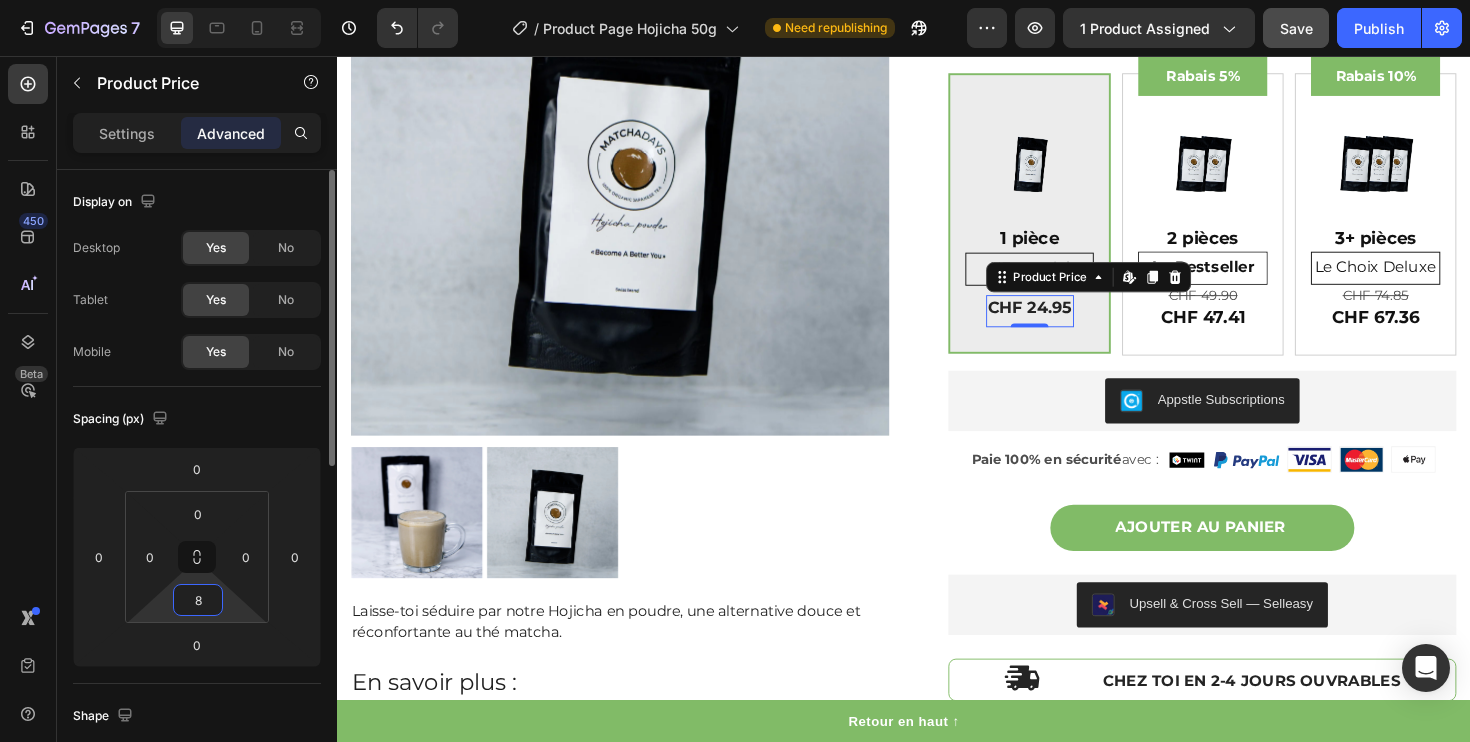 click on "8" at bounding box center [198, 600] 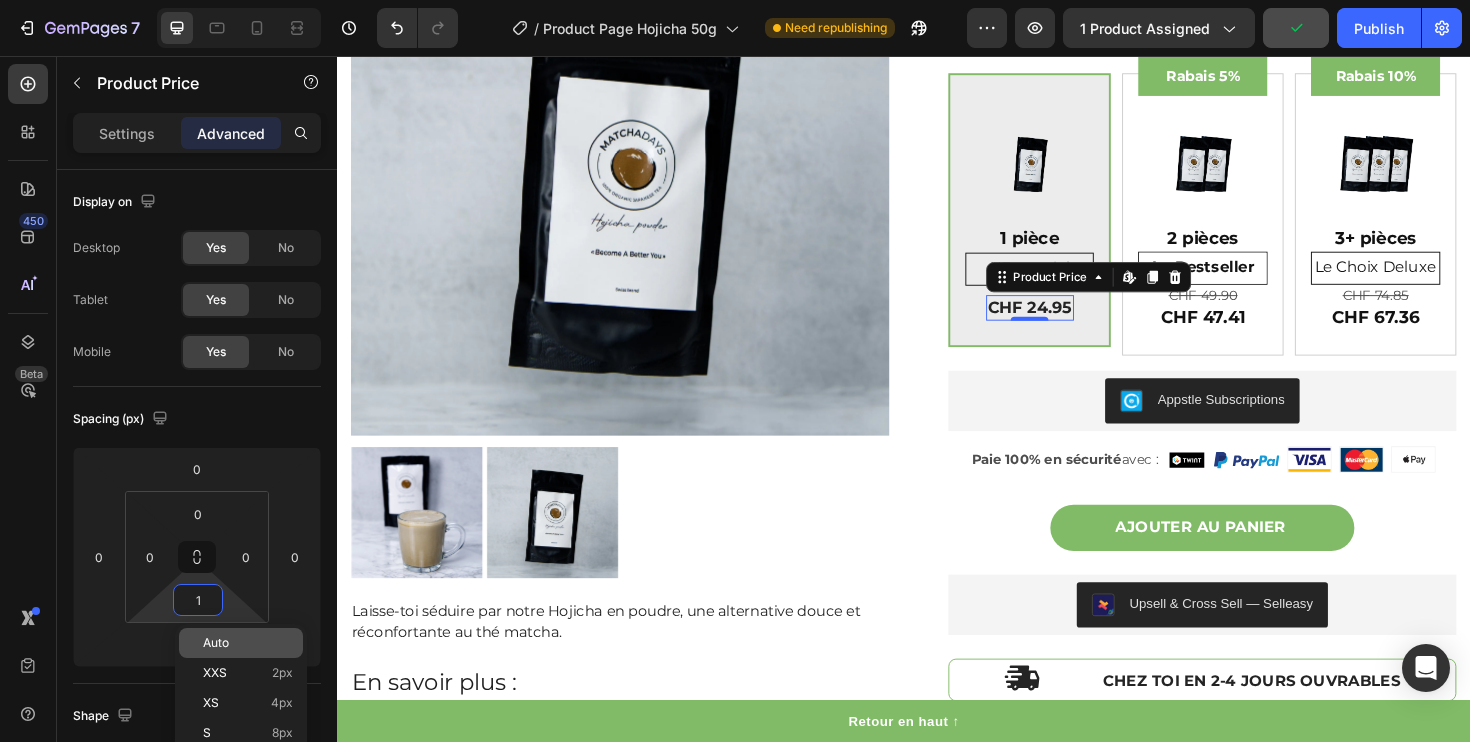 type on "10" 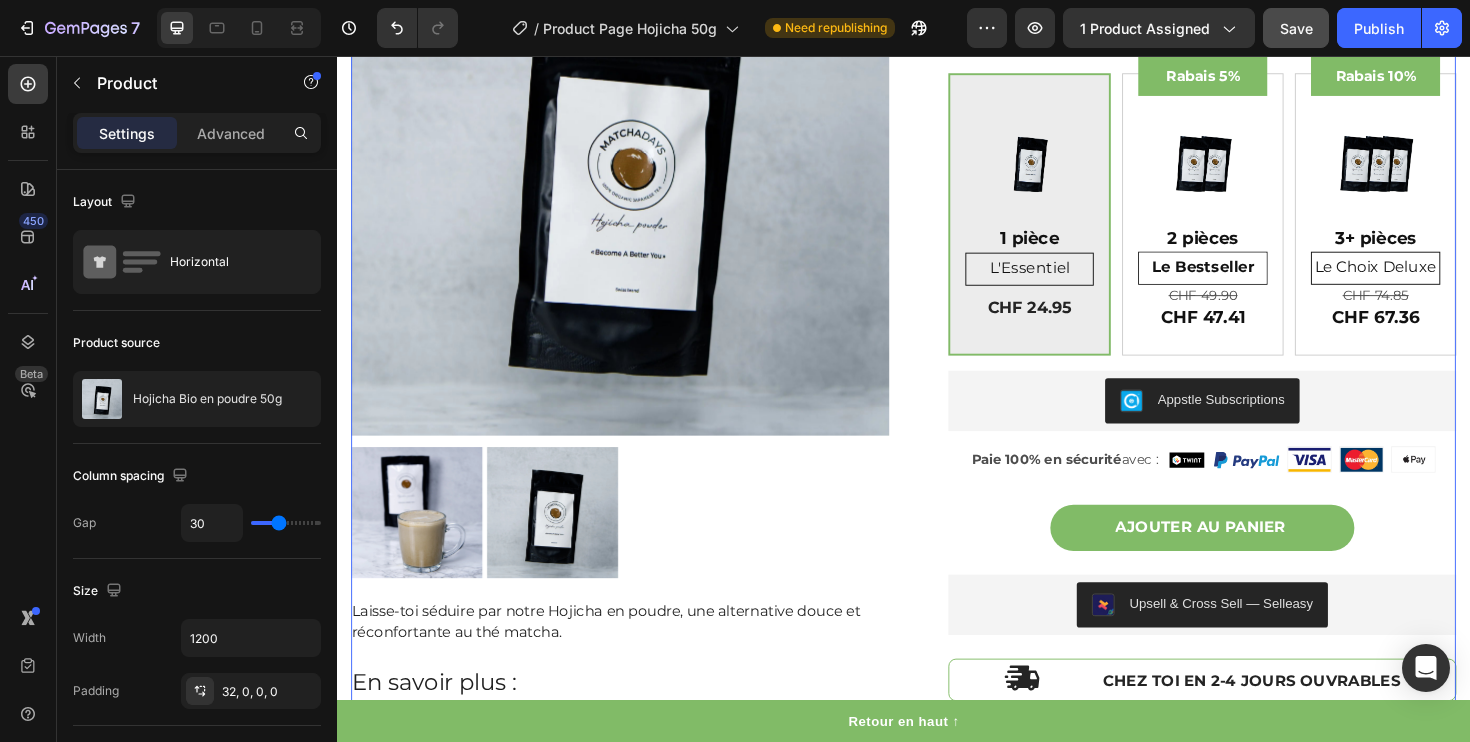 click on "Product Images   Laisse-toi séduire par notre Hojicha en poudre, une alternative douce et réconfortante au thé matcha.
En savoir plus :
Le Hojicha est un thé vert japonais torréfié, connu pour sa douceur et ses arômes réconfortants. Torréfié à haute température, il dévoile des notes chaleureuses de noisette et de bois grillé, qui rappellent un chocolat chaud ou un café au lait... mais avec un taux de caféine réduit.
Notre Hojicha en poudre est fabriqué à partir de feuilles soigneusement sélectionnées dans la région de Kagoshima, au sud du Japon, une terre volcanique réputée pour ses thés d'exception. Sa texture fine permet une préparation facile, idéale pour des hojicha lattes onctueux ou un thé léger à tout moment de la journée.
Pourquoi choisir notre Hojicha ?
🍂   Saveur toastée et ronde : Arômes de noisette, légères notes caramélisées, sans amertume ni astringence.
🍂
🍂
Les bienfaits d'un thé vert torréfié japonais
✅" at bounding box center (937, 368) 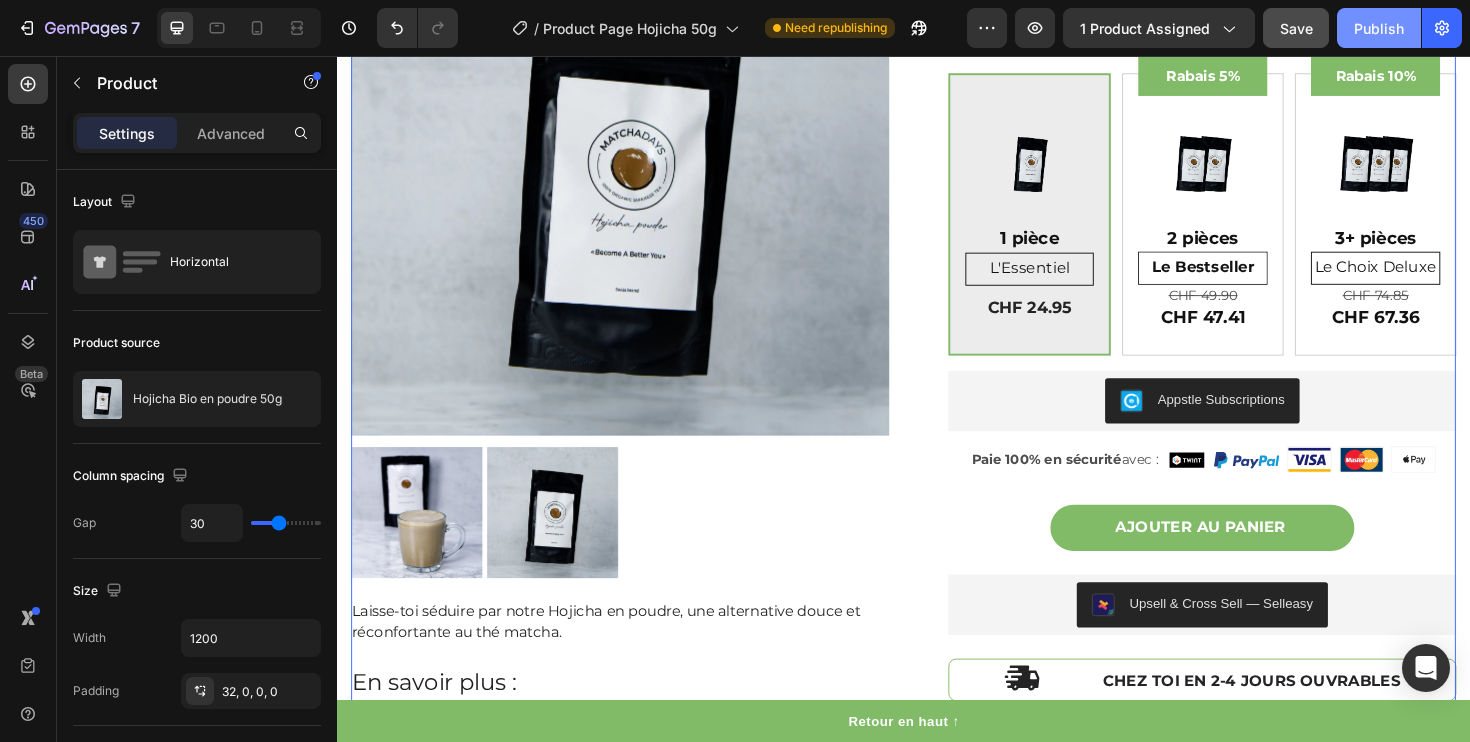 click on "Publish" 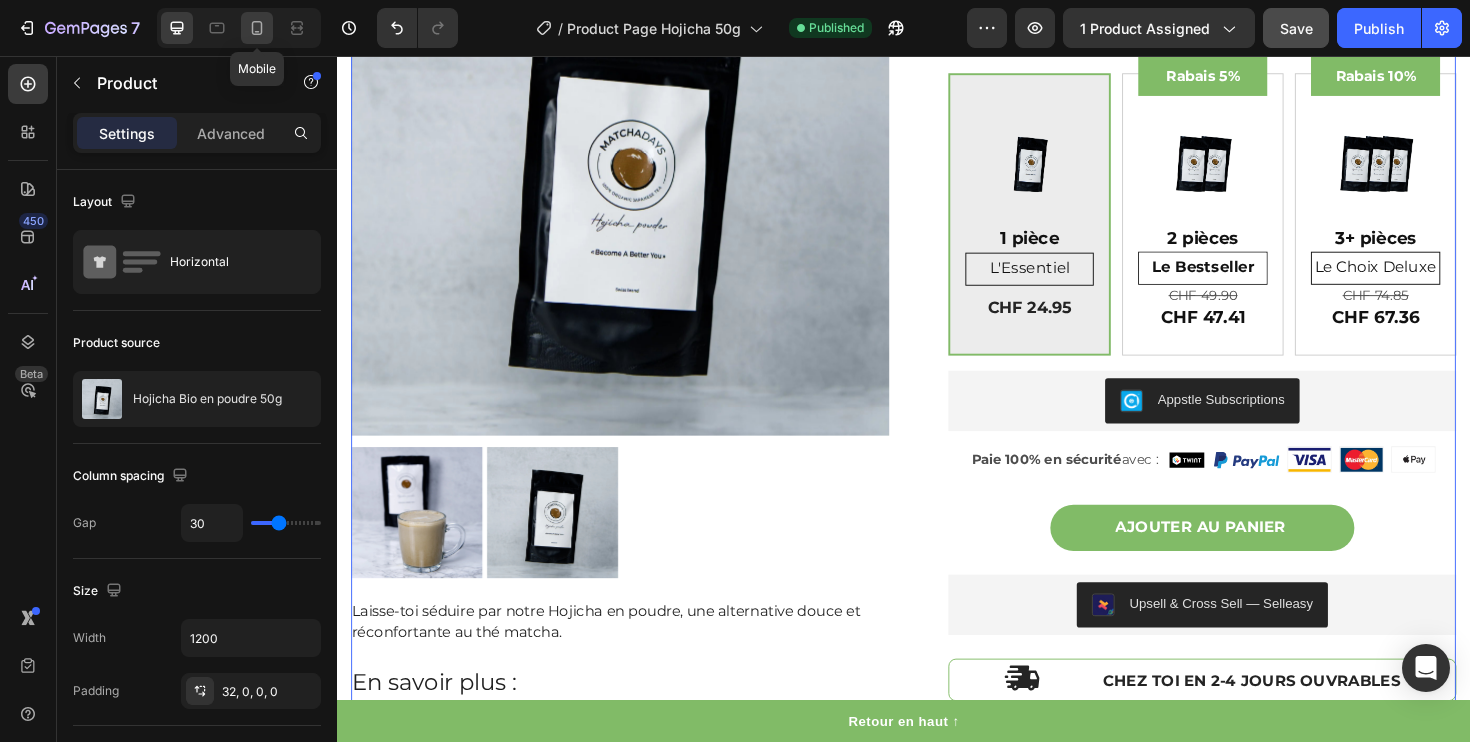 click 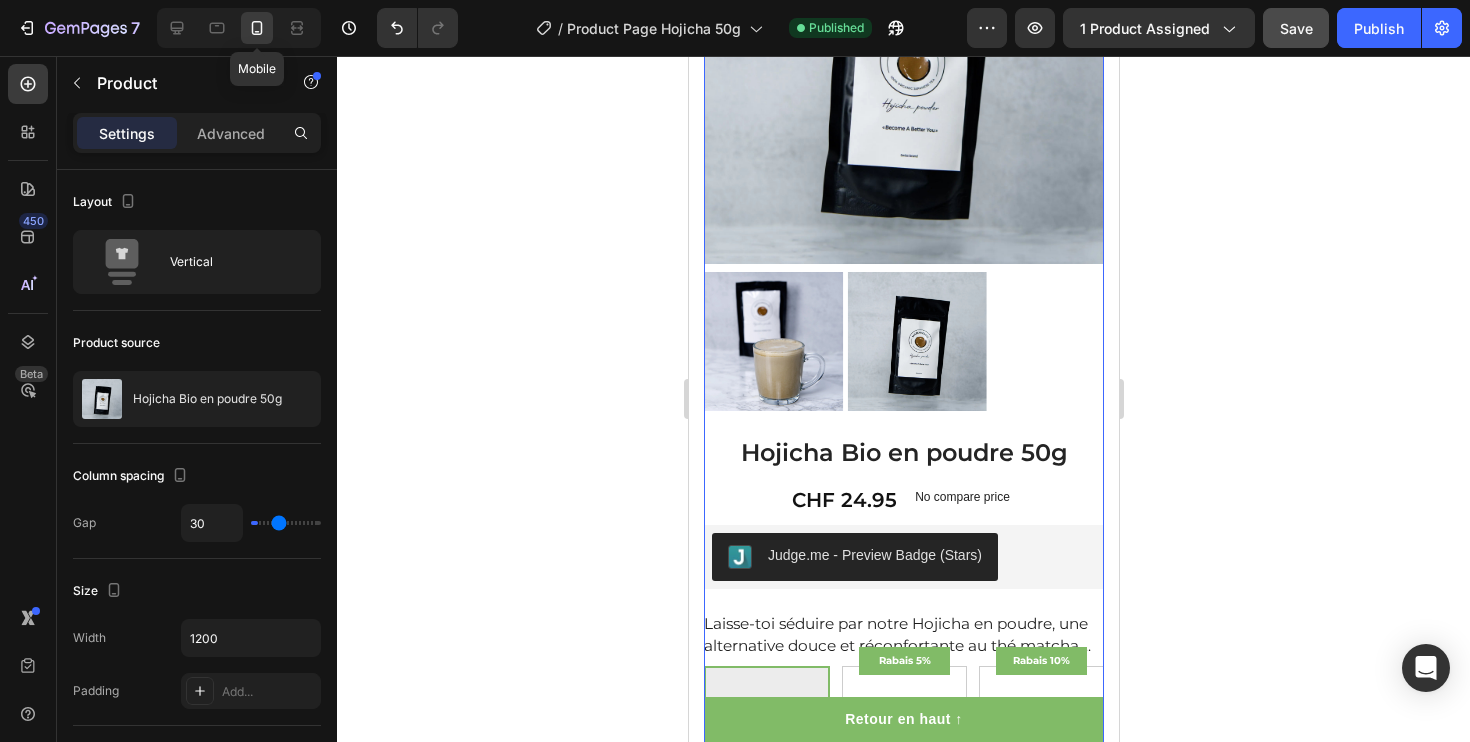 type on "0" 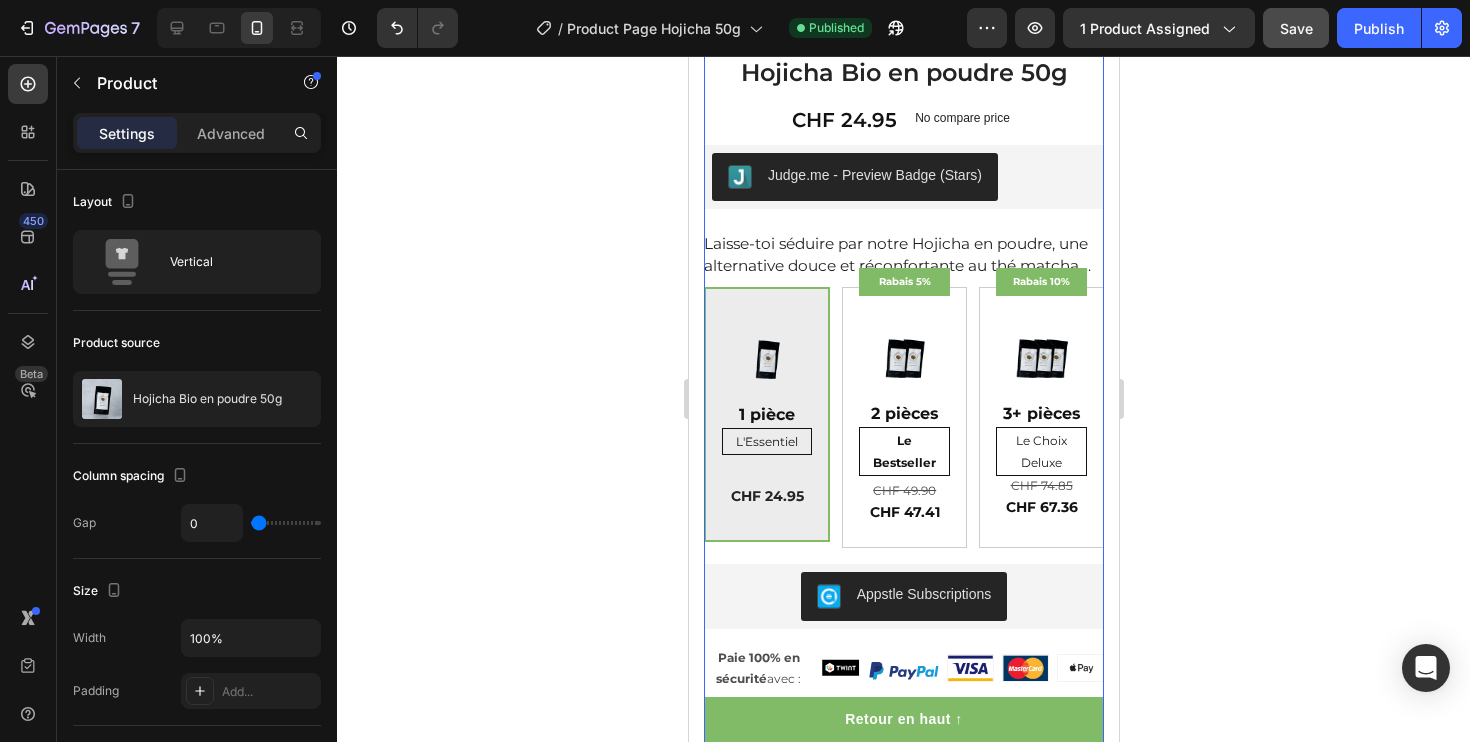 scroll, scrollTop: 738, scrollLeft: 0, axis: vertical 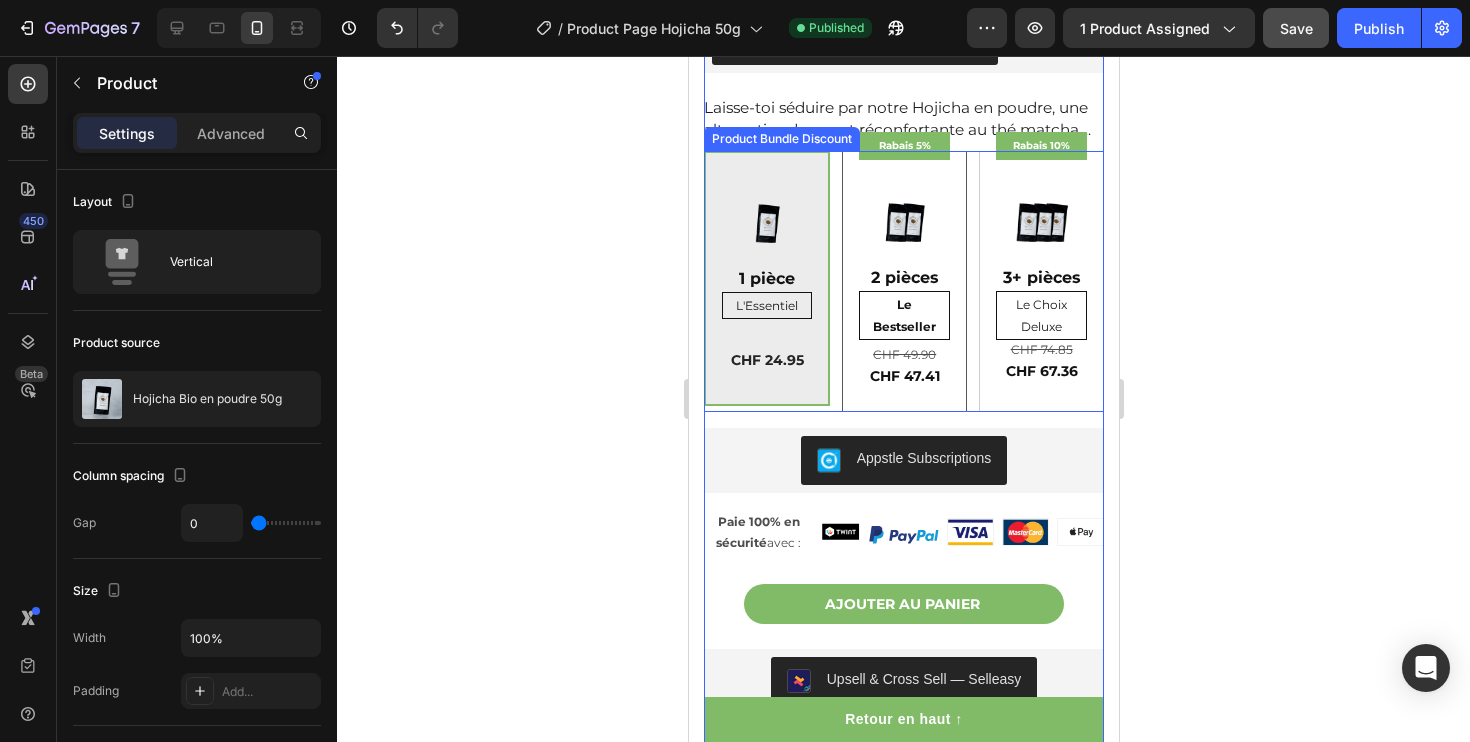 click on "Rabais 5% Product Badge Image 2 pièces Text Block Le Bestseller Text Block CHF 49.90 Product Price Product Price CHF 47.41 Product Price Product Price Row Row" at bounding box center (903, 282) 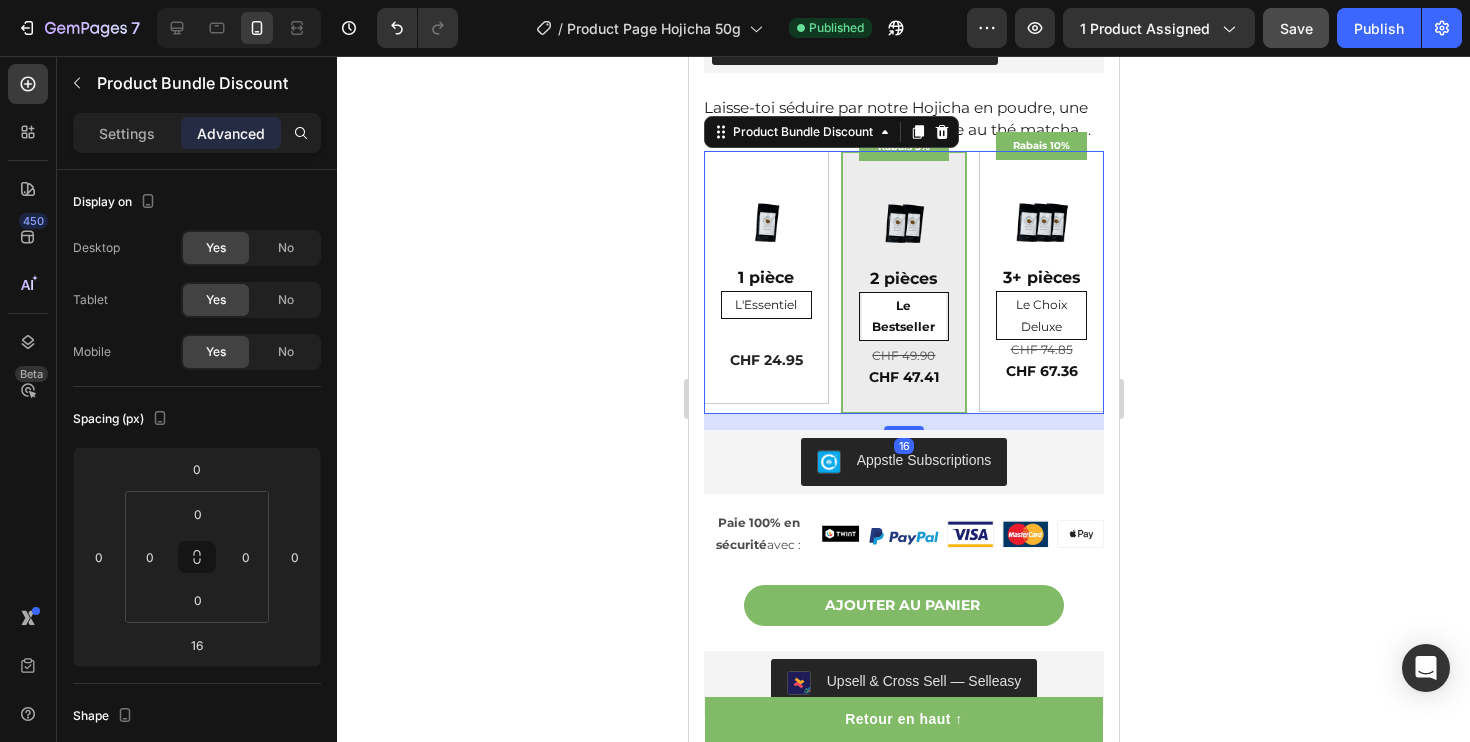 click 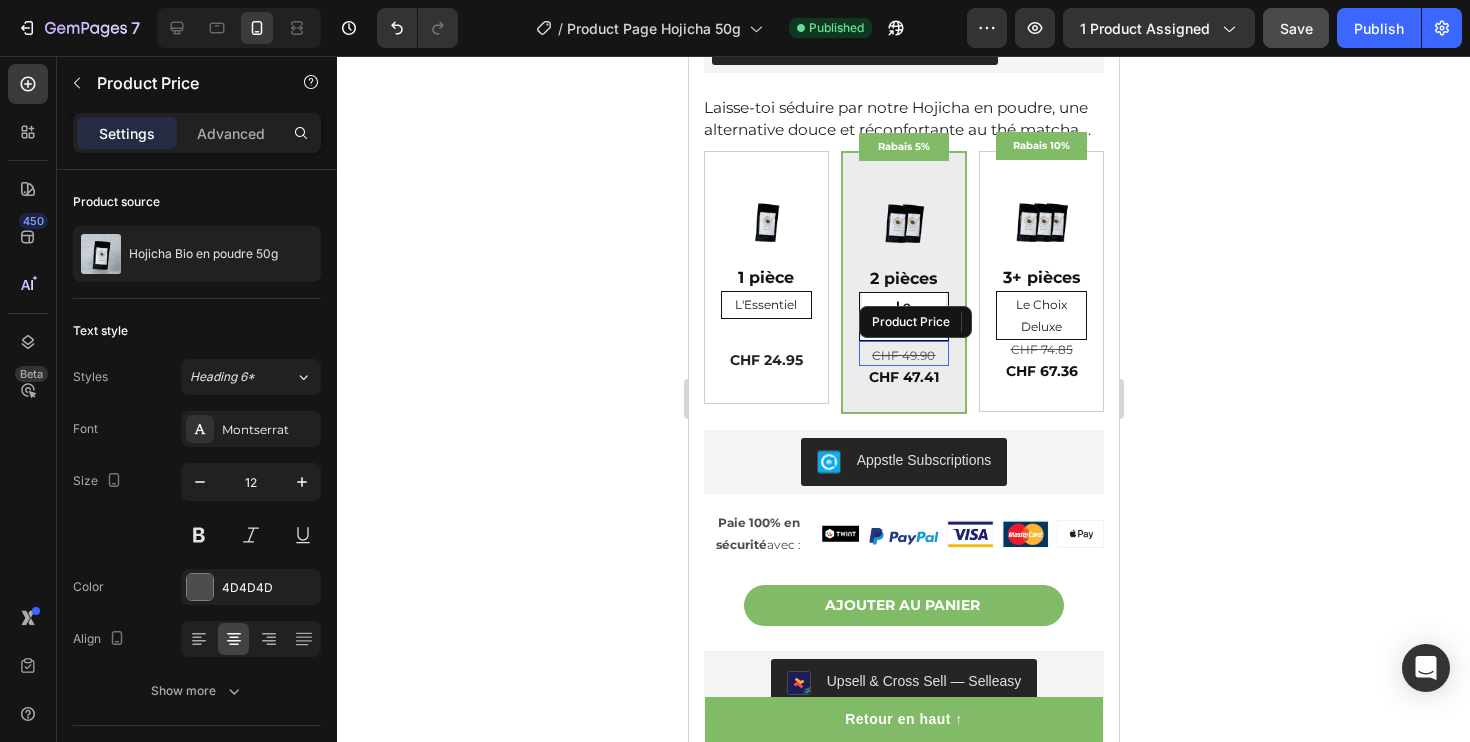 click on "Product Price" at bounding box center [914, 322] 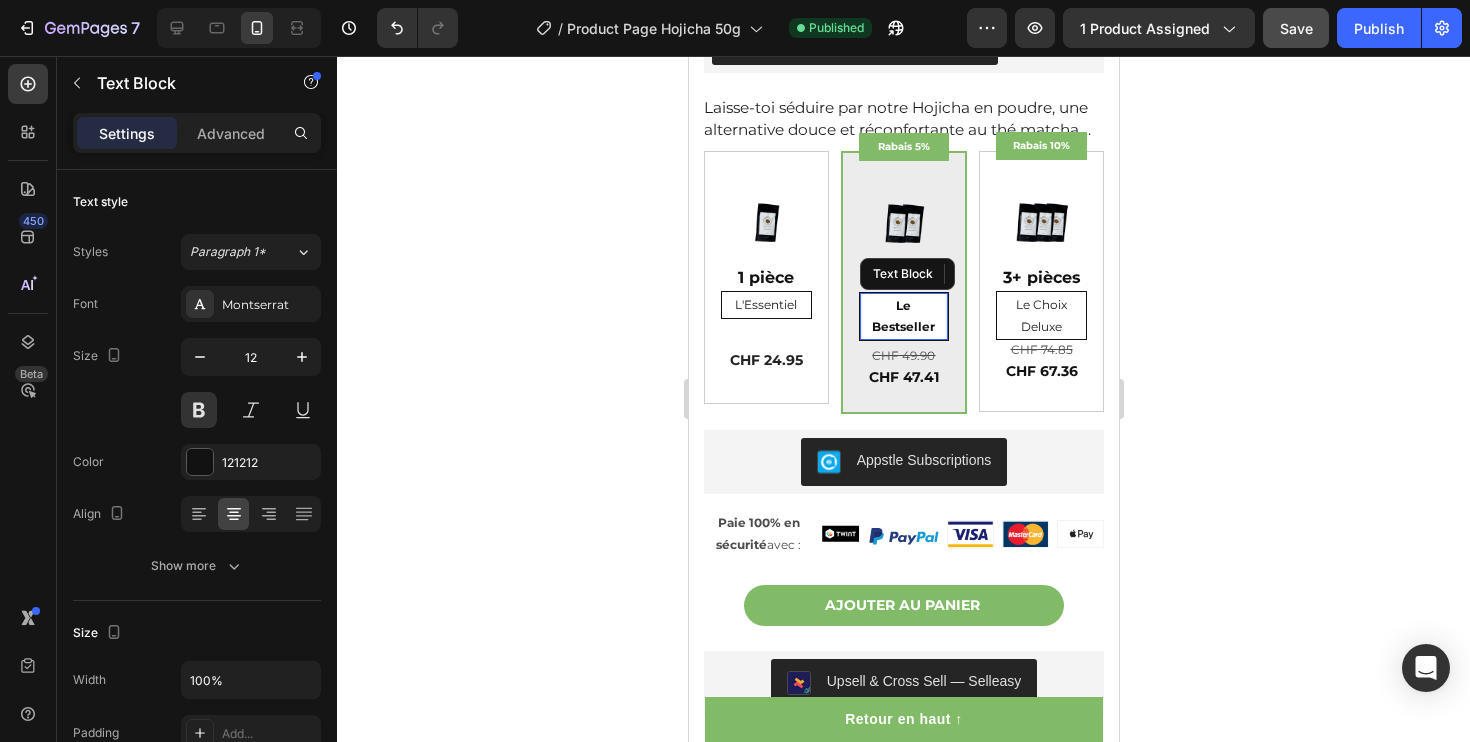 click on "Le Bestseller" at bounding box center (903, 316) 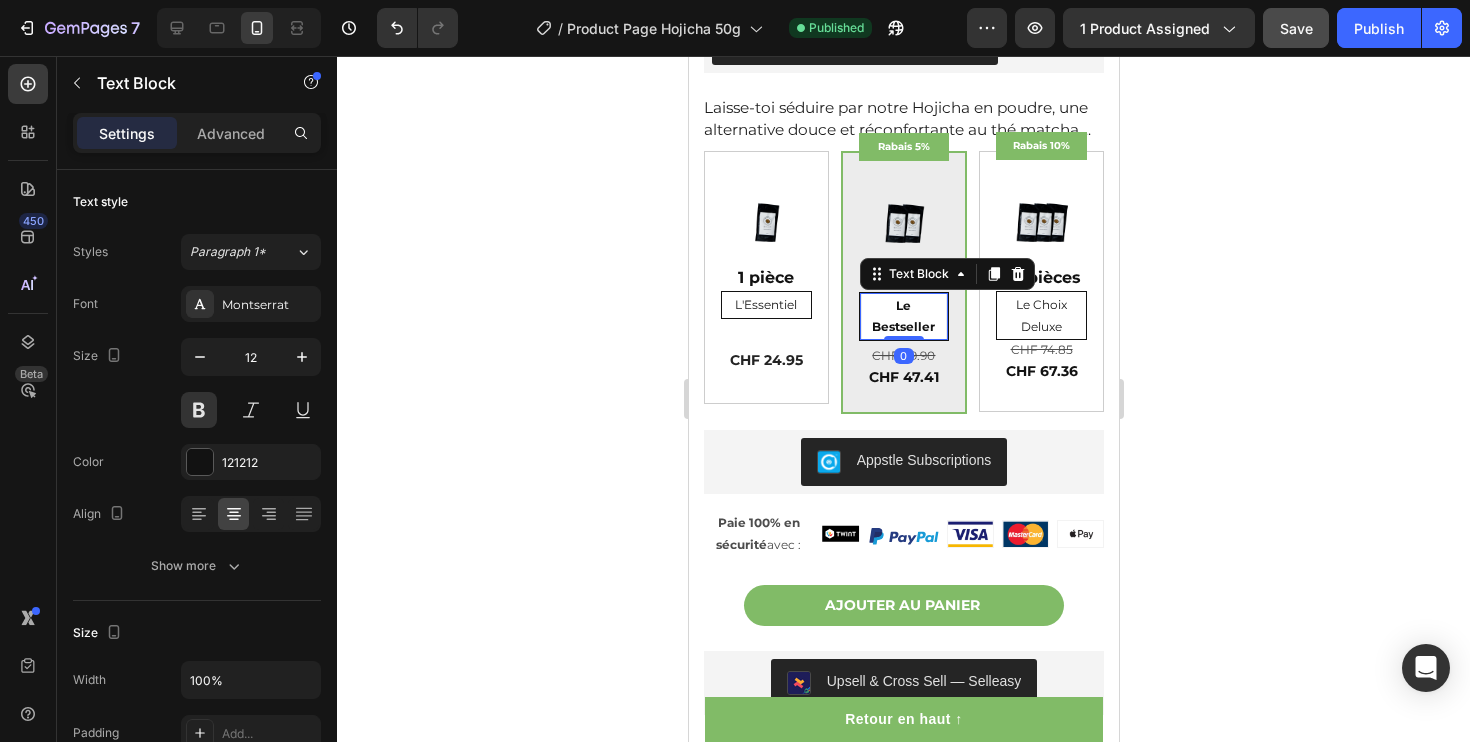click on "Le Bestseller" at bounding box center [903, 316] 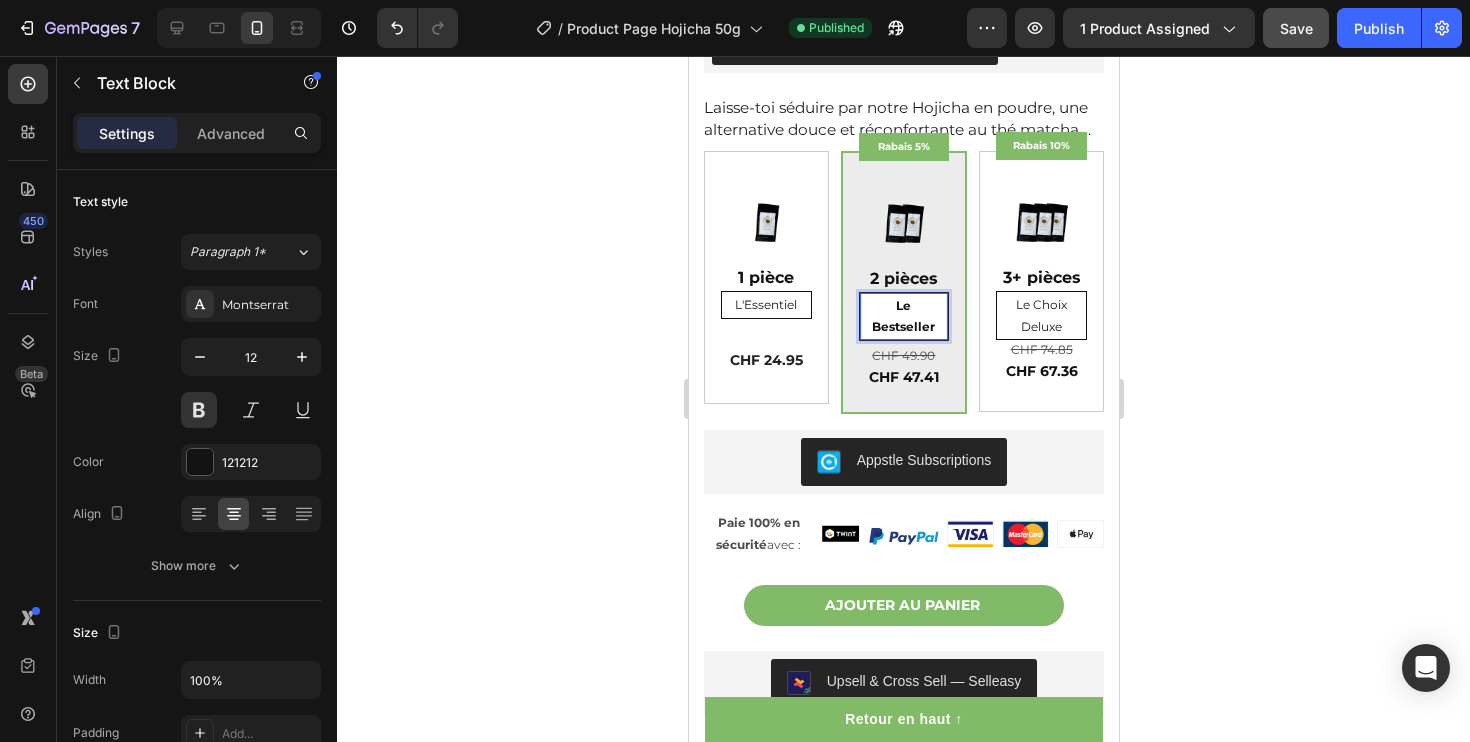 click on "Le Bestseller" at bounding box center [903, 316] 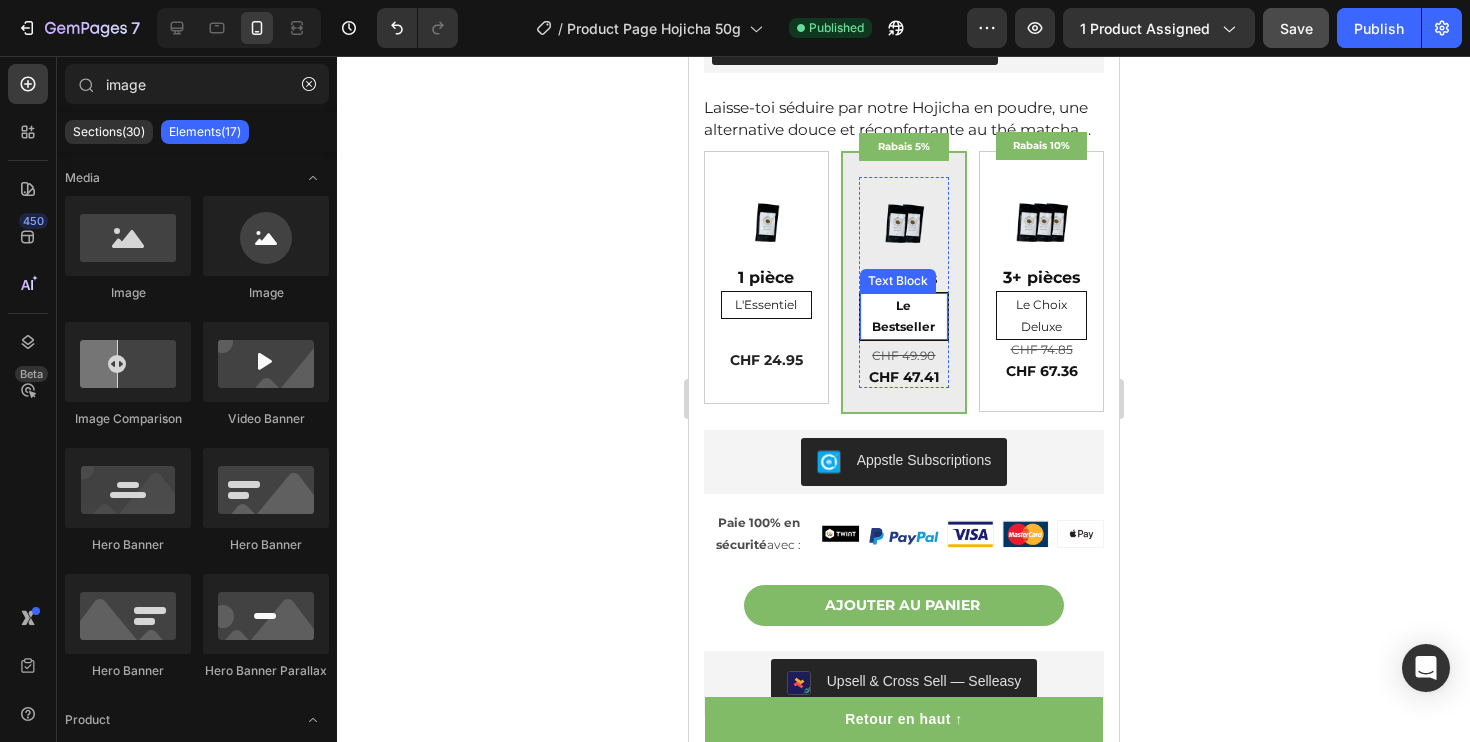 click on "Le Bestseller" at bounding box center (903, 316) 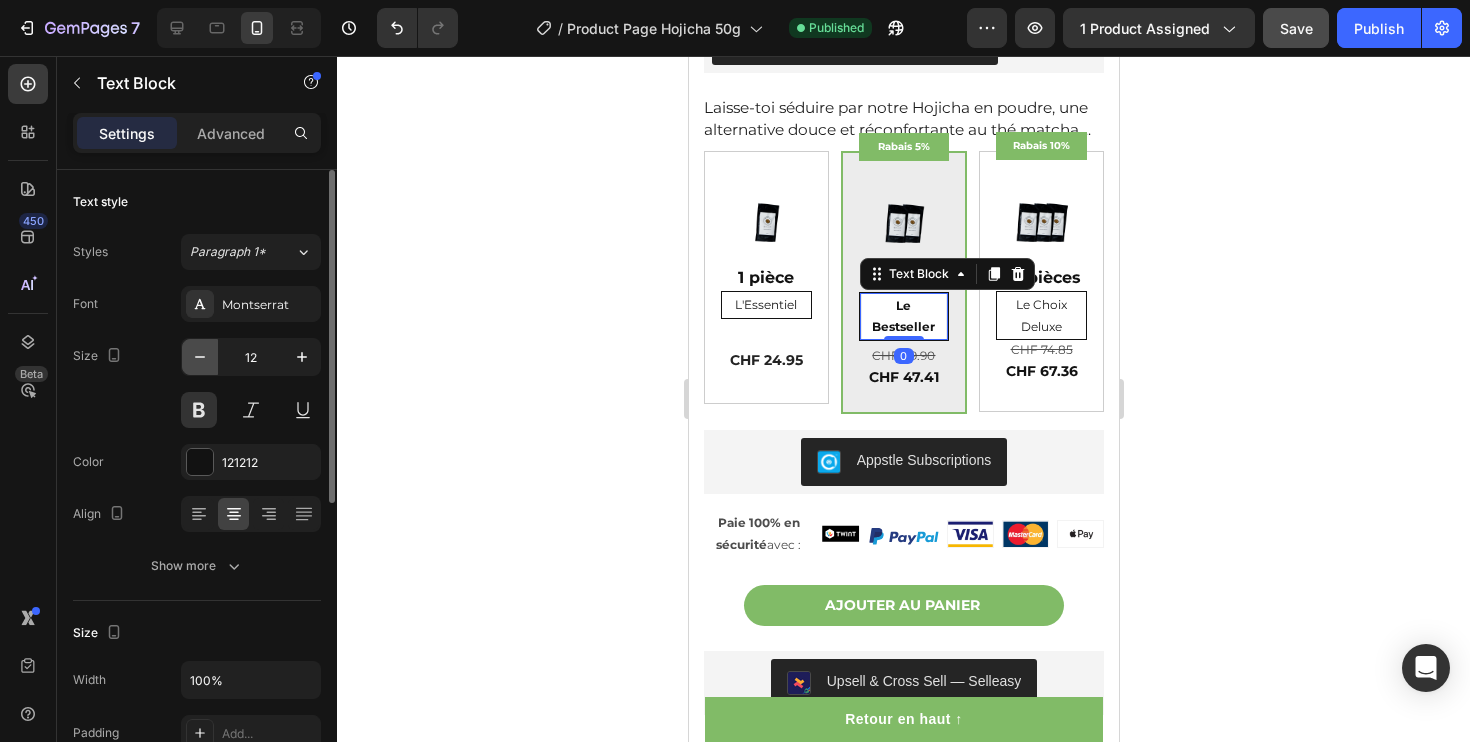 click 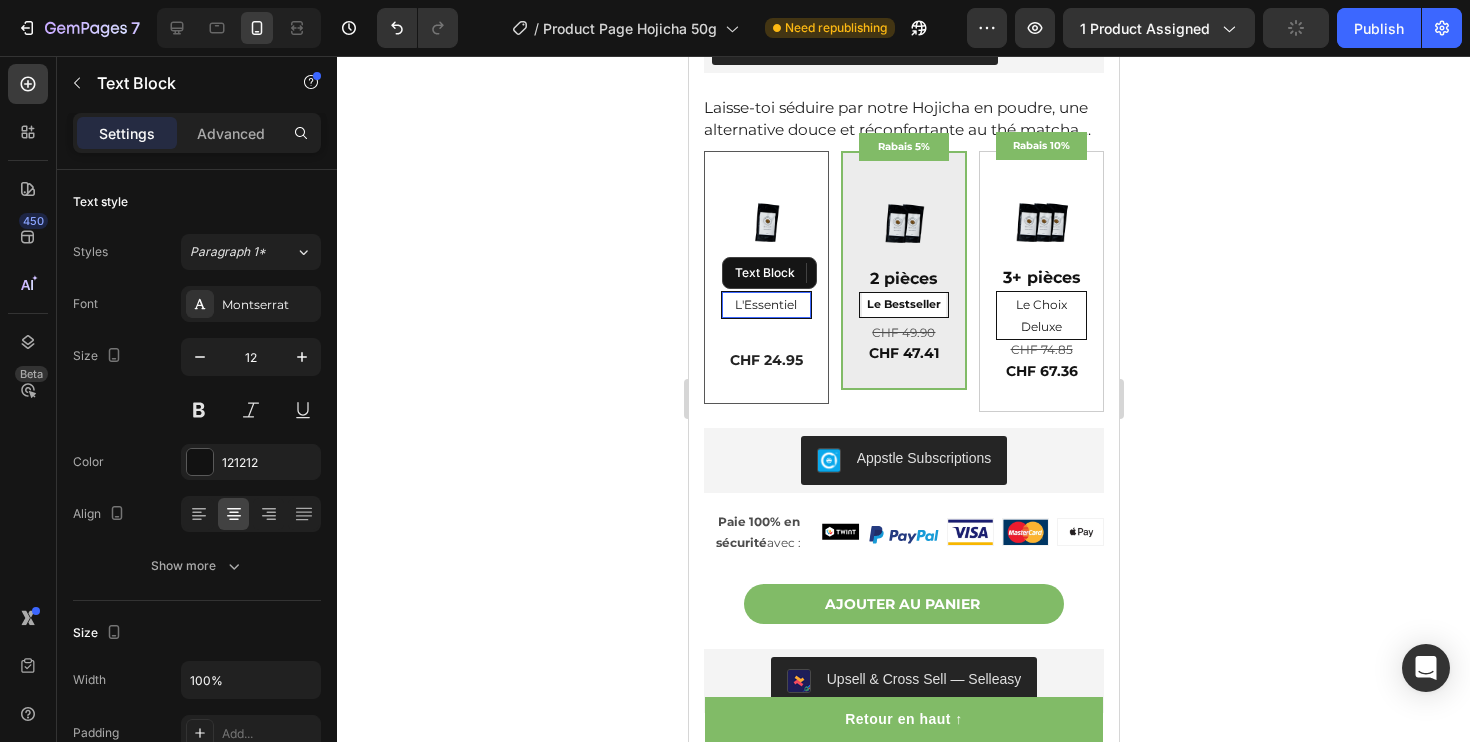 click on "L'Essentiel" at bounding box center (765, 305) 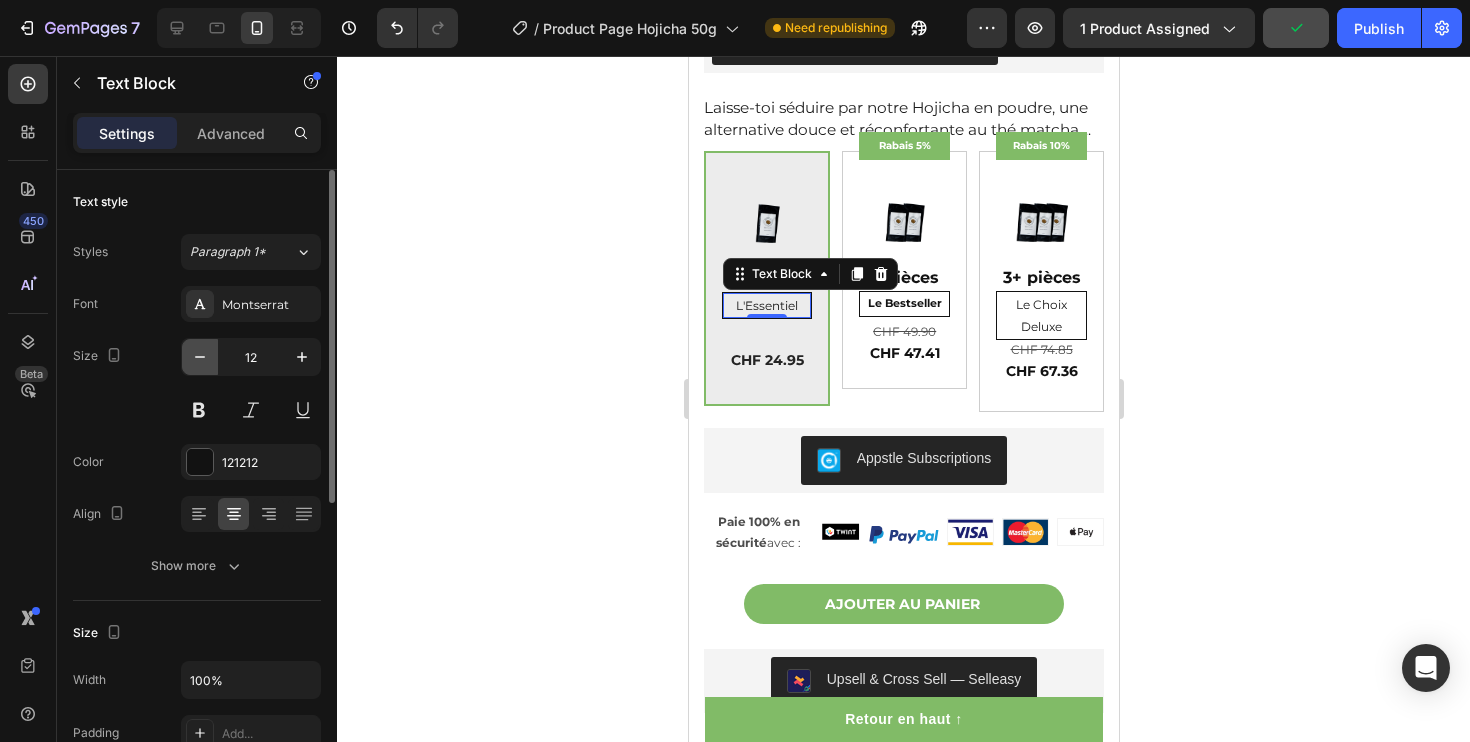 click 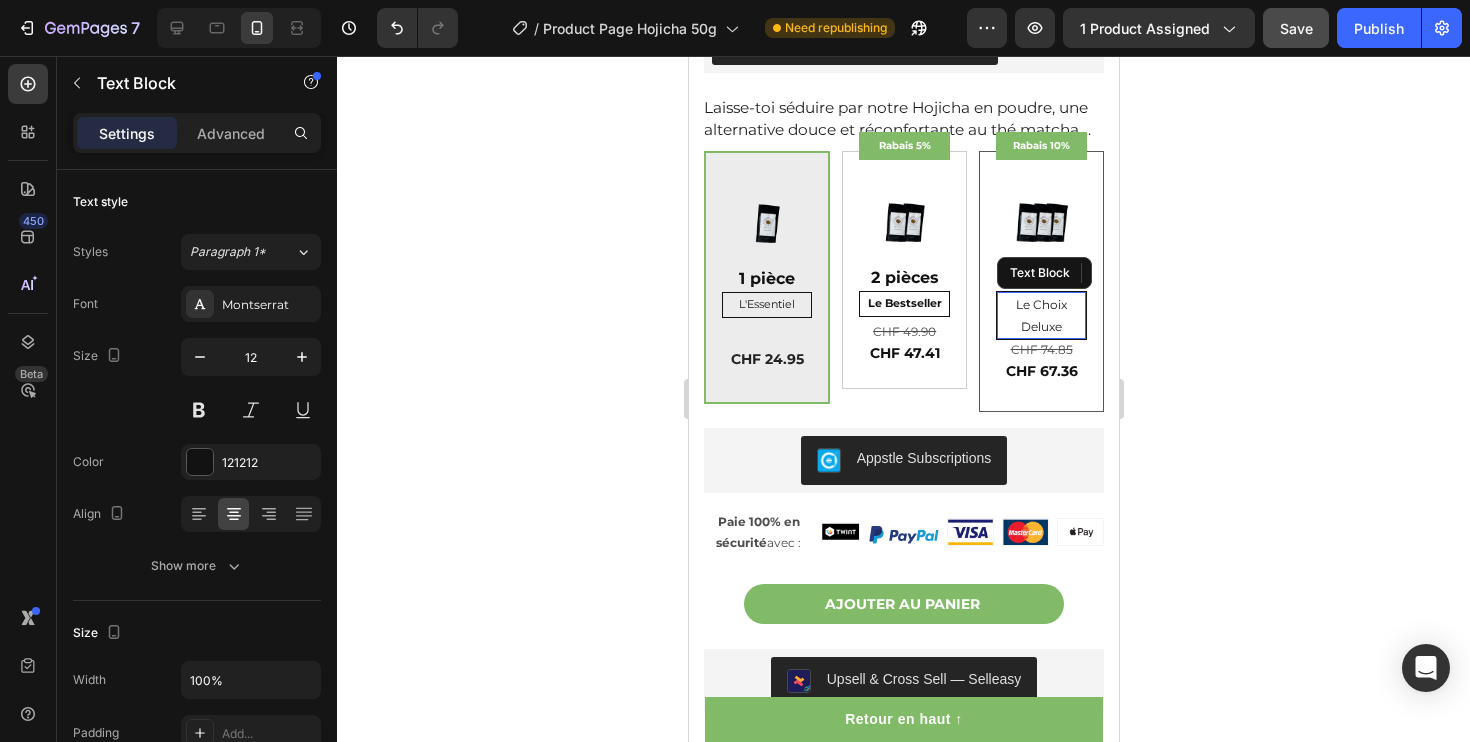 click on "Le Choix Deluxe" at bounding box center (1040, 315) 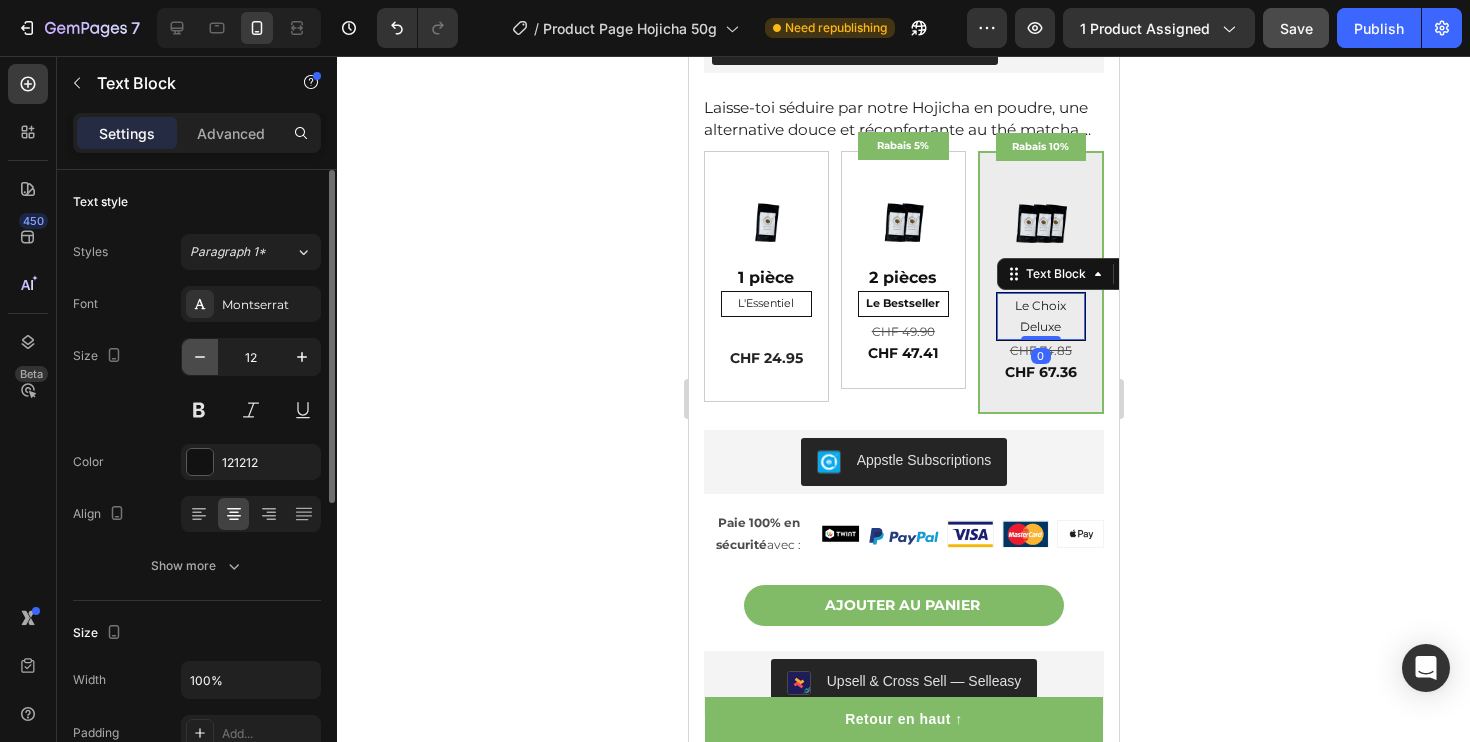 click 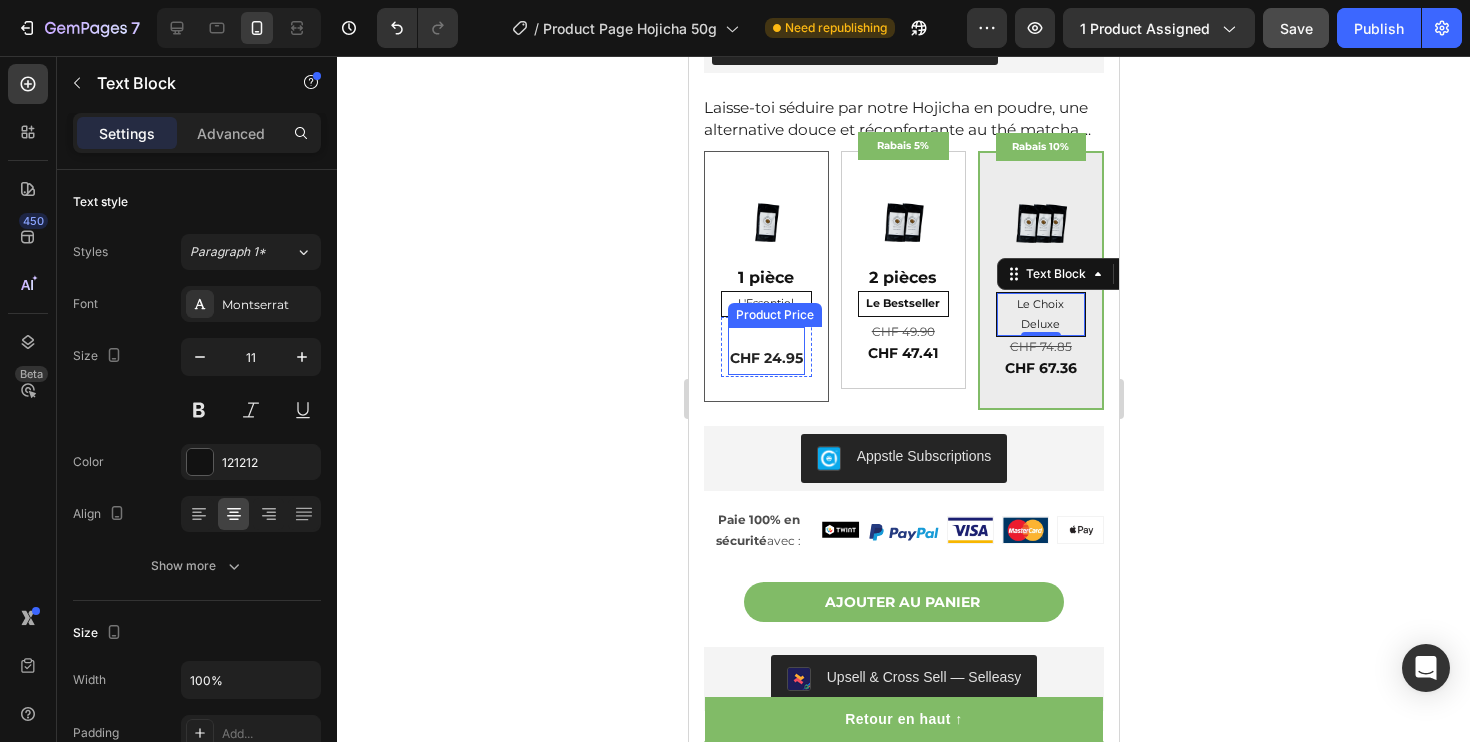 click on "CHF 24.95 Product Price Product Price" at bounding box center (765, 351) 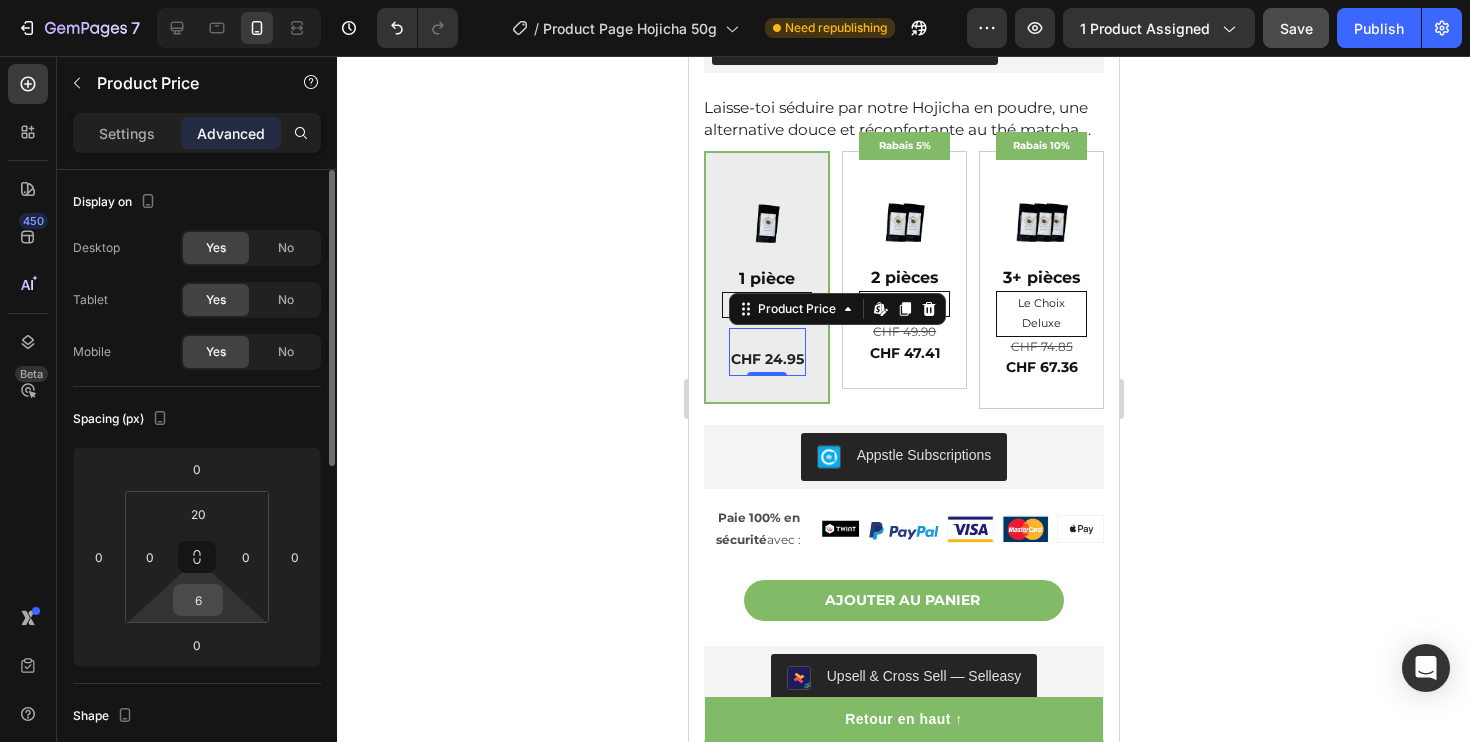 click on "6" at bounding box center (198, 600) 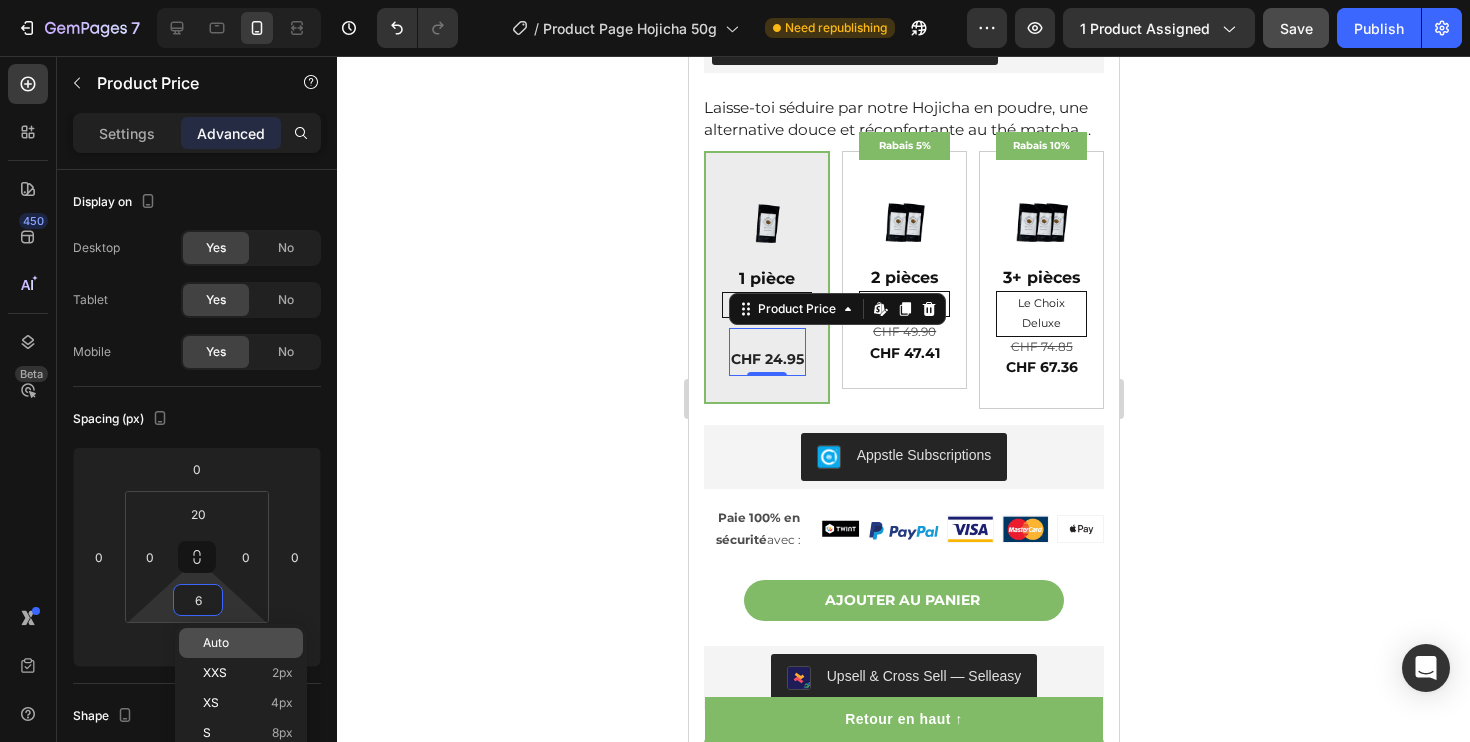 click on "Auto" at bounding box center [248, 643] 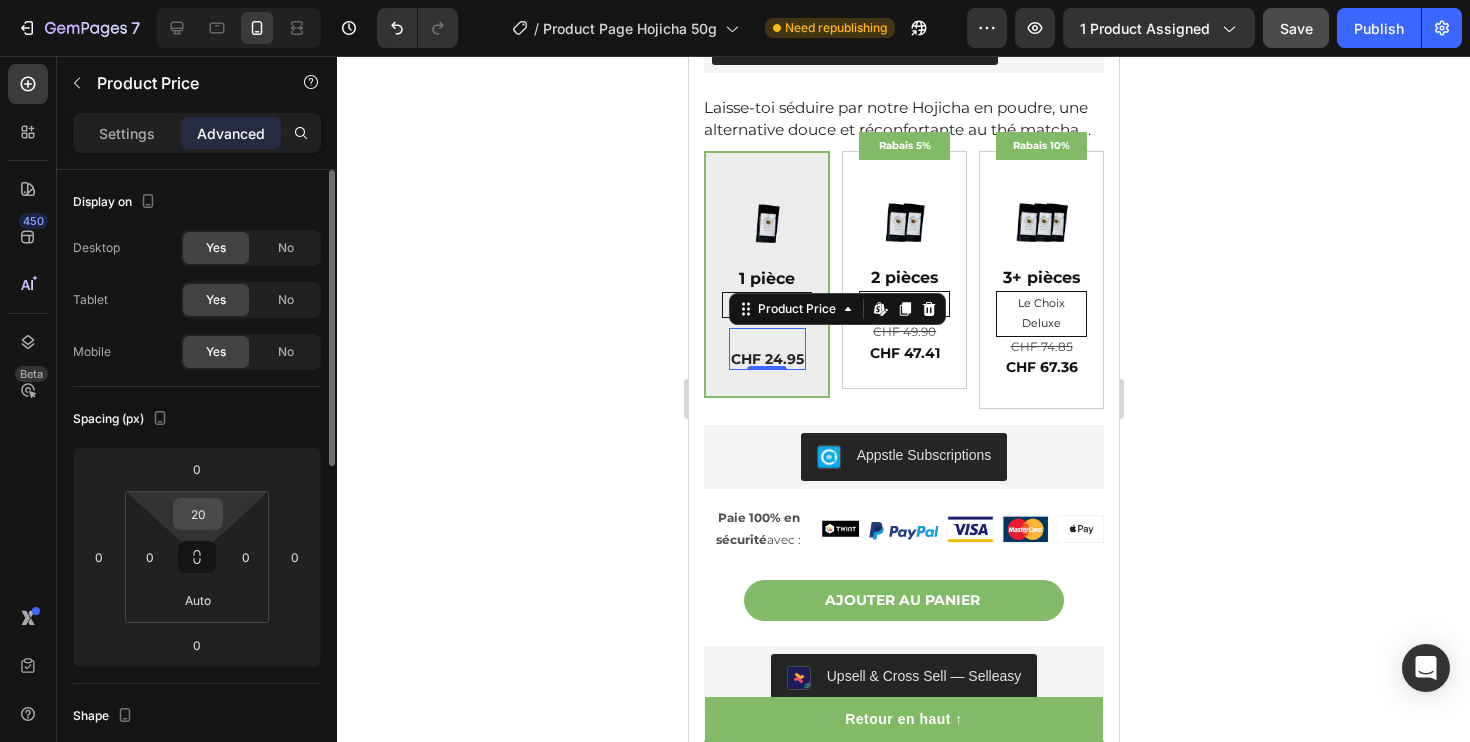 click on "20" at bounding box center (198, 514) 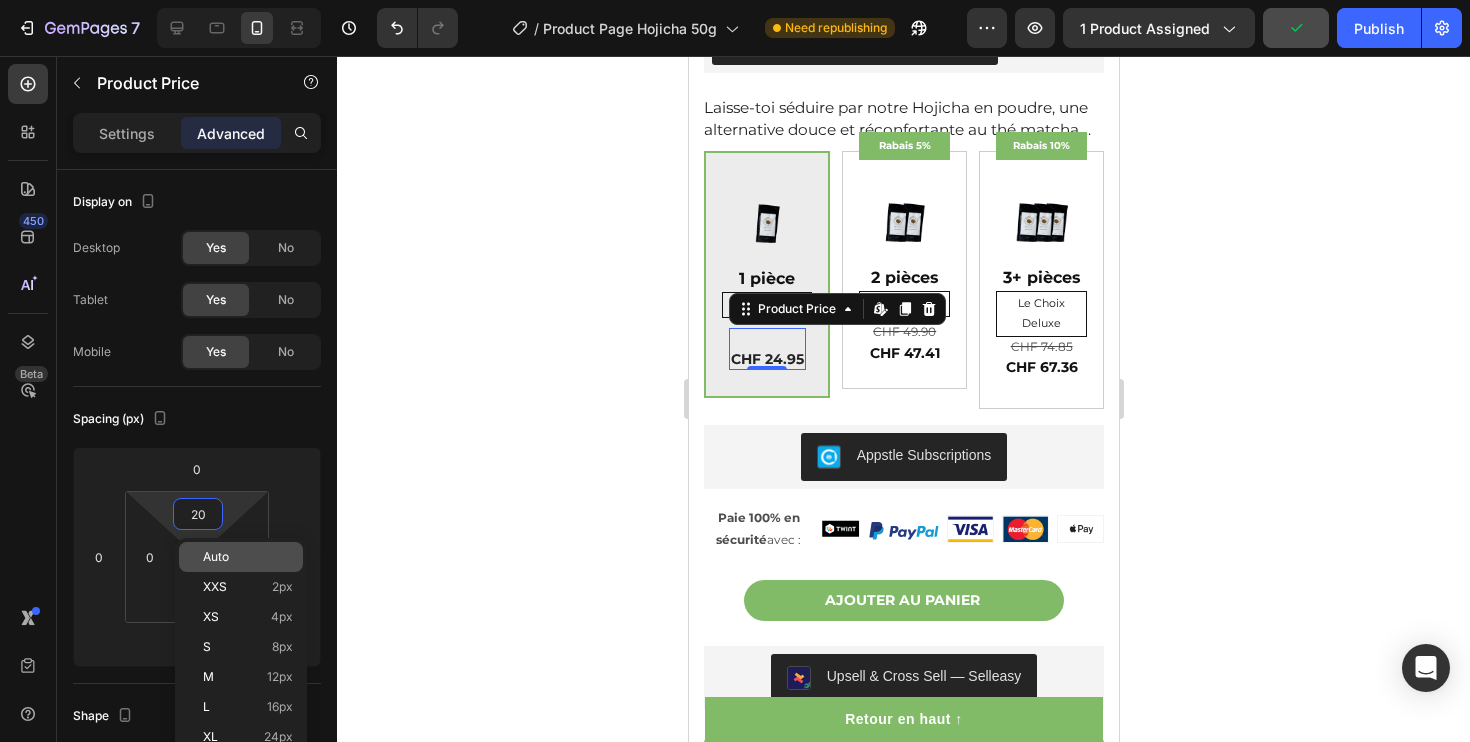 click on "Auto" at bounding box center (216, 557) 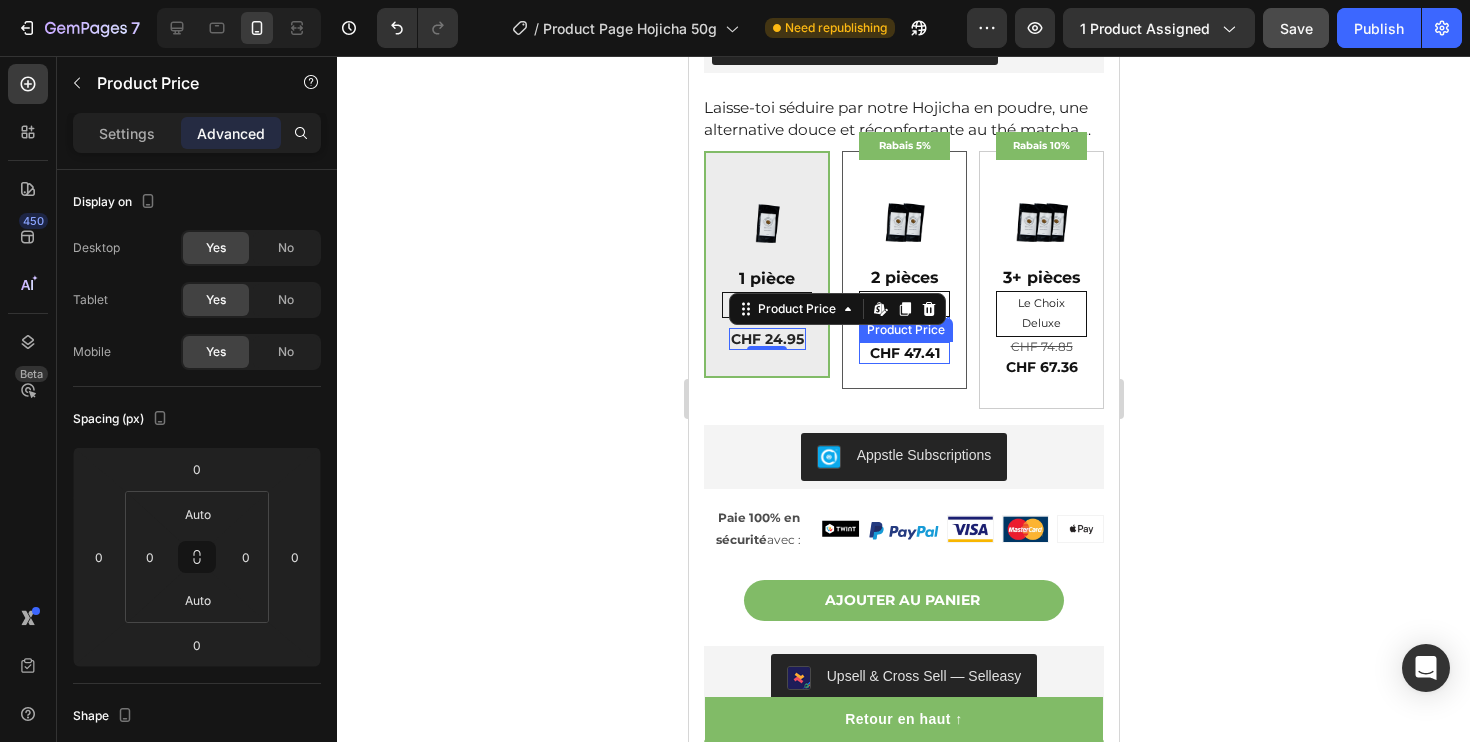 click on "CHF 47.41" at bounding box center (903, 353) 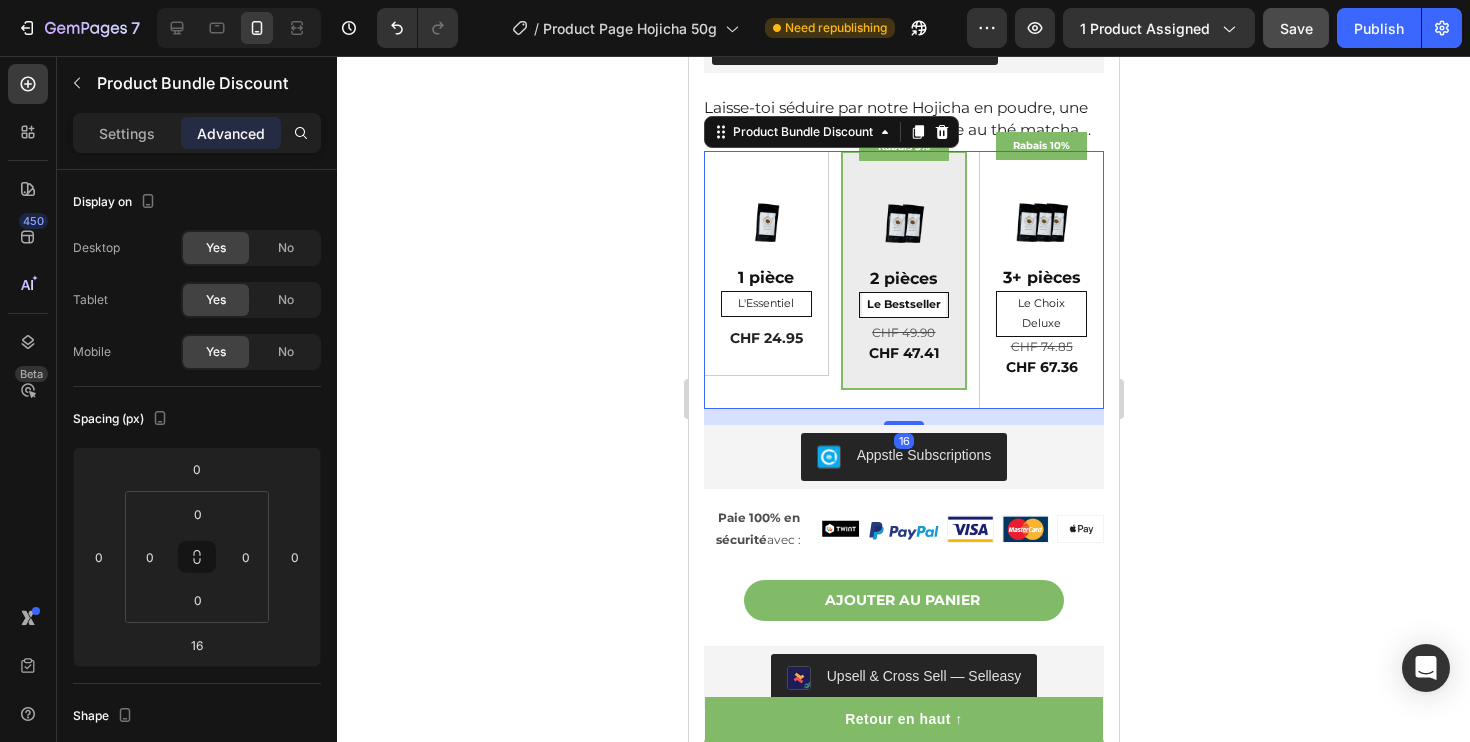 click on "Rabais 5% Product Badge Image 2 pièces Text Block Le Bestseller Text Block CHF 49.90 Product Price Product Price CHF 47.41 Product Price Product Price Row Row" at bounding box center (903, 271) 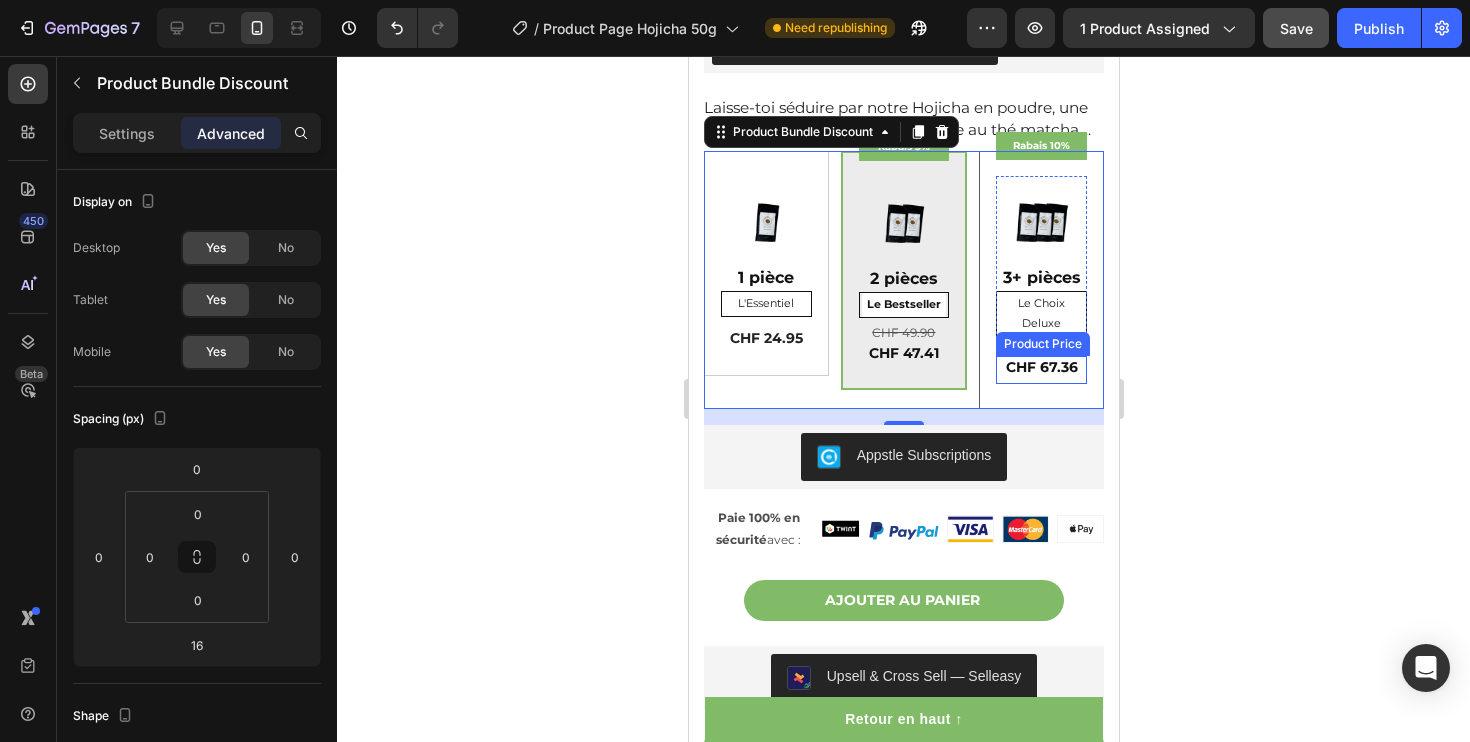 click on "CHF 67.36" at bounding box center (1040, 367) 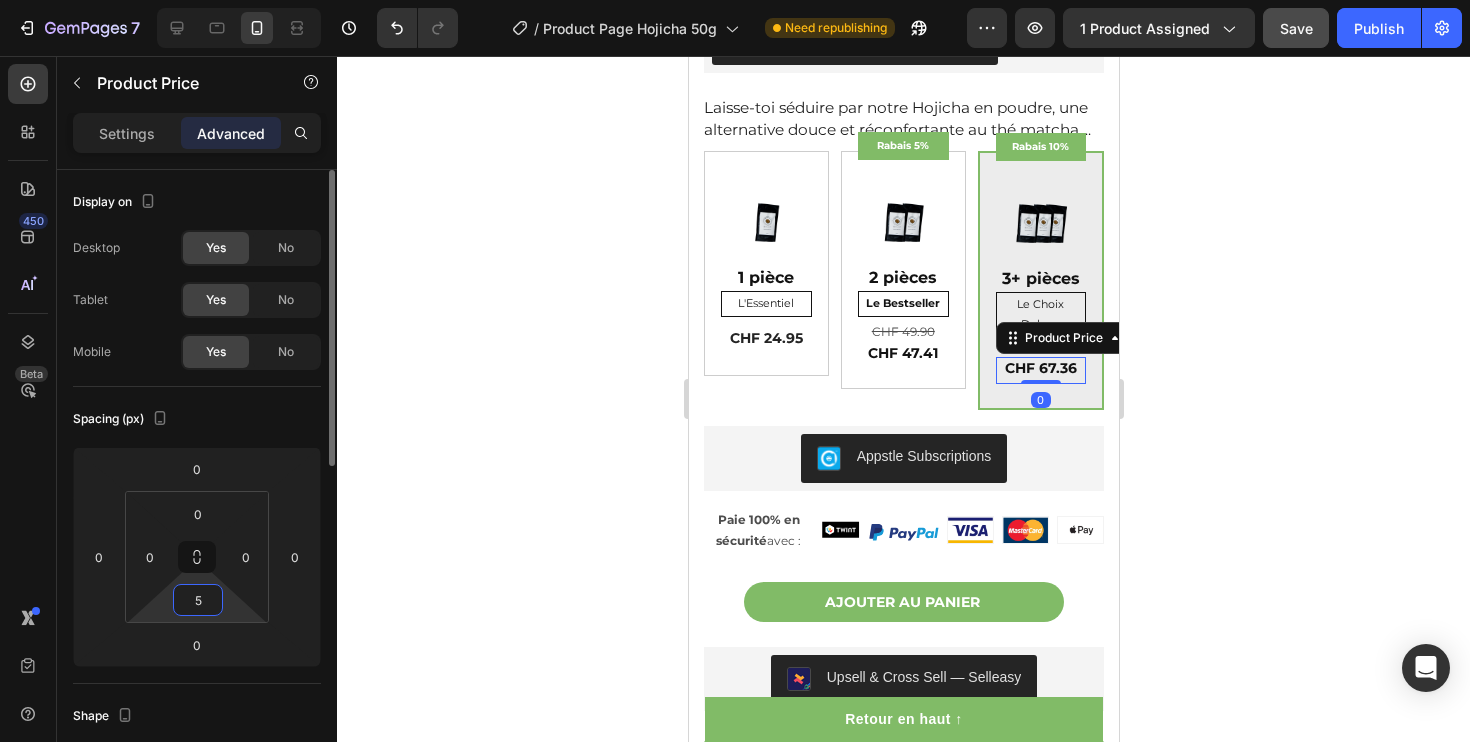 click on "5" at bounding box center [198, 600] 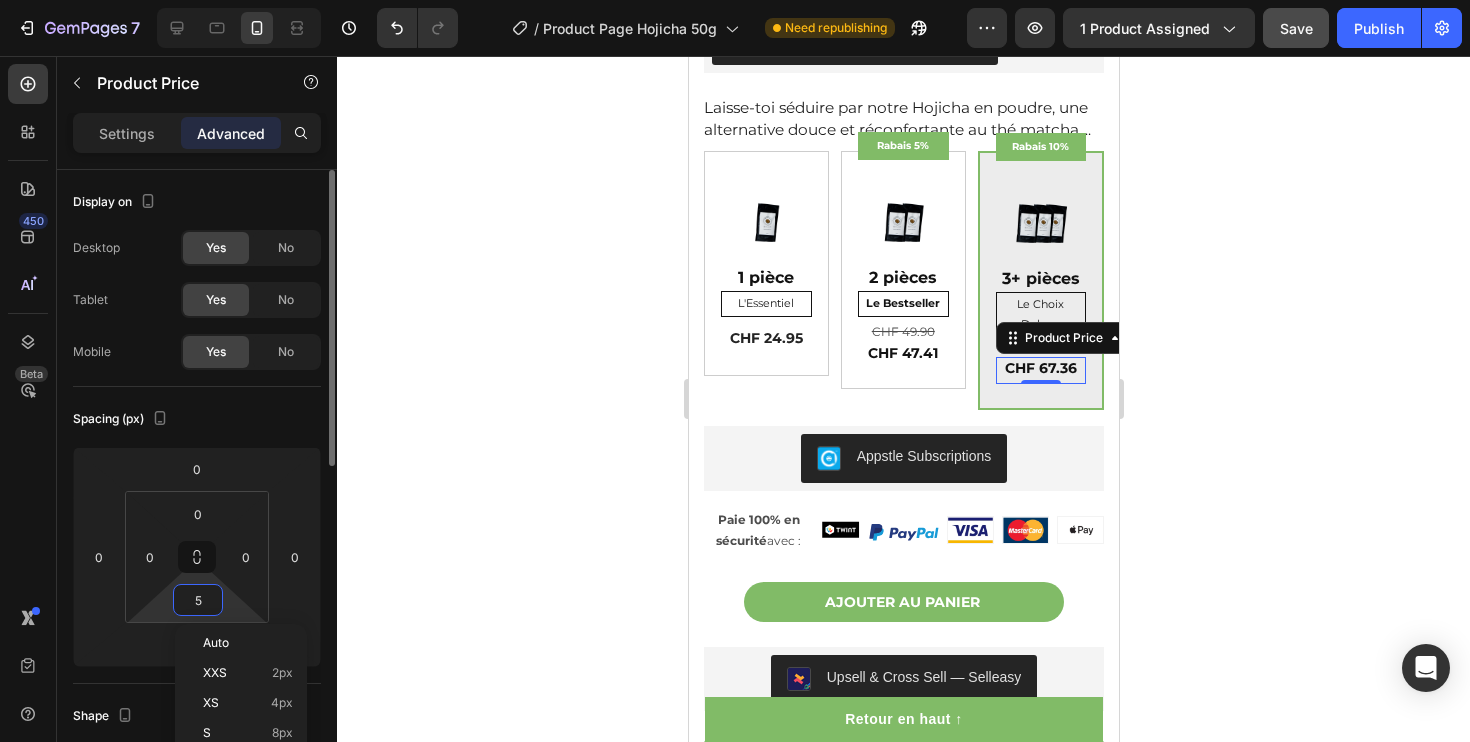 type on "0" 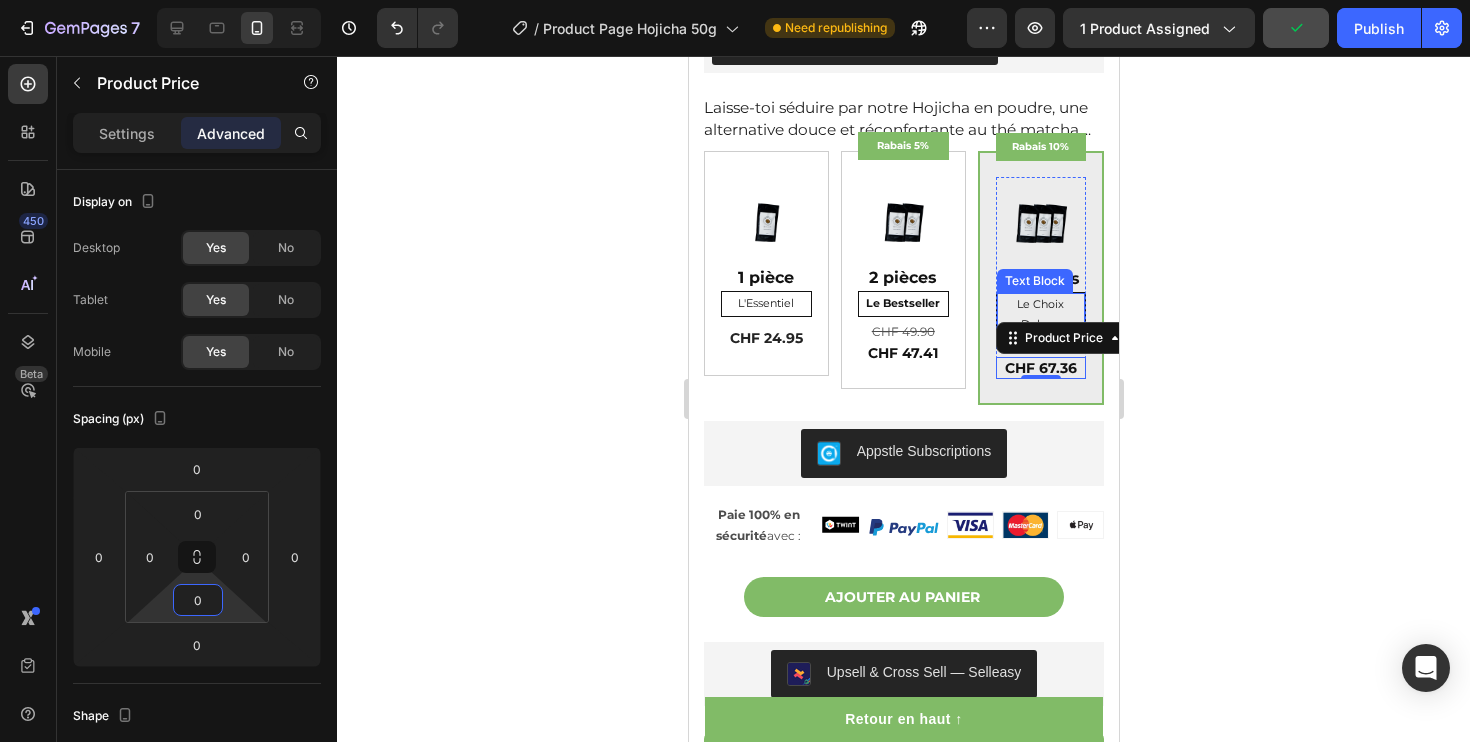 click on "Le Choix Deluxe" at bounding box center (1040, 315) 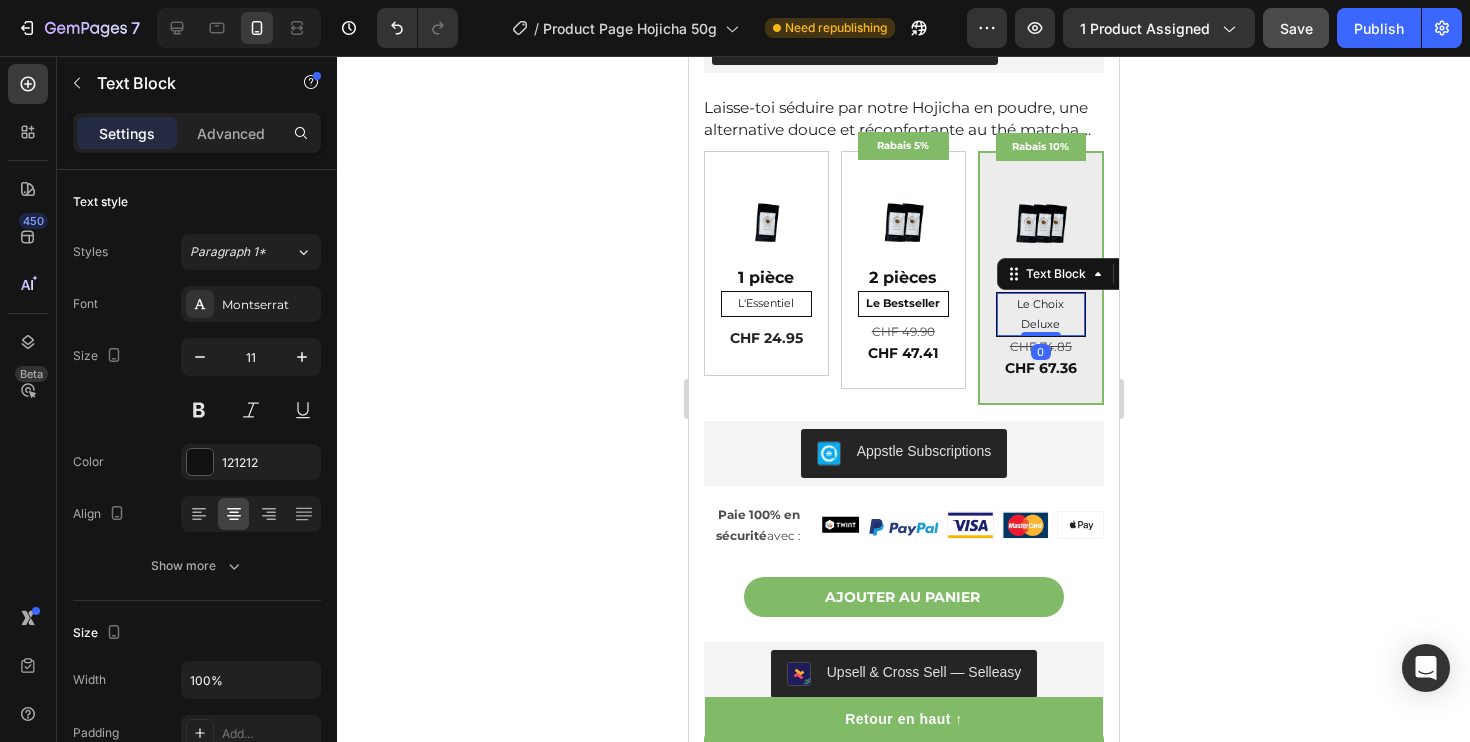 click 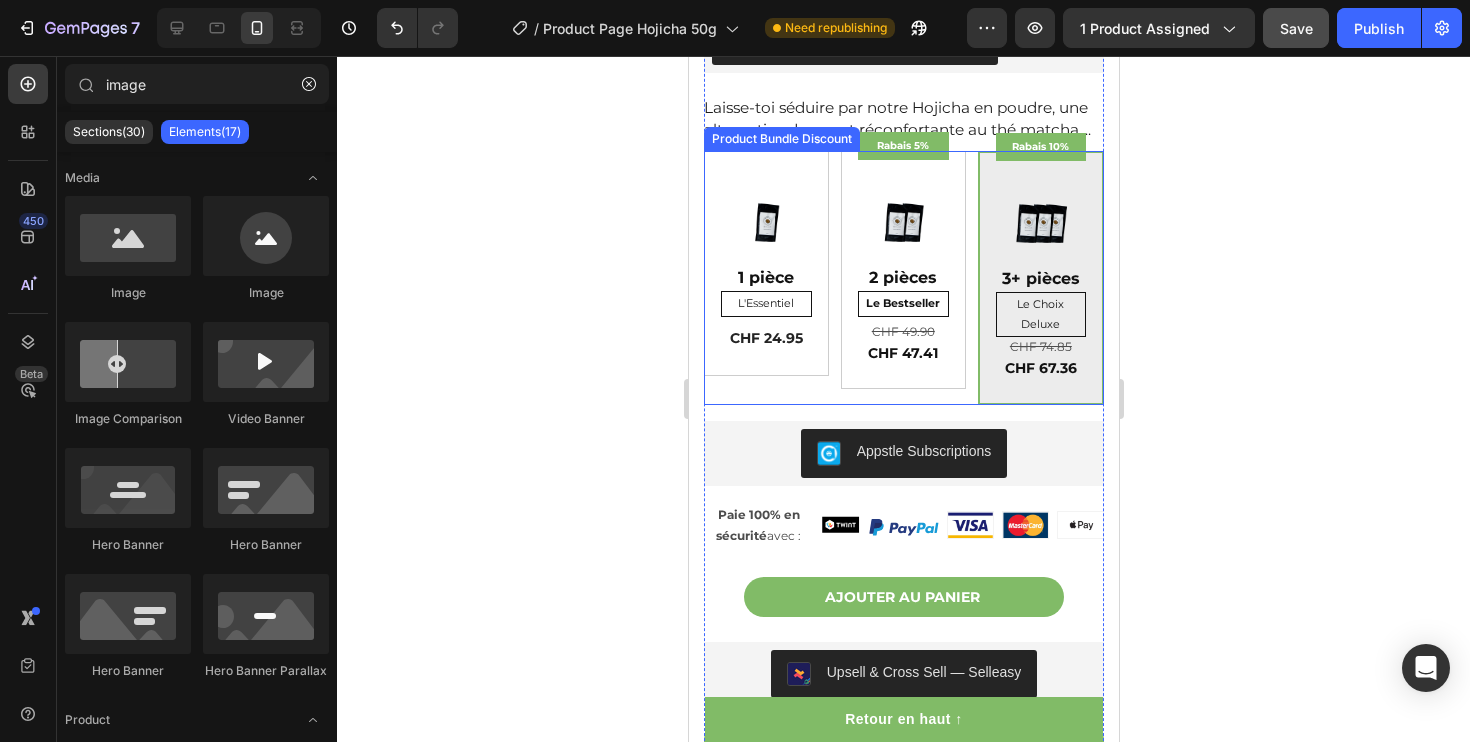 click on "Rabais 10% Product Badge Image 3+ pièces Text Block Le Choix Deluxe Text Block CHF 74.85 Product Price Product Price CHF 67.36 Product Price Product Price Row" at bounding box center [1040, 278] 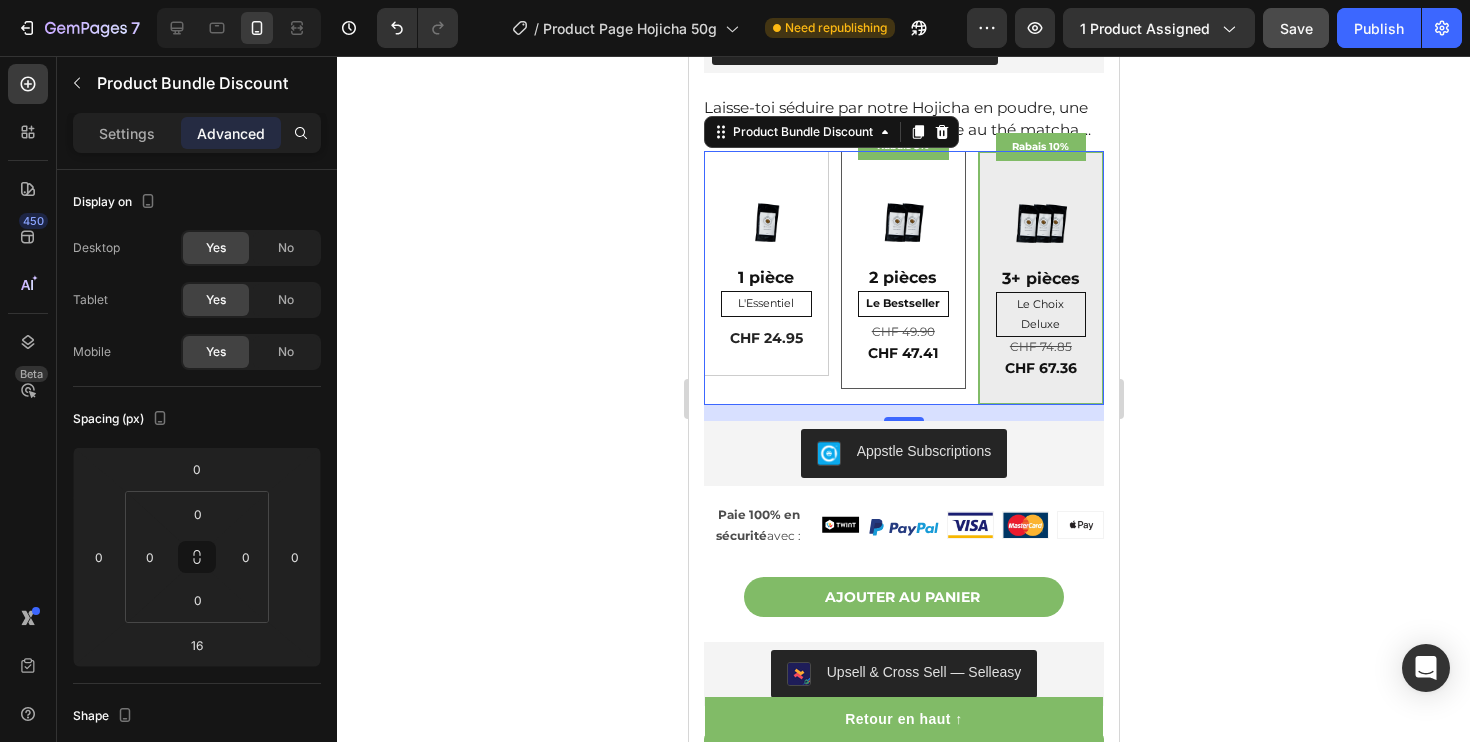click on "Rabais 5% Product Badge Image 2 pièces Text Block Le Bestseller Text Block CHF 49.90 Product Price Product Price CHF 47.41 Product Price Product Price Row Row" at bounding box center (902, 270) 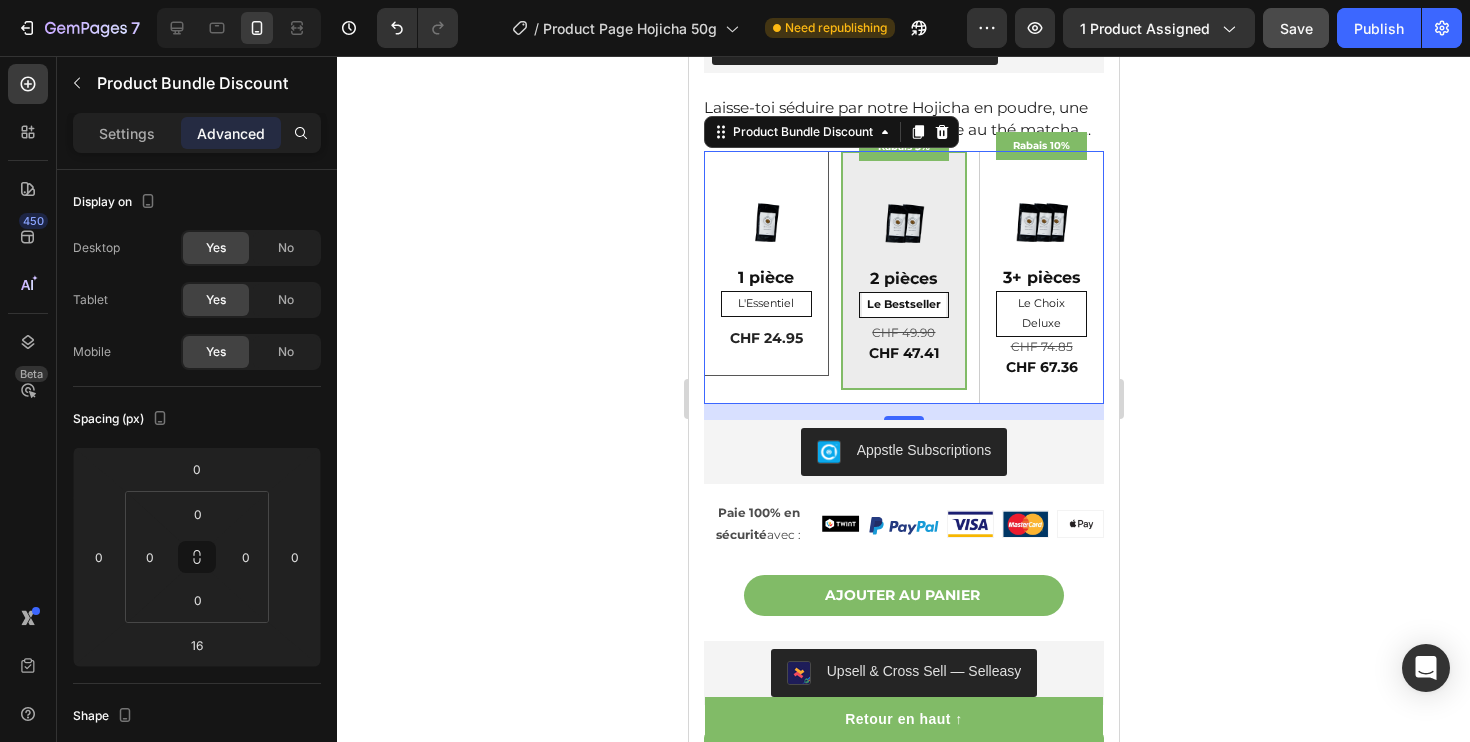 click on "Image 1 pièce Text Block L'Essentiel Text Block CHF 24.95 Product Price Product Price Row Row" at bounding box center (765, 264) 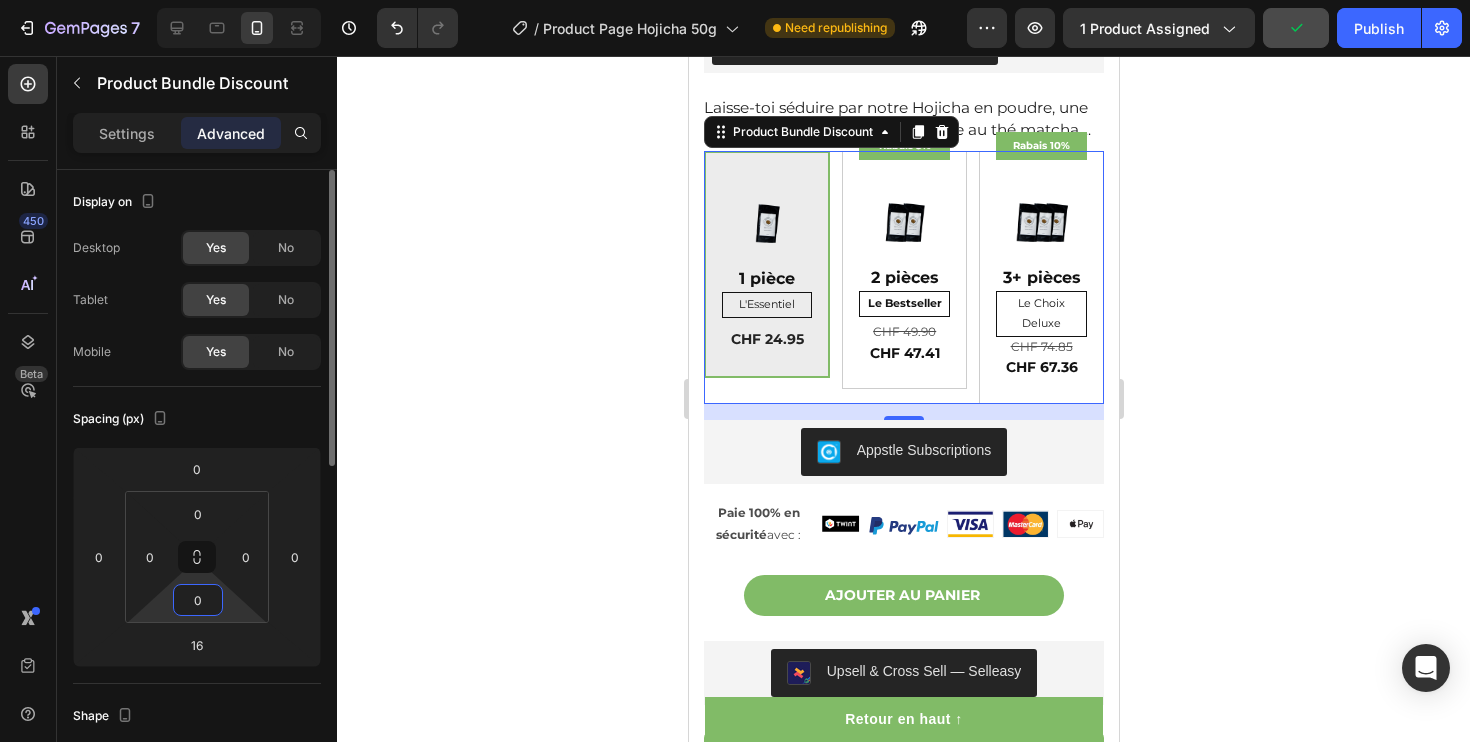 click on "0" at bounding box center [198, 600] 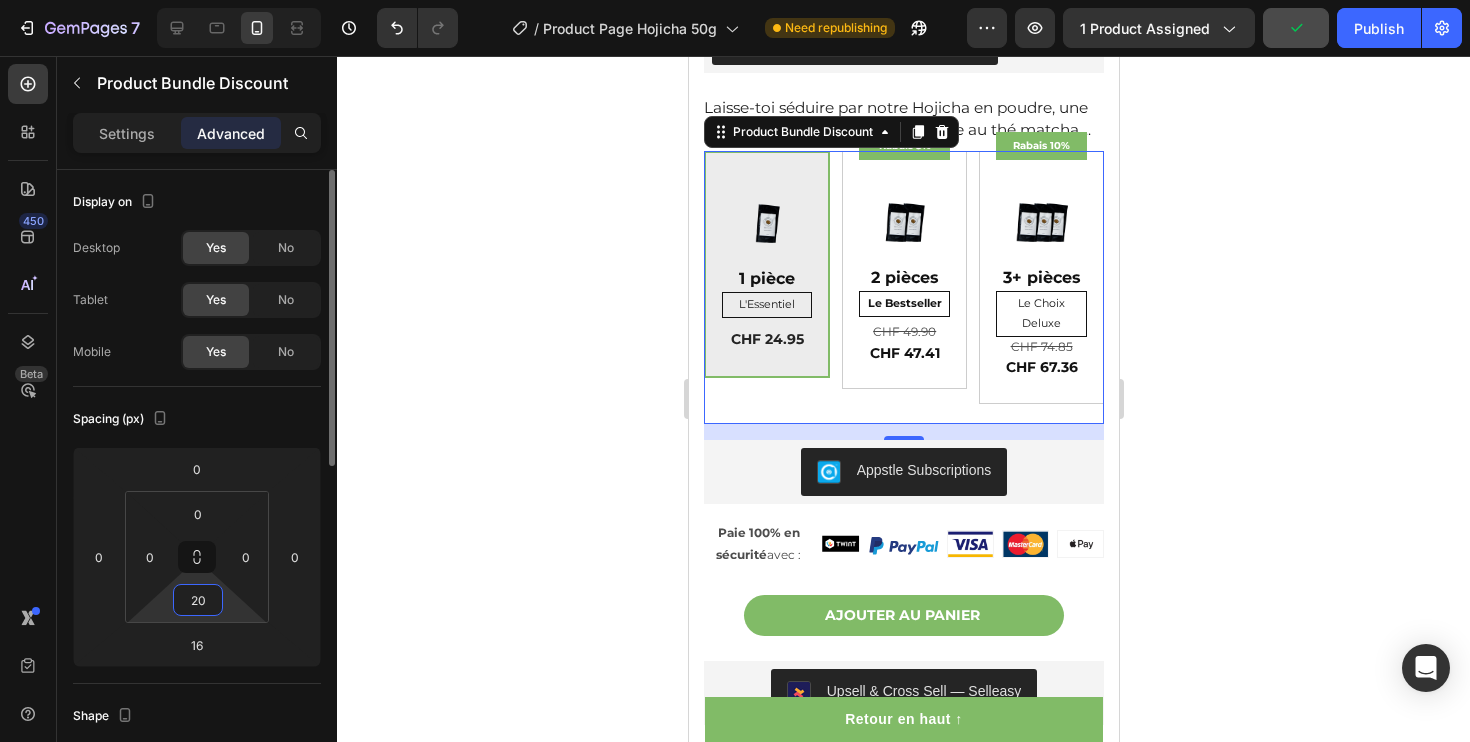 type on "2" 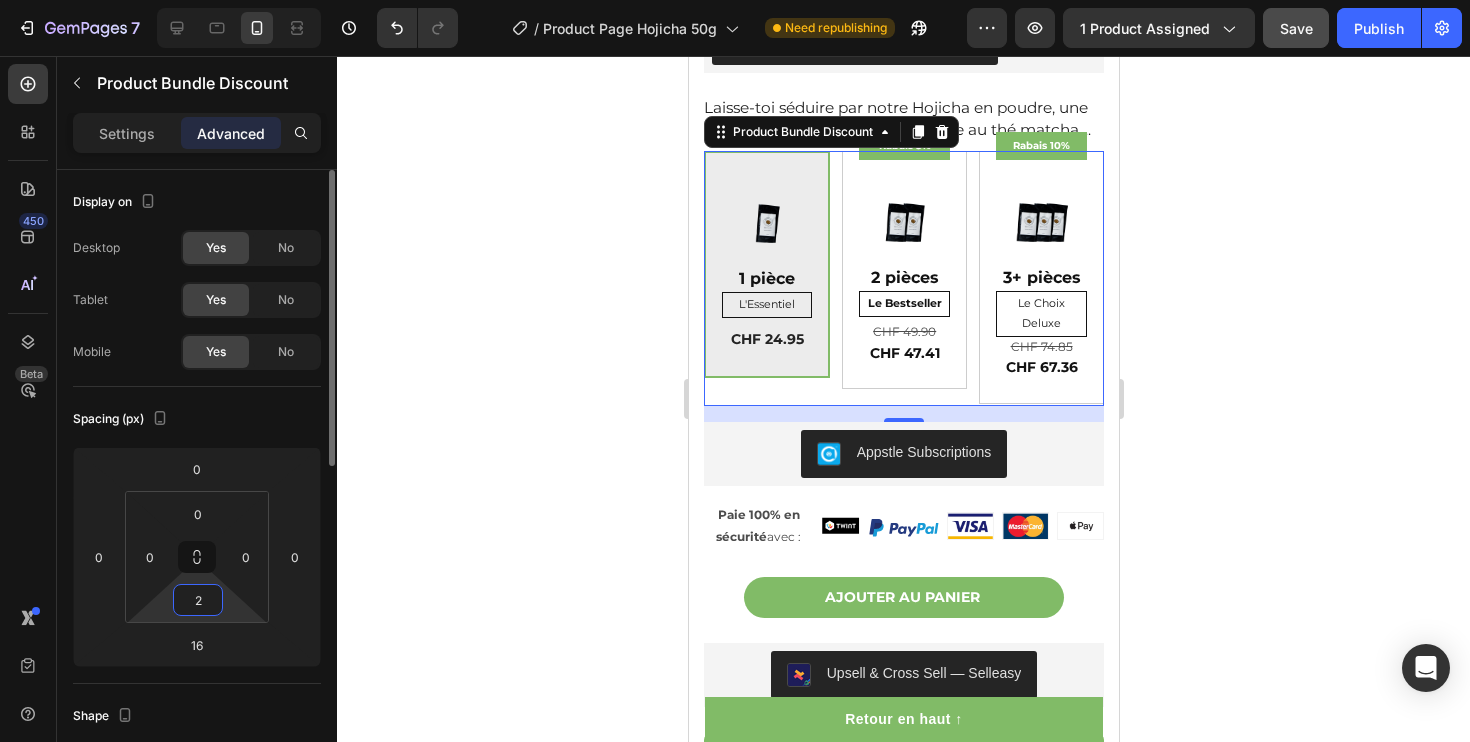 type 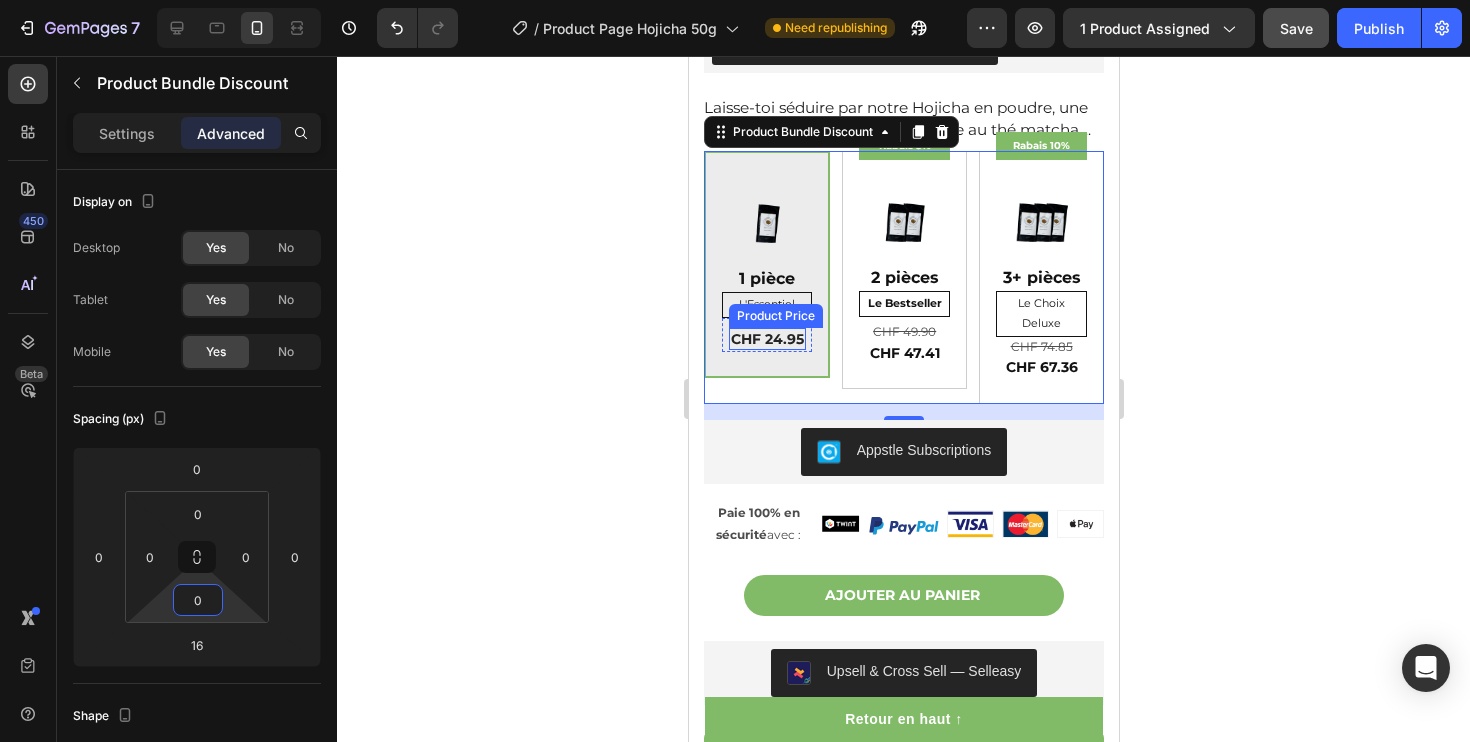 click on "CHF 24.95" at bounding box center [766, 339] 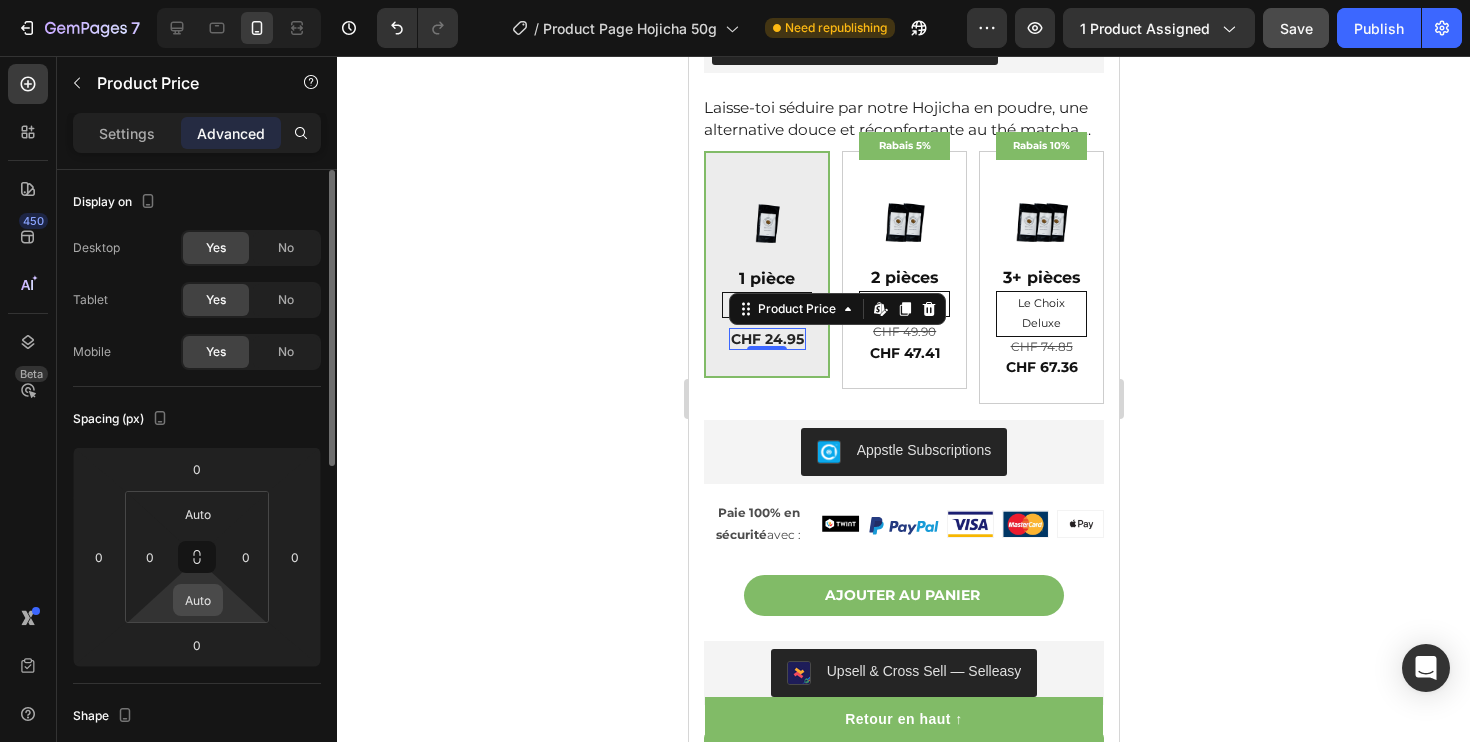 click on "Auto" at bounding box center [198, 600] 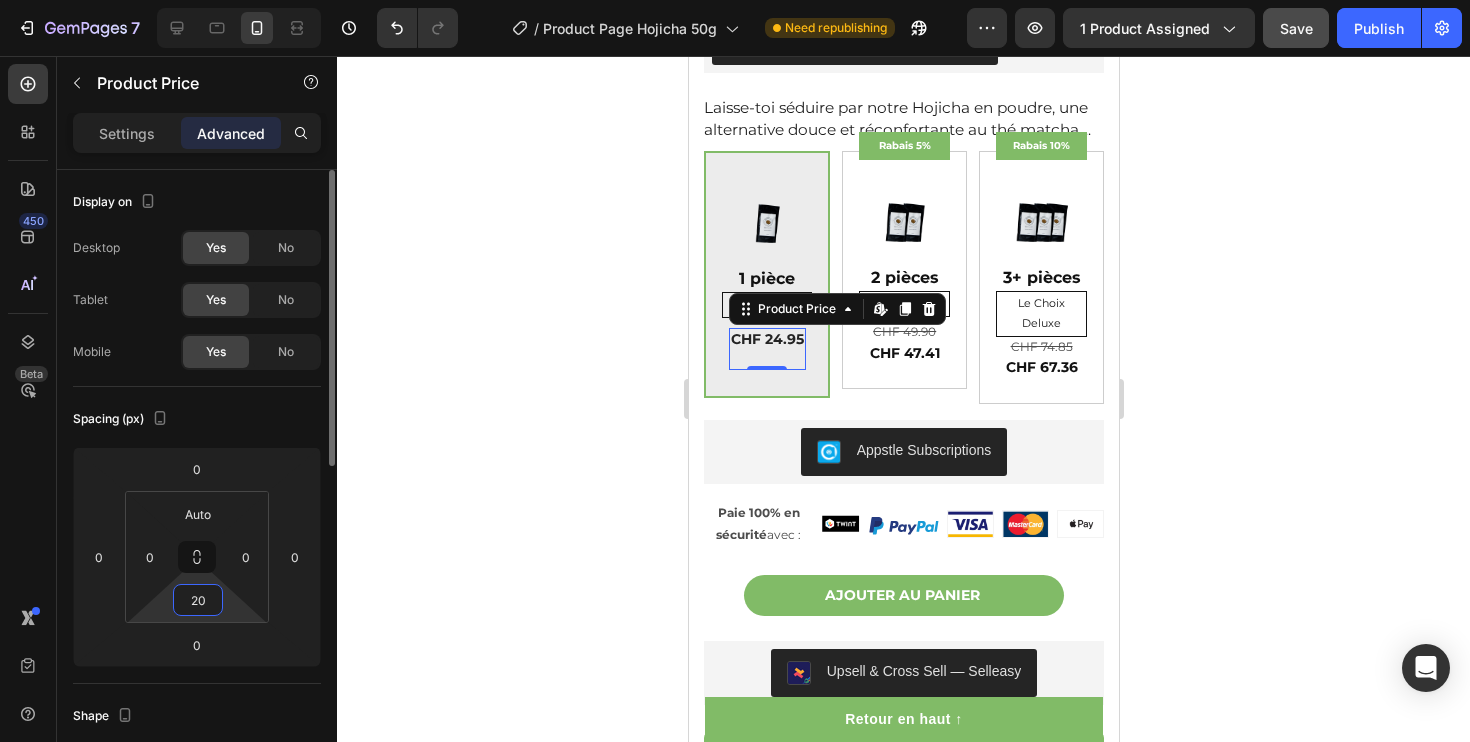 type on "2" 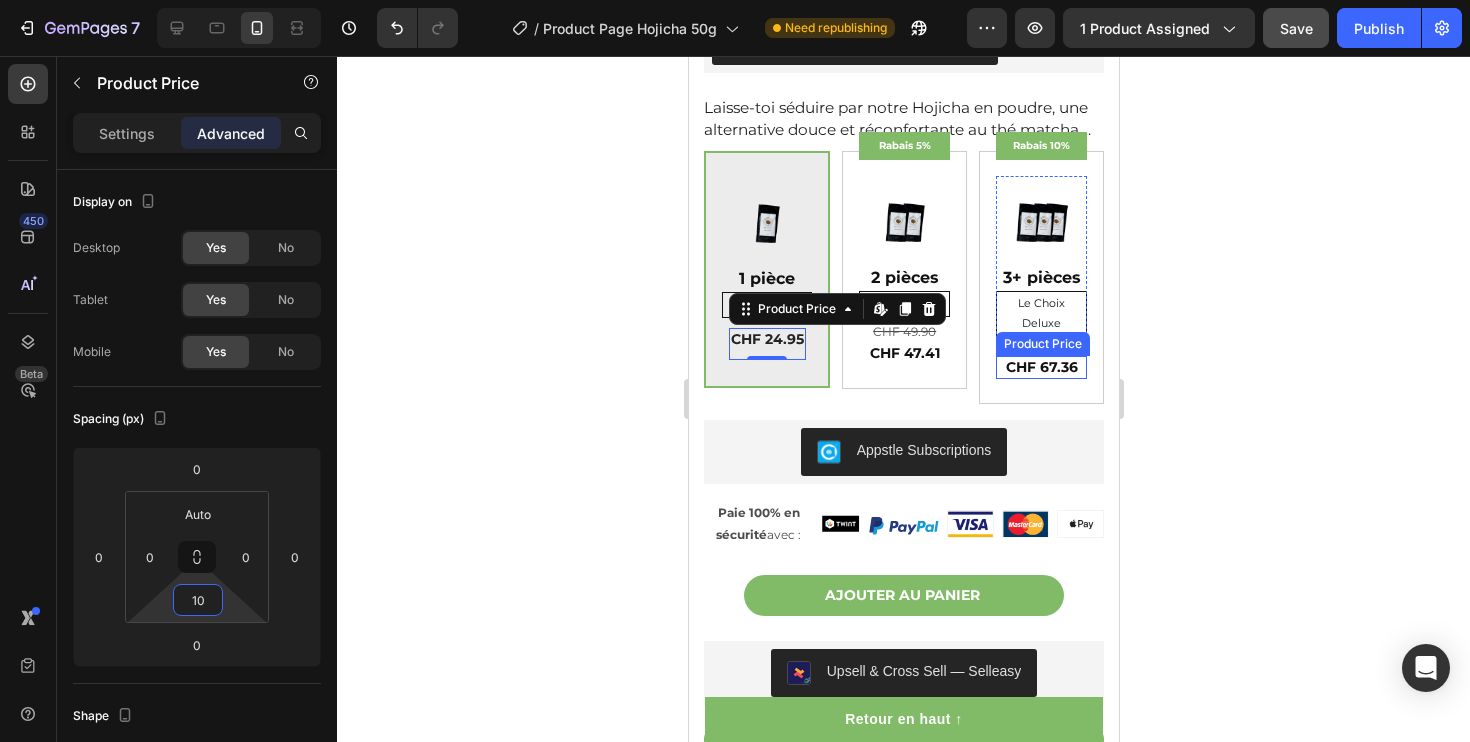 type on "10" 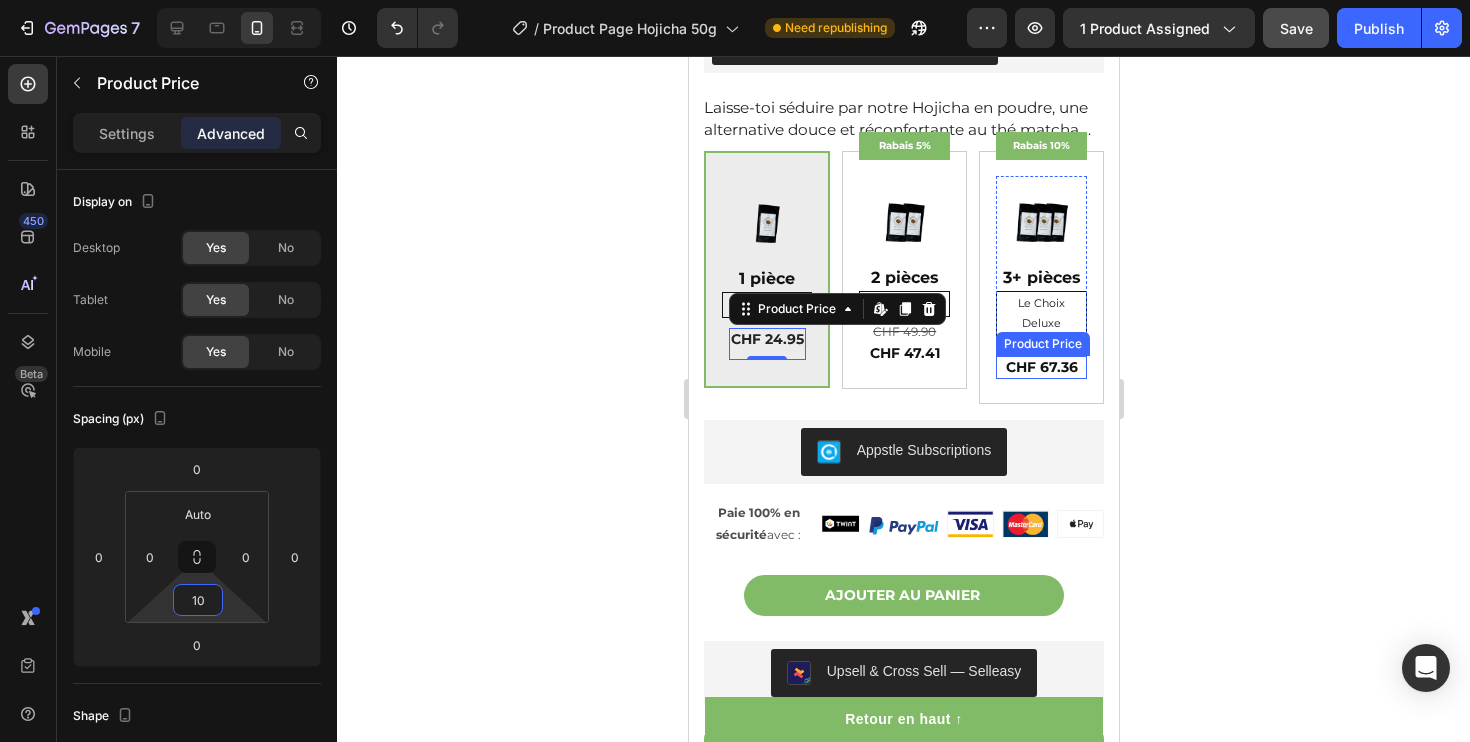 click 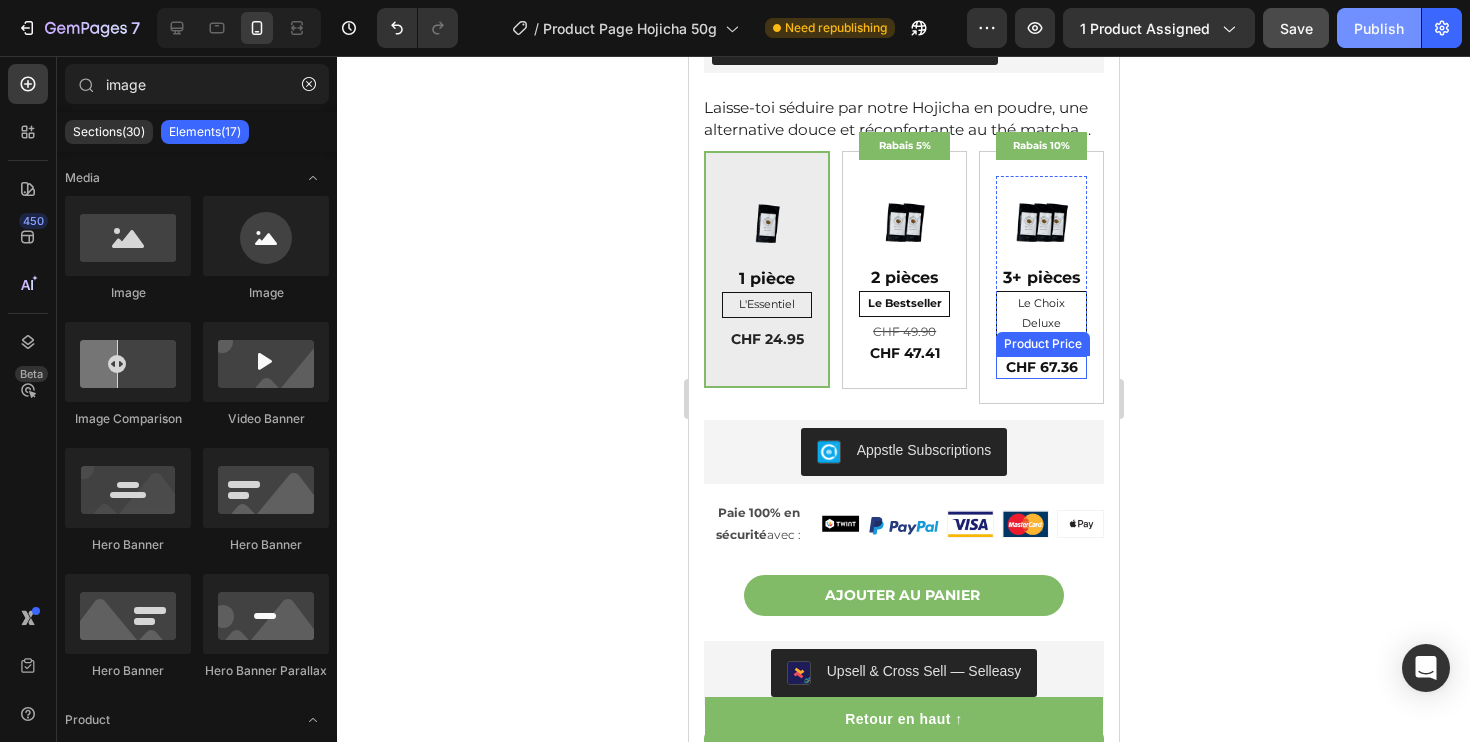 click on "Publish" at bounding box center [1379, 28] 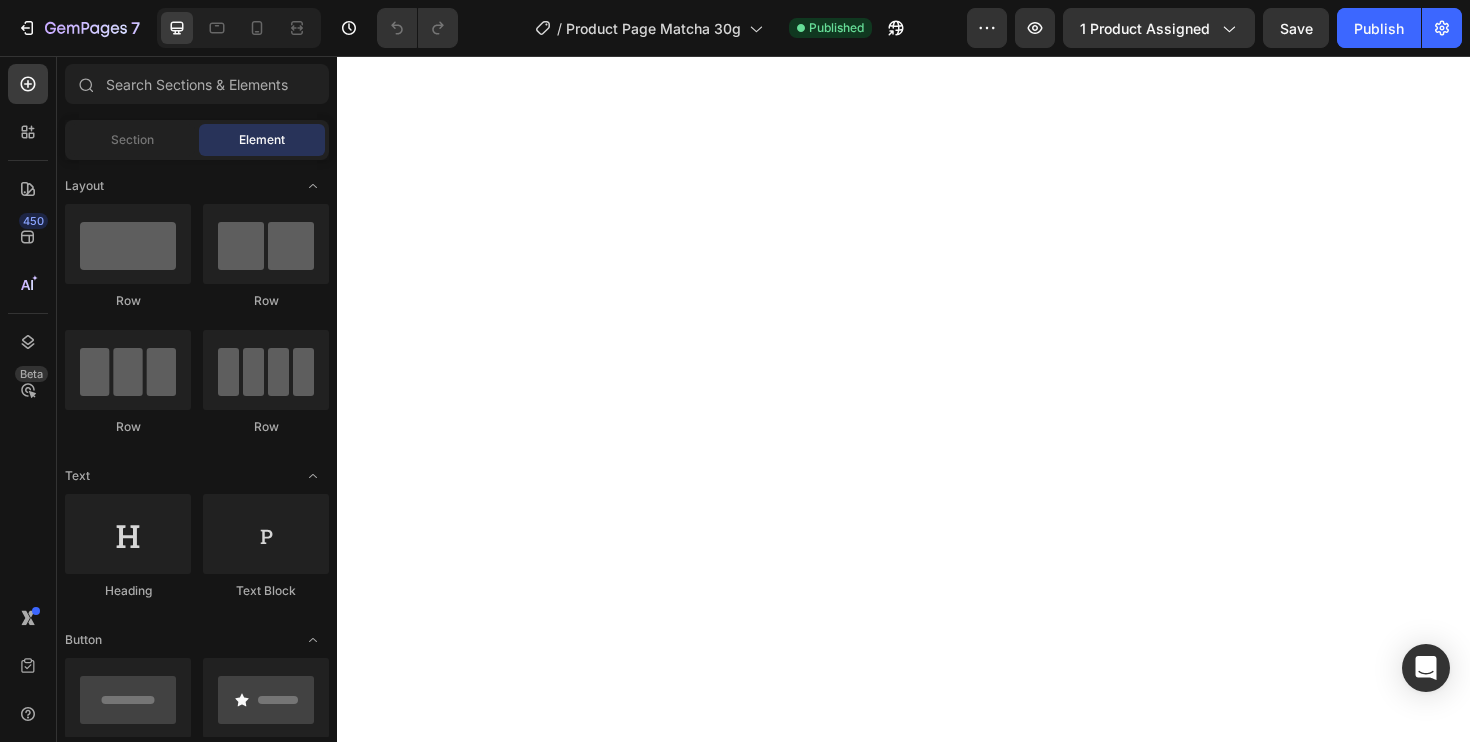 scroll, scrollTop: 0, scrollLeft: 0, axis: both 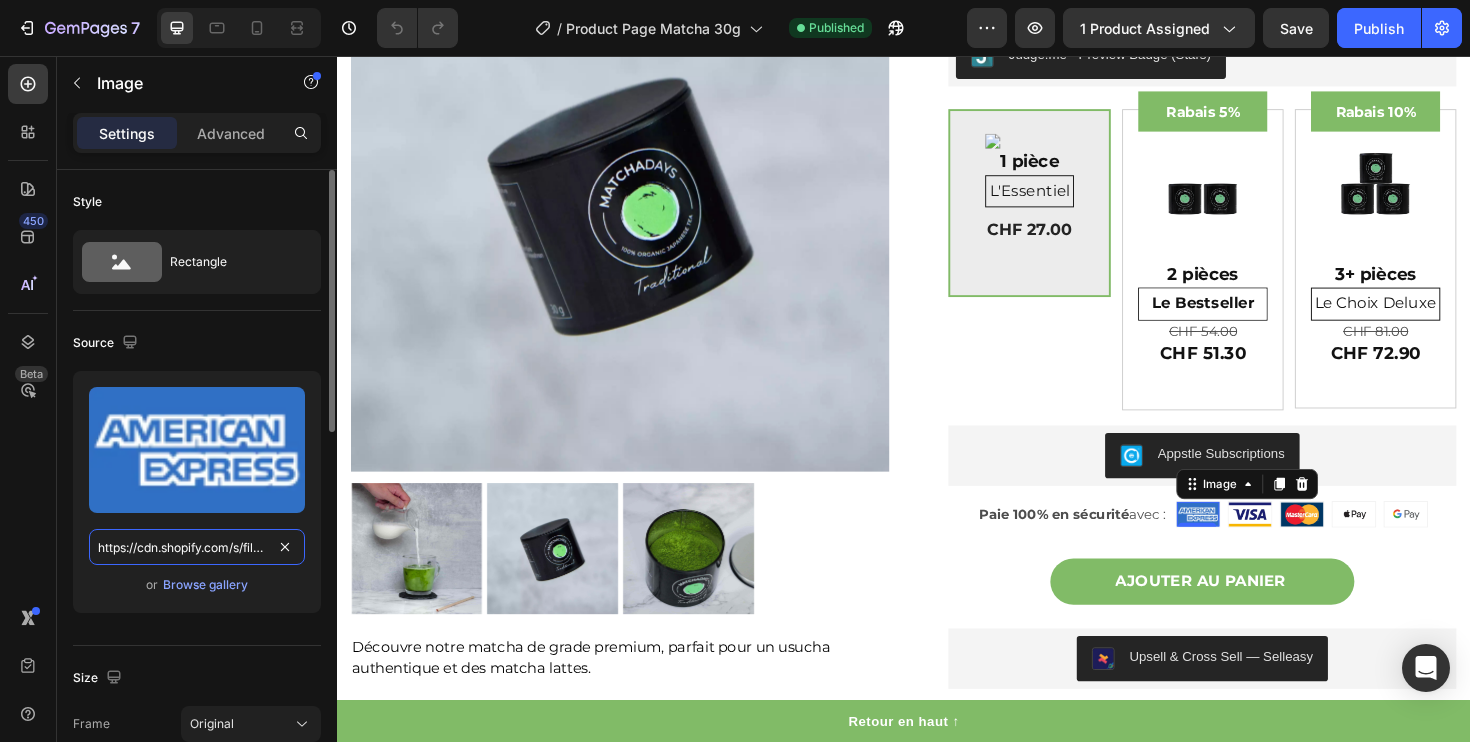 click on "https://cdn.shopify.com/s/files/1/0593/4366/7408/files/gempages_551764165291672790-55fdae04-a8aa-44ba-a708-621554ee4e6c.png" at bounding box center [197, 547] 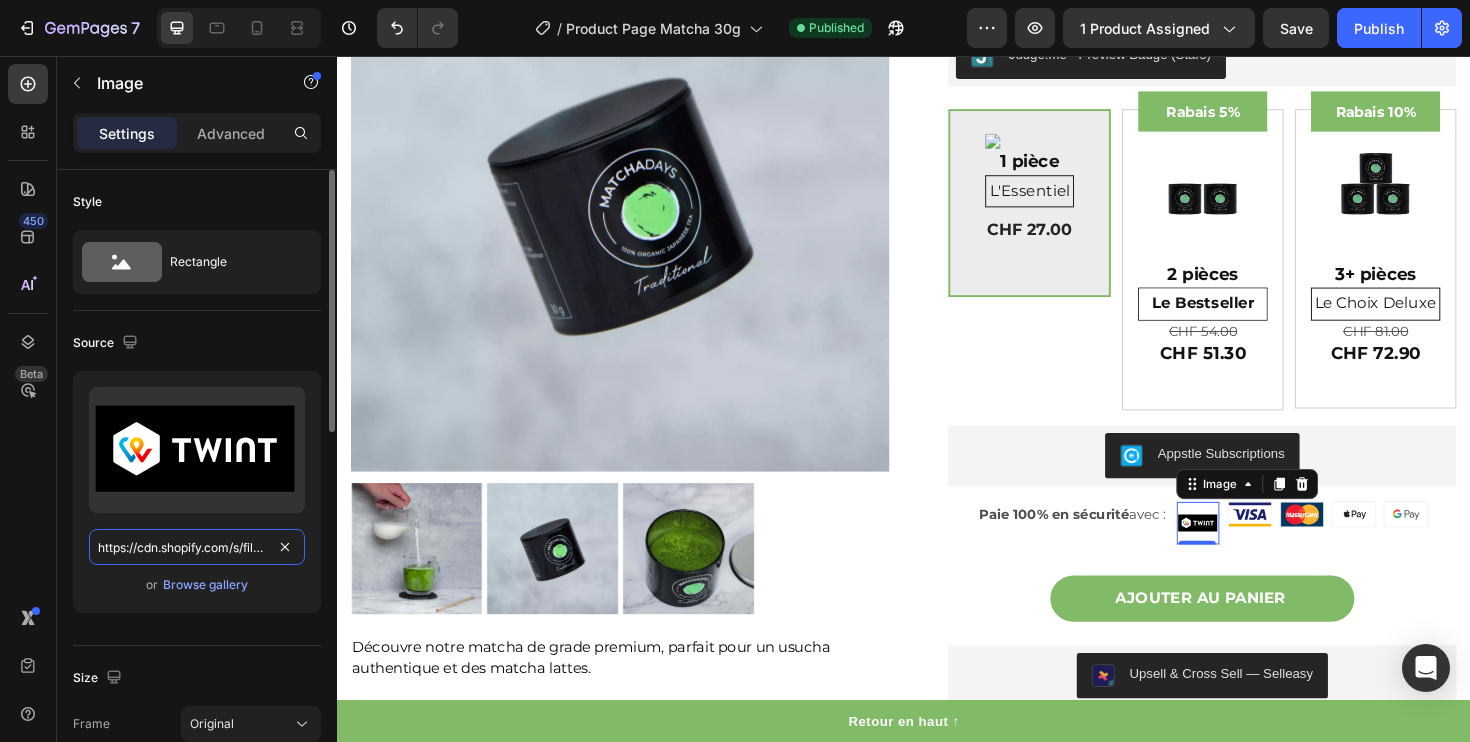 paste 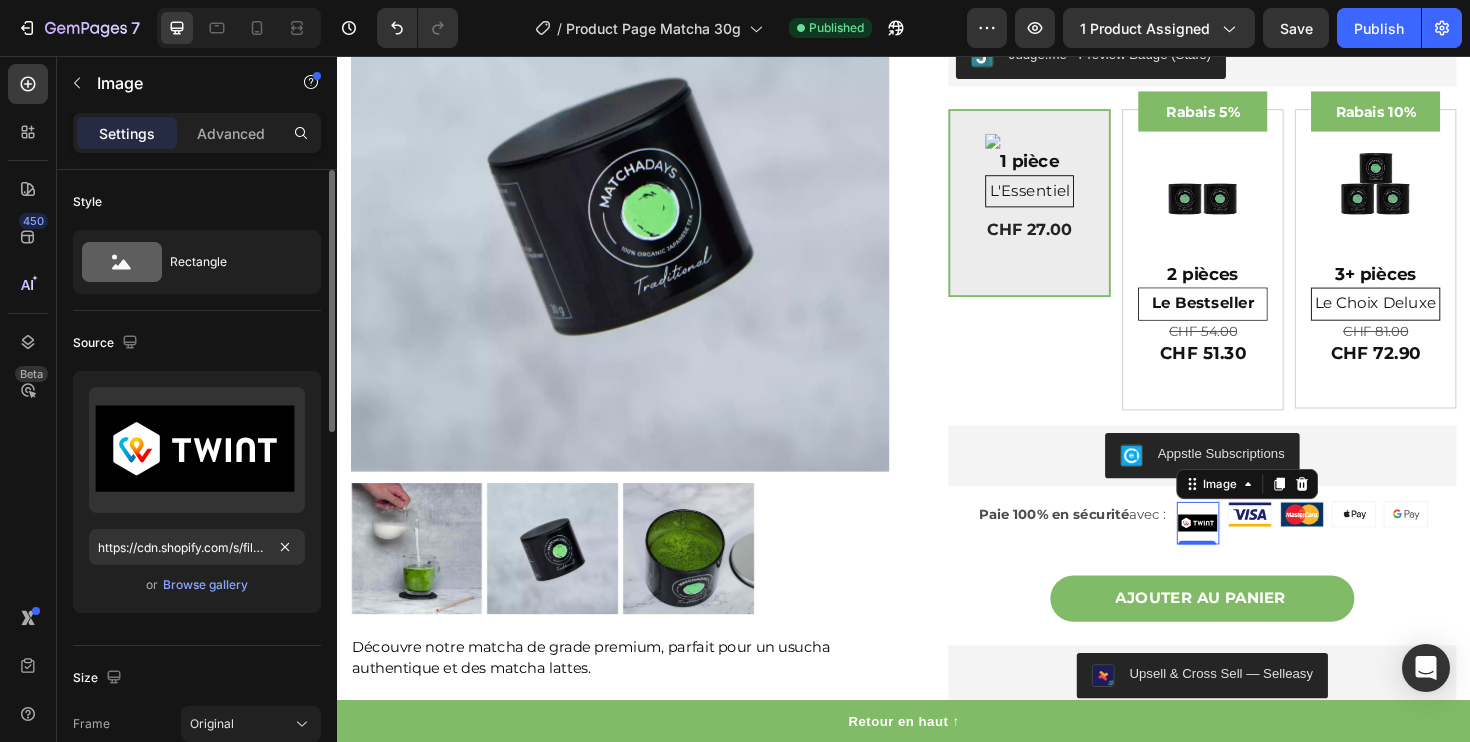 click on "Upload Image https://cdn.shopify.com/s/files/1/0593/4366/7408/files/twint-seeklogo.svg?v=1754156384 or  Browse gallery" 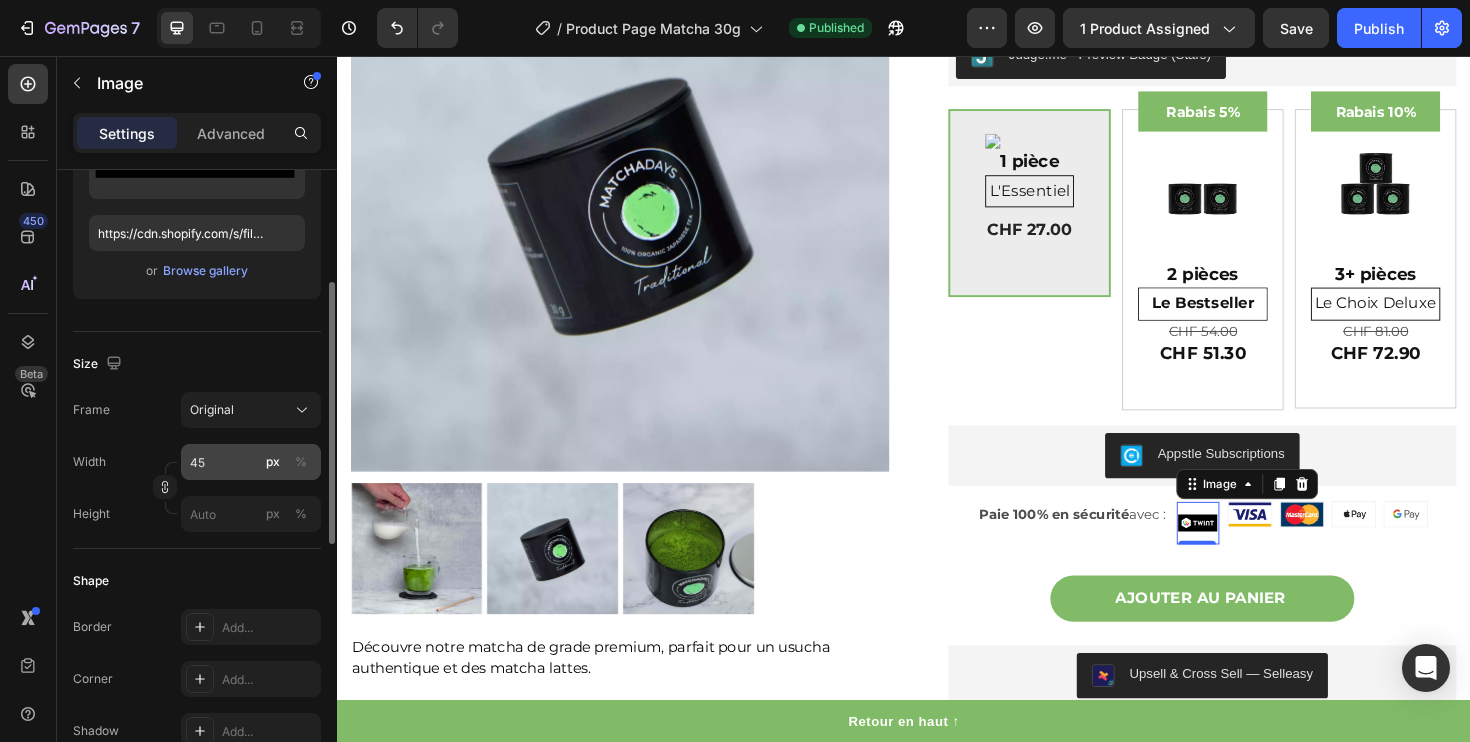 scroll, scrollTop: 313, scrollLeft: 0, axis: vertical 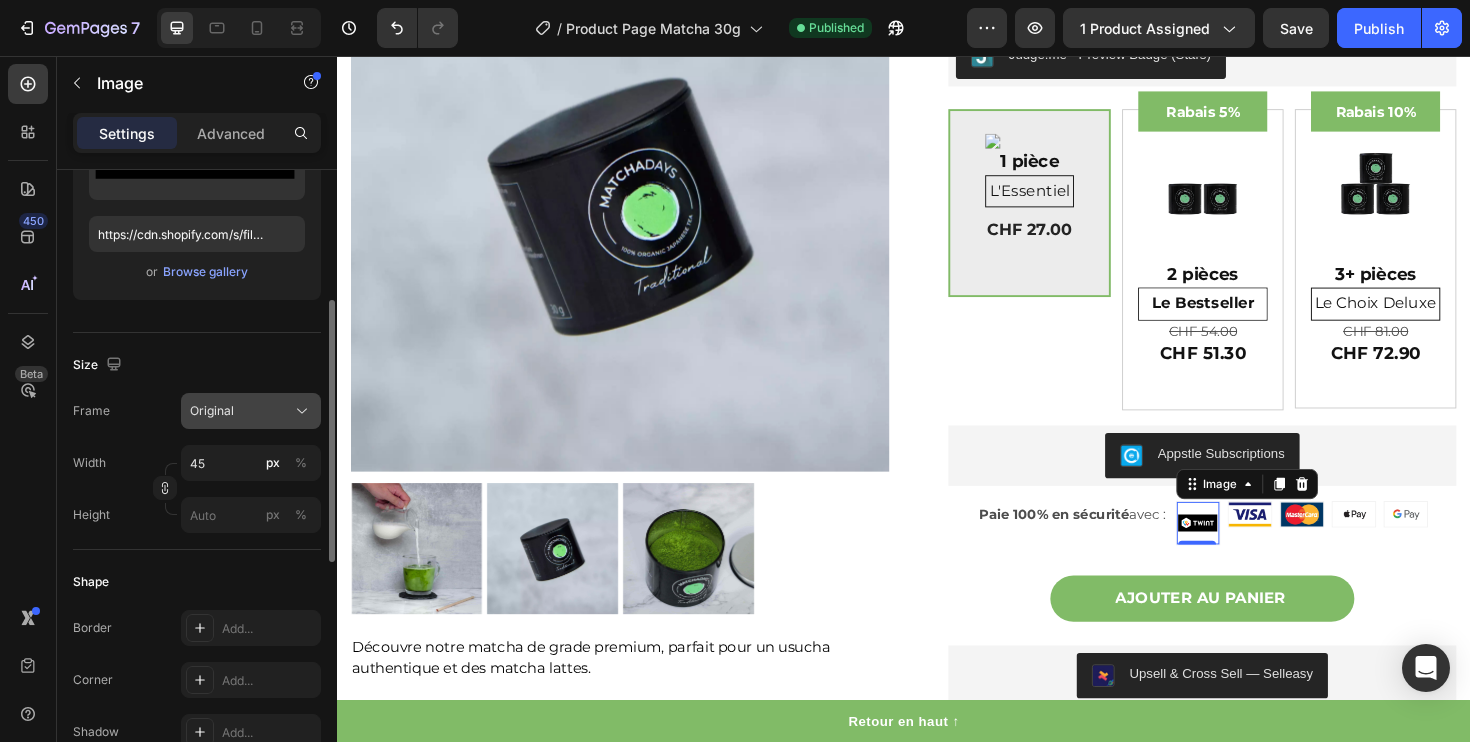 click 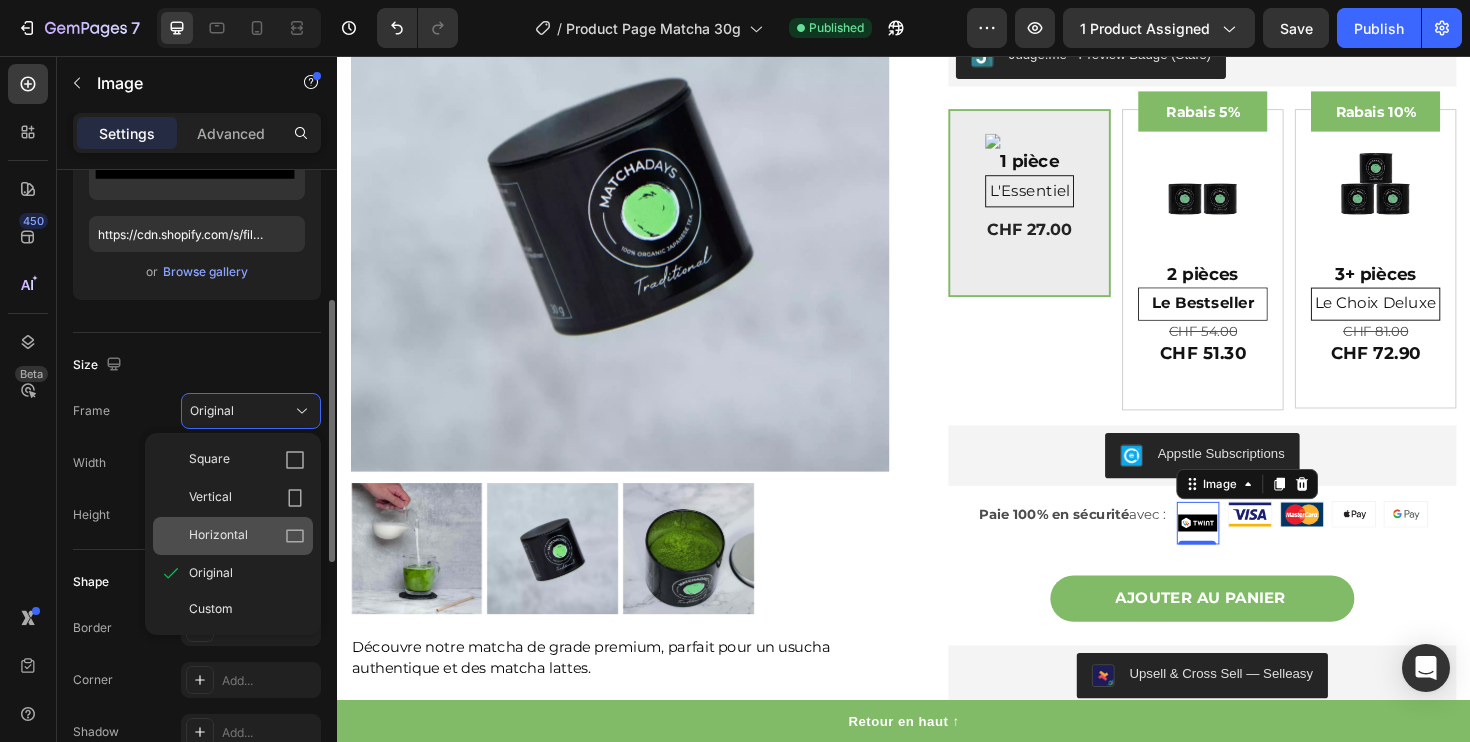 click on "Horizontal" at bounding box center (247, 536) 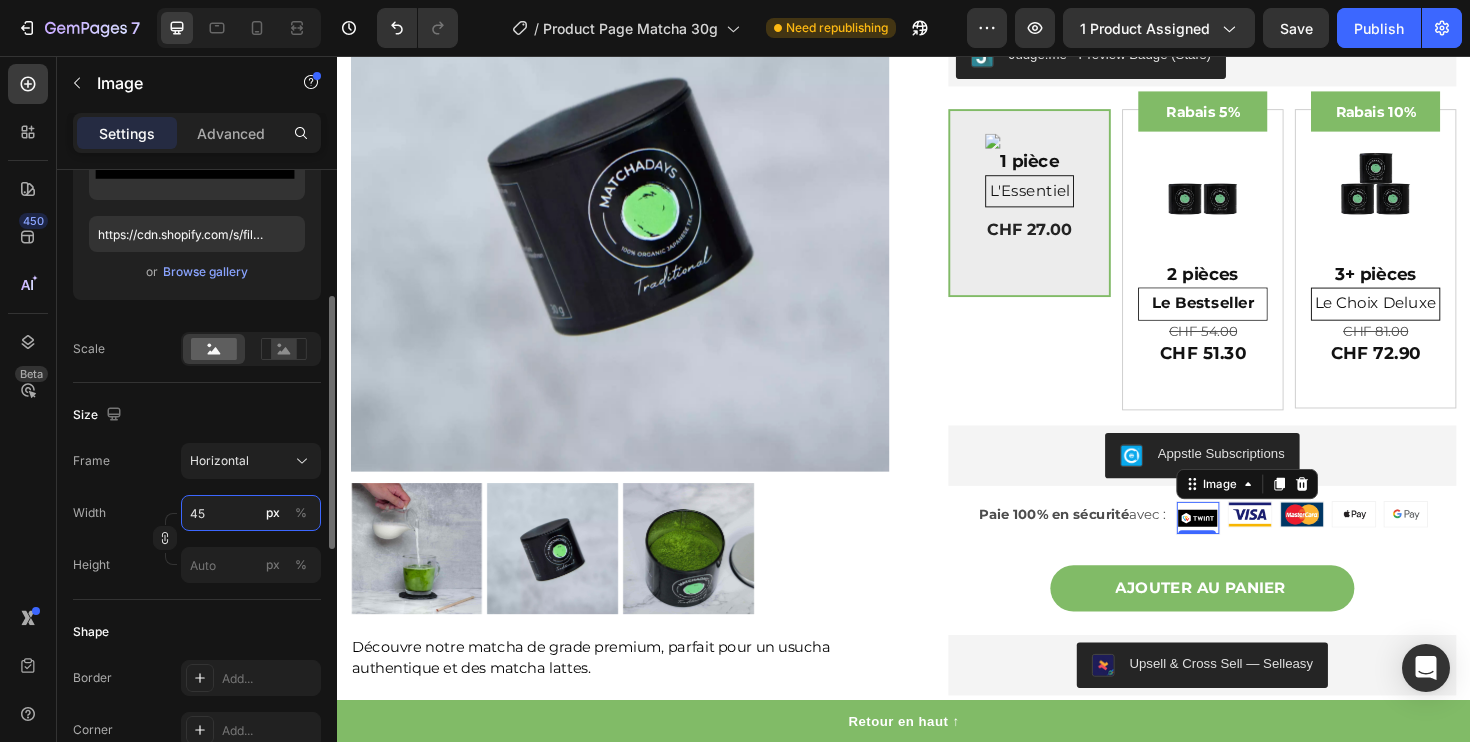 click on "45" at bounding box center [251, 513] 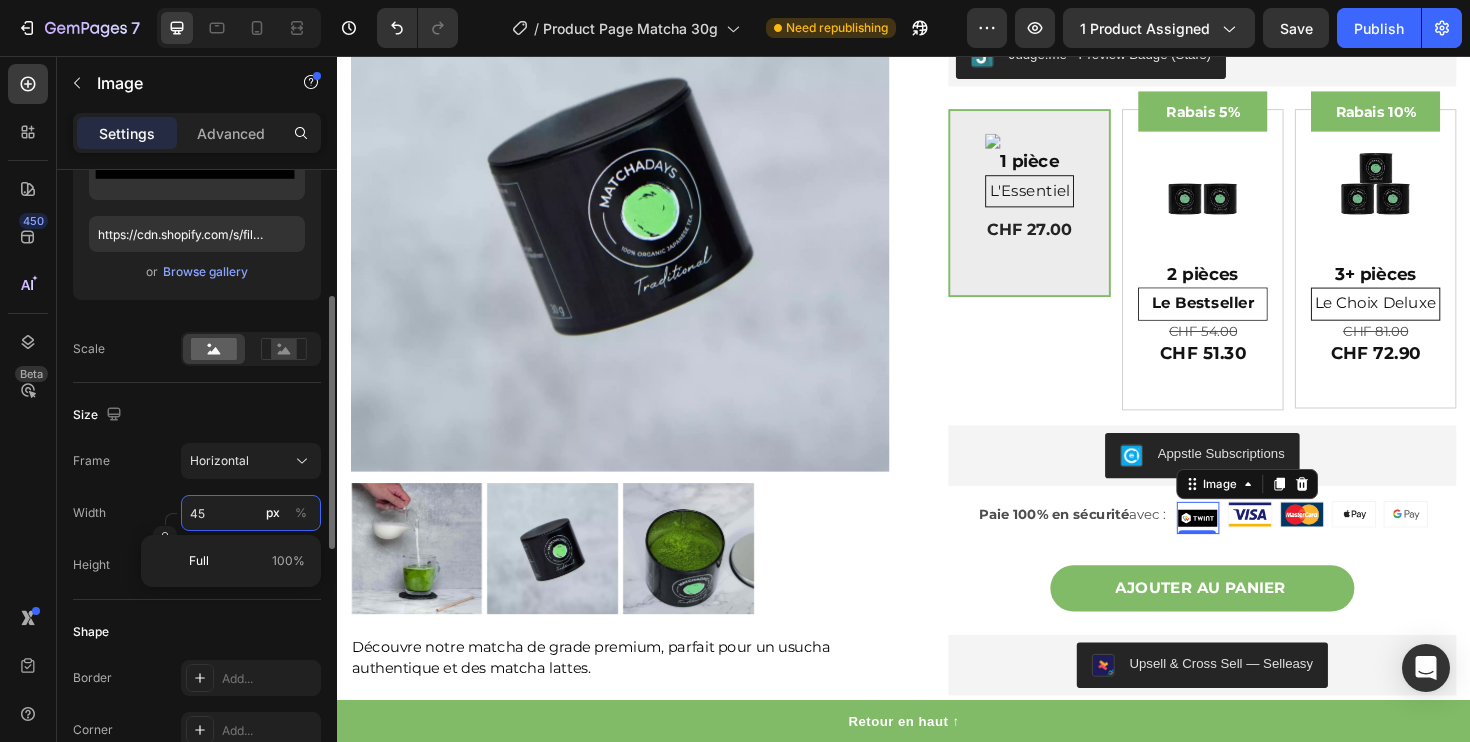 click on "45" at bounding box center (251, 513) 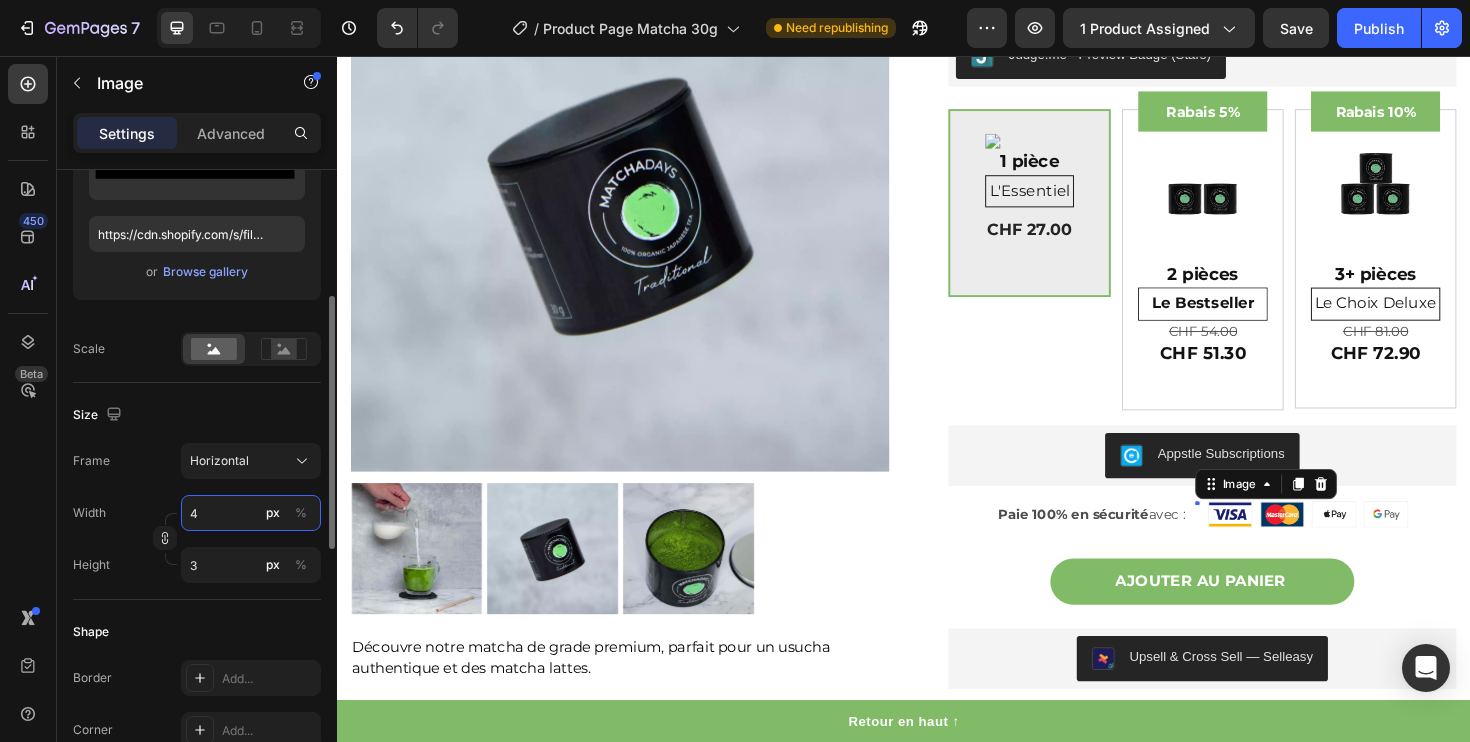 type on "40" 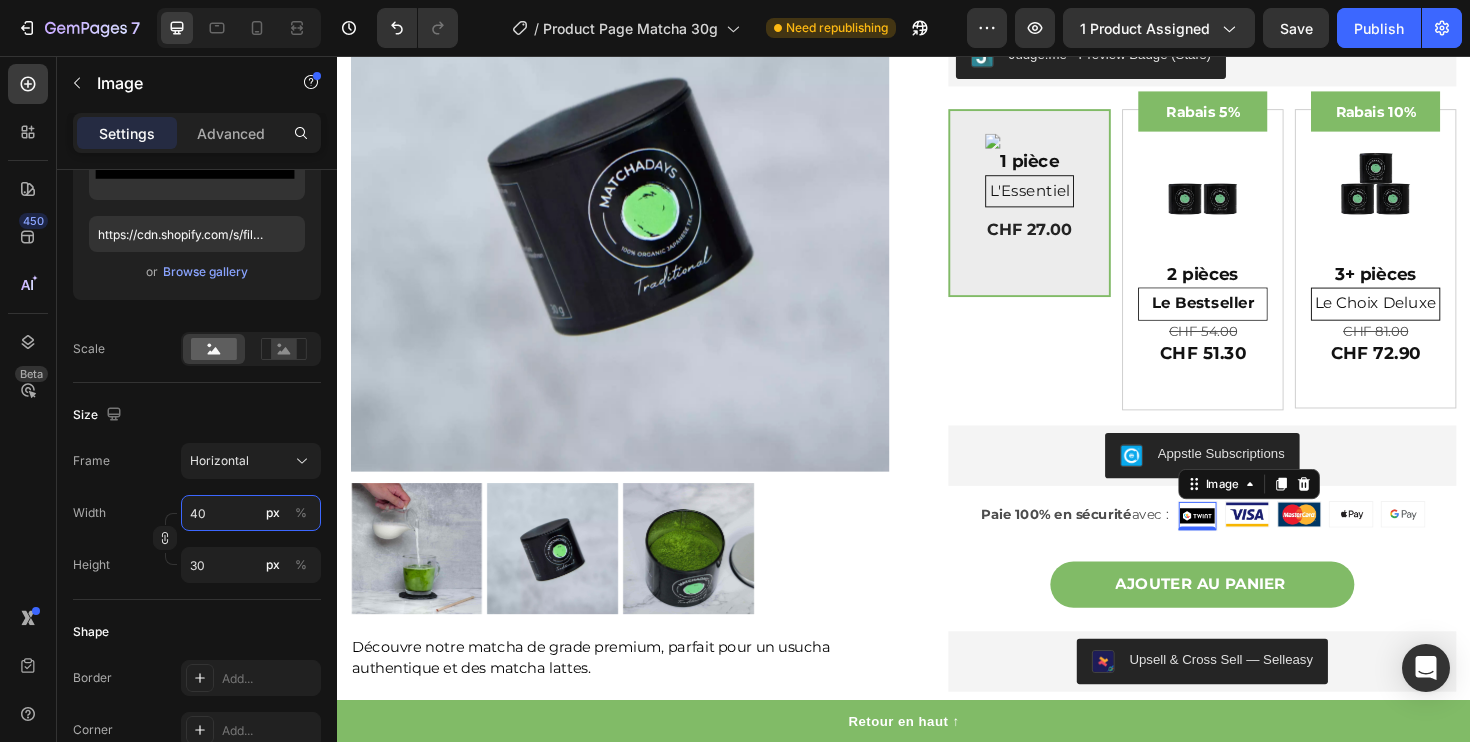 type on "40" 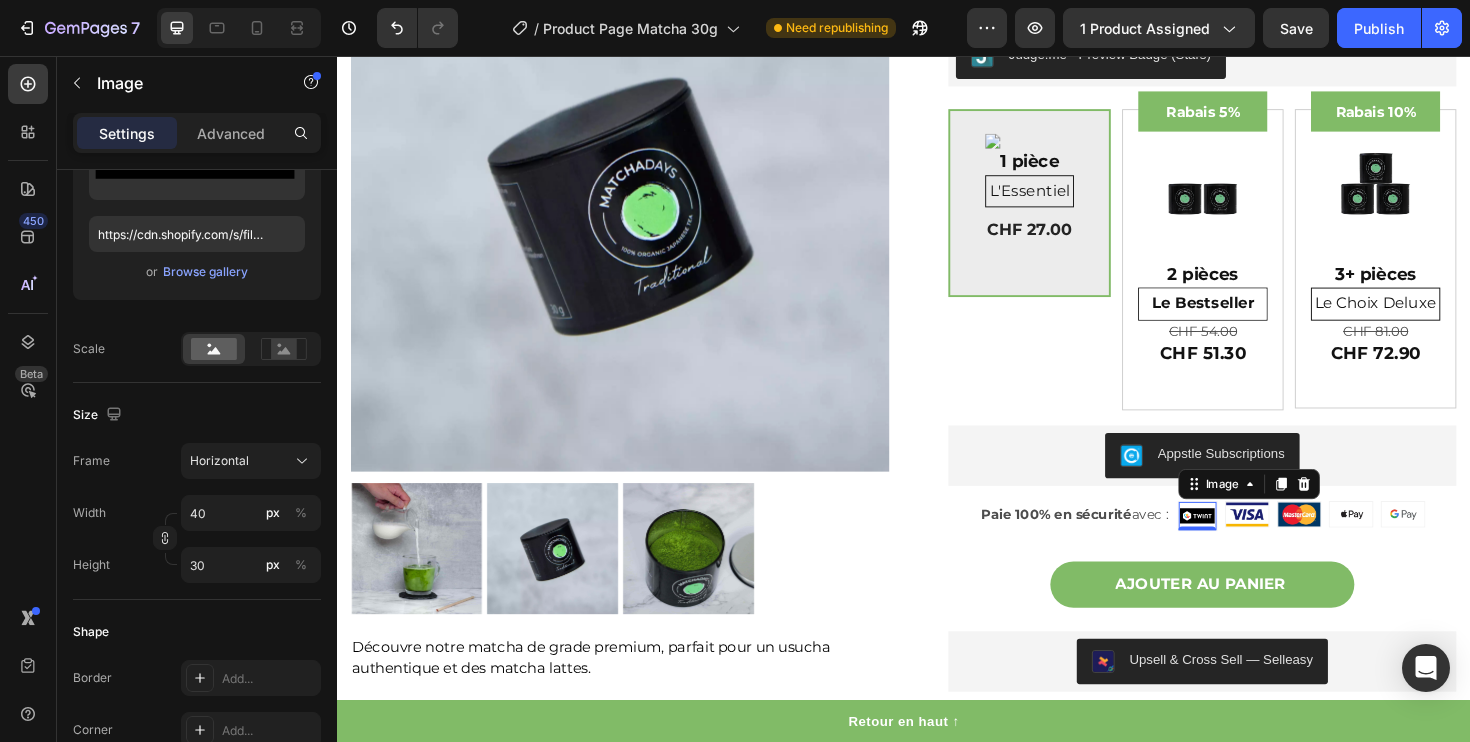 click on "Frame Horizontal" at bounding box center (197, 461) 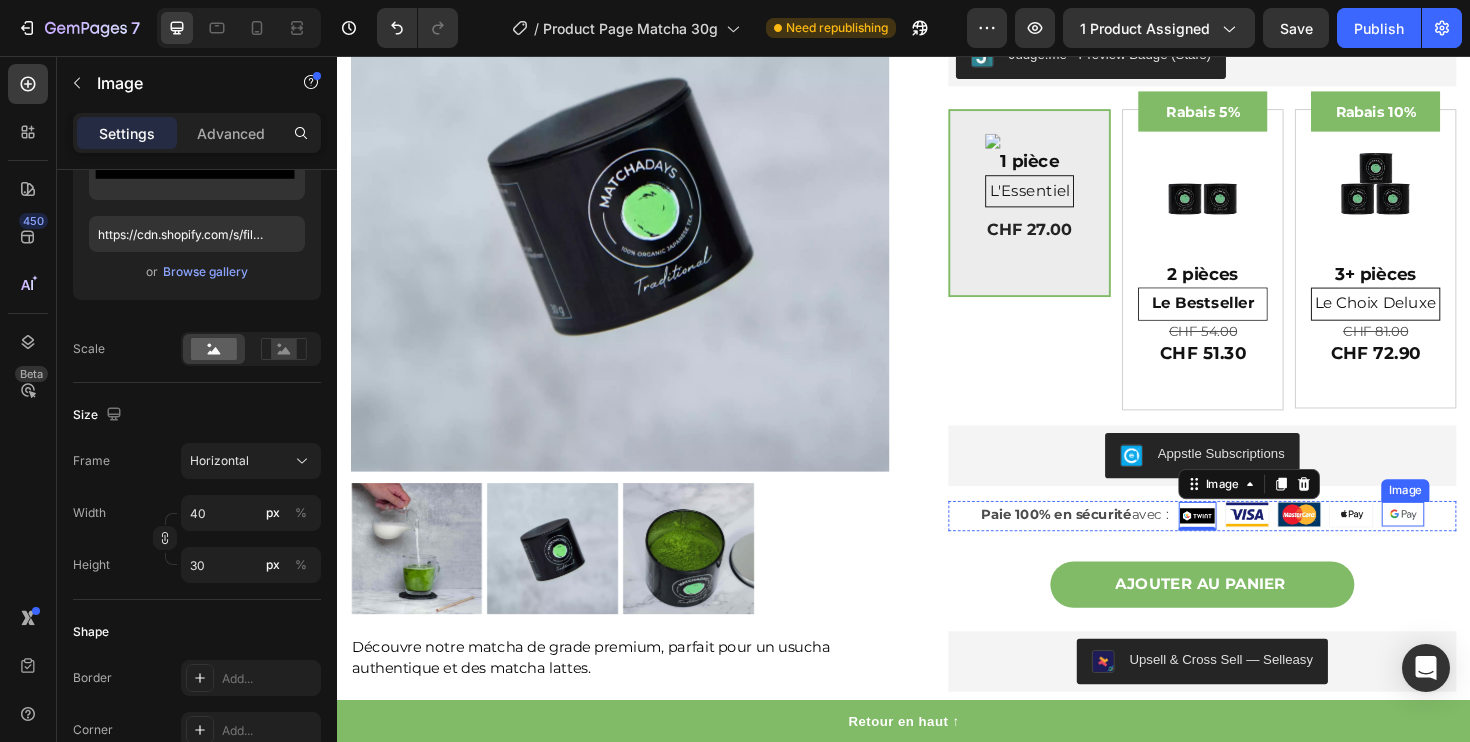 click at bounding box center (1465, 541) 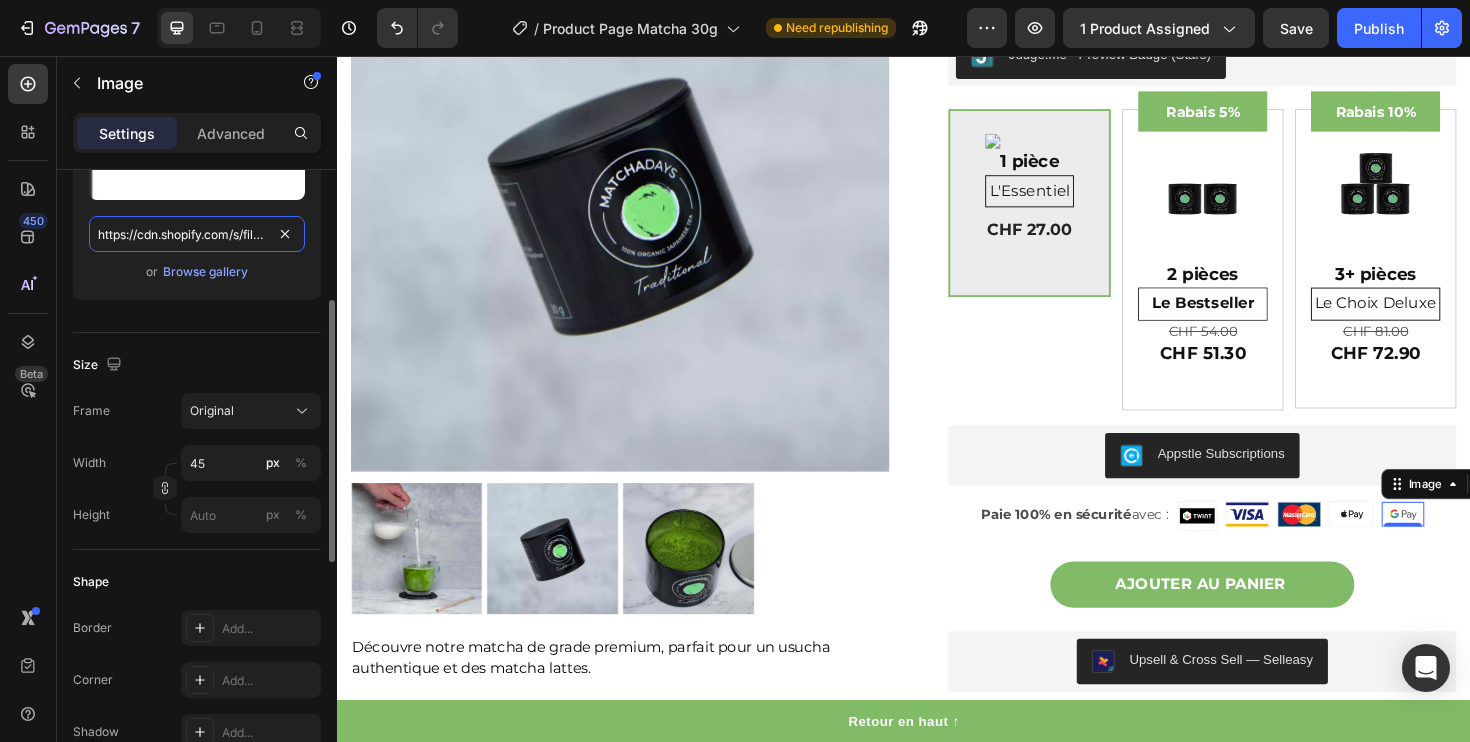 click on "https://cdn.shopify.com/s/files/1/0593/4366/7408/files/gempages_551764165291672790-713bbfd9-6f9d-4db1-8186-aef1fba4c203.png" at bounding box center (197, 234) 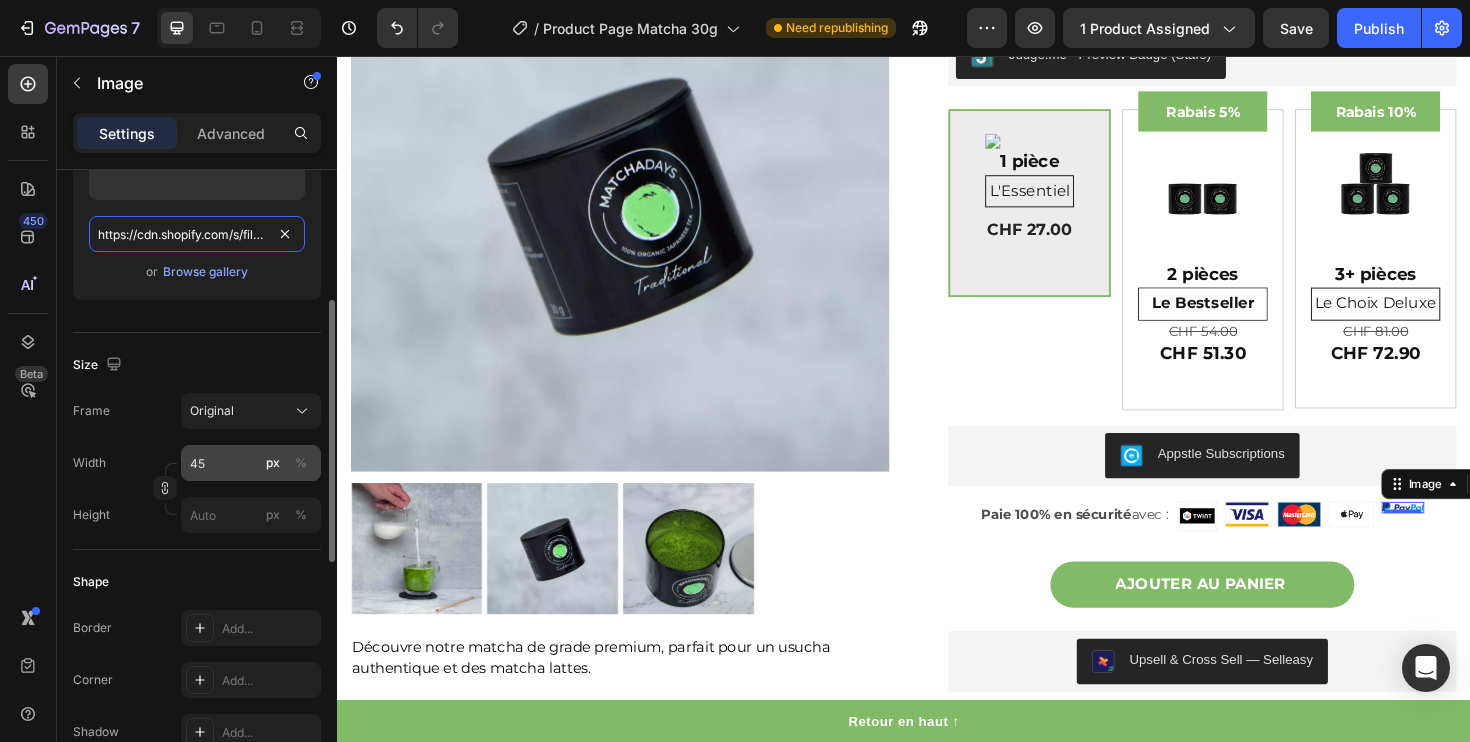type on "https://cdn.shopify.com/s/files/1/0593/4366/7408/files/PayPal-2.svg?v=1754155561" 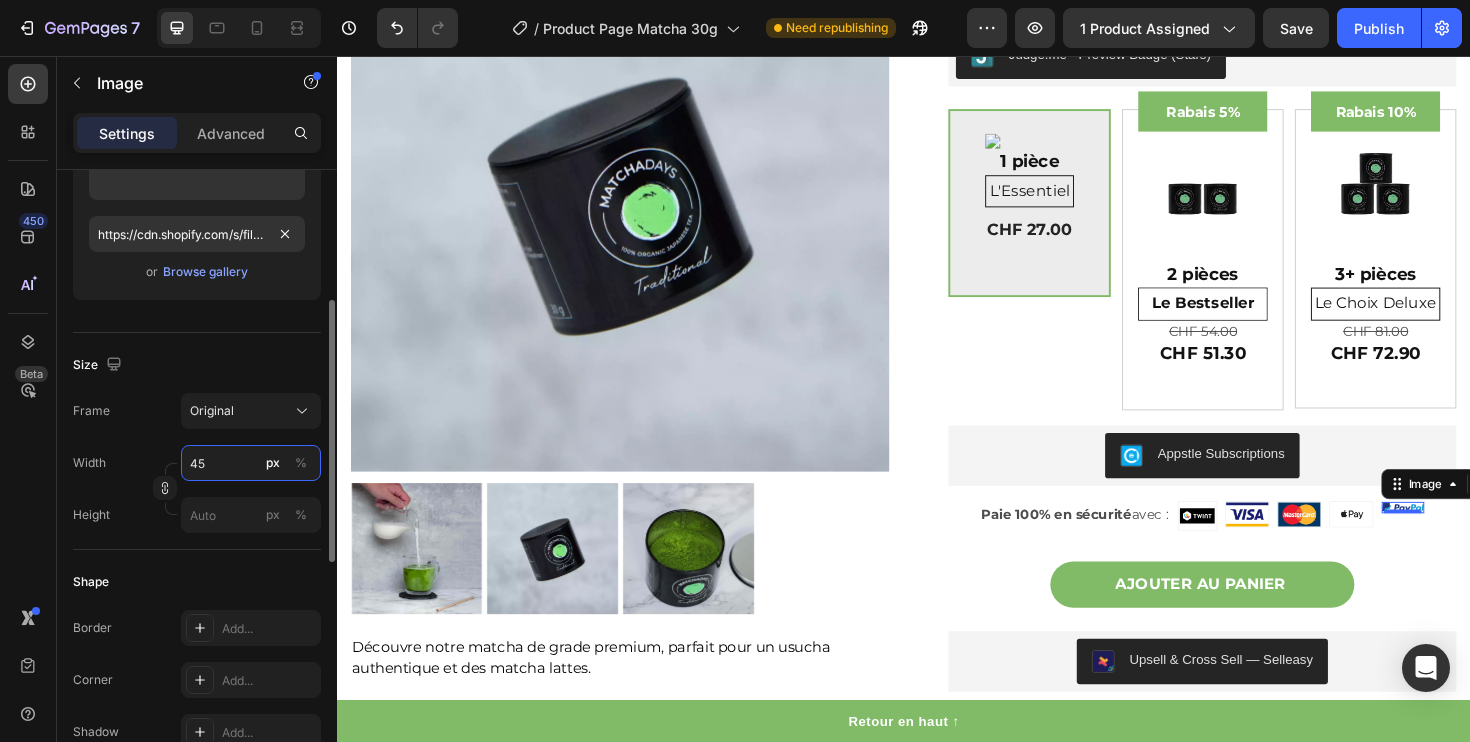 click on "45" at bounding box center [251, 463] 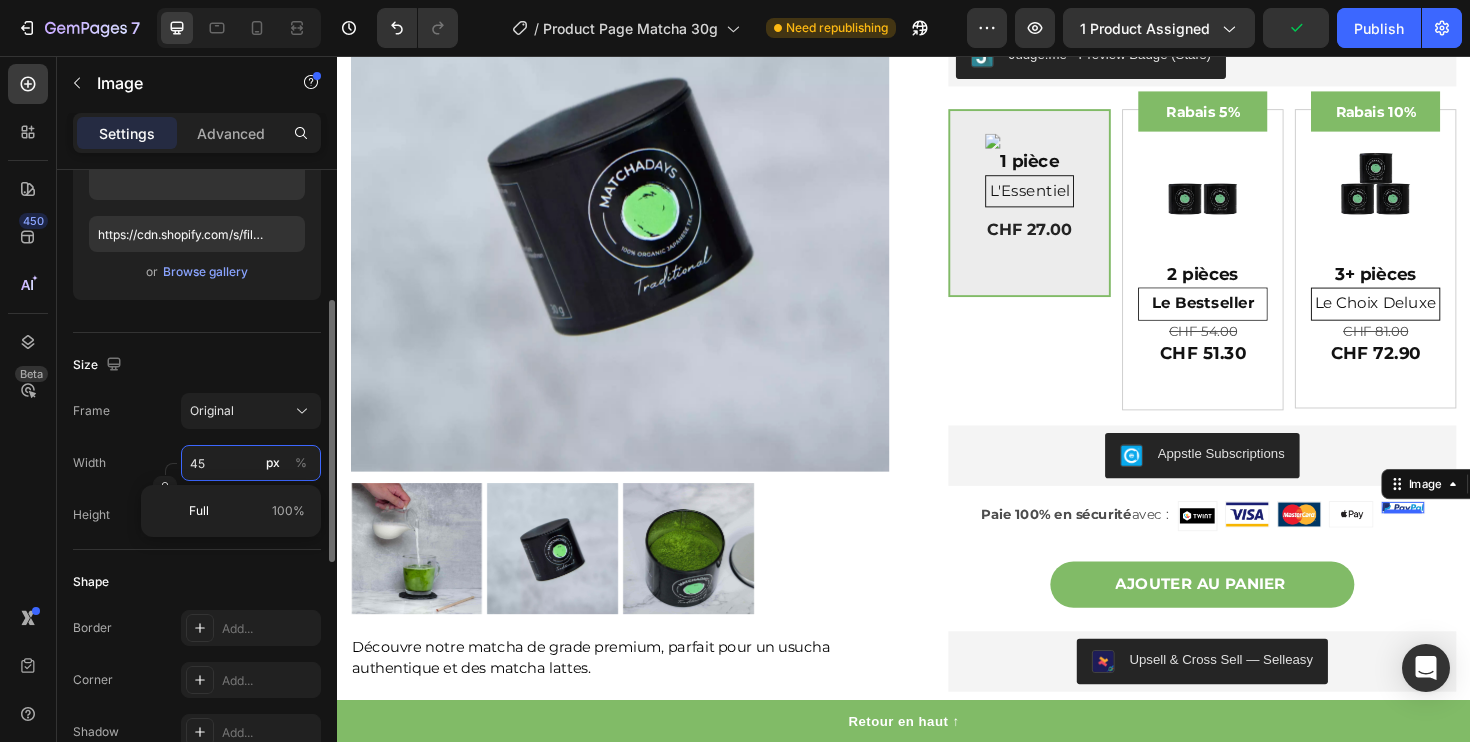 type on "4" 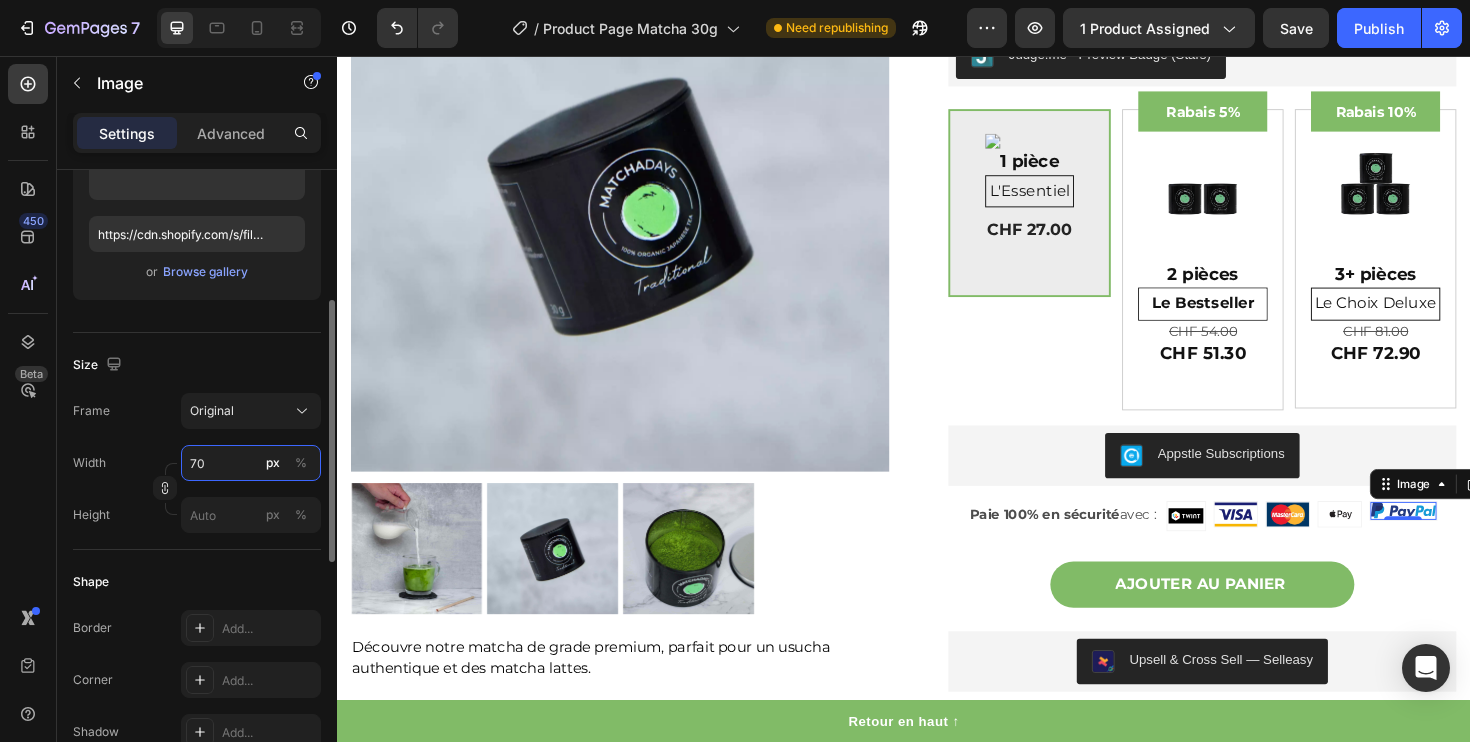 type on "70" 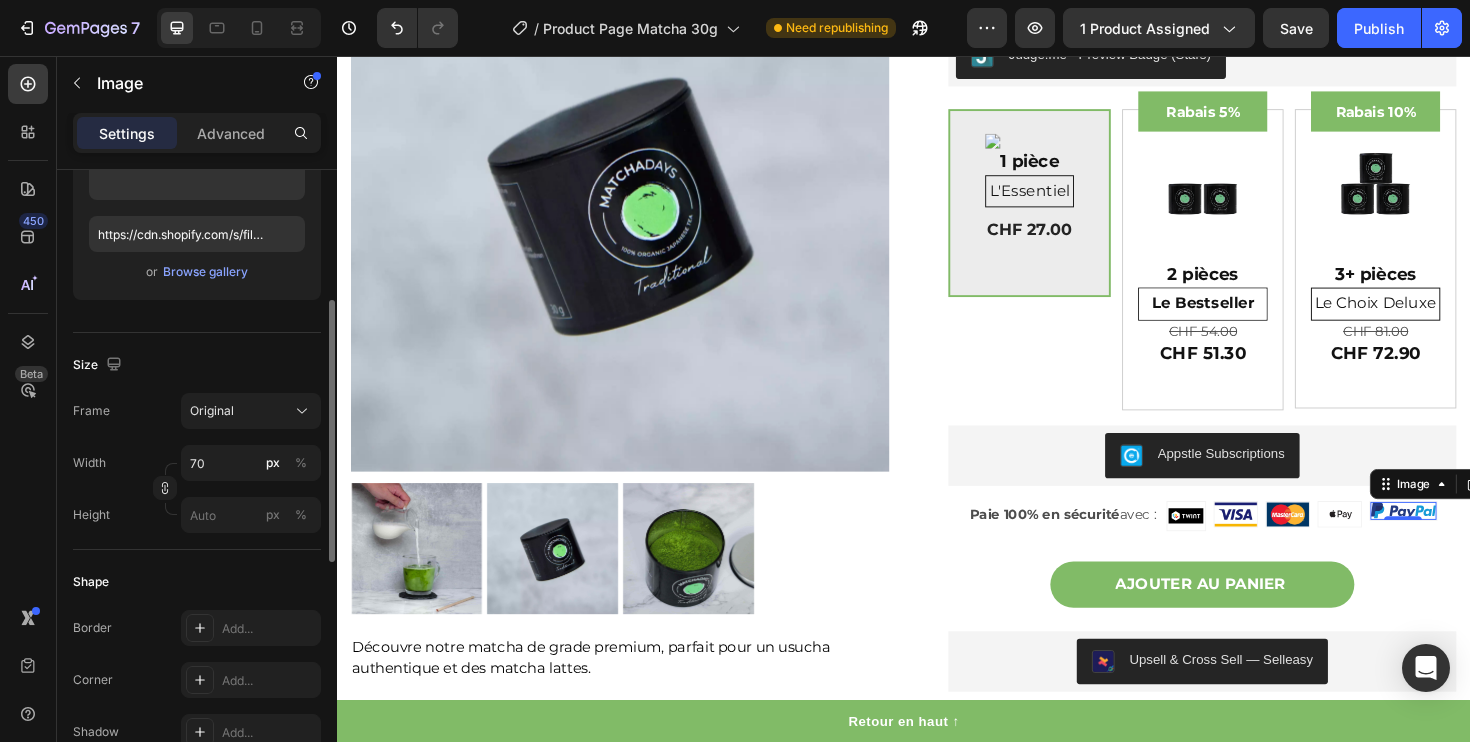 click on "Size" at bounding box center (197, 365) 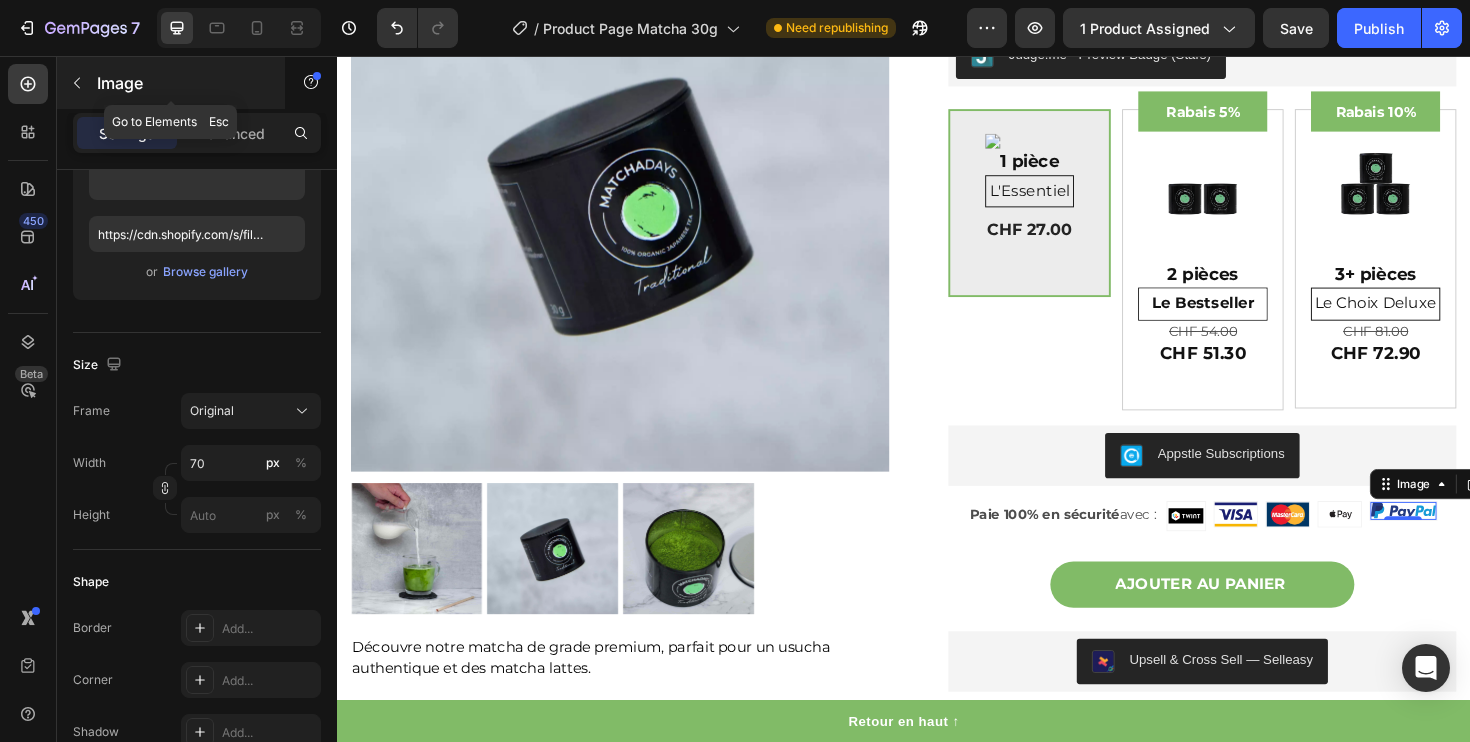 click on "Image" at bounding box center [182, 83] 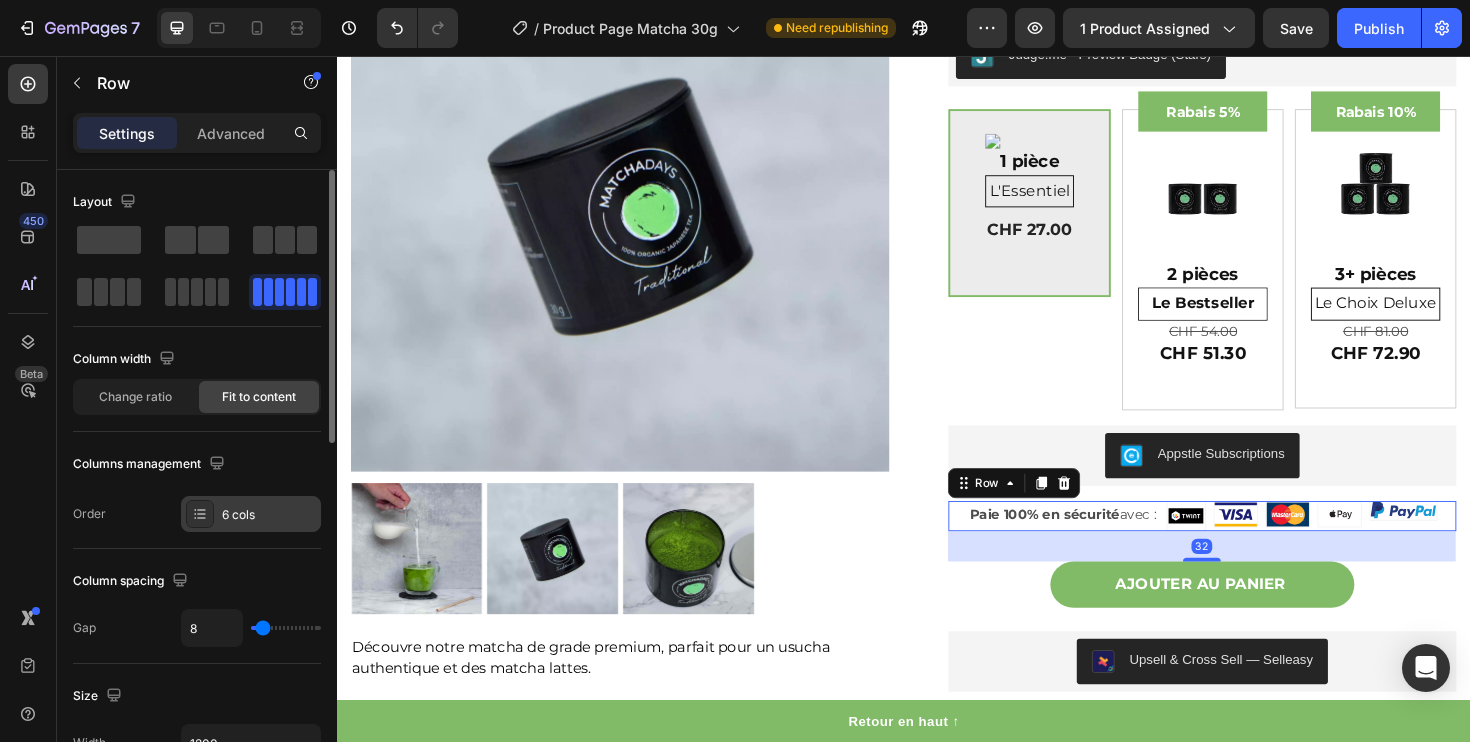 click on "6 cols" at bounding box center (269, 515) 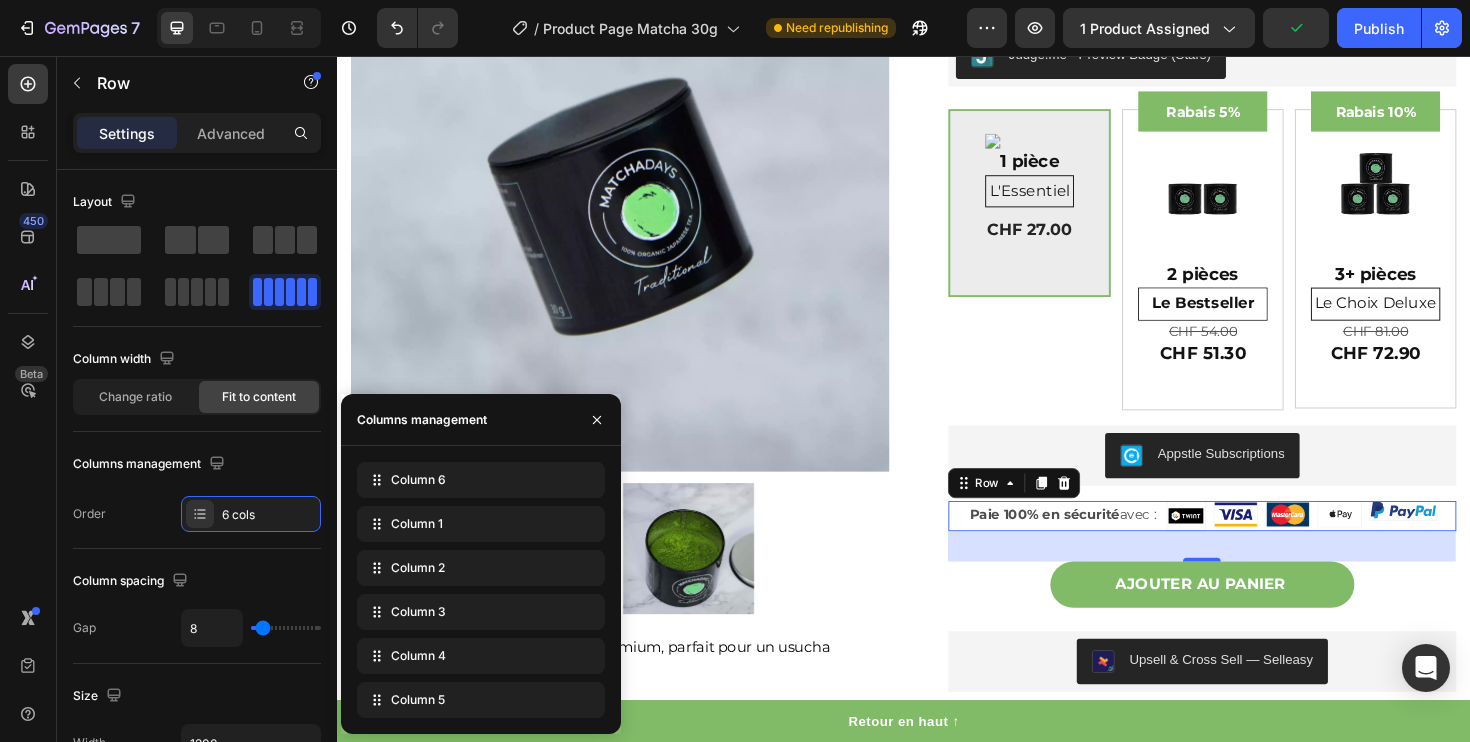 type 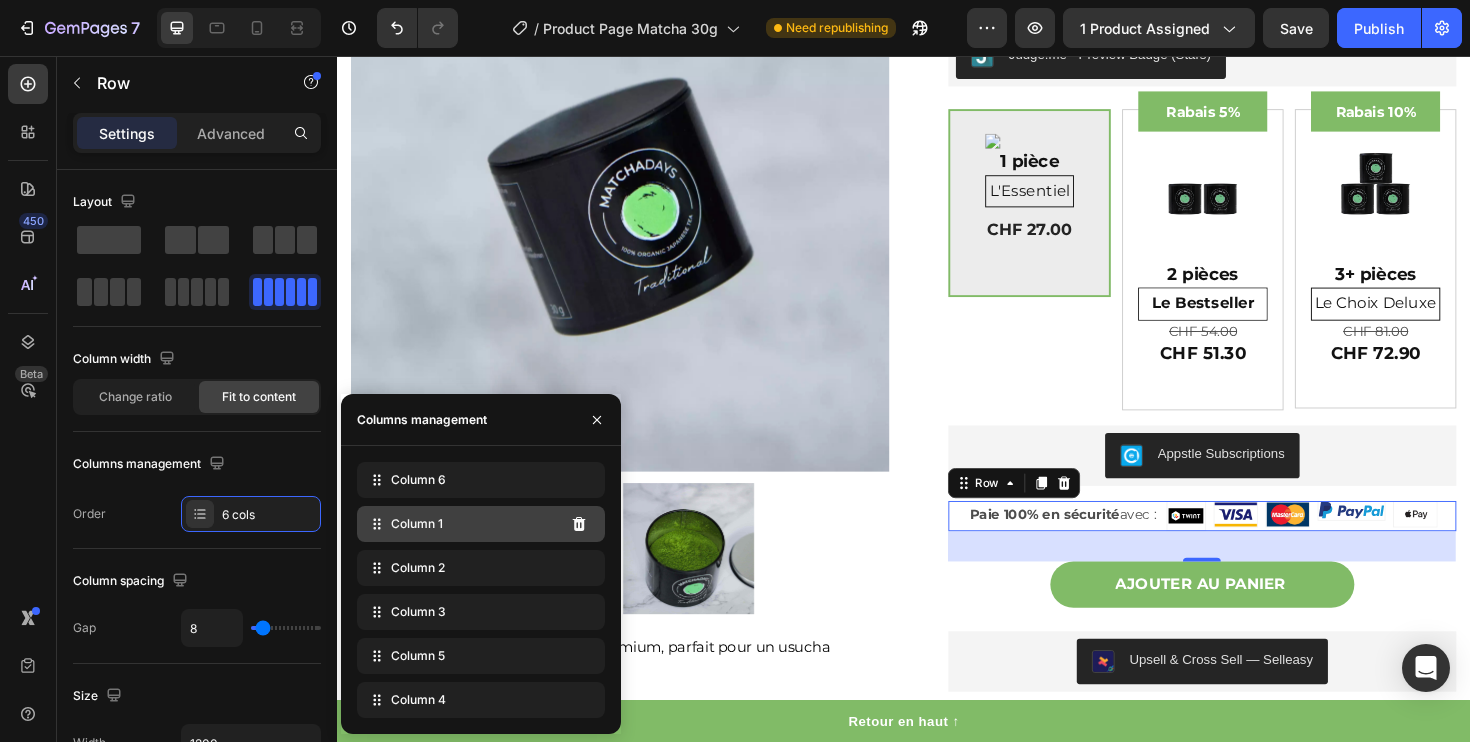 drag, startPoint x: 369, startPoint y: 703, endPoint x: 387, endPoint y: 517, distance: 186.86894 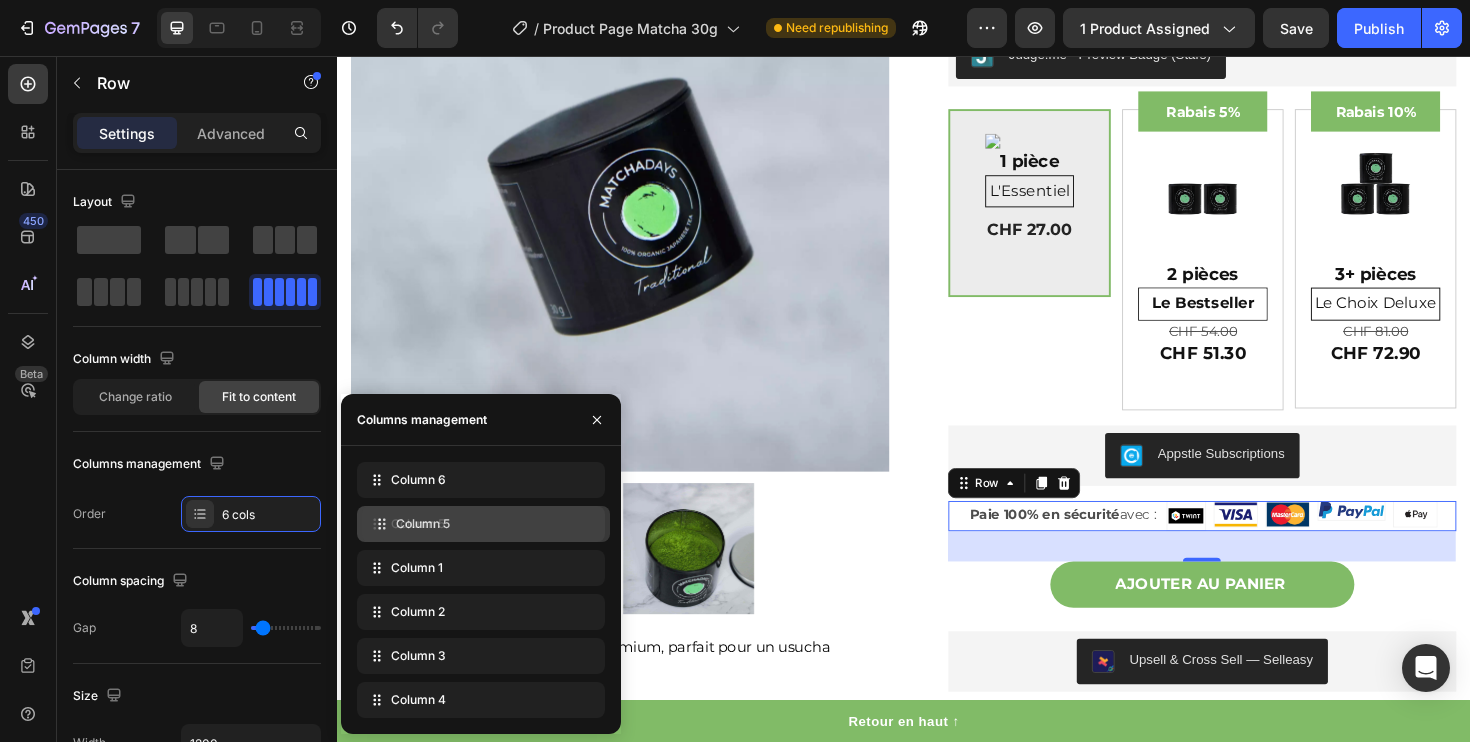drag, startPoint x: 376, startPoint y: 661, endPoint x: 381, endPoint y: 529, distance: 132.09467 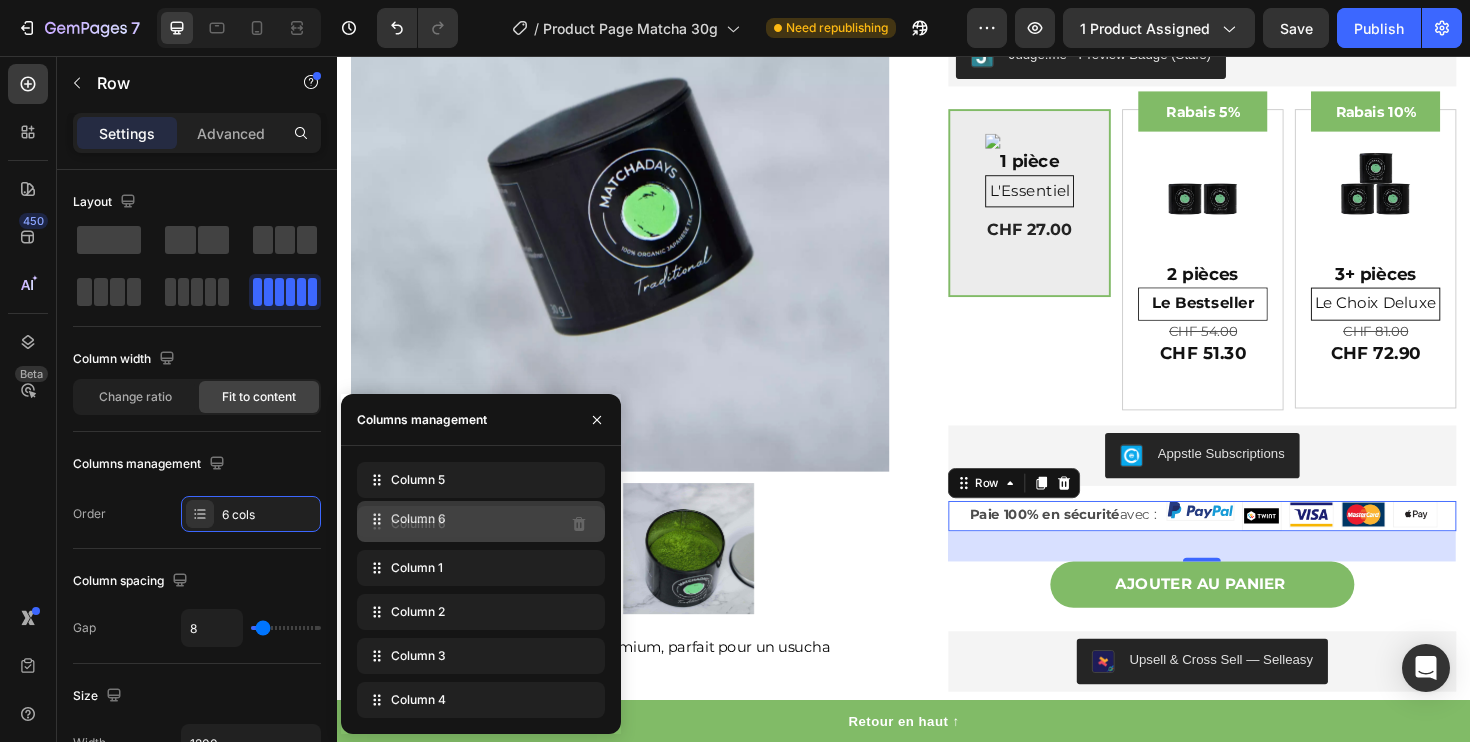 drag, startPoint x: 374, startPoint y: 475, endPoint x: 375, endPoint y: 516, distance: 41.01219 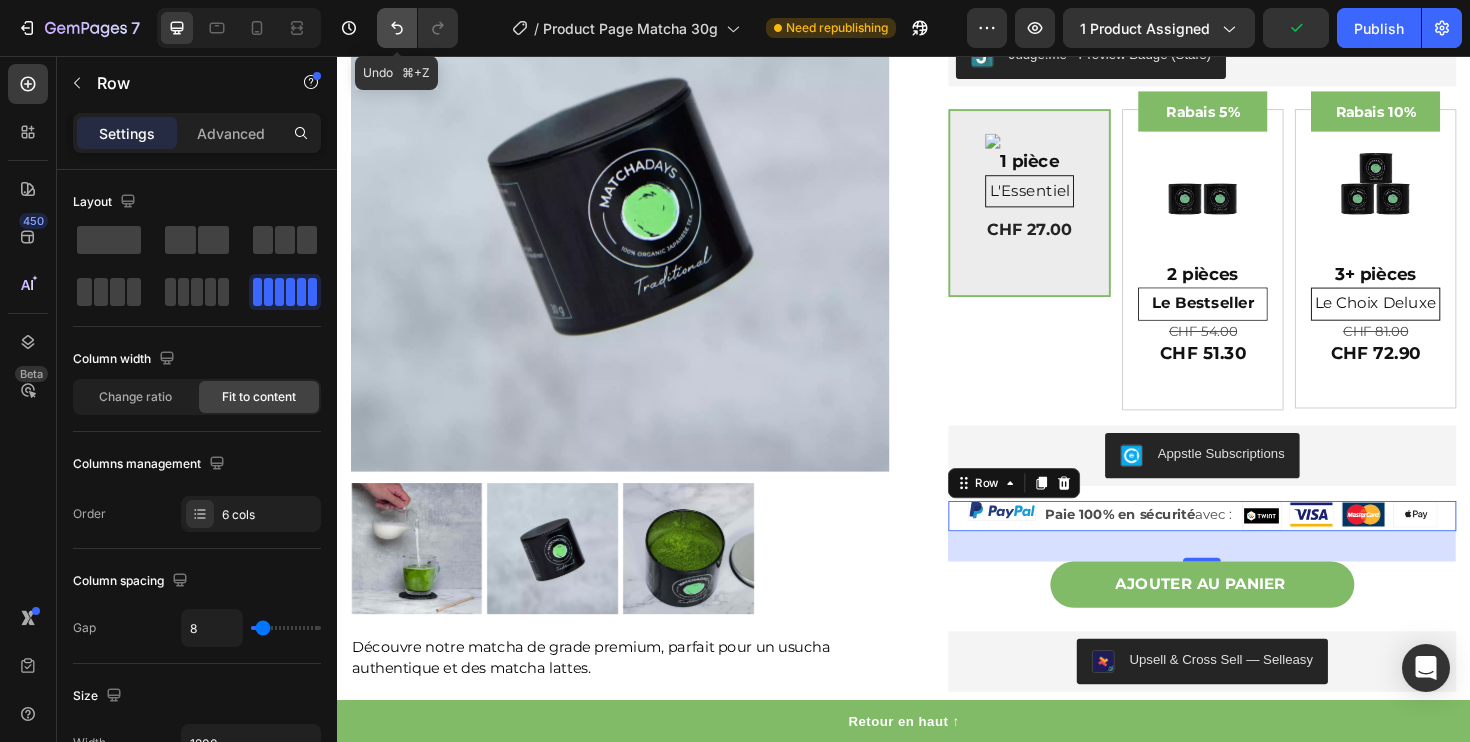 click 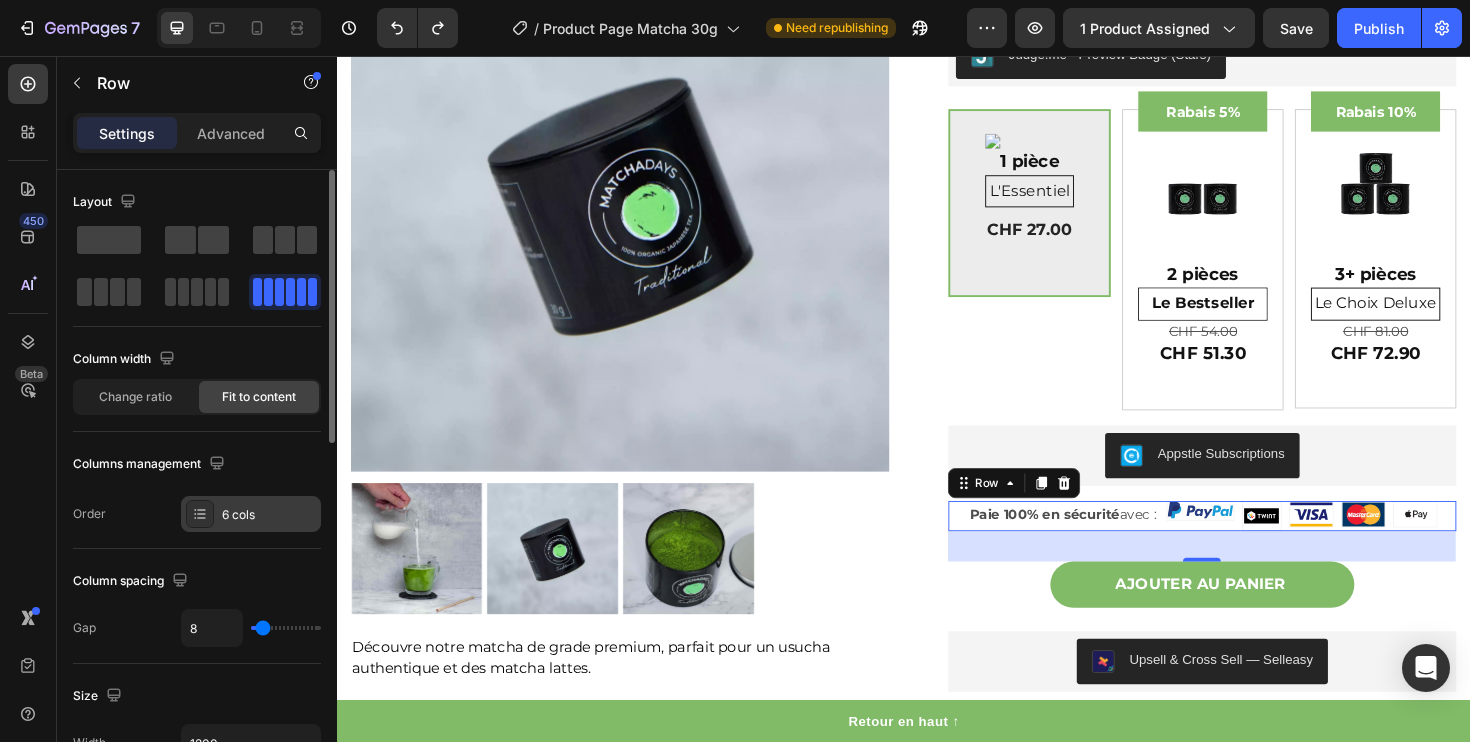 click 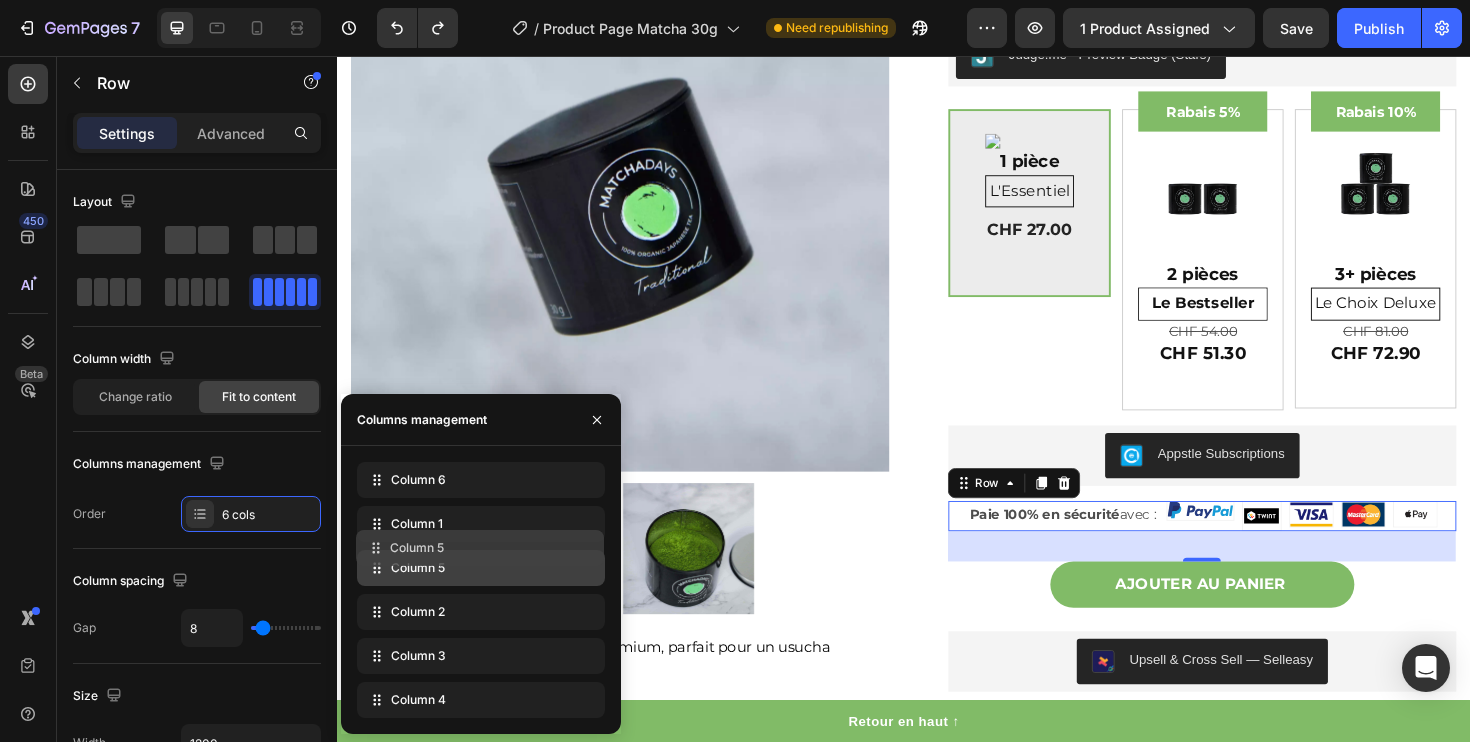drag, startPoint x: 379, startPoint y: 525, endPoint x: 378, endPoint y: 549, distance: 24.020824 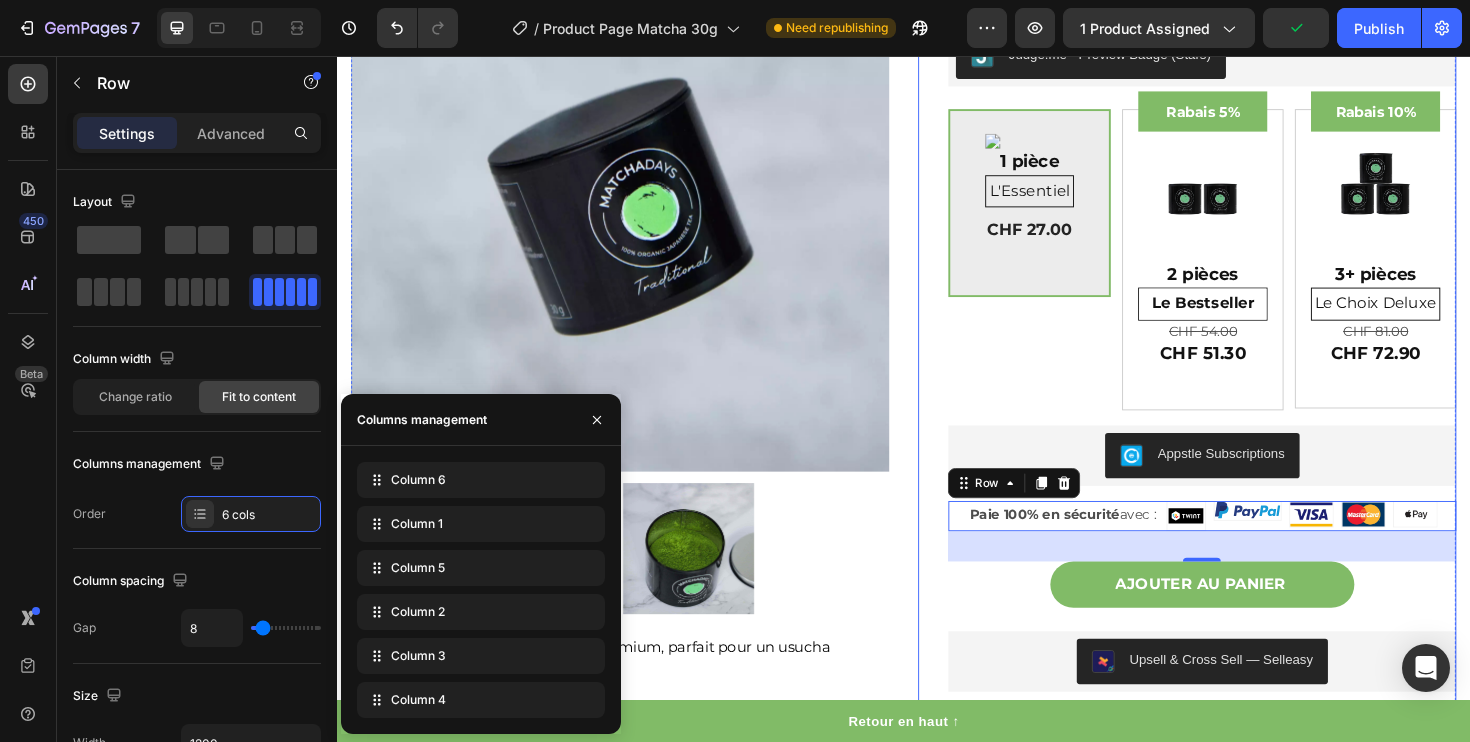 click on "Matcha Traditional Bio 30g Product Title CHF 27.00 Product Price Product Price No compare price Product Price Row Judge.me - Preview Badge (Stars) Judge.me   Découvre notre matcha de grade premium, parfait pour un usucha authentique et des matcha lattes.
En savoir plus :
Le Matcha Traditional de chez MatchaDays est une poudre de thé vert d’exception 100% naturelle. Ce trésor directement importé du Japon transforme chaque tasse en une expérience revitalisante.
Existe aussi en  sachet de 50g.  Un format idéal pour intégrer le matcha à ta routine bien-être avec un excellent rapport qualité/prix.
Pourquoi choisir notre Matcha Traditional ?
🌱  Un goût exquis   : Des saveurs riches, équilibrées, avec une subtile douceur naturelle et peu d’amertume.
🌱  Qualité premium   : Cultivé dans des plantations familiales à  Uji , dans la préfecture de Kyoto, au Japon.
🌱  Fraîcheur garantie
🌱  100 % naturel
Les bienfaits d'un thé vert japonais authentique" at bounding box center [1237, 362] 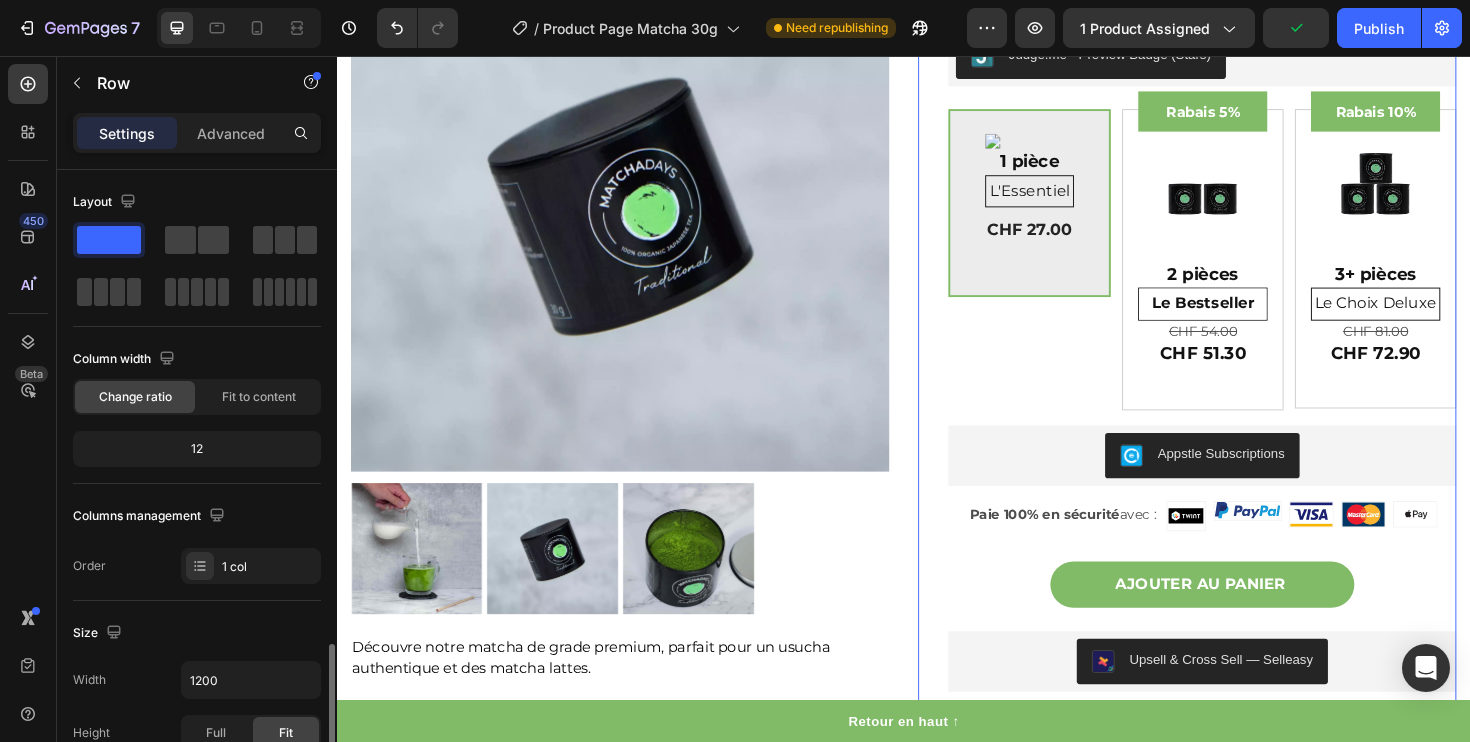 scroll, scrollTop: 313, scrollLeft: 0, axis: vertical 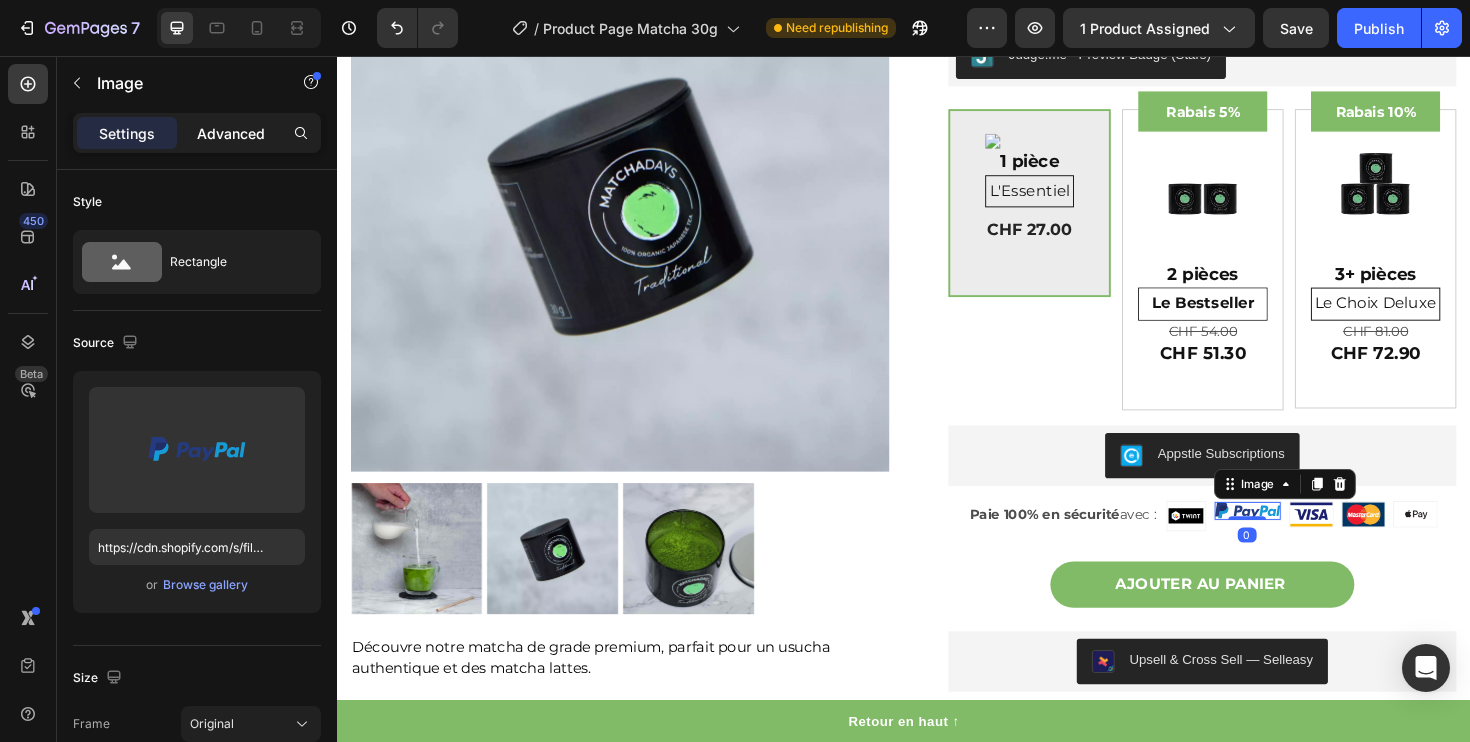 click on "Advanced" at bounding box center [231, 133] 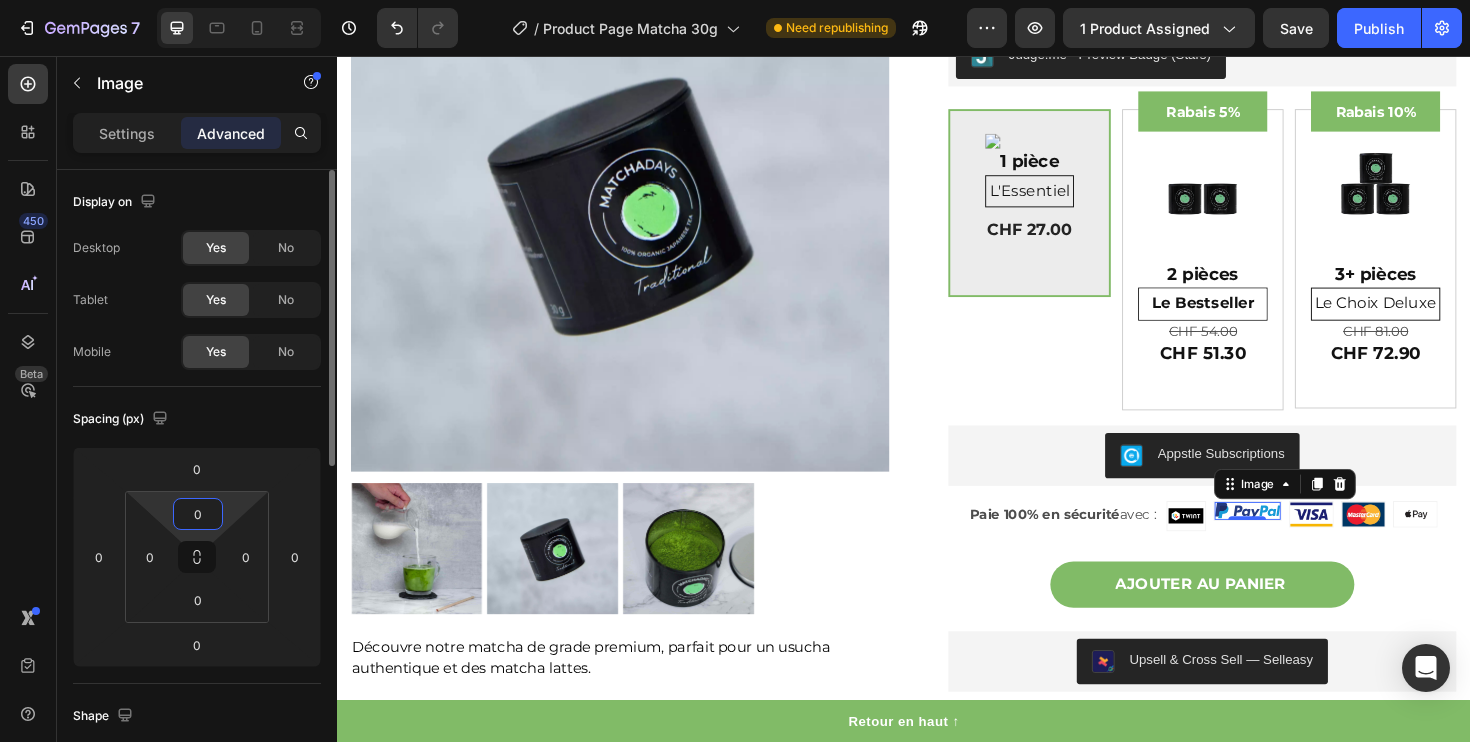 click on "0" at bounding box center [198, 514] 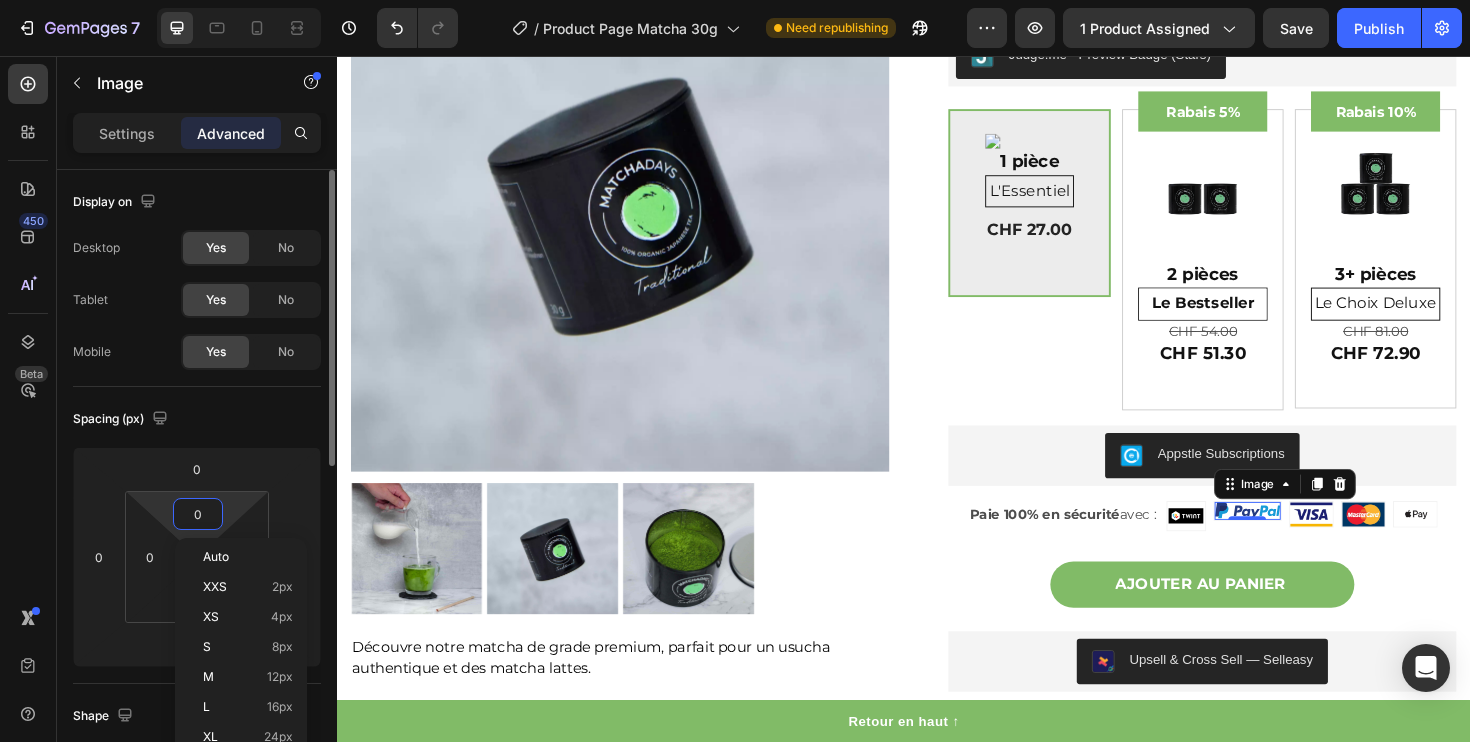 type on "6" 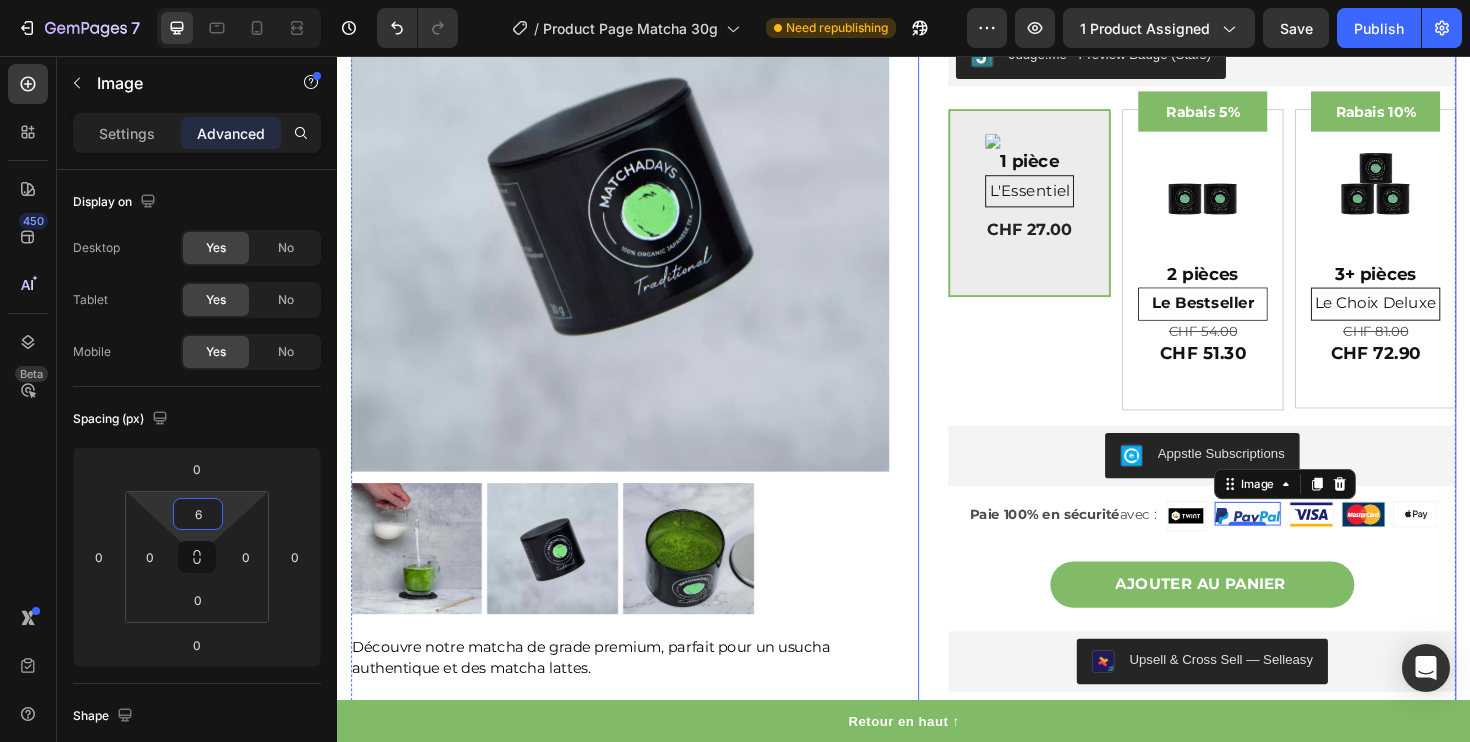 click on "Matcha Traditional Bio 30g Product Title CHF 27.00 Product Price Product Price No compare price Product Price Row Judge.me - Preview Badge (Stars) Judge.me   Découvre notre matcha de grade premium, parfait pour un usucha authentique et des matcha lattes.
En savoir plus :
Le Matcha Traditional de chez MatchaDays est une poudre de thé vert d’exception 100% naturelle. Ce trésor directement importé du Japon transforme chaque tasse en une expérience revitalisante.
Existe aussi en  sachet de 50g.  Un format idéal pour intégrer le matcha à ta routine bien-être avec un excellent rapport qualité/prix.
Pourquoi choisir notre Matcha Traditional ?
🌱  Un goût exquis   : Des saveurs riches, équilibrées, avec une subtile douceur naturelle et peu d’amertume.
🌱  Qualité premium   : Cultivé dans des plantations familiales à  Uji , dans la préfecture de Kyoto, au Japon.
🌱  Fraîcheur garantie
🌱  100 % naturel
Les bienfaits d'un thé vert japonais authentique" at bounding box center (1237, 362) 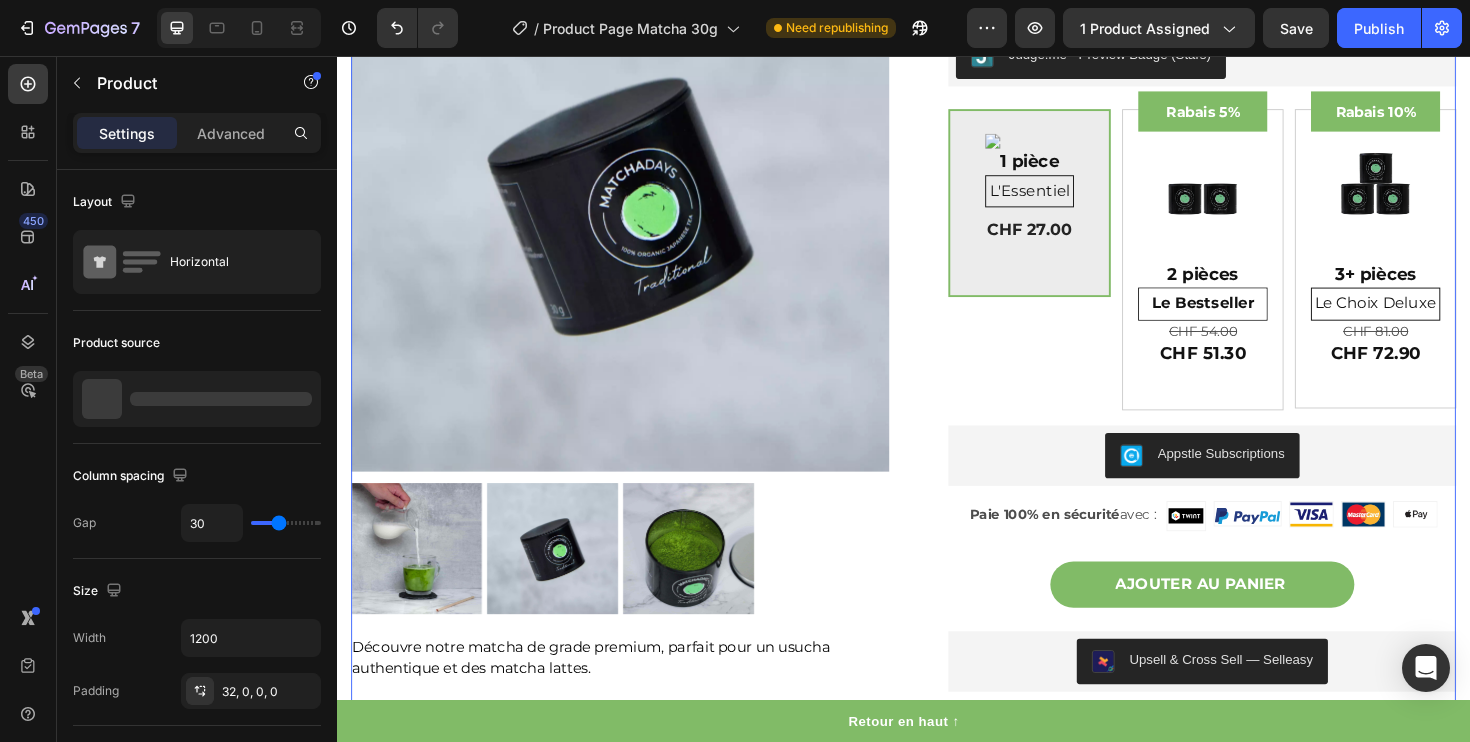 click on "Product Images   Découvre notre matcha de grade premium, parfait pour un usucha authentique et des matcha lattes.
En savoir plus :
Le Matcha Traditional de chez MatchaDays est une poudre de thé vert d’exception 100% naturelle. Ce trésor directement importé du Japon transforme chaque tasse en une expérience revitalisante.
Existe aussi en  sachet de 50g.  Un format idéal pour intégrer le matcha à ta routine bien-être avec un excellent rapport qualité/prix.
Pourquoi choisir notre Matcha Traditional ?
🌱  Un goût exquis   : Des saveurs riches, équilibrées, avec une subtile douceur naturelle et peu d’amertume.
🌱  Qualité premium   : Cultivé dans des plantations familiales à  Uji , dans la préfecture de Kyoto, au Japon.
🌱  Fraîcheur garantie   : Récolté, moulu et emballé directement sur place pour préserver ses bienfaits.
🌱  100 % naturel   : Vegan, sans sucre, sans gluten, et certifié agriculture biologique.
ses nombreuses vertus .
✅" at bounding box center (937, 406) 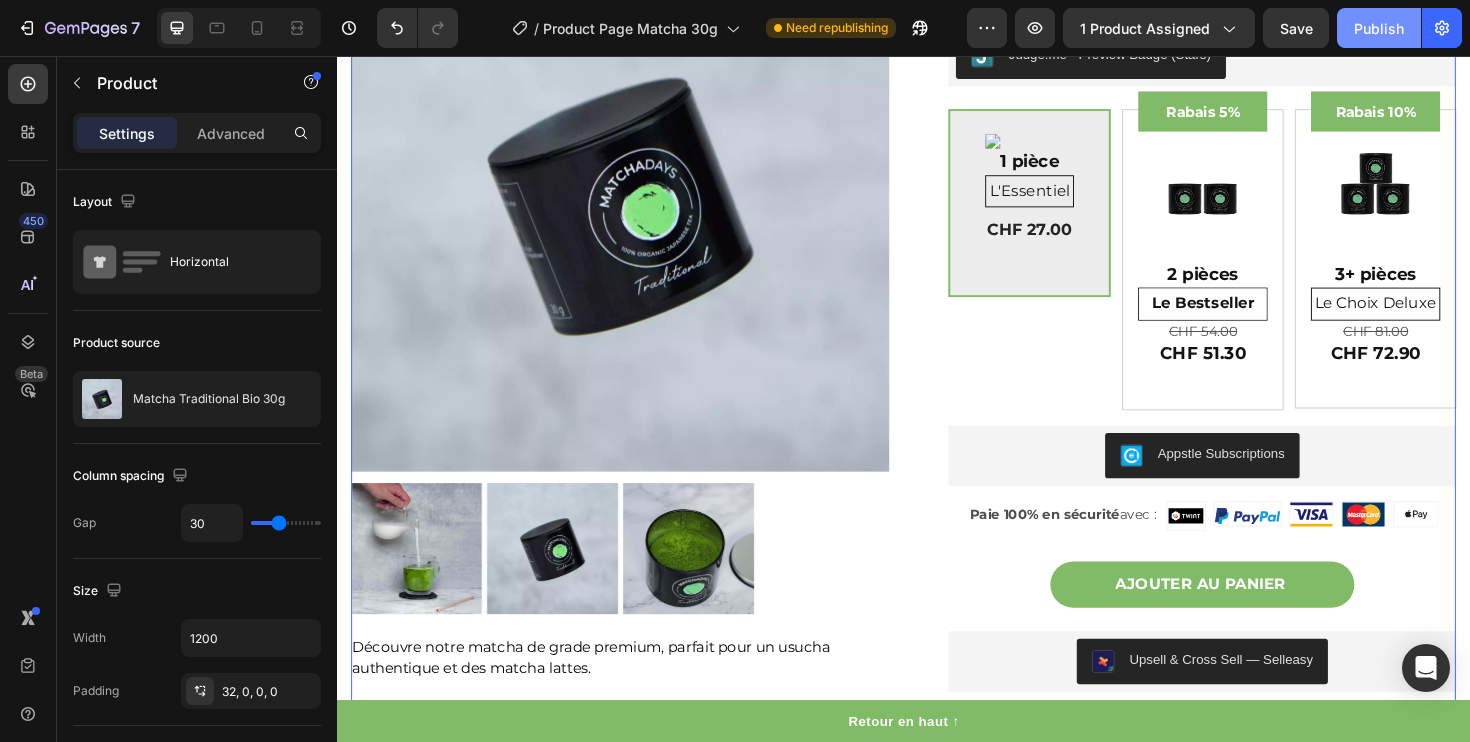 click on "Publish" at bounding box center (1379, 28) 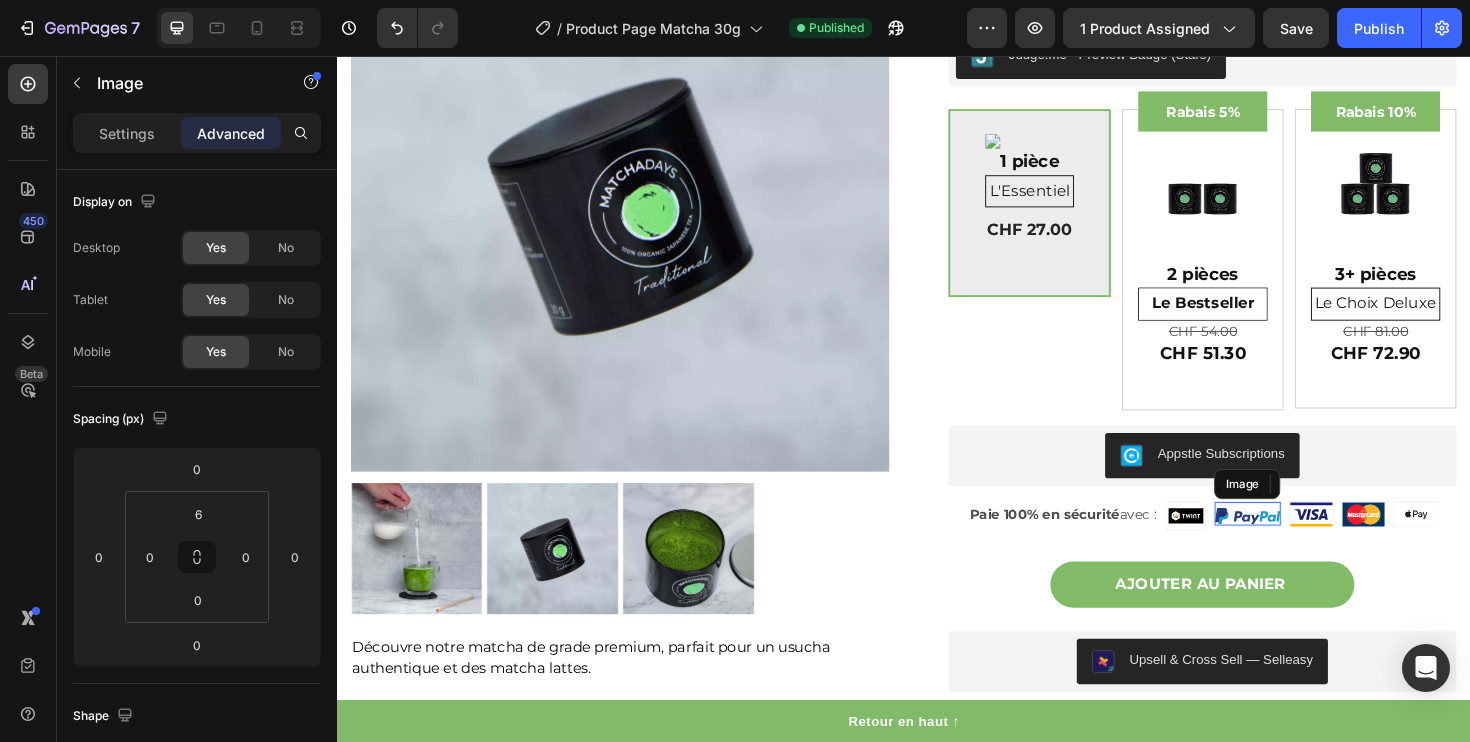 click at bounding box center (1301, 543) 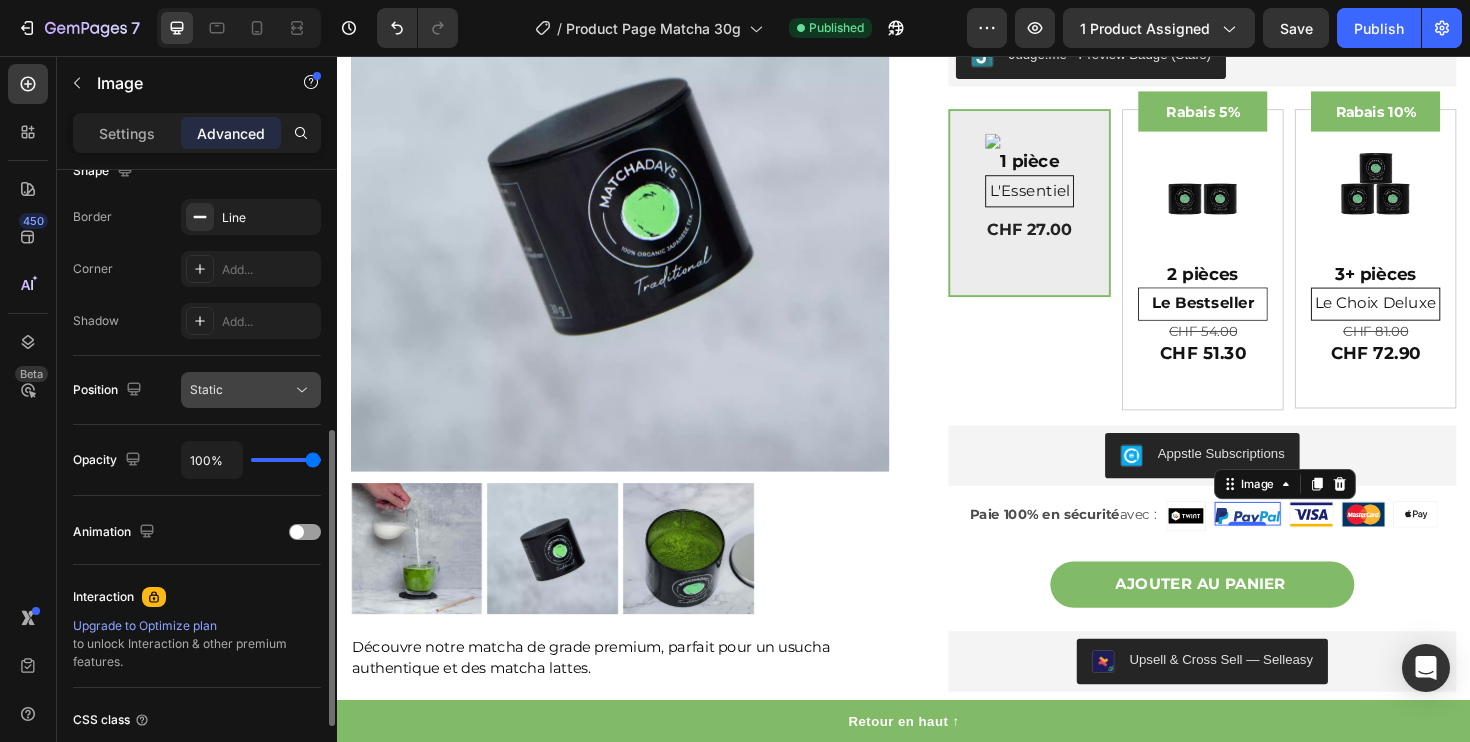 scroll, scrollTop: 547, scrollLeft: 0, axis: vertical 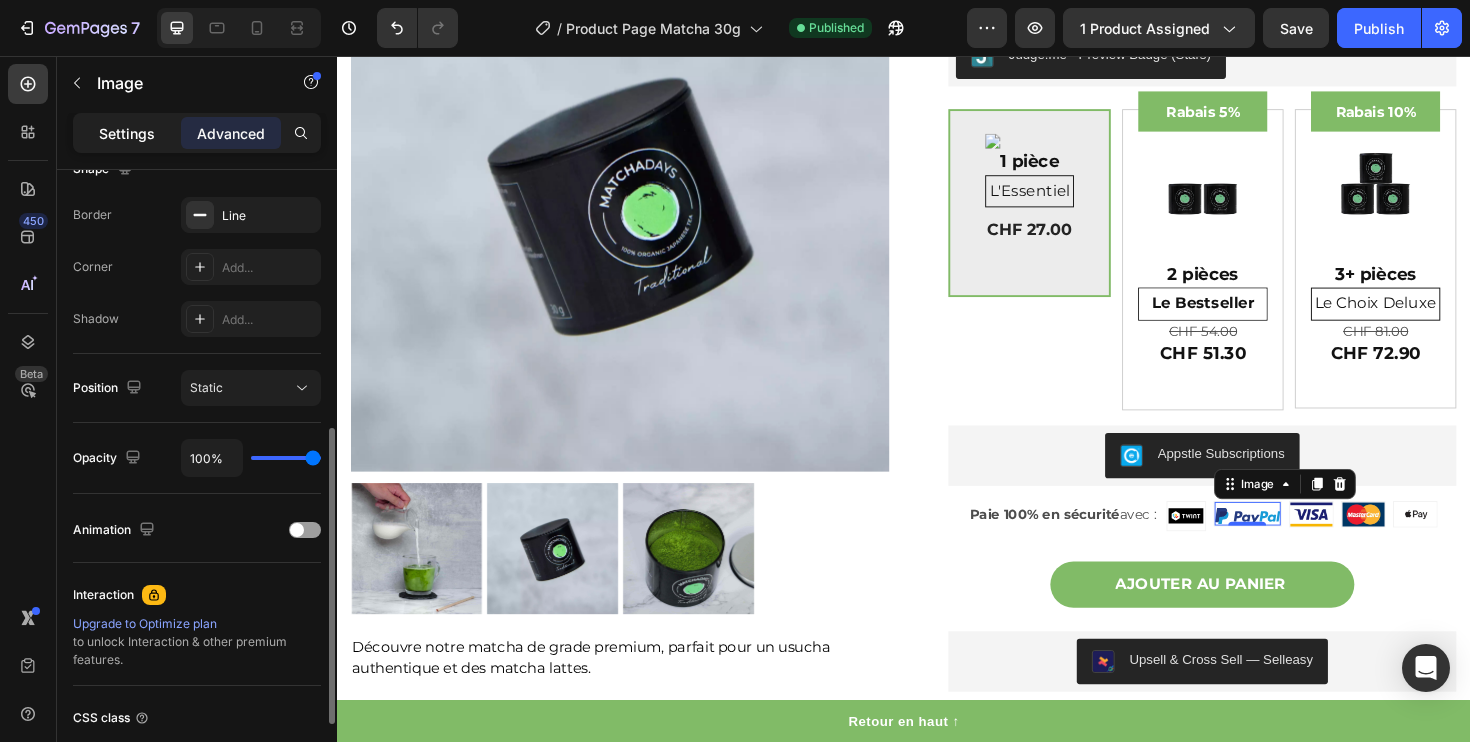 click on "Settings" at bounding box center [127, 133] 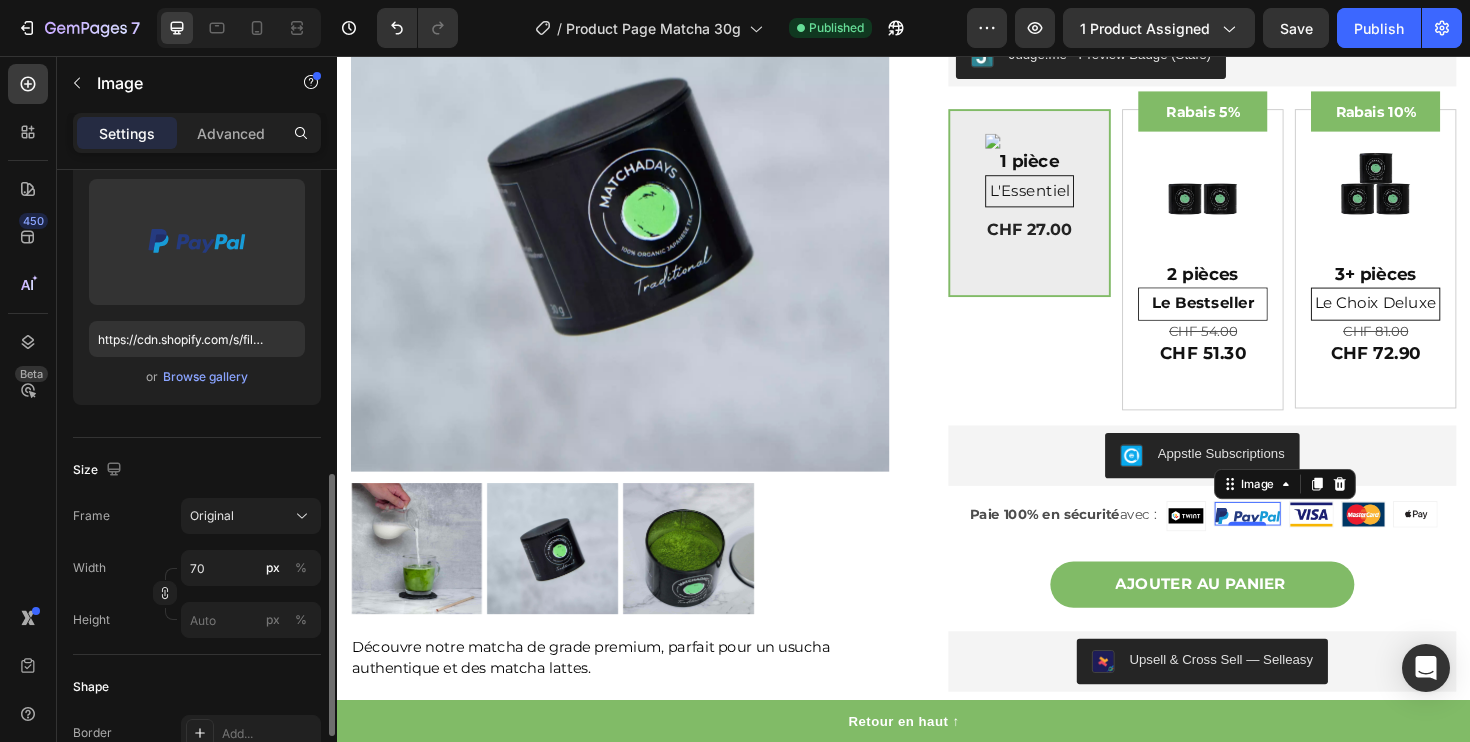 scroll, scrollTop: 0, scrollLeft: 0, axis: both 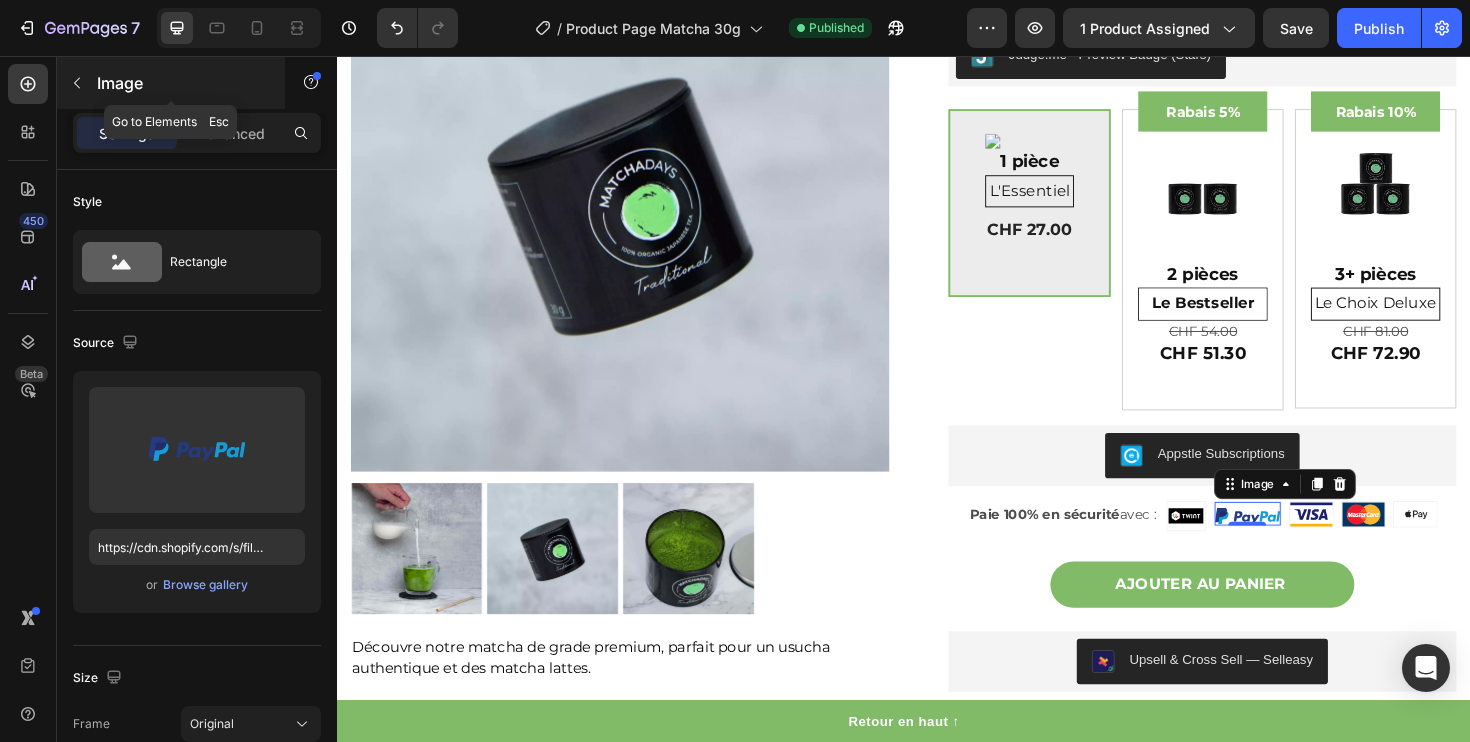 click at bounding box center [77, 83] 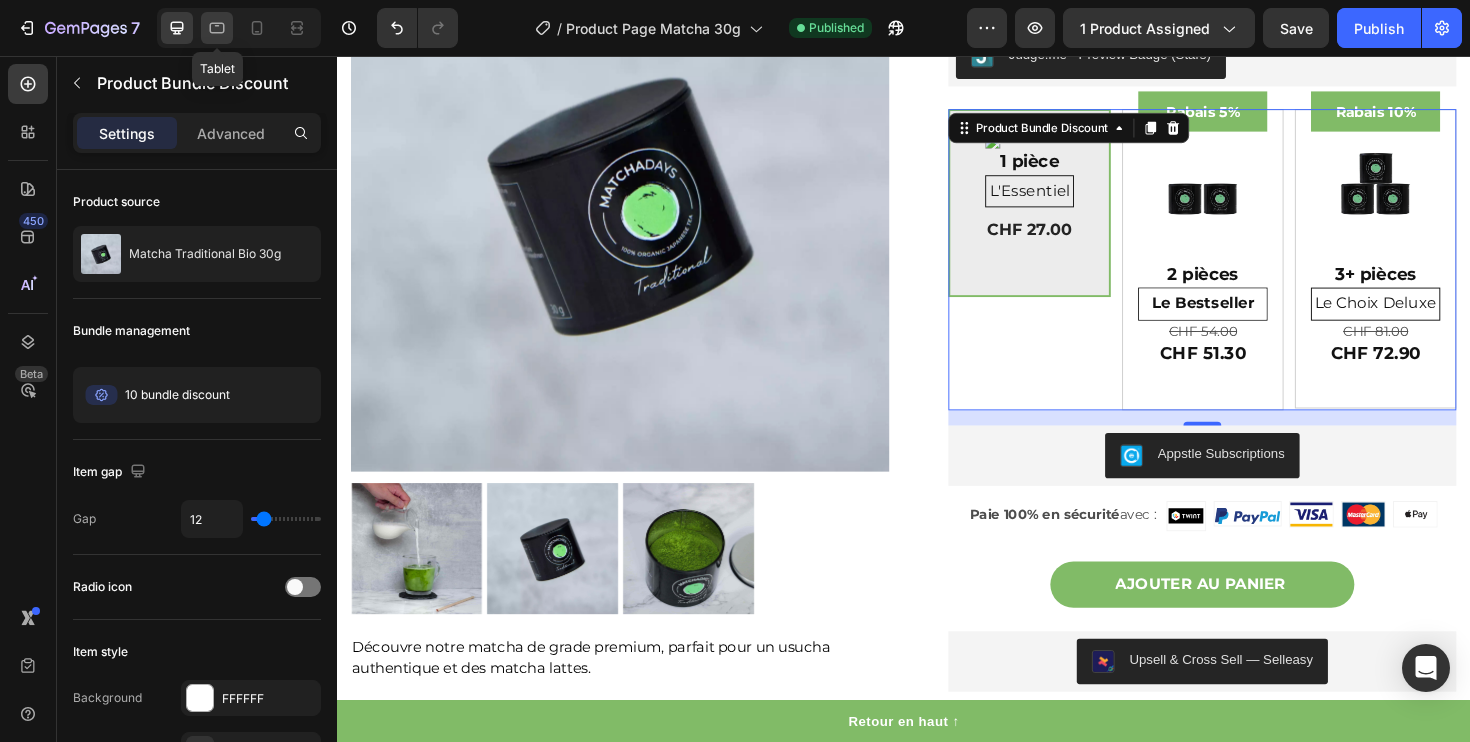 click 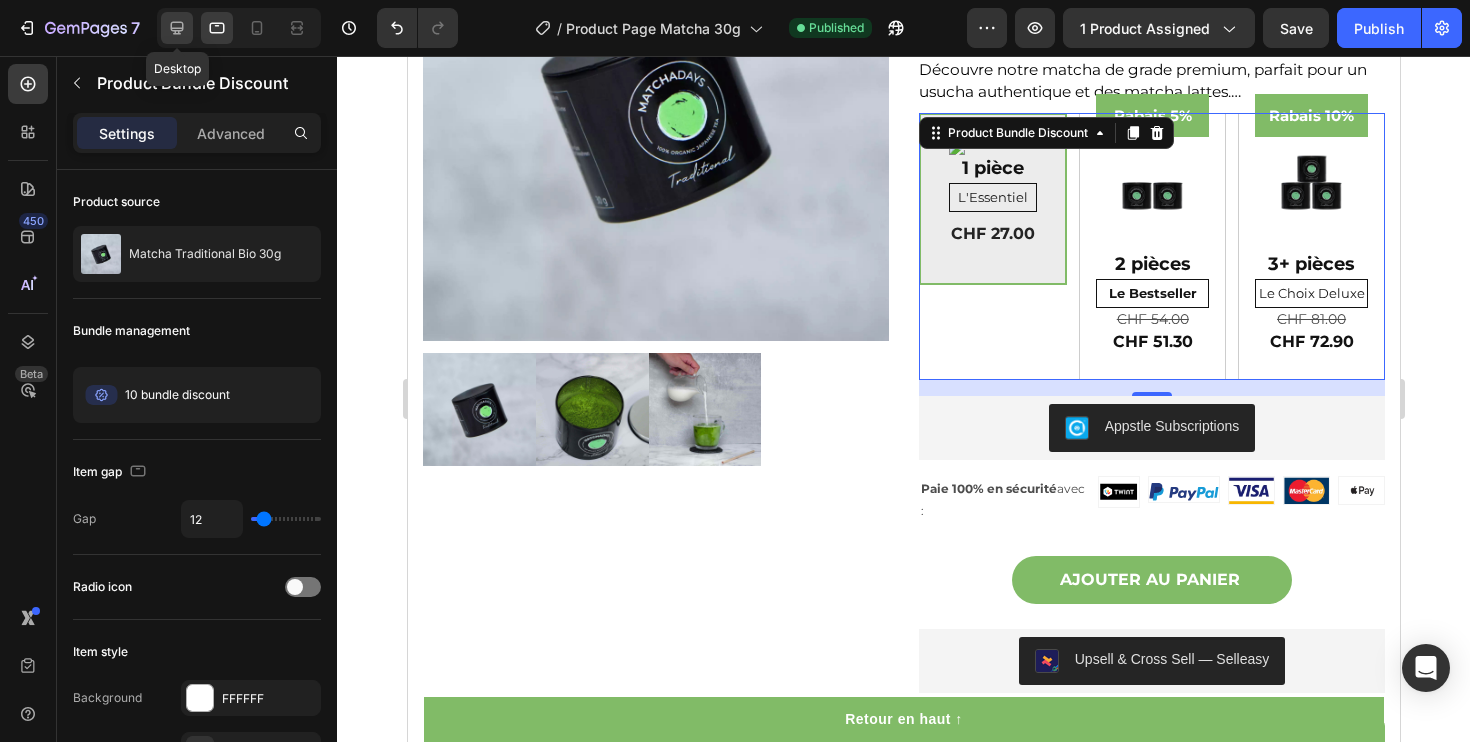 click 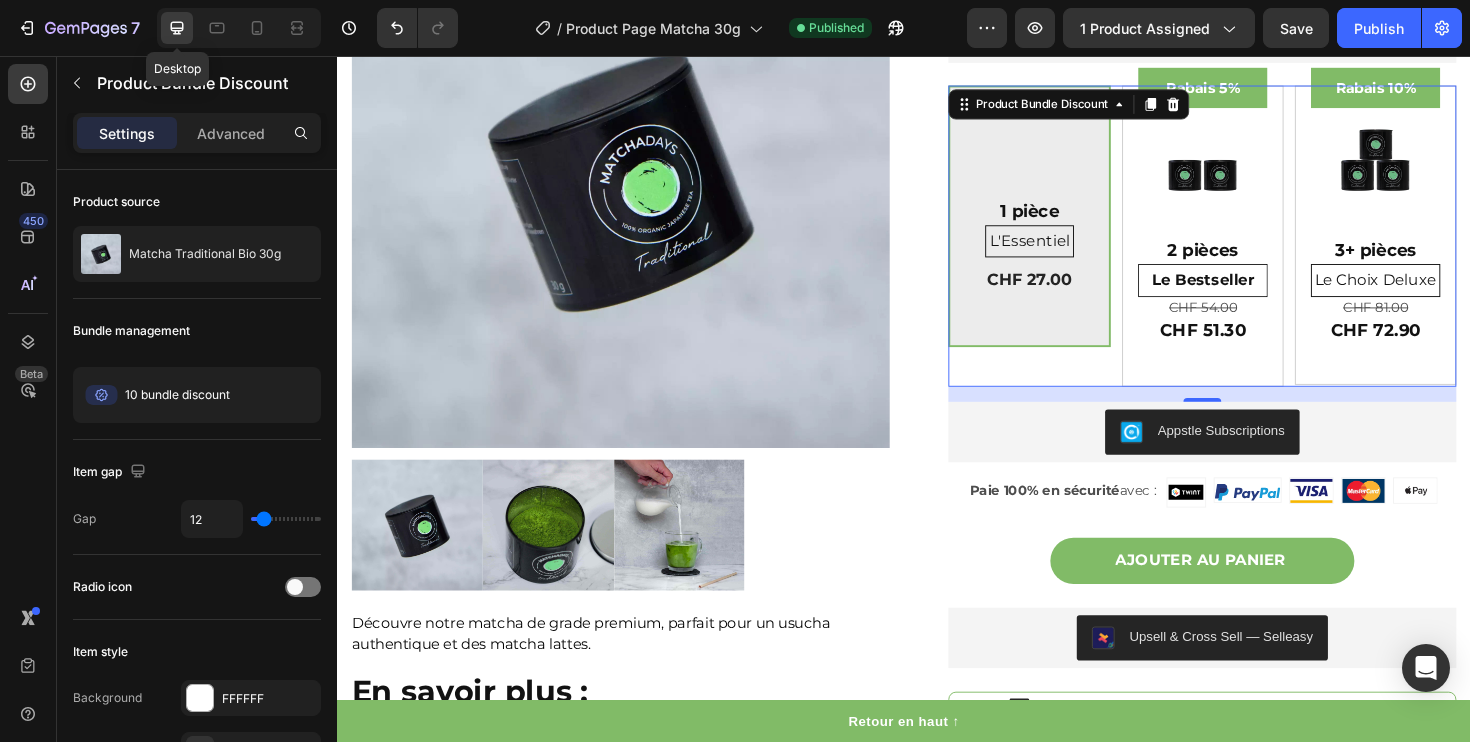 scroll, scrollTop: 212, scrollLeft: 0, axis: vertical 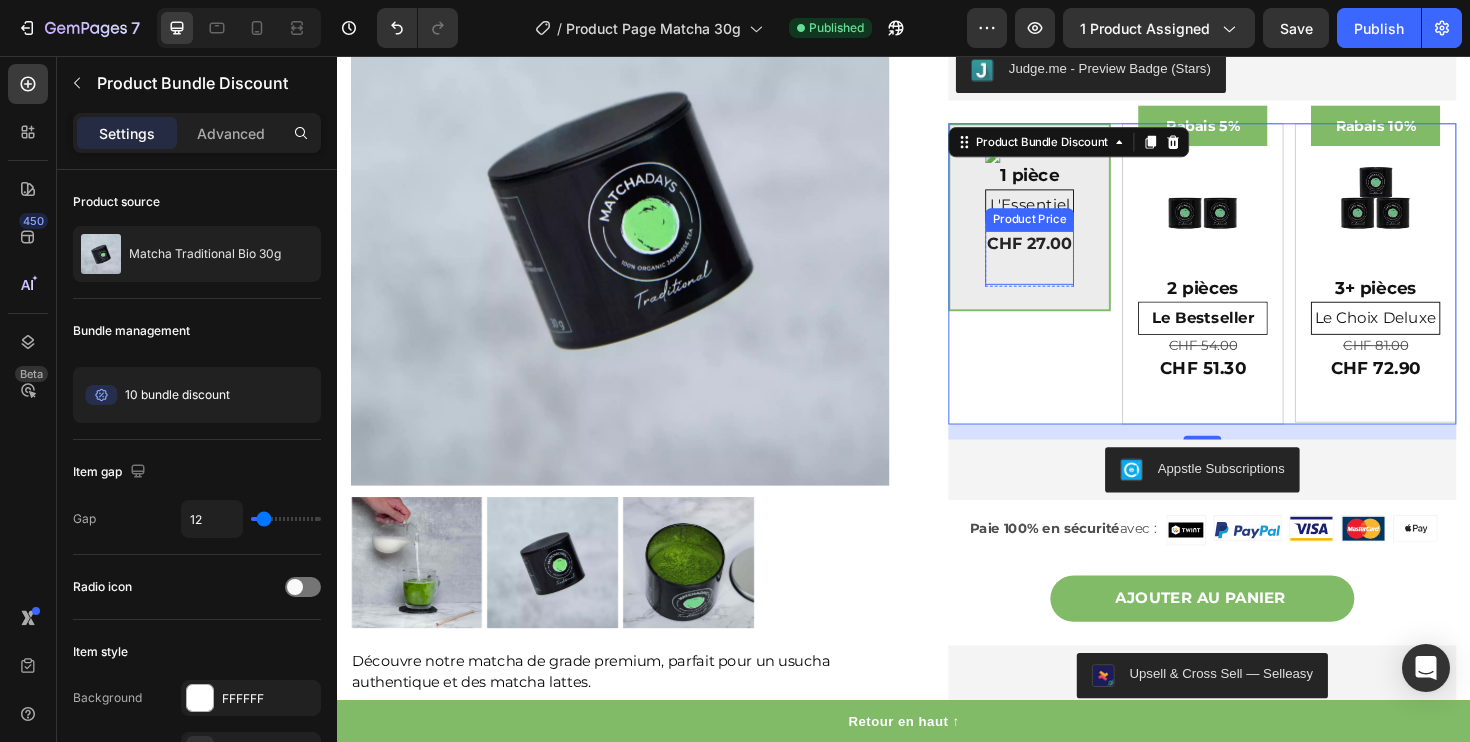 click on "CHF 27.00" at bounding box center (1070, 254) 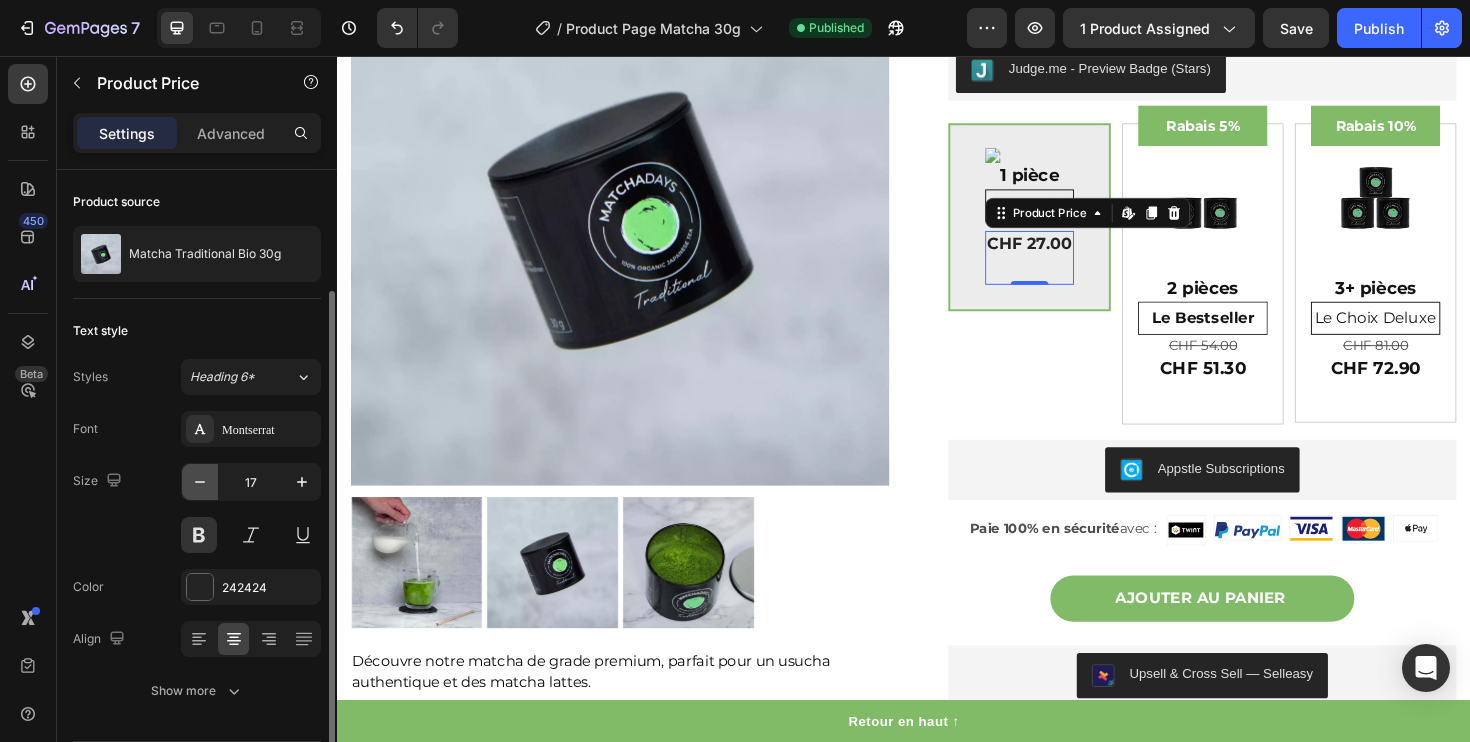 scroll, scrollTop: 63, scrollLeft: 0, axis: vertical 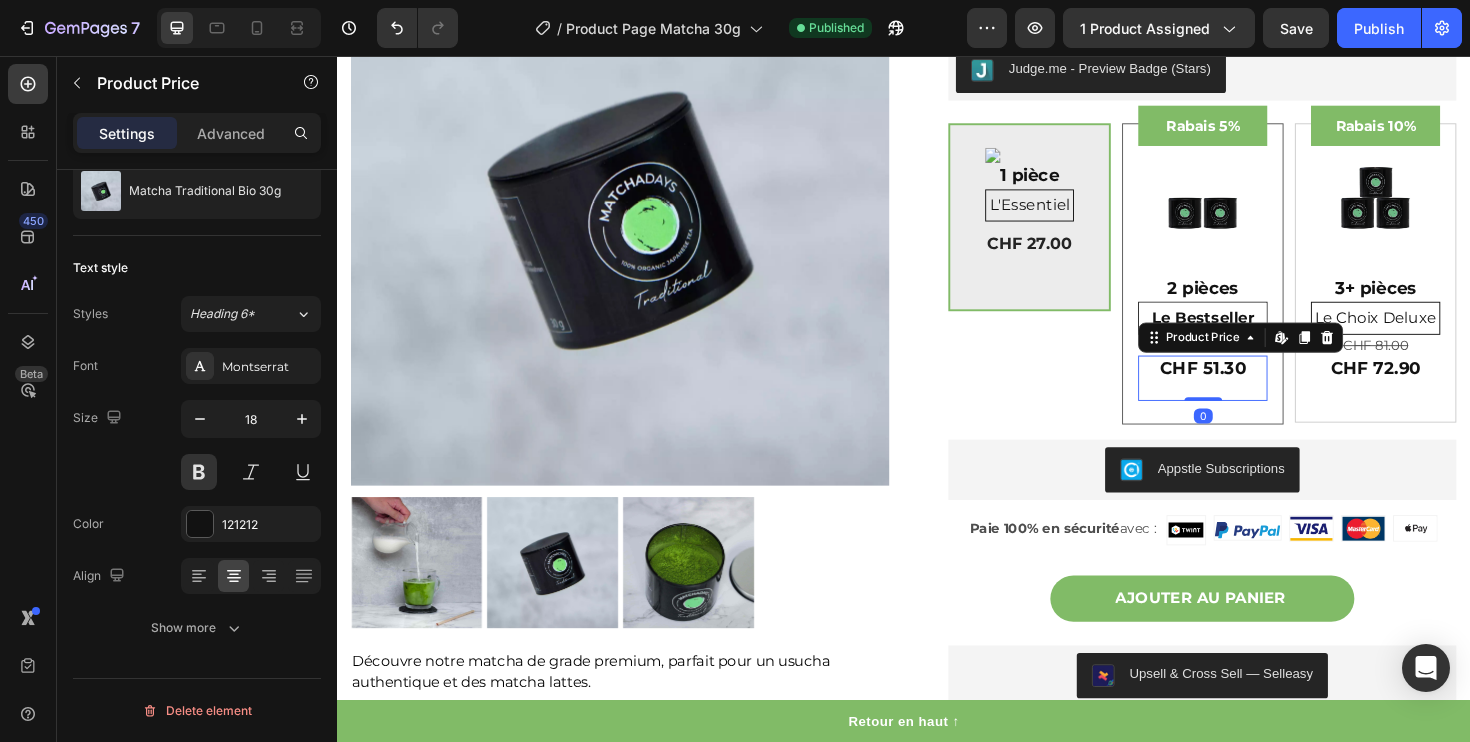 click on "CHF 51.30" at bounding box center [1253, 386] 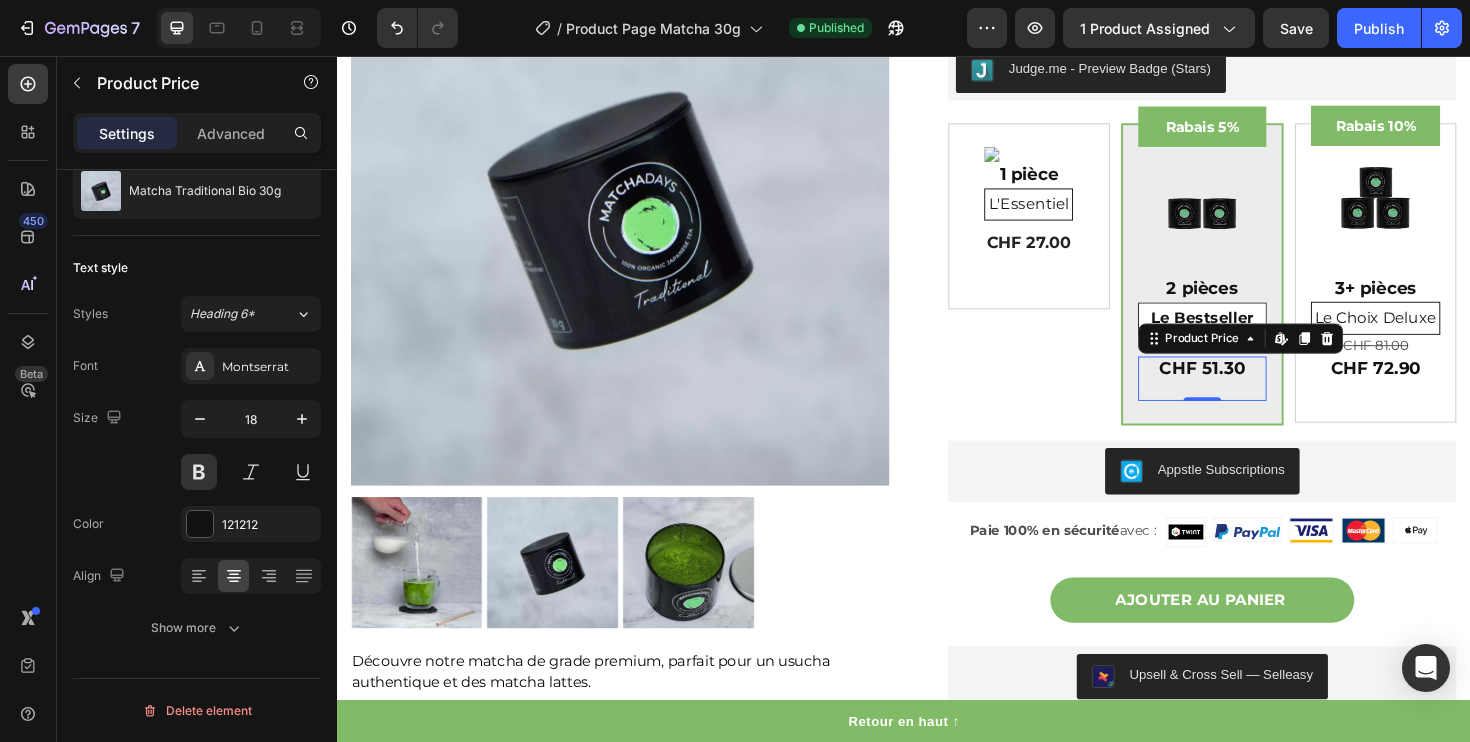 click on "Settings Advanced" at bounding box center [197, 133] 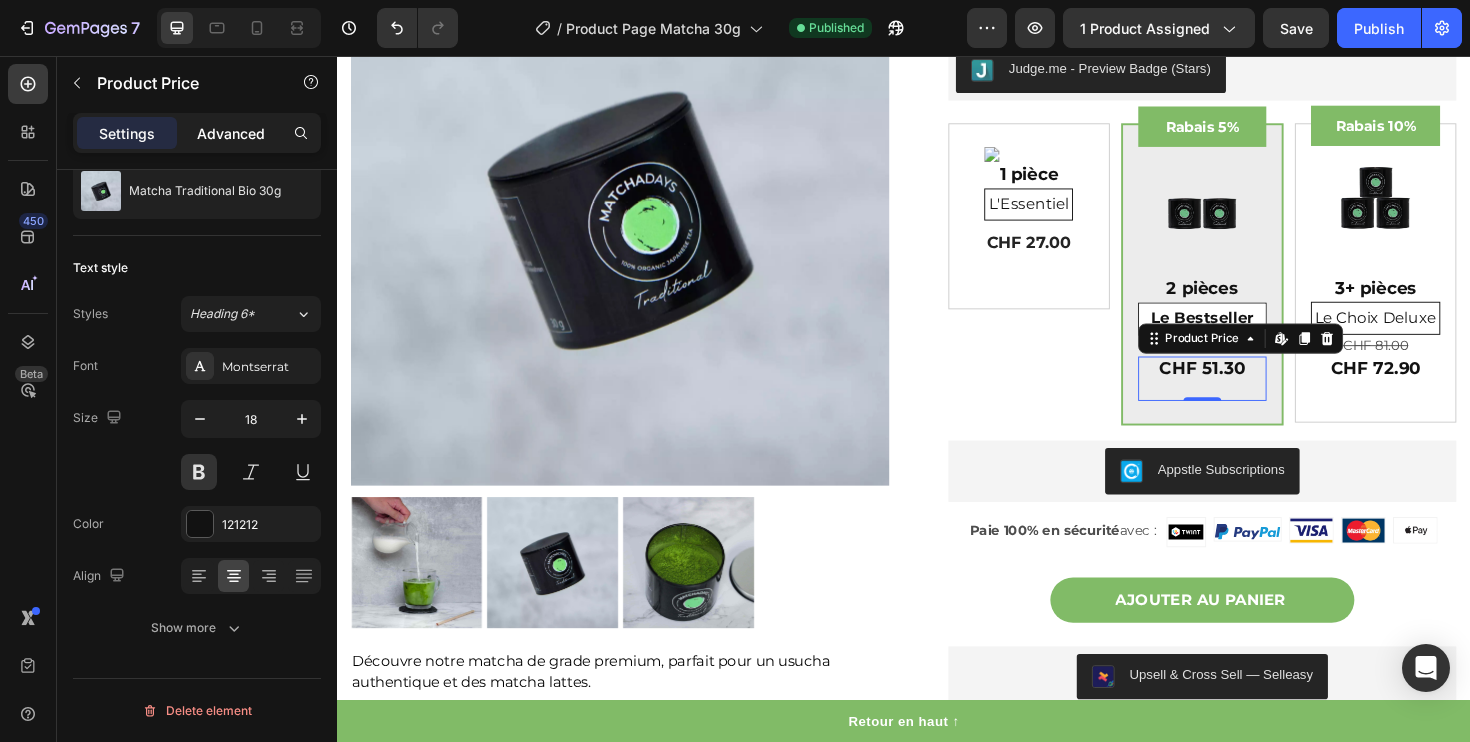 click on "Advanced" at bounding box center [231, 133] 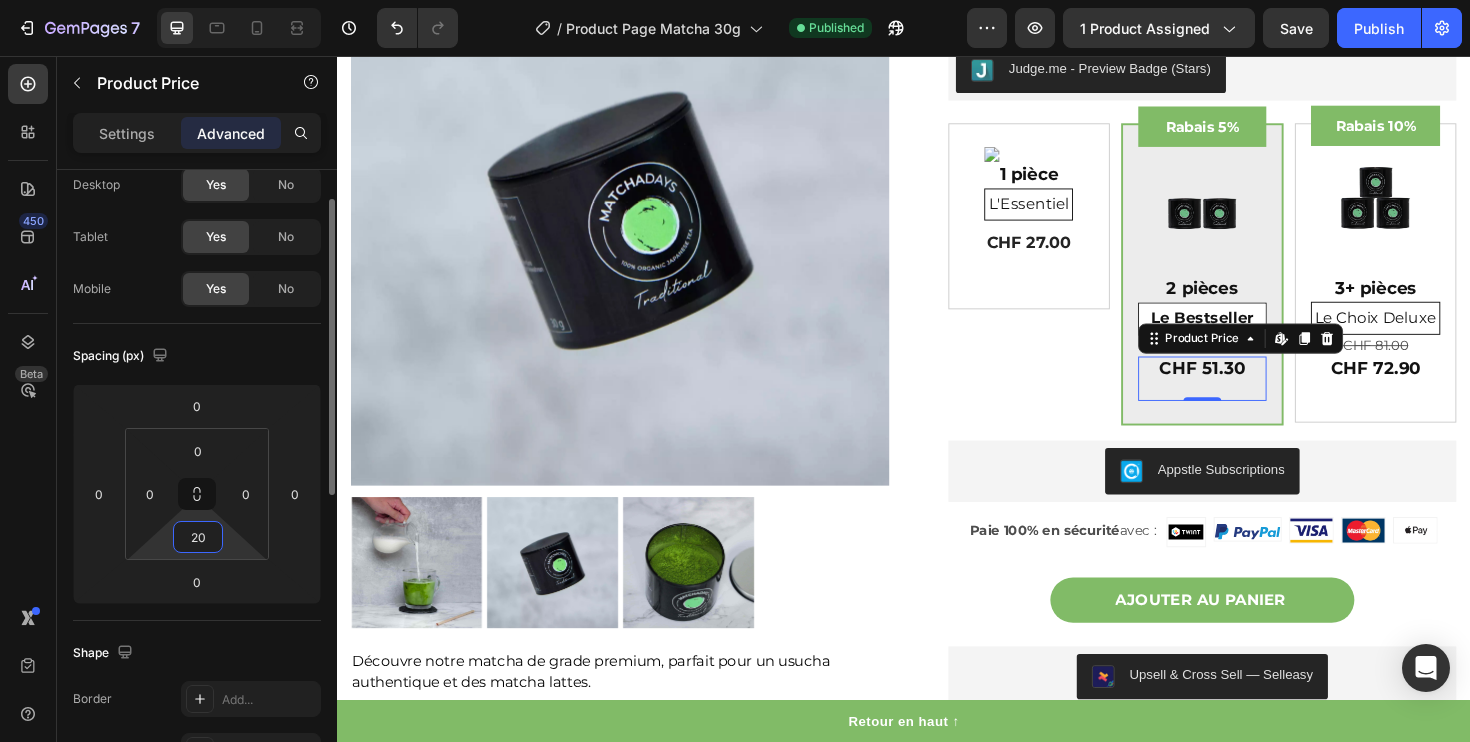 click on "20" at bounding box center [198, 537] 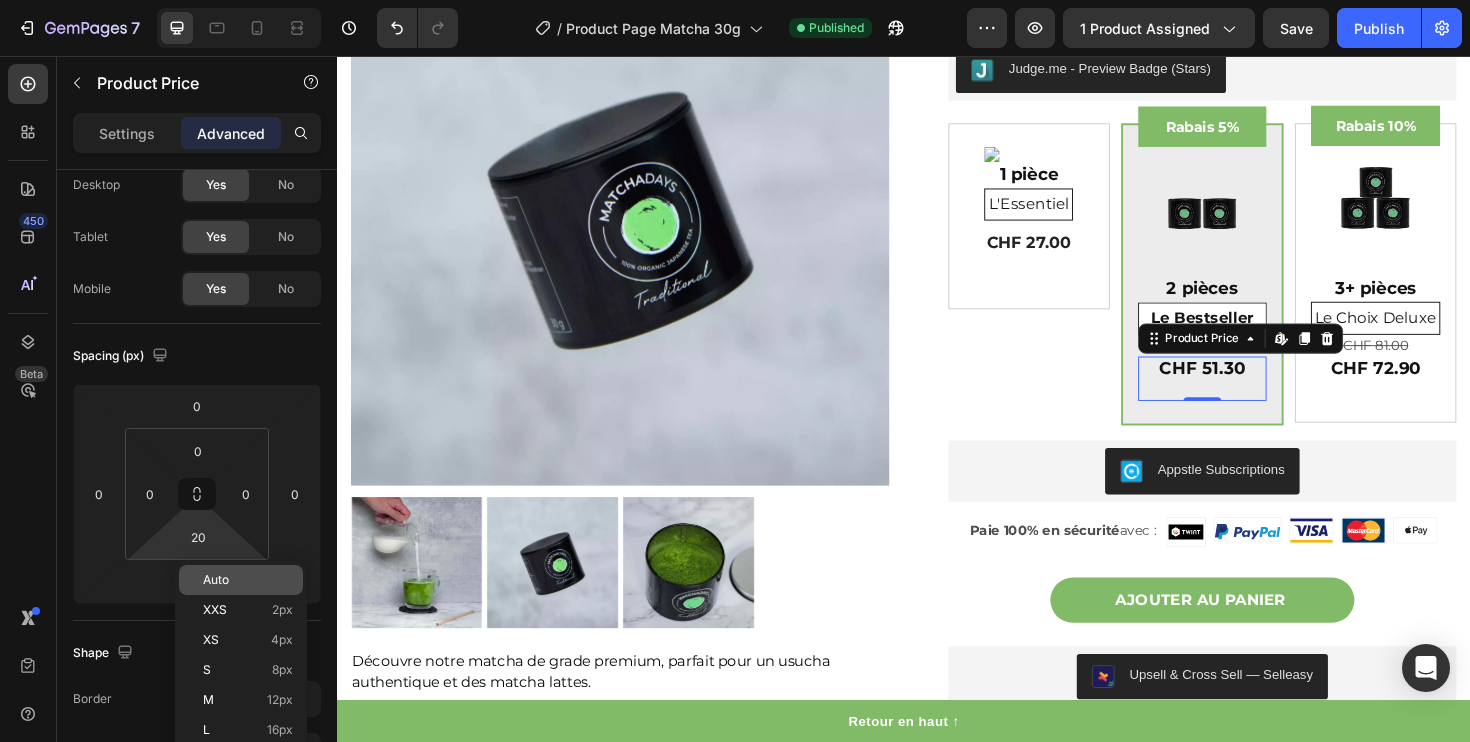 click on "Auto" 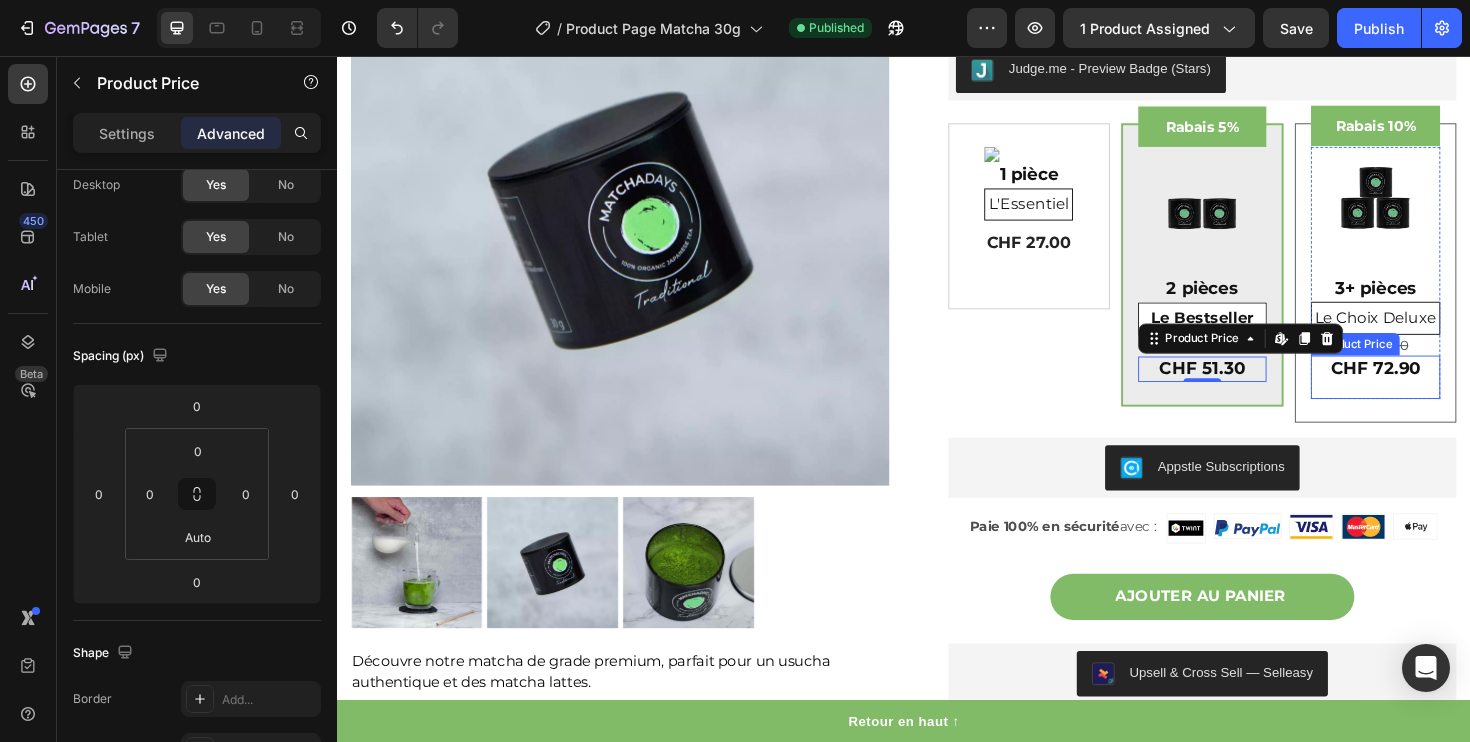 click on "CHF 72.90" at bounding box center (1436, 386) 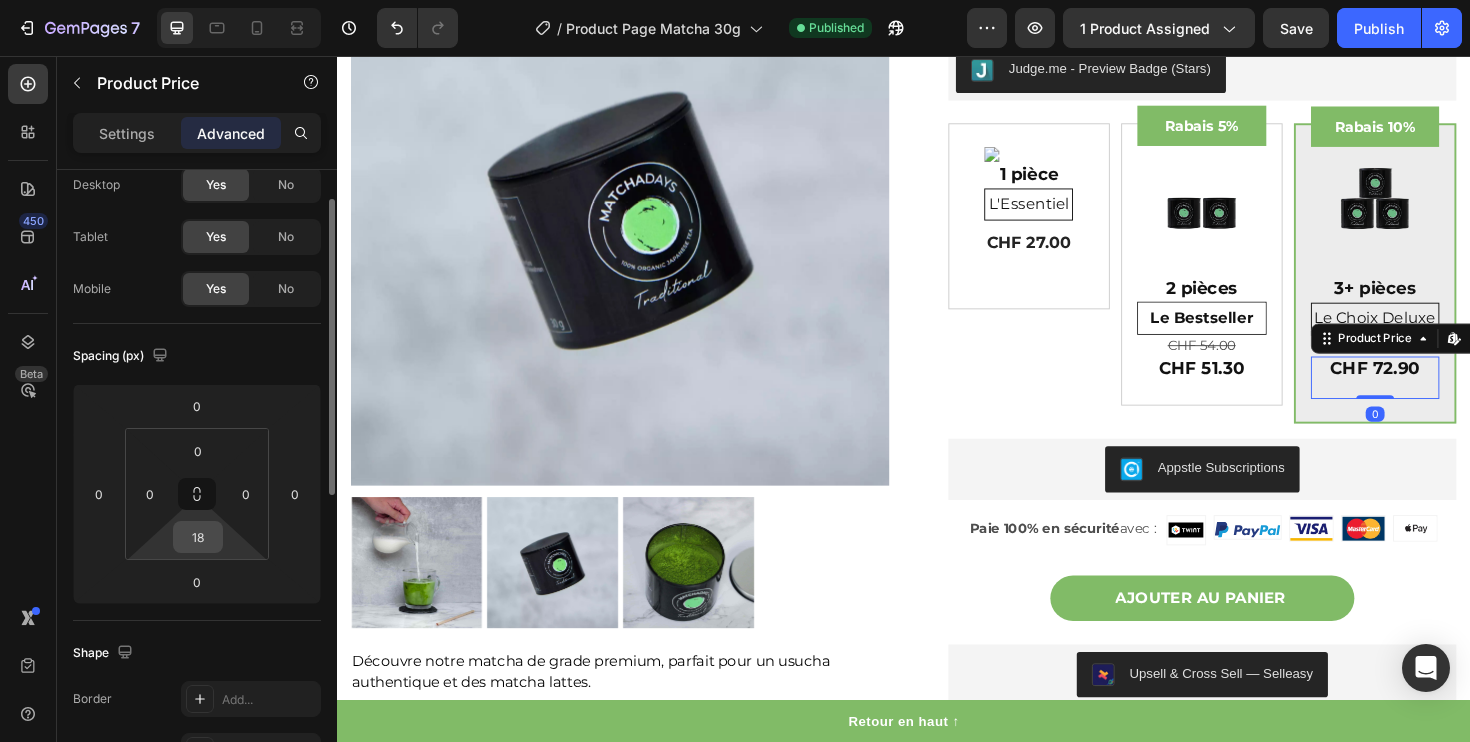 click on "18" at bounding box center (198, 537) 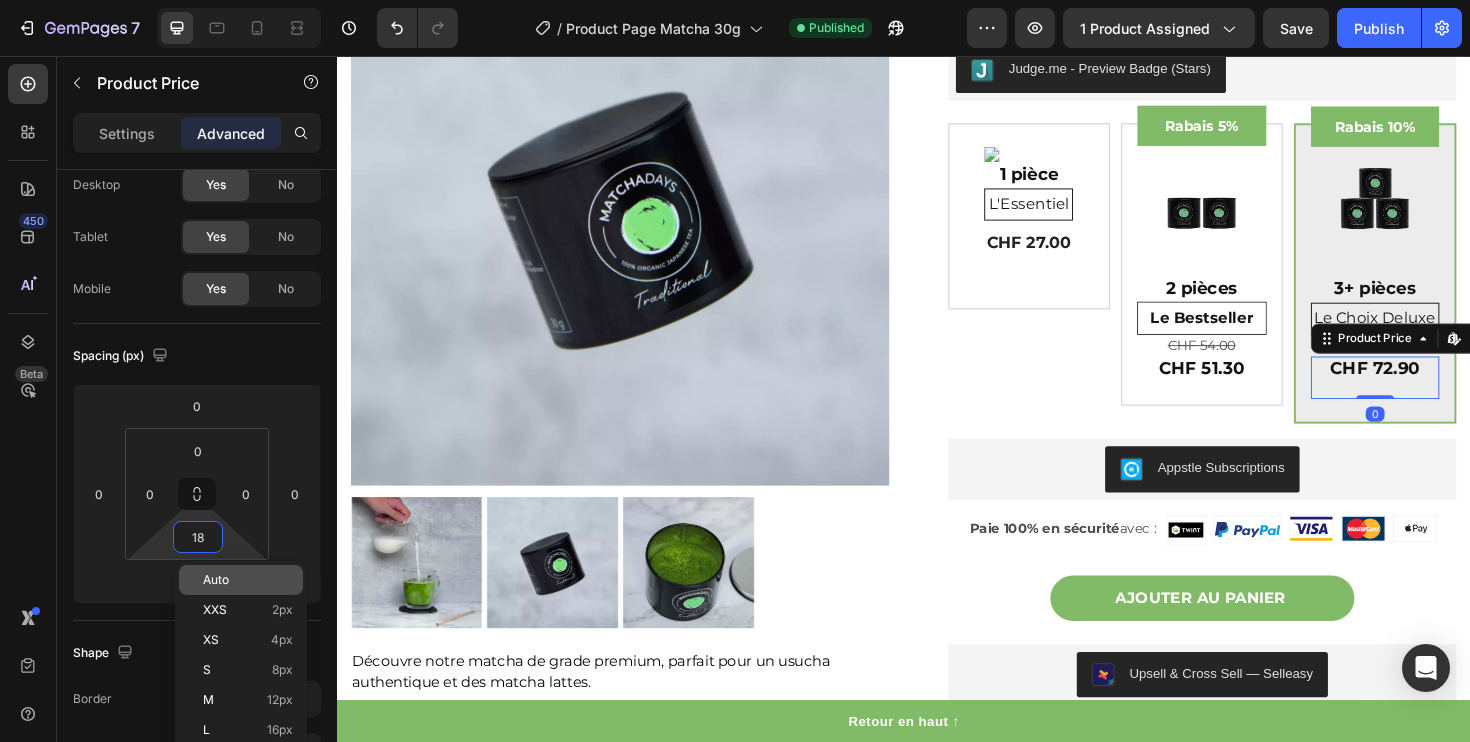 click on "Auto" 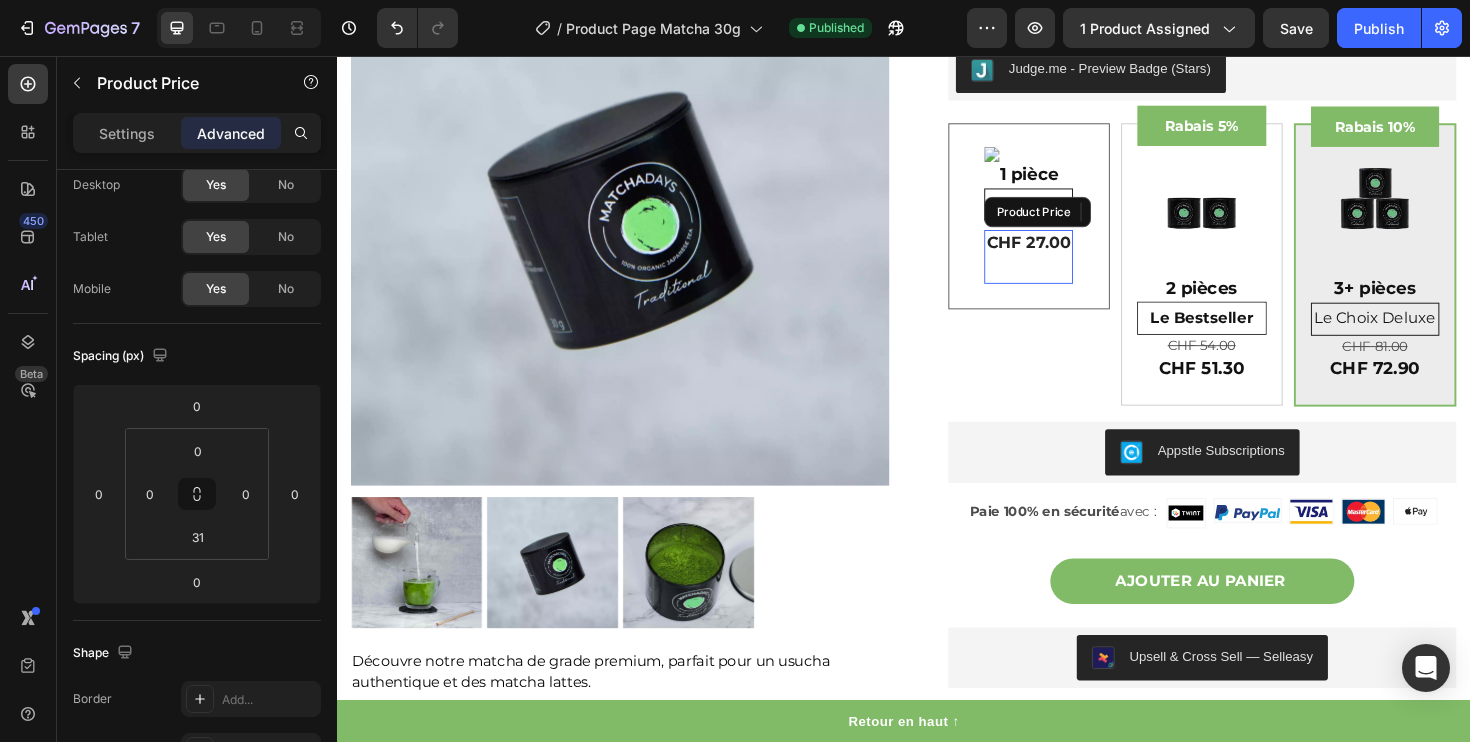 click on "CHF 27.00" at bounding box center (1069, 253) 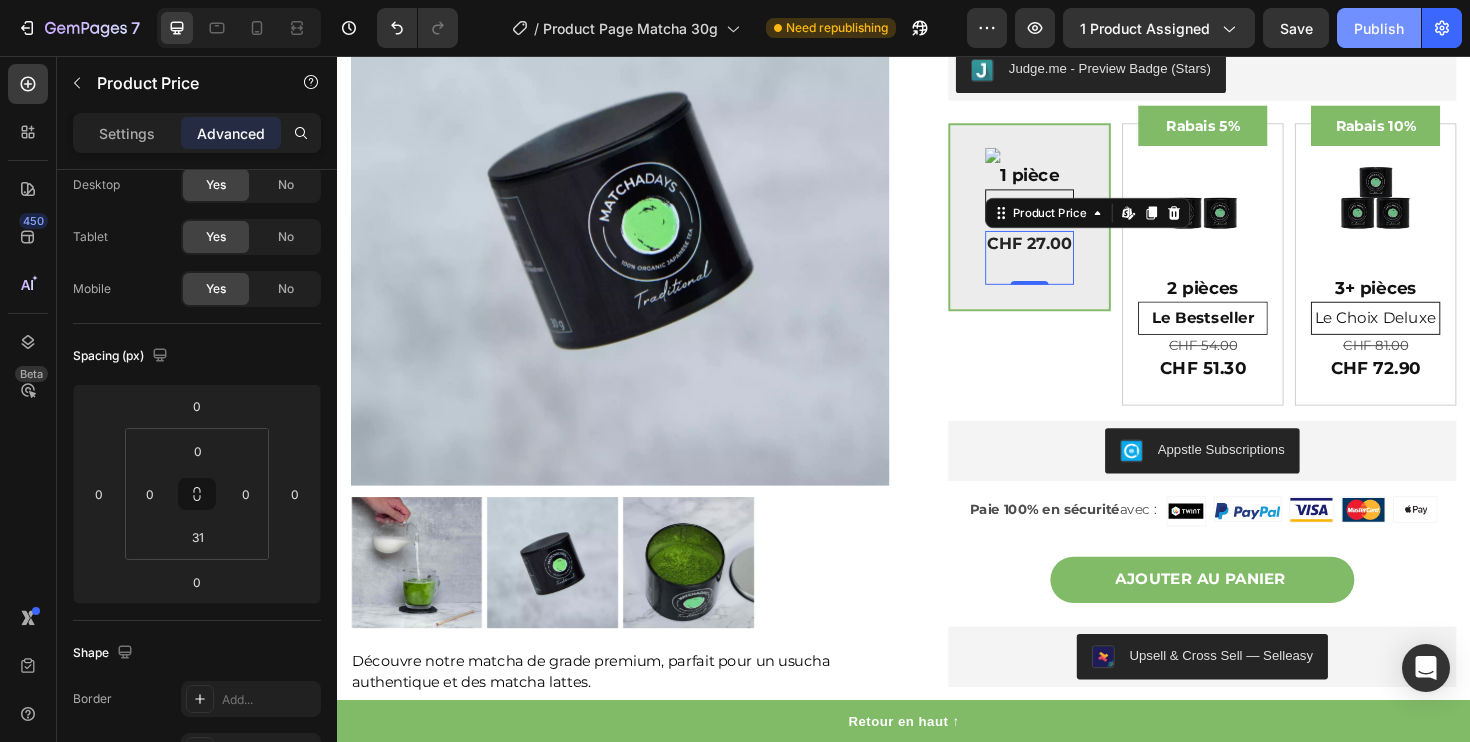click on "Publish" 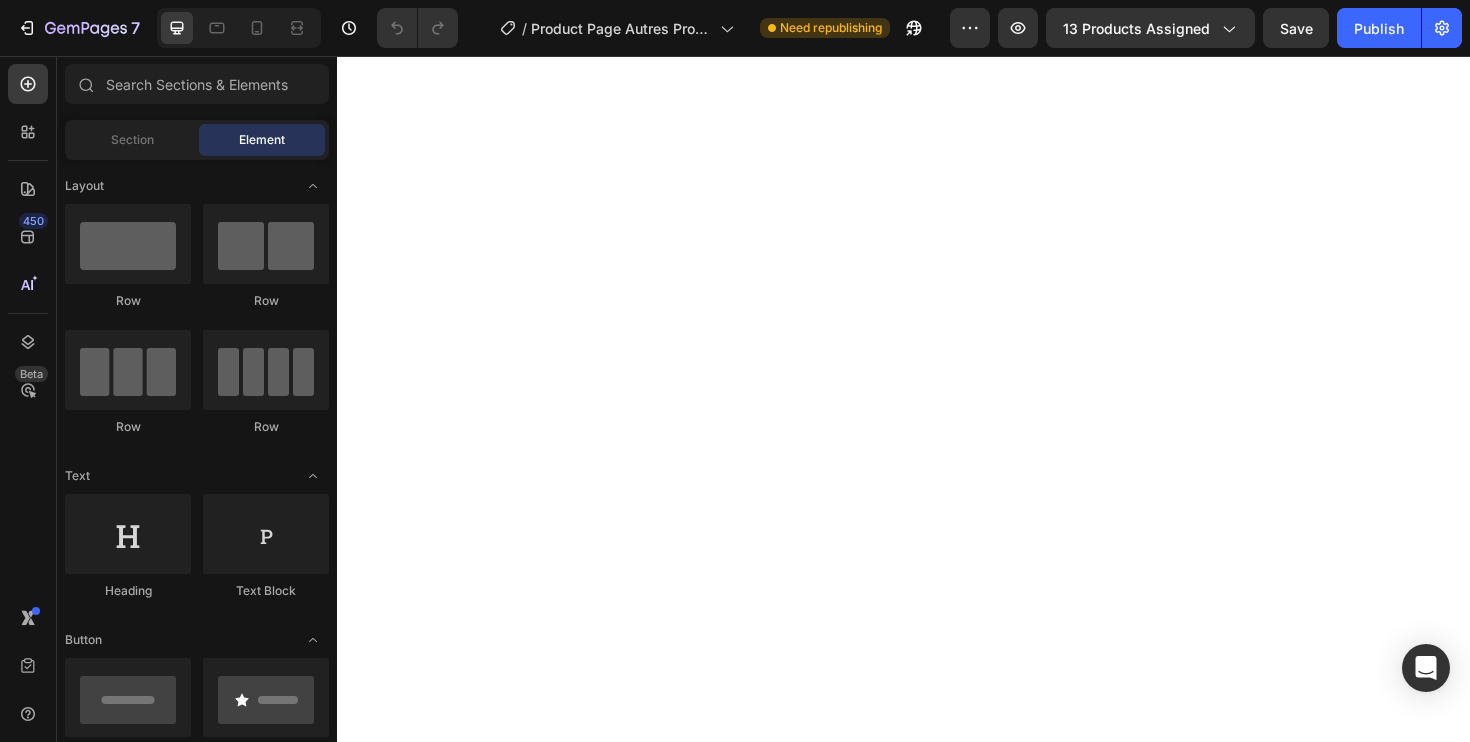 scroll, scrollTop: 0, scrollLeft: 0, axis: both 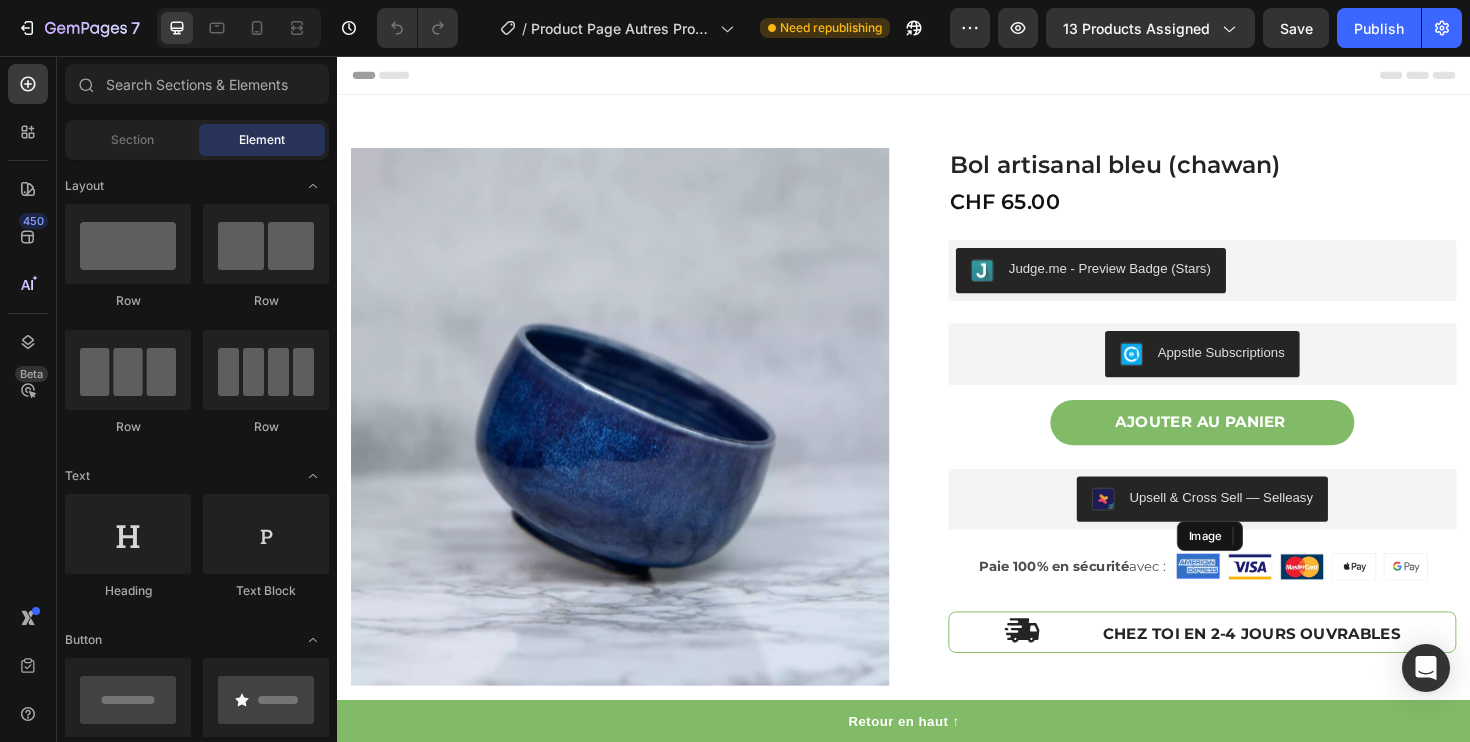 click at bounding box center [1248, 596] 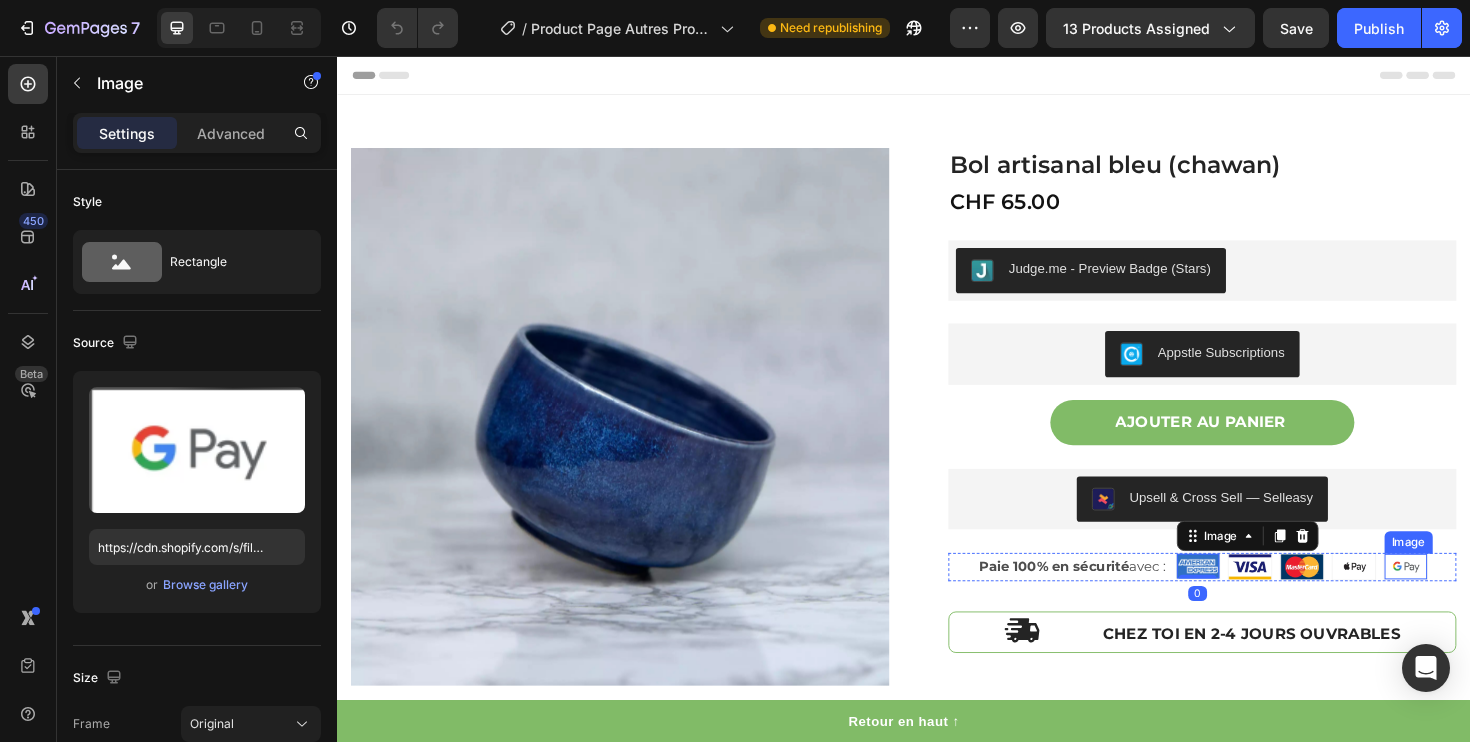 click at bounding box center (1468, 596) 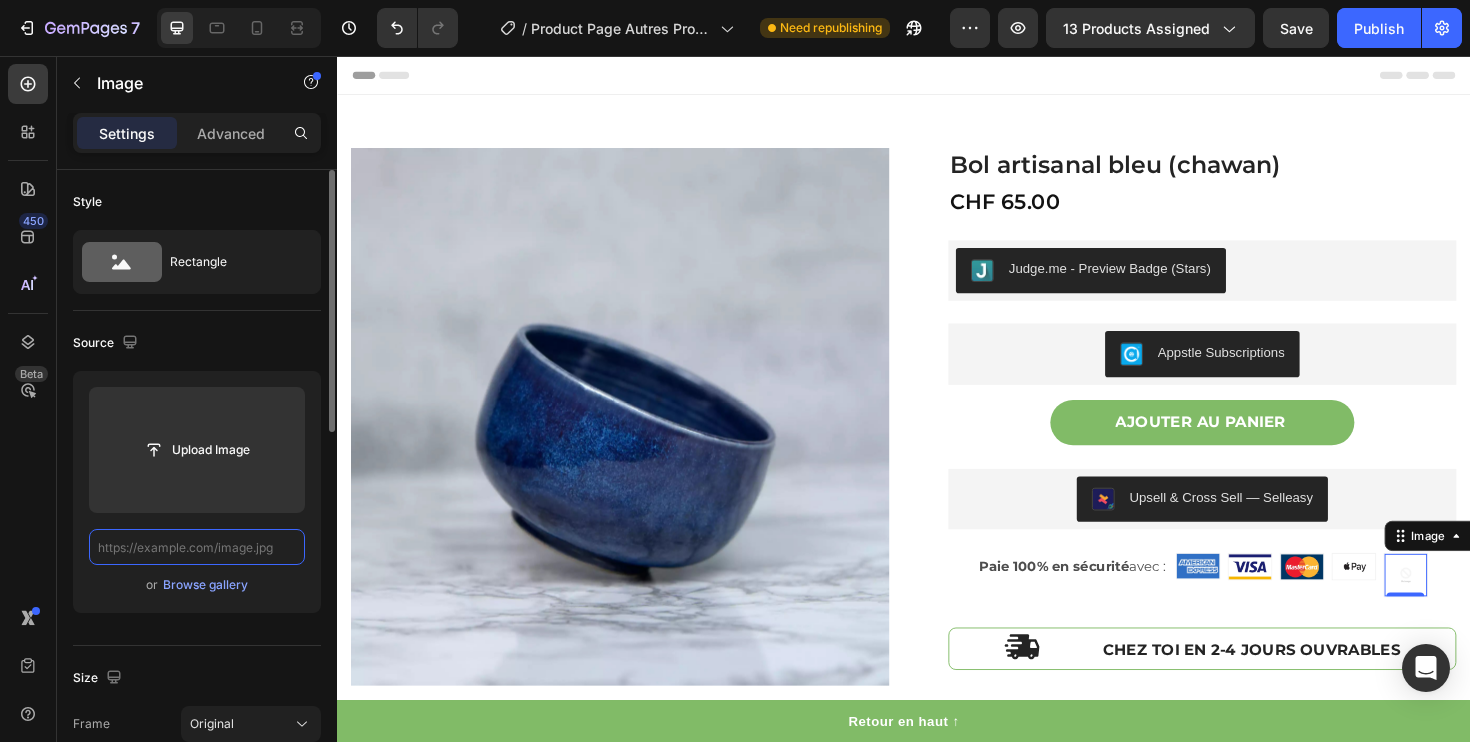 paste on "https://cdn.shopify.com/s/files/1/0593/4366/7408/files/PayPal-2.svg?v=1754155561" 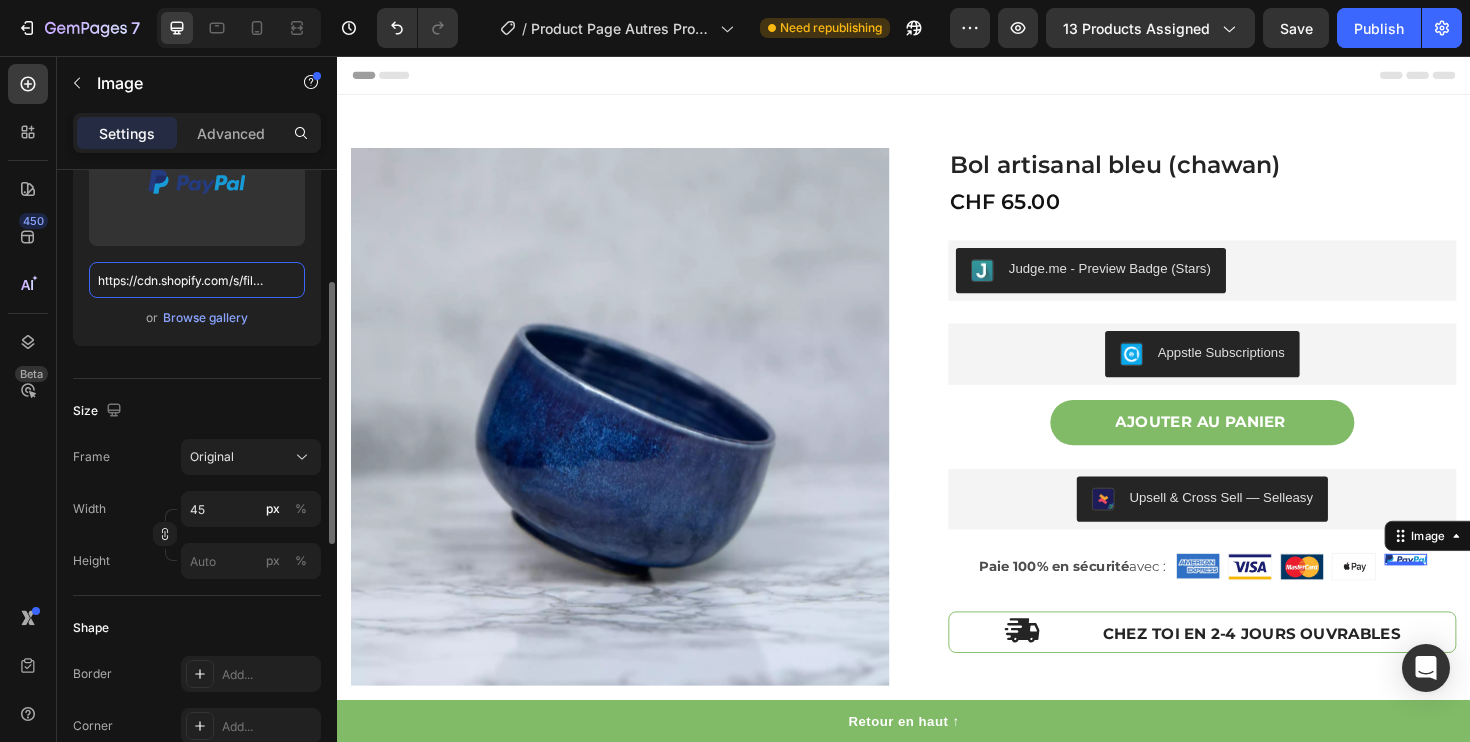 scroll, scrollTop: 268, scrollLeft: 0, axis: vertical 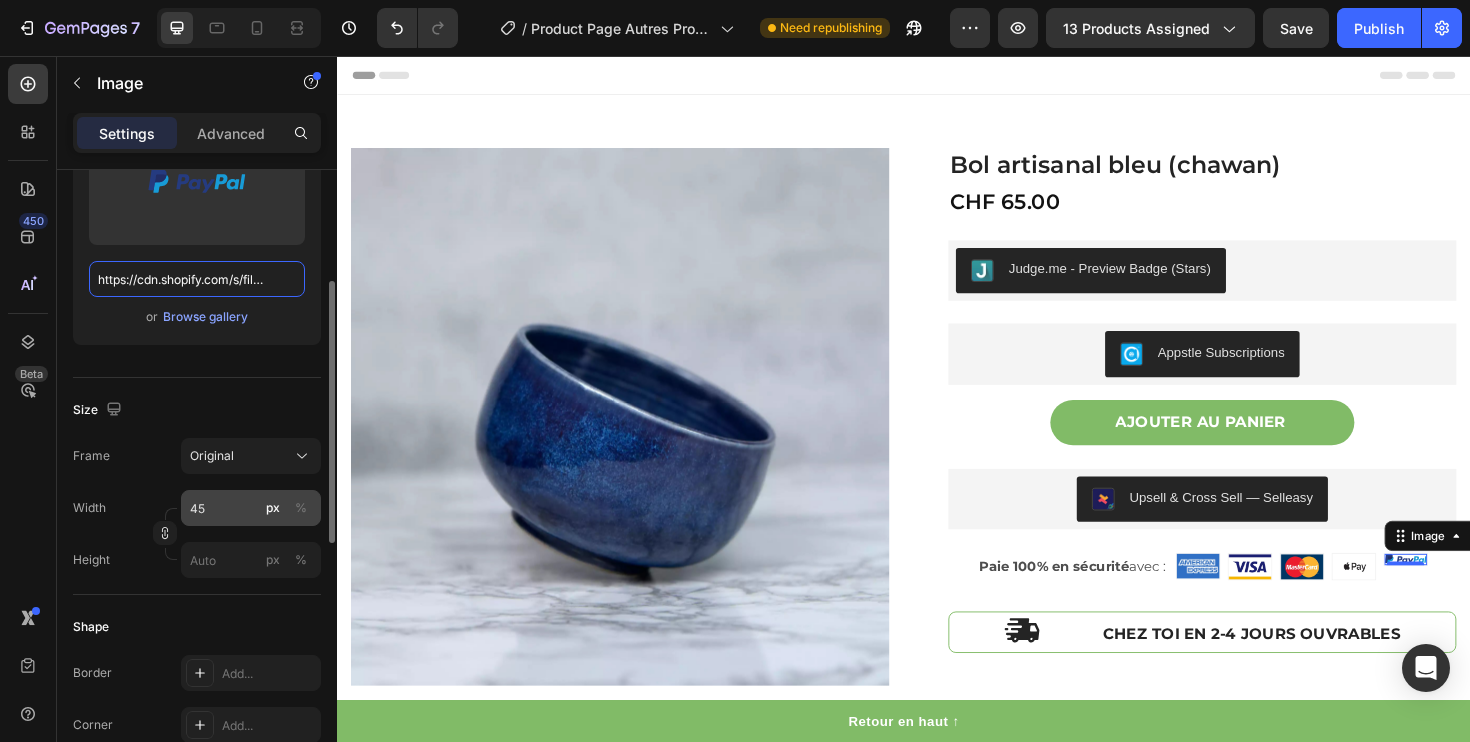 type on "https://cdn.shopify.com/s/files/1/0593/4366/7408/files/PayPal-2.svg?v=1754155561" 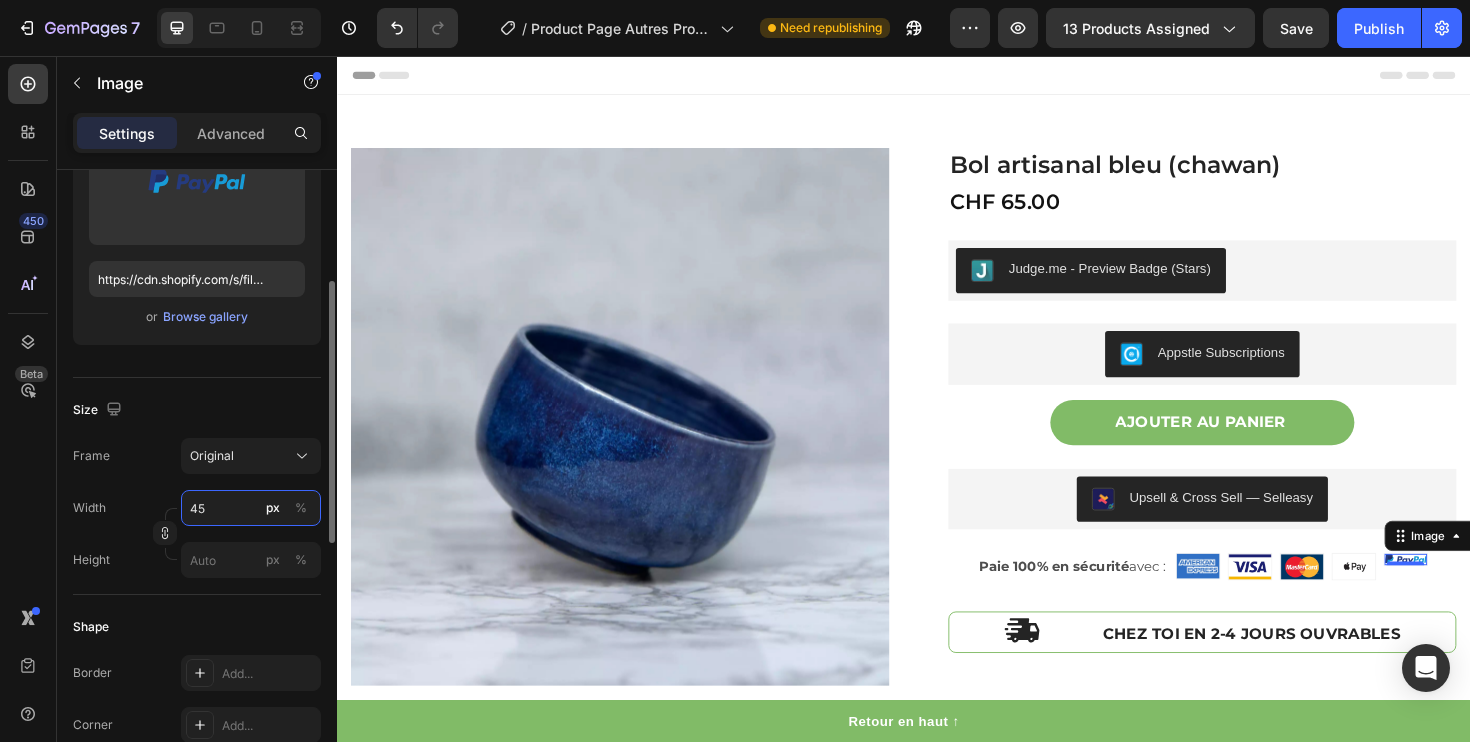 click on "45" at bounding box center (251, 508) 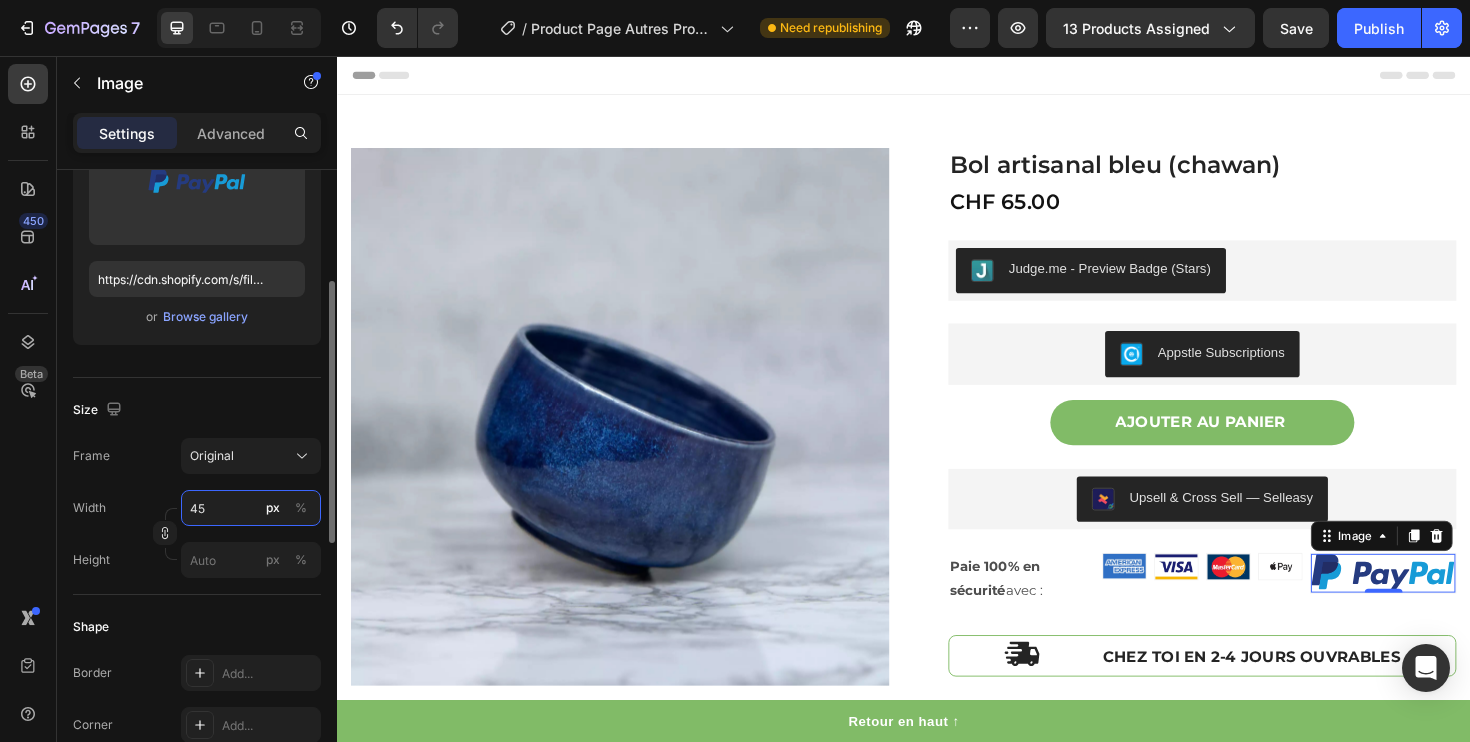 type on "4" 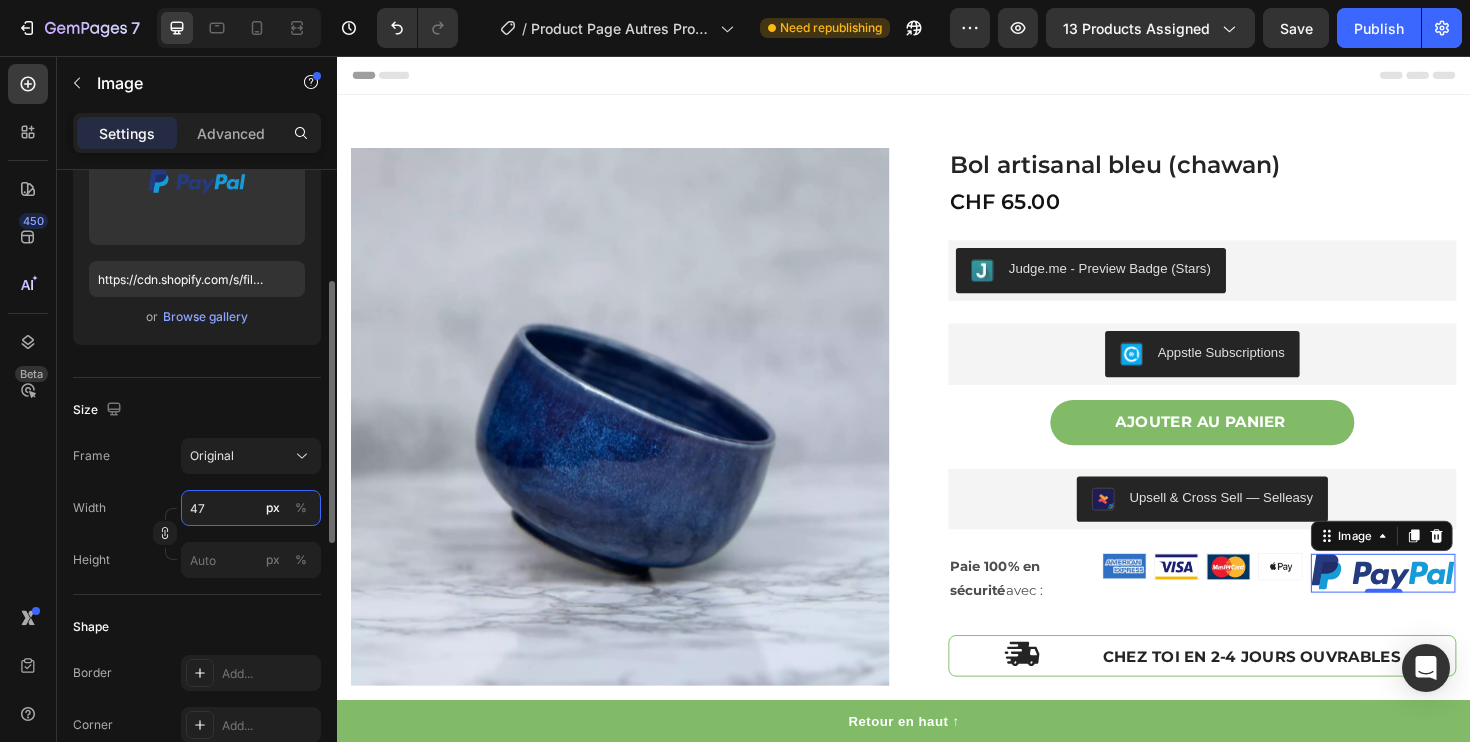 type on "4" 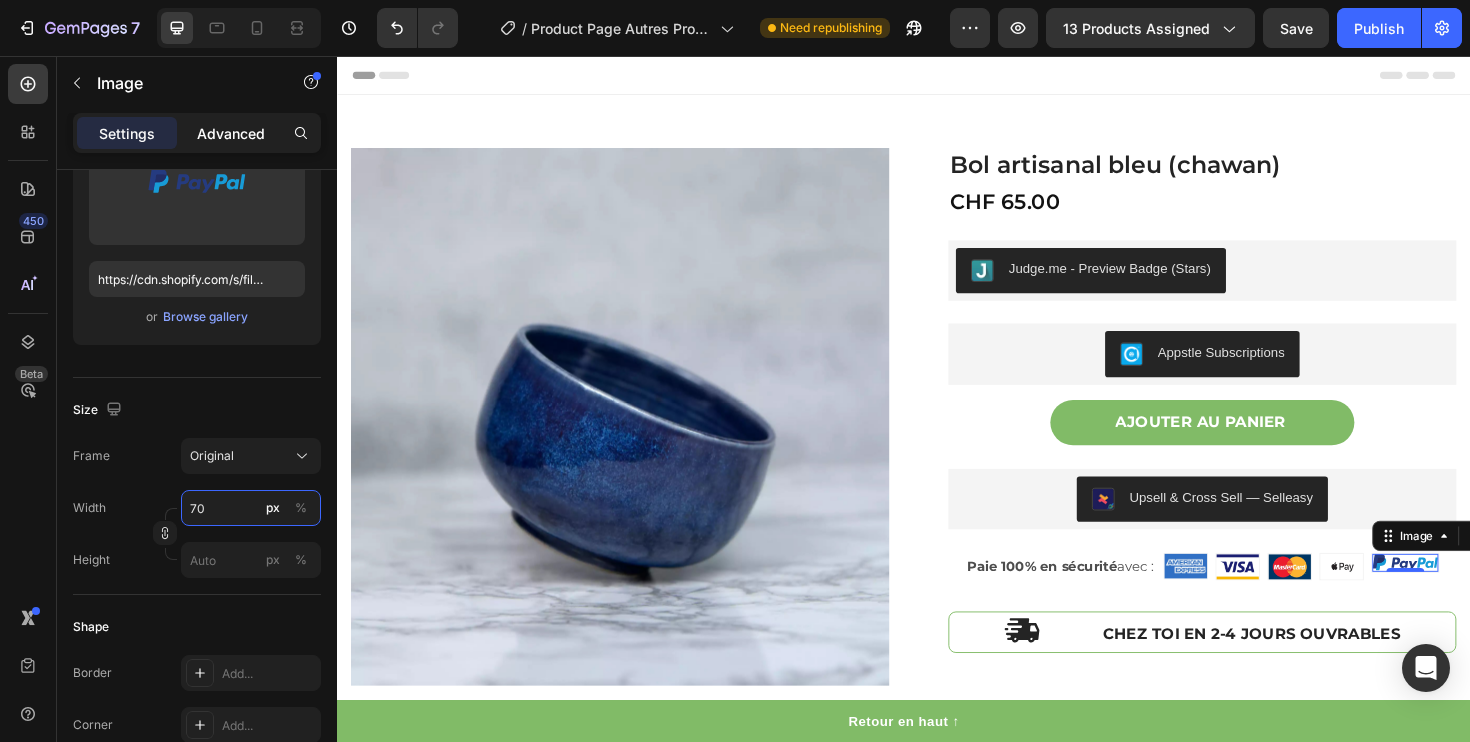 type on "70" 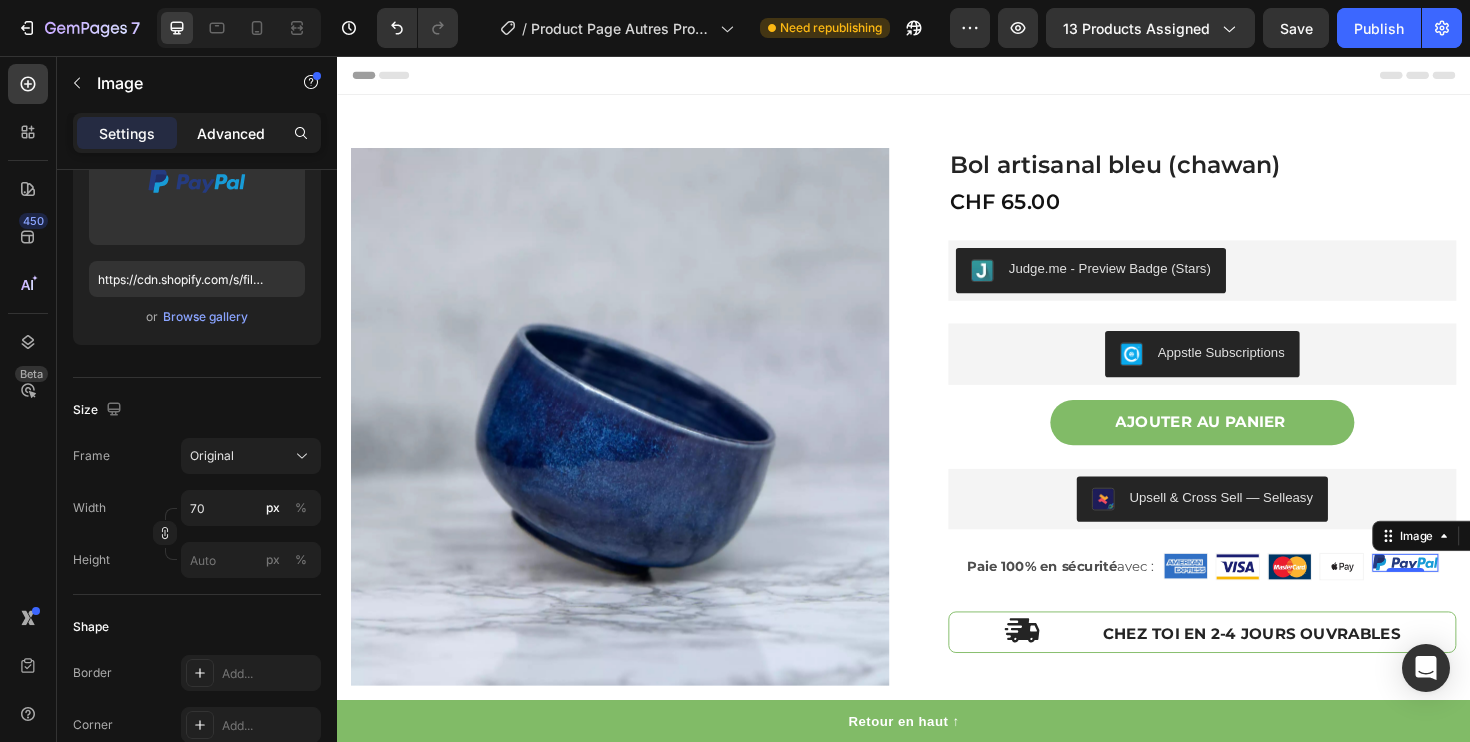 click on "Advanced" at bounding box center [231, 133] 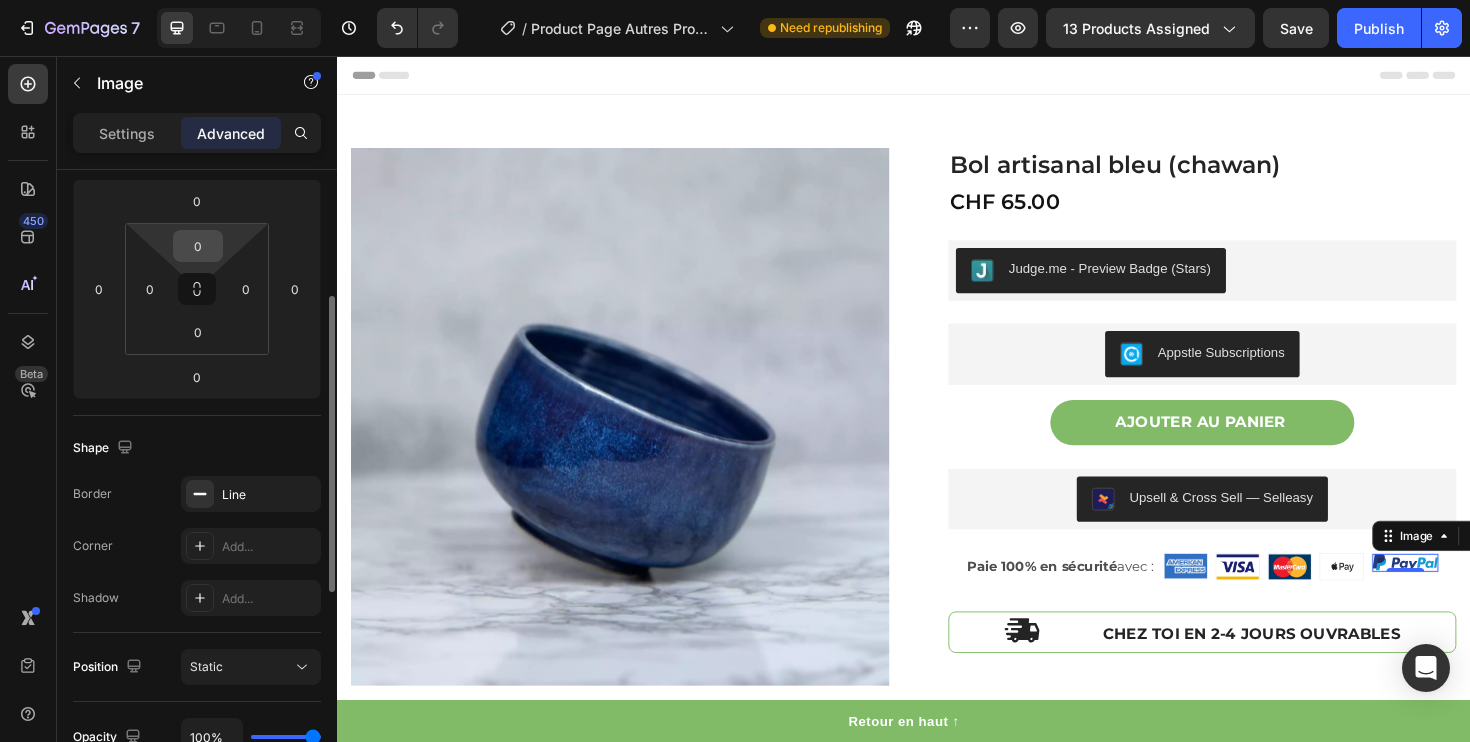 click on "0" at bounding box center (198, 246) 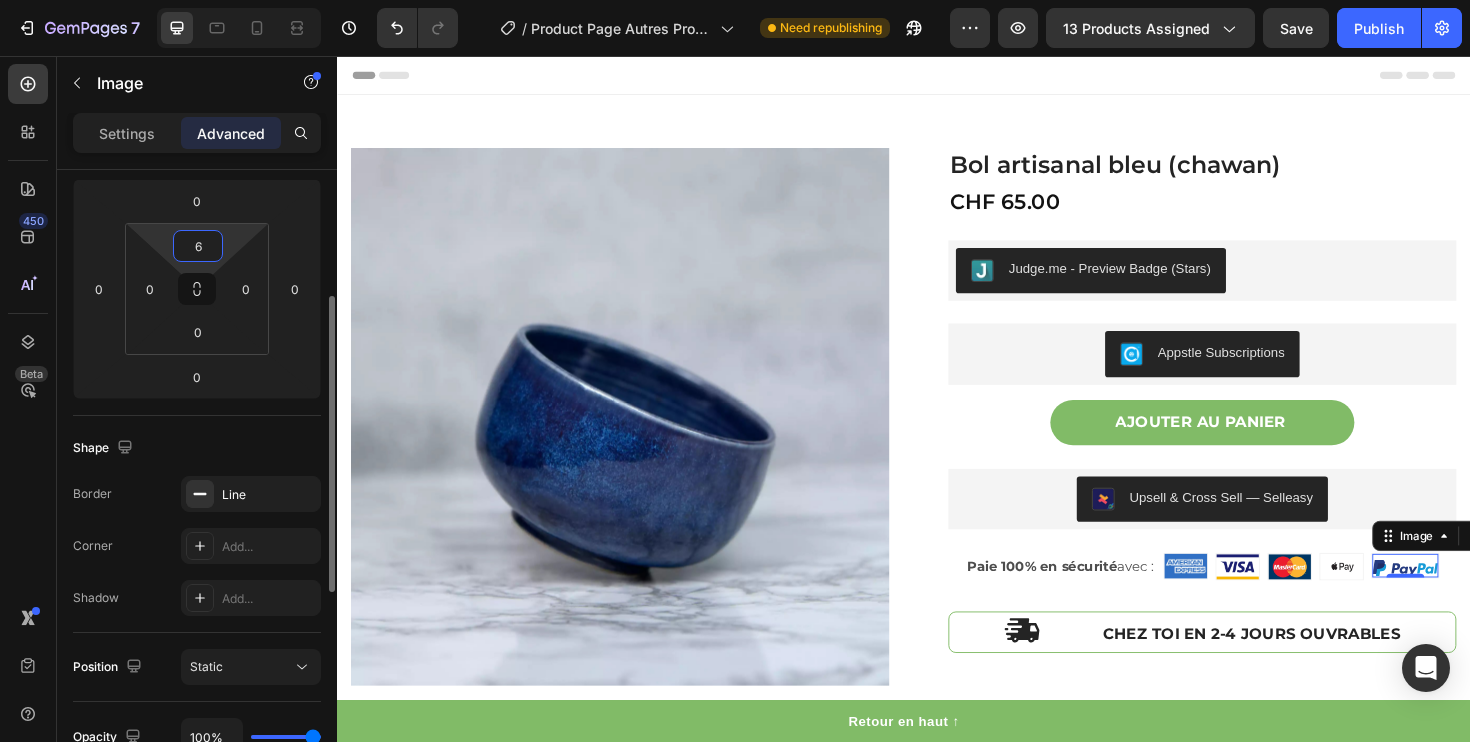 type on "6" 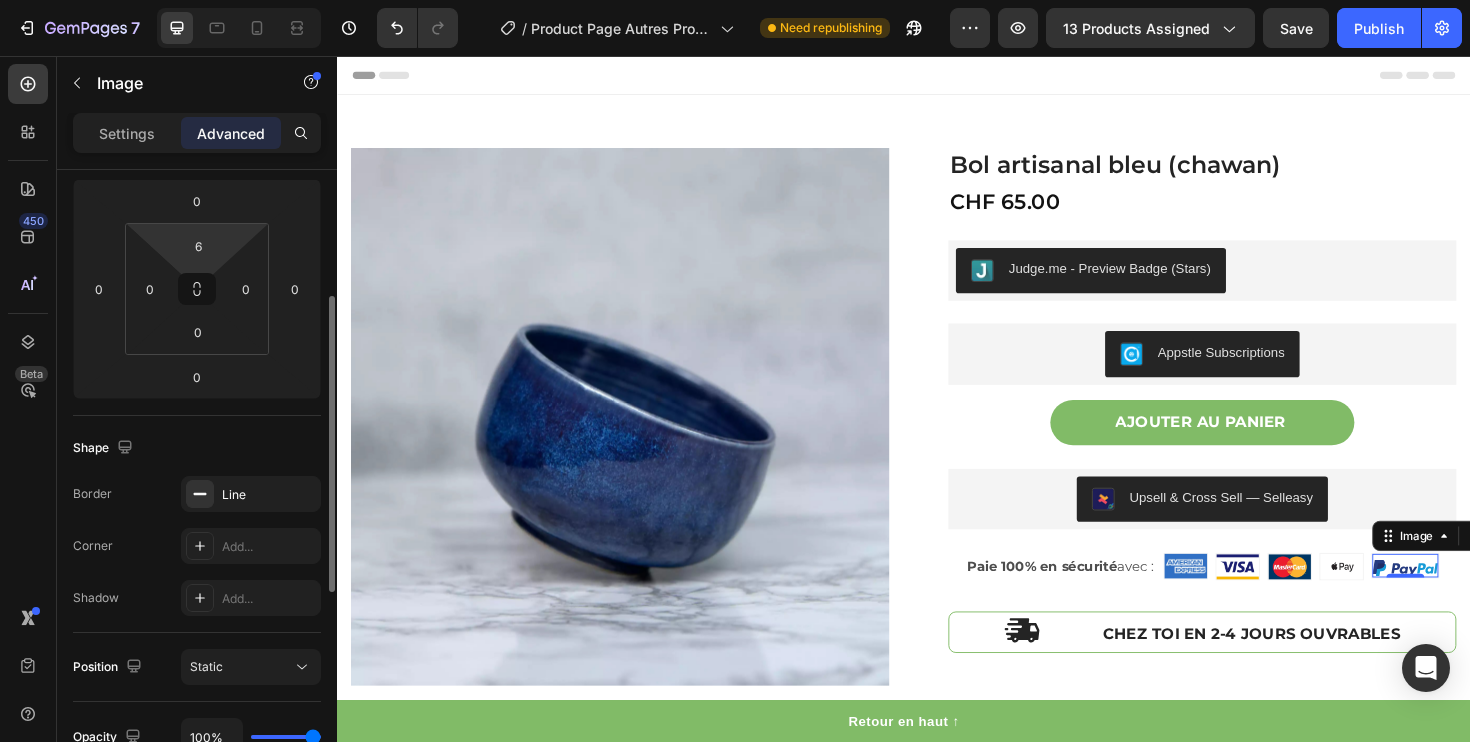 click on "Shape Border Line Corner Add... Shadow Add..." 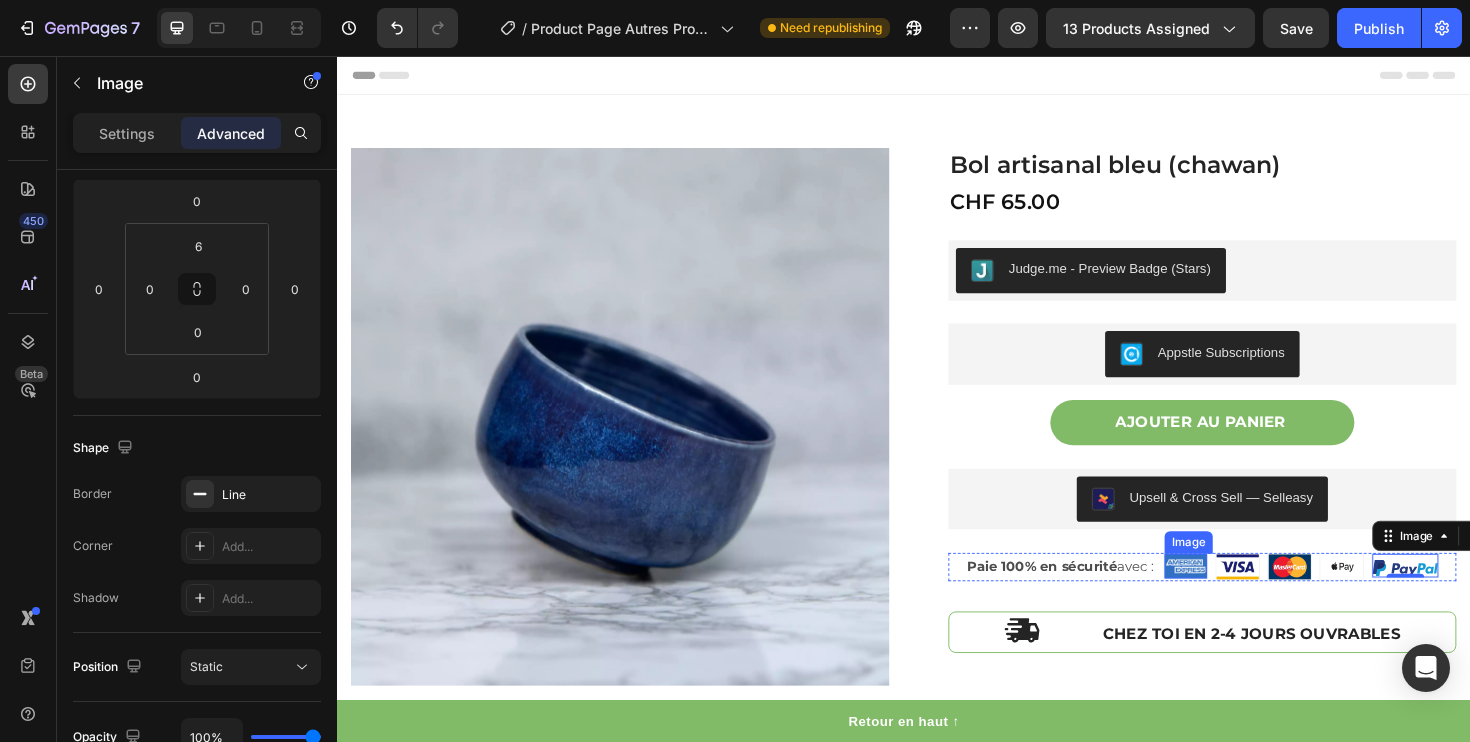 click on "Image" at bounding box center [1235, 596] 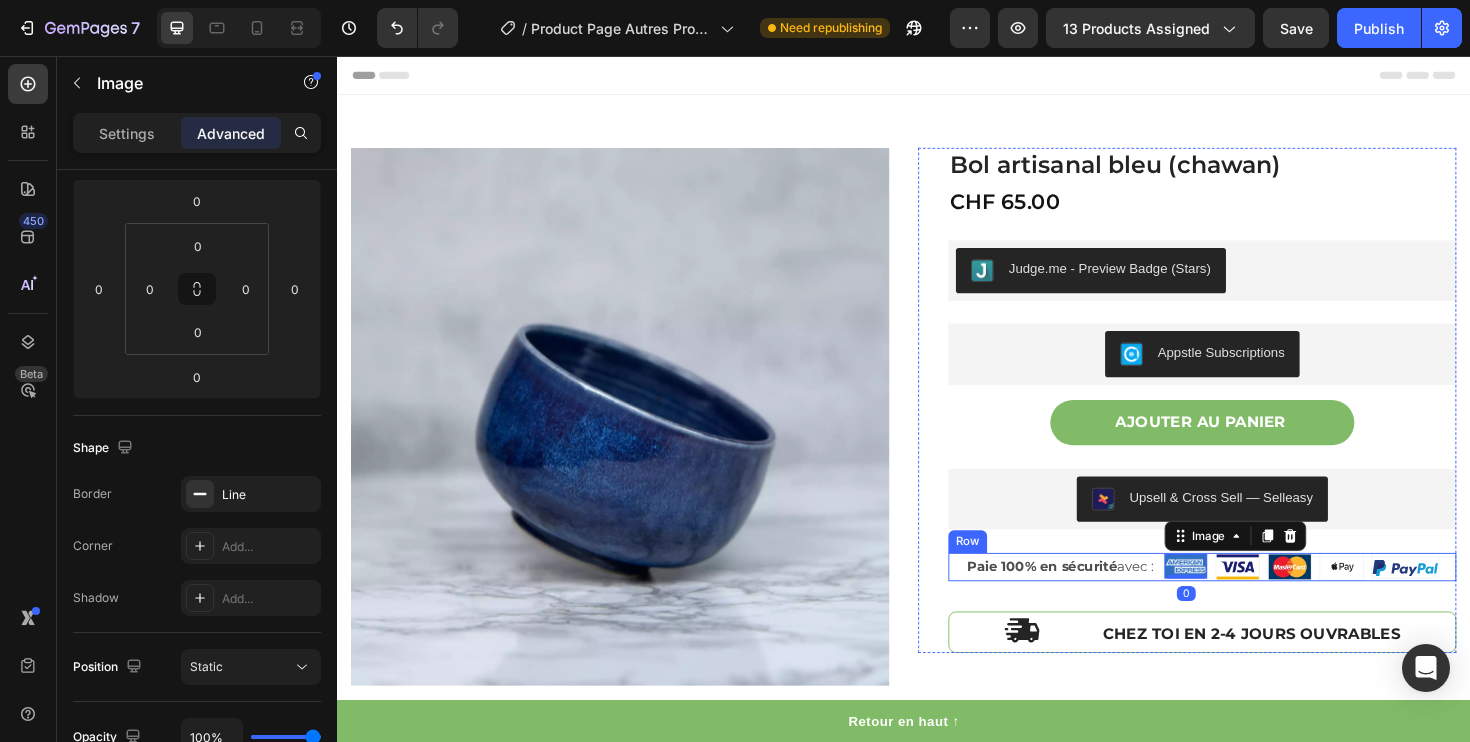 click on "Image   0 Image Image Image Image Paie 100% en sécurité  avec : Text Block Row" at bounding box center [1253, 596] 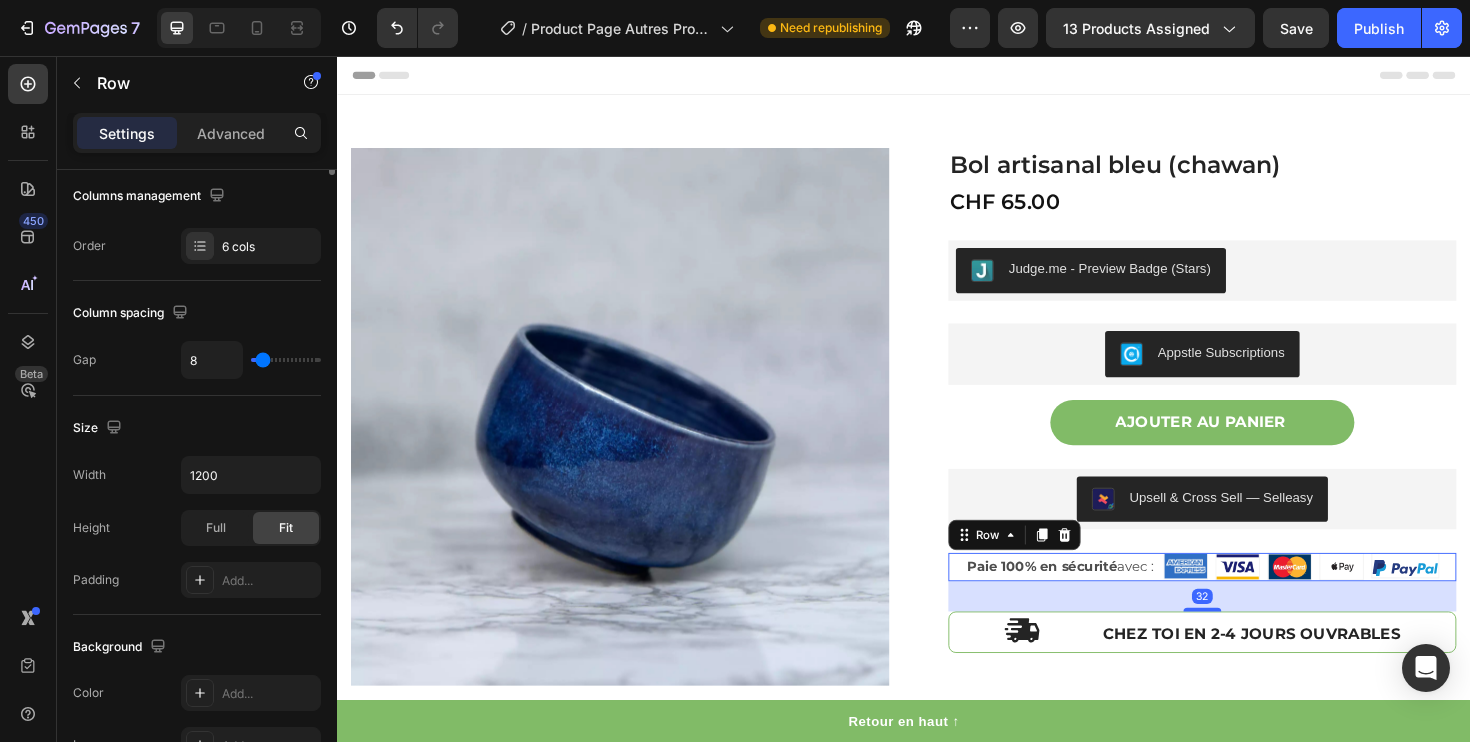 scroll, scrollTop: 0, scrollLeft: 0, axis: both 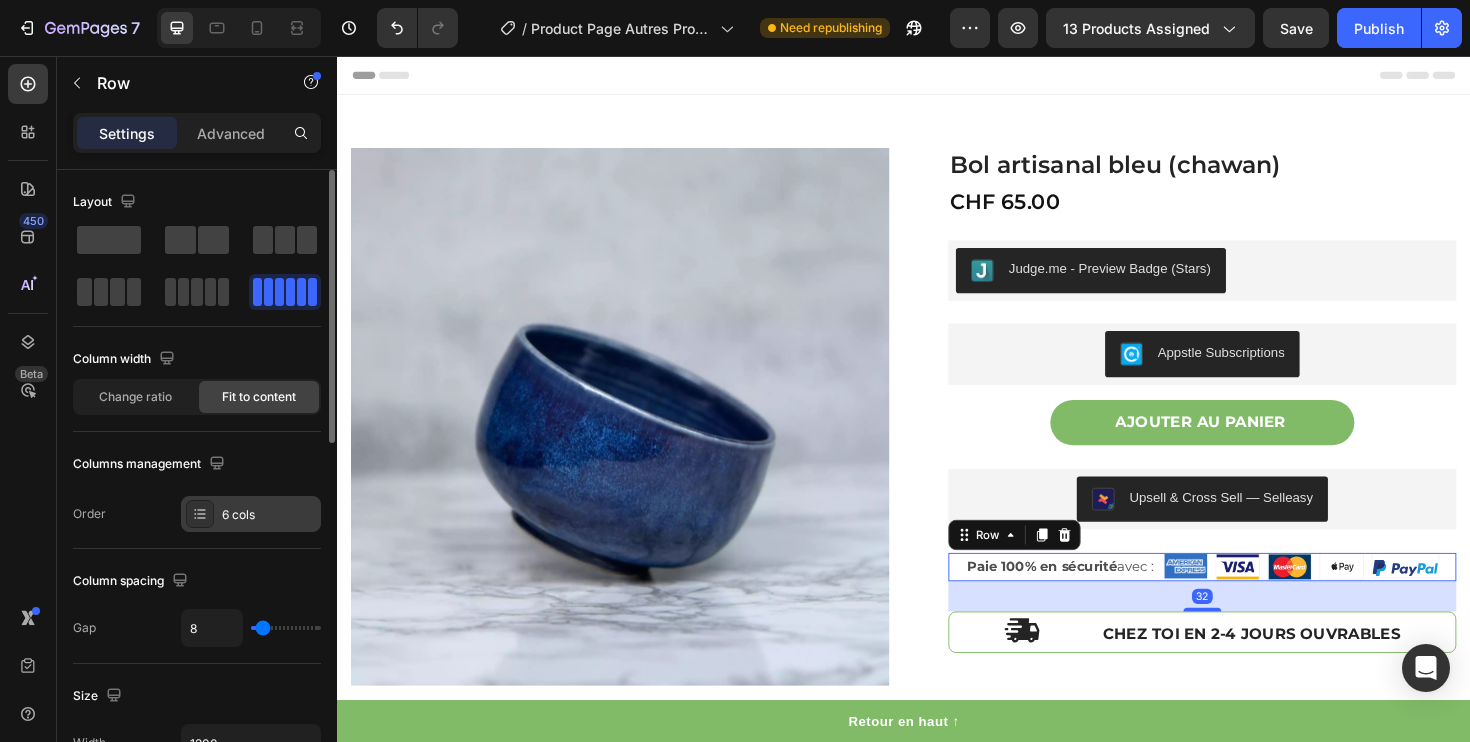 click at bounding box center [200, 514] 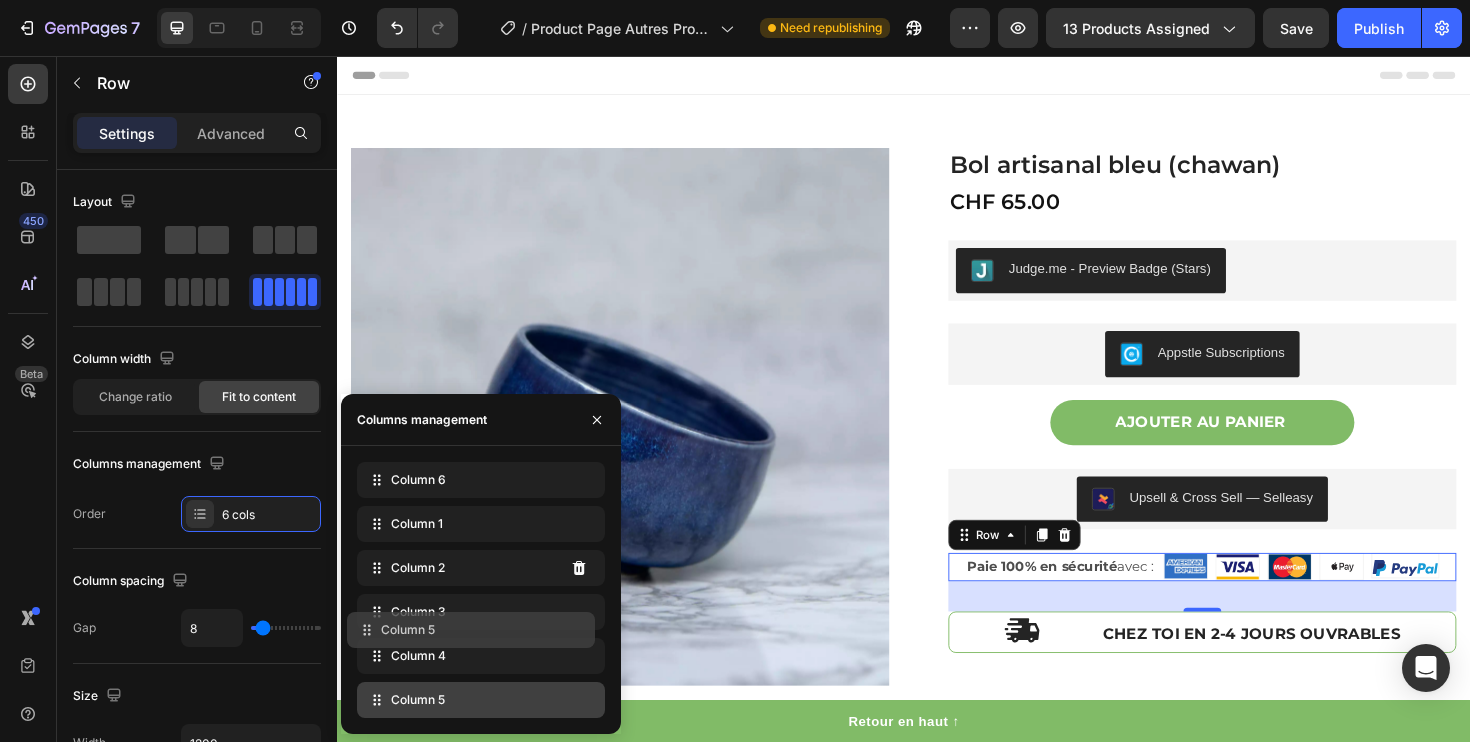 type 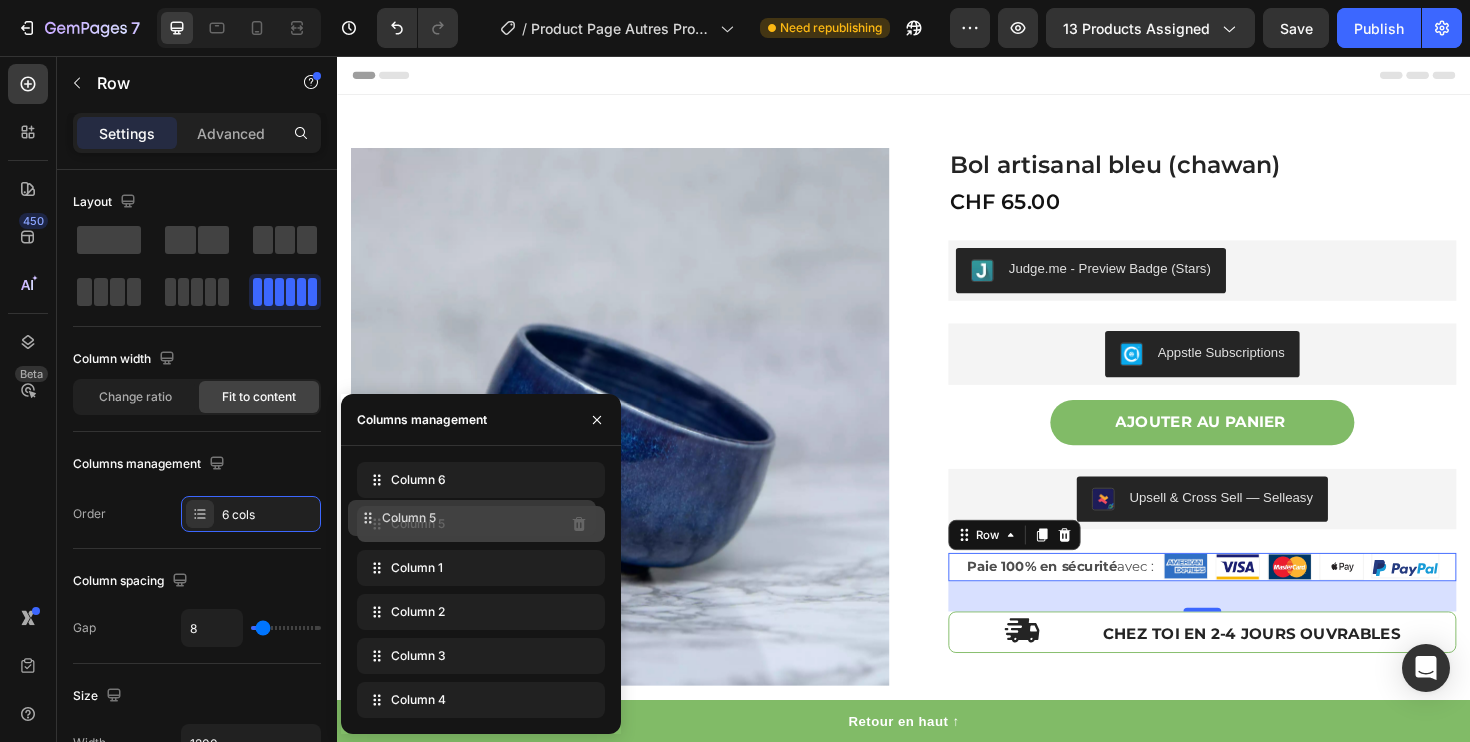 drag, startPoint x: 382, startPoint y: 703, endPoint x: 373, endPoint y: 520, distance: 183.22118 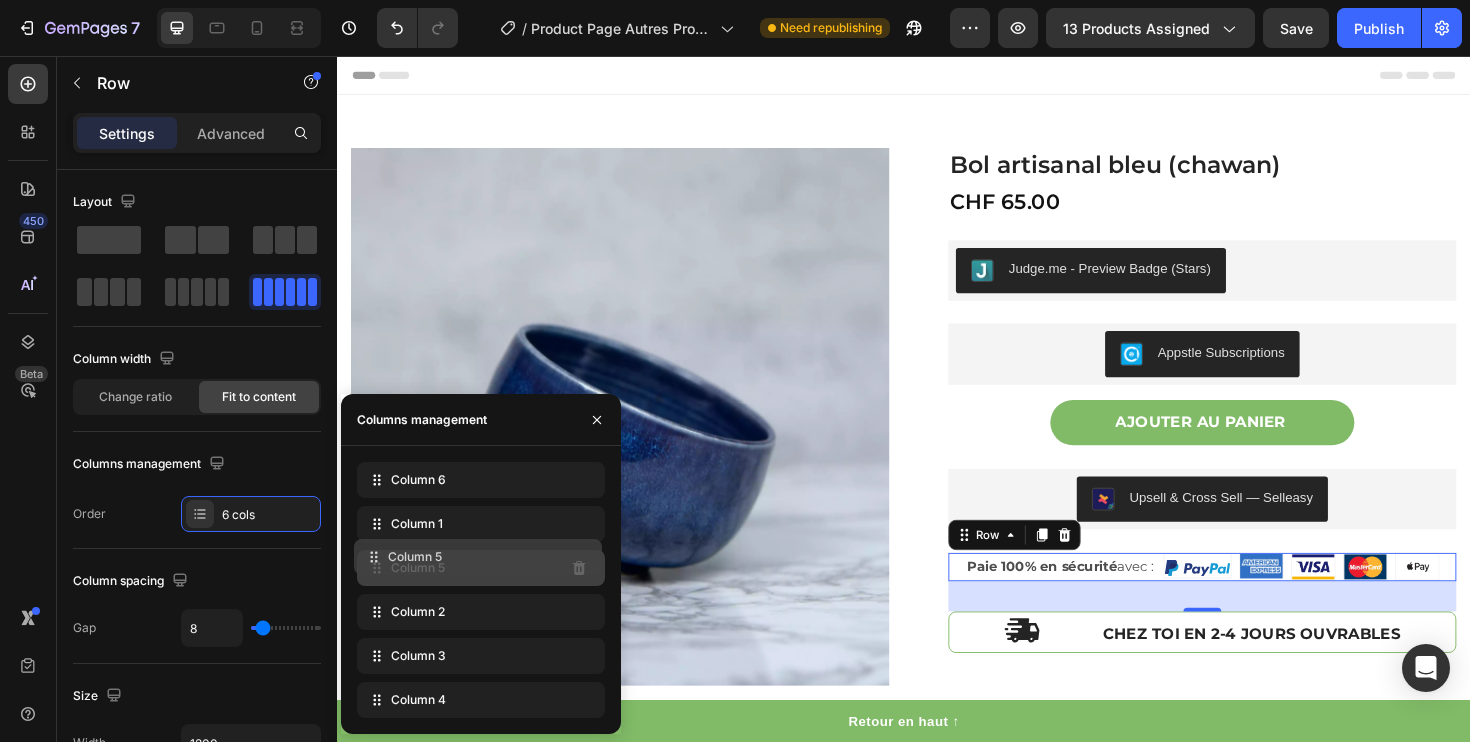 drag, startPoint x: 376, startPoint y: 524, endPoint x: 373, endPoint y: 557, distance: 33.13608 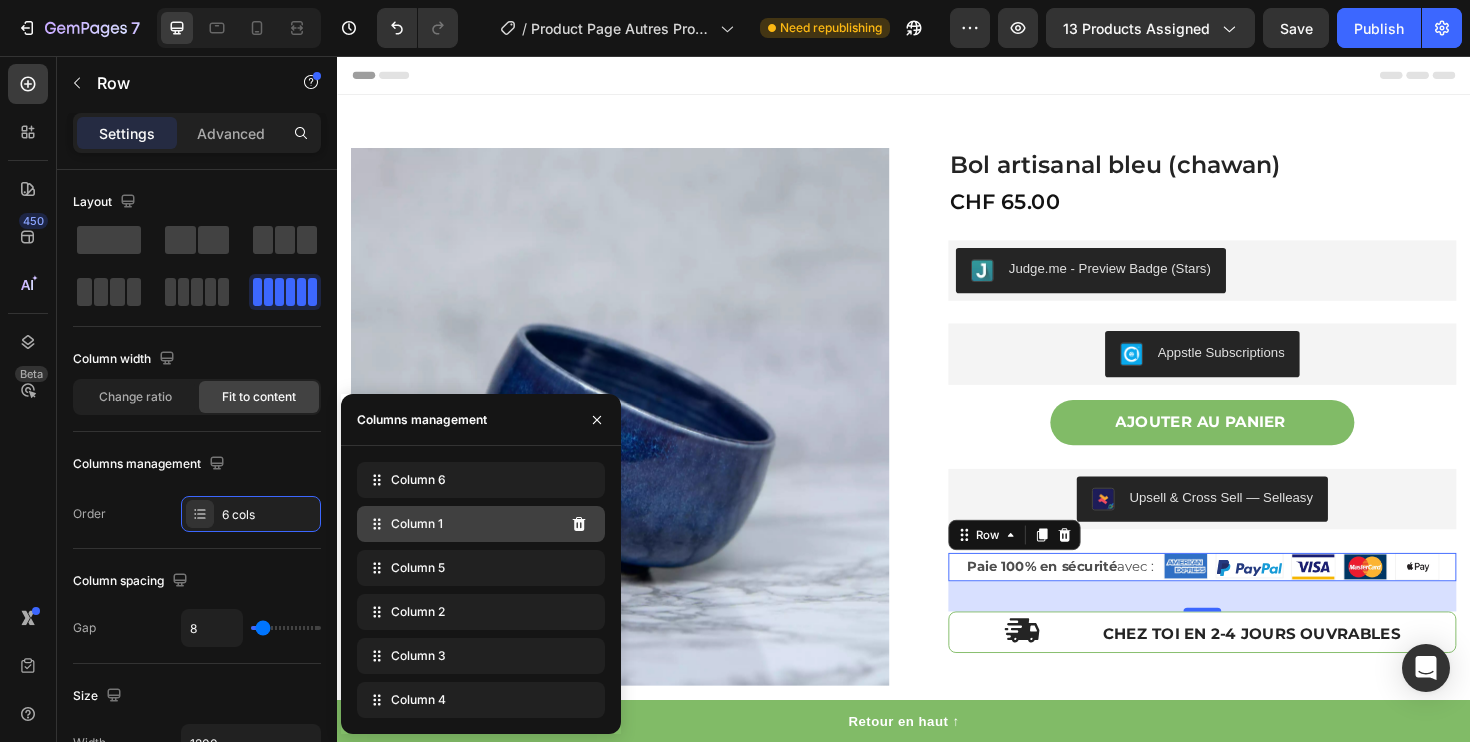 click on "Column 1" 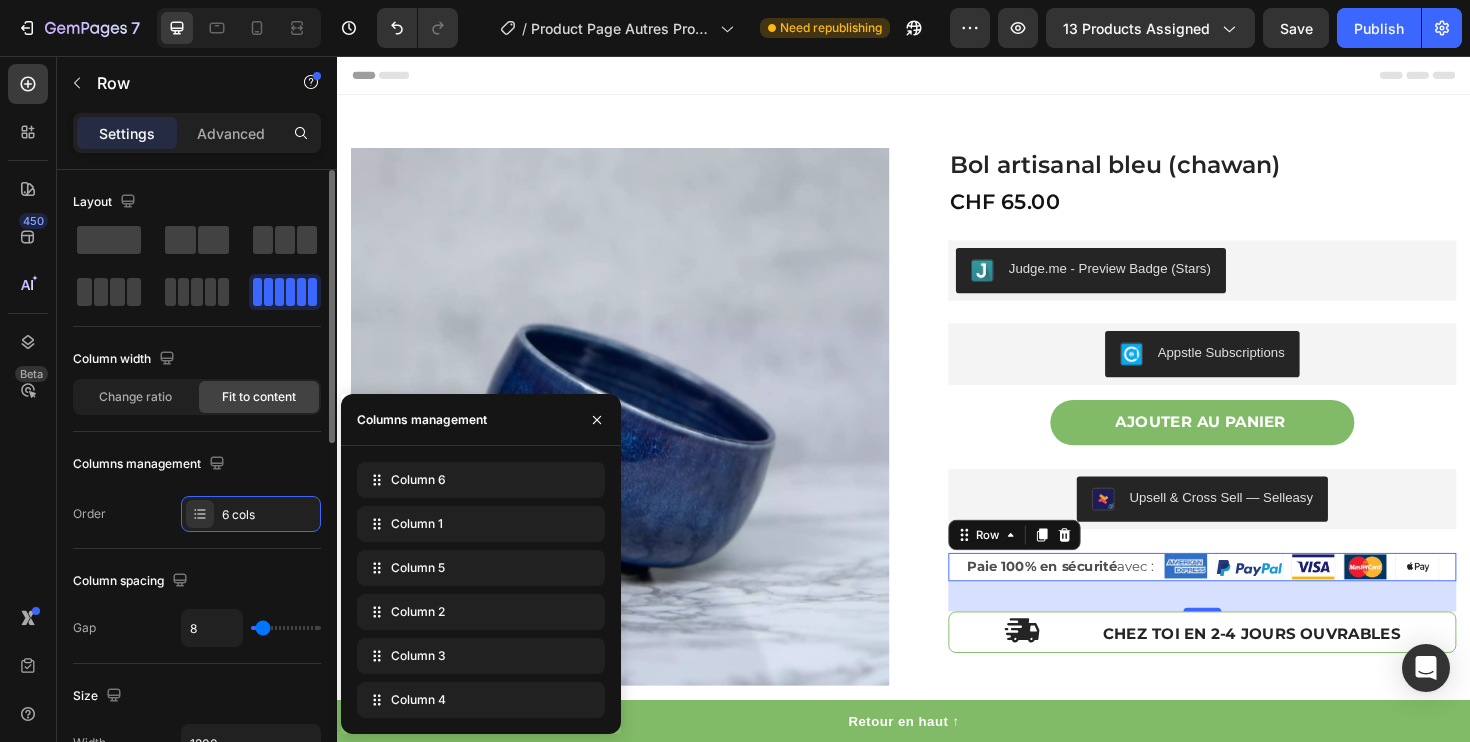 click on "Columns management" at bounding box center [197, 464] 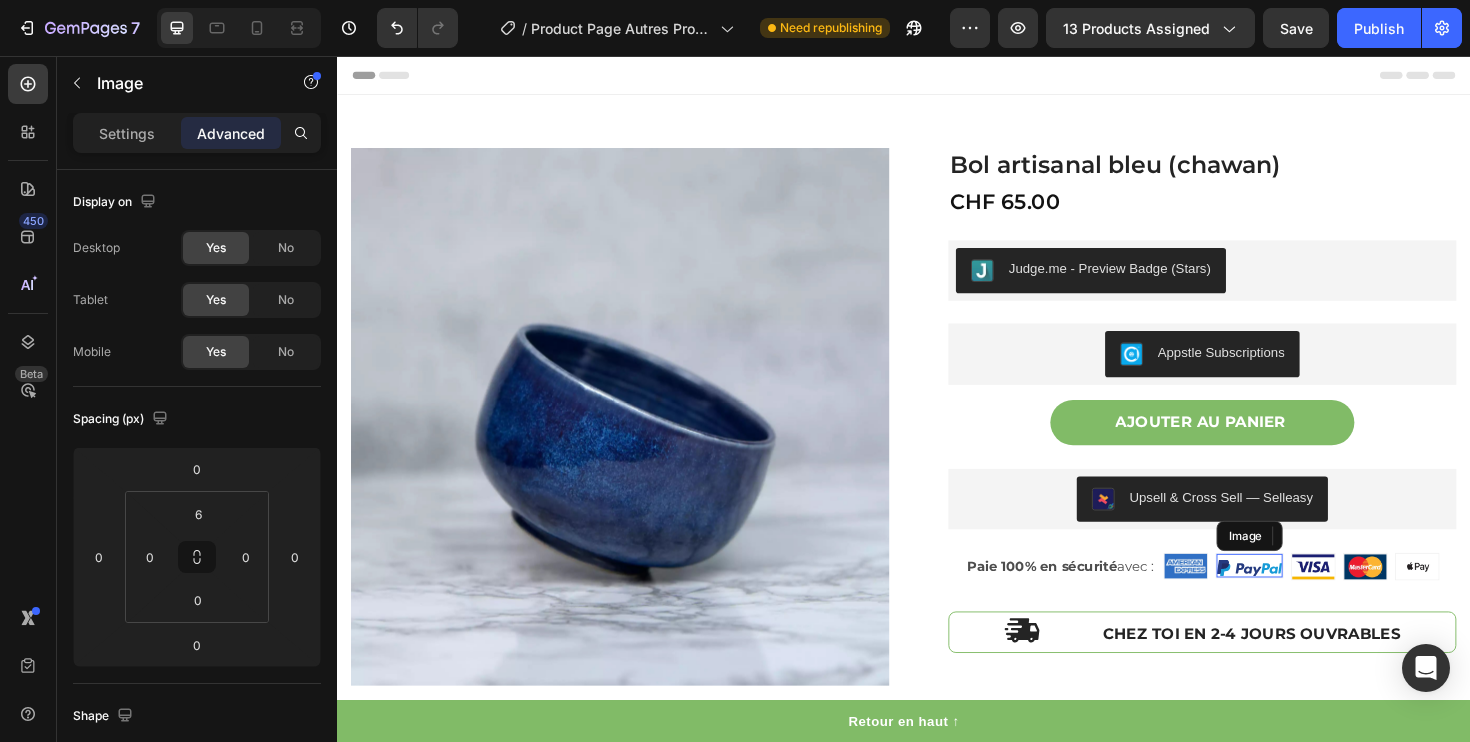 click at bounding box center (1303, 598) 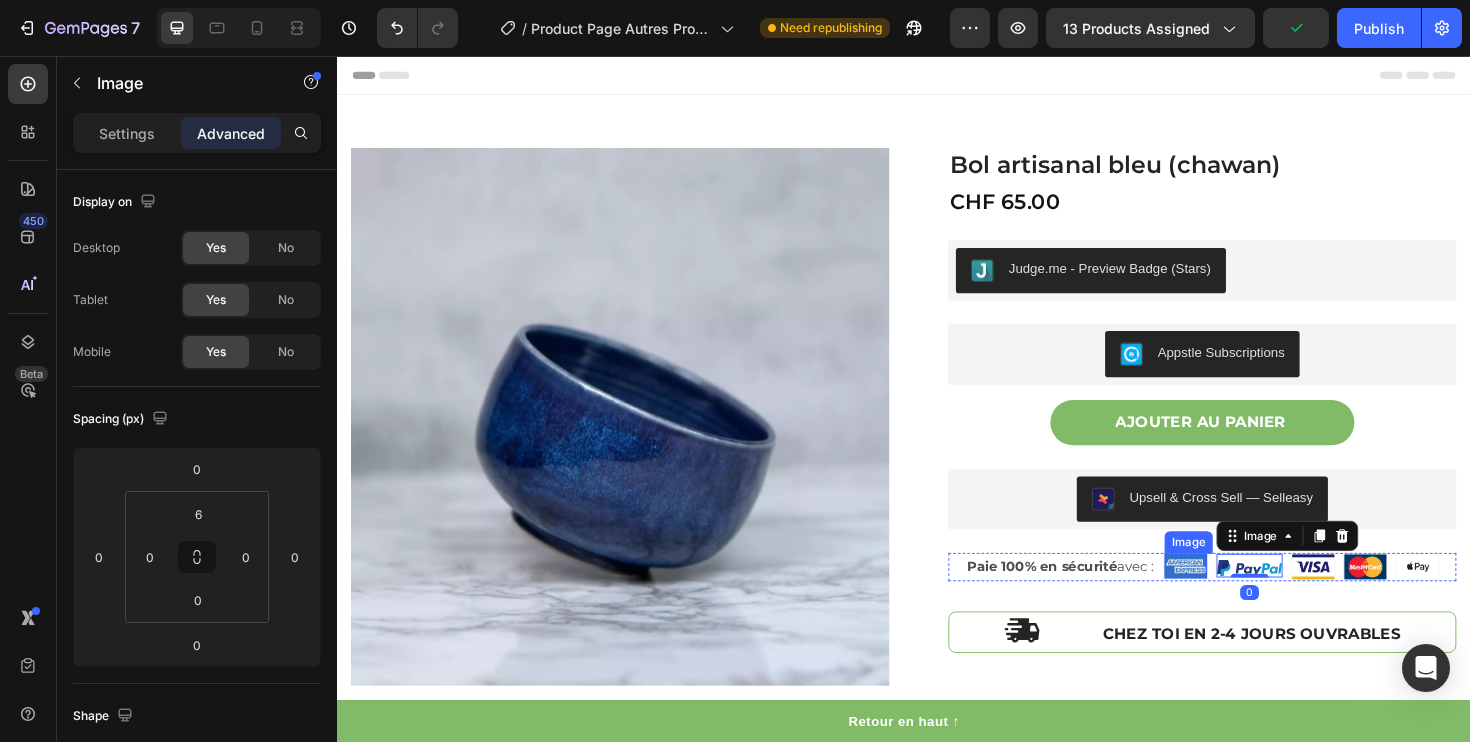 click at bounding box center [1235, 596] 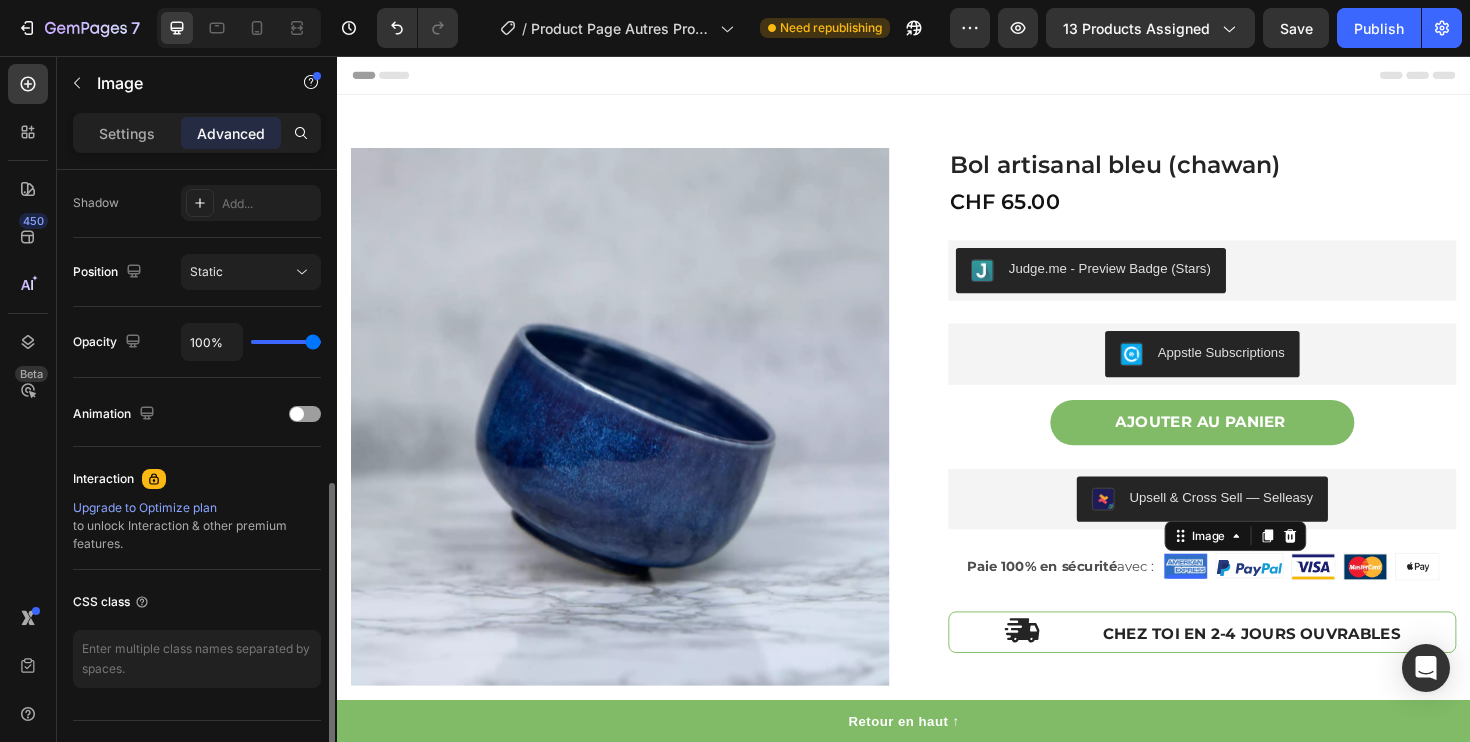 scroll, scrollTop: 675, scrollLeft: 0, axis: vertical 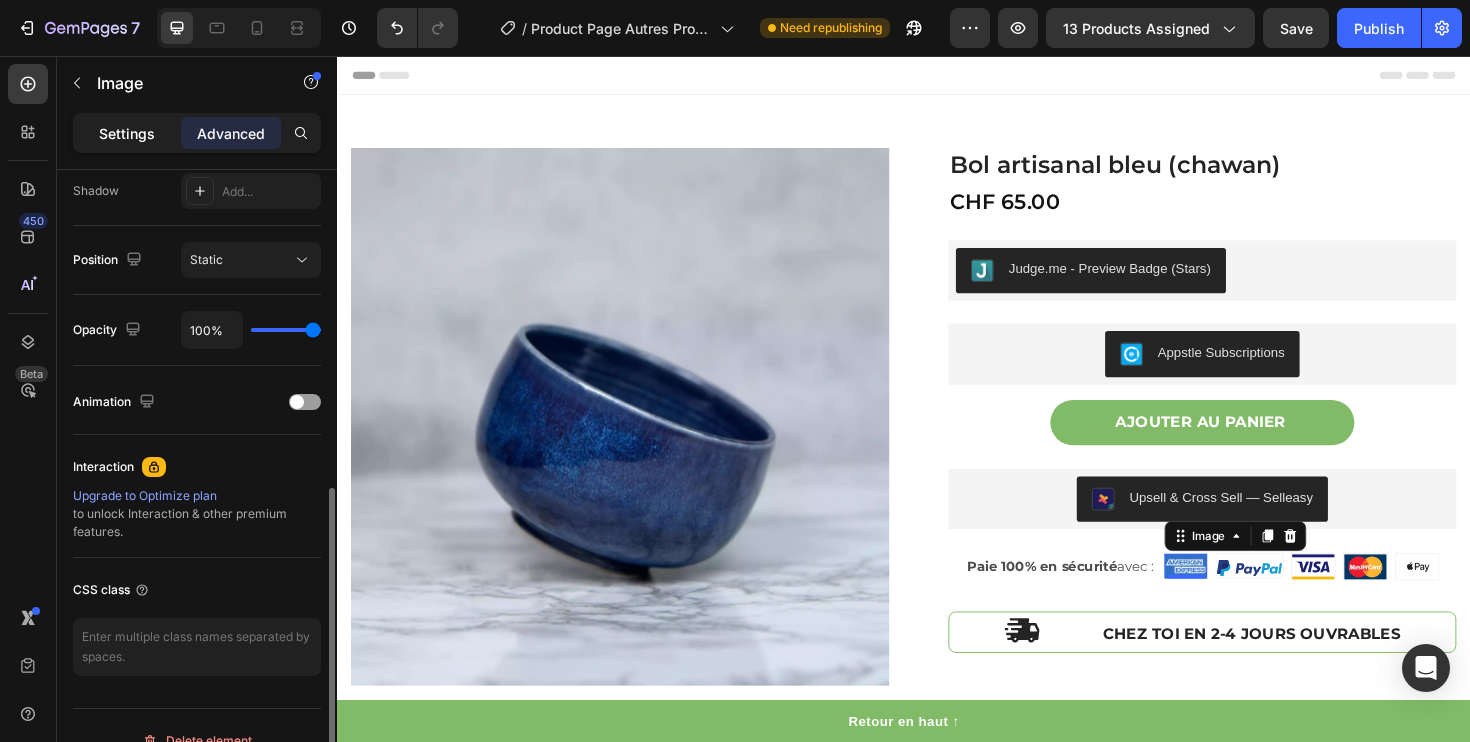 click on "Settings" 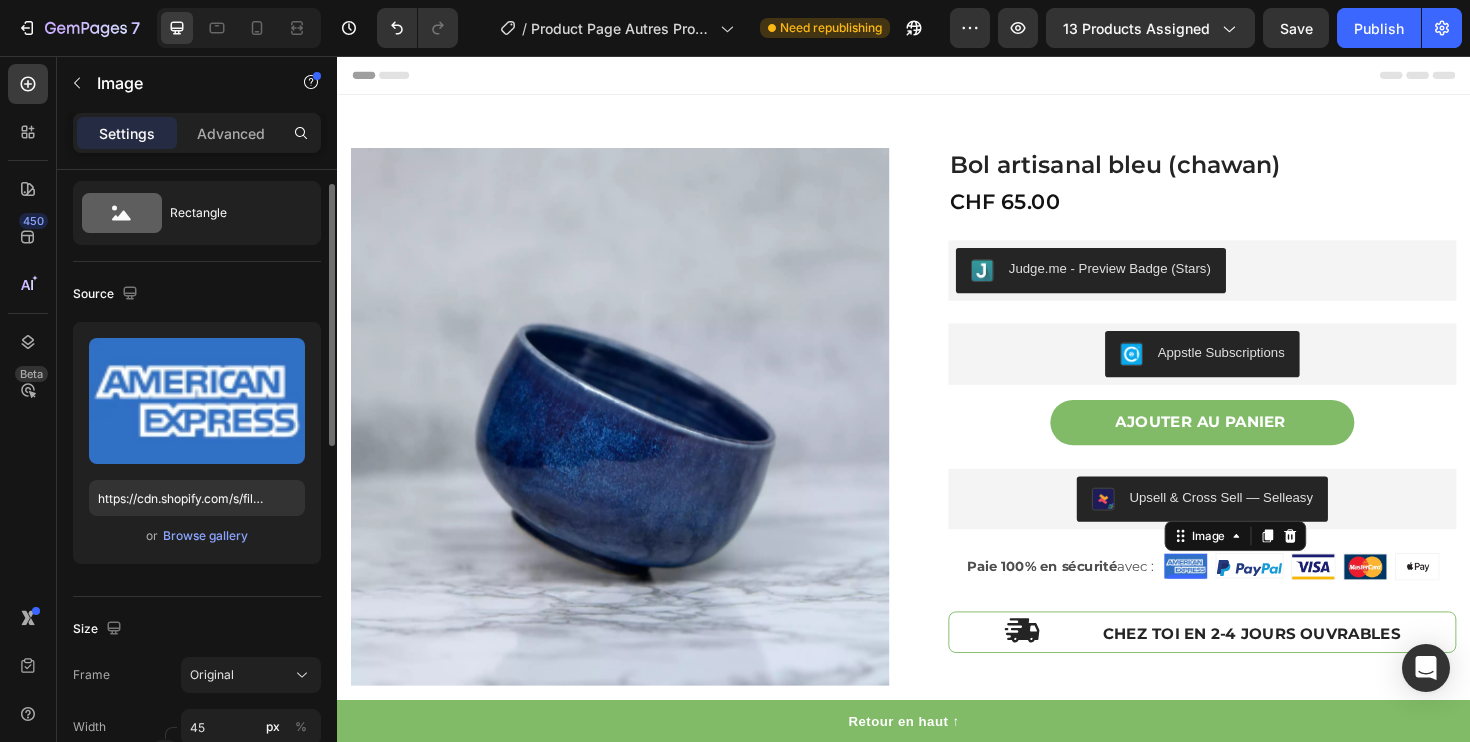scroll, scrollTop: 55, scrollLeft: 0, axis: vertical 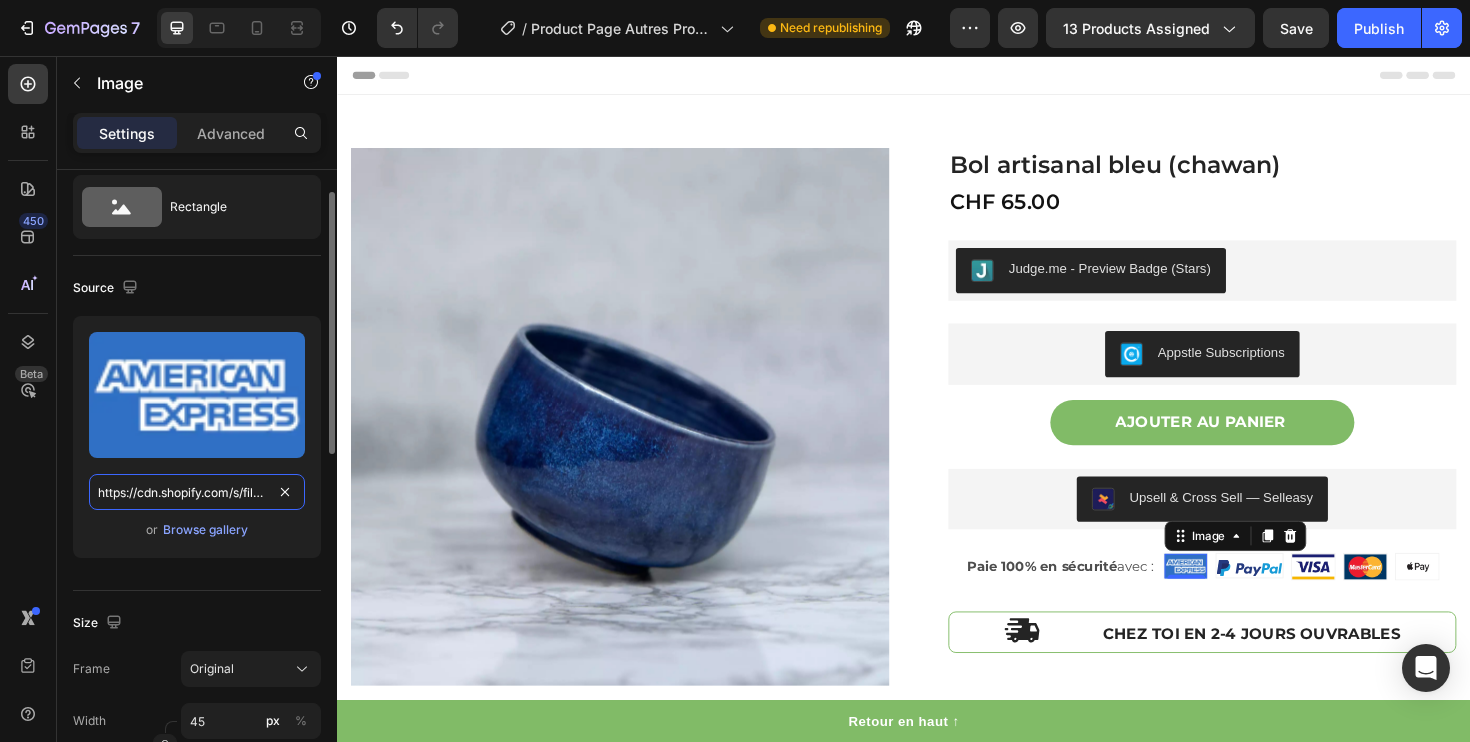 click on "https://cdn.shopify.com/s/files/1/0593/4366/7408/files/gempages_551764165291672790-55fdae04-a8aa-44ba-a708-621554ee4e6c.png" at bounding box center (197, 492) 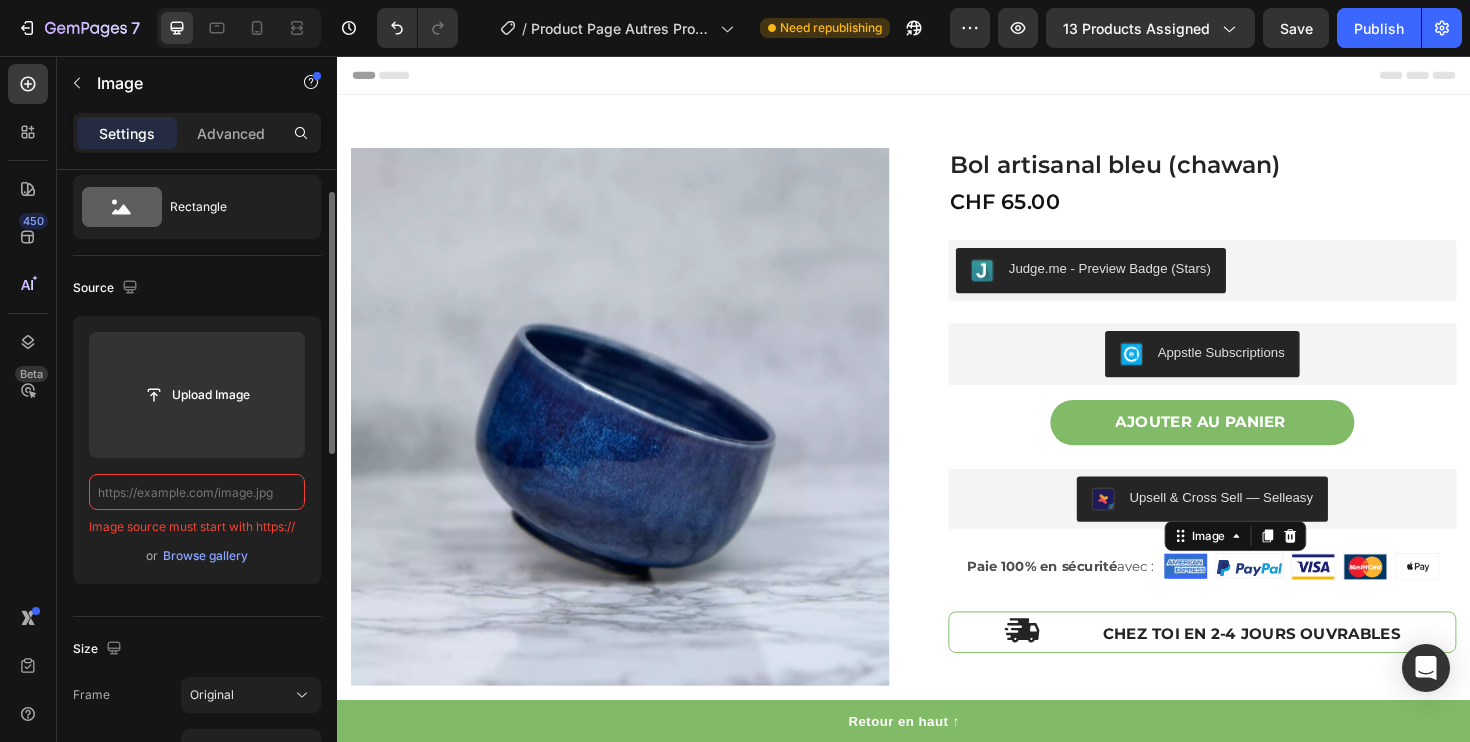 paste on "https://cdn.shopify.com/s/files/1/0593/4366/7408/files/twint-seeklogo.svg?v=1754156384" 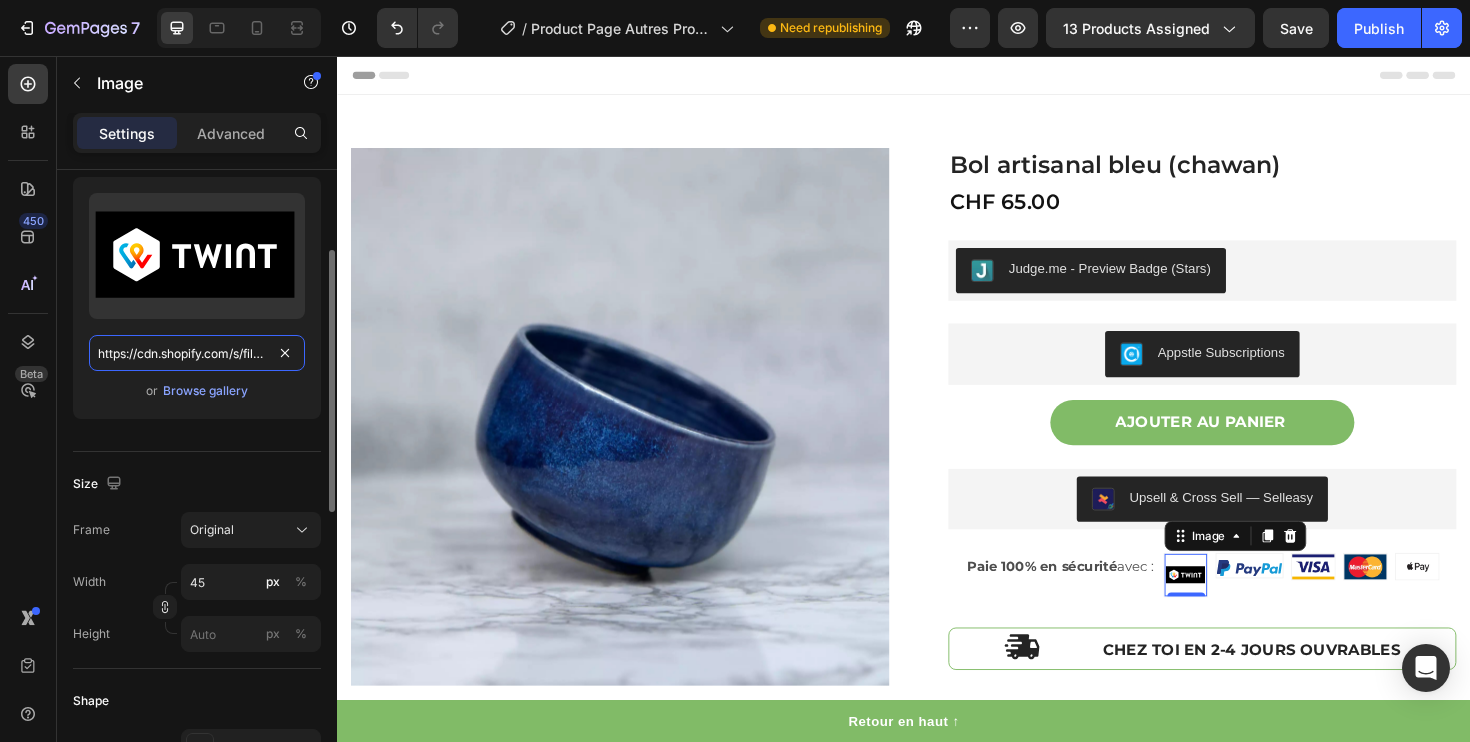 scroll, scrollTop: 209, scrollLeft: 0, axis: vertical 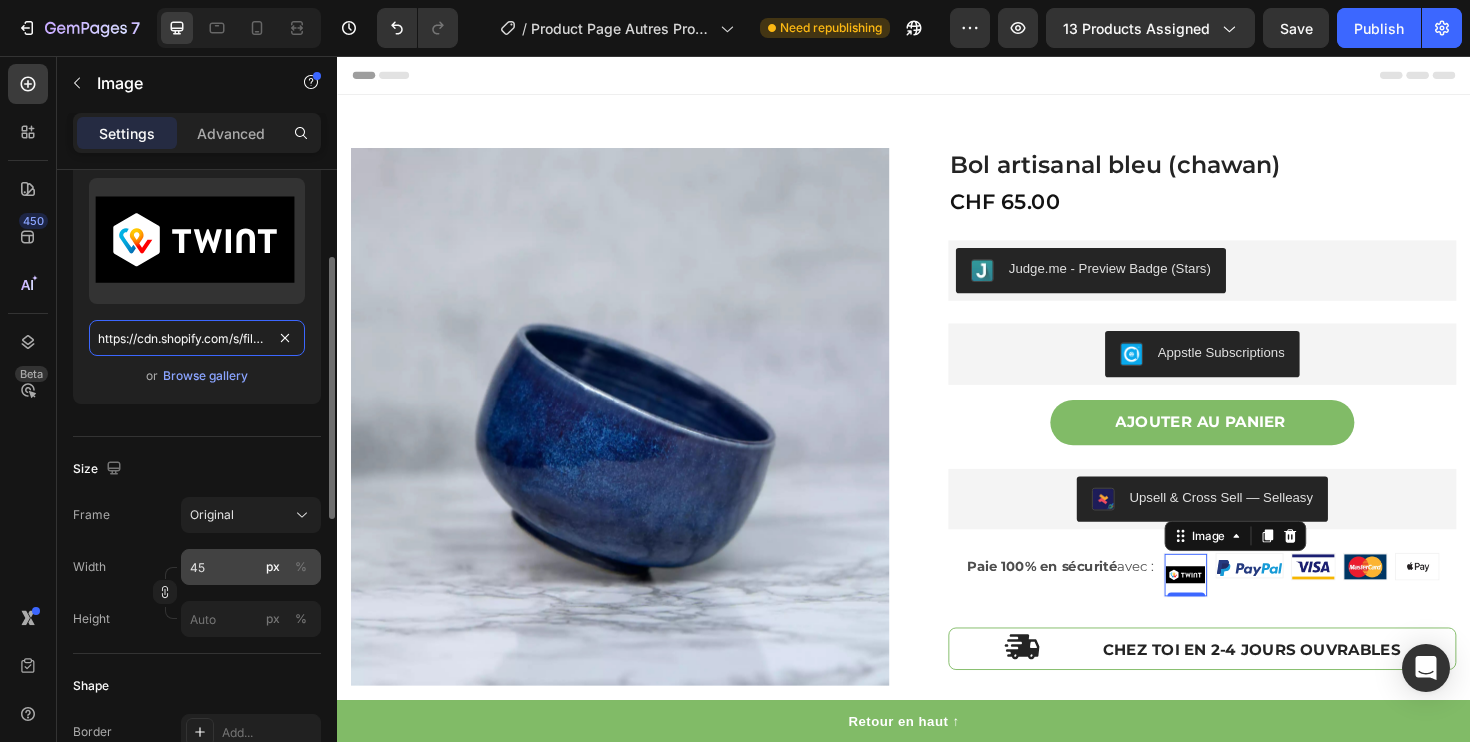 type on "https://cdn.shopify.com/s/files/1/0593/4366/7408/files/twint-seeklogo.svg?v=1754156384" 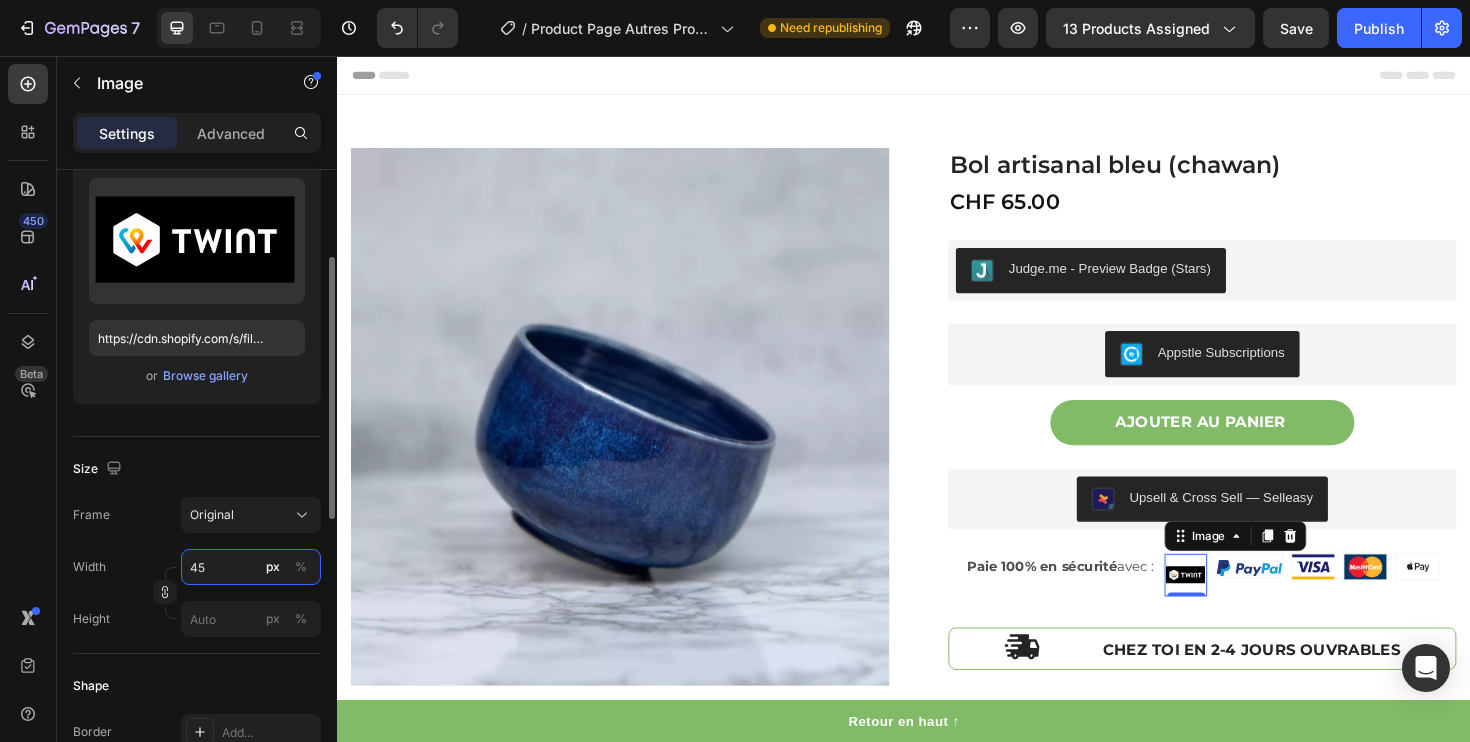 click on "45" at bounding box center (251, 567) 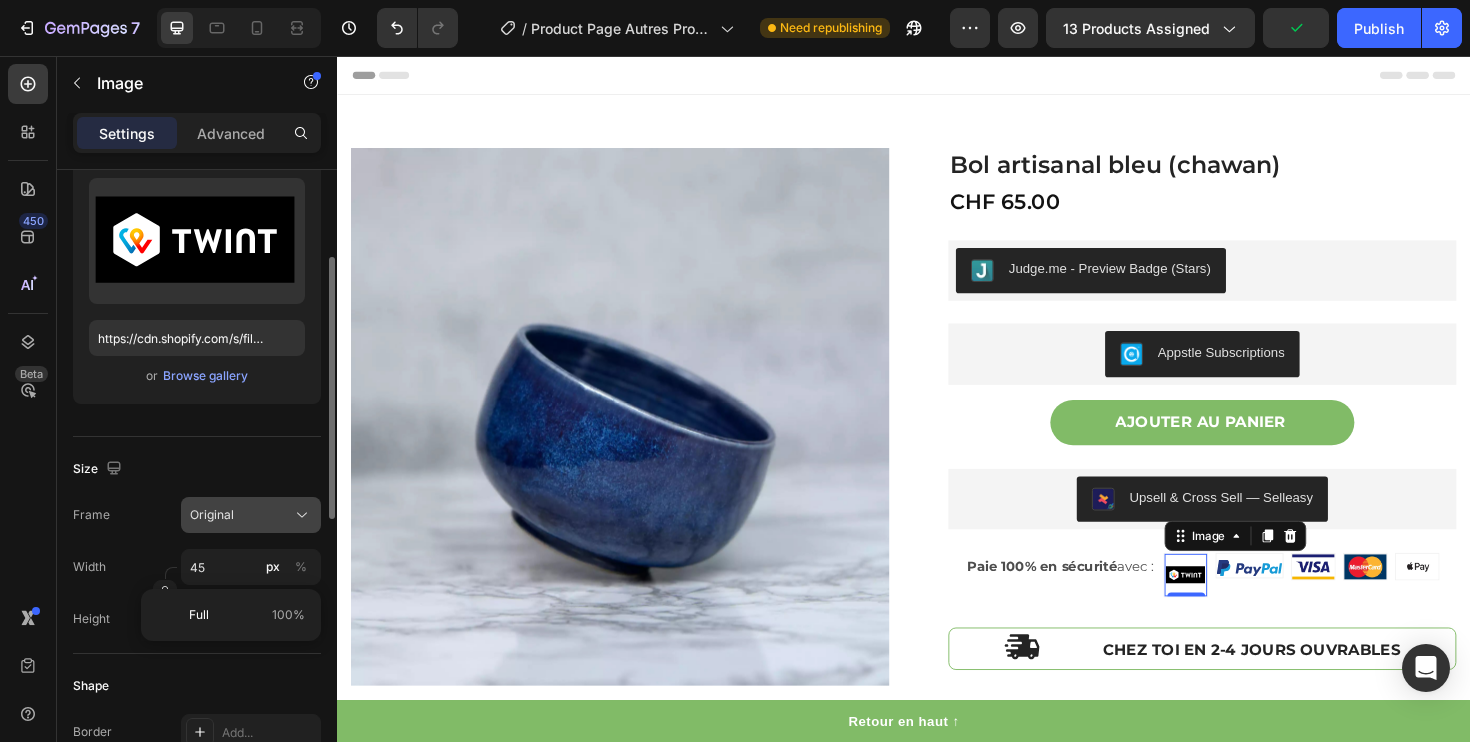 click 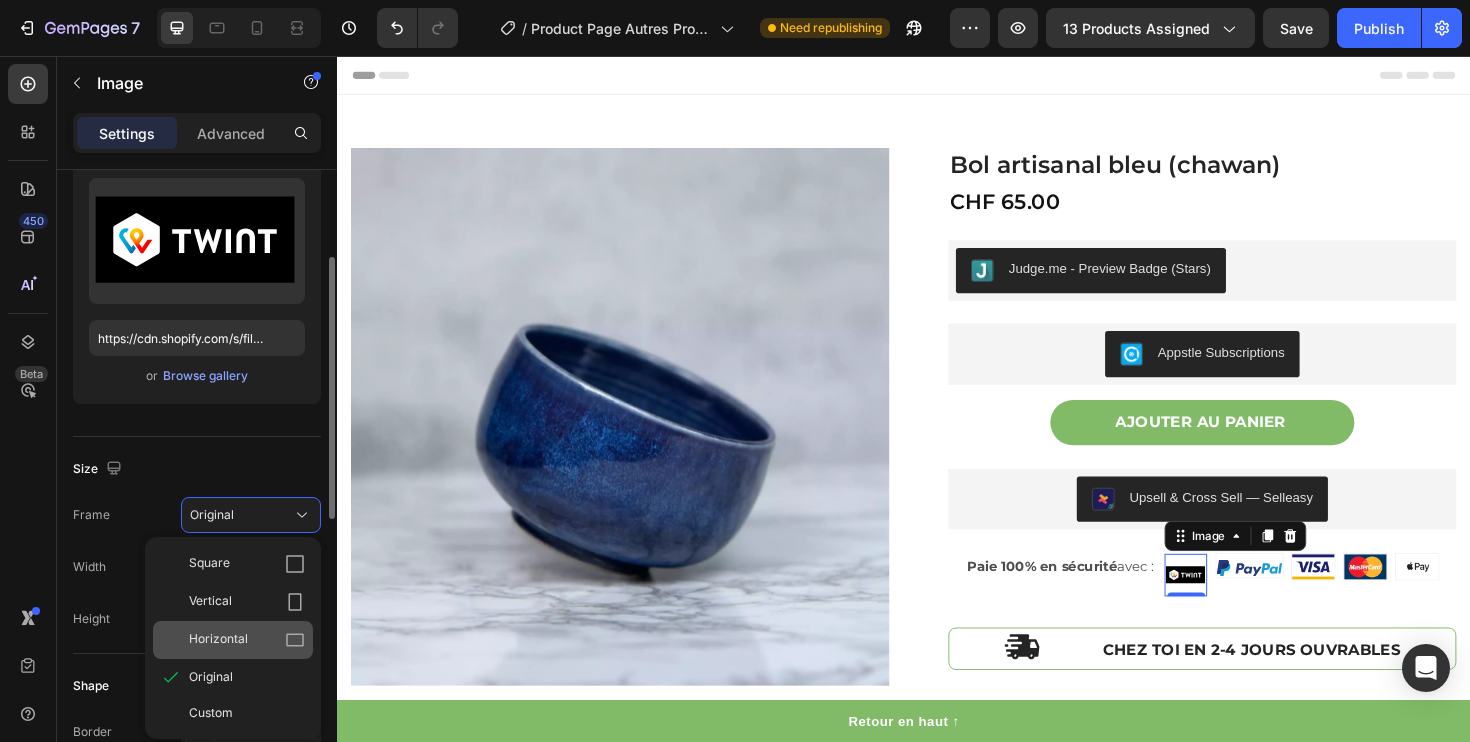 click on "Horizontal" 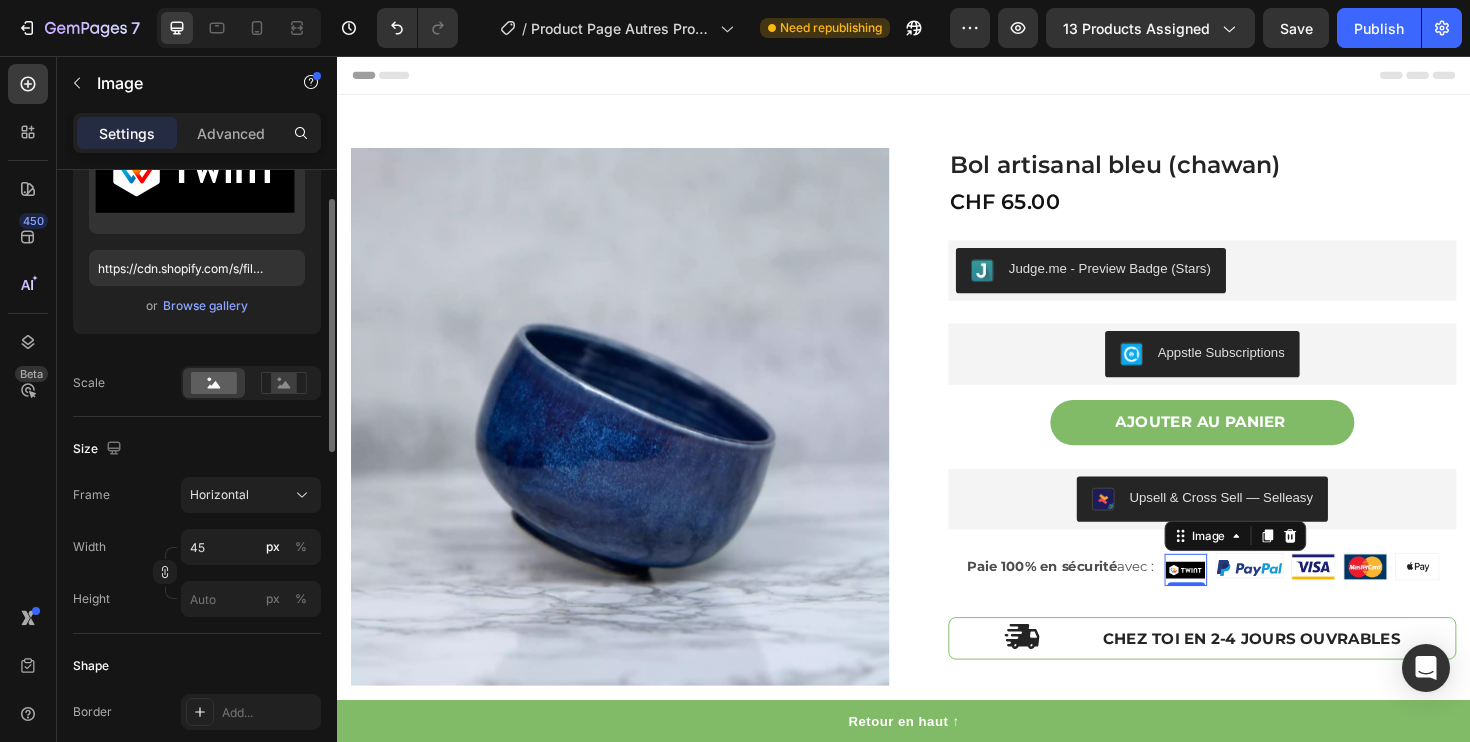 scroll, scrollTop: 283, scrollLeft: 0, axis: vertical 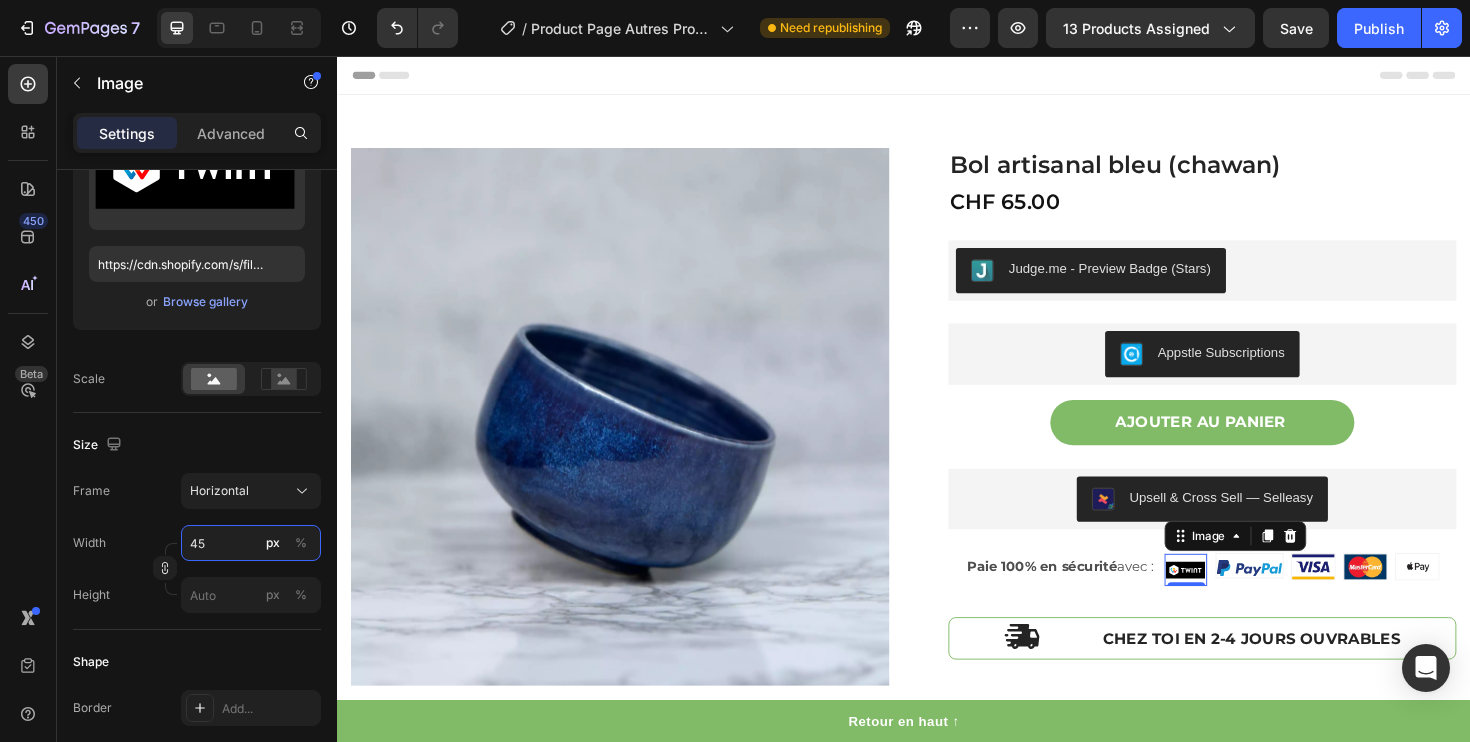 click on "45" at bounding box center [251, 543] 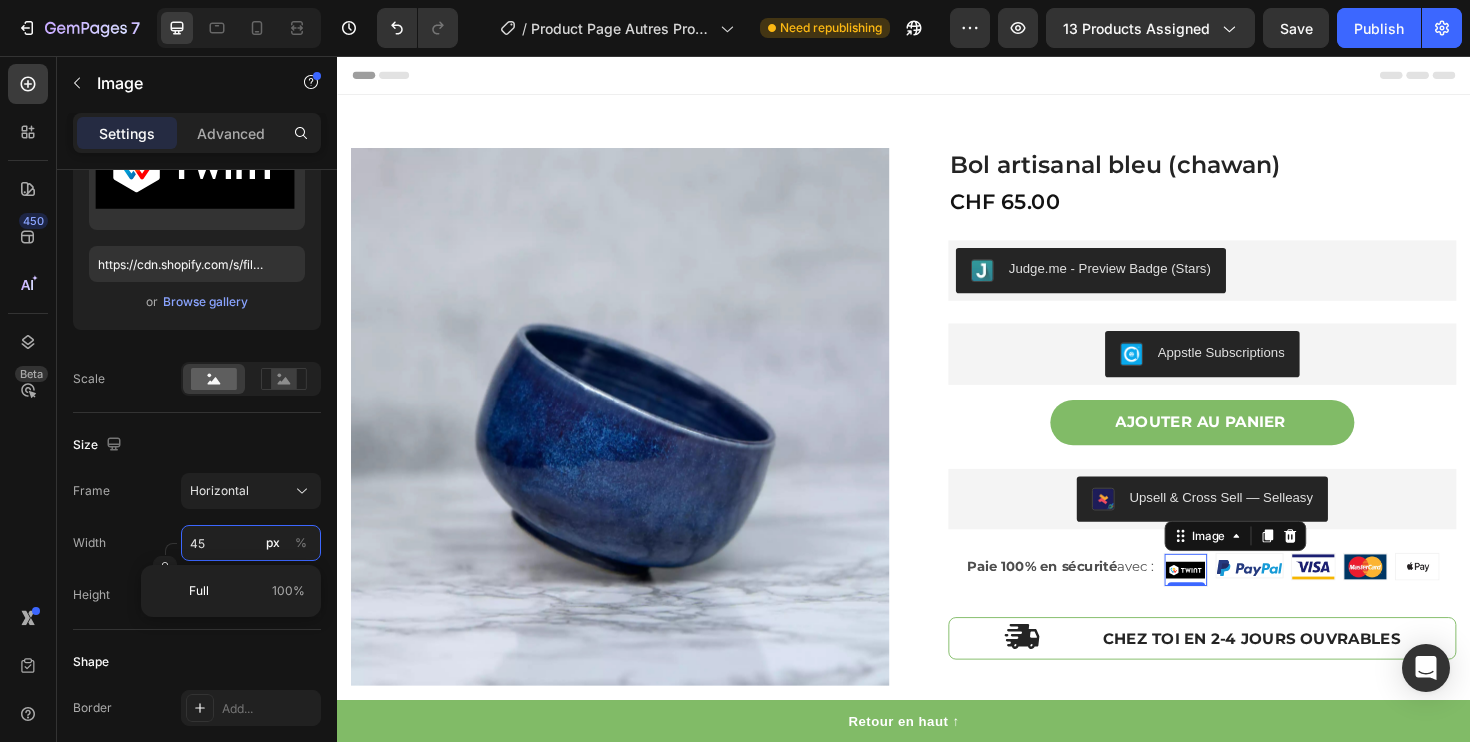 type on "4" 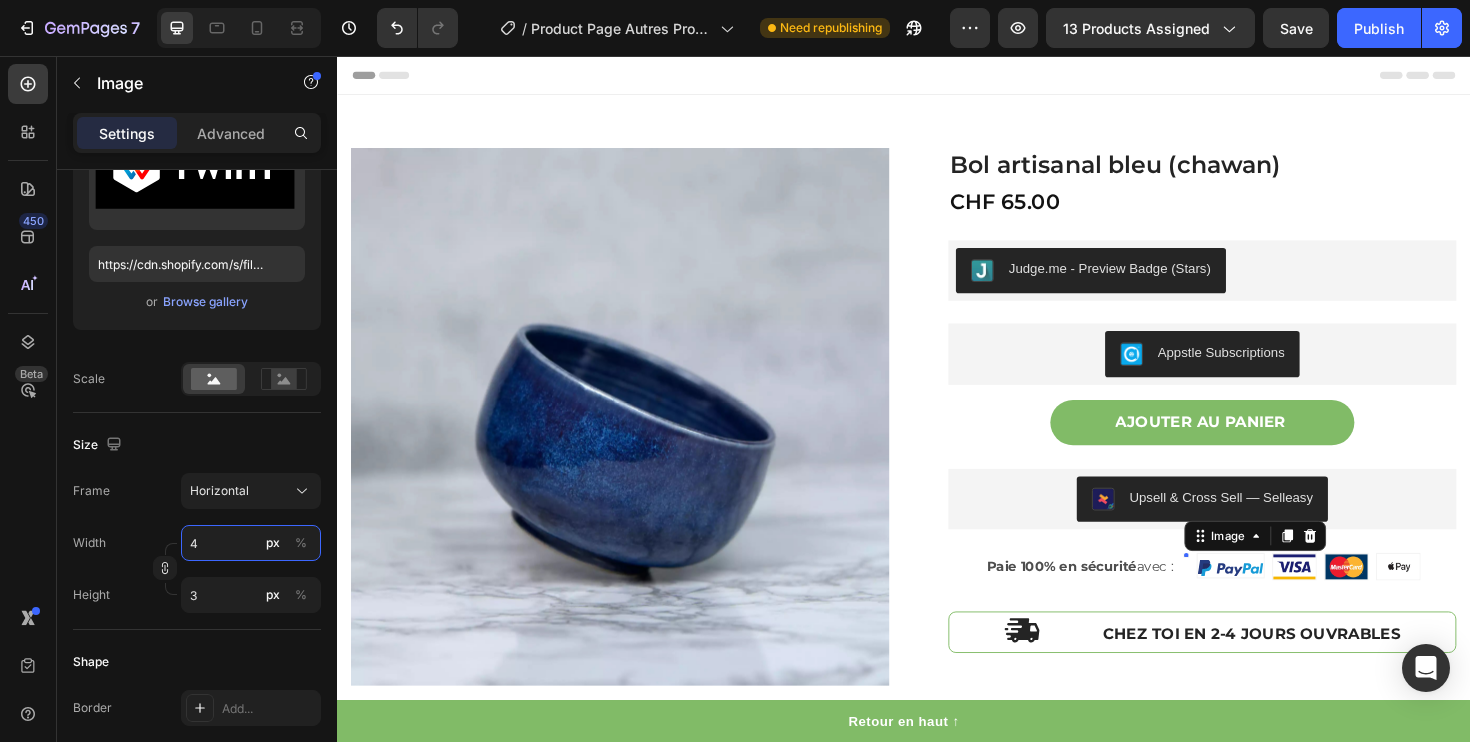 type on "40" 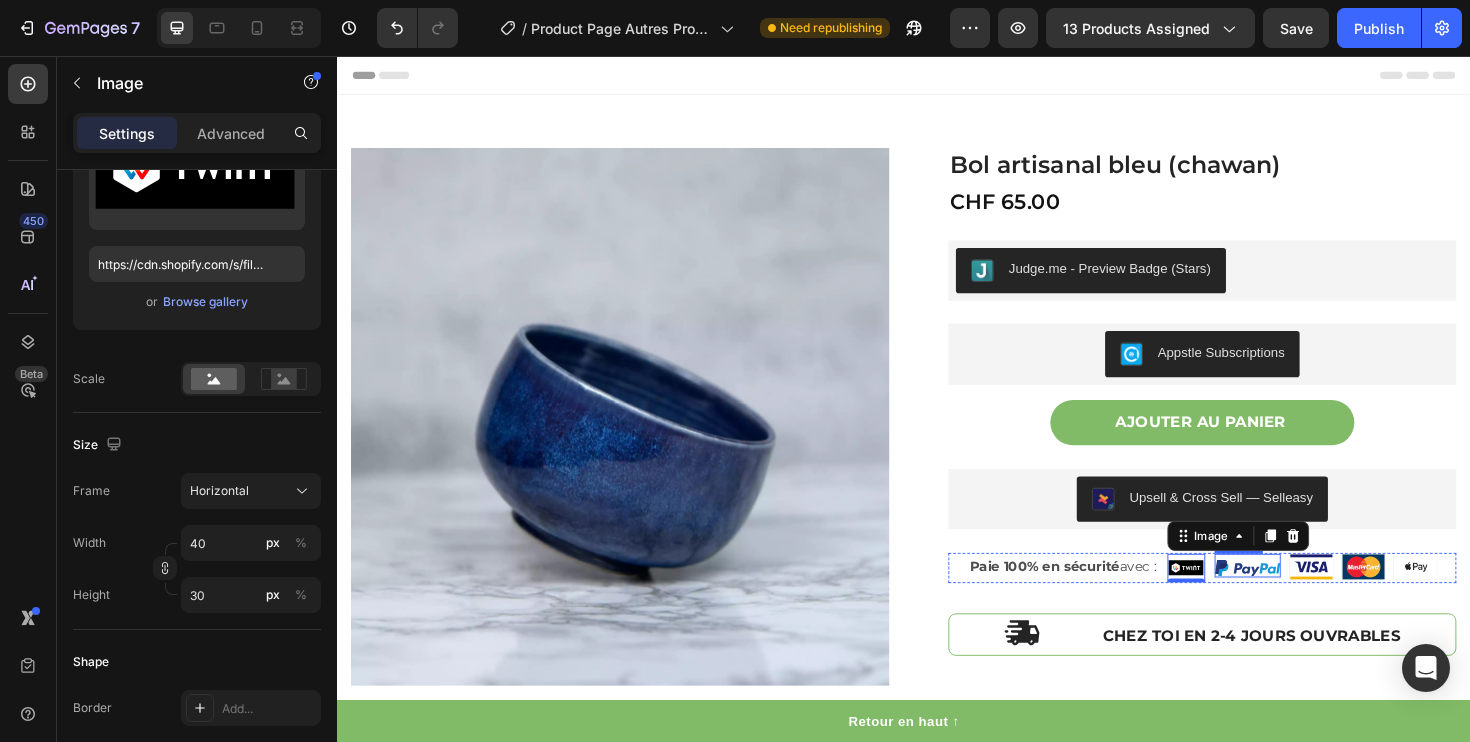 click at bounding box center [1301, 598] 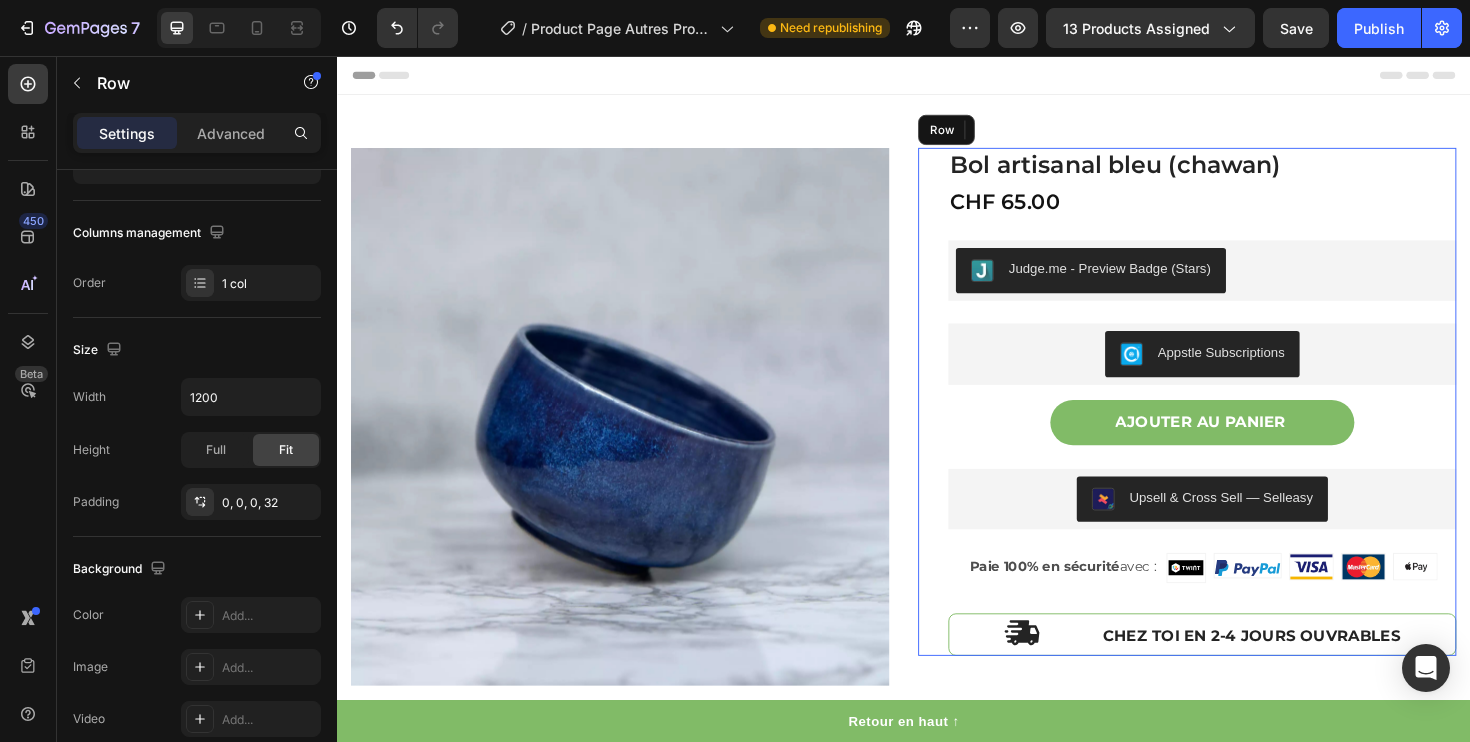 click on "Bol artisanal bleu (chawan) Product Title CHF 65.00 Product Price Product Price Row Judge.me - Preview Badge (Stars) Judge.me   Un bol unique fait main pour sublimer ton expérience et révéler la richesse des arômes.
⚠️   Chaque bol est différent   et peut différer de la photo. Tu n'en trouveras pas deux pareils !
En savoir plus :
Le   chawan , ou bol à matcha en japonais, est bien plus qu’un simple récipient. C’est un élément essentiel pour savourer pleinement  ton matcha . Ses dimensions spécifiques ont été soigneusement conçues pour faciliter l’utilisation du   chasen  (fouet en bambou) , permettant ainsi d’obtenir une mousse fine et onctueuse, tout en révélant la richesse des arômes du thé.
Ces bols sont fabriqués avec soin par   Madame Janine Sigrist  en Suisse  à Etoy, une artisan « inspirée des techniques ancestrales de la céramique chinoise et japonaise »
Légèrement   varié en taille et en couleur
Caractéristiques du chawan
✅" at bounding box center (1237, 422) 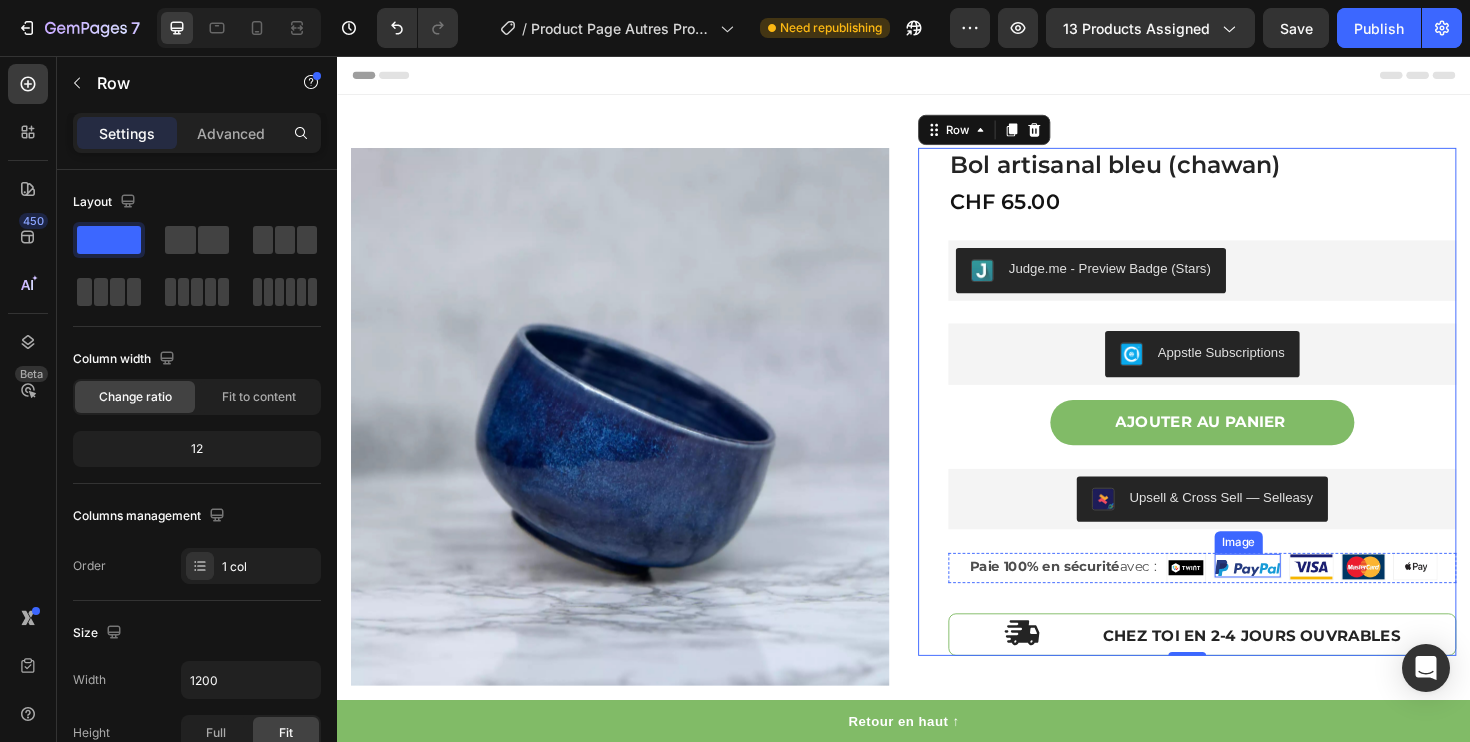 click at bounding box center [1301, 598] 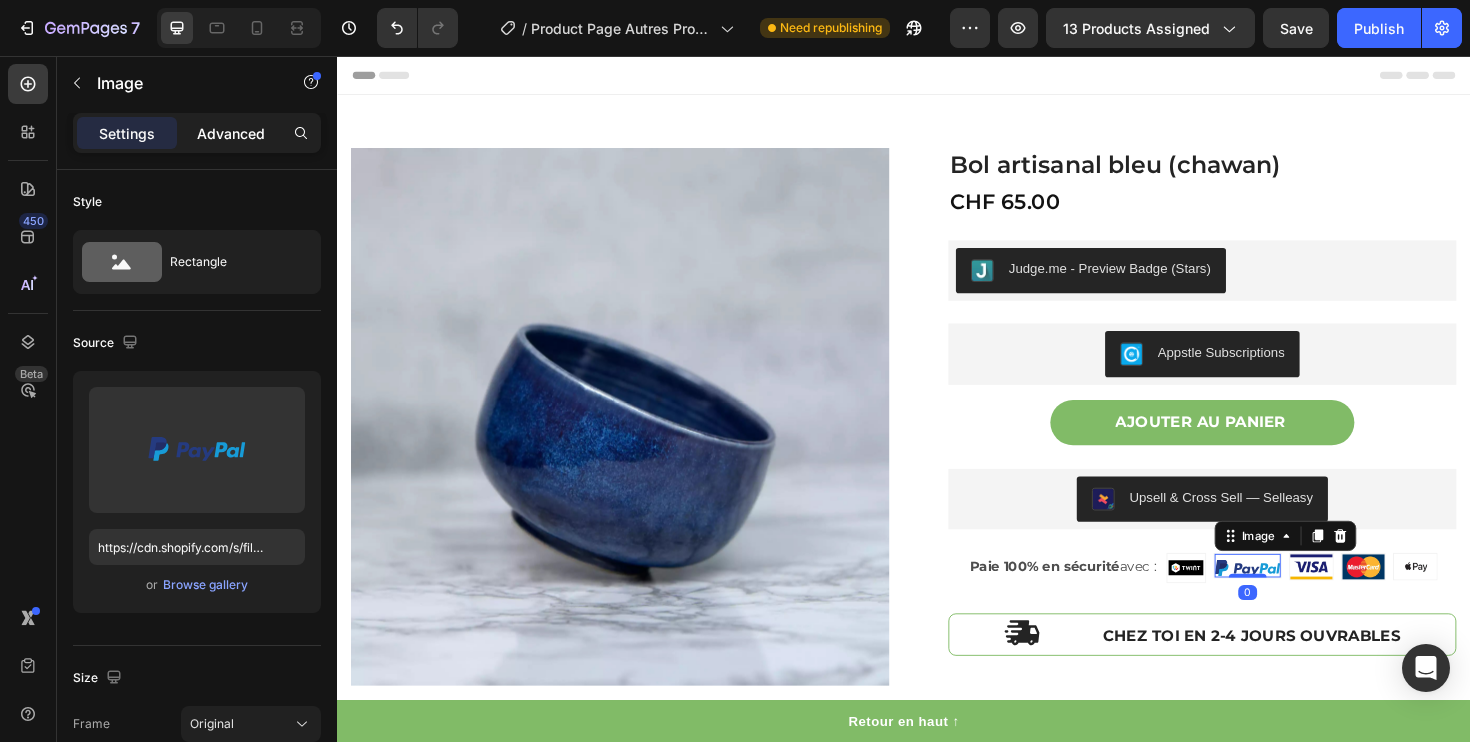 click on "Advanced" at bounding box center [231, 133] 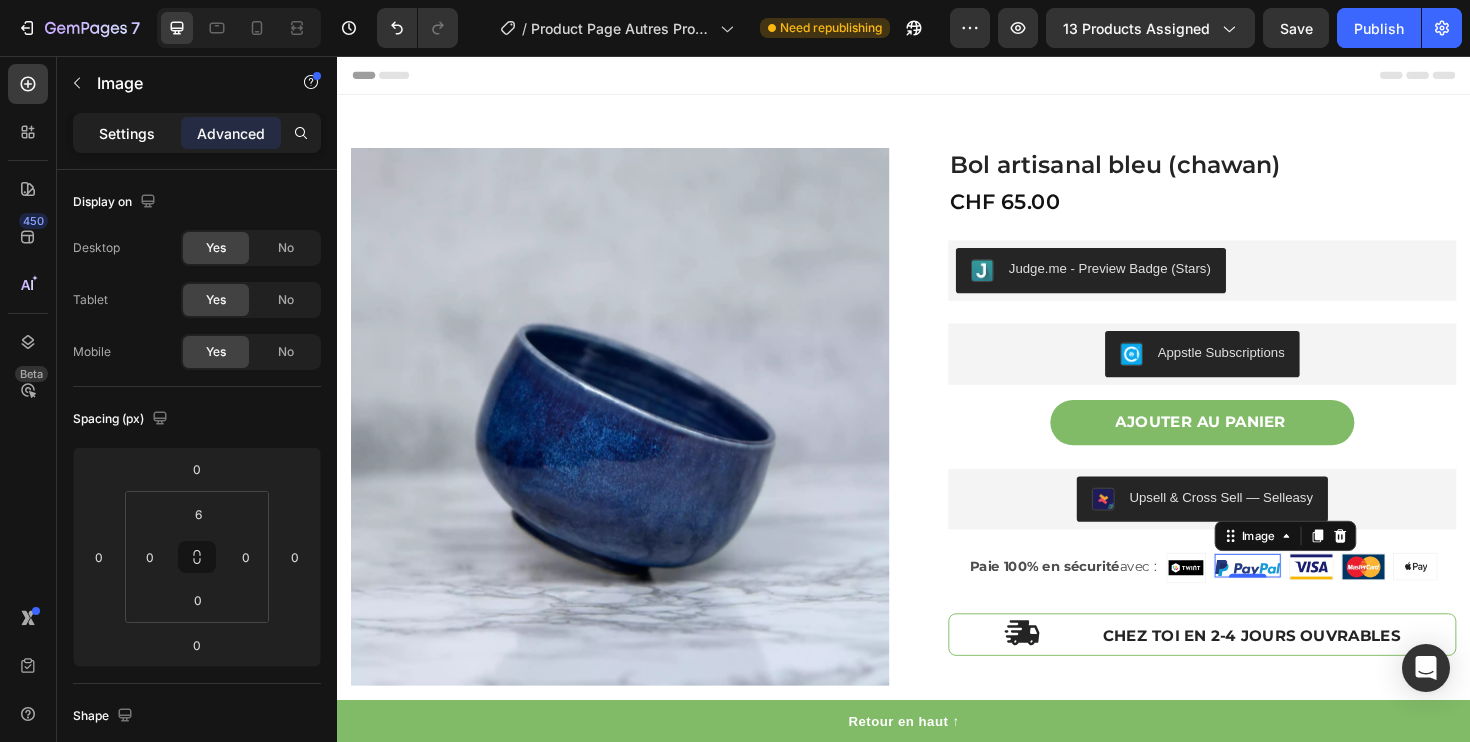 click on "Settings" at bounding box center (127, 133) 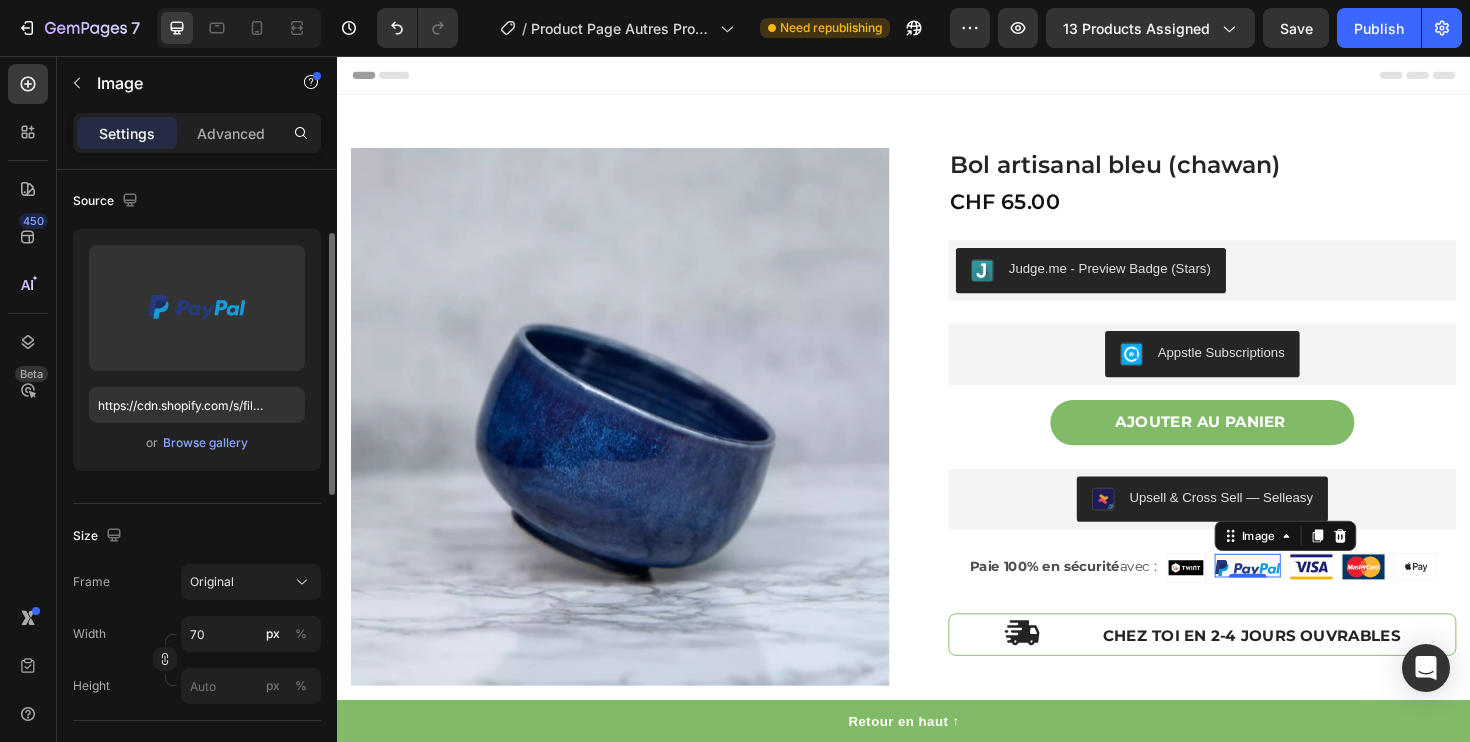 scroll, scrollTop: 146, scrollLeft: 0, axis: vertical 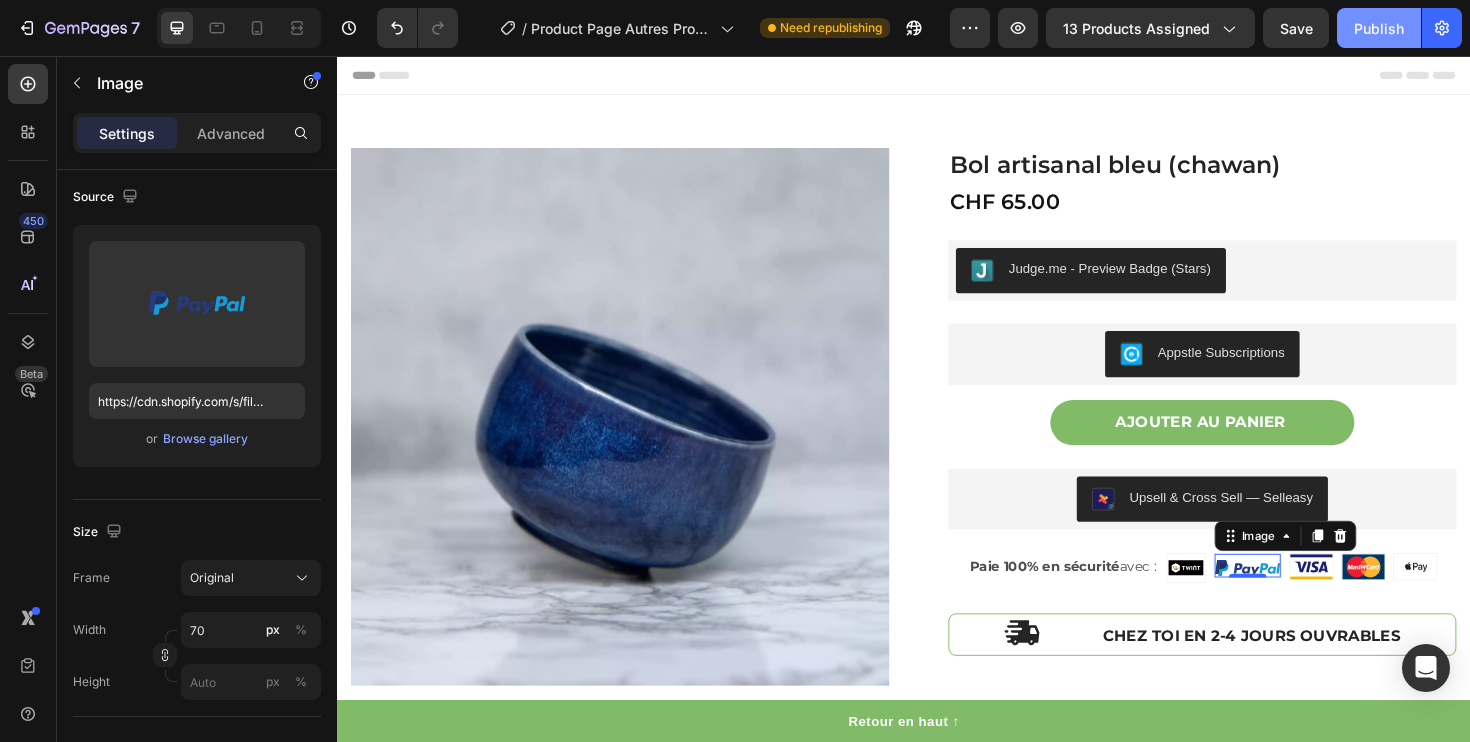 click on "Publish" 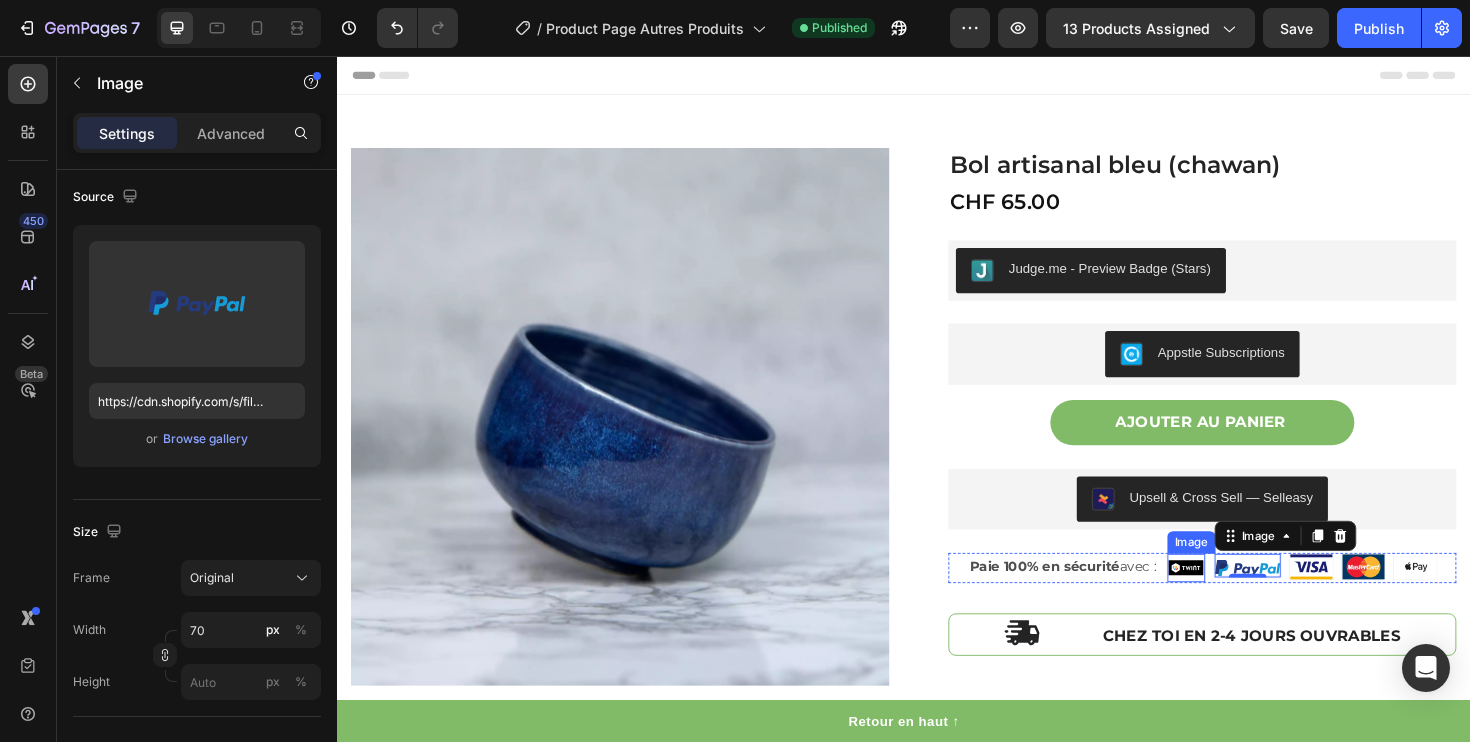 click at bounding box center [1236, 598] 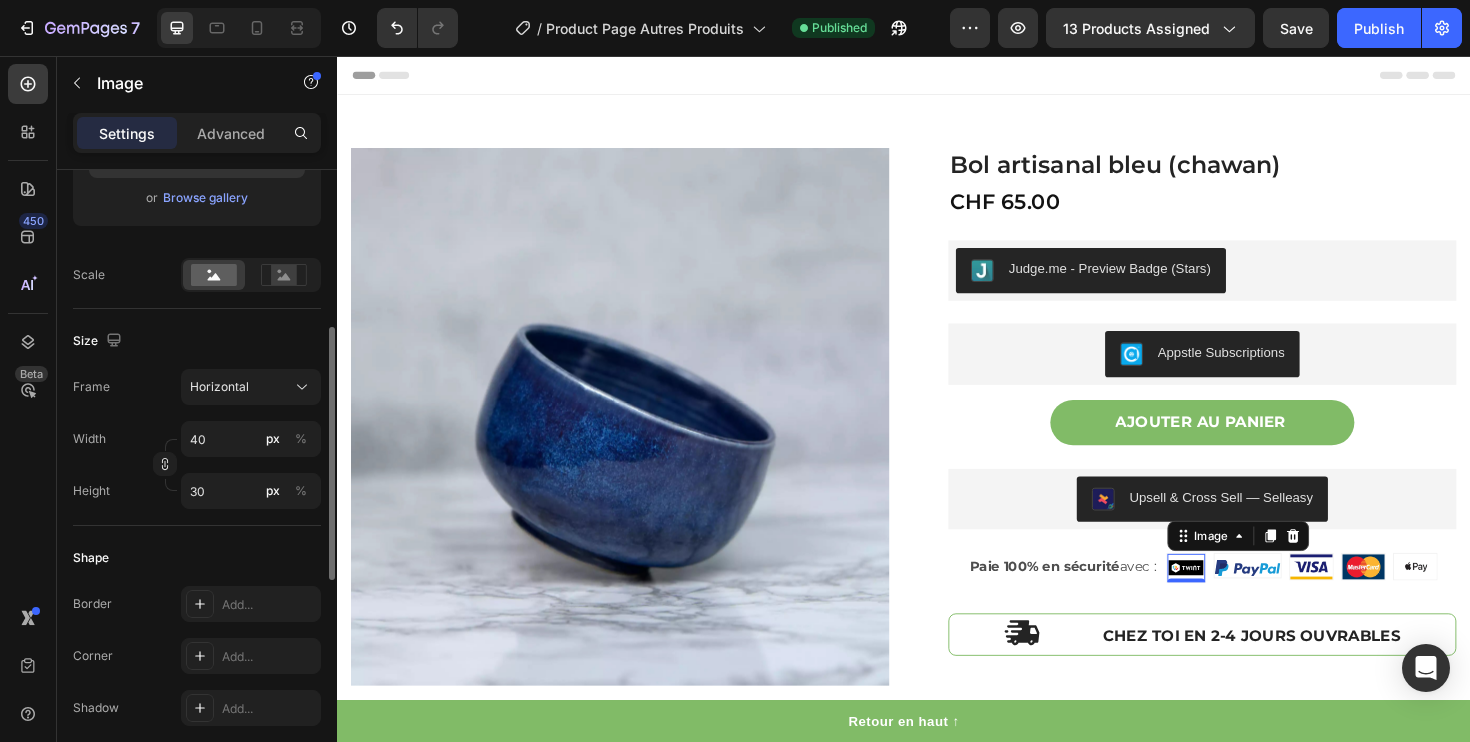 scroll, scrollTop: 388, scrollLeft: 0, axis: vertical 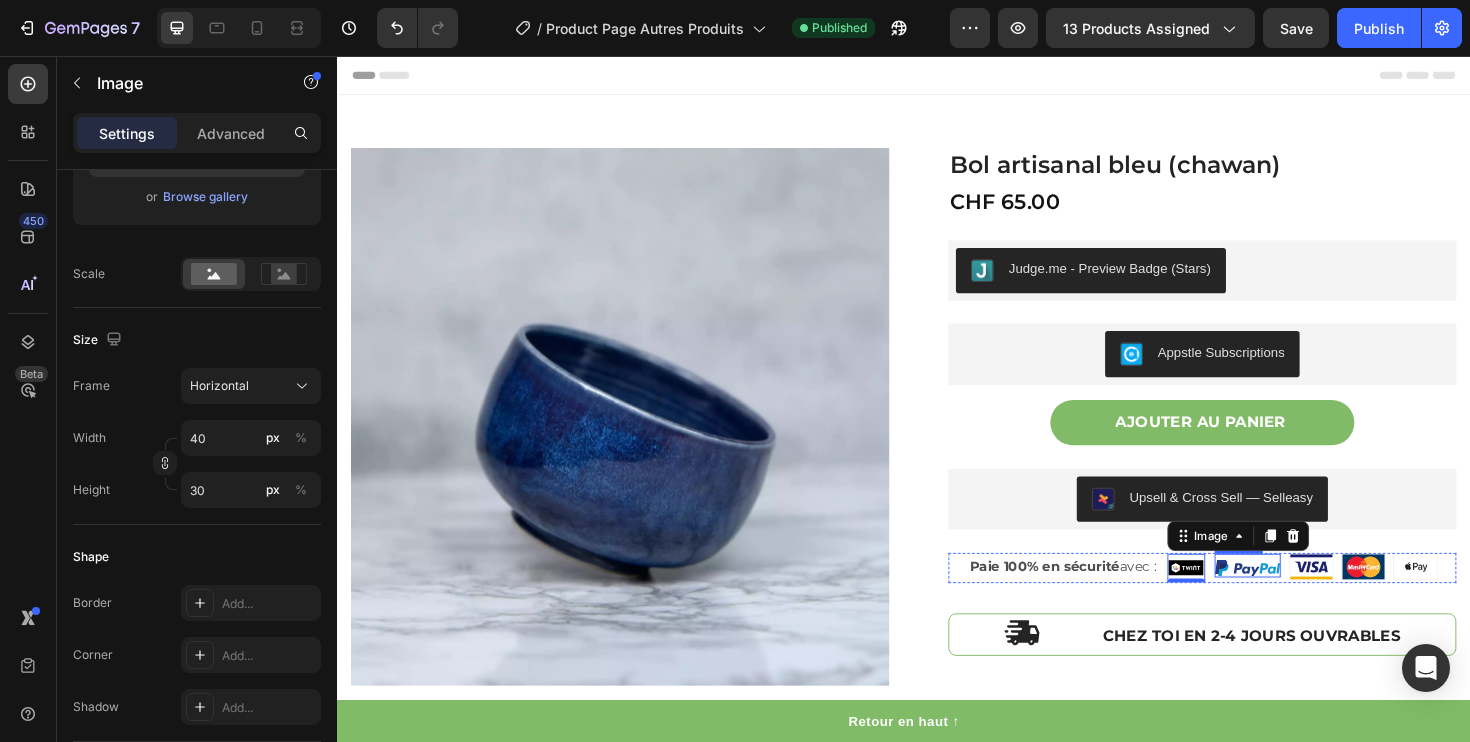 click on "Image" at bounding box center (1301, 595) 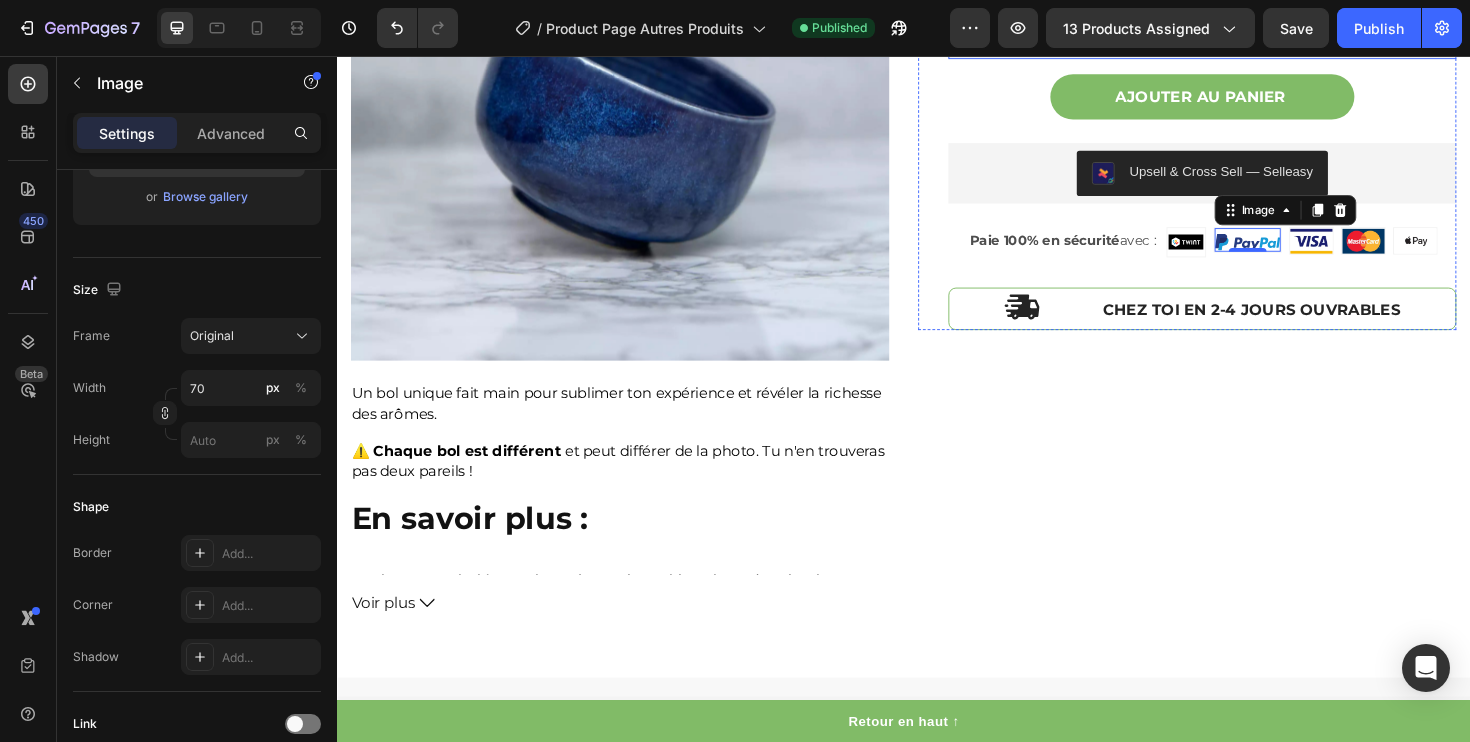 scroll, scrollTop: 325, scrollLeft: 0, axis: vertical 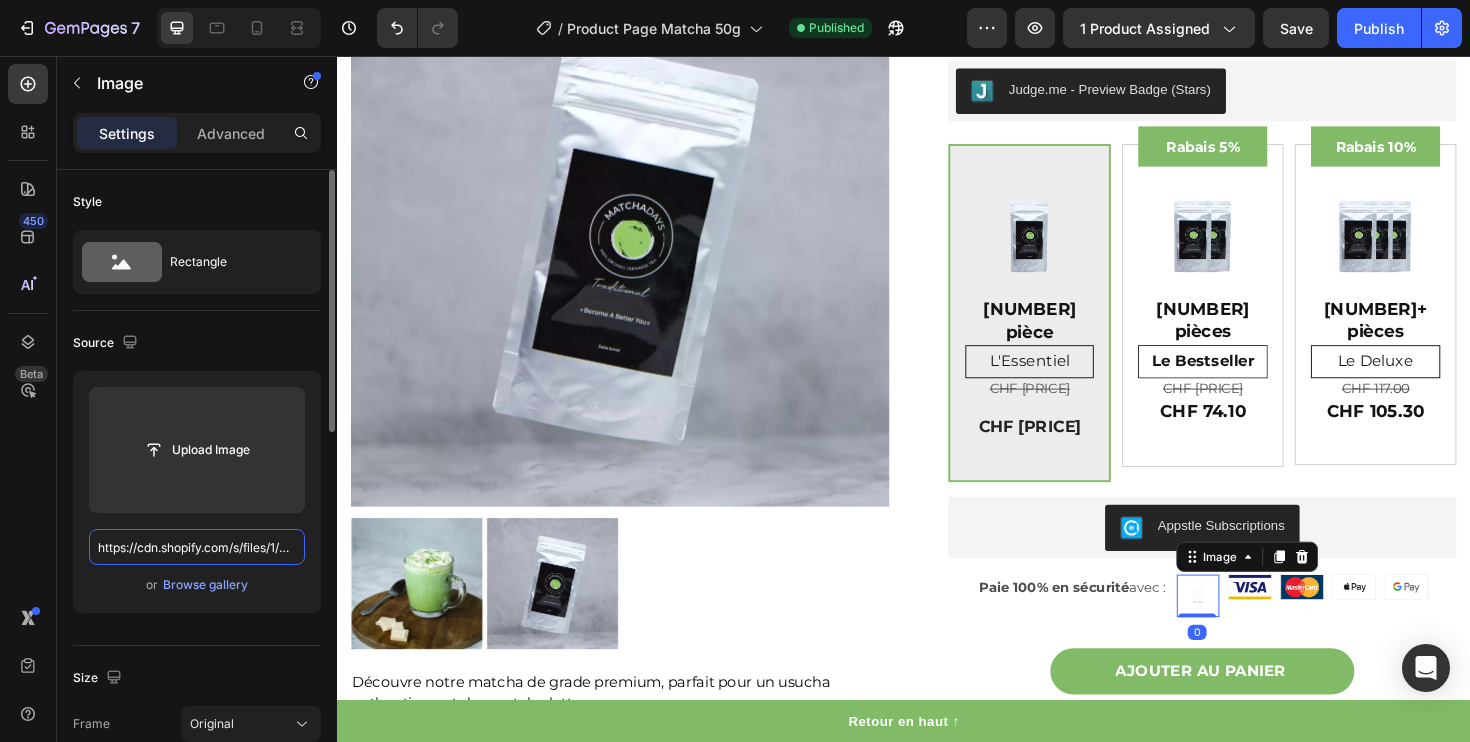 drag, startPoint x: 919, startPoint y: 540, endPoint x: 302, endPoint y: 548, distance: 617.0519 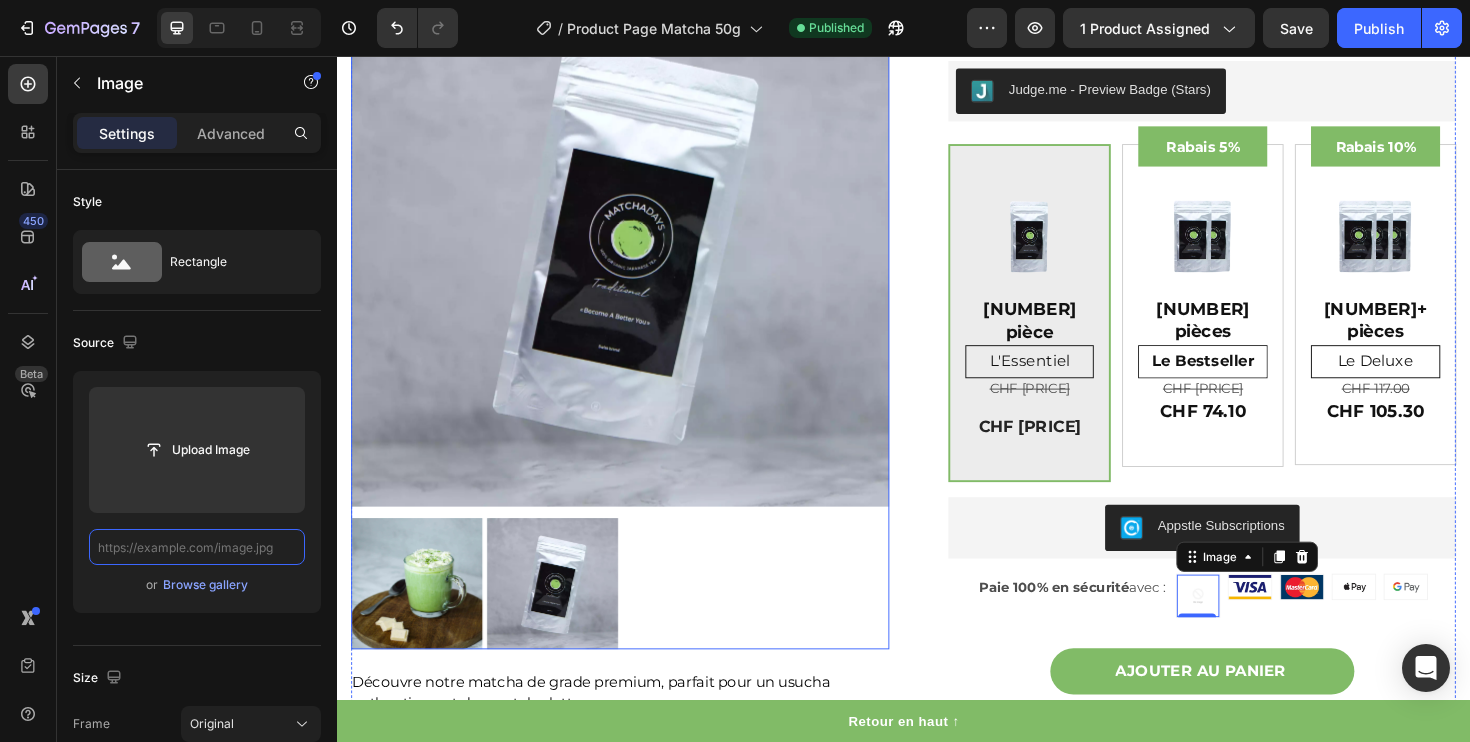 paste on "https://cdn.shopify.com/s/files/1/0593/4366/7408/files/twint-seeklogo.svg?v=1754156384" 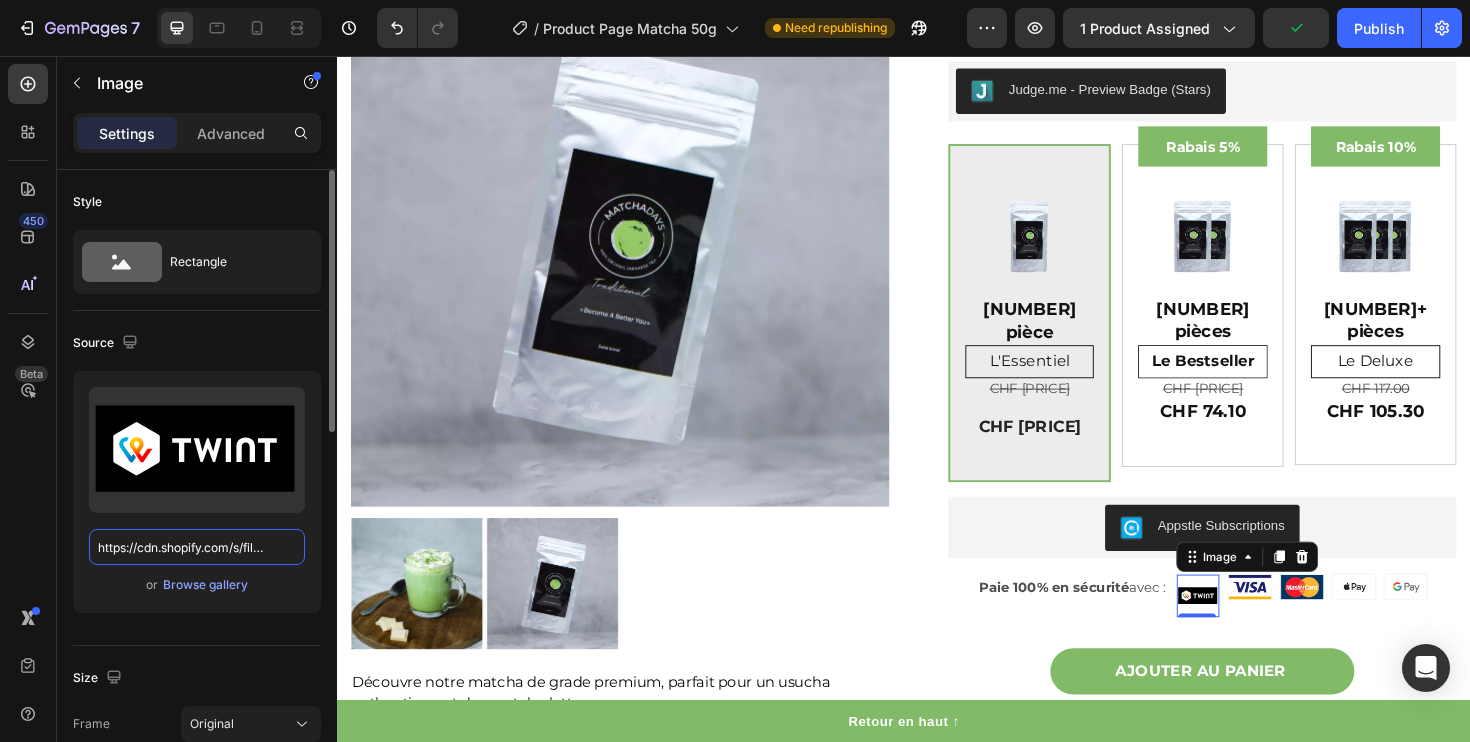 type on "https://cdn.shopify.com/s/files/1/0593/4366/7408/files/twint-seeklogo.svg?v=1754156384" 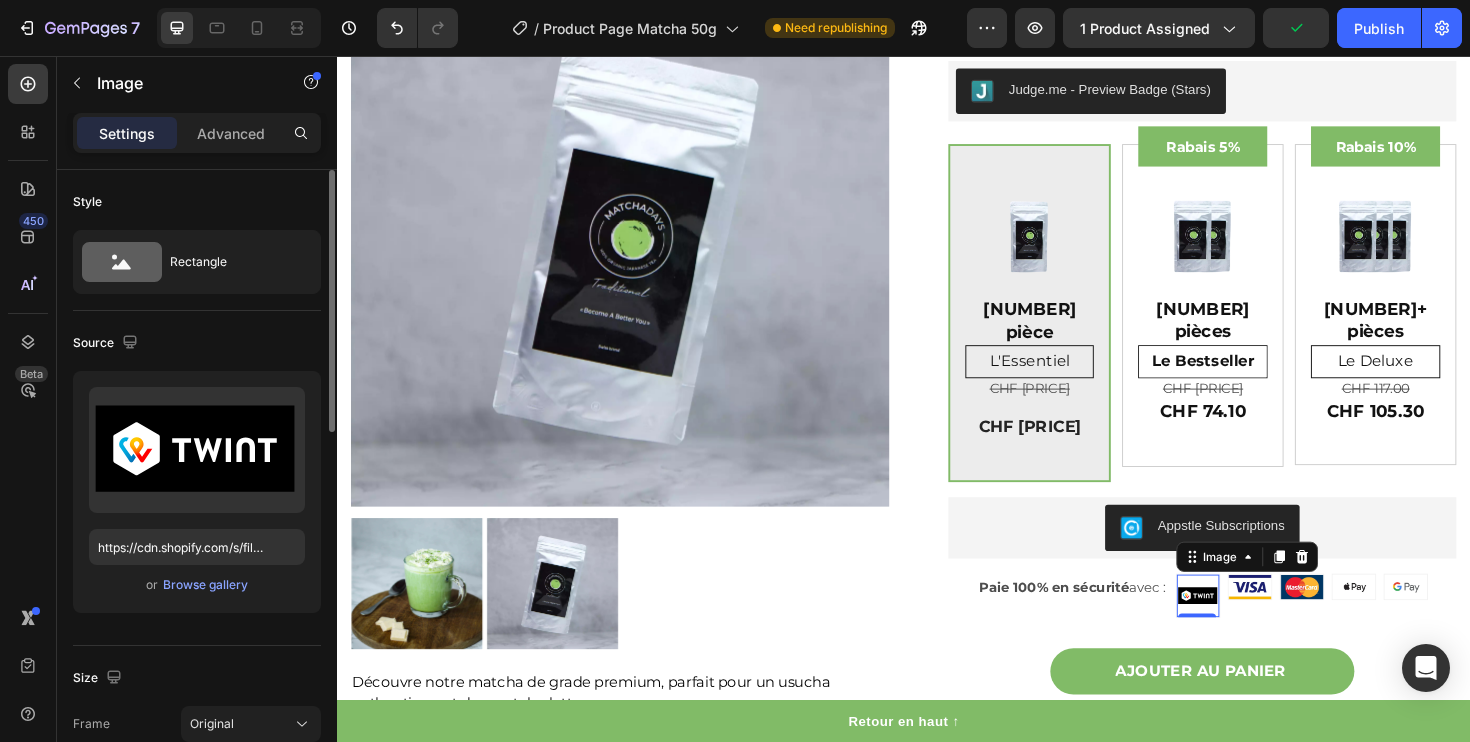 click on "Source" at bounding box center (197, 343) 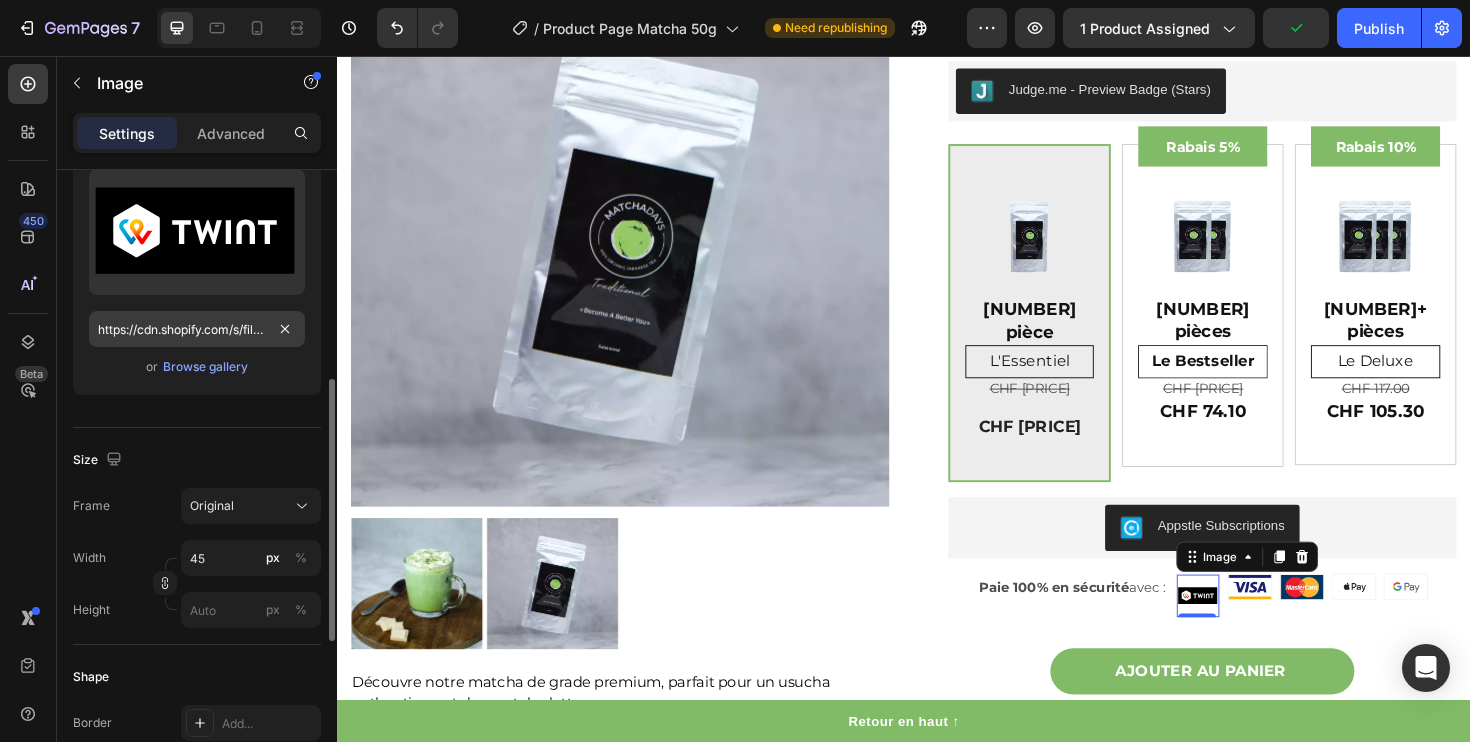 scroll, scrollTop: 302, scrollLeft: 0, axis: vertical 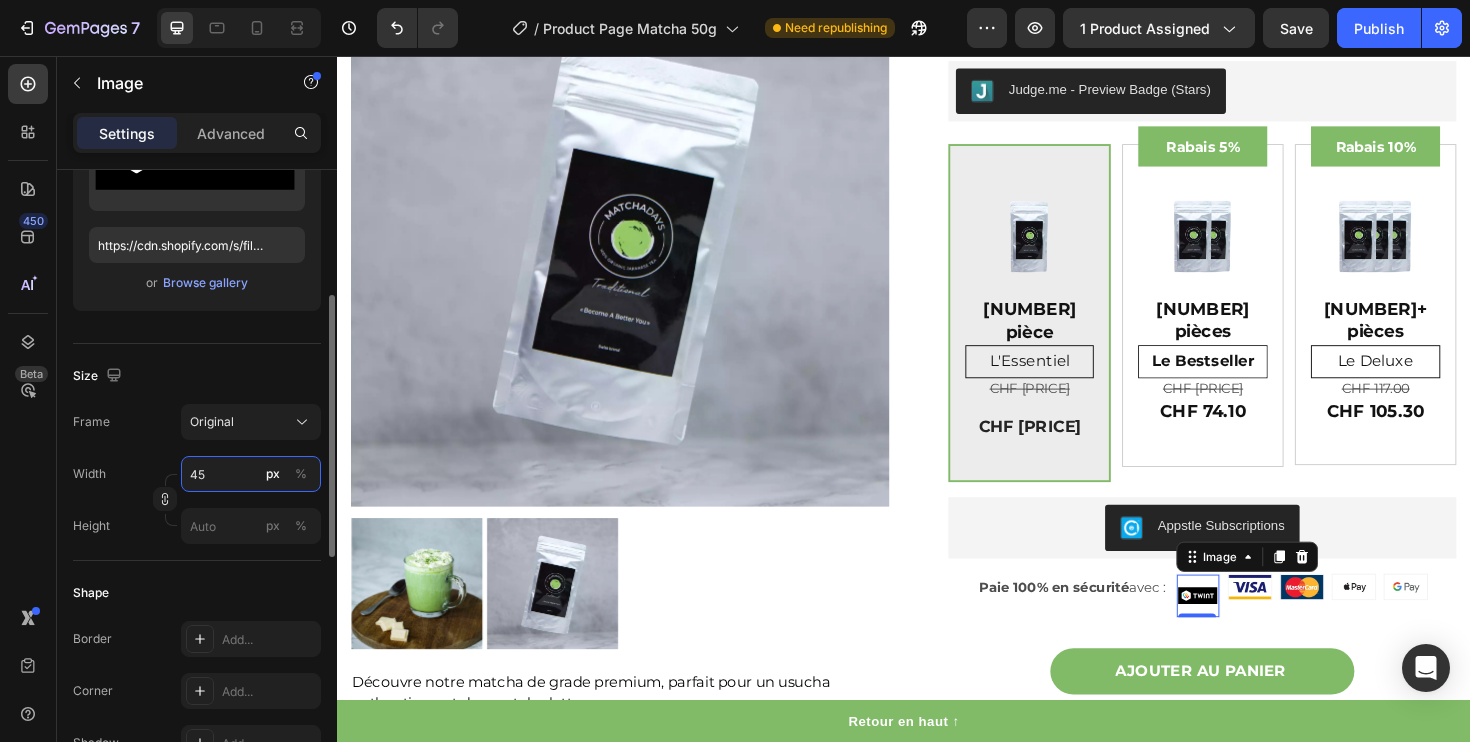 click on "45" at bounding box center [251, 474] 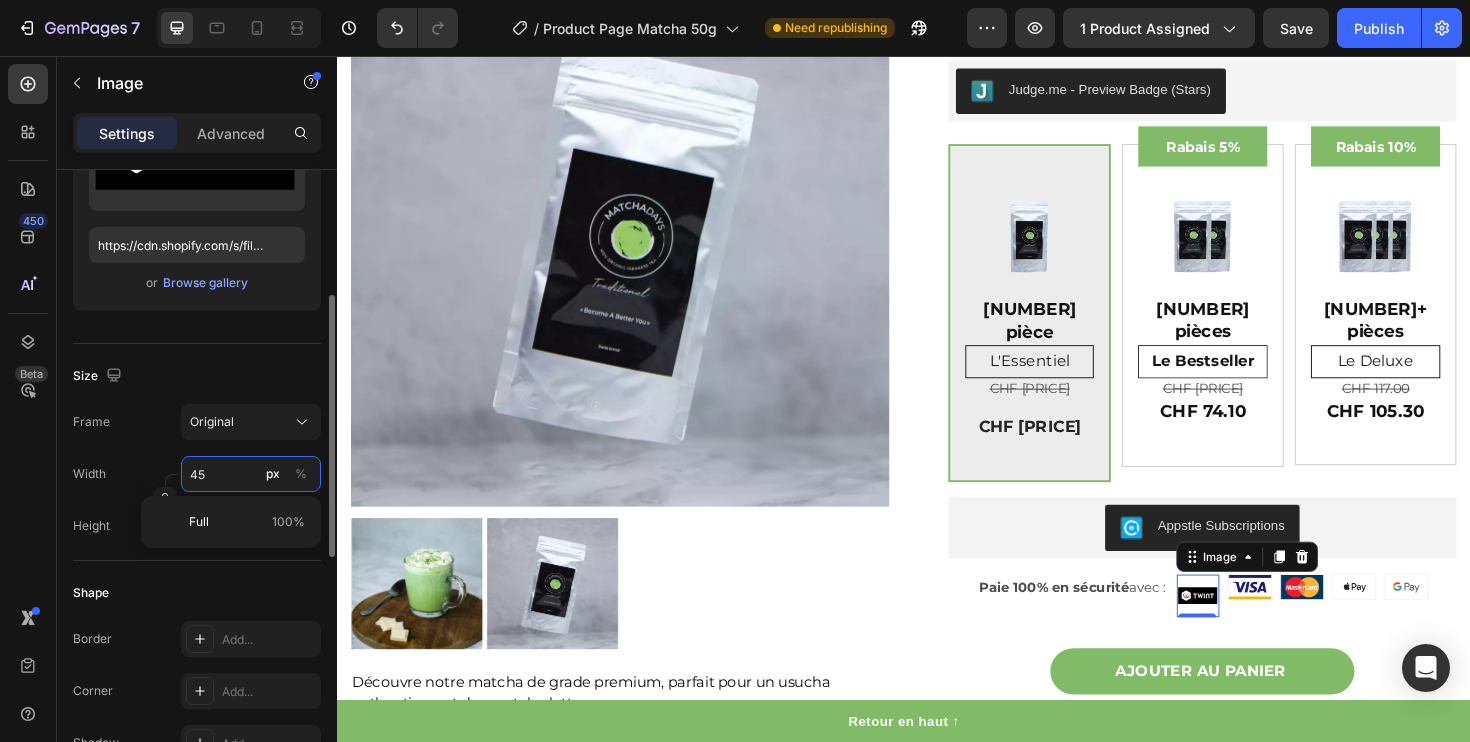 click on "45" at bounding box center (251, 474) 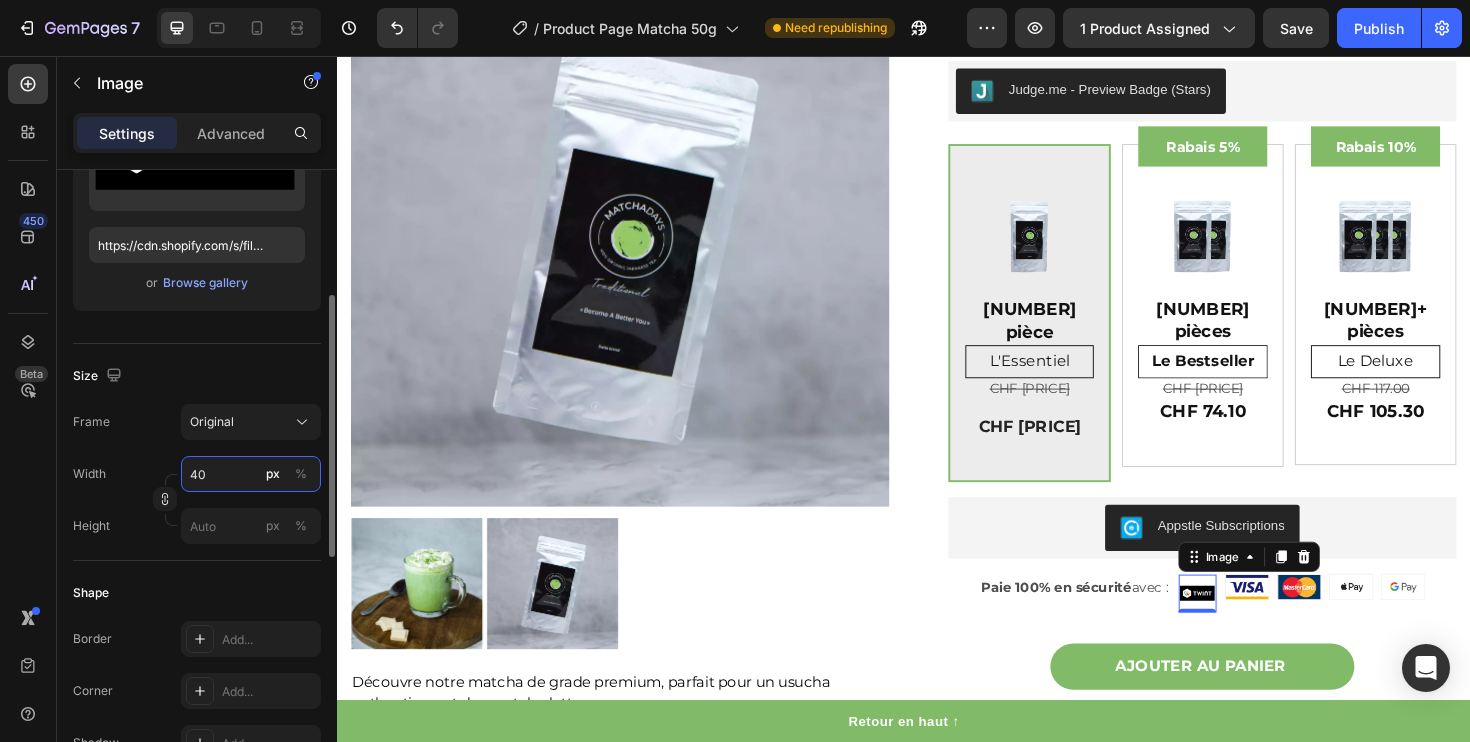 type on "40" 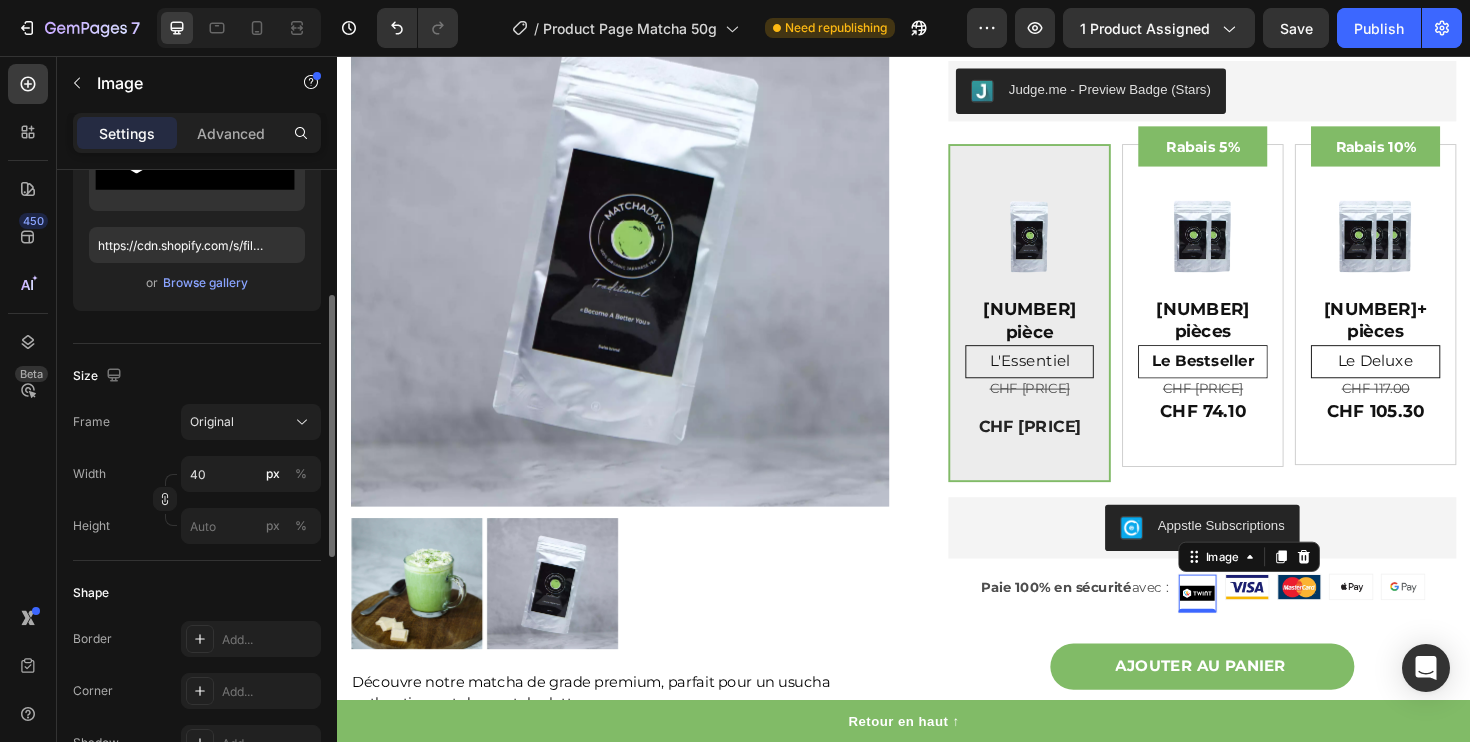 click on "Size Frame Original Width 40 px % Height px %" 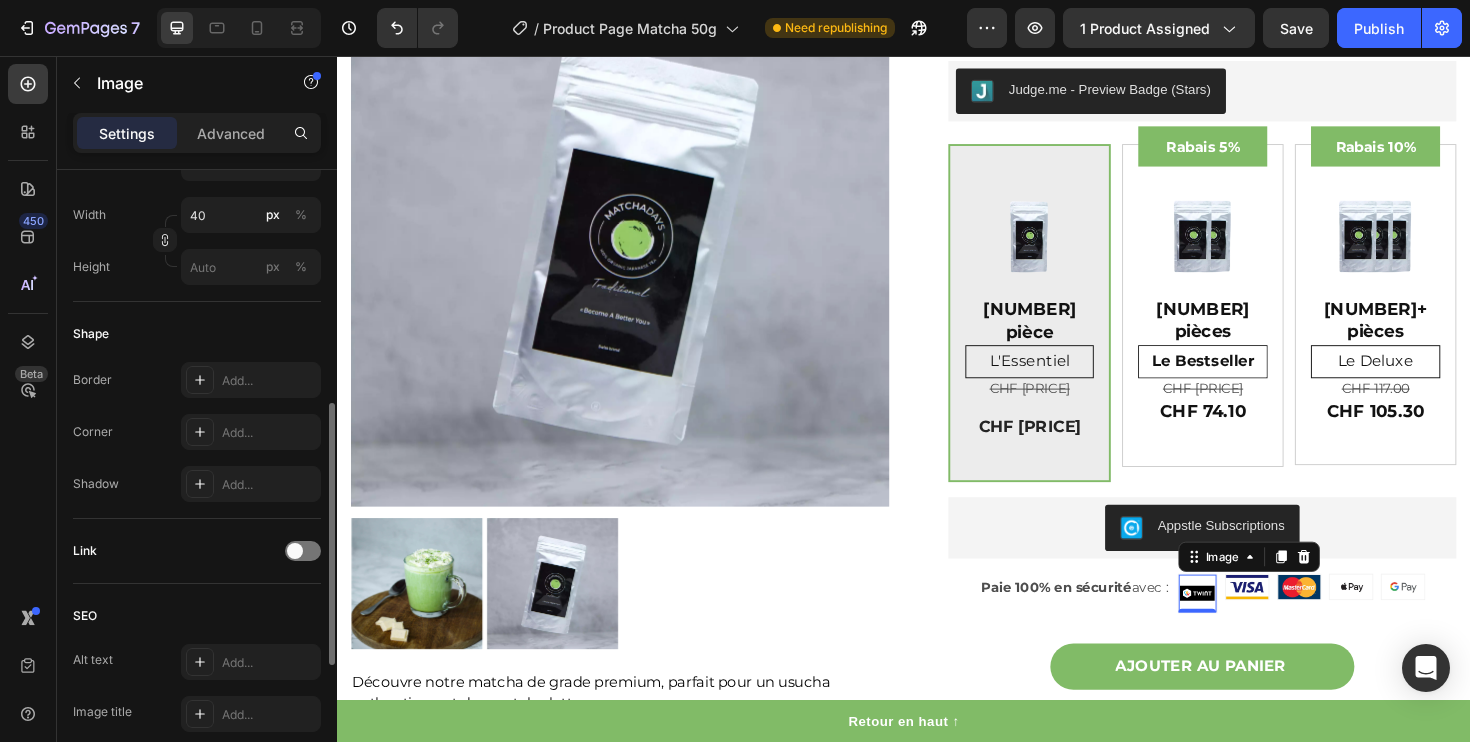 scroll, scrollTop: 881, scrollLeft: 0, axis: vertical 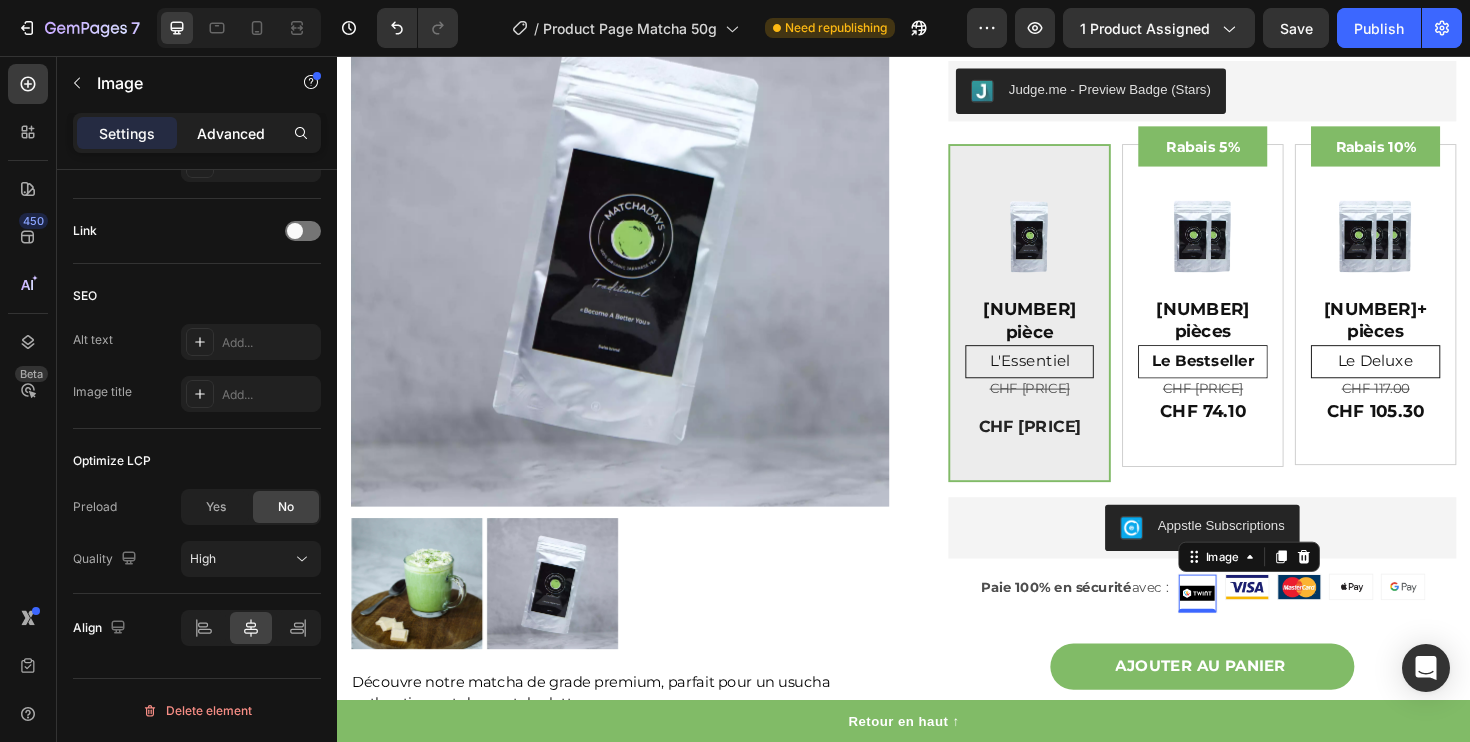 click on "Advanced" at bounding box center (231, 133) 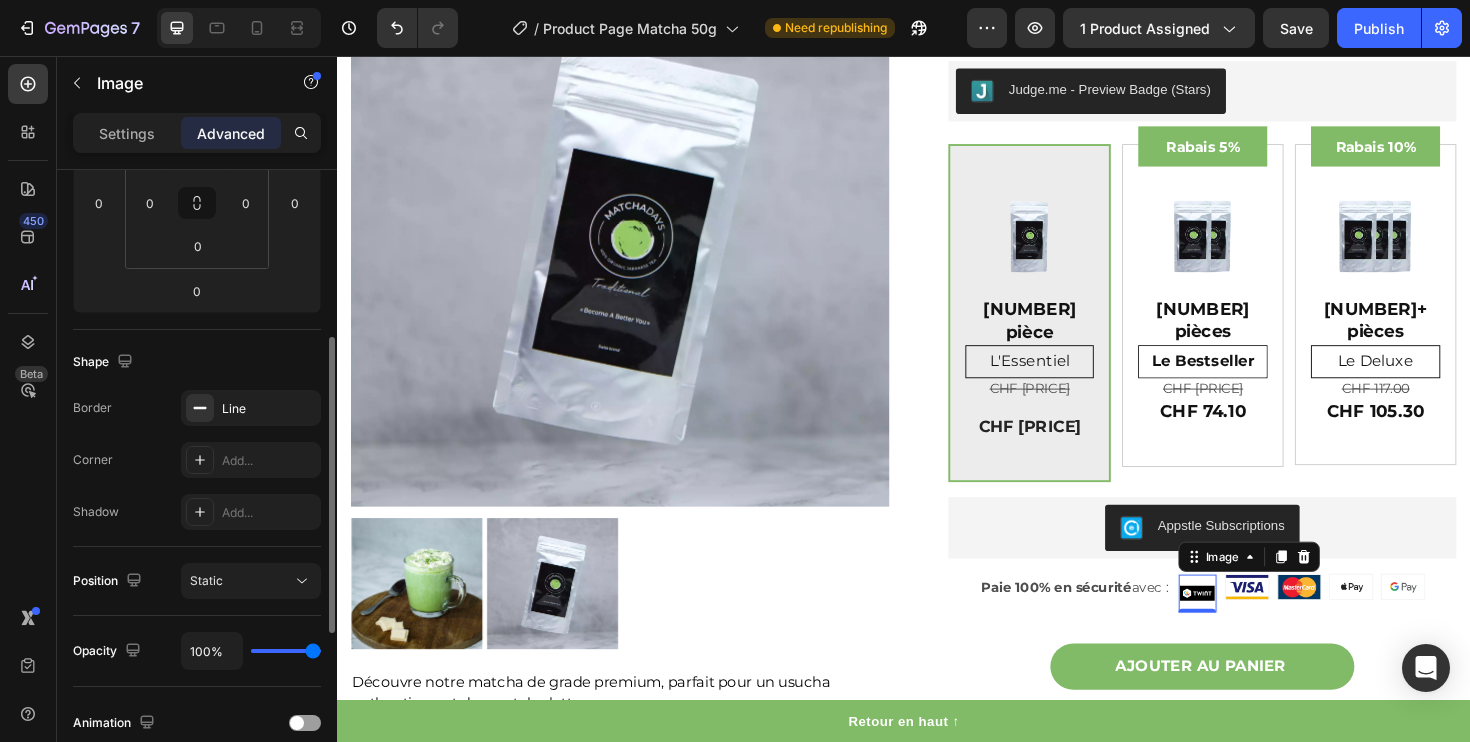 scroll, scrollTop: 144, scrollLeft: 0, axis: vertical 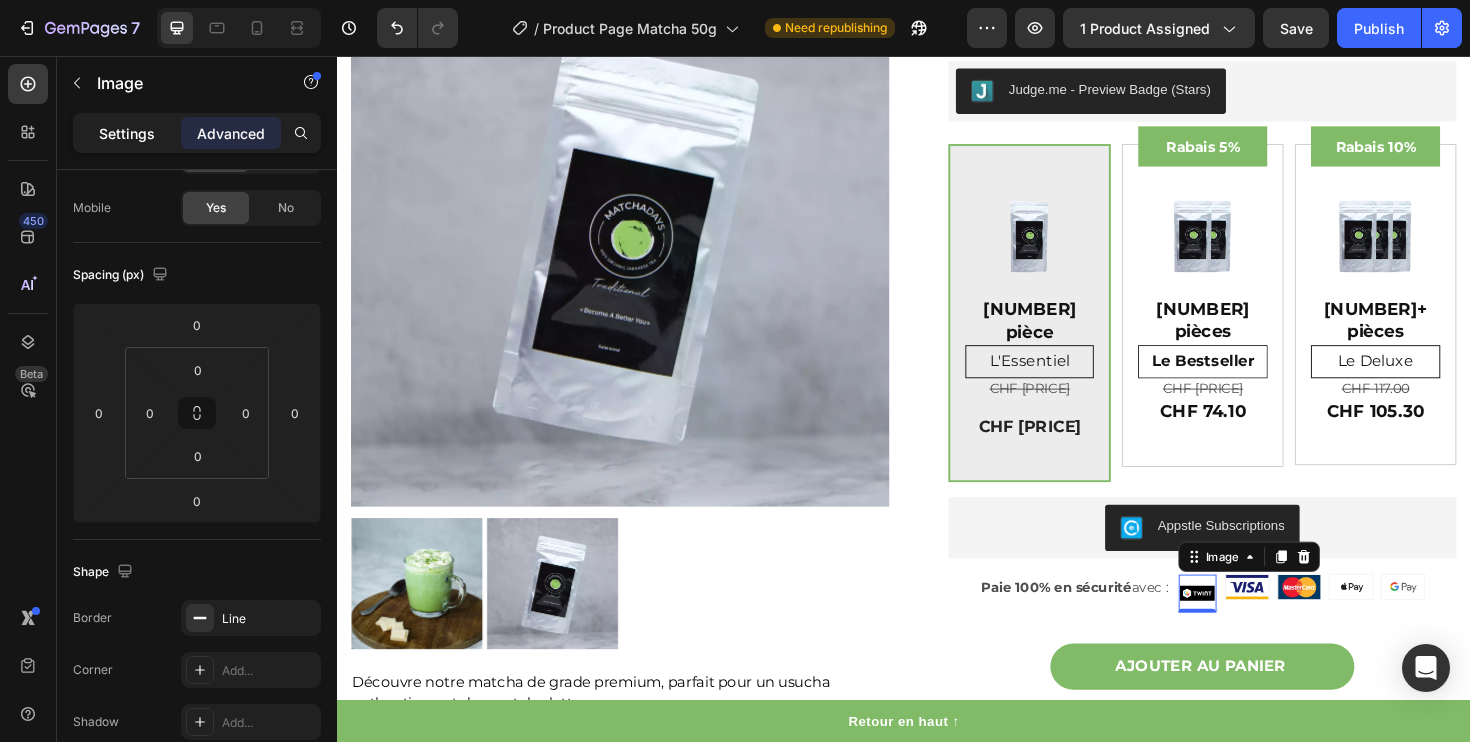 click on "Settings" 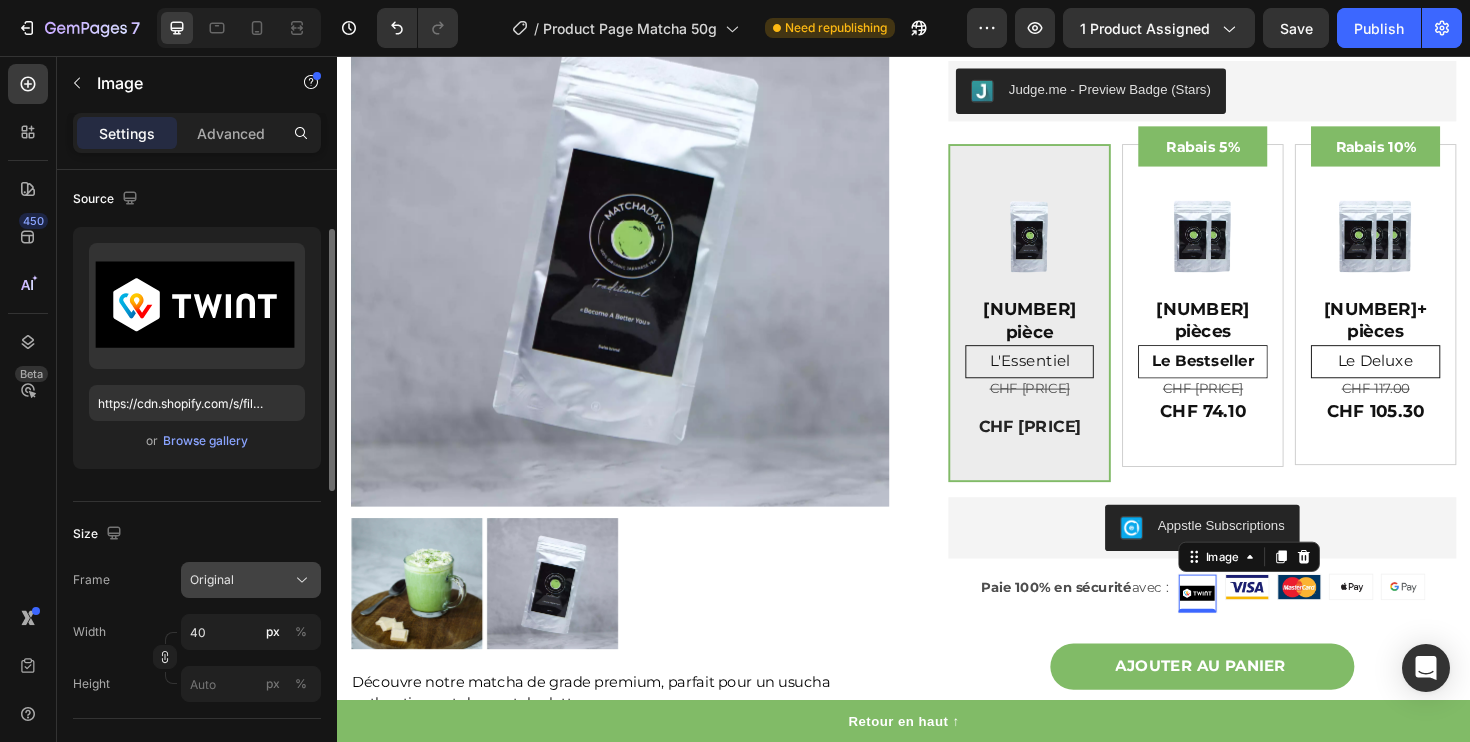 click on "Original" 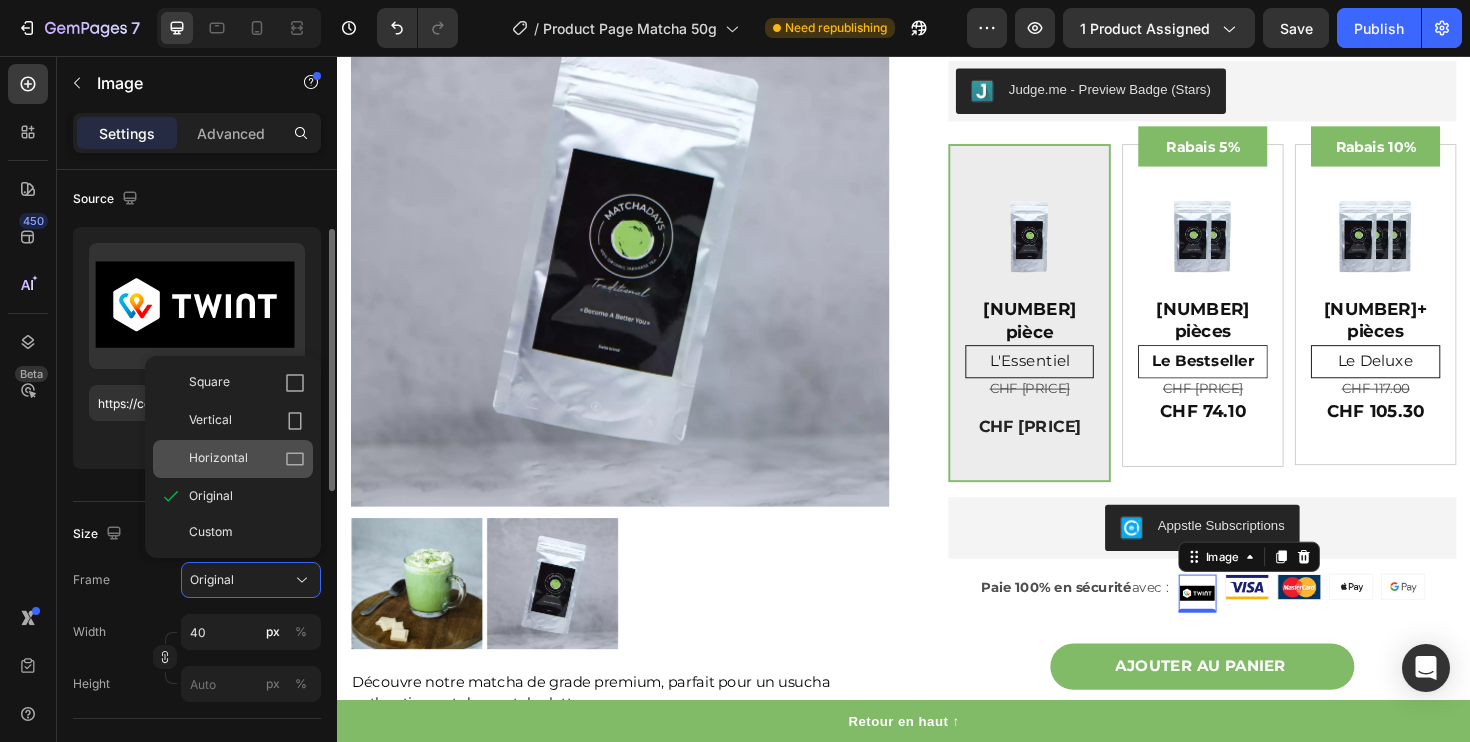 click on "Horizontal" at bounding box center [247, 459] 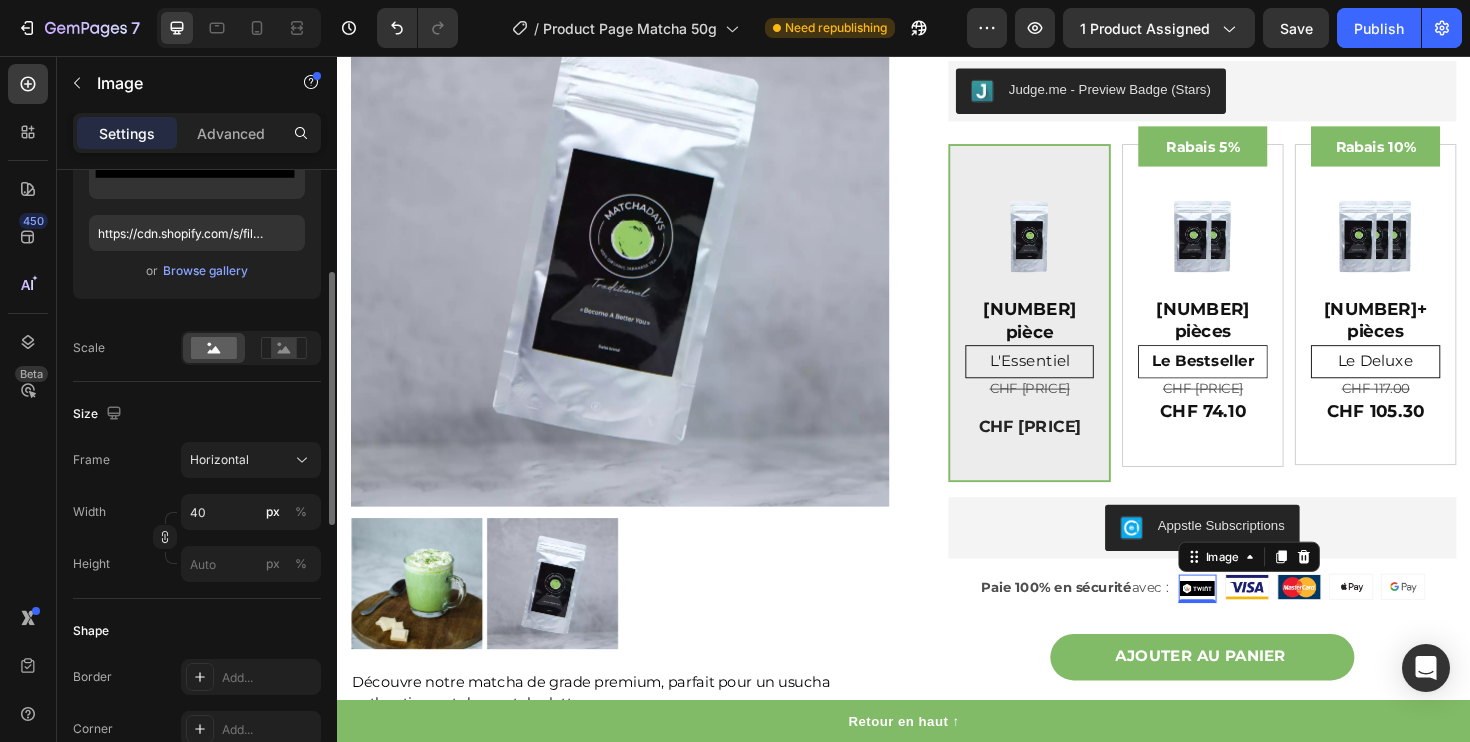 scroll, scrollTop: 315, scrollLeft: 0, axis: vertical 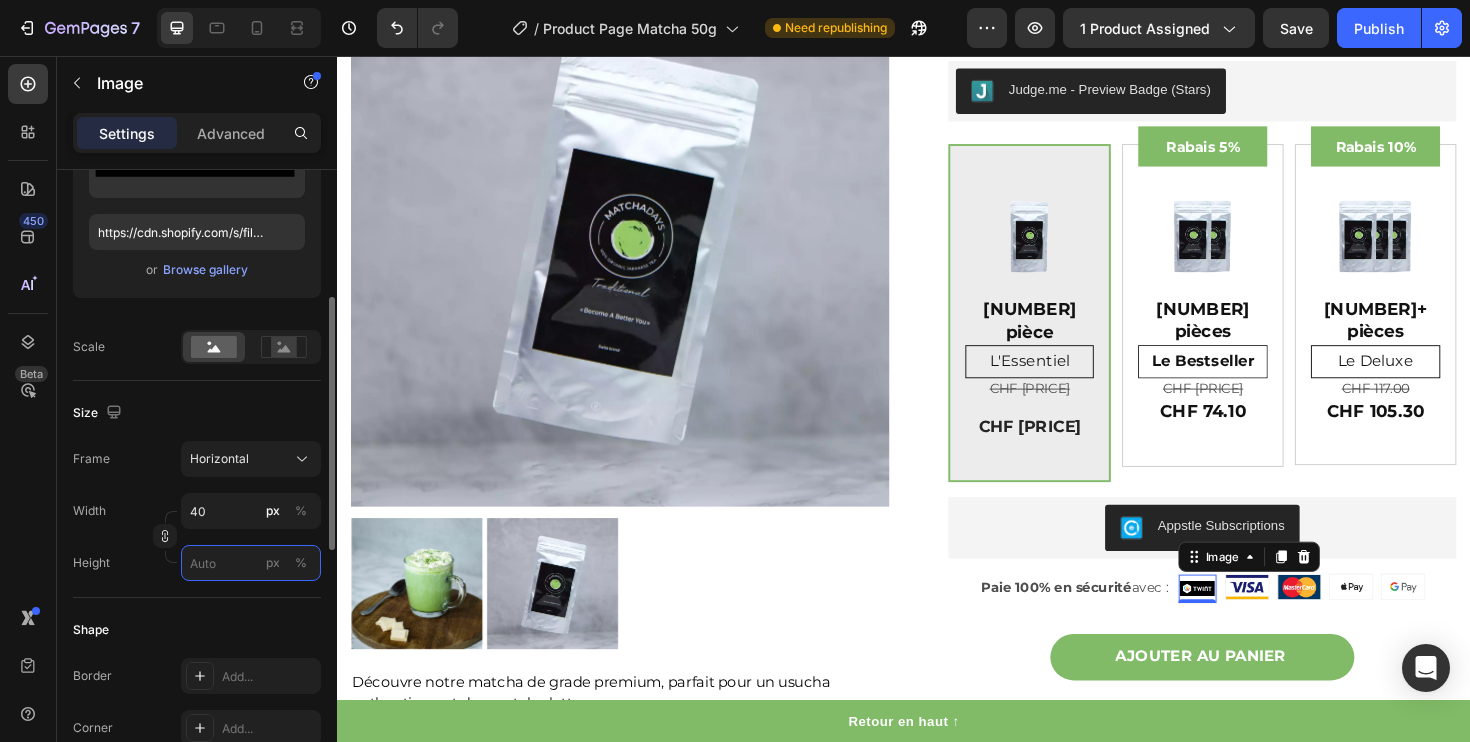 click on "px %" at bounding box center (251, 563) 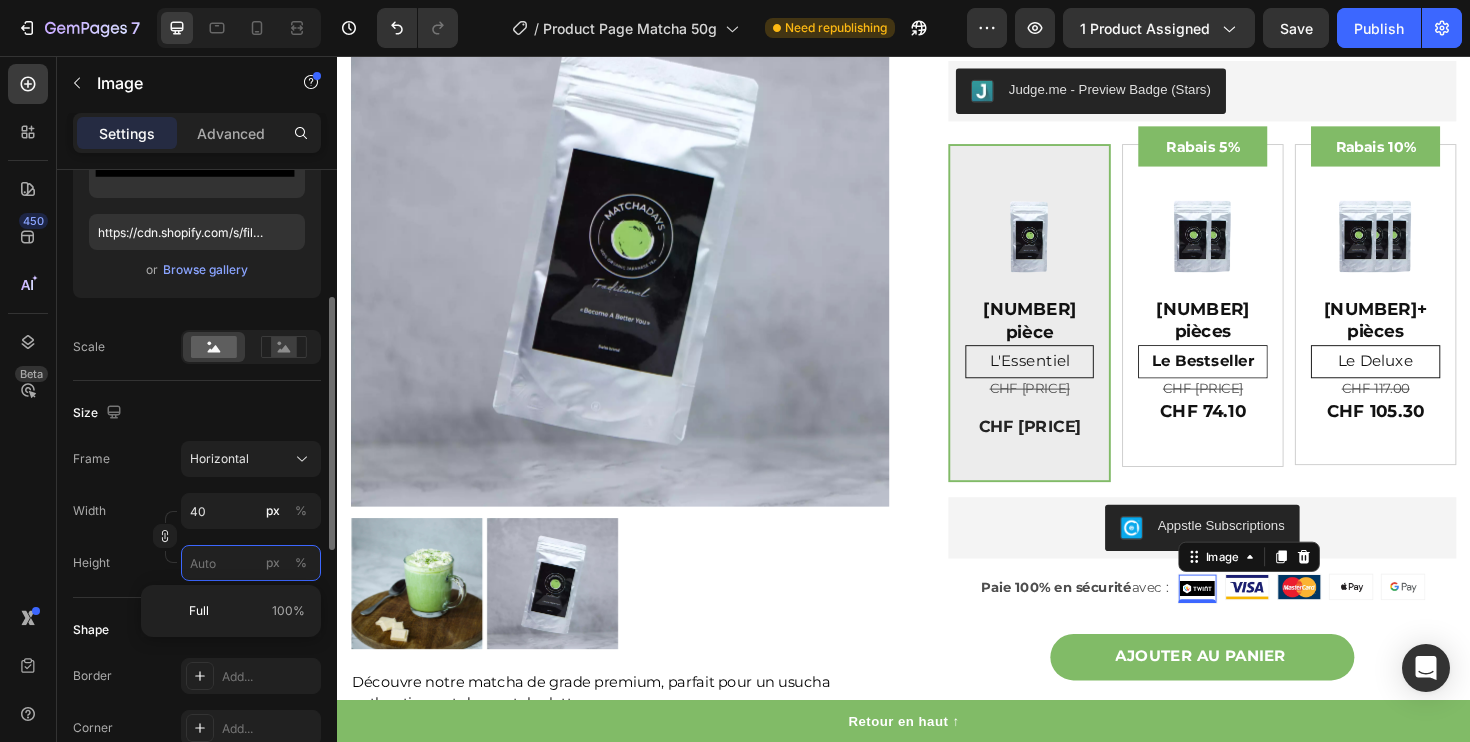 type on "4" 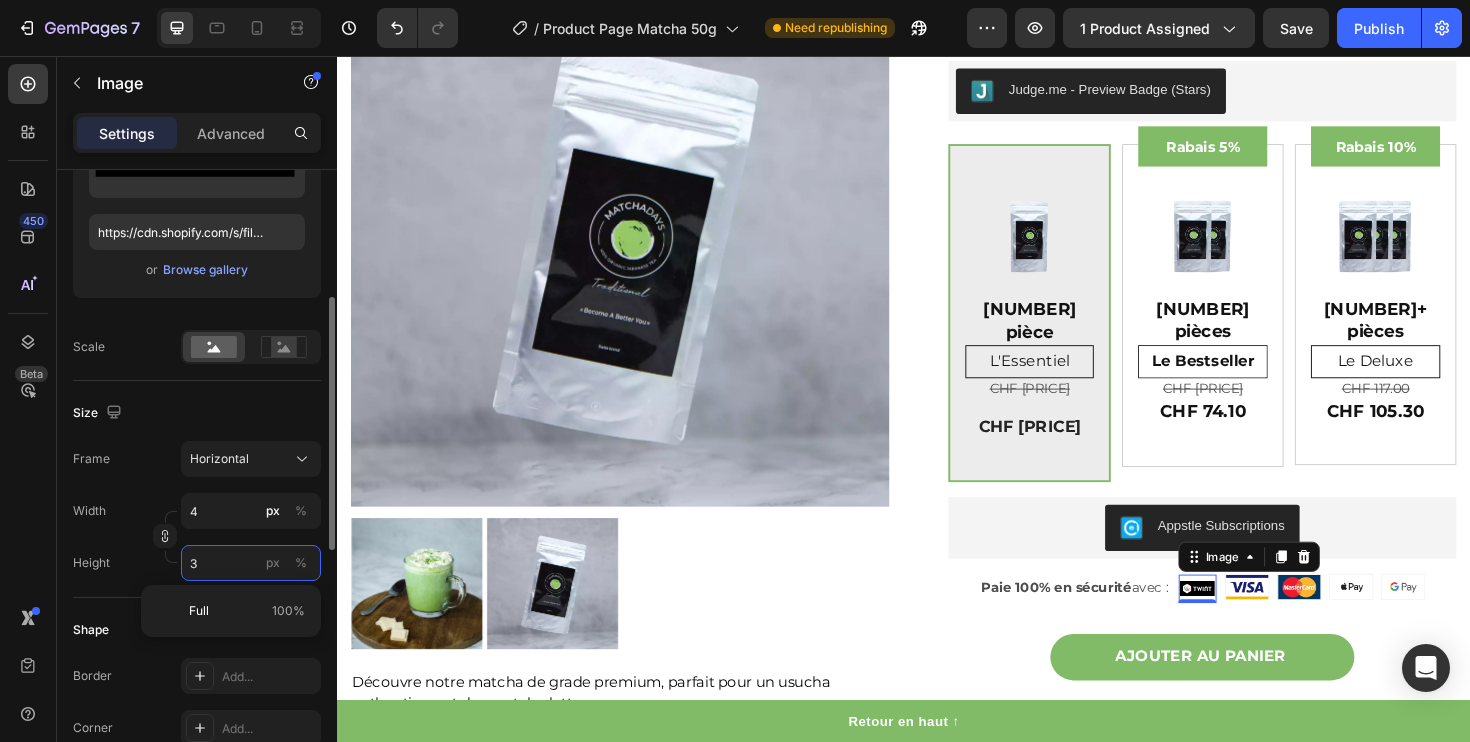 type on "40" 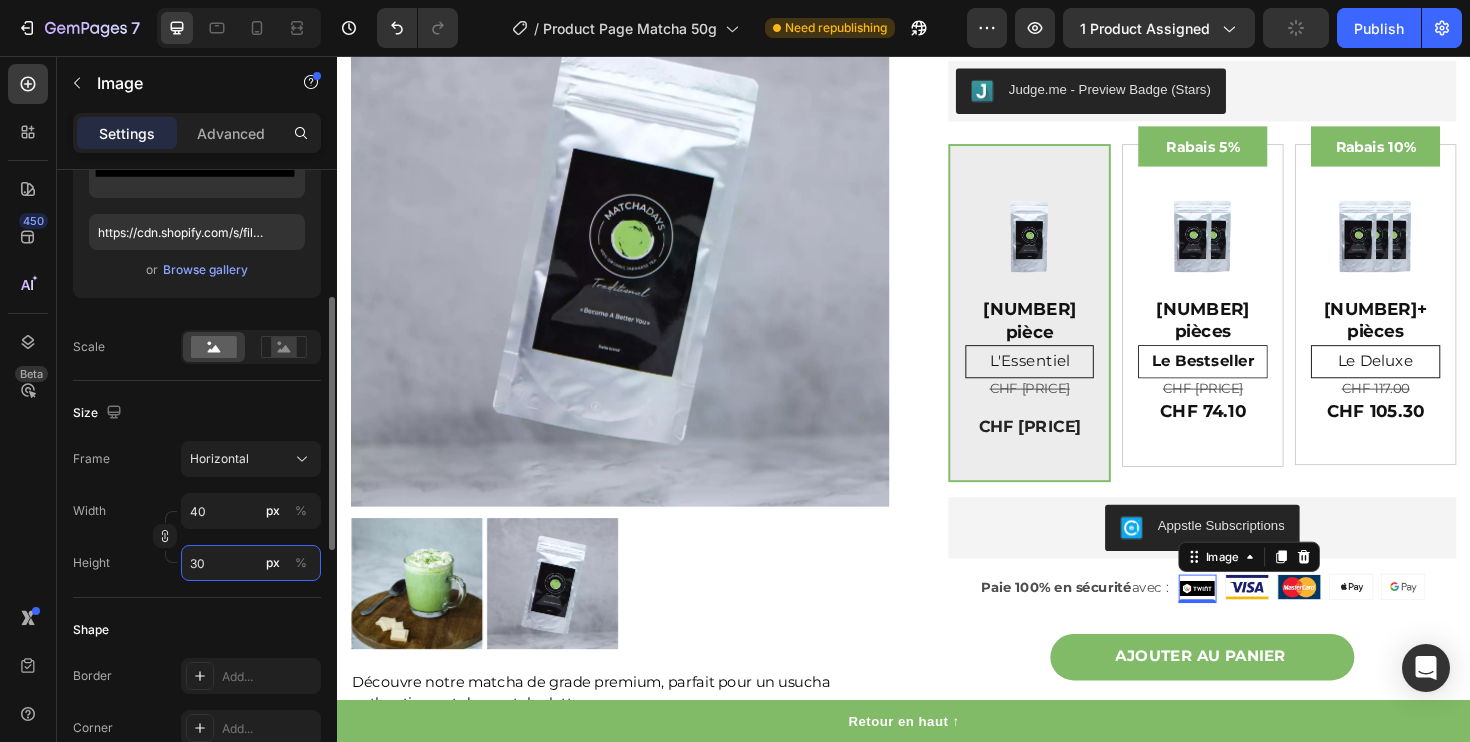 type on "30" 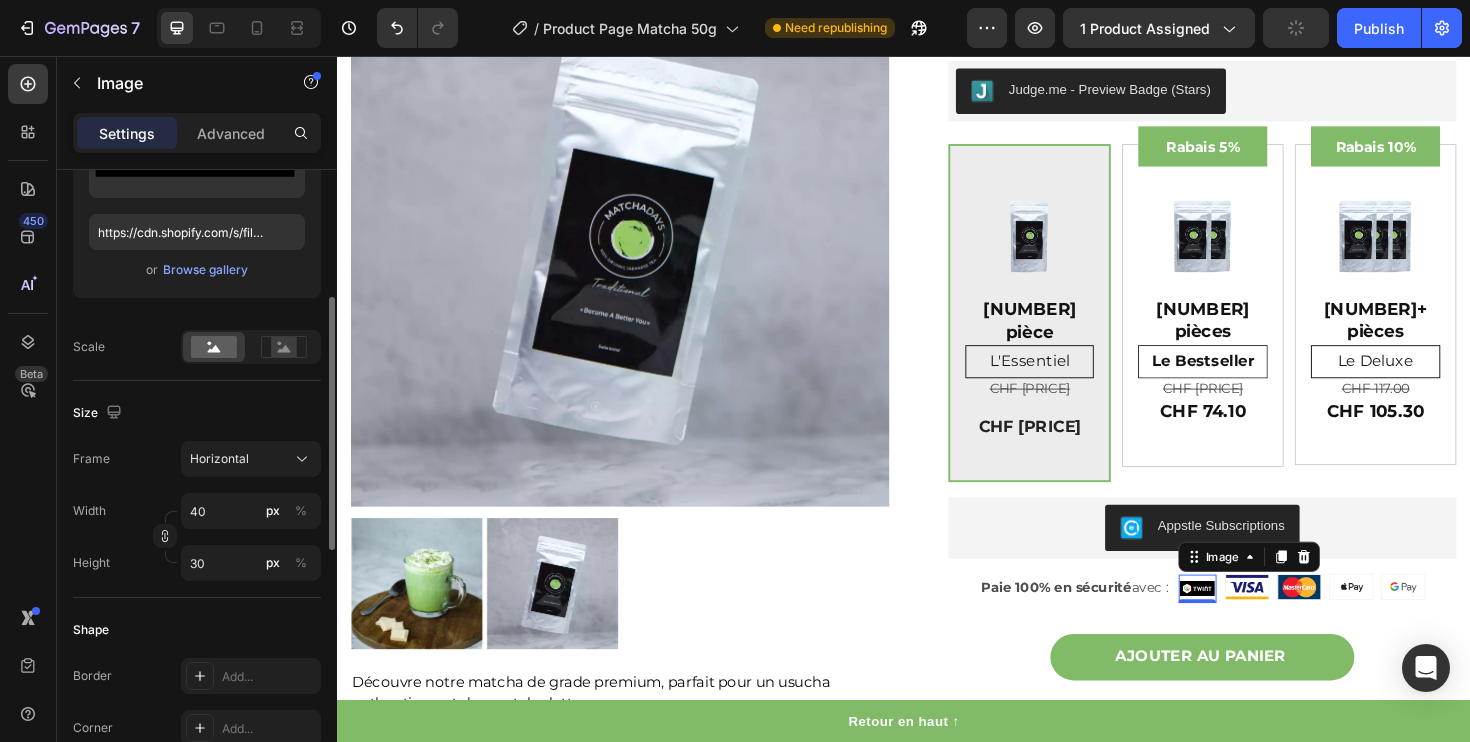 click on "Size Frame Horizontal Width 40 px % Height 30 px %" 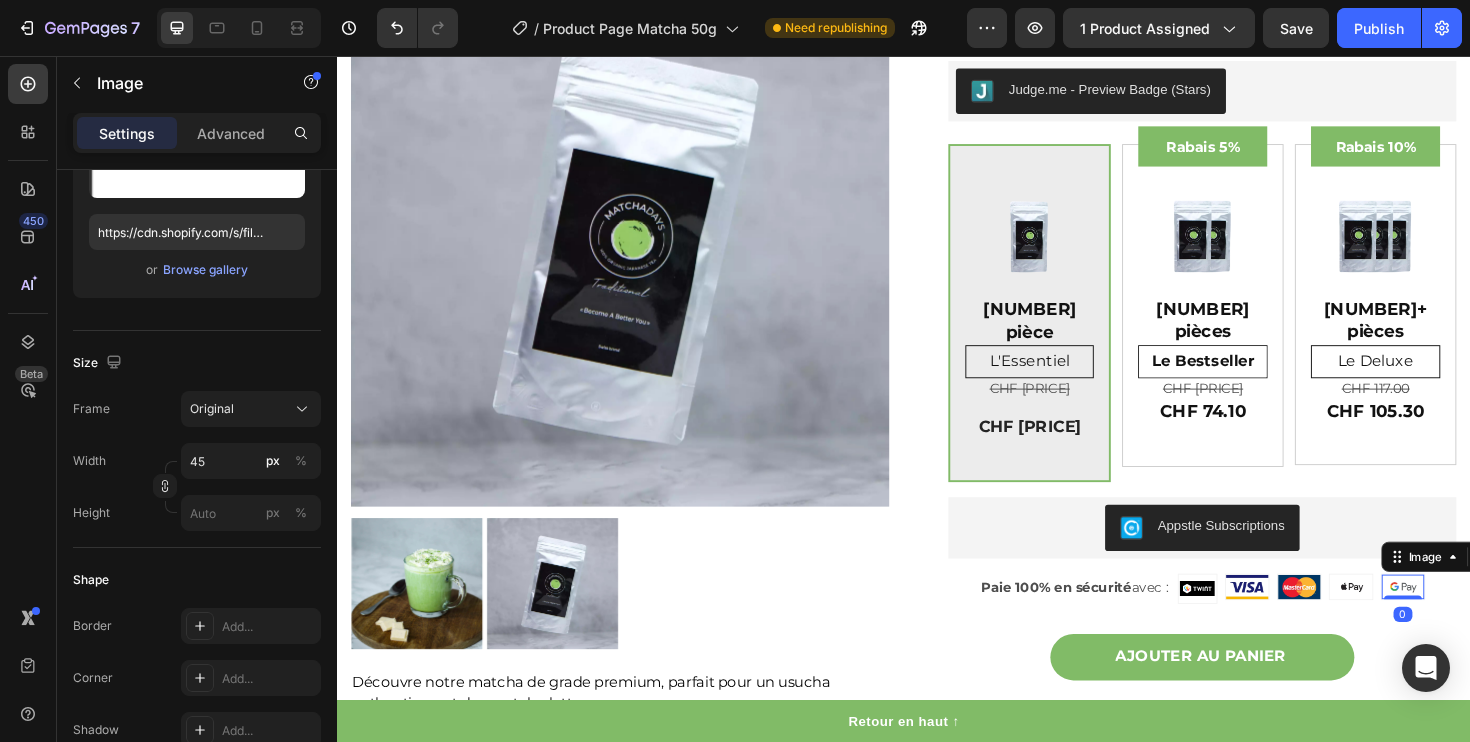 click at bounding box center [1465, 618] 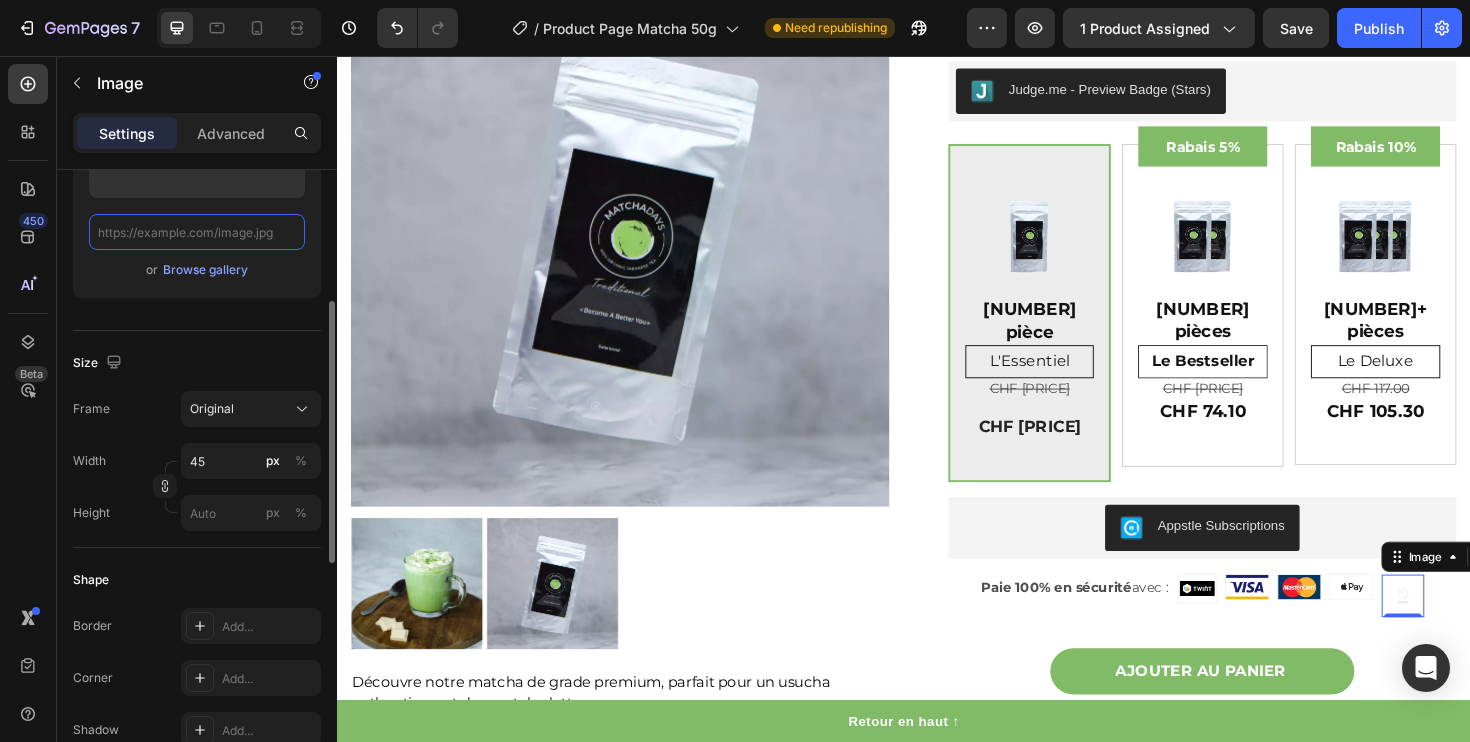 paste on "https://cdn.shopify.com/s/files/1/0593/4366/7408/files/PayPal-2.svg?v=1754155561" 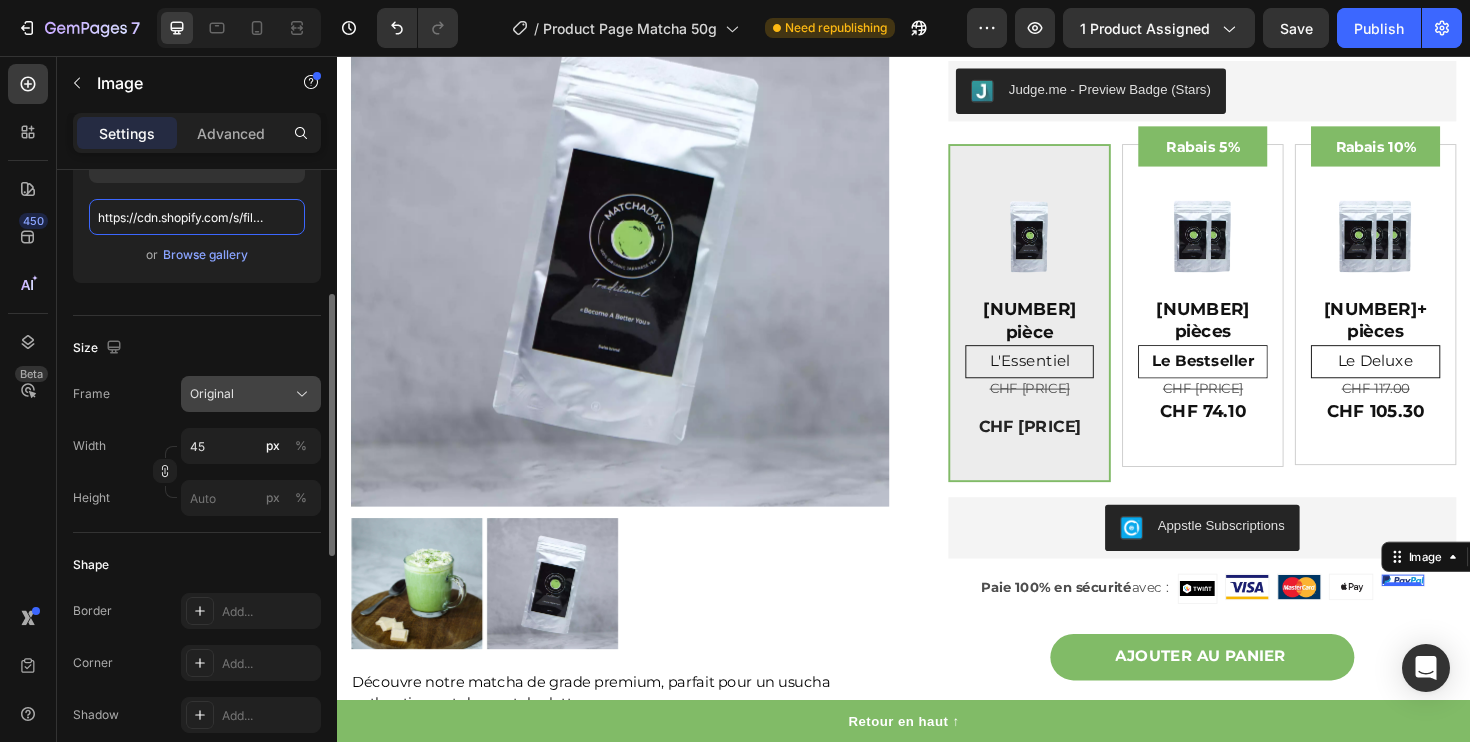 scroll, scrollTop: 330, scrollLeft: 0, axis: vertical 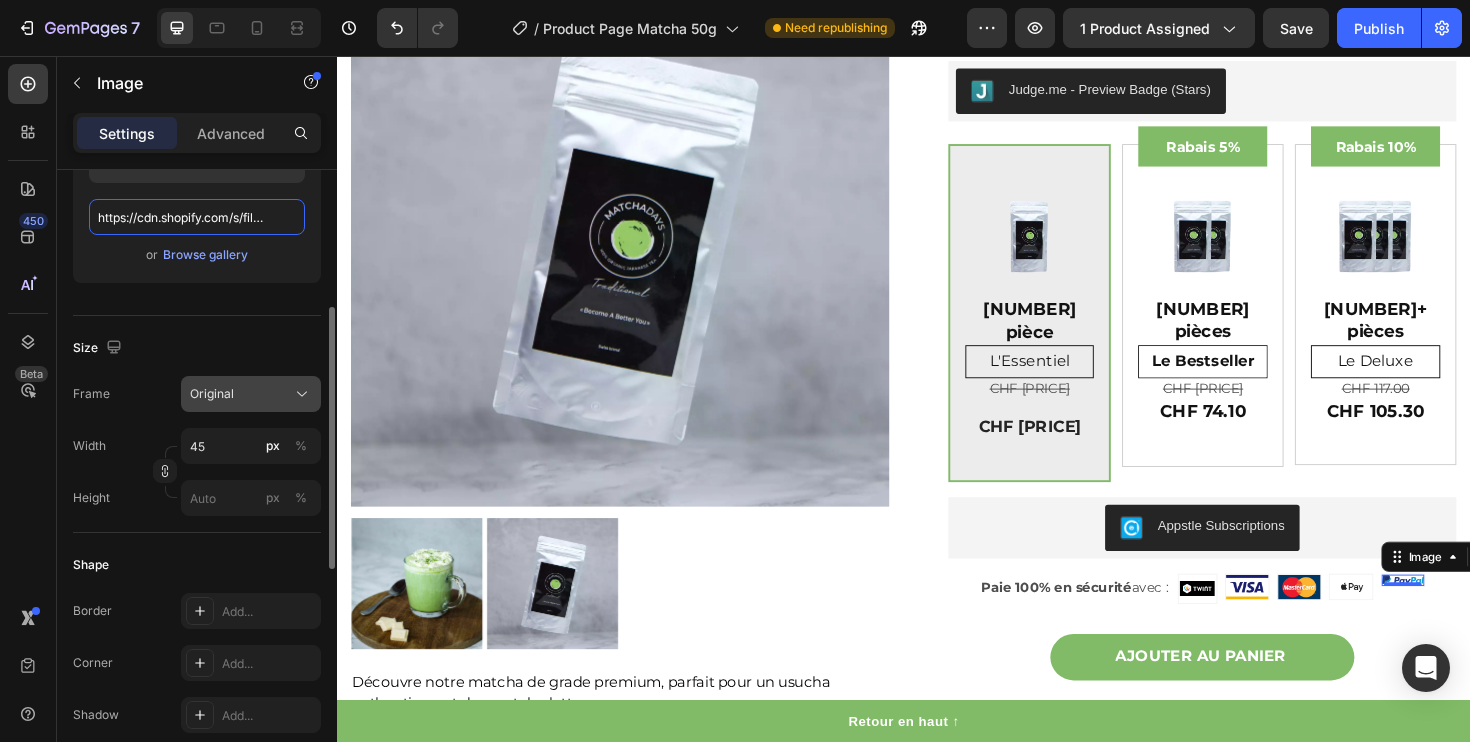 type on "https://cdn.shopify.com/s/files/1/0593/4366/7408/files/PayPal-2.svg?v=1754155561" 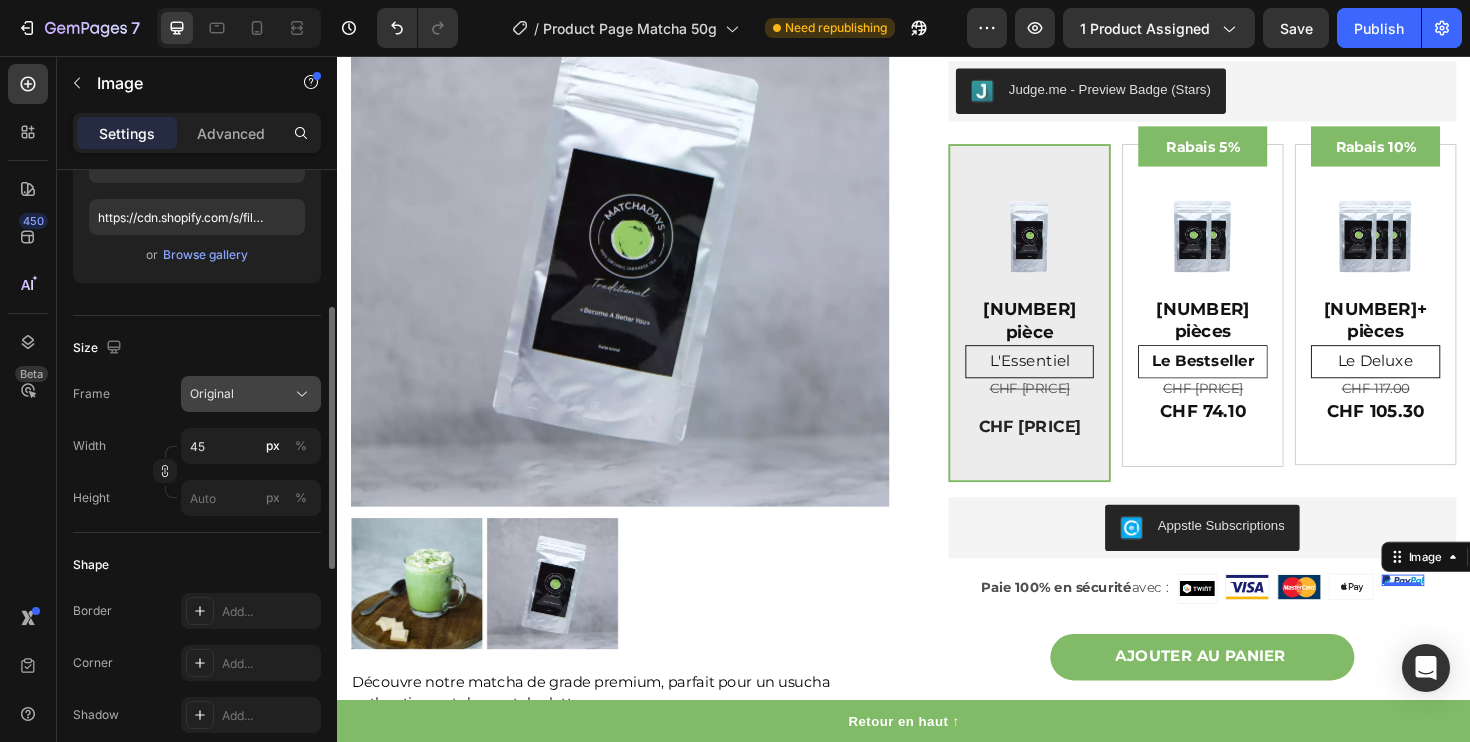 click on "Original" 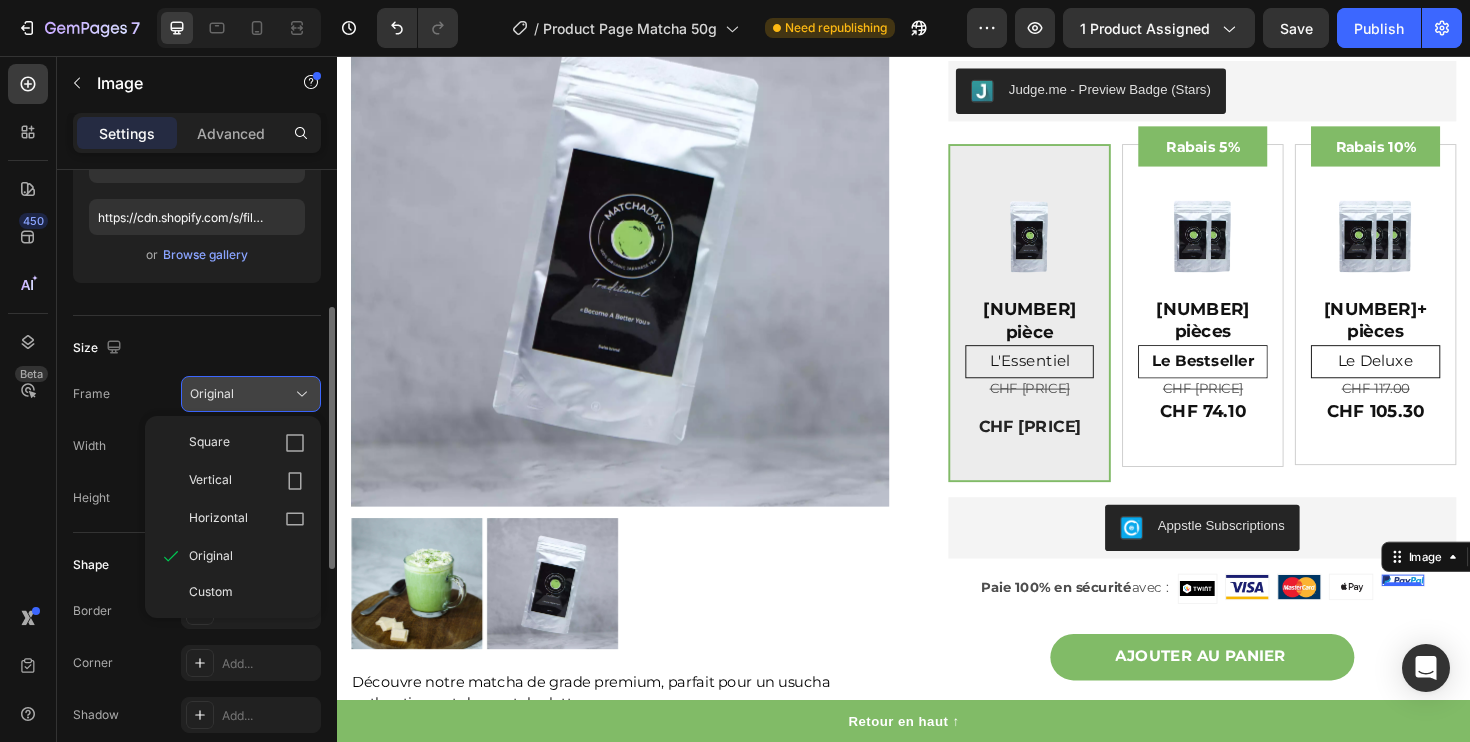 click on "Original" 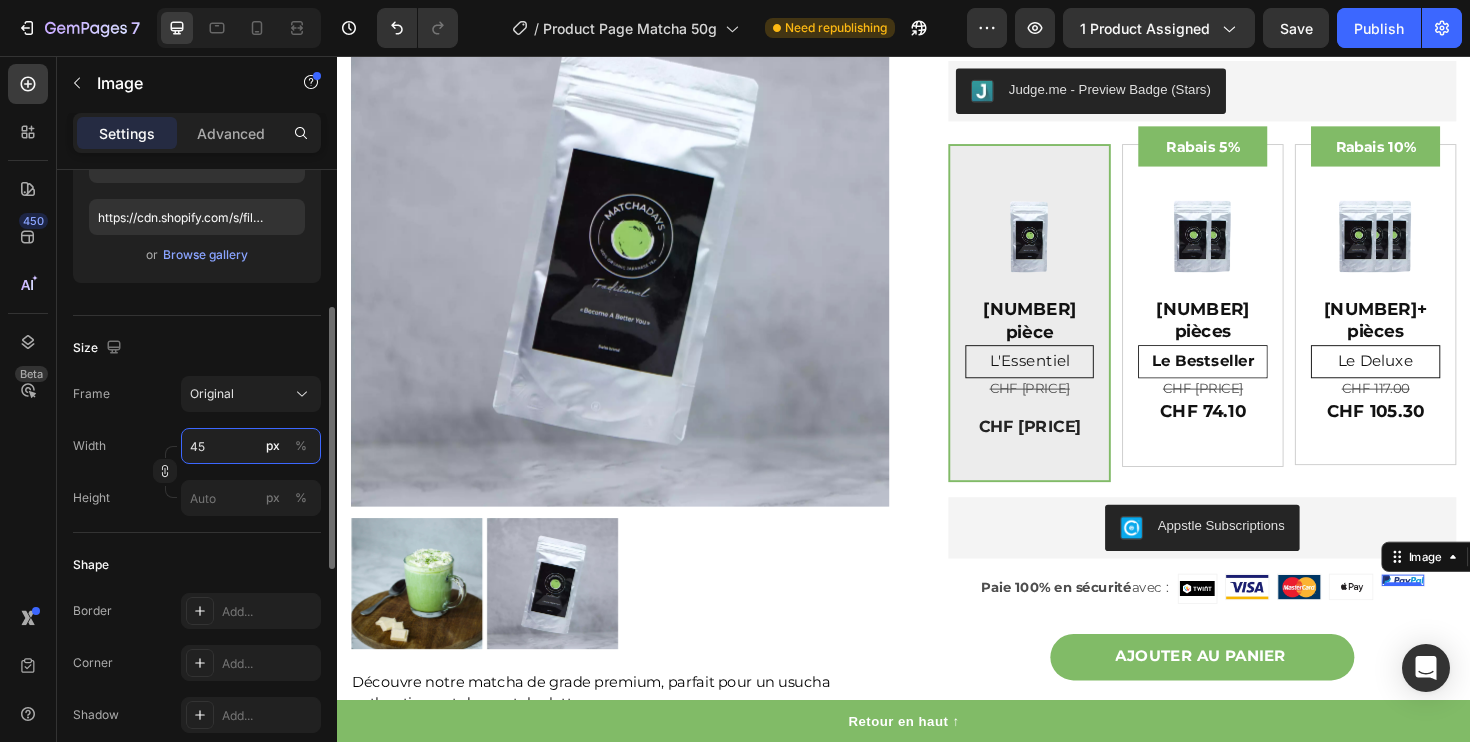 click on "45" at bounding box center (251, 446) 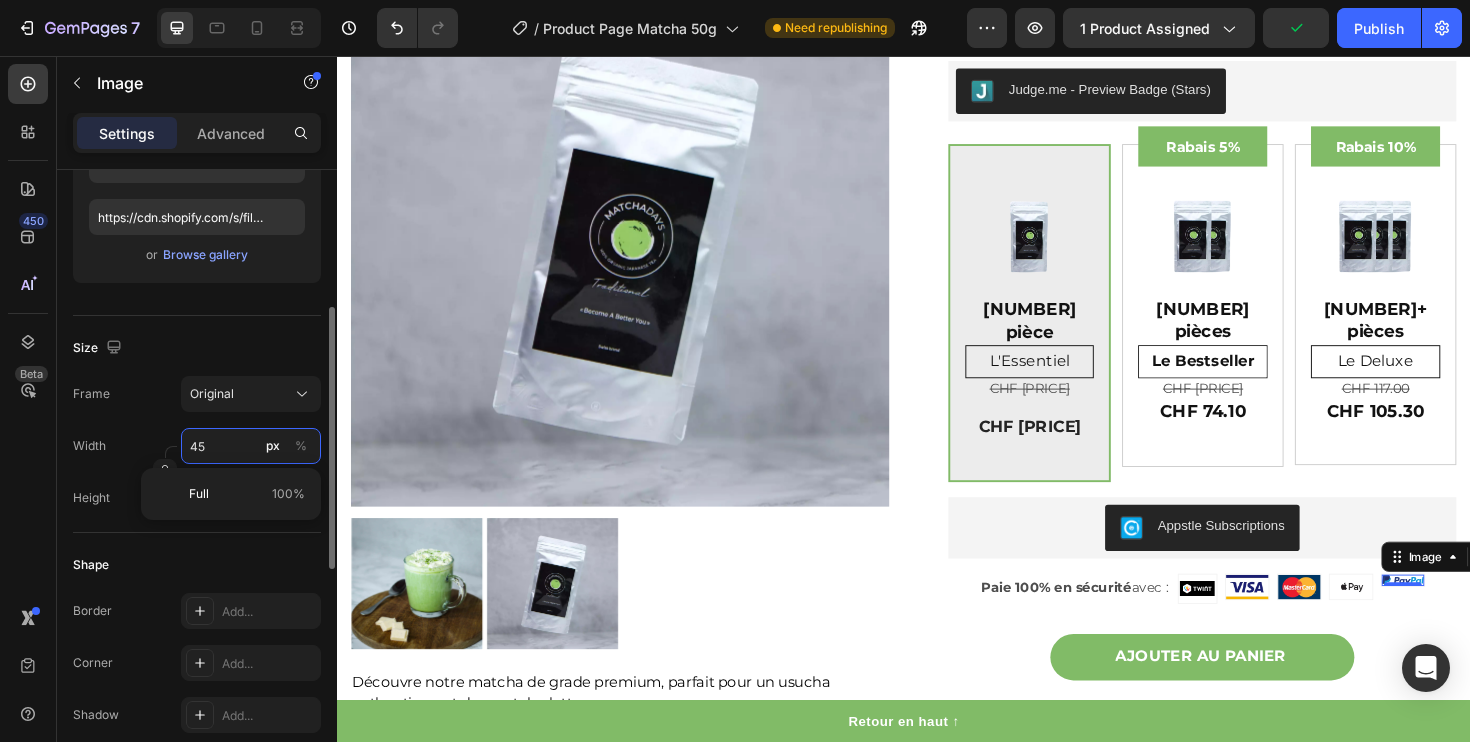 click on "45" at bounding box center (251, 446) 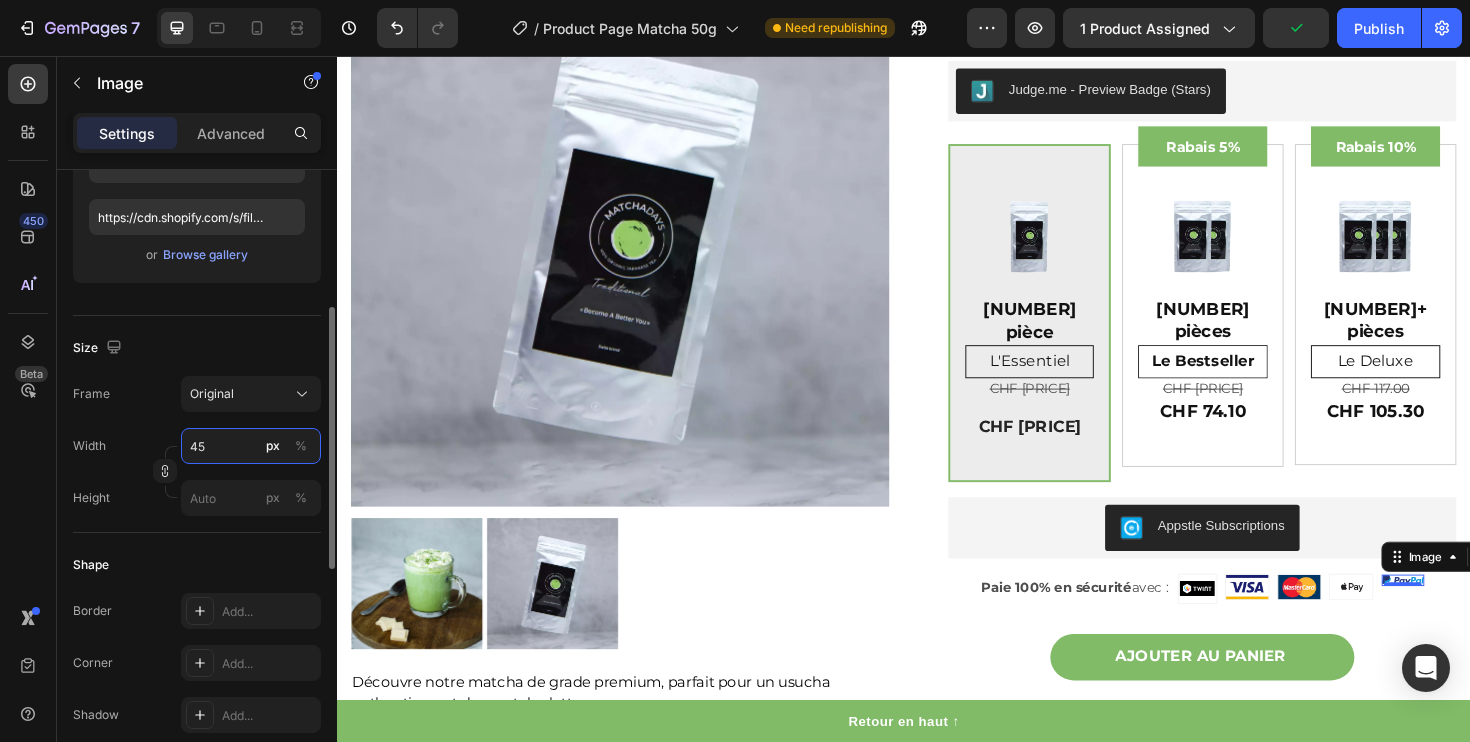 click on "45" at bounding box center [251, 446] 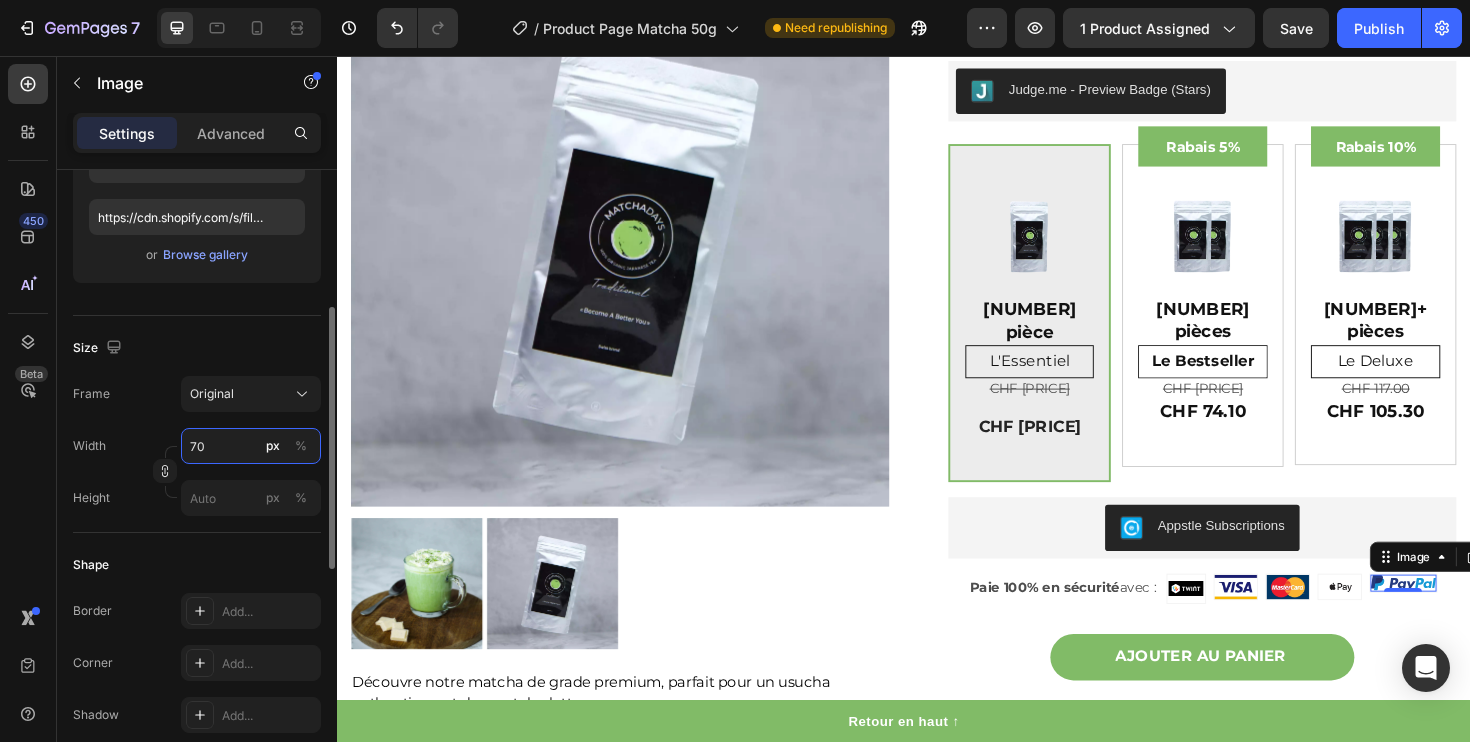 type on "70" 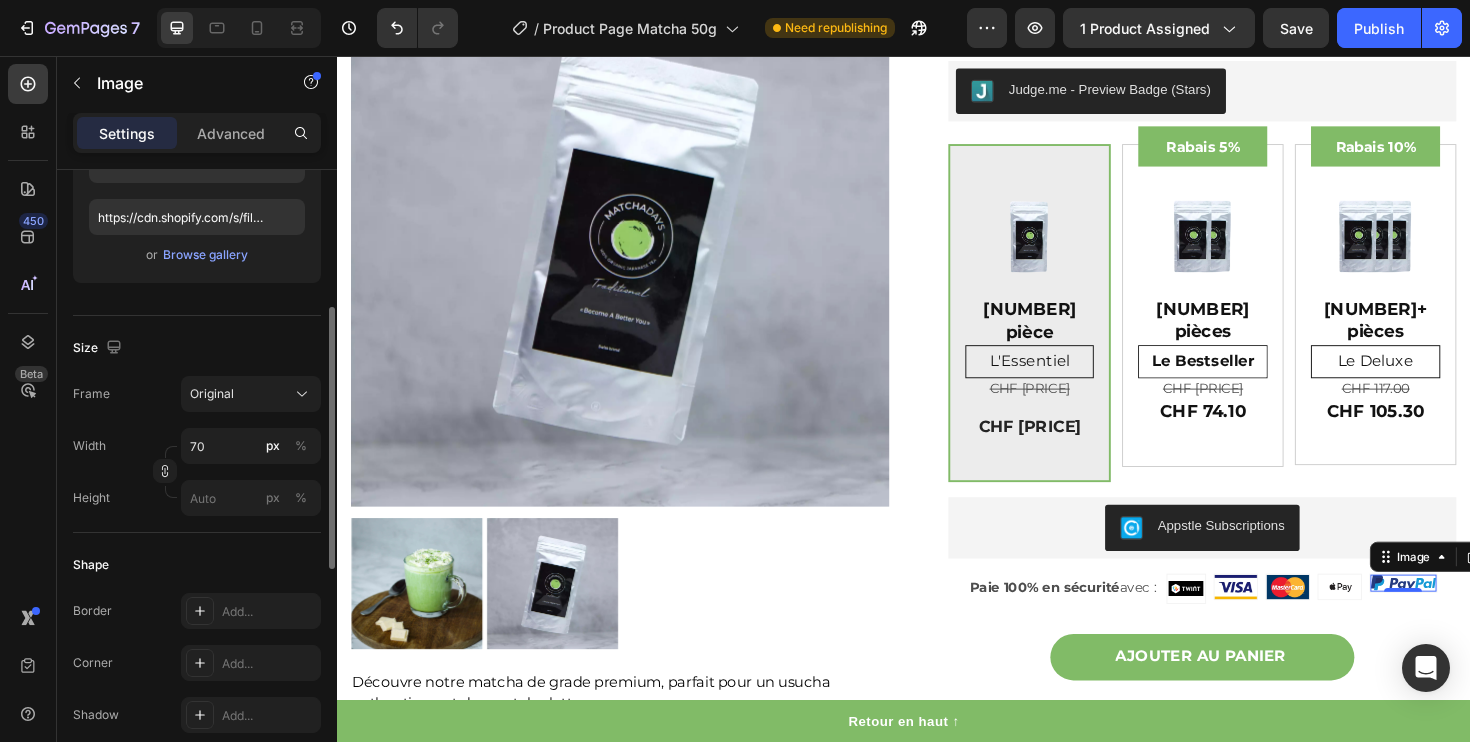 click on "Size" at bounding box center (197, 348) 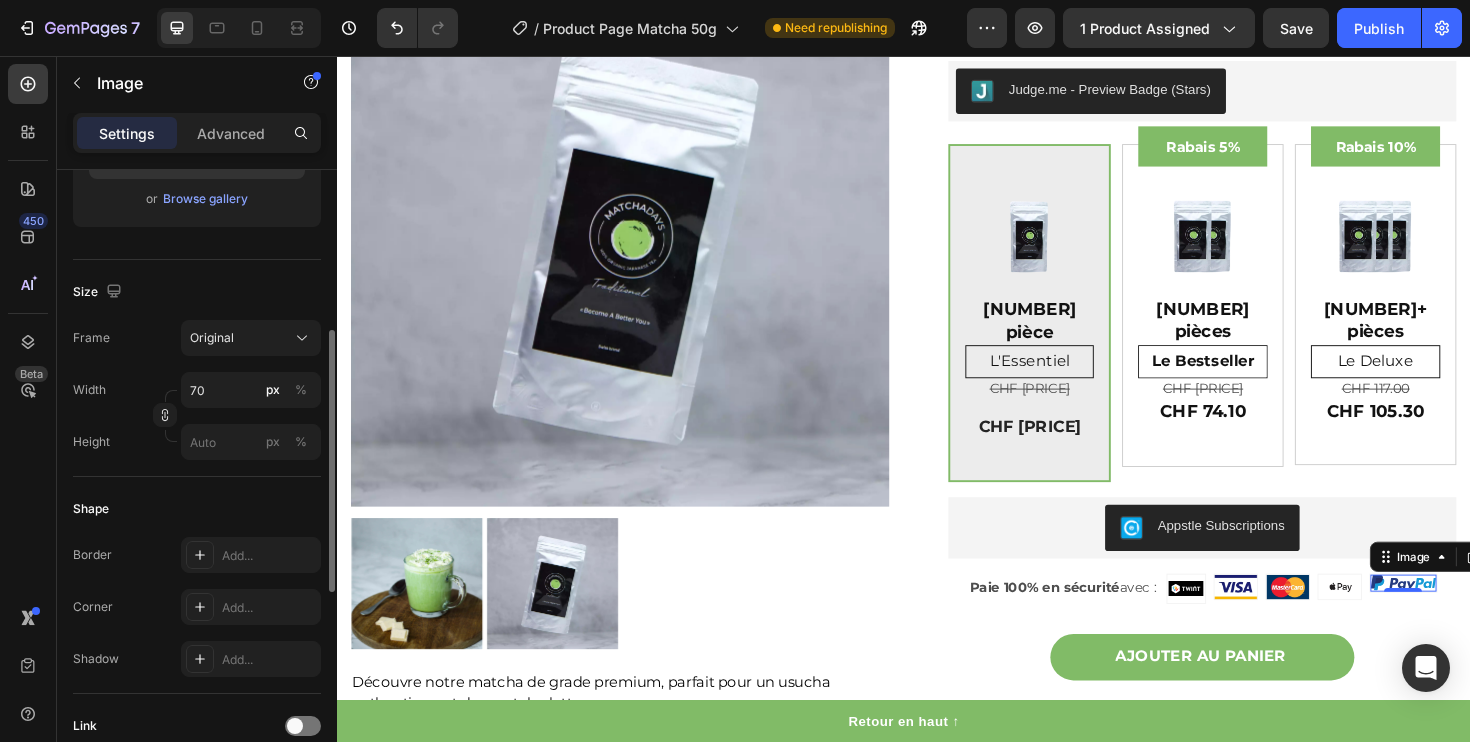 scroll, scrollTop: 391, scrollLeft: 0, axis: vertical 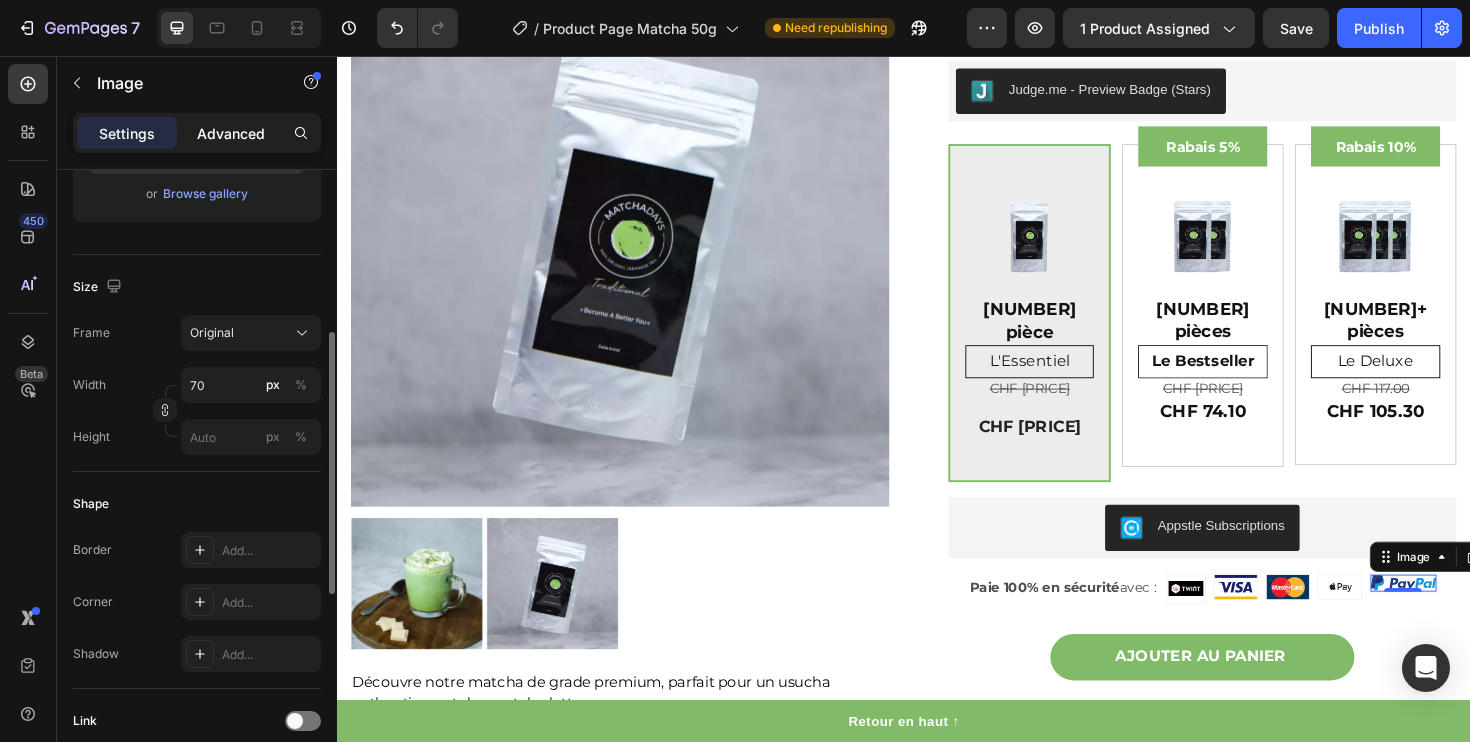 click on "Advanced" at bounding box center [231, 133] 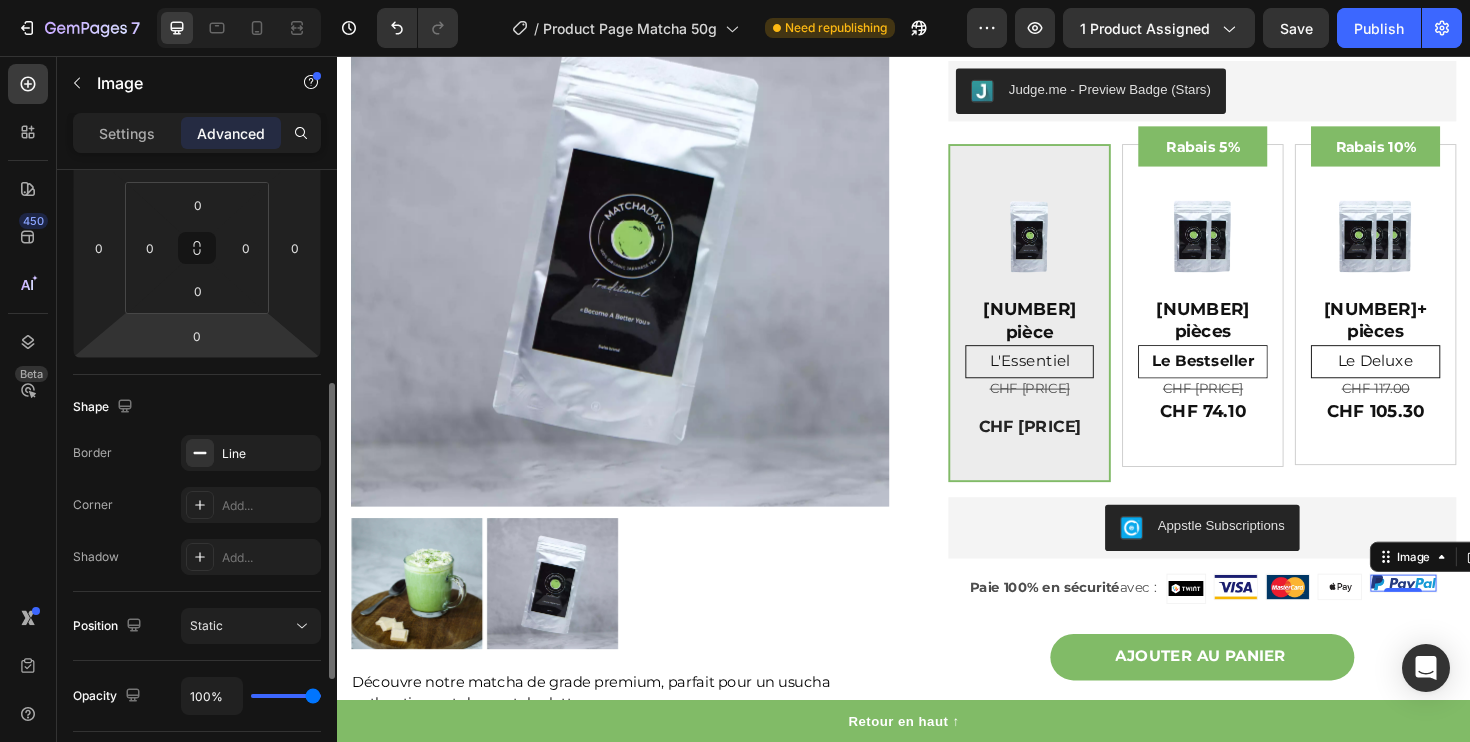 scroll, scrollTop: 309, scrollLeft: 0, axis: vertical 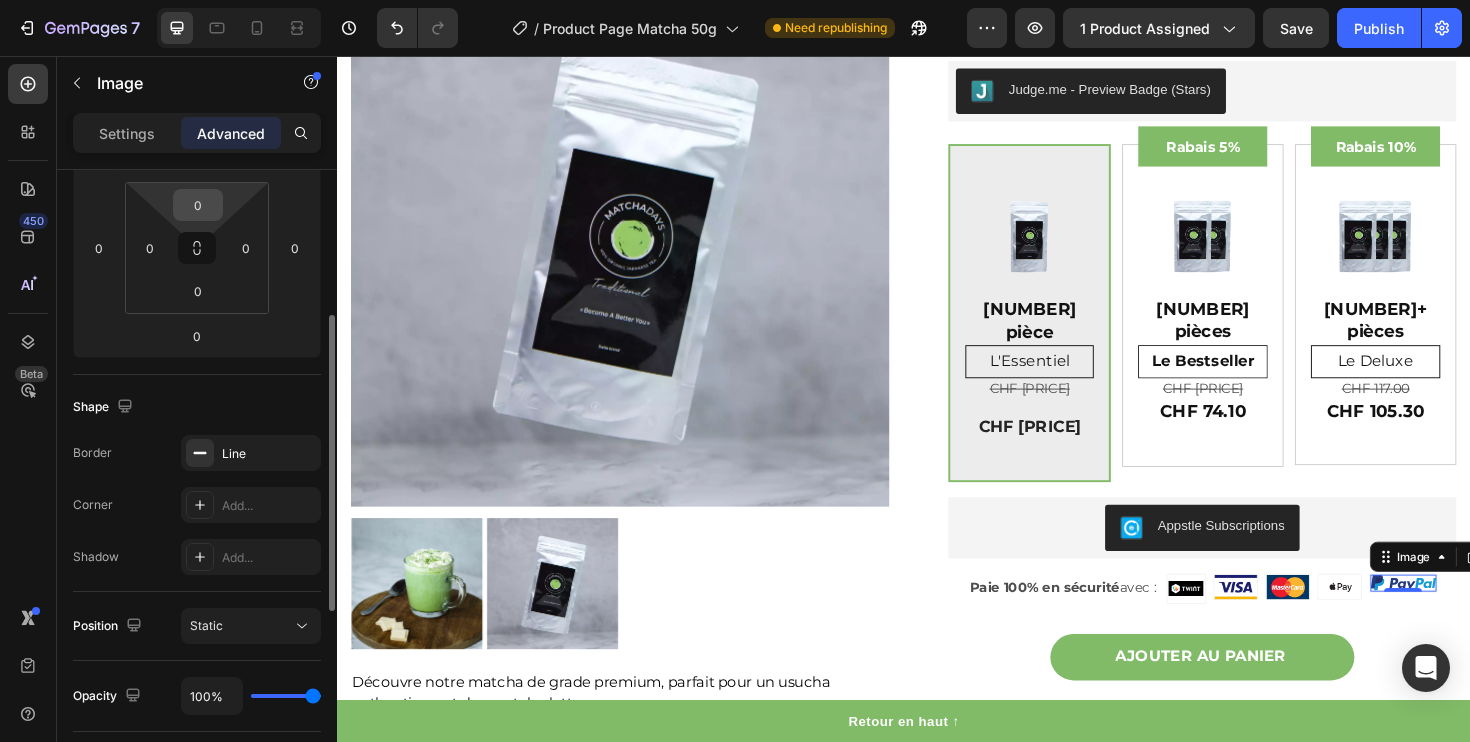 click on "0" at bounding box center [198, 205] 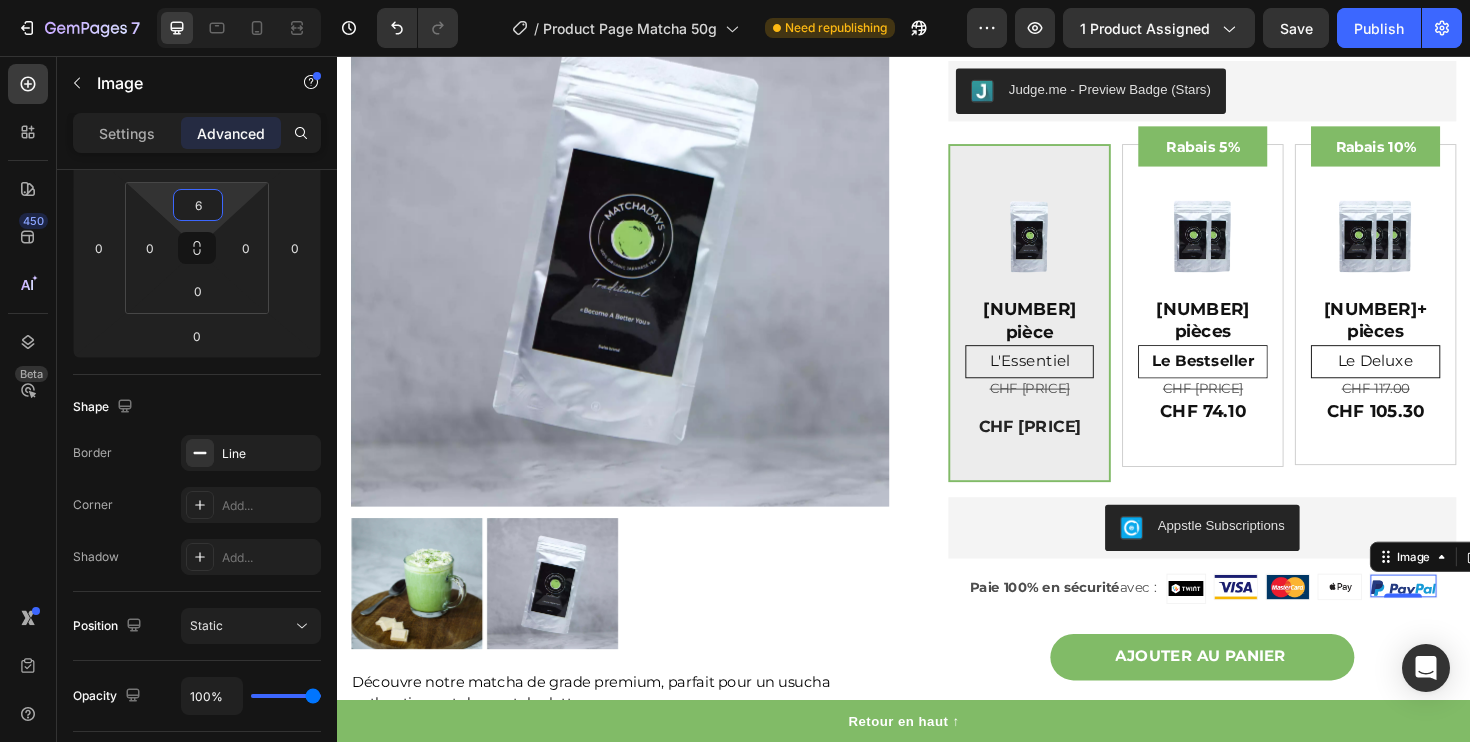 type on "6" 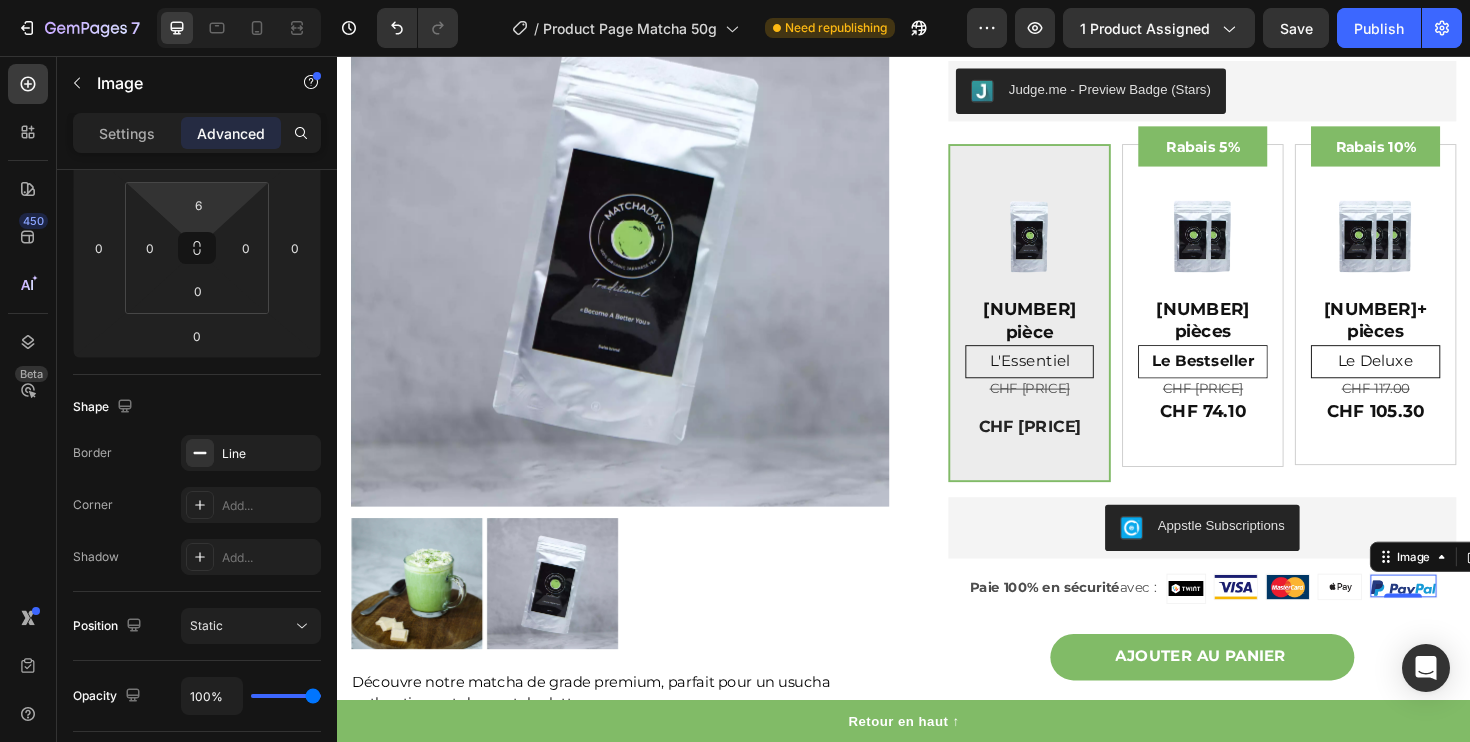 click on "Shape" at bounding box center [197, 407] 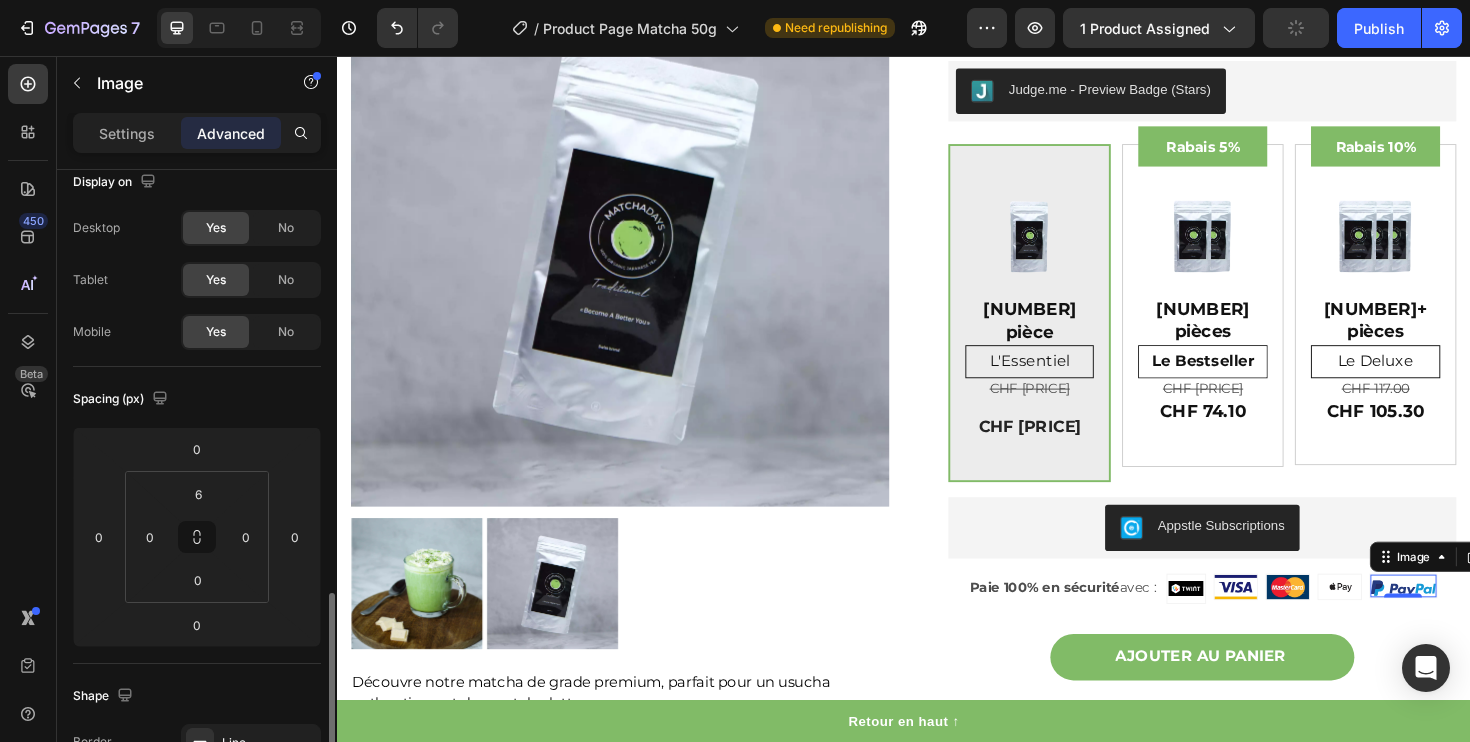 scroll, scrollTop: 0, scrollLeft: 0, axis: both 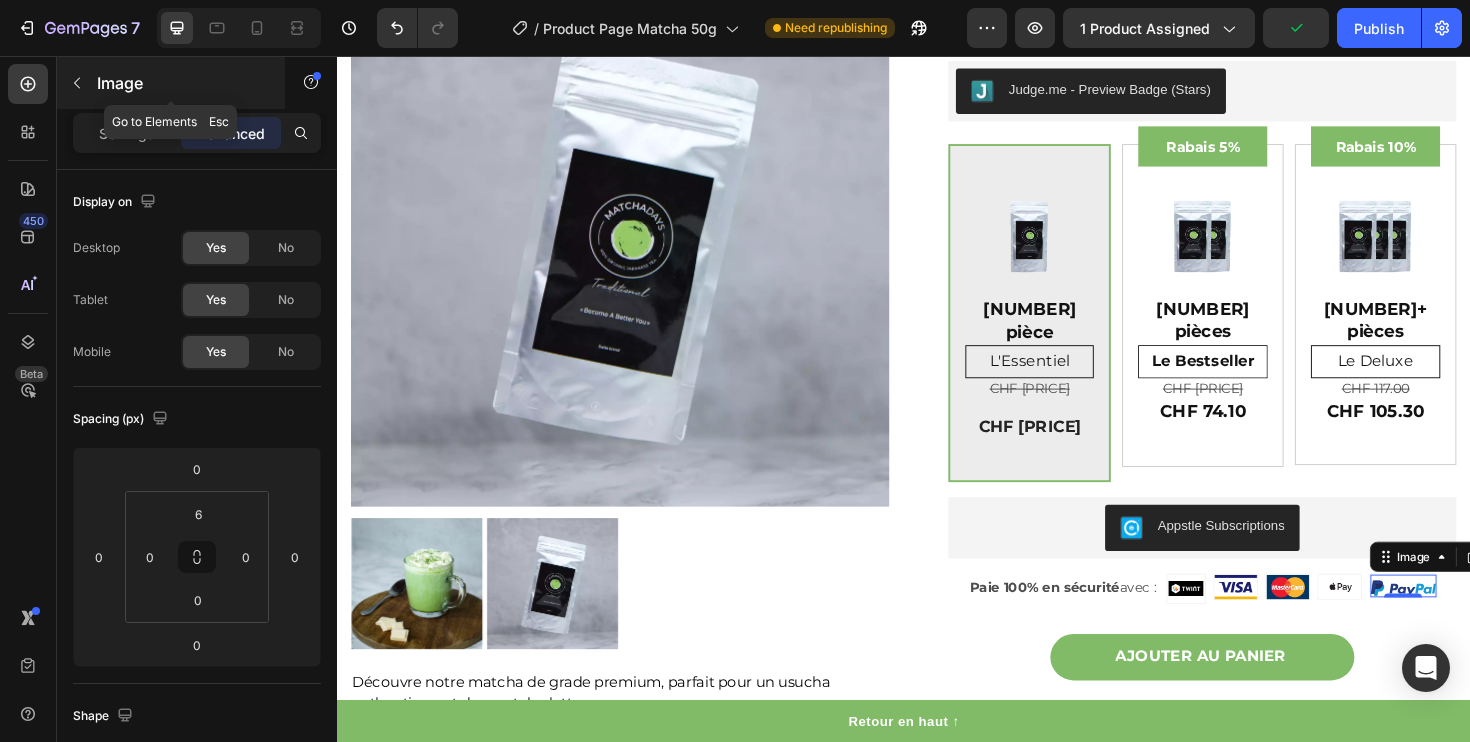 click at bounding box center [77, 83] 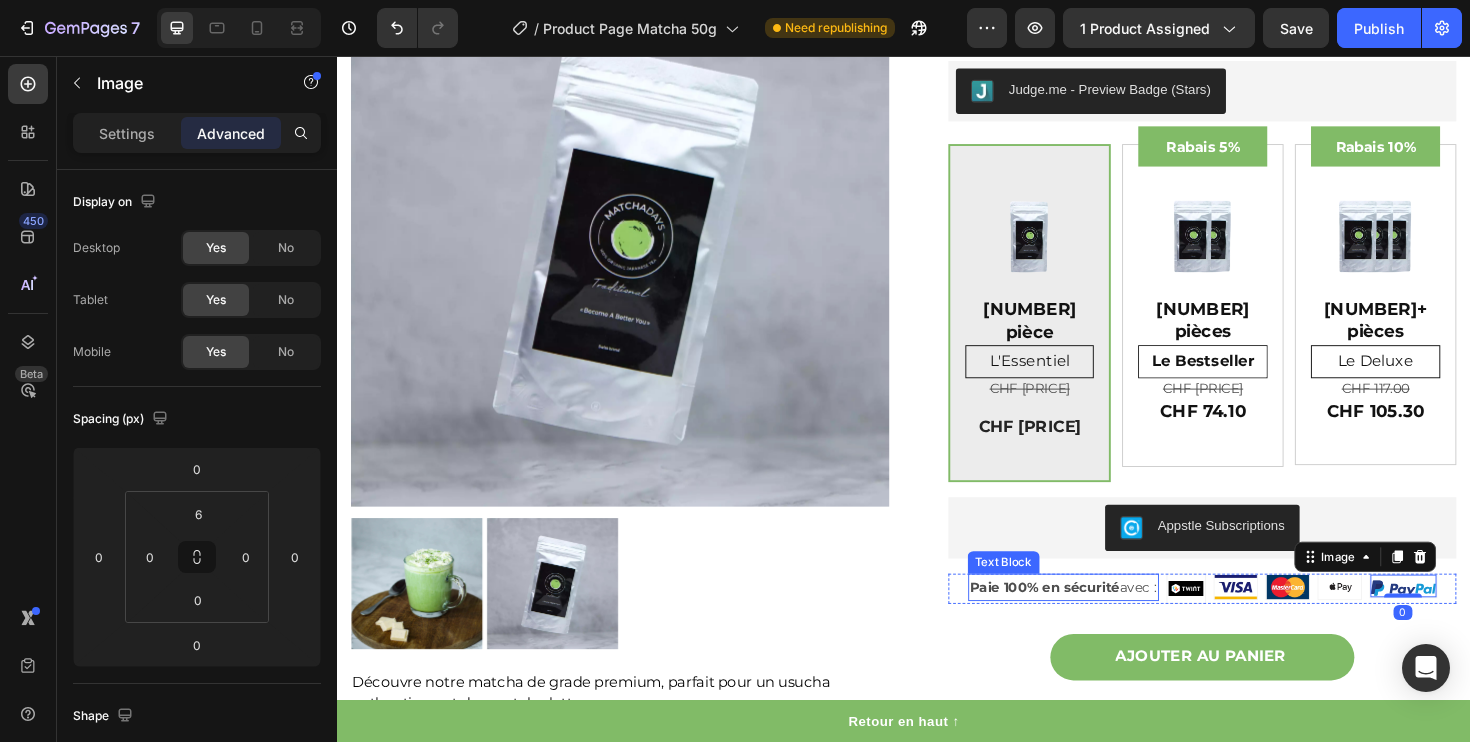 click on "Image Image Image Image Image   0 Paie 100% en sécurité  avec : Text Block Row" at bounding box center (1253, 620) 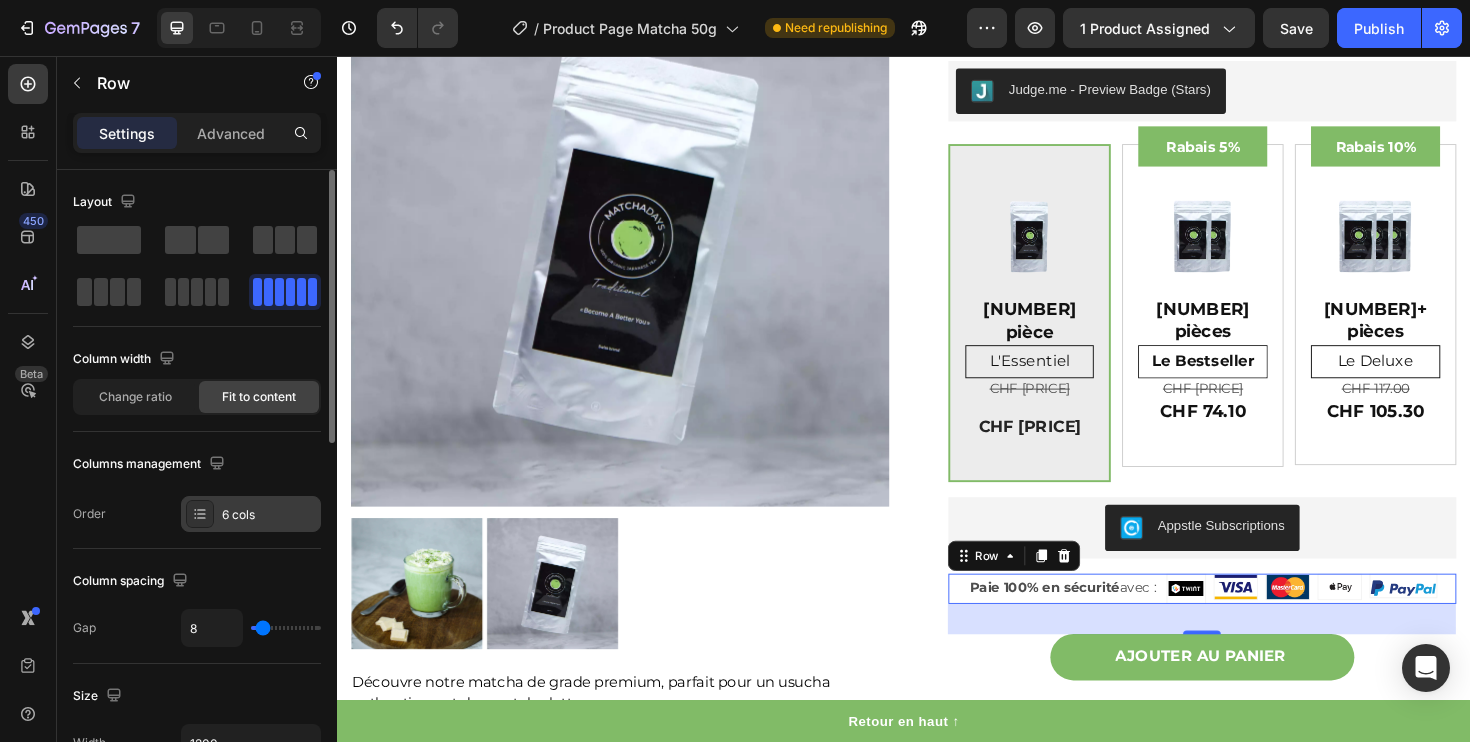 click on "6 cols" at bounding box center [251, 514] 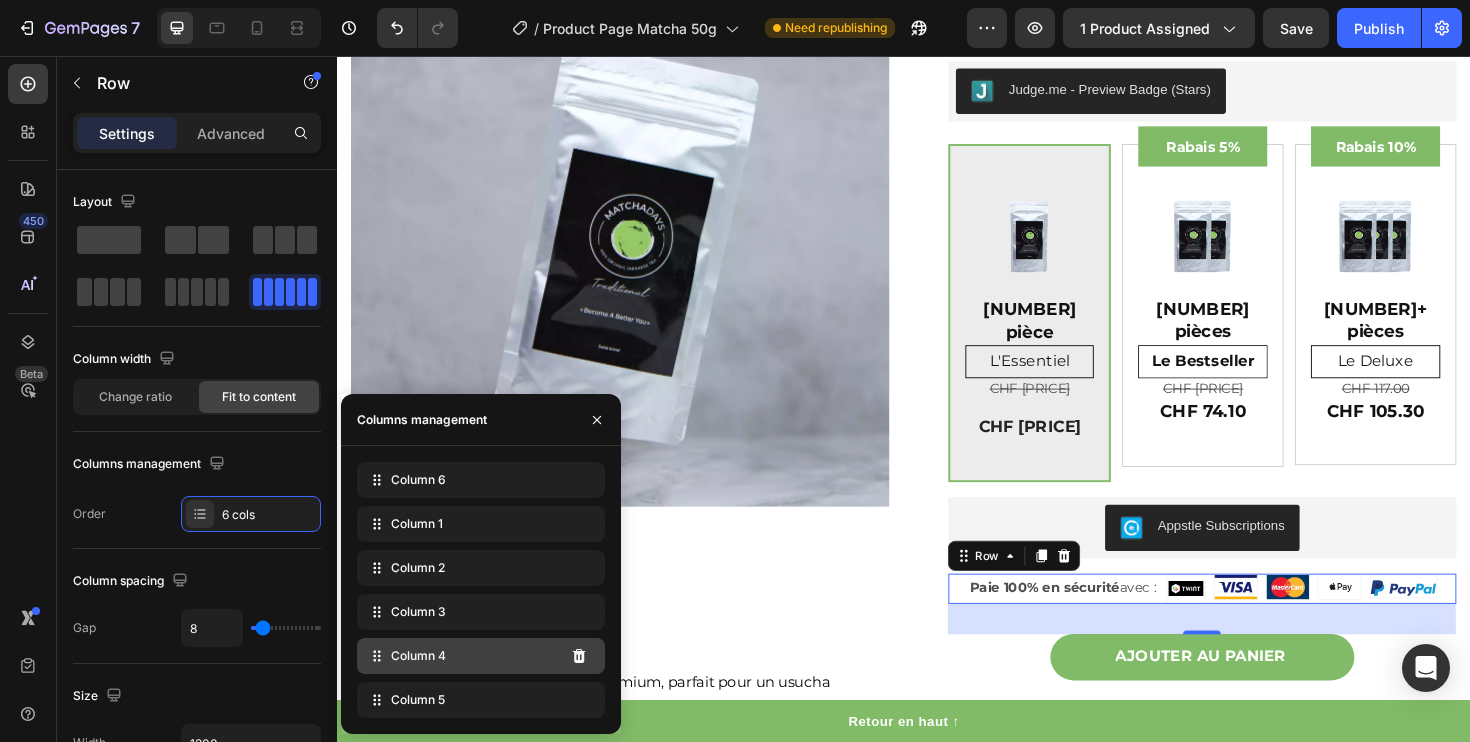 type 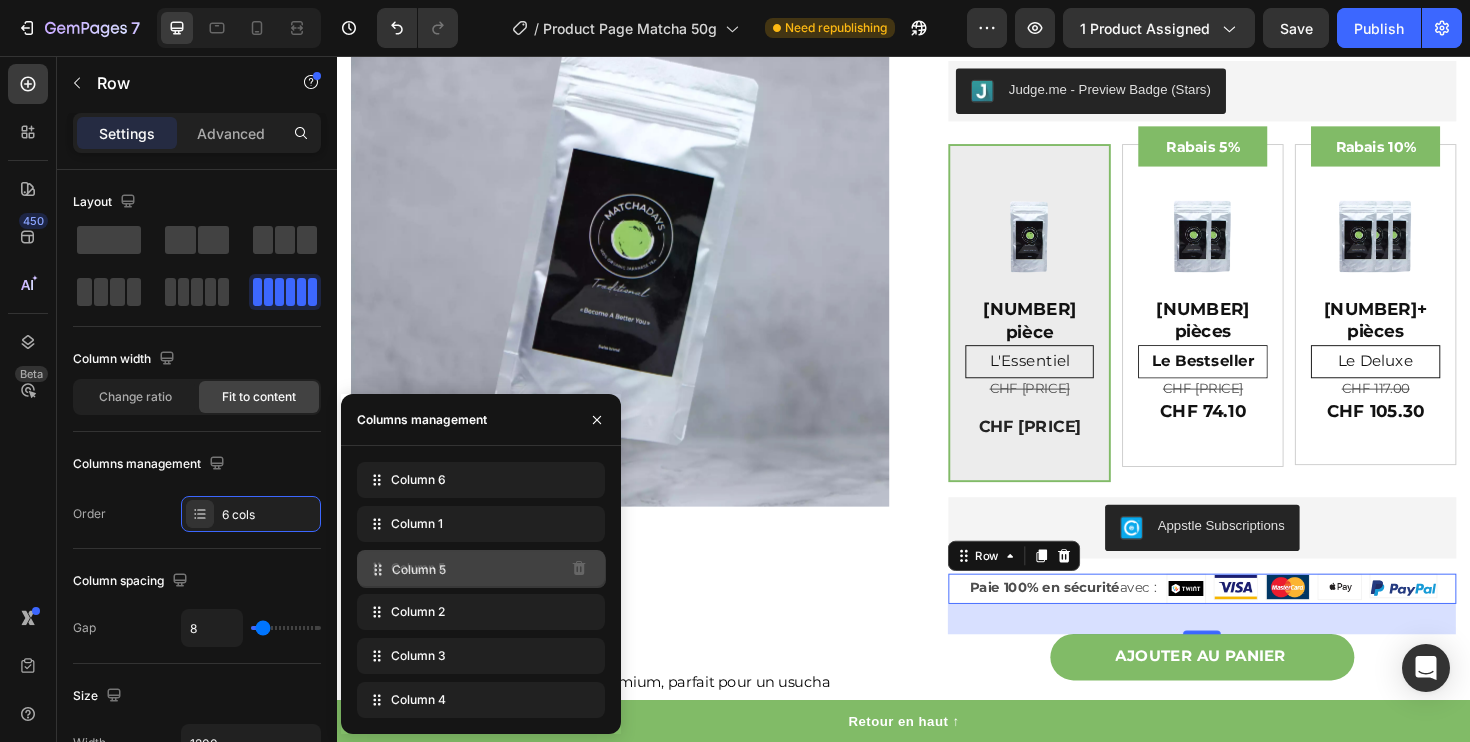 drag, startPoint x: 479, startPoint y: 698, endPoint x: 480, endPoint y: 568, distance: 130.00385 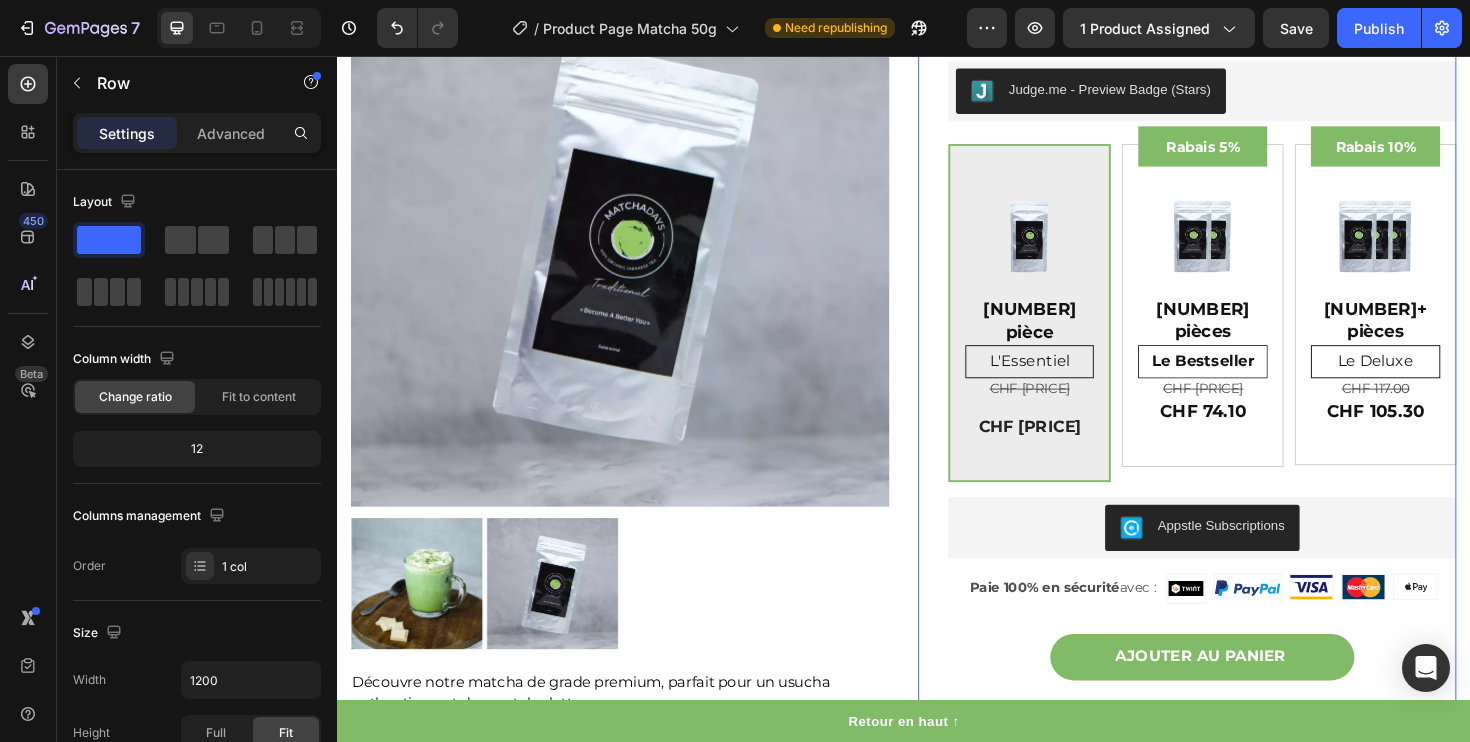 click on "Matcha Traditional Bio 50g Product Title CHF 39.00 Product Price Product Price No compare price Product Price Row Judge.me - Preview Badge (Stars) Judge.me   Découvre notre matcha de grade premium, parfait pour un usucha authentique et des matcha lattes.
En savoir plus :
Le sachet de 50g est un format idéal pour intégrer le matcha à ta routine bien-être avec un excellent rapport qualité/prix.
Le Matcha Traditional de chez MatchaDays est une poudre de thé vert d’exception 100% naturelle. Ce trésor directement importé du Japon transforme chaque tasse en une expérience revitalisante.
Pourquoi choisir notre Matcha Traditional ?
🌱  Un goût exquis   : Des saveurs riches, équilibrées, avec une subtile douceur naturelle et peu d’amertume.
🌱  Qualité premium   : Cultivé dans des plantations familiales à  Uji , dans la préfecture de Kyoto, au Japon.
🌱  Fraîcheur garantie   : Récolté, moulu et emballé directement sur place pour préserver ses bienfaits.
🌱" at bounding box center [1237, 415] 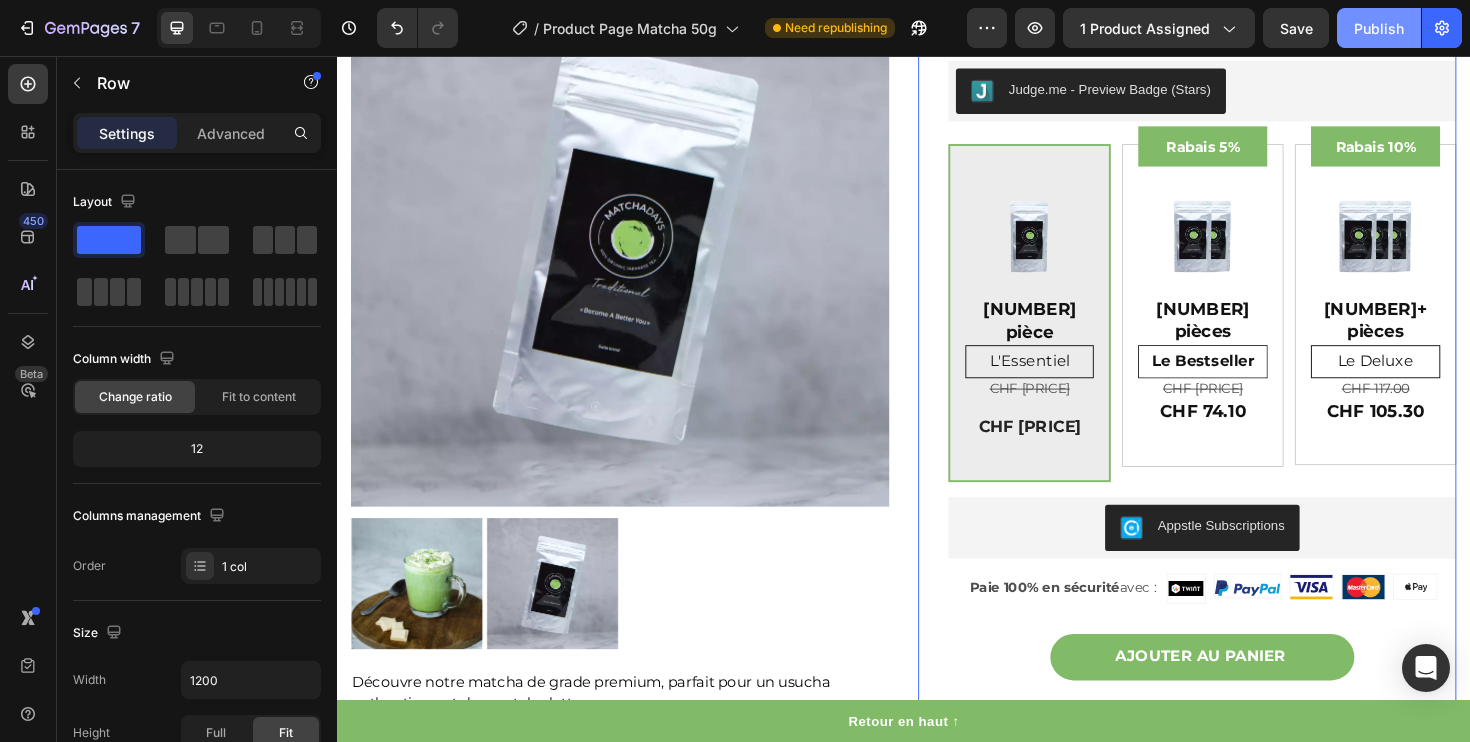 click on "Publish" 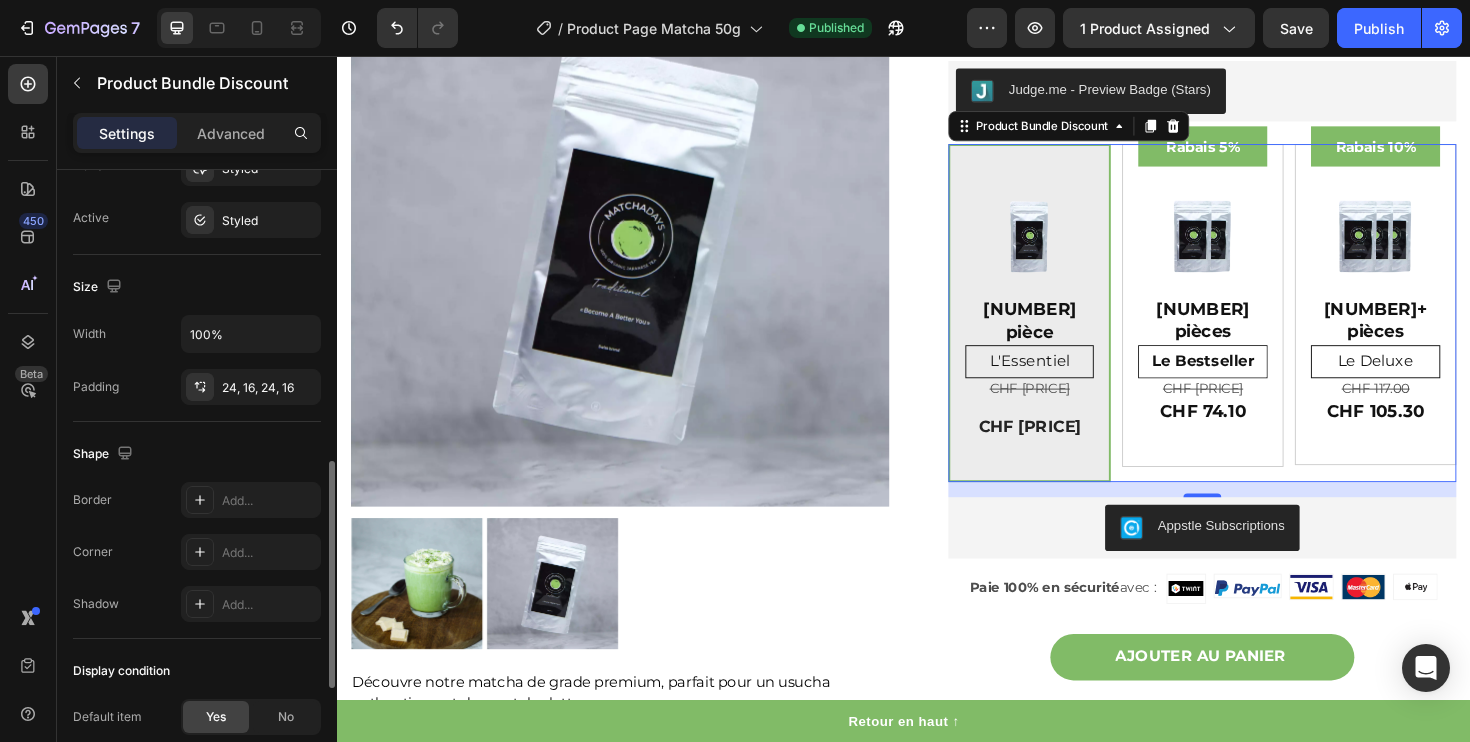 scroll, scrollTop: 803, scrollLeft: 0, axis: vertical 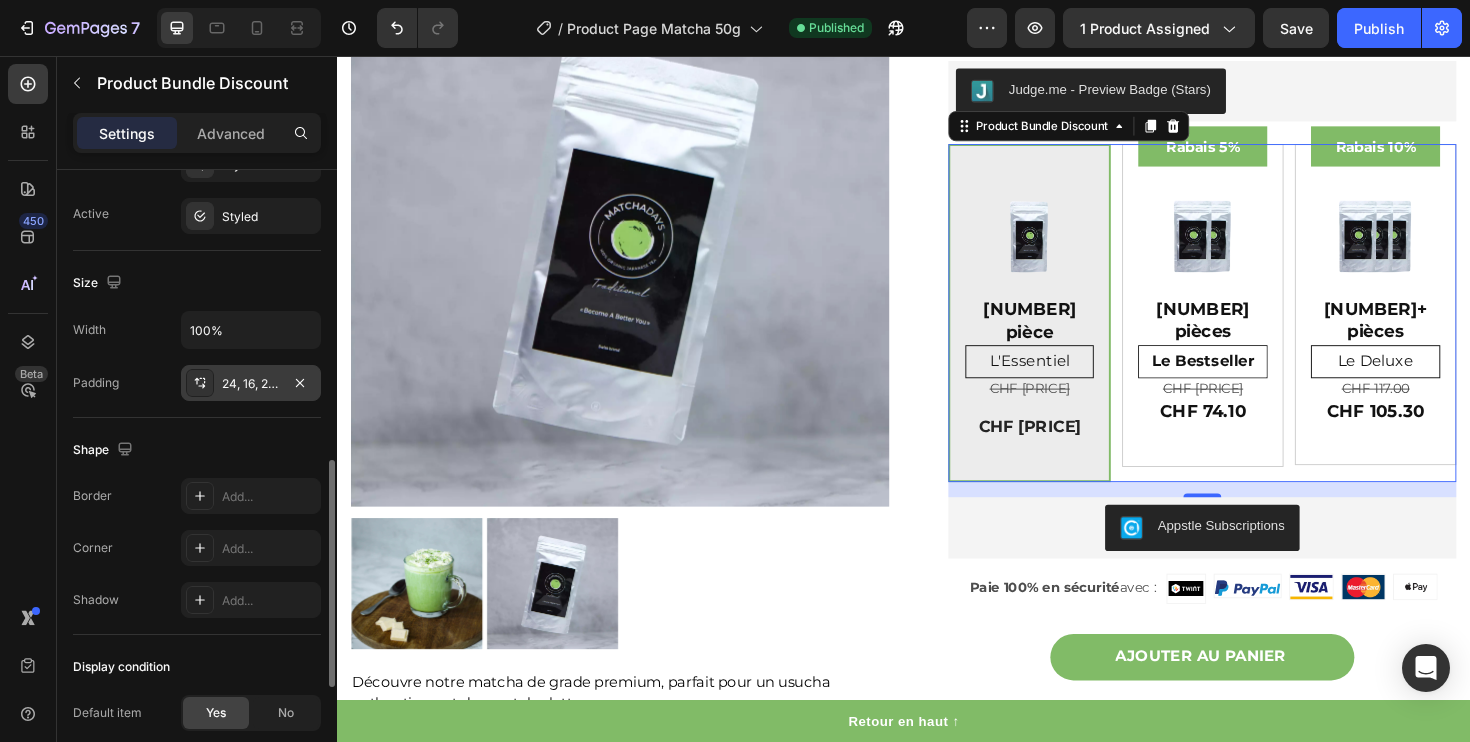 click on "24, 16, 24, 16" at bounding box center (251, 384) 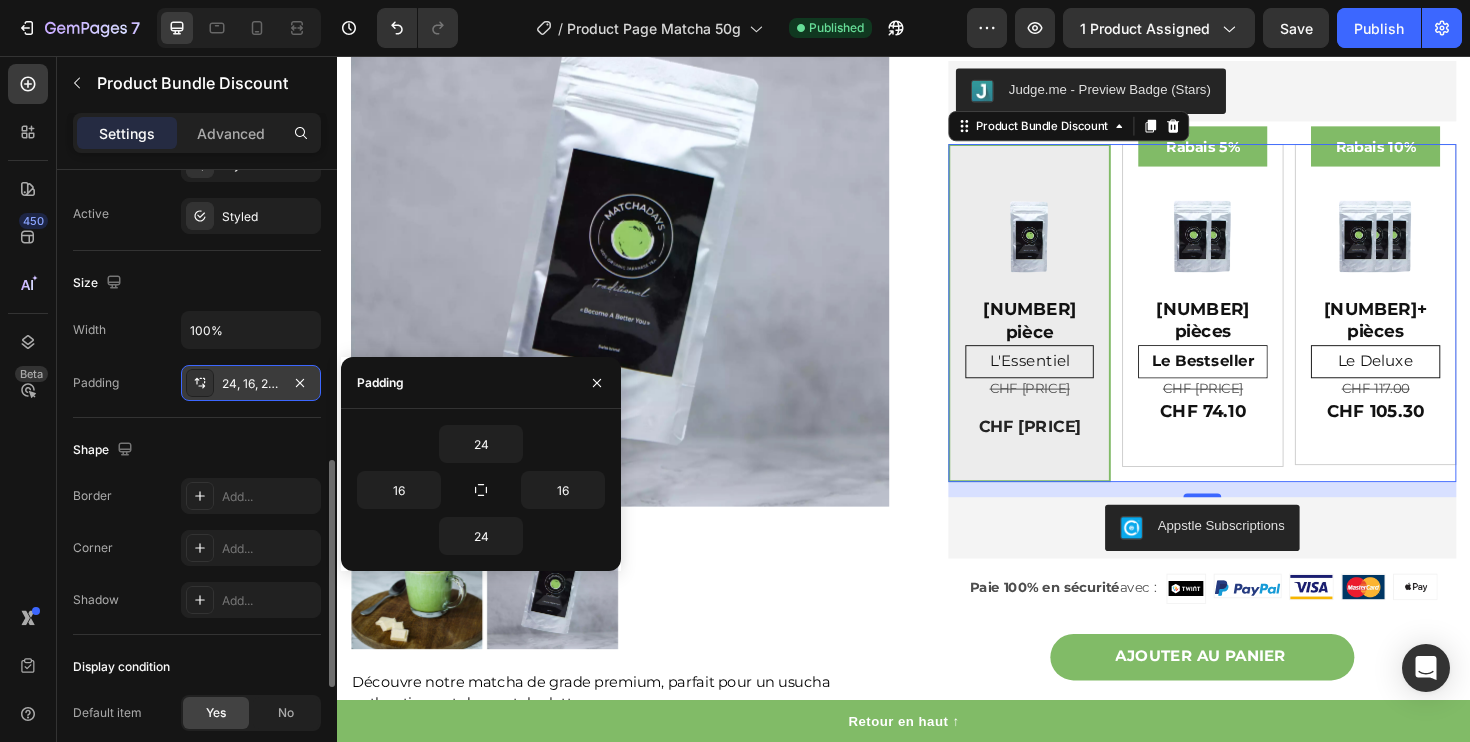 click on "24, 16, 24, 16" at bounding box center [251, 384] 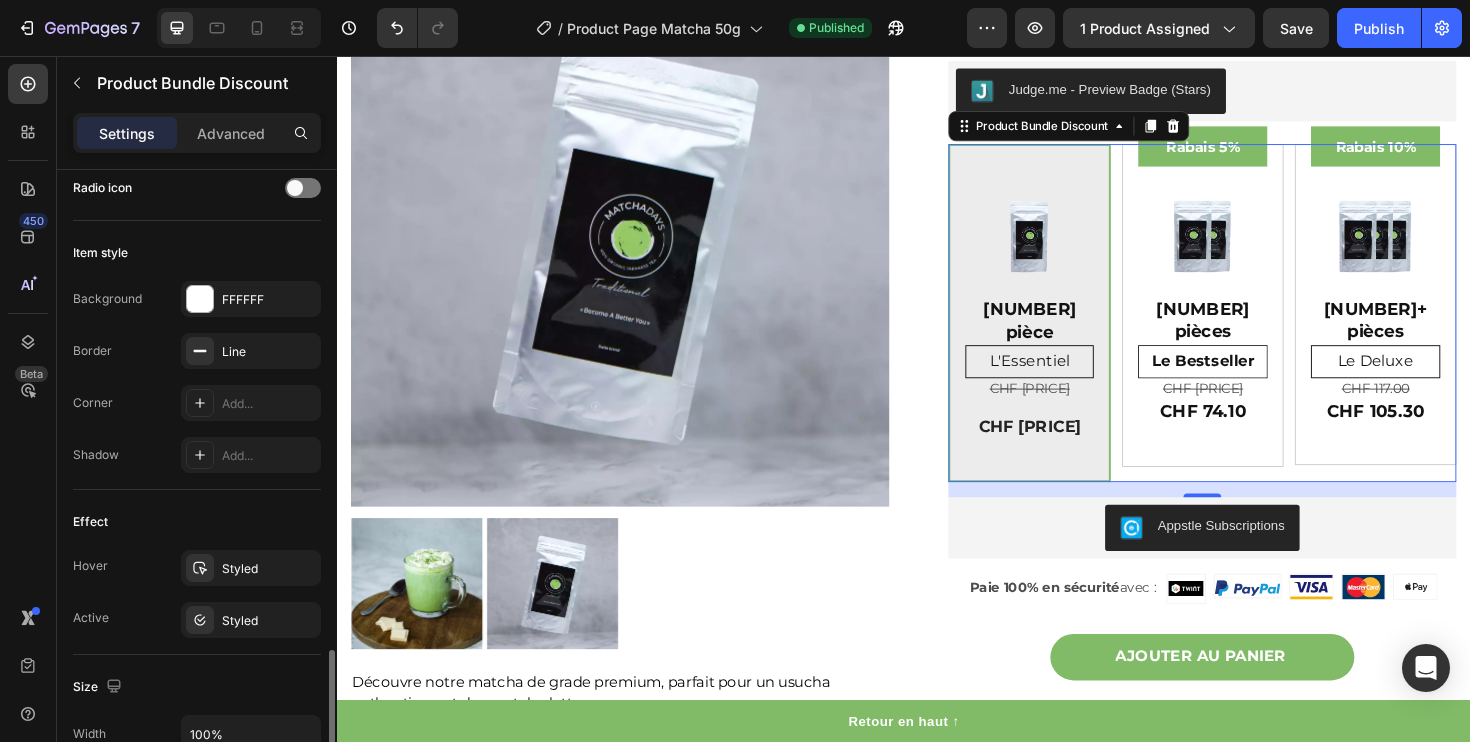 scroll, scrollTop: 0, scrollLeft: 0, axis: both 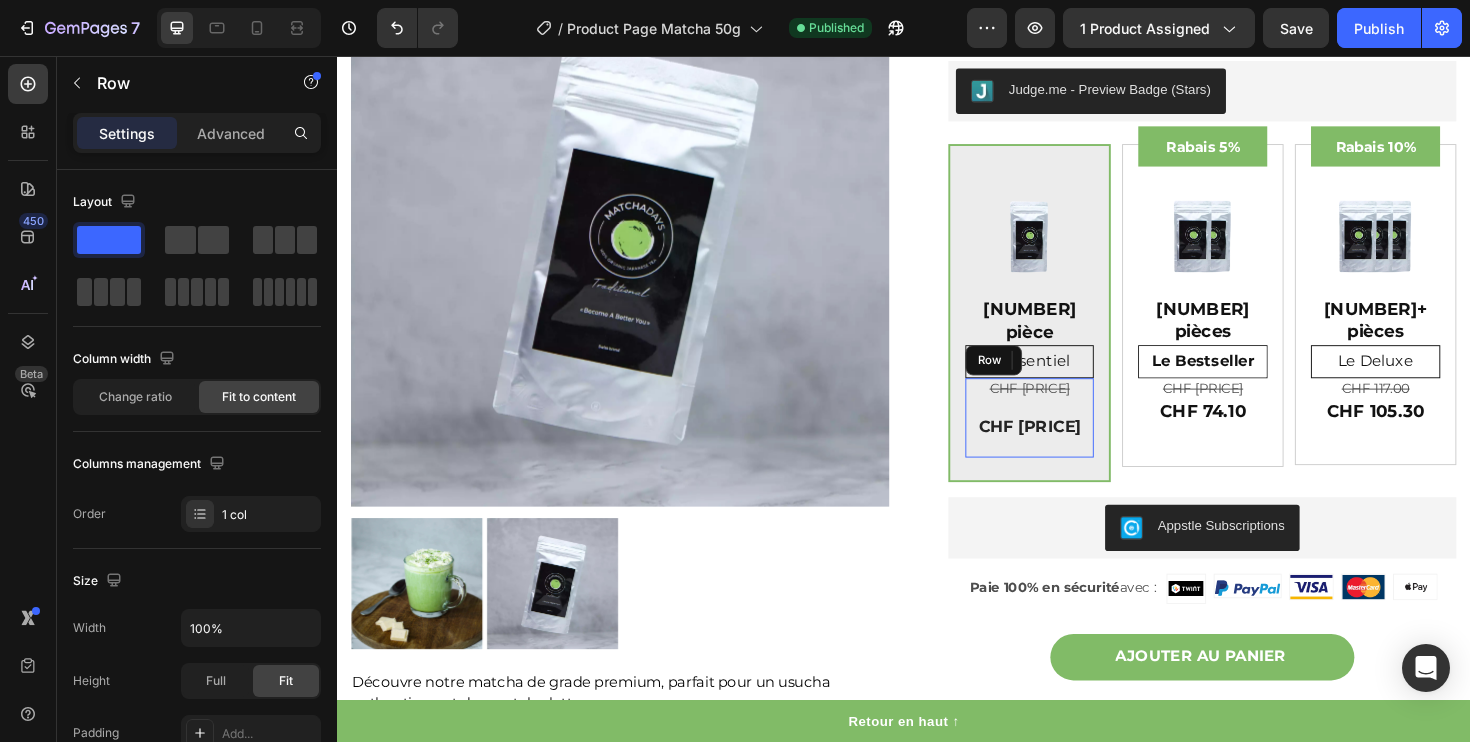 click on "CHF 39.00 Product Price Product Price CHF 39.00 Product Price Product Price Row" at bounding box center (1070, 439) 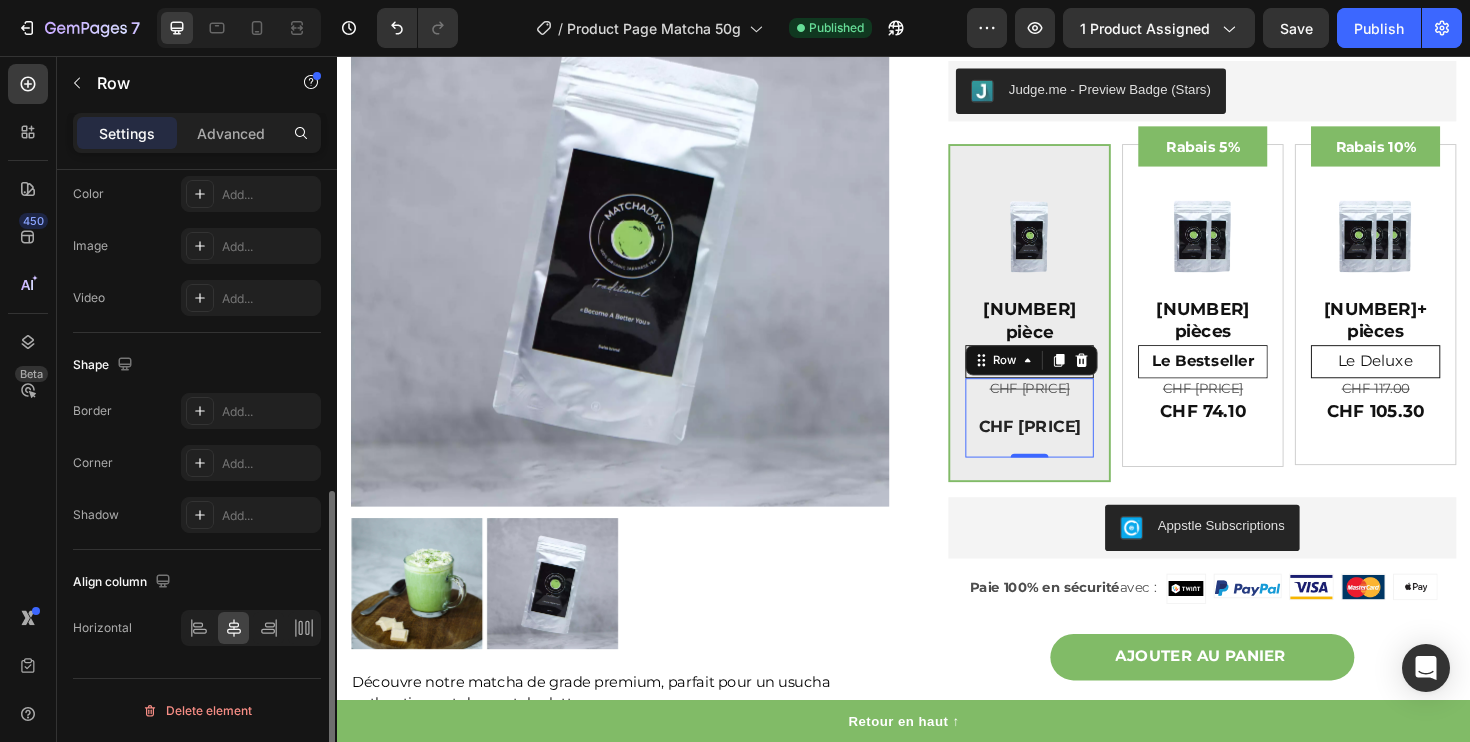 scroll, scrollTop: 652, scrollLeft: 0, axis: vertical 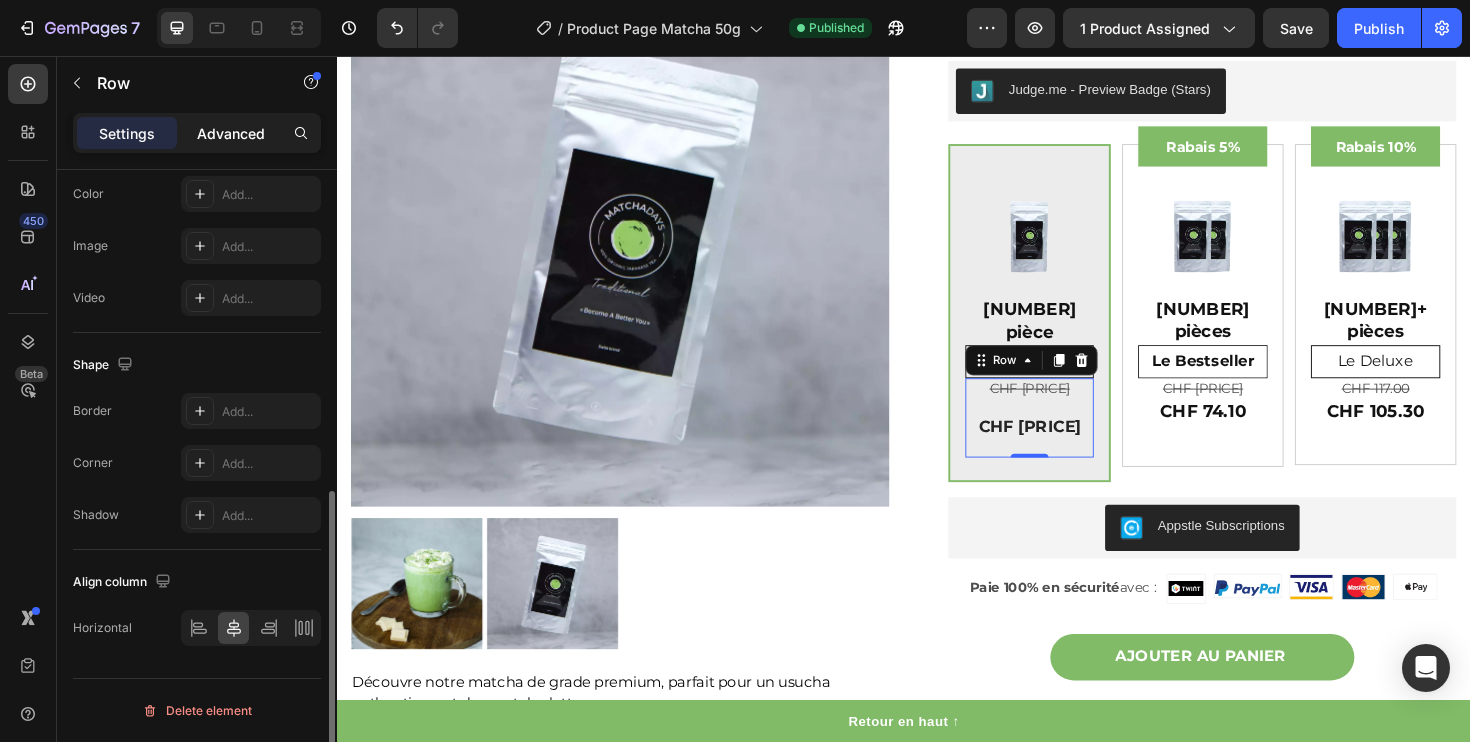click on "Advanced" at bounding box center (231, 133) 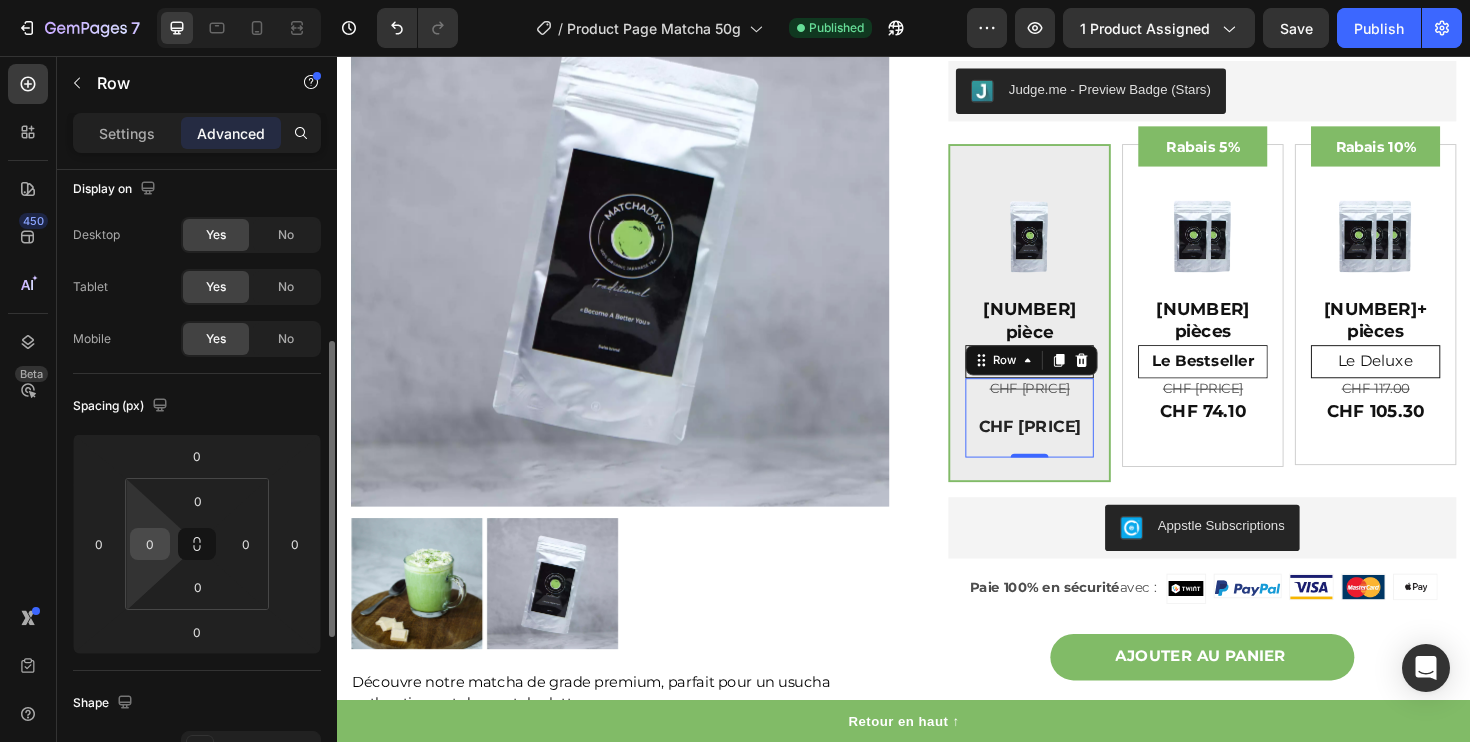 scroll, scrollTop: 0, scrollLeft: 0, axis: both 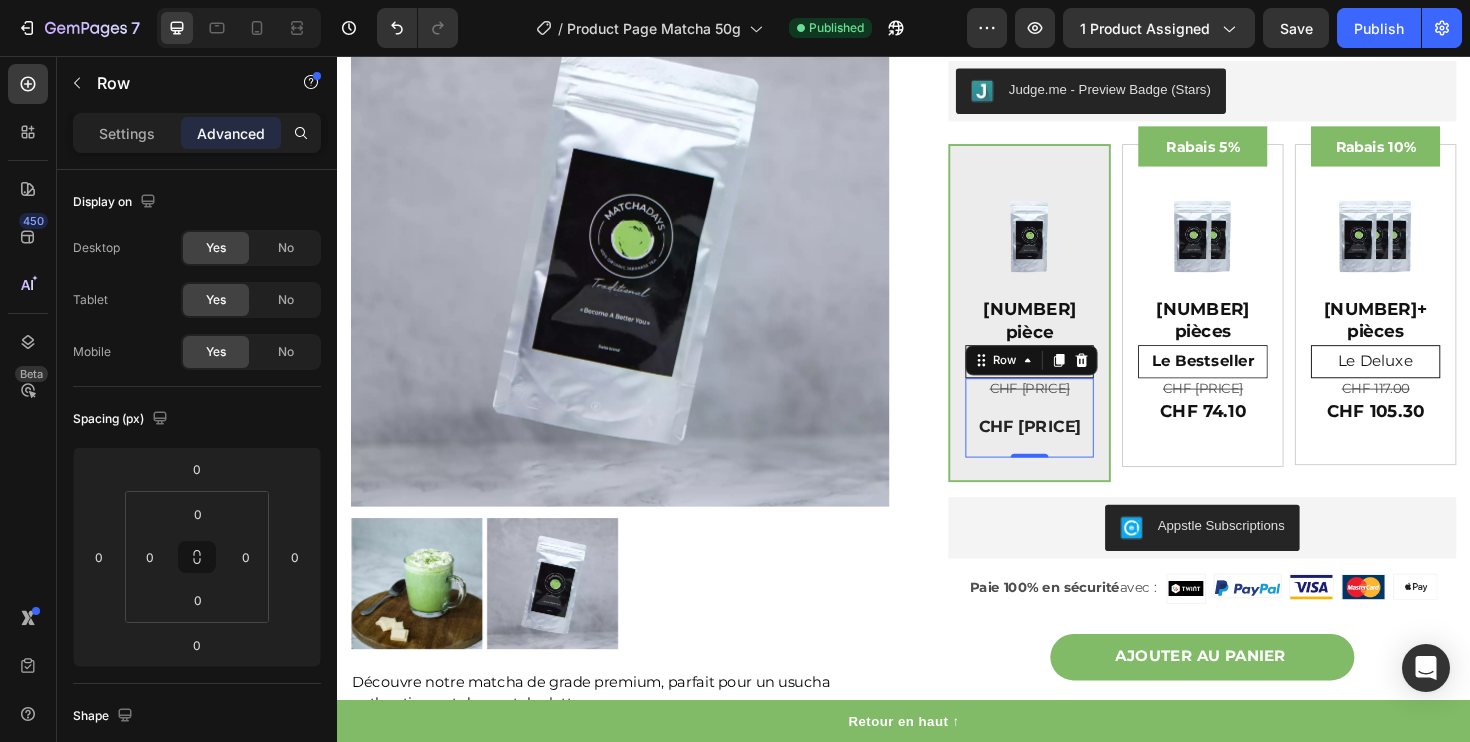 click on "CHF 39.00 Product Price Product Price CHF 39.00 Product Price Product Price Row   0" at bounding box center [1070, 439] 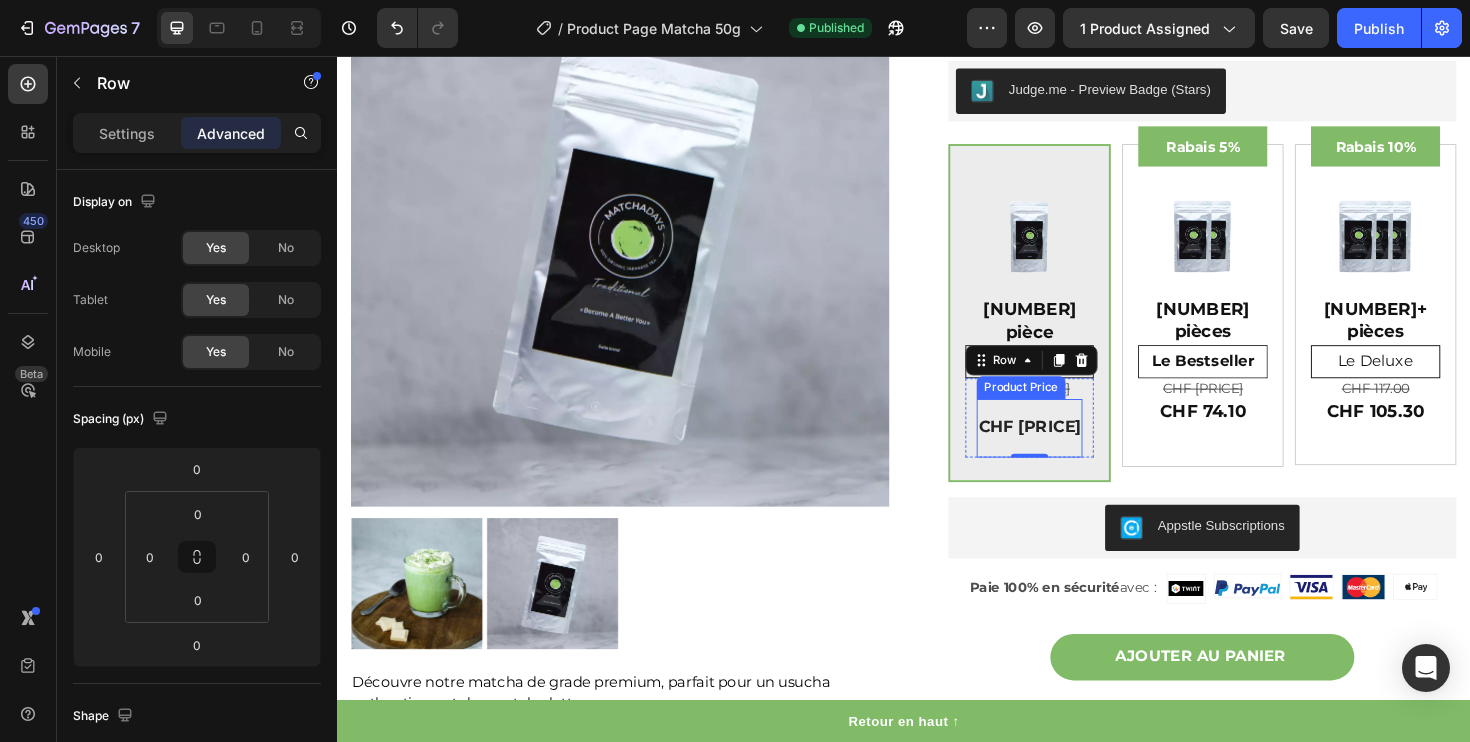 click on "CHF 39.00 Product Price Product Price" at bounding box center (1070, 450) 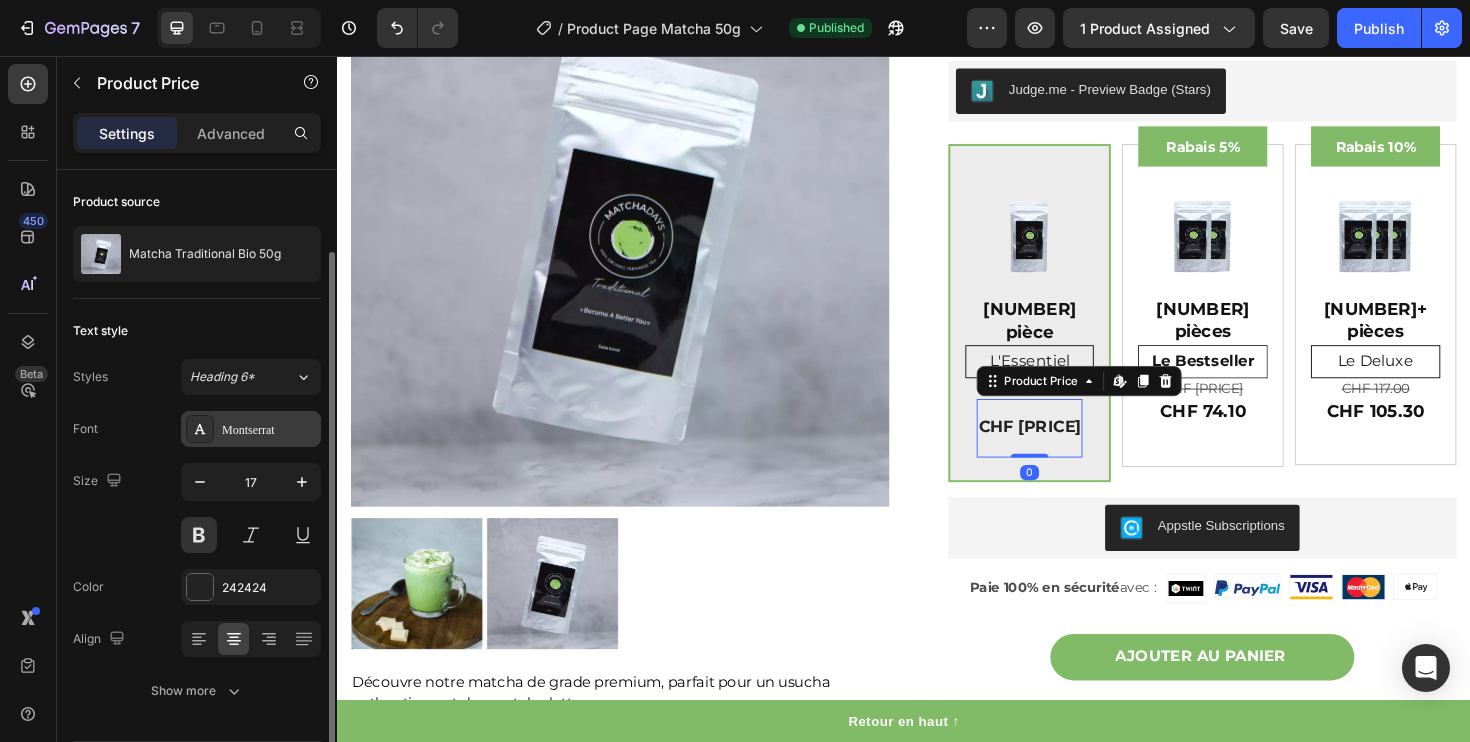 scroll, scrollTop: 63, scrollLeft: 0, axis: vertical 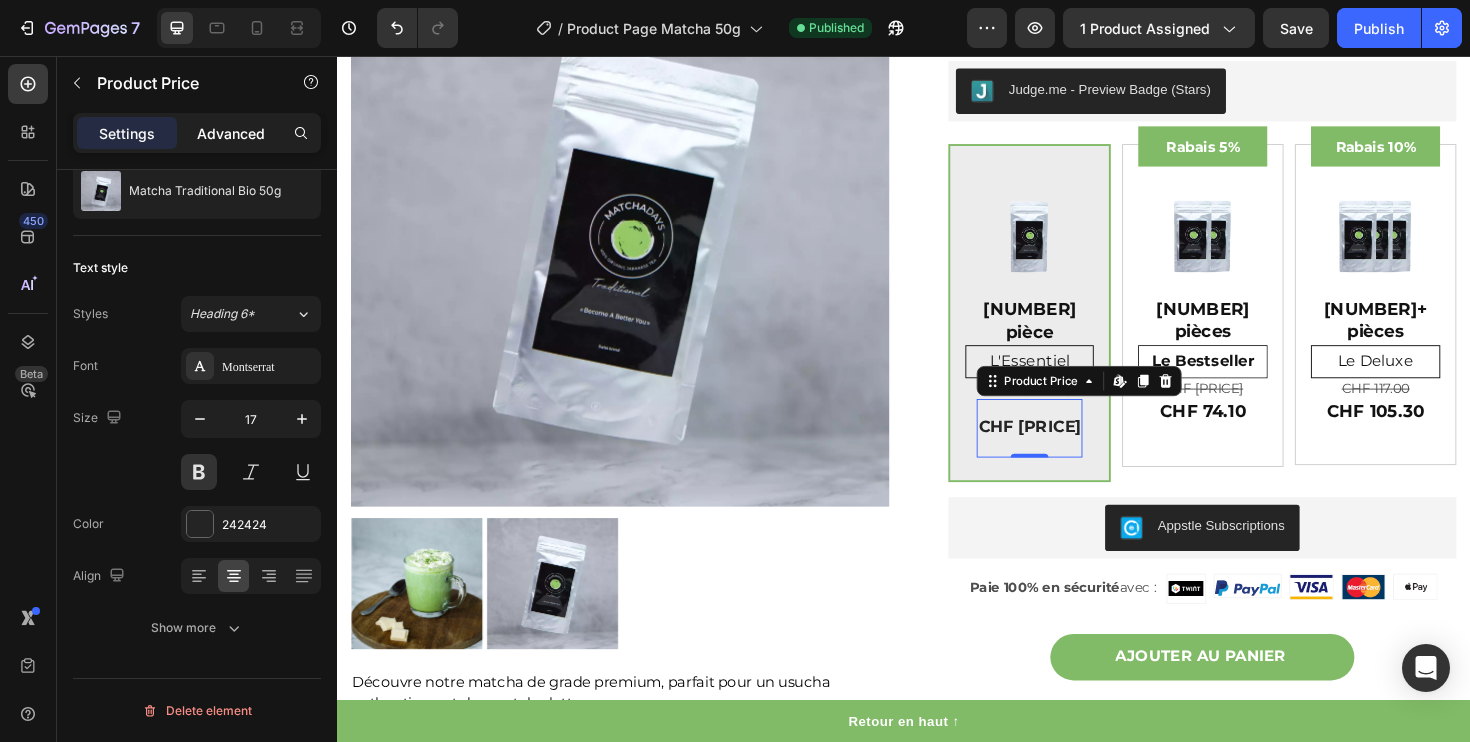 click on "Advanced" at bounding box center [231, 133] 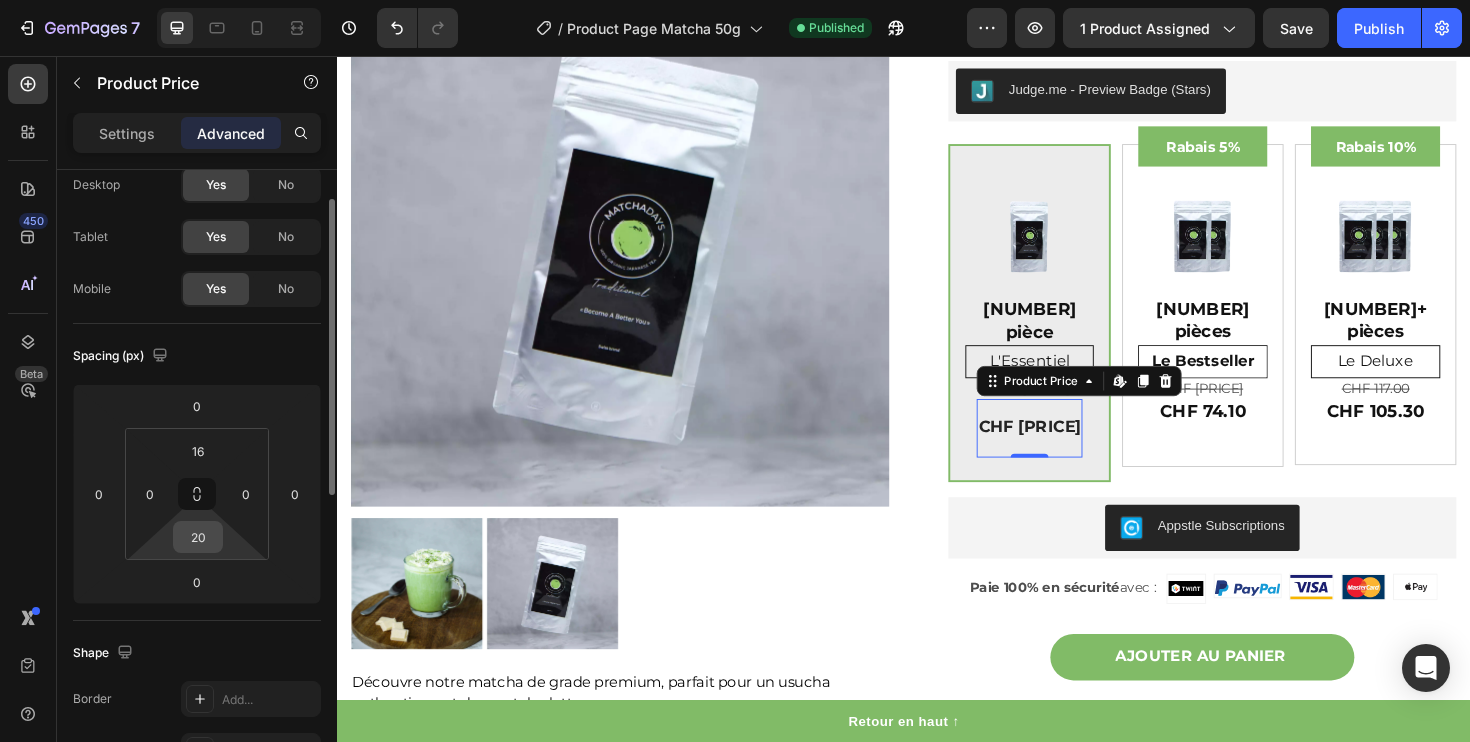 click on "20" at bounding box center [198, 537] 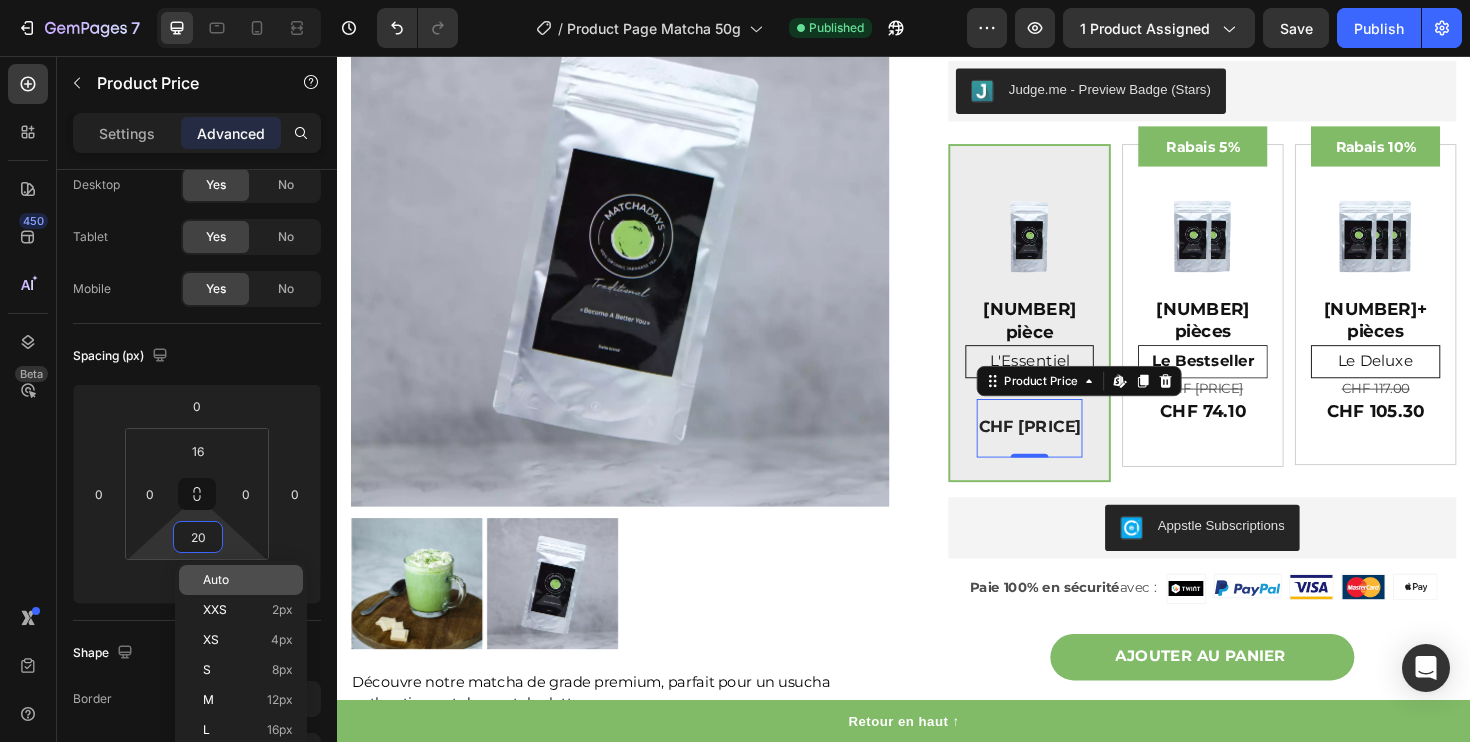 click on "Auto" 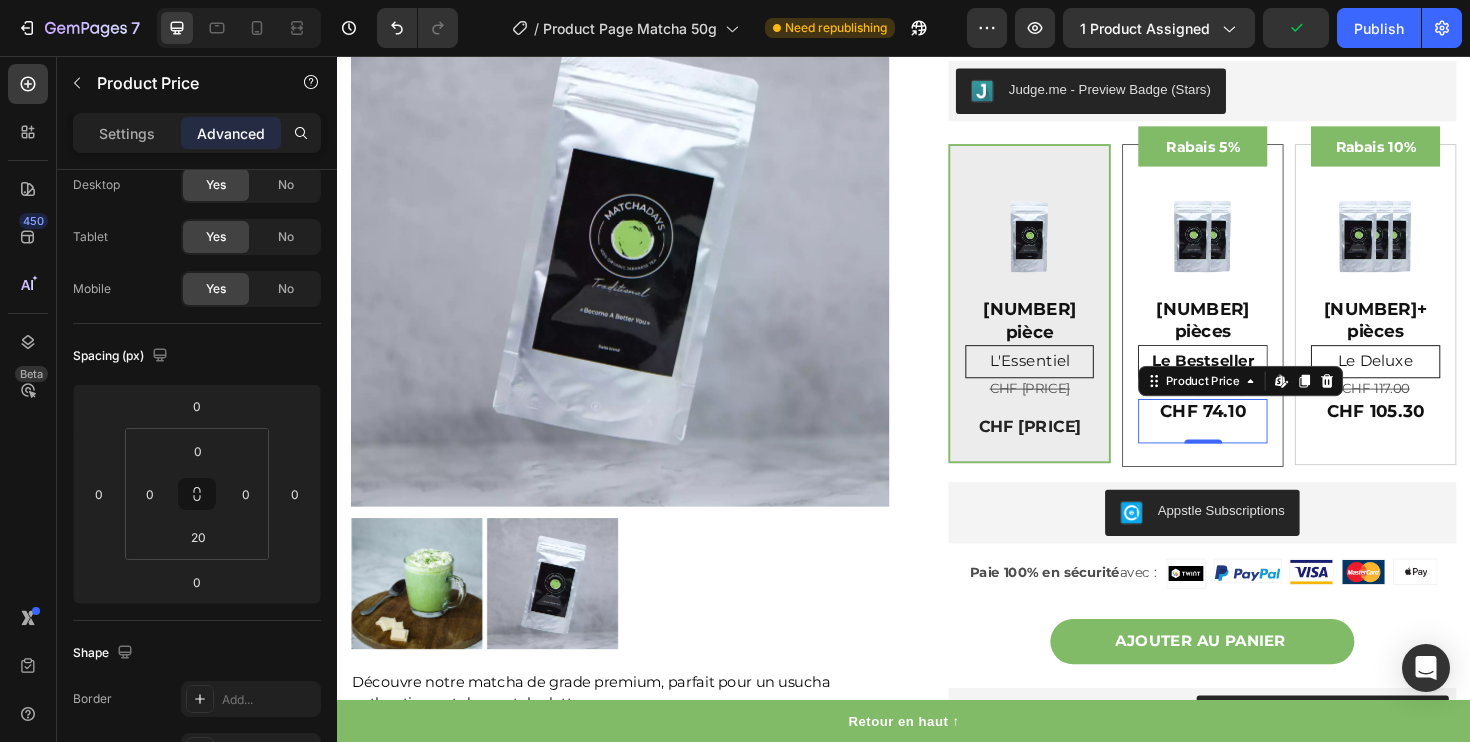 click on "CHF 74.10 Product Price   Edit content in Shopify 0 Product Price   Edit content in Shopify 0" at bounding box center (1253, 442) 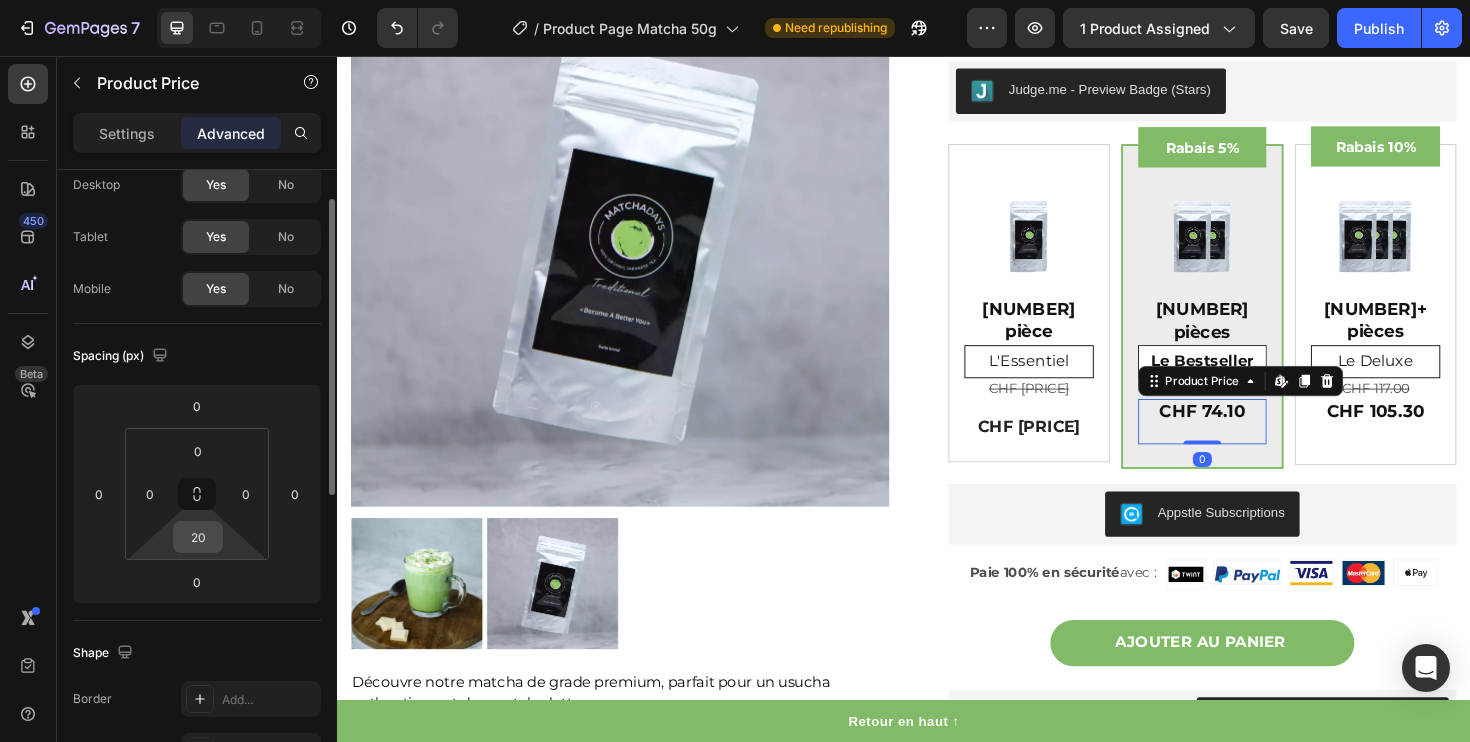 click on "20" at bounding box center [198, 537] 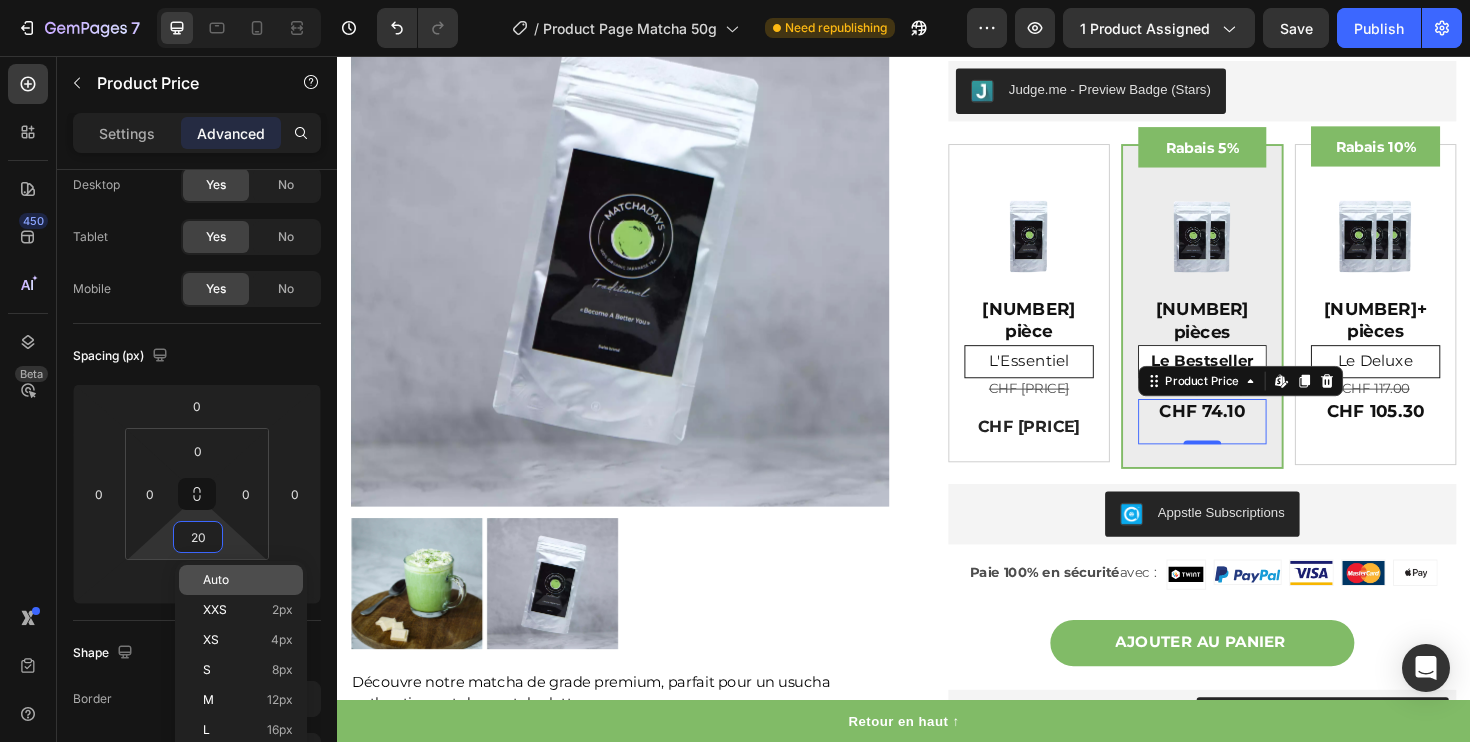 click on "Auto" at bounding box center [216, 580] 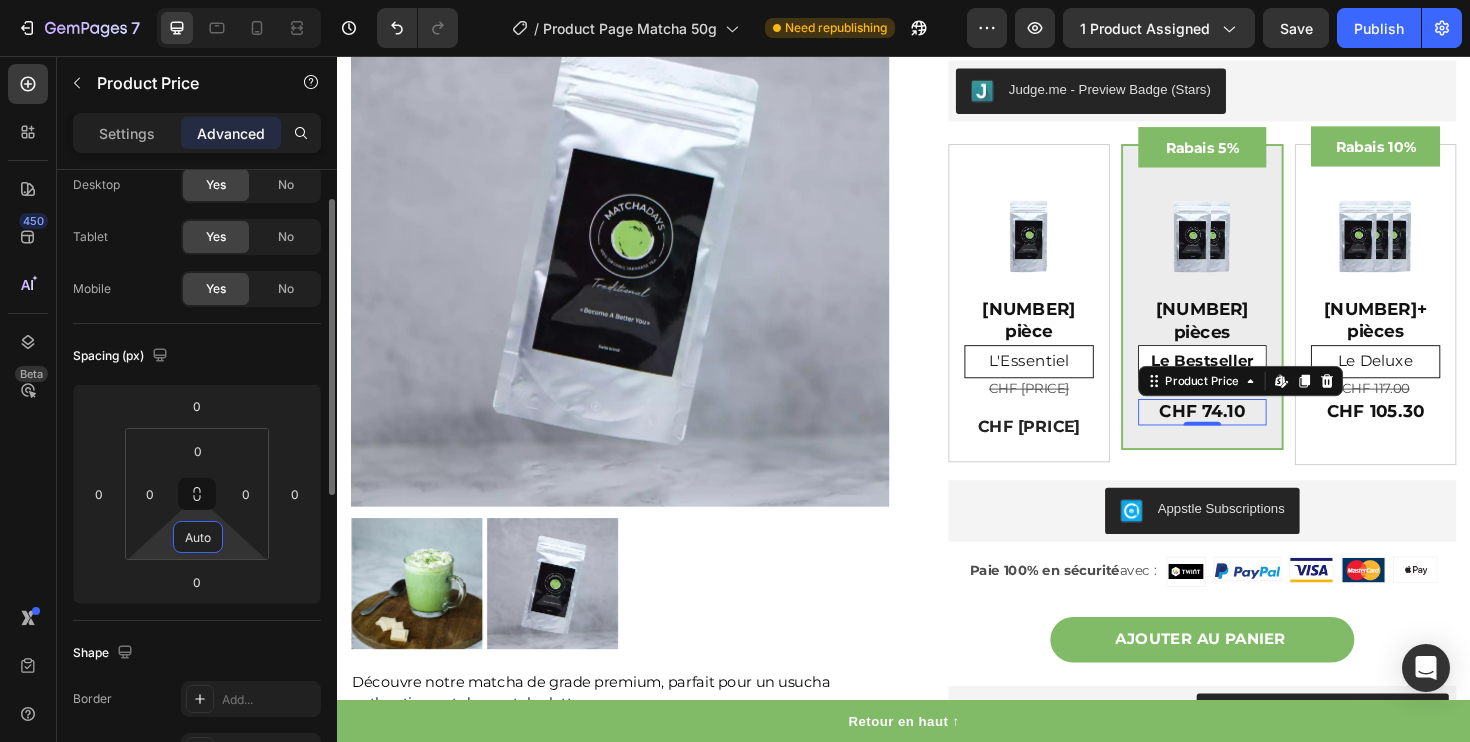 click on "Auto" at bounding box center [198, 537] 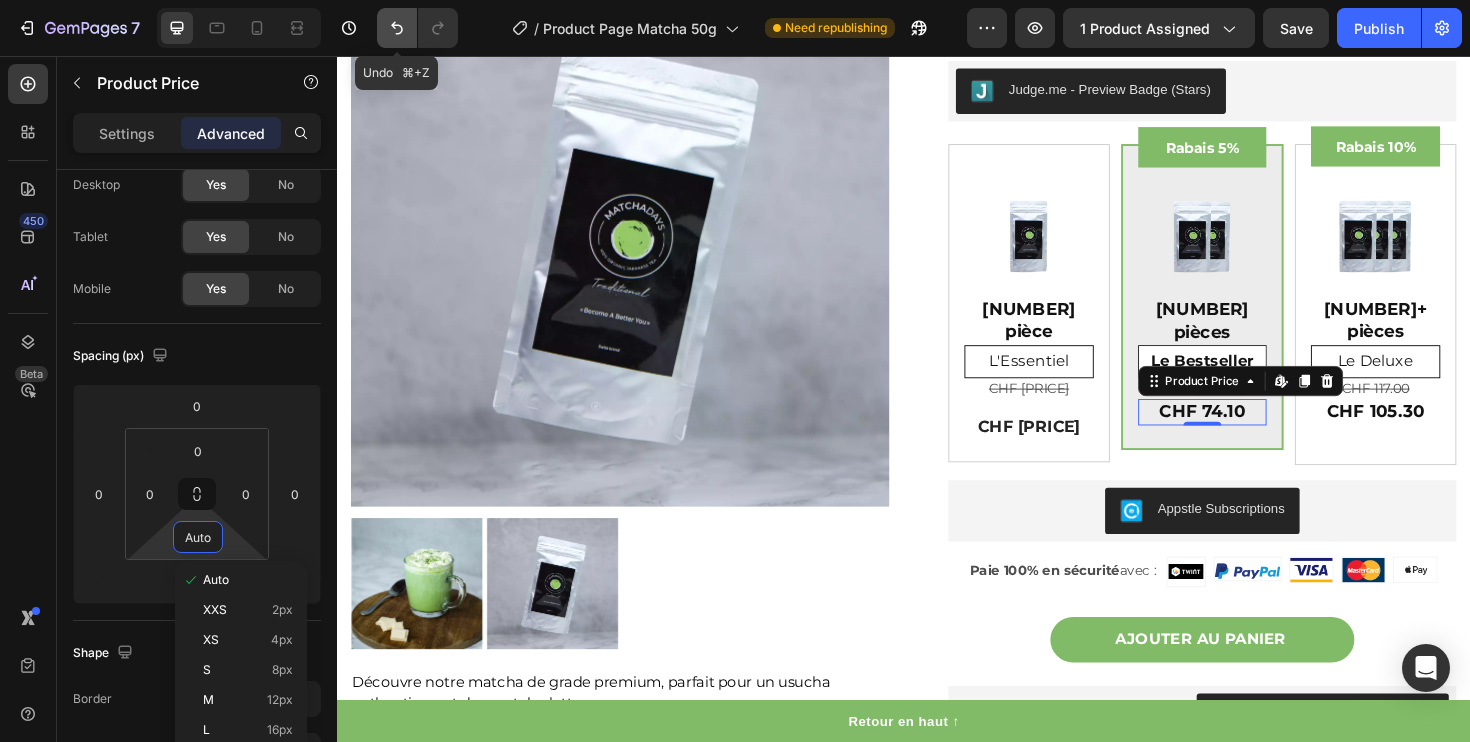click 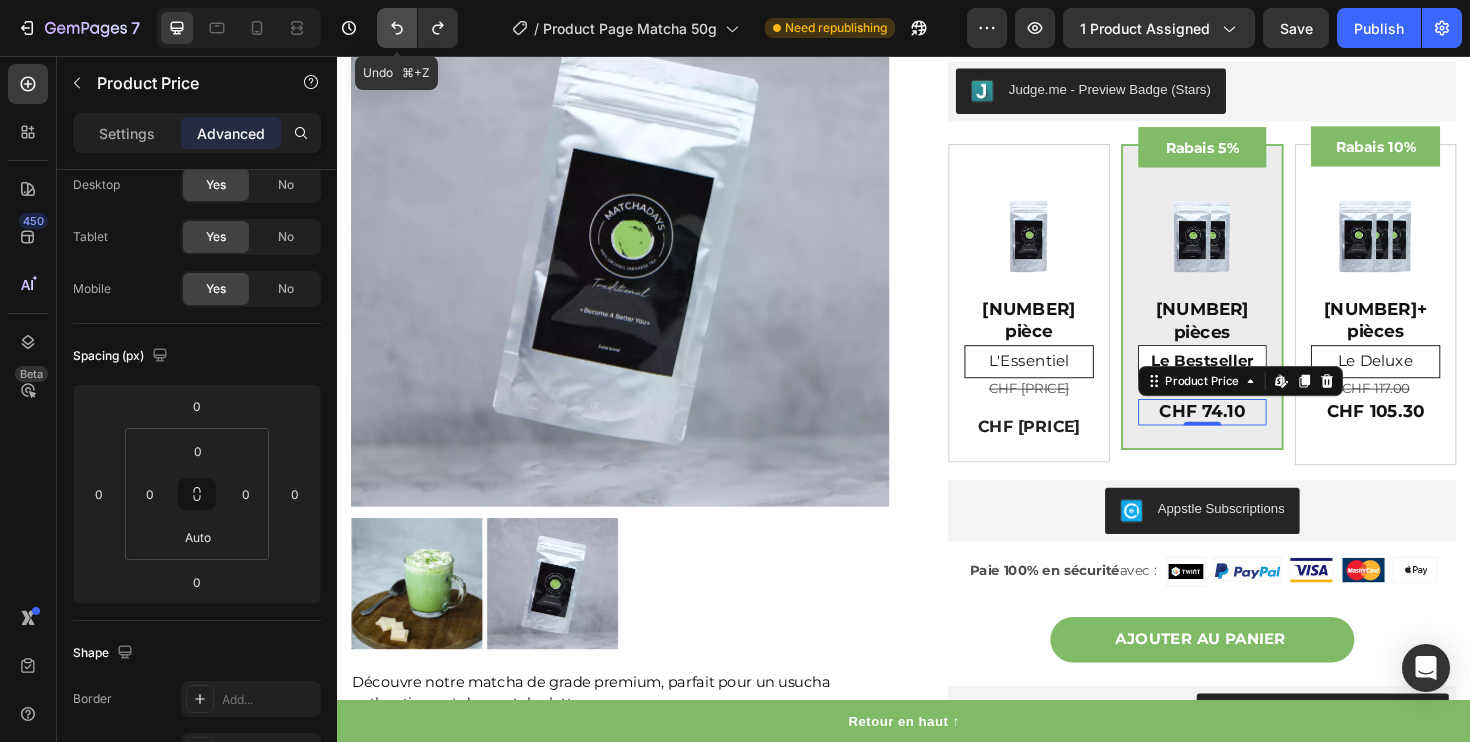 click 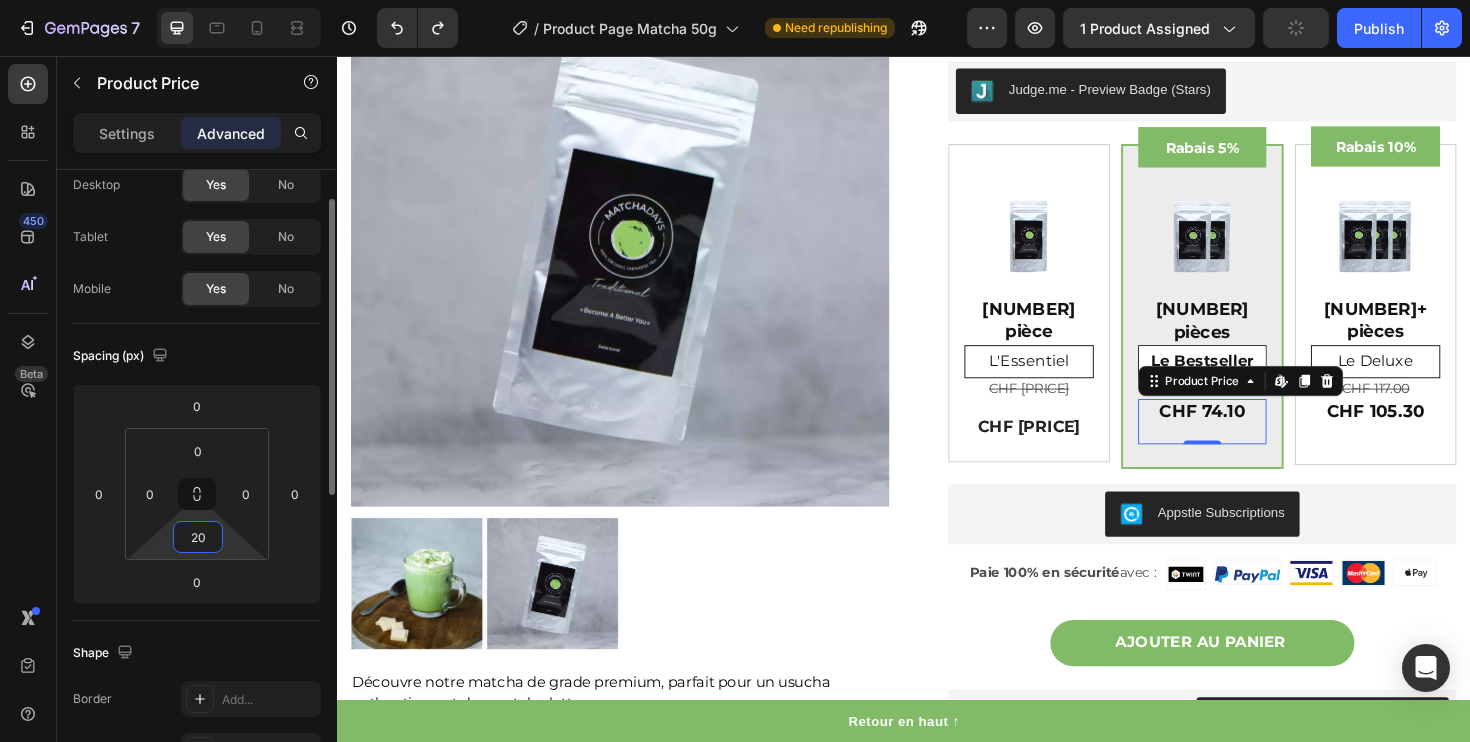 click on "20" at bounding box center (198, 537) 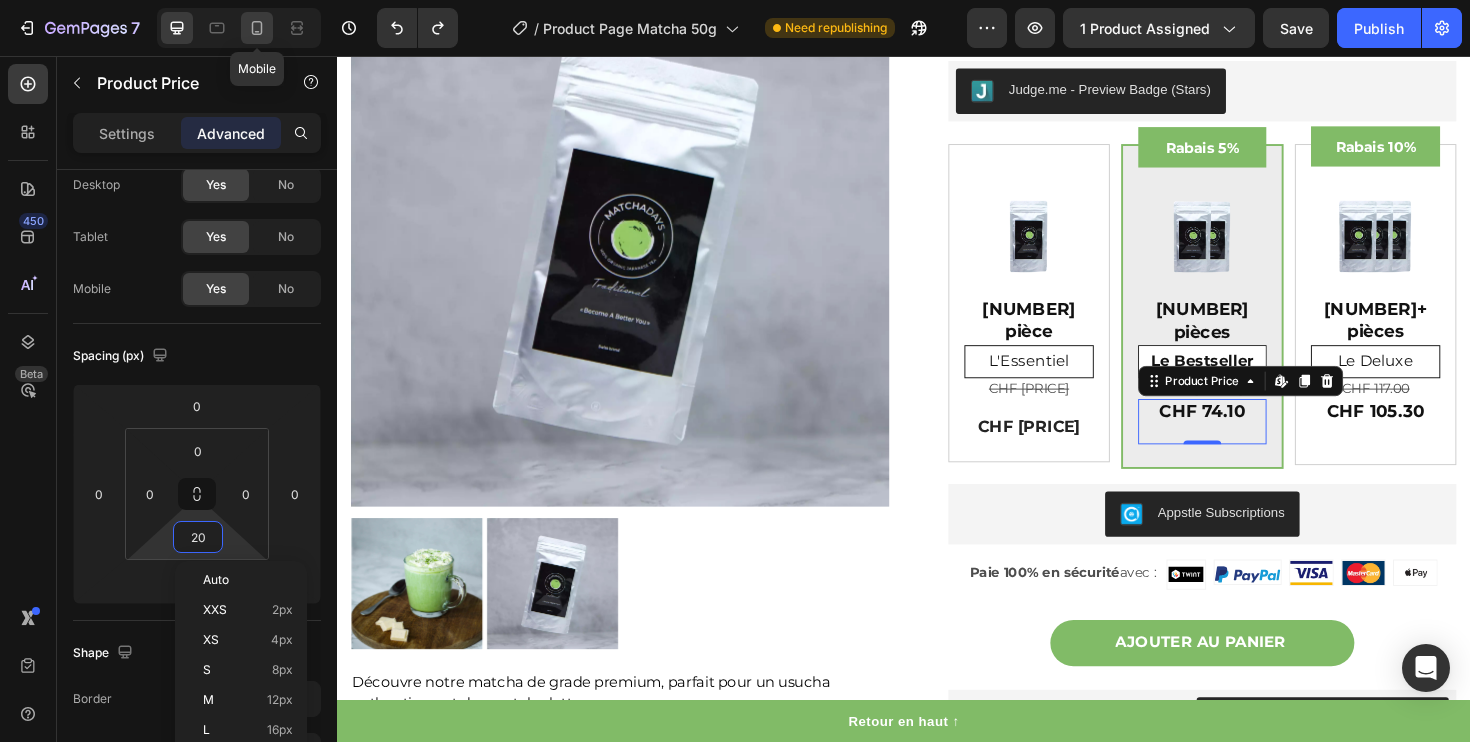 click 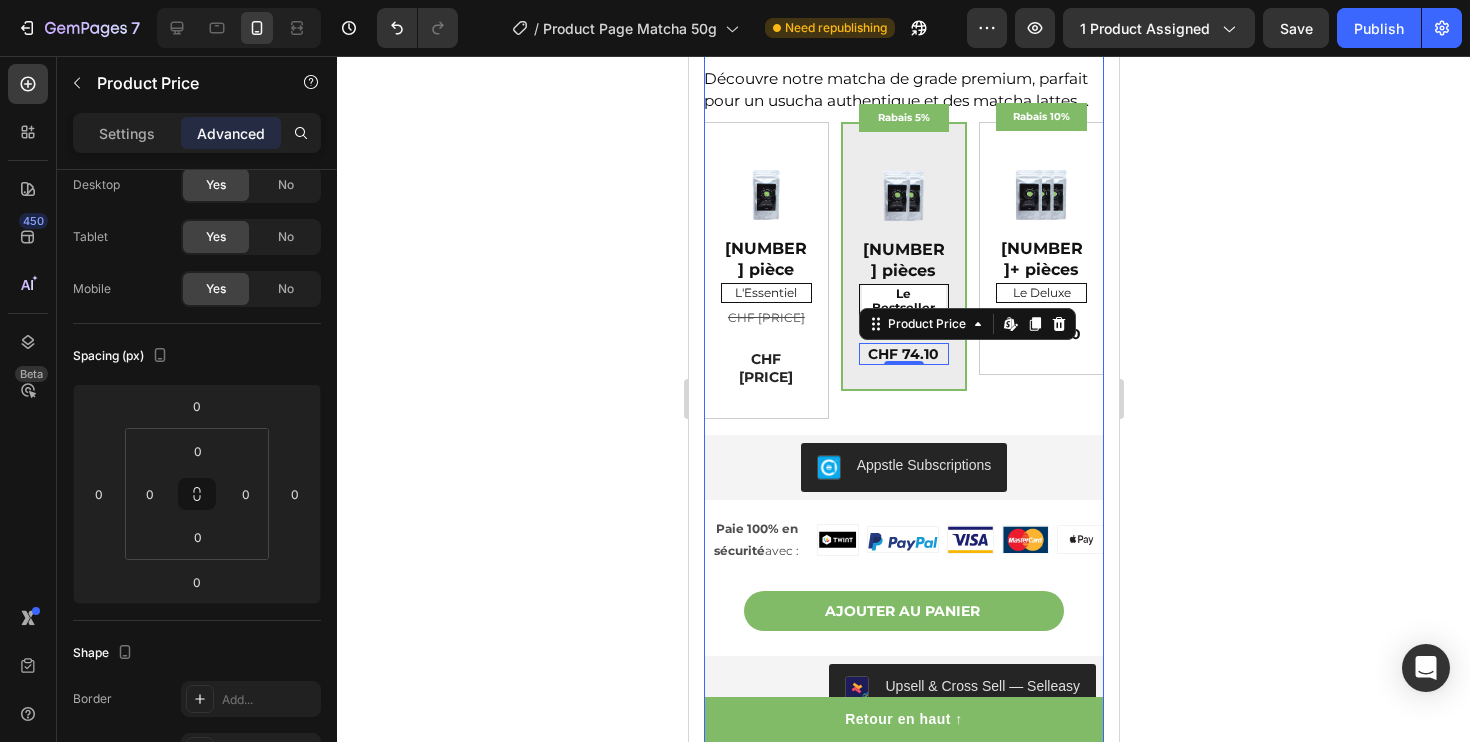 scroll, scrollTop: 769, scrollLeft: 0, axis: vertical 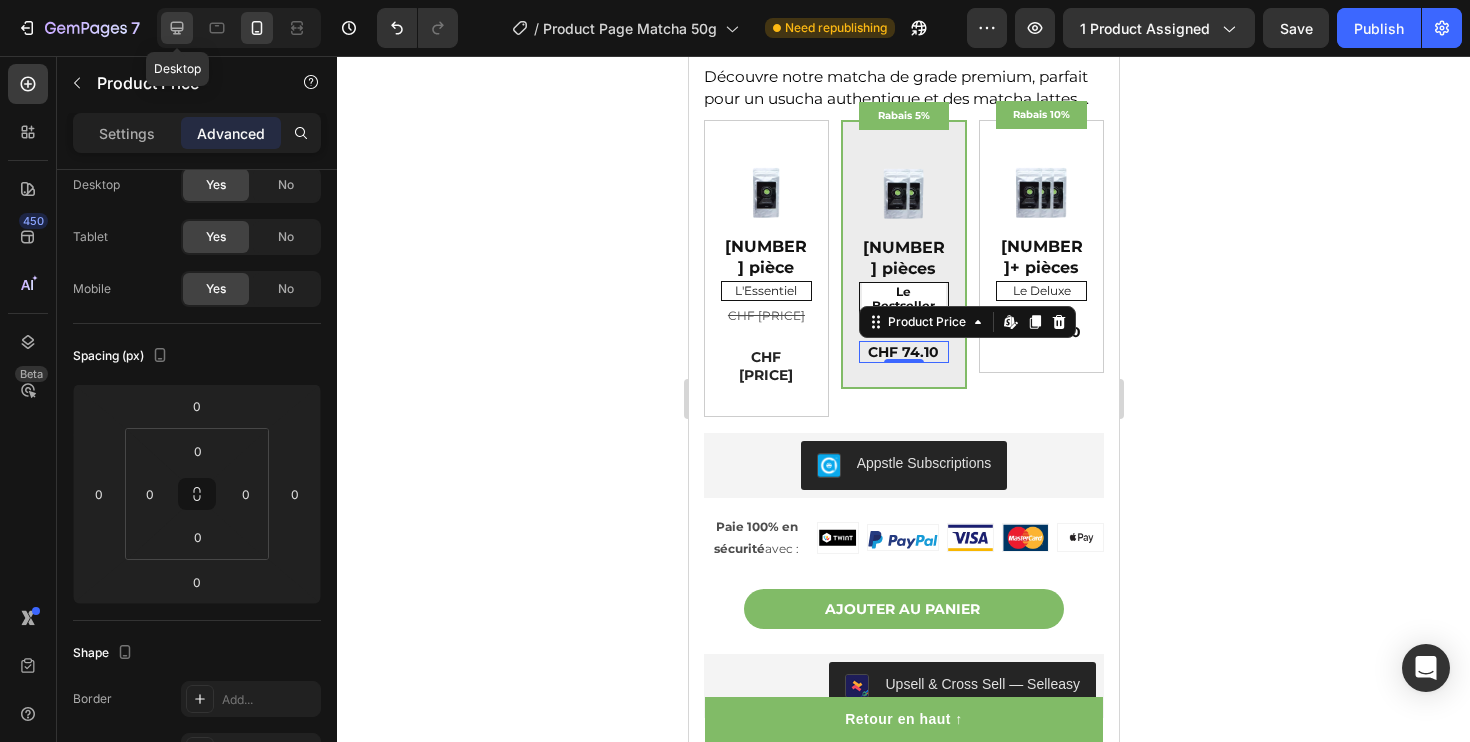 click 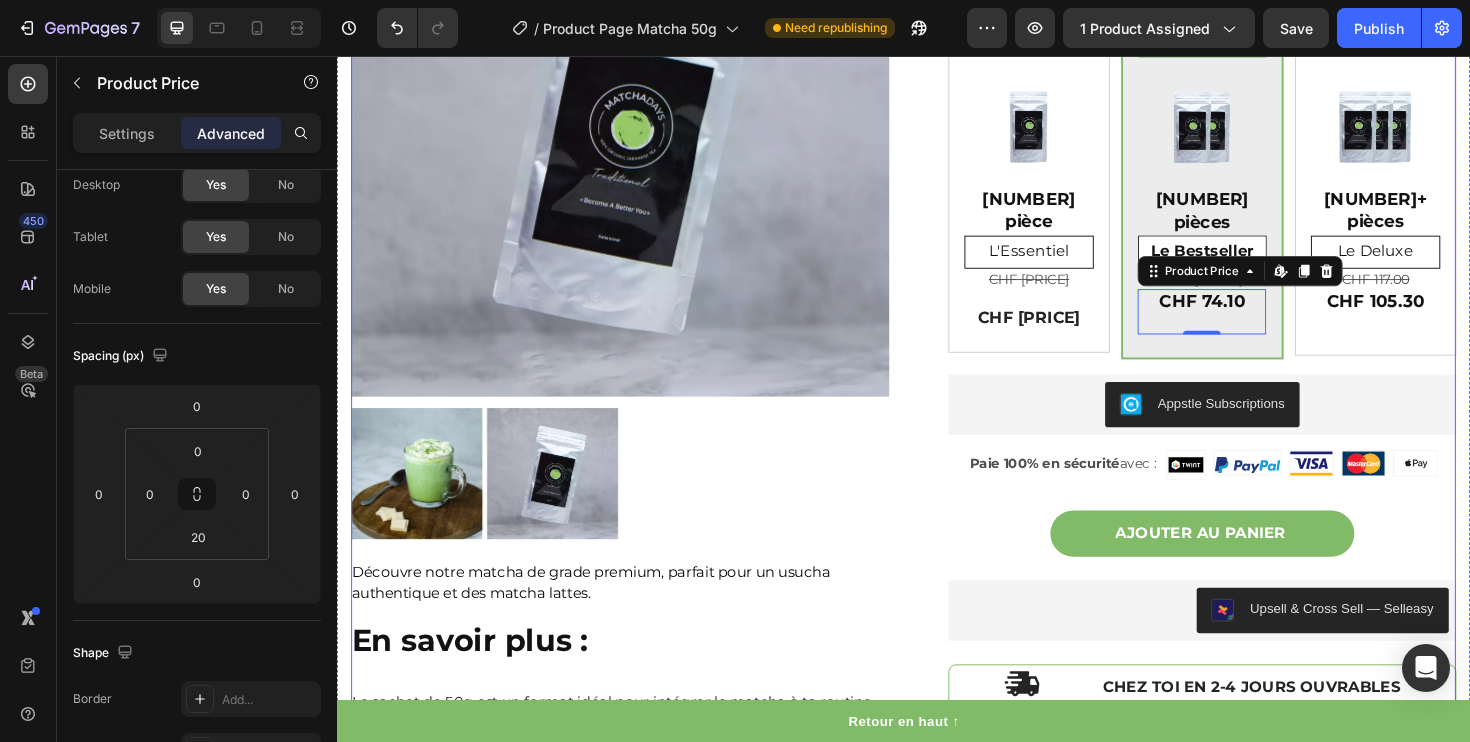 scroll, scrollTop: 307, scrollLeft: 0, axis: vertical 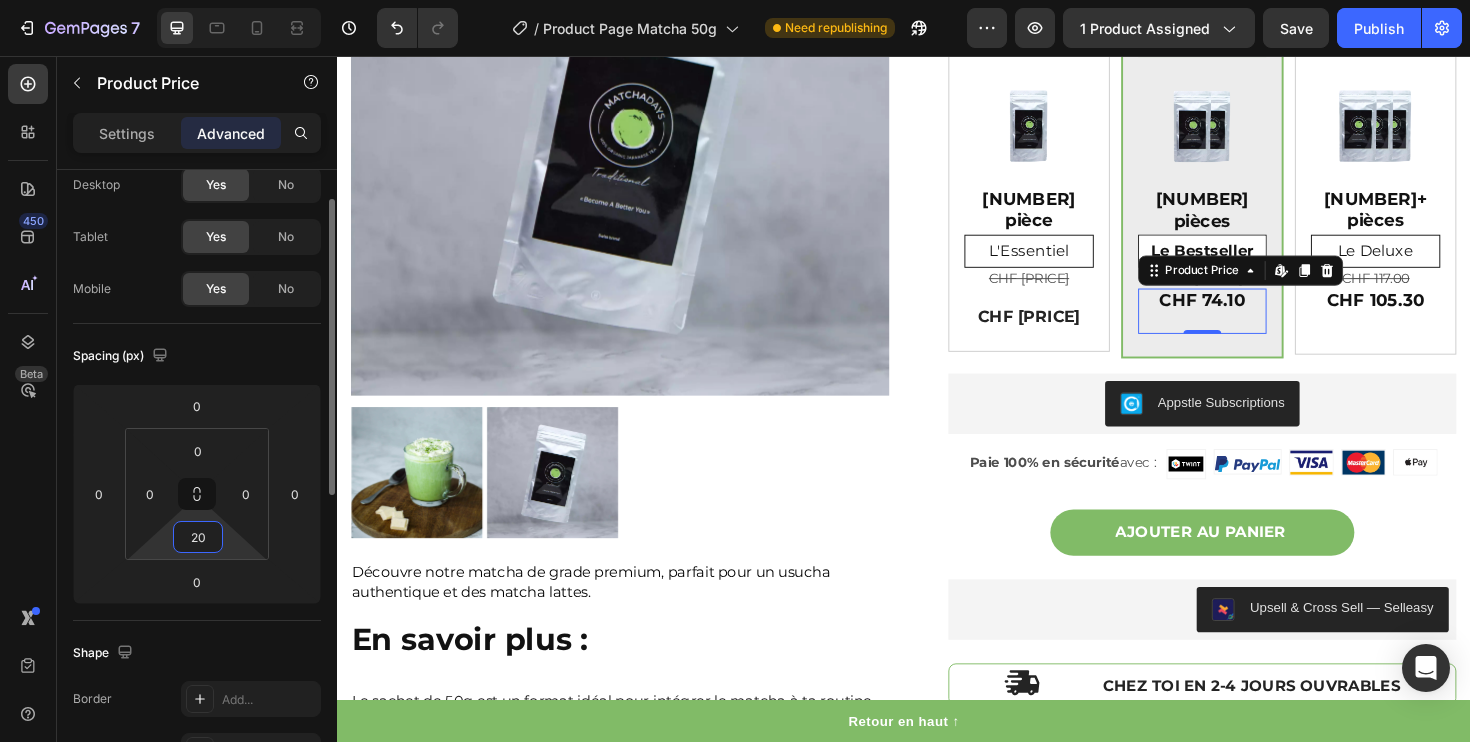 click on "20" at bounding box center (198, 537) 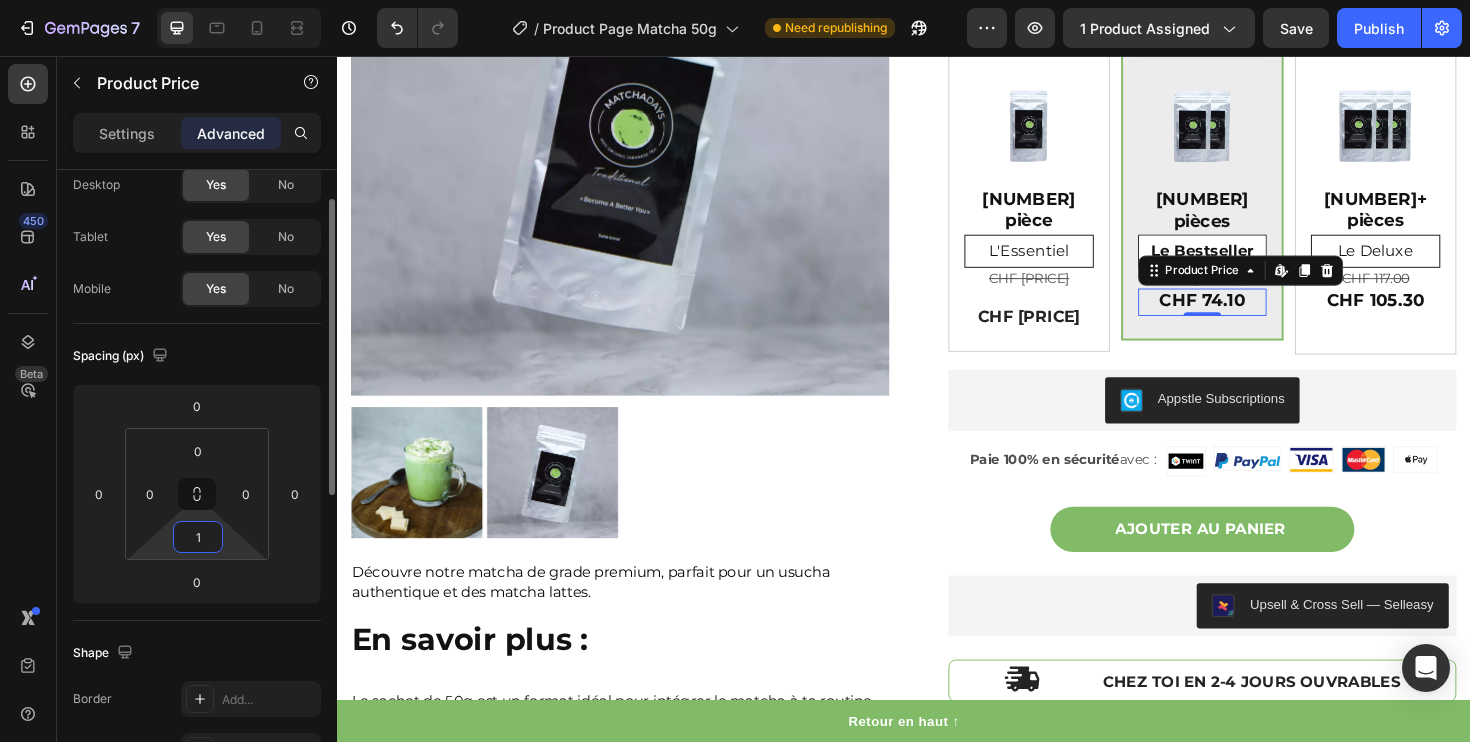 type on "14" 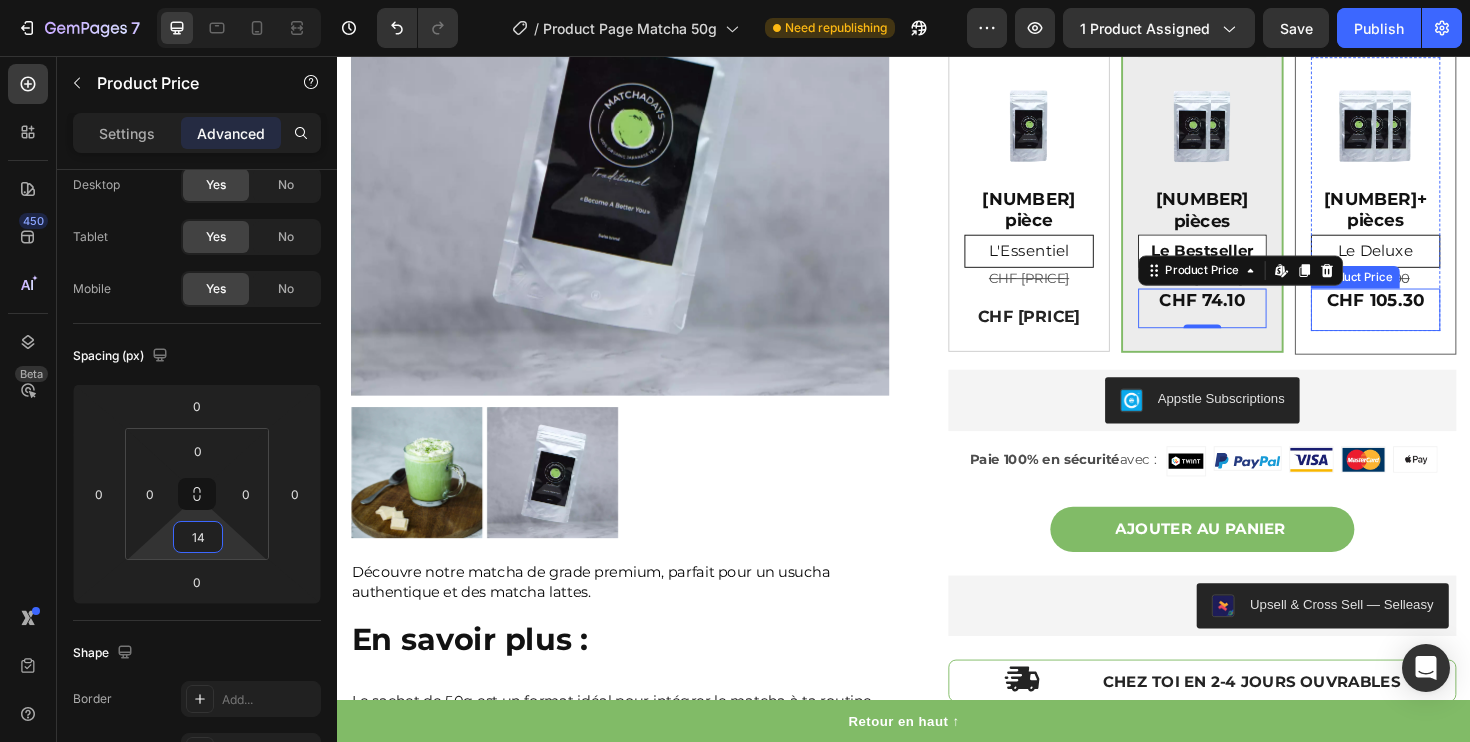 click on "CHF 105.30 Product Price Product Price" at bounding box center [1436, 324] 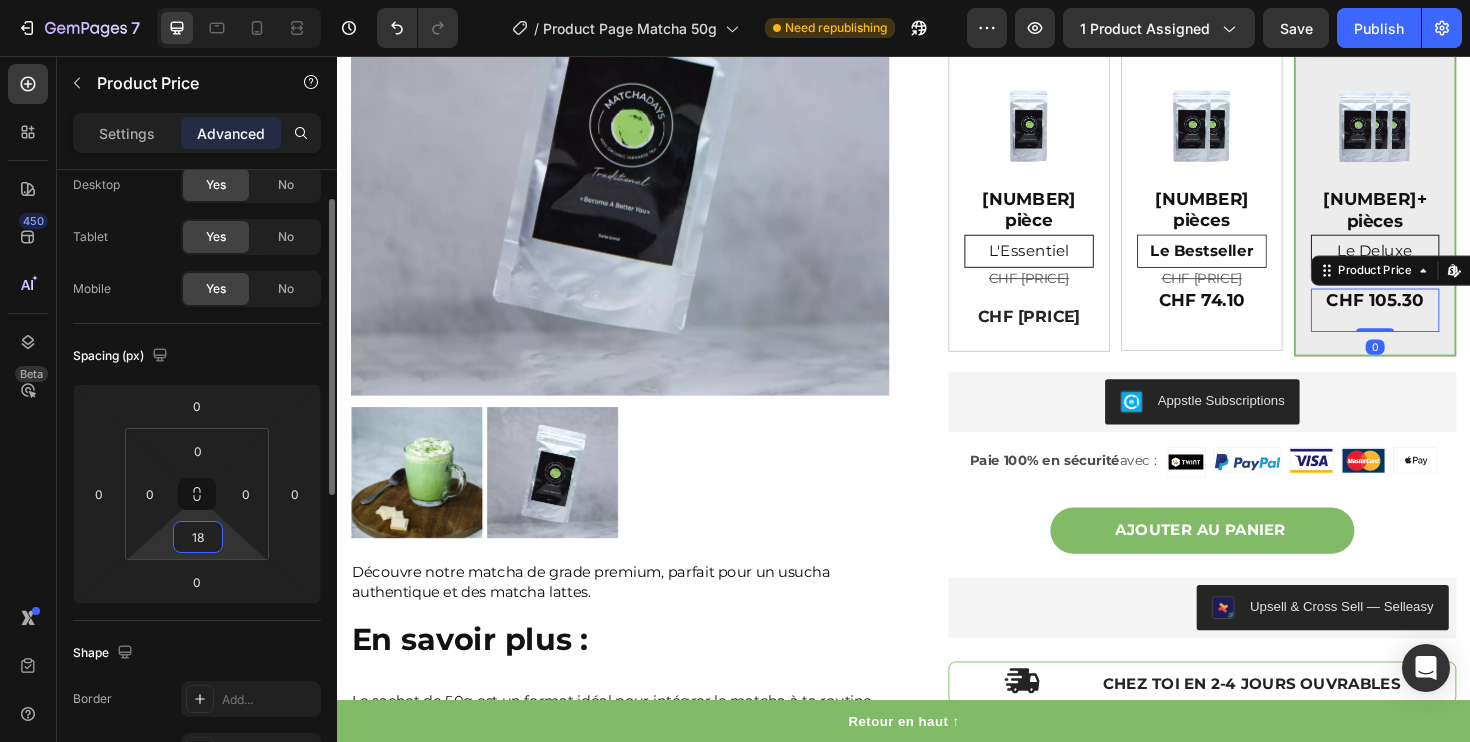 click on "18" at bounding box center (198, 537) 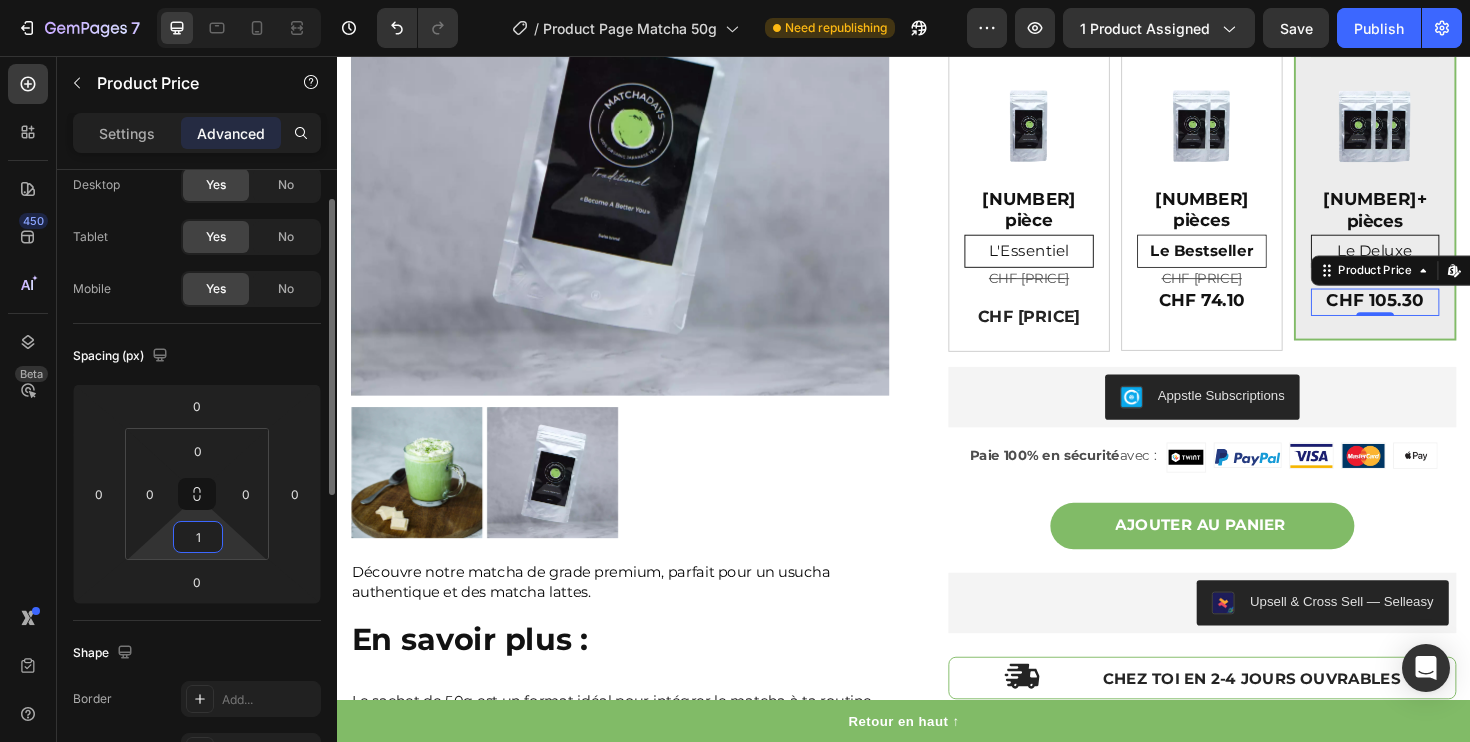 type on "14" 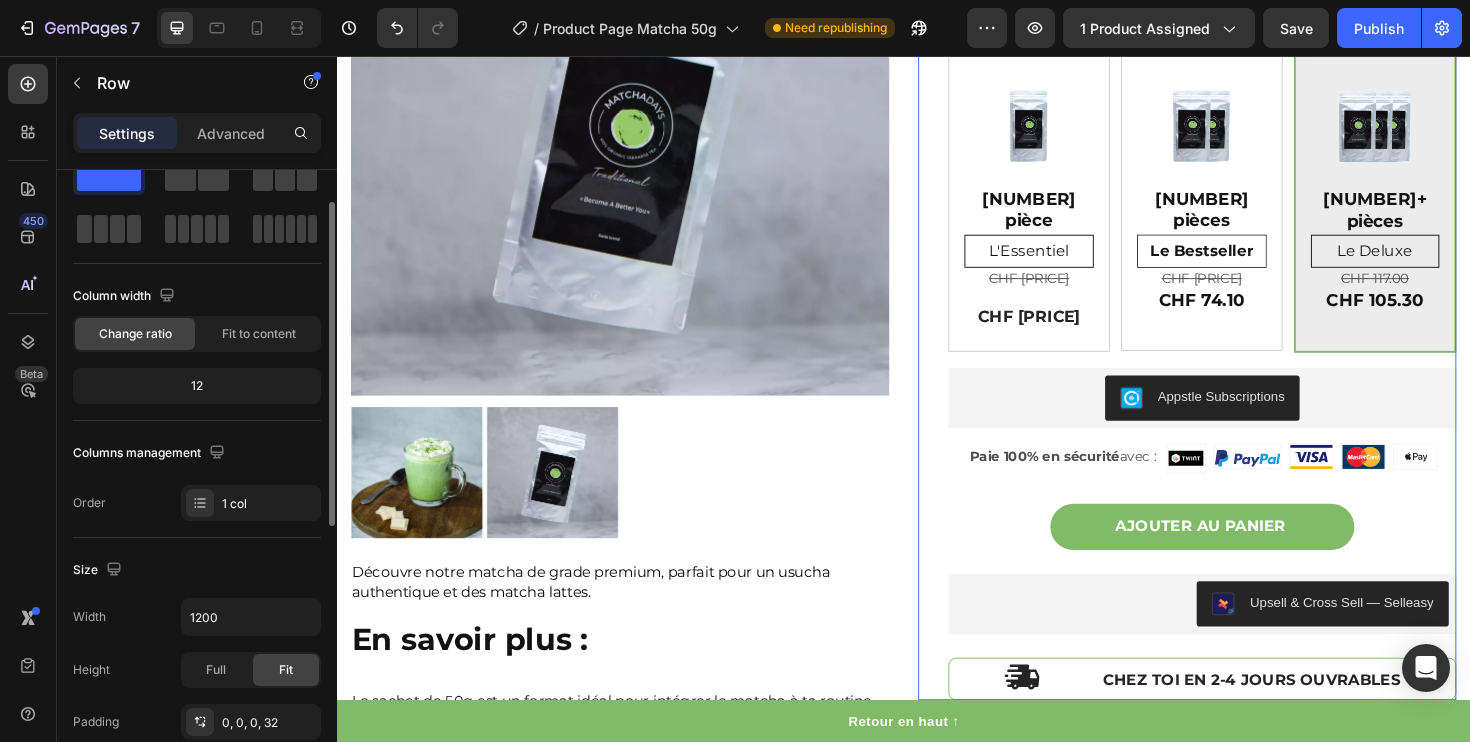 click on "Matcha Traditional Bio 50g Product Title CHF 39.00 Product Price Product Price No compare price Product Price Row Judge.me - Preview Badge (Stars) Judge.me   Découvre notre matcha de grade premium, parfait pour un usucha authentique et des matcha lattes.
En savoir plus :
Le sachet de 50g est un format idéal pour intégrer le matcha à ta routine bien-être avec un excellent rapport qualité/prix.
Le Matcha Traditional de chez MatchaDays est une poudre de thé vert d’exception 100% naturelle. Ce trésor directement importé du Japon transforme chaque tasse en une expérience revitalisante.
Pourquoi choisir notre Matcha Traditional ?
🌱  Un goût exquis   : Des saveurs riches, équilibrées, avec une subtile douceur naturelle et peu d’amertume.
🌱  Qualité premium   : Cultivé dans des plantations familiales à  Uji , dans la préfecture de Kyoto, au Japon.
🌱  Fraîcheur garantie   : Récolté, moulu et emballé directement sur place pour préserver ses bienfaits.
🌱" at bounding box center [1237, 292] 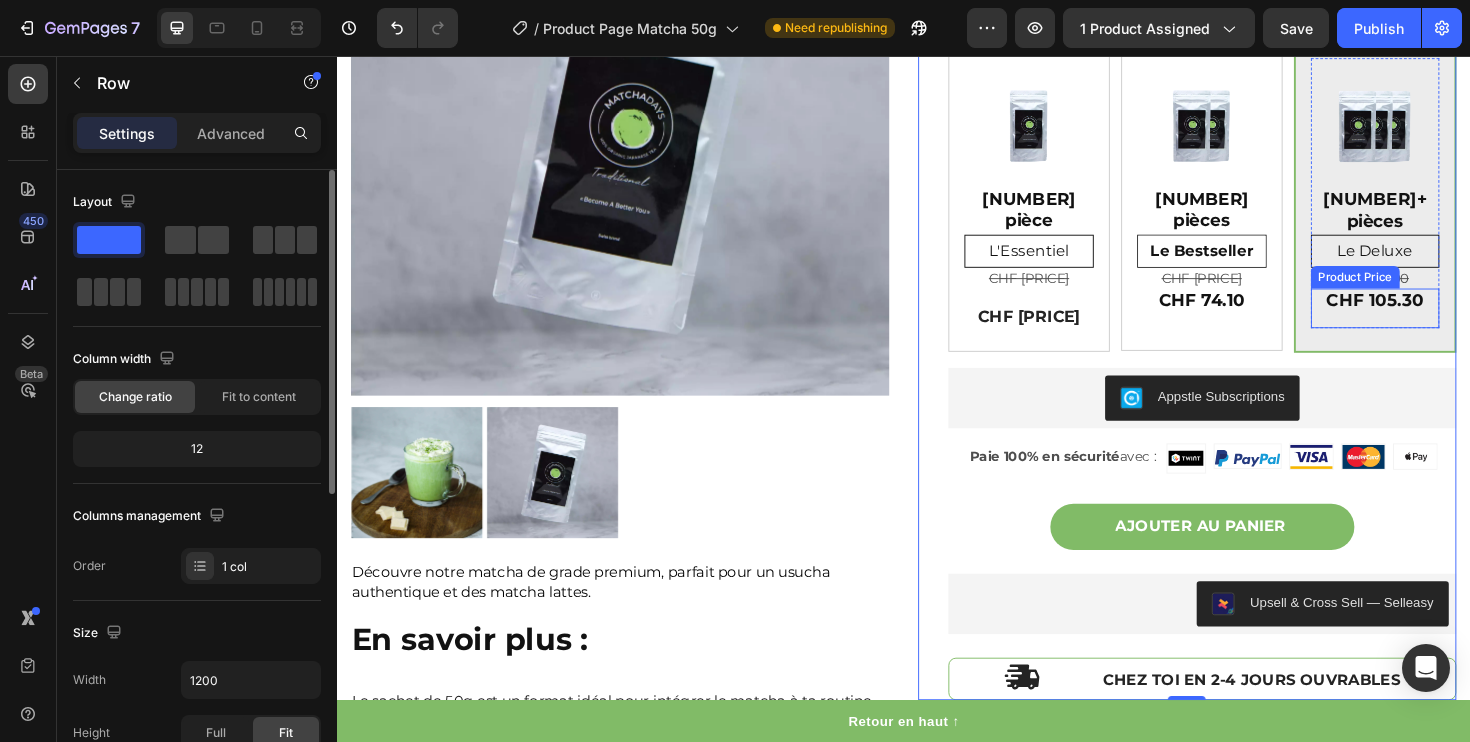 click on "CHF 105.30" at bounding box center (1436, 315) 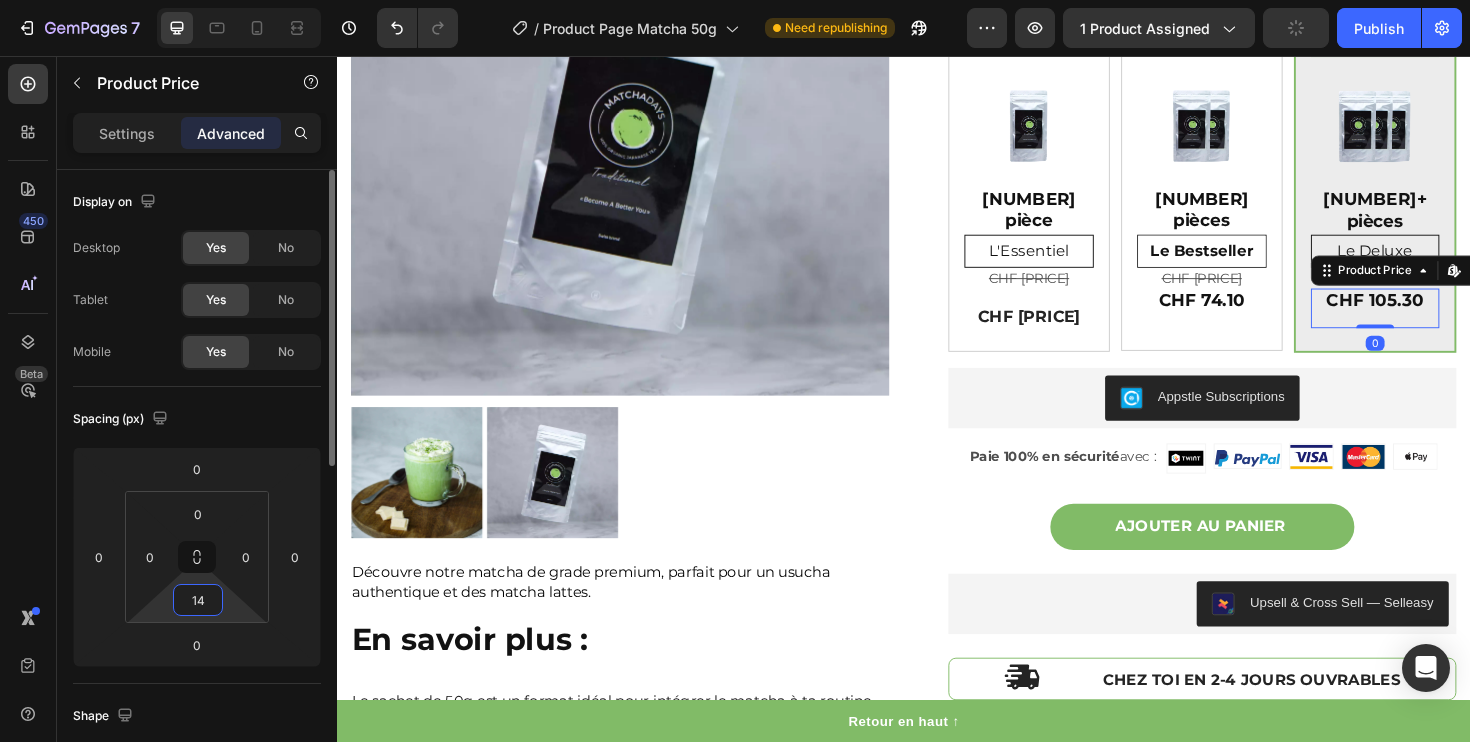 click on "14" at bounding box center [198, 600] 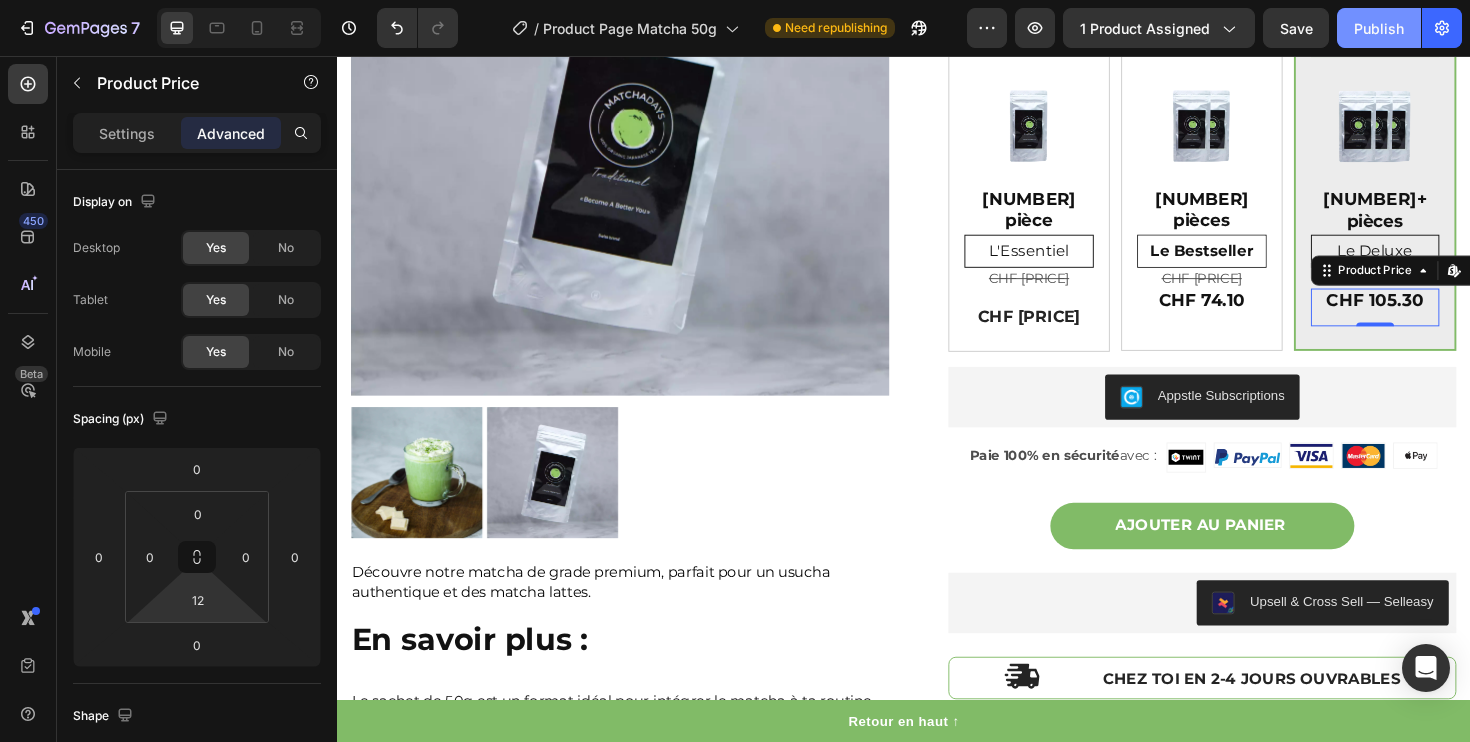 click on "Publish" at bounding box center (1379, 28) 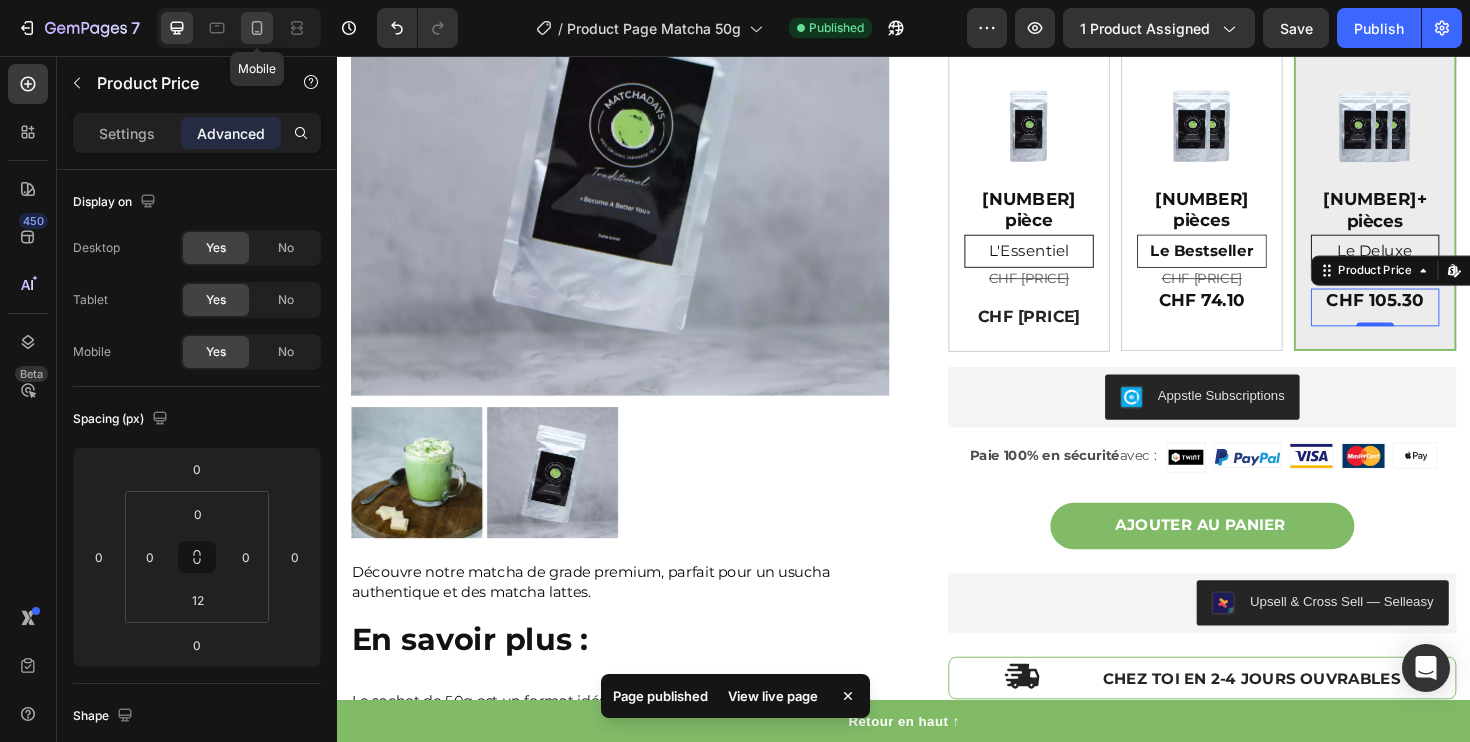 click 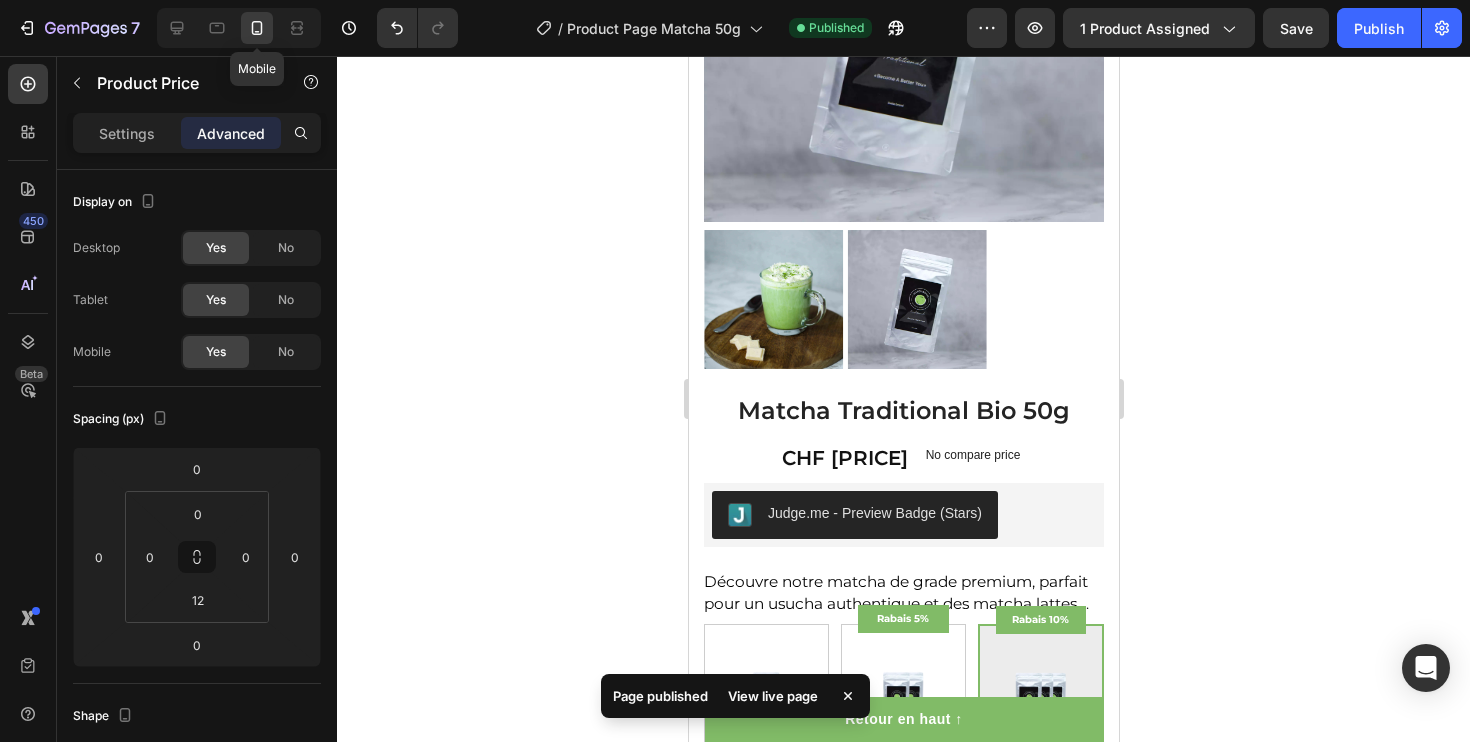 type on "5" 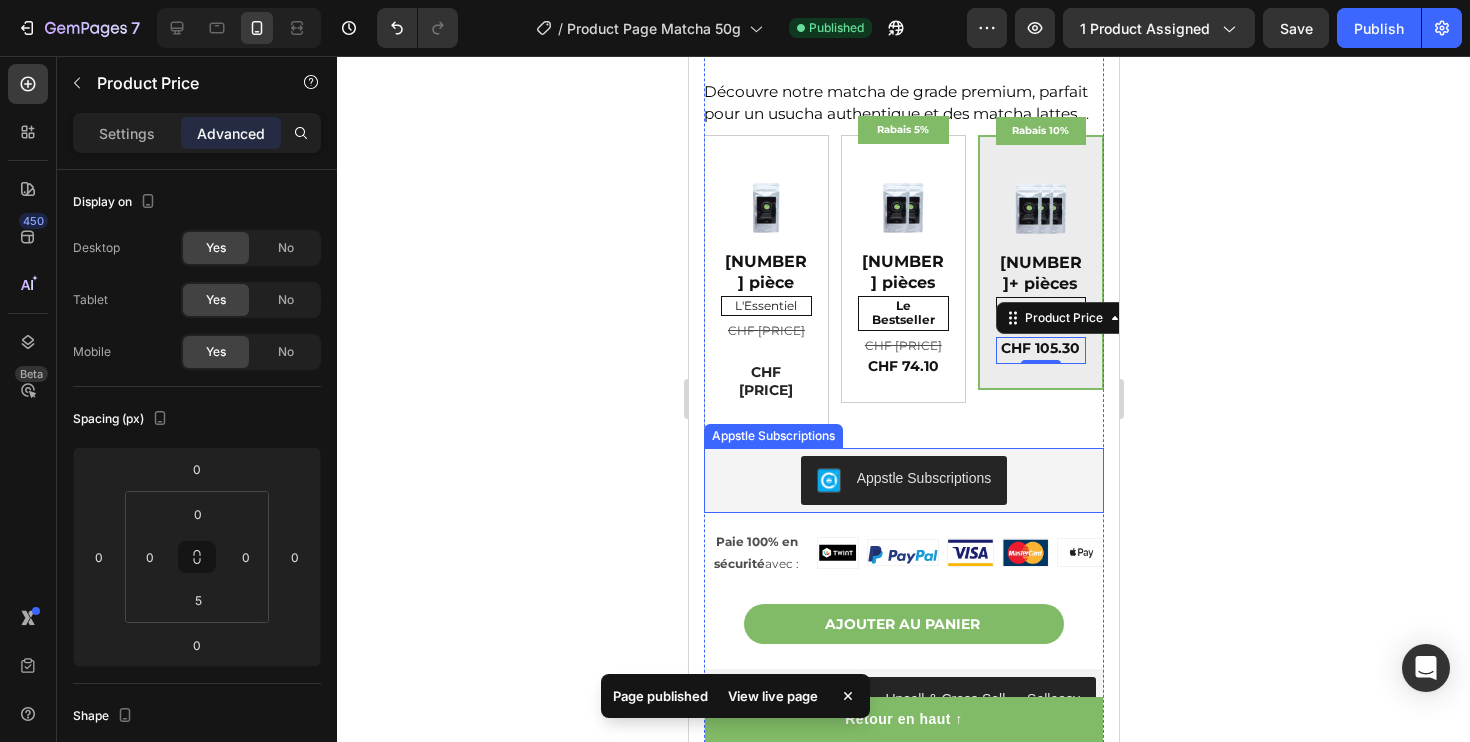 scroll, scrollTop: 725, scrollLeft: 0, axis: vertical 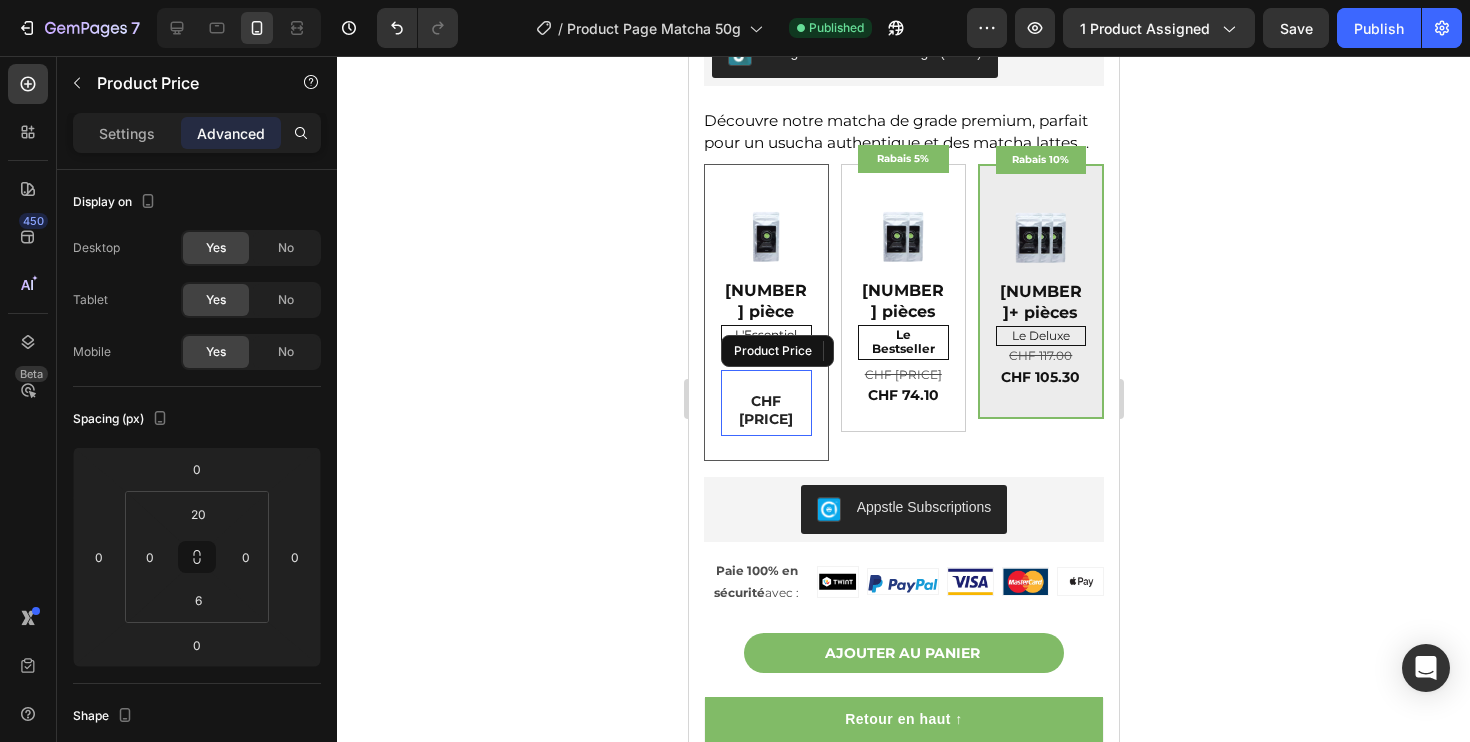 click on "CHF 39.00" at bounding box center [765, 410] 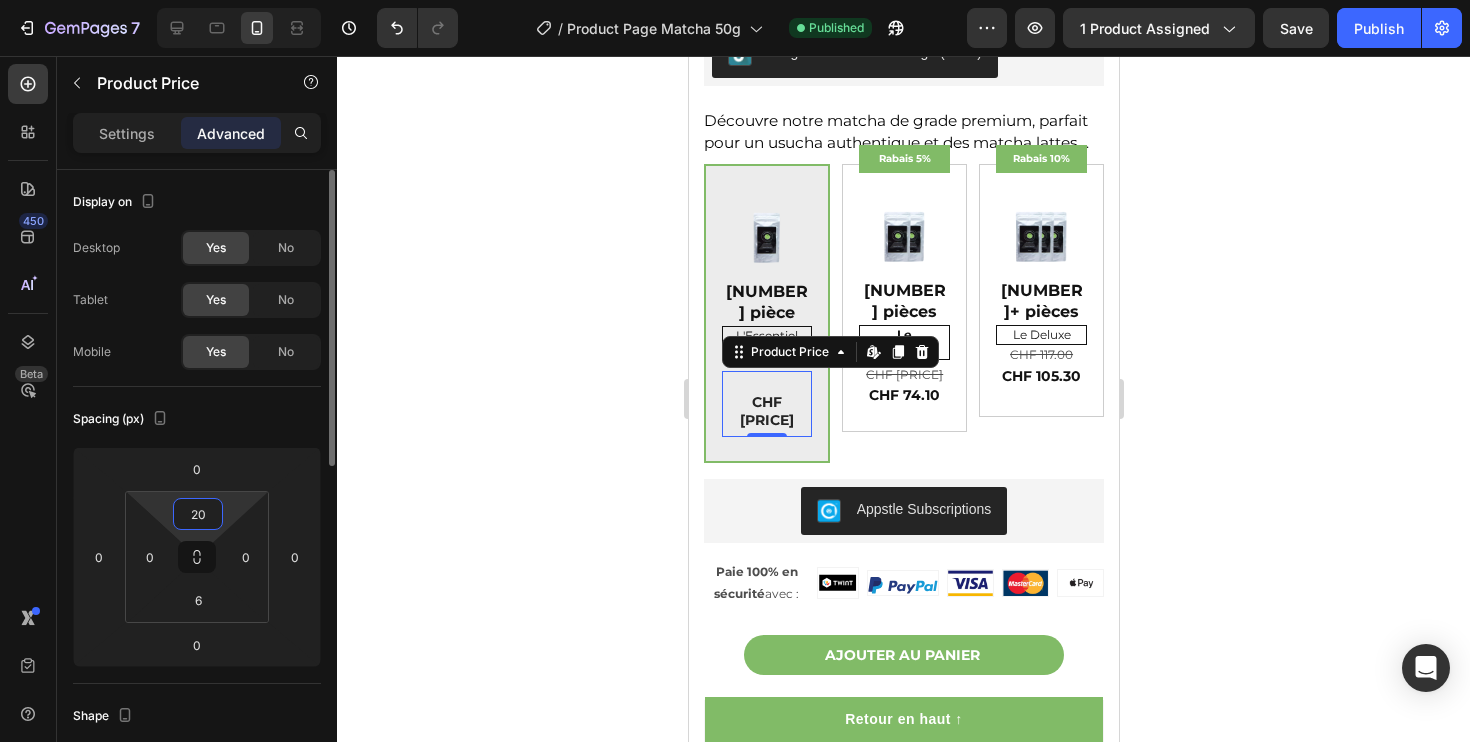 click on "20" at bounding box center [198, 514] 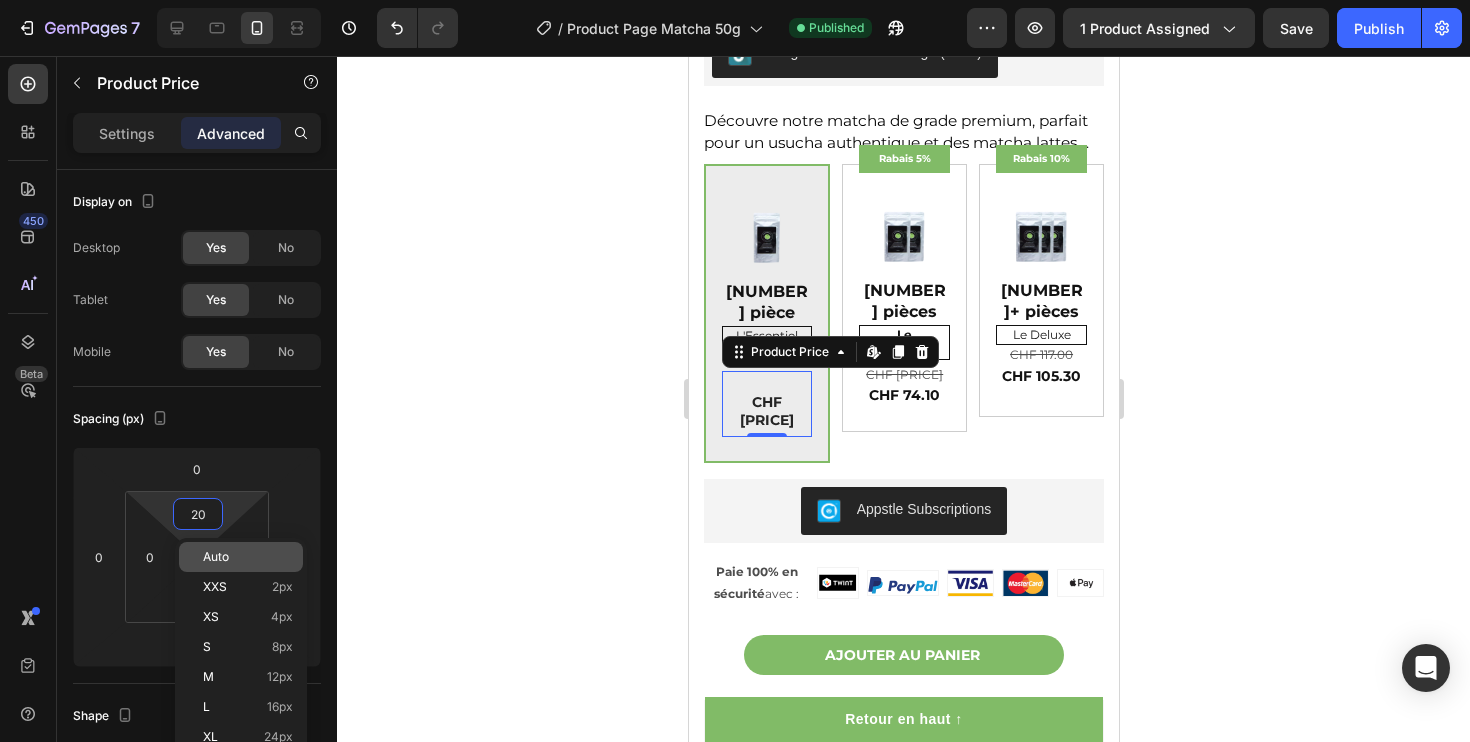 click on "Auto" 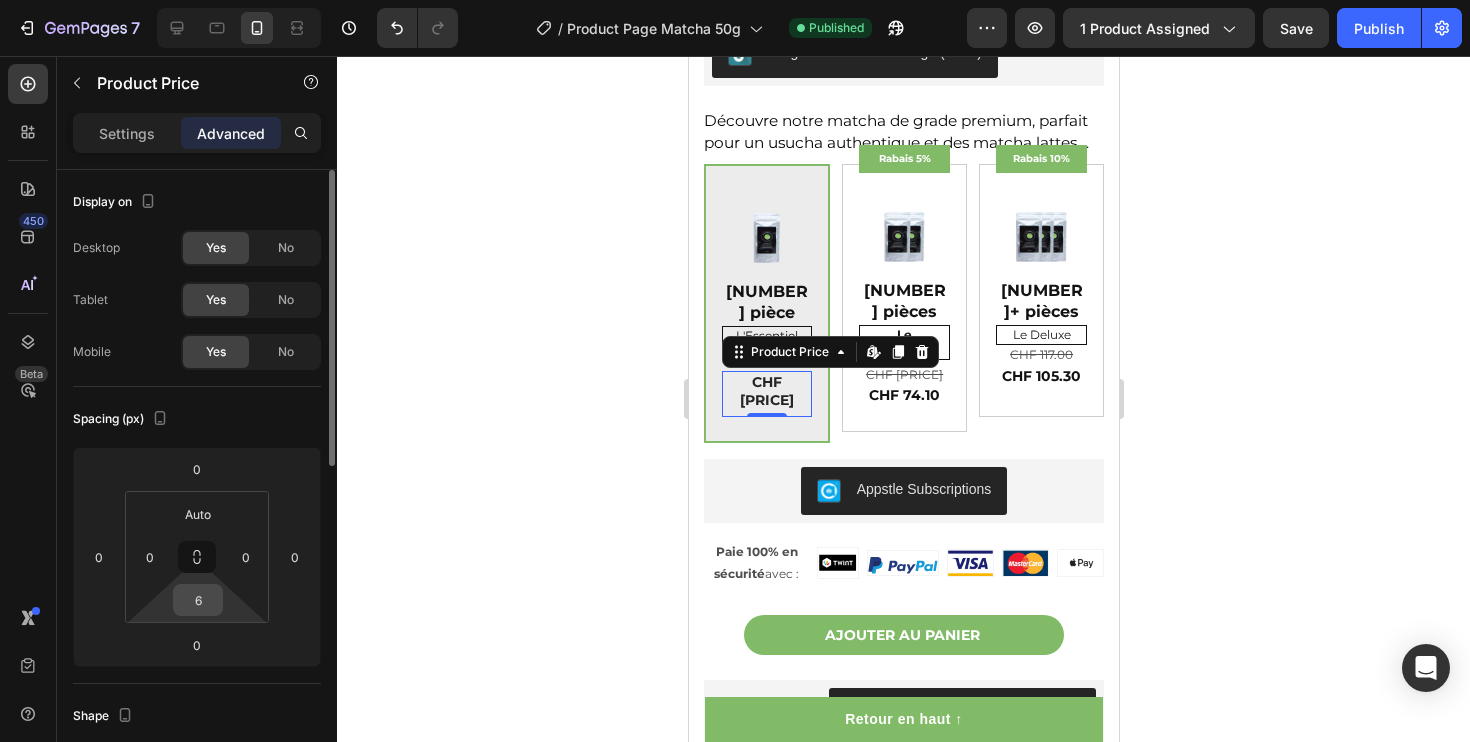 click on "6" at bounding box center [198, 600] 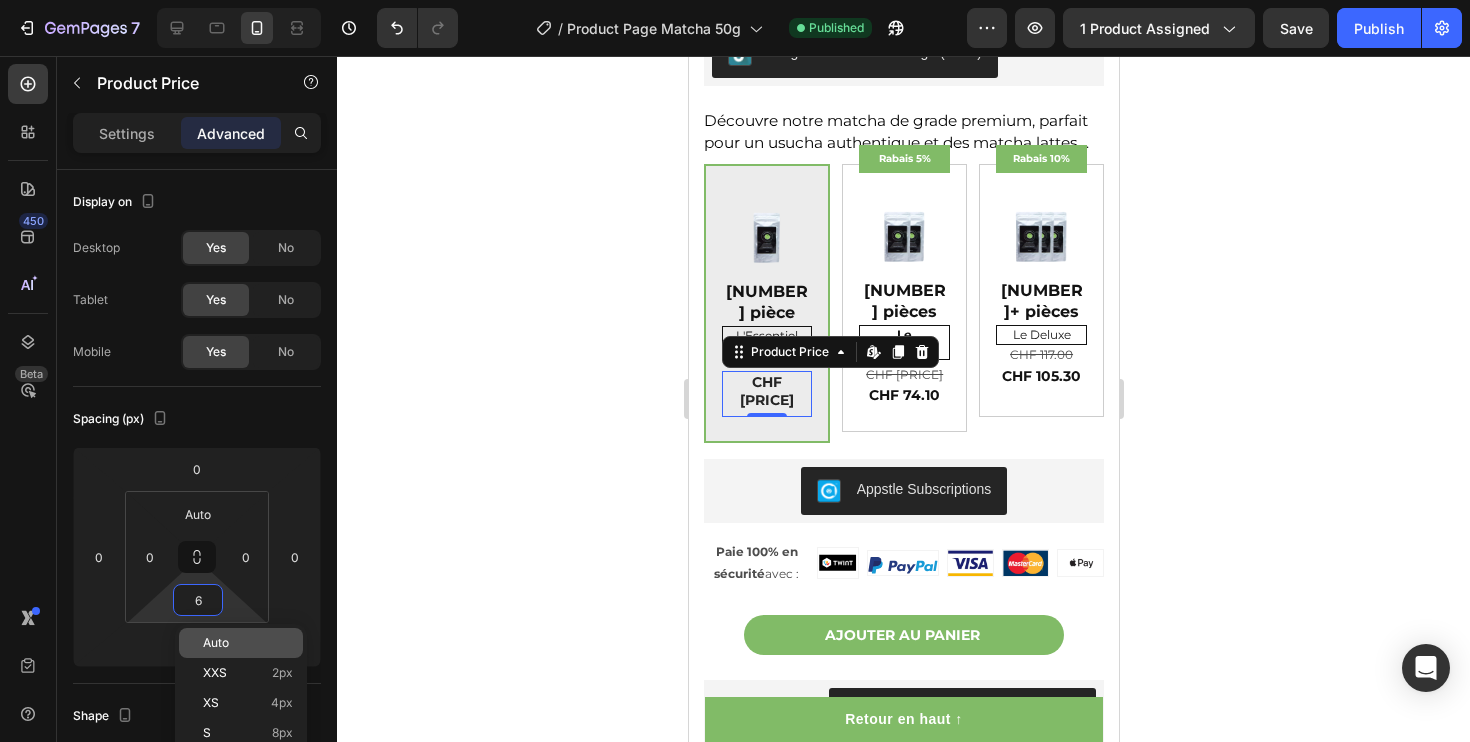 click on "Auto" 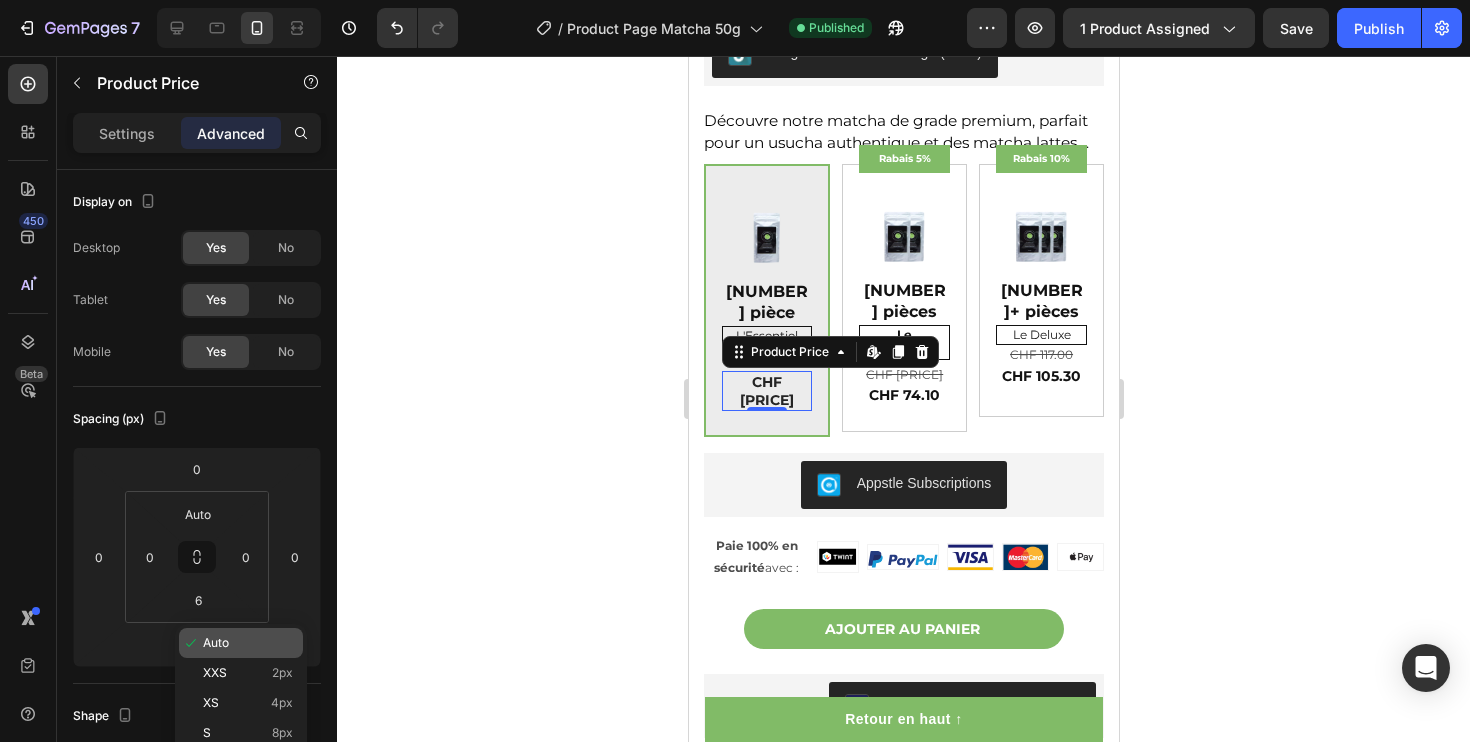 type on "Auto" 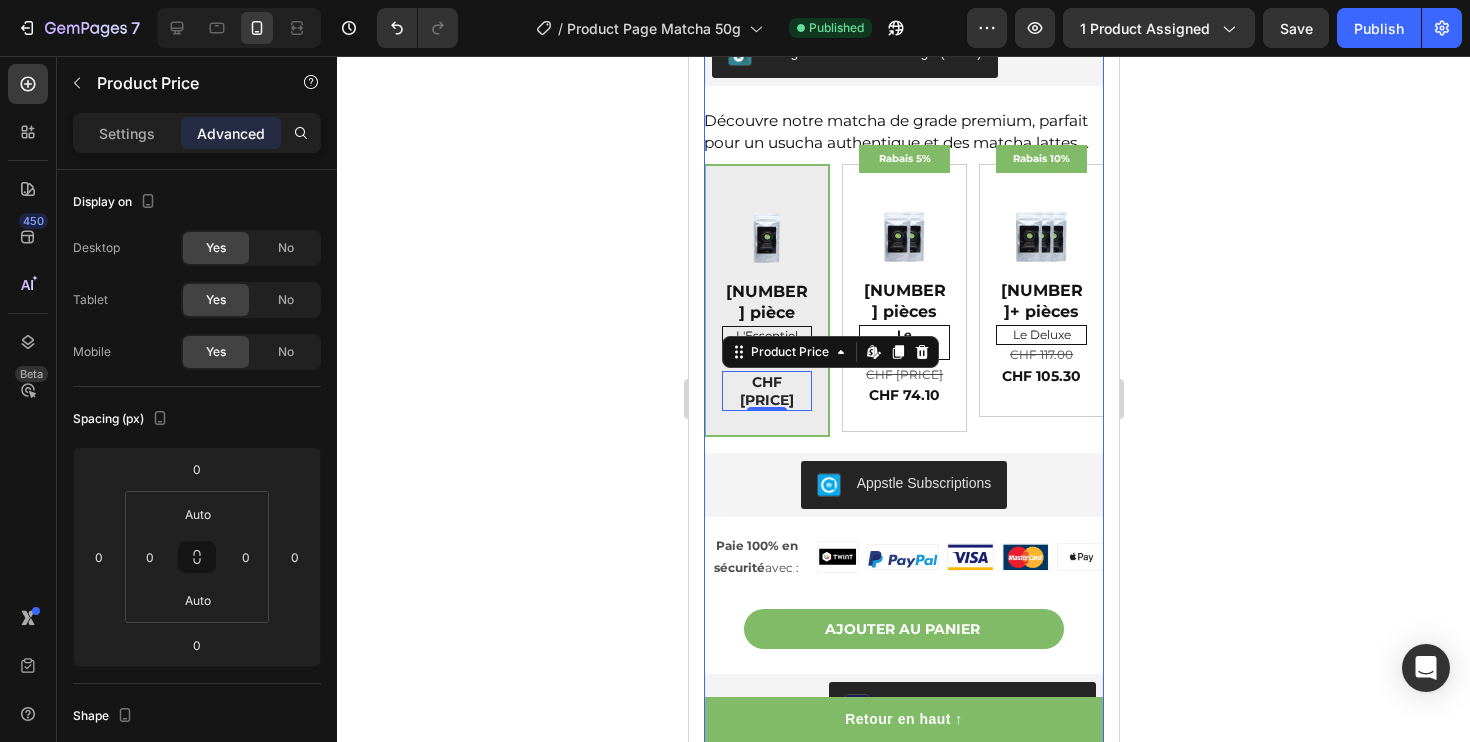 click on "Matcha Traditional Bio 50g Product Title CHF 39.00 Product Price Product Price No compare price Product Price Row Judge.me - Preview Badge (Stars) Judge.me   Découvre notre matcha de grade premium, parfait pour un usucha authentique et des matcha lattes.
En savoir plus :
Le sachet de 50g est un format idéal pour intégrer le matcha à ta routine bien-être avec un excellent rapport qualité/prix.
Le Matcha Traditional de chez MatchaDays est une poudre de thé vert d’exception 100% naturelle. Ce trésor directement importé du Japon transforme chaque tasse en une expérience revitalisante.
Pourquoi choisir notre Matcha Traditional ?
🌱  Un goût exquis   : Des saveurs riches, équilibrées, avec une subtile douceur naturelle et peu d’amertume.
🌱  Qualité premium   : Cultivé dans des plantations familiales à  Uji , dans la préfecture de Kyoto, au Japon.
🌱  Fraîcheur garantie   : Récolté, moulu et emballé directement sur place pour préserver ses bienfaits.
🌱" at bounding box center [903, 369] 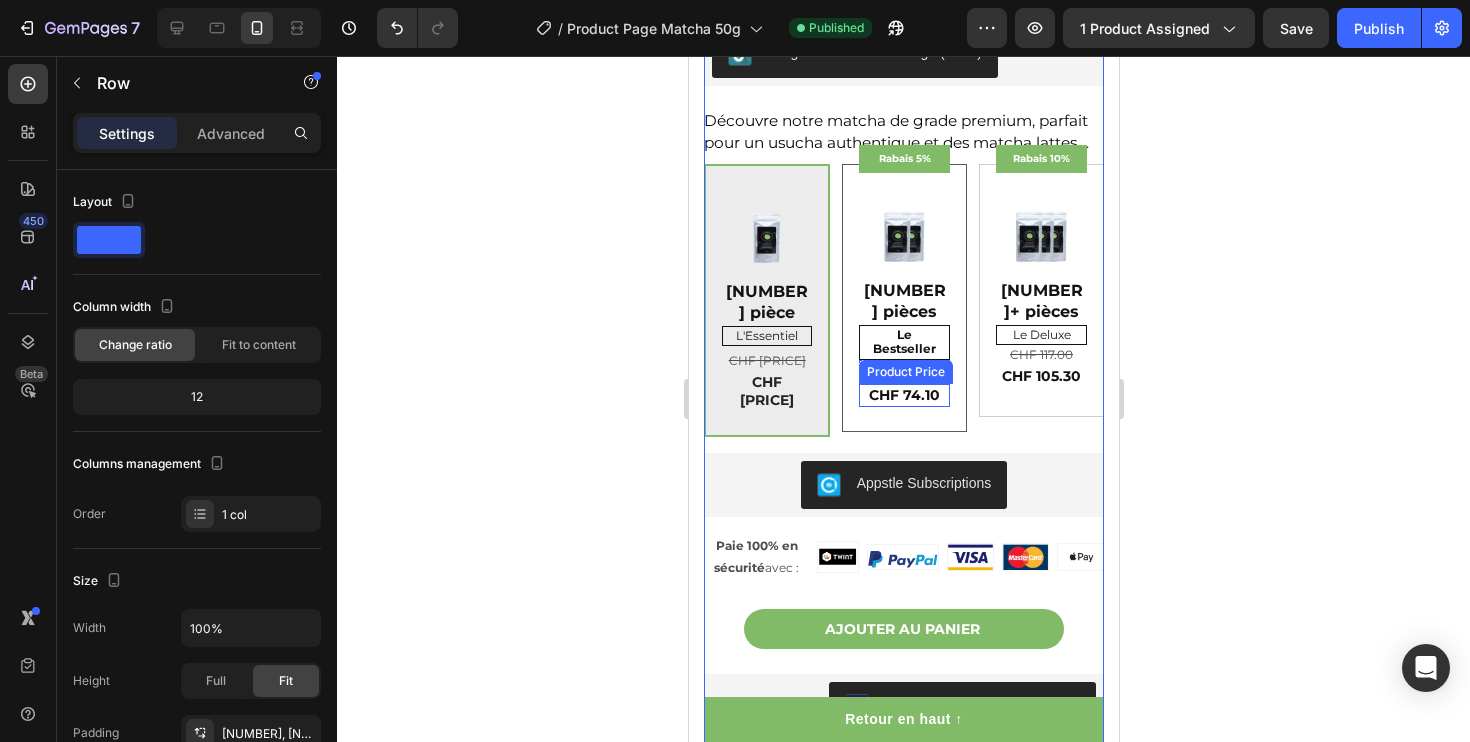 click on "CHF 74.10" at bounding box center [903, 395] 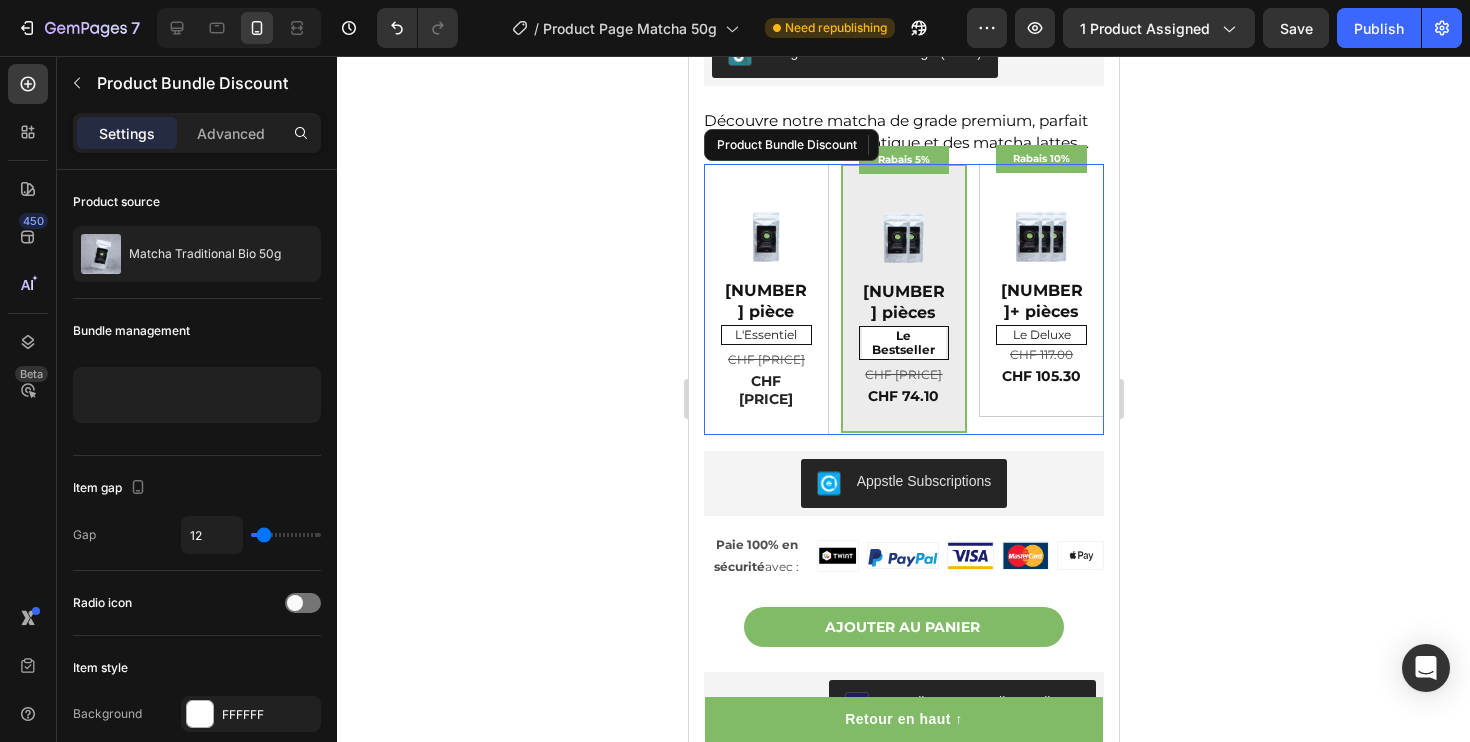 click on "Image 1 pièce Text Block L'Essentiel Text Block CHF 39.00 Product Price Product Price CHF 39.00 Product Price Product Price Row Row Rabais 5% Product Badge Image 2 pièces Text Block Le Bestseller Text Block CHF 78.00 Product Price Product Price CHF 74.10 Product Price   Edit content in Shopify 0 Product Price   Edit content in Shopify 0 Row Row Rabais 10% Product Badge Image 3+ pièces Text Block Le Deluxe Text Block CHF 117.00 Product Price Product Price CHF 105.30 Product Price Product Price Row" at bounding box center (903, 300) 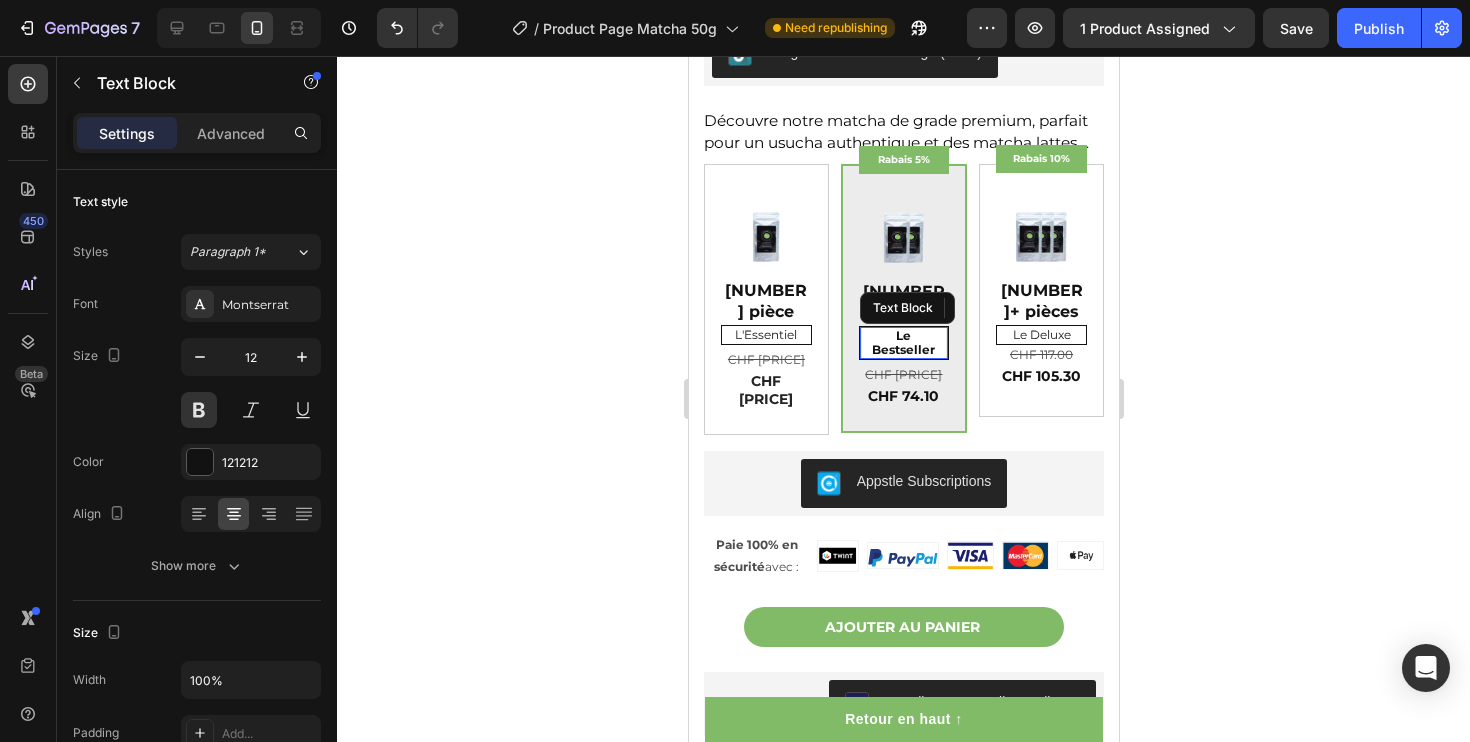 click on "Le Bestseller" at bounding box center (903, 343) 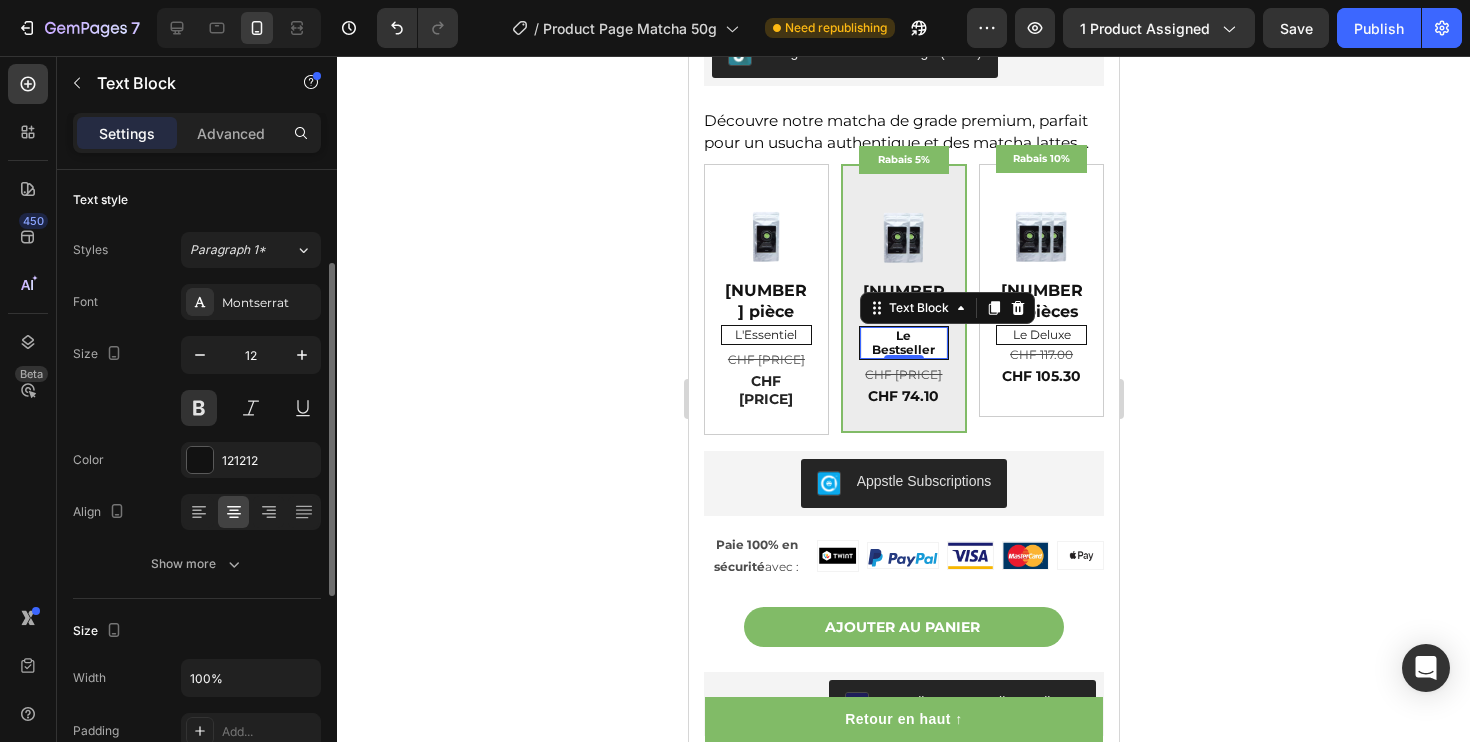 scroll, scrollTop: 0, scrollLeft: 0, axis: both 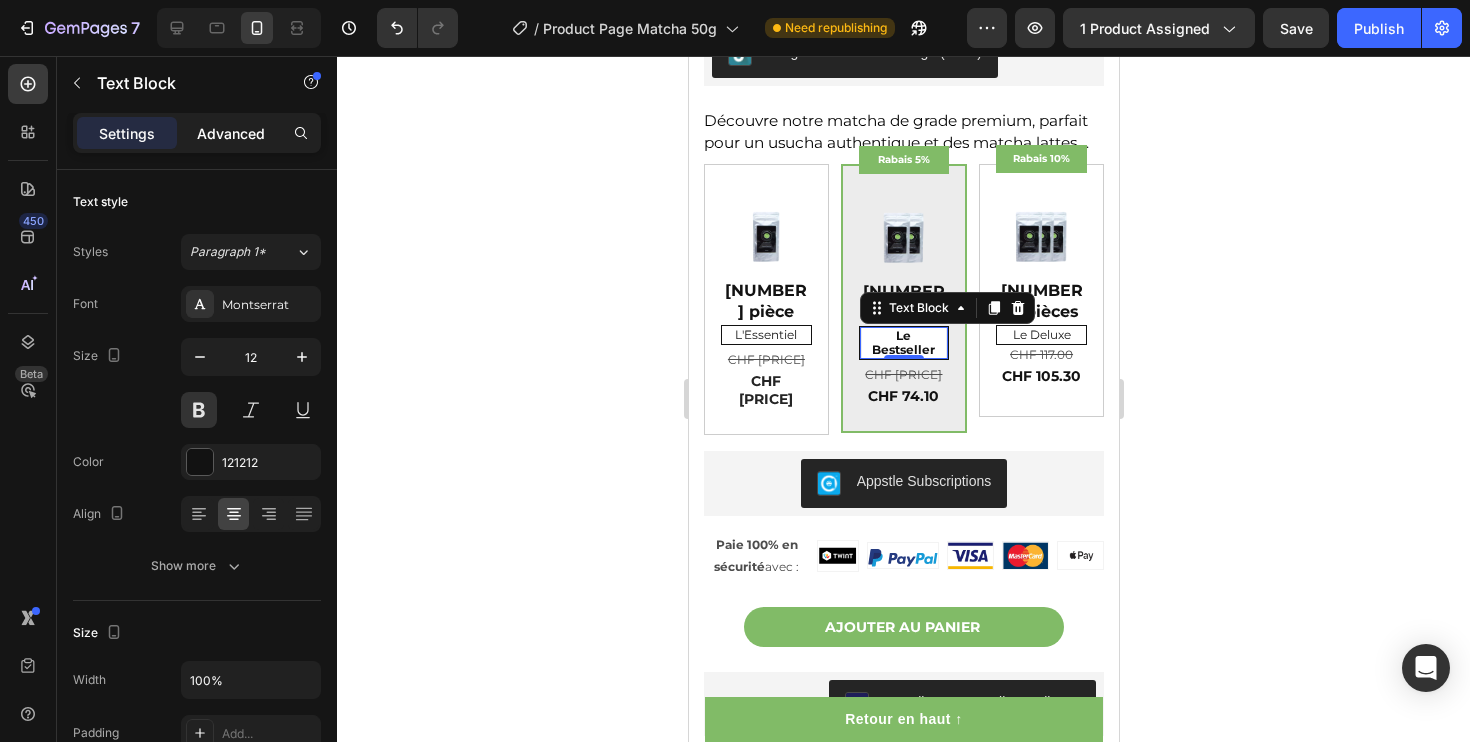 click on "Advanced" at bounding box center (231, 133) 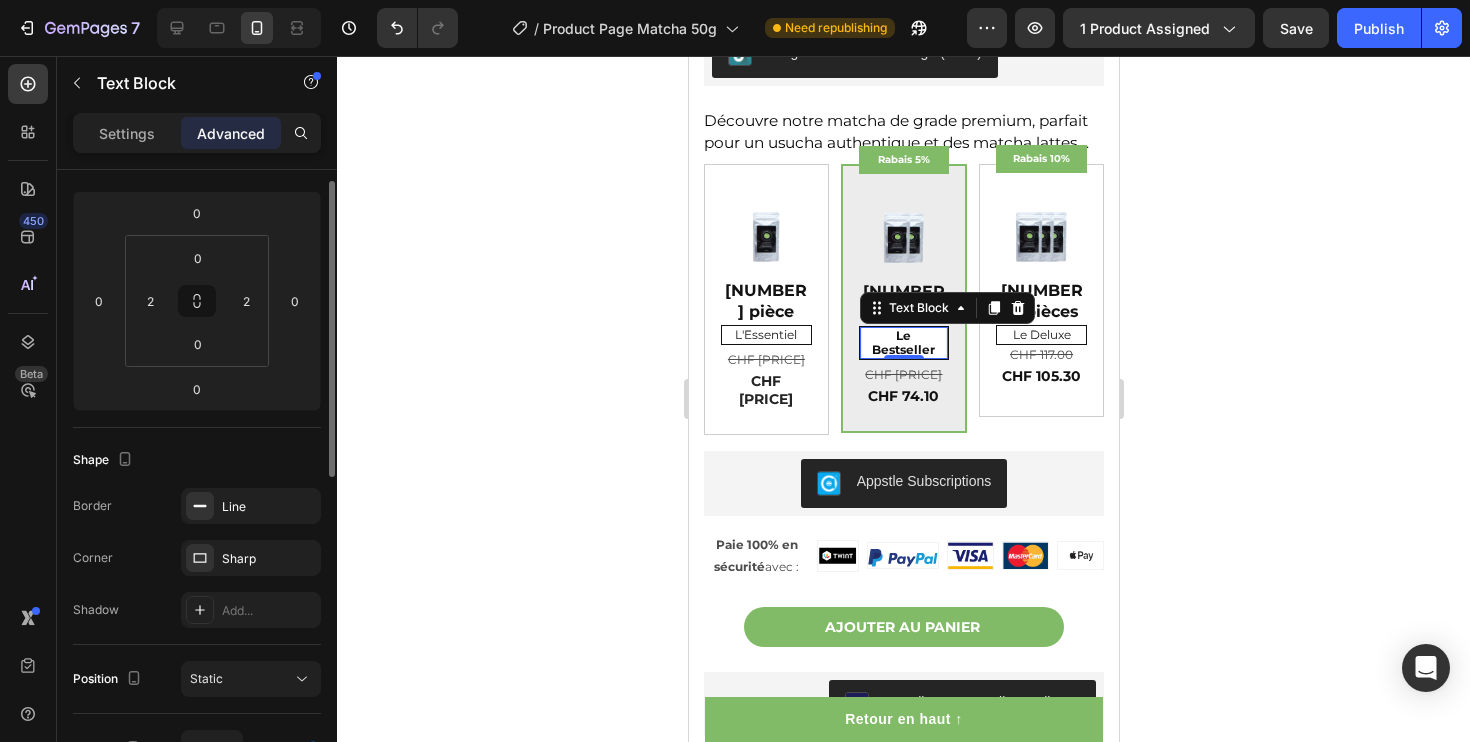 scroll, scrollTop: 0, scrollLeft: 0, axis: both 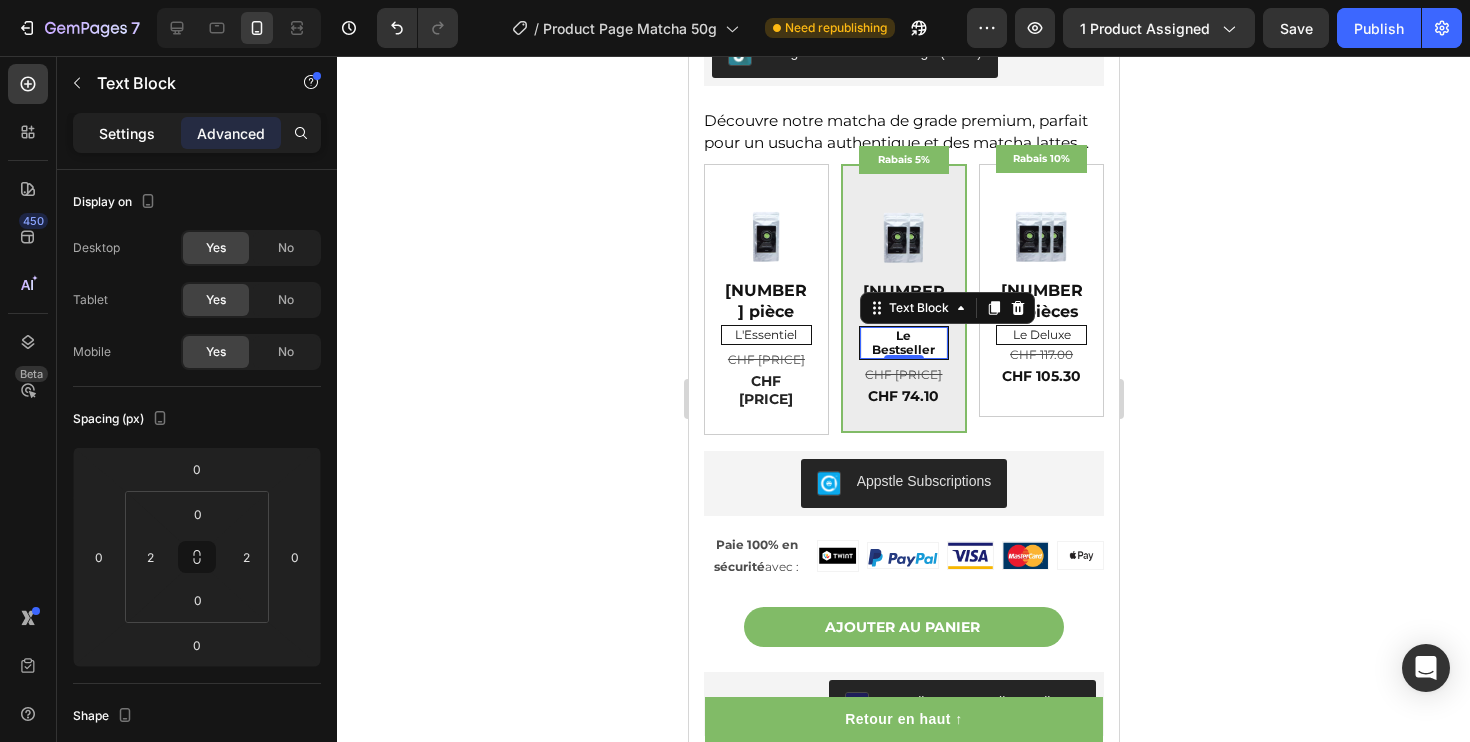 click on "Settings" 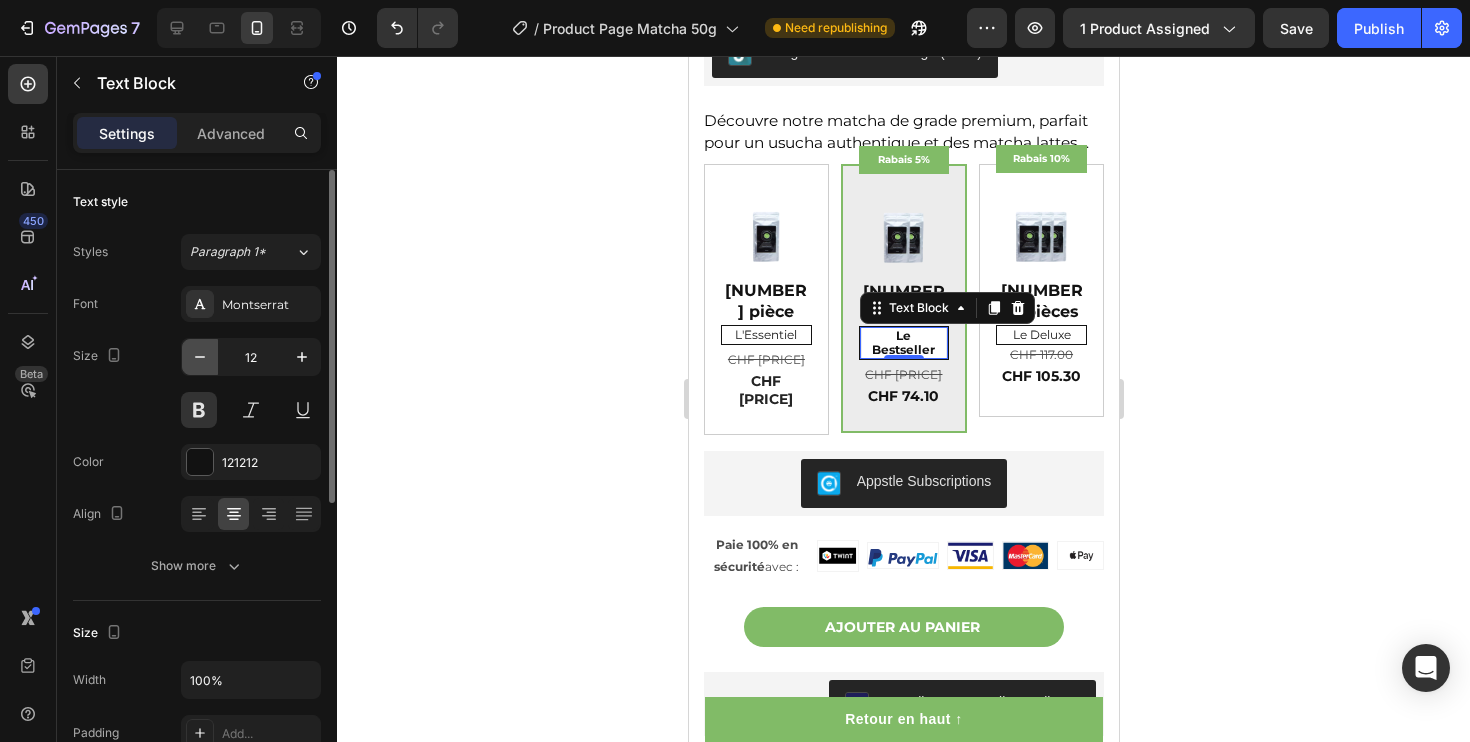 click 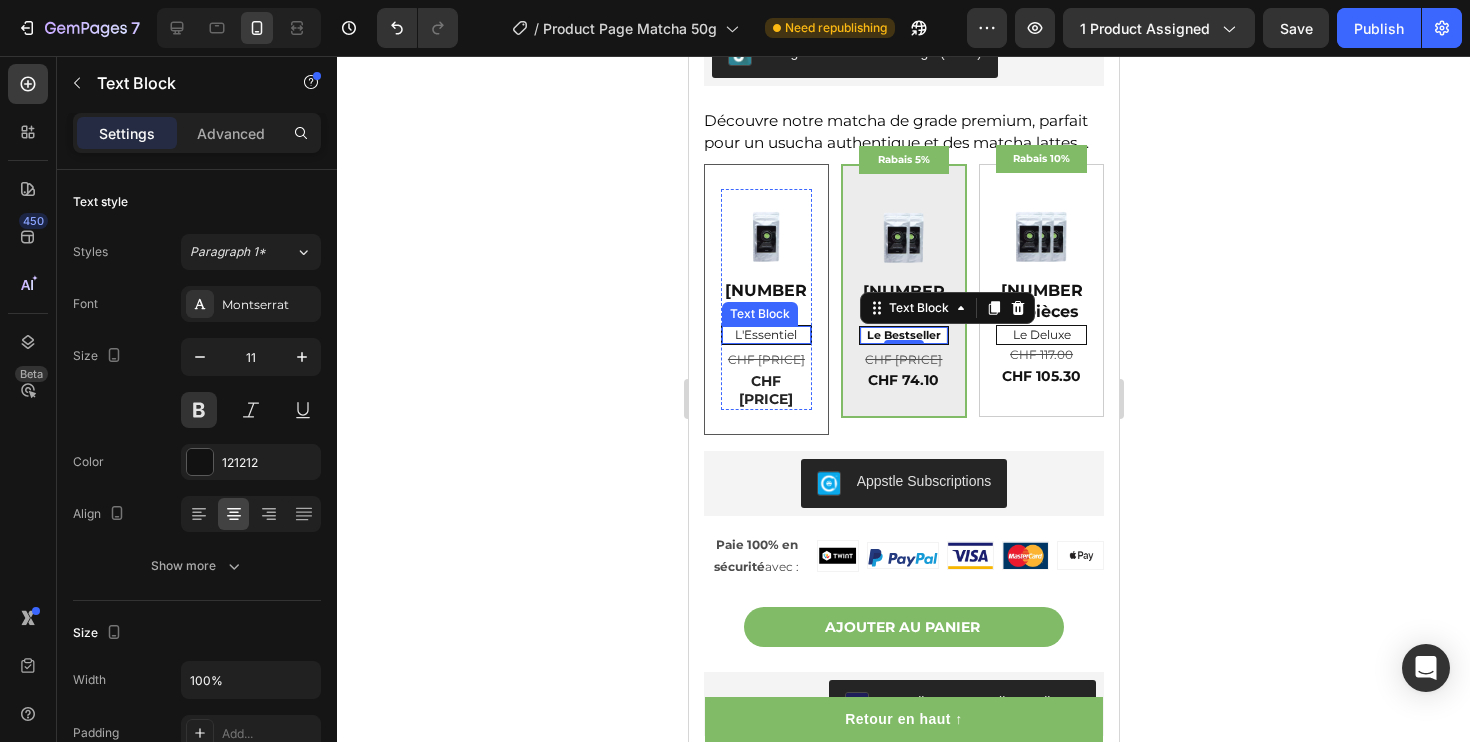 click on "L'Essentiel" at bounding box center (765, 335) 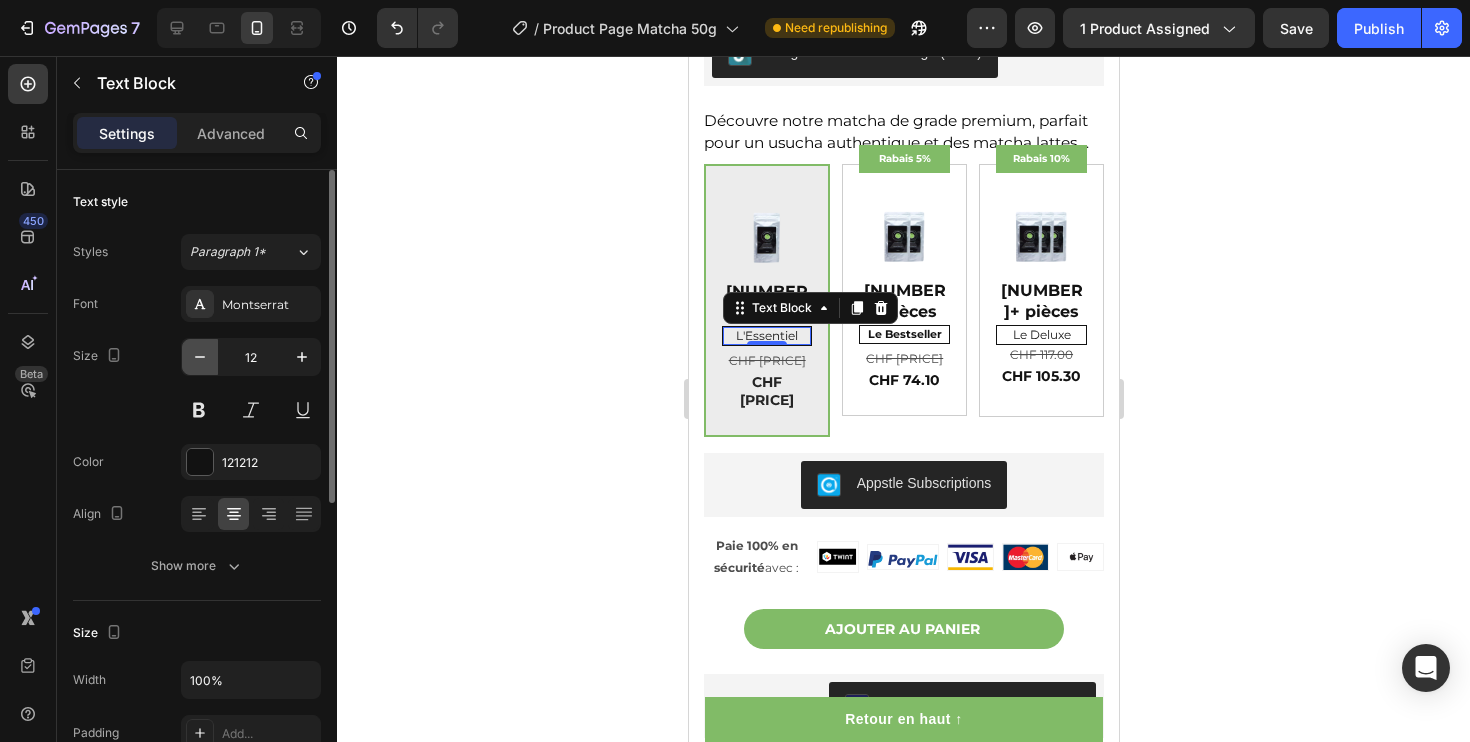 click 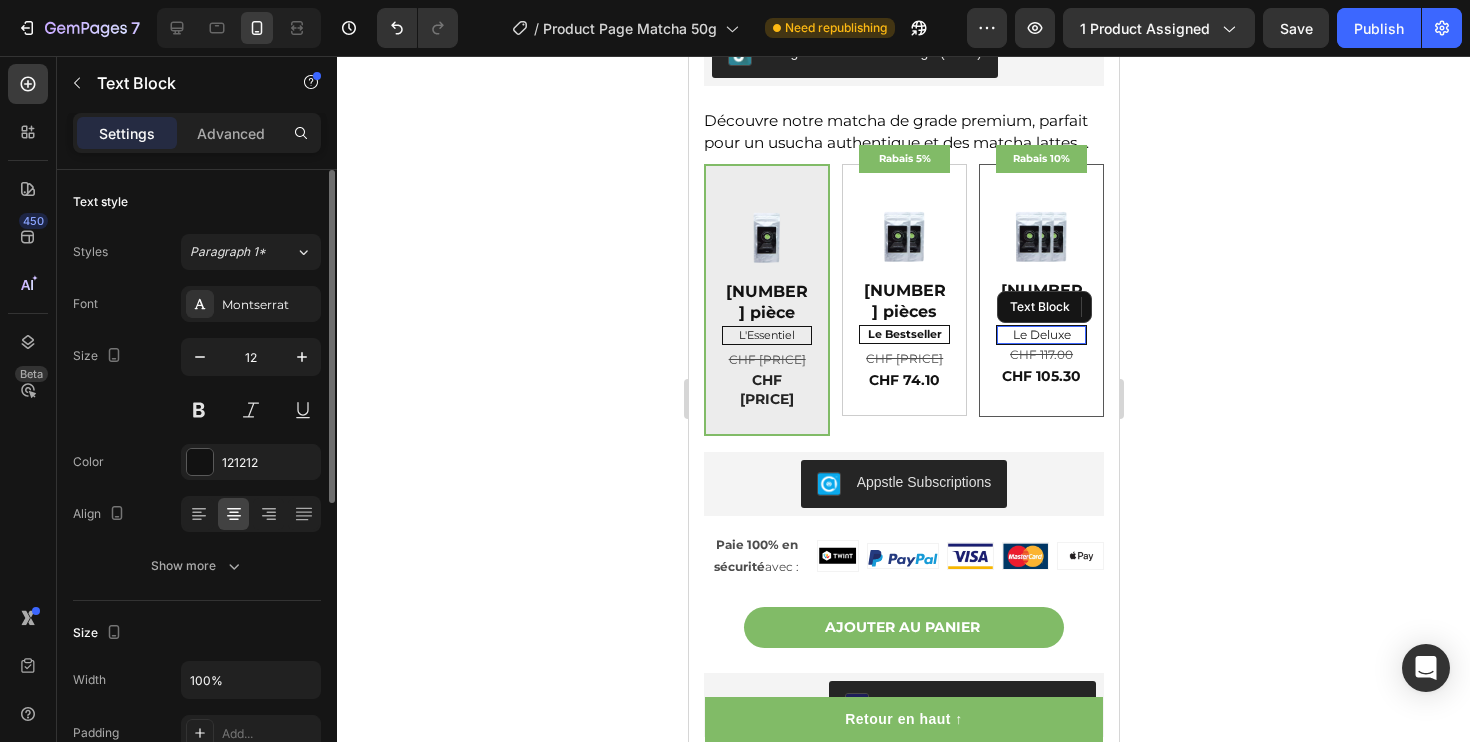 click on "Le Deluxe" at bounding box center [1040, 335] 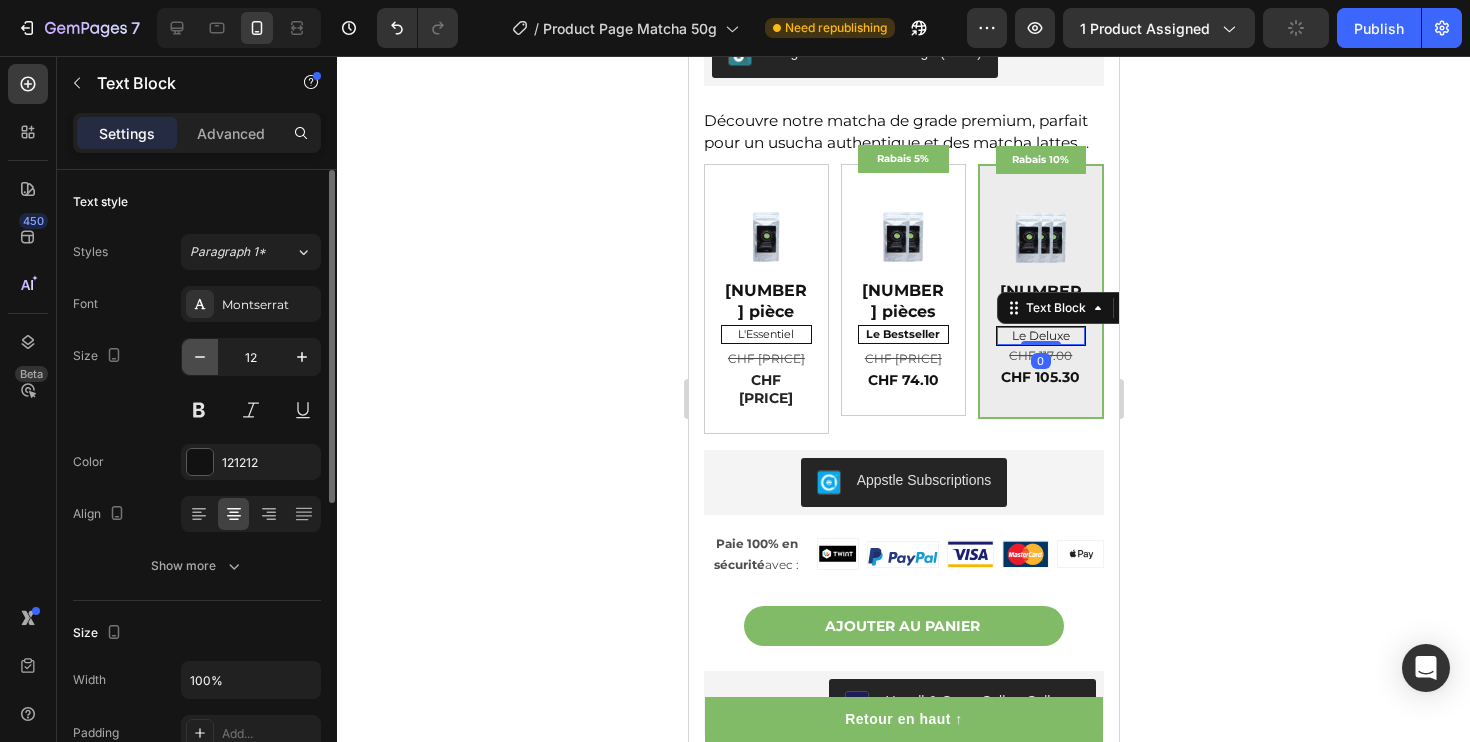 click 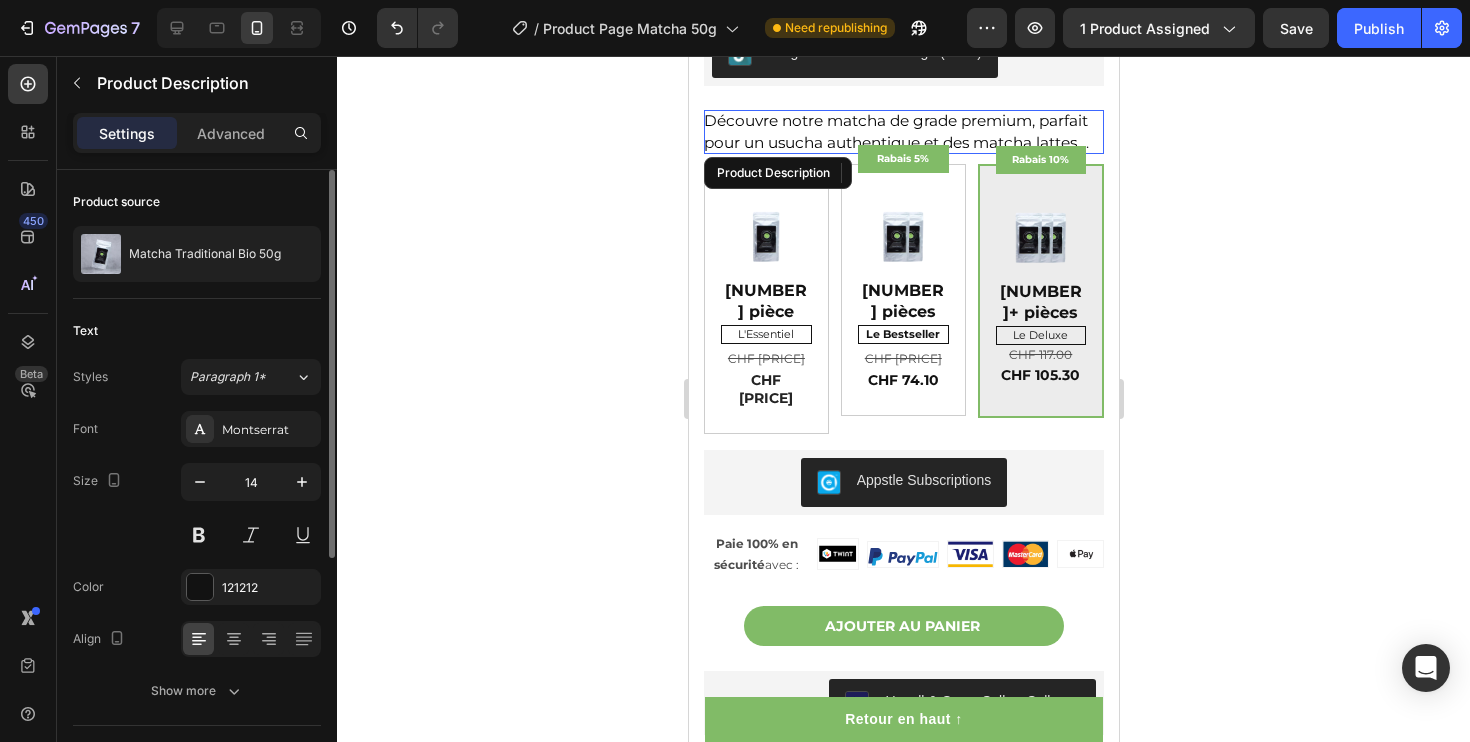 click on "Découvre notre matcha de grade premium, parfait pour un usucha authentique et des matcha lattes." at bounding box center (895, 131) 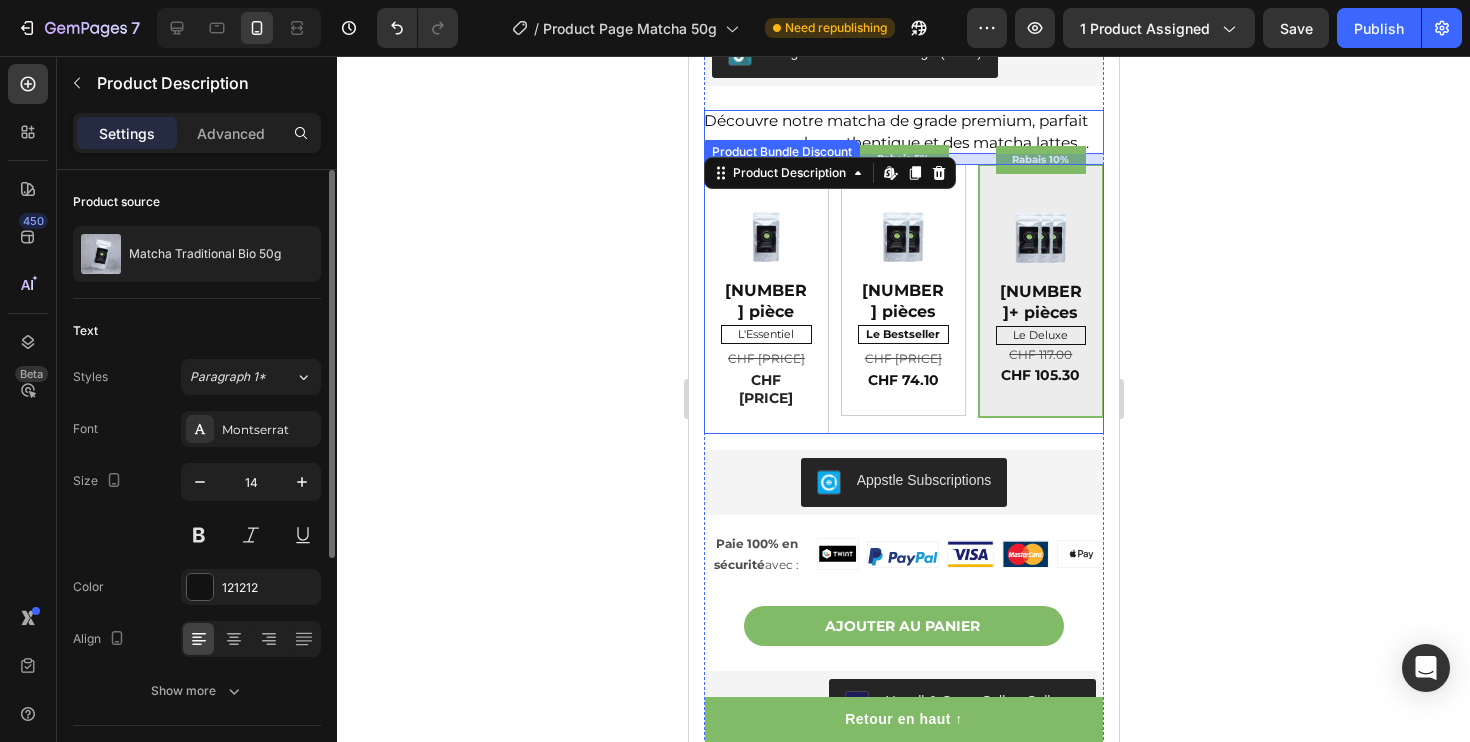 click on "Matcha Traditional Bio 50g Product Title CHF 39.00 Product Price Product Price No compare price Product Price Row Judge.me - Preview Badge (Stars) Judge.me   Découvre notre matcha de grade premium, parfait pour un usucha authentique et des matcha lattes.
En savoir plus :
Le sachet de 50g est un format idéal pour intégrer le matcha à ta routine bien-être avec un excellent rapport qualité/prix.
Le Matcha Traditional de chez MatchaDays est une poudre de thé vert d’exception 100% naturelle. Ce trésor directement importé du Japon transforme chaque tasse en une expérience revitalisante.
Pourquoi choisir notre Matcha Traditional ?
🌱  Un goût exquis   : Des saveurs riches, équilibrées, avec une subtile douceur naturelle et peu d’amertume.
🌱  Qualité premium   : Cultivé dans des plantations familiales à  Uji , dans la préfecture de Kyoto, au Japon.
🌱  Fraîcheur garantie   : Récolté, moulu et emballé directement sur place pour préserver ses bienfaits.
🌱" at bounding box center [903, 368] 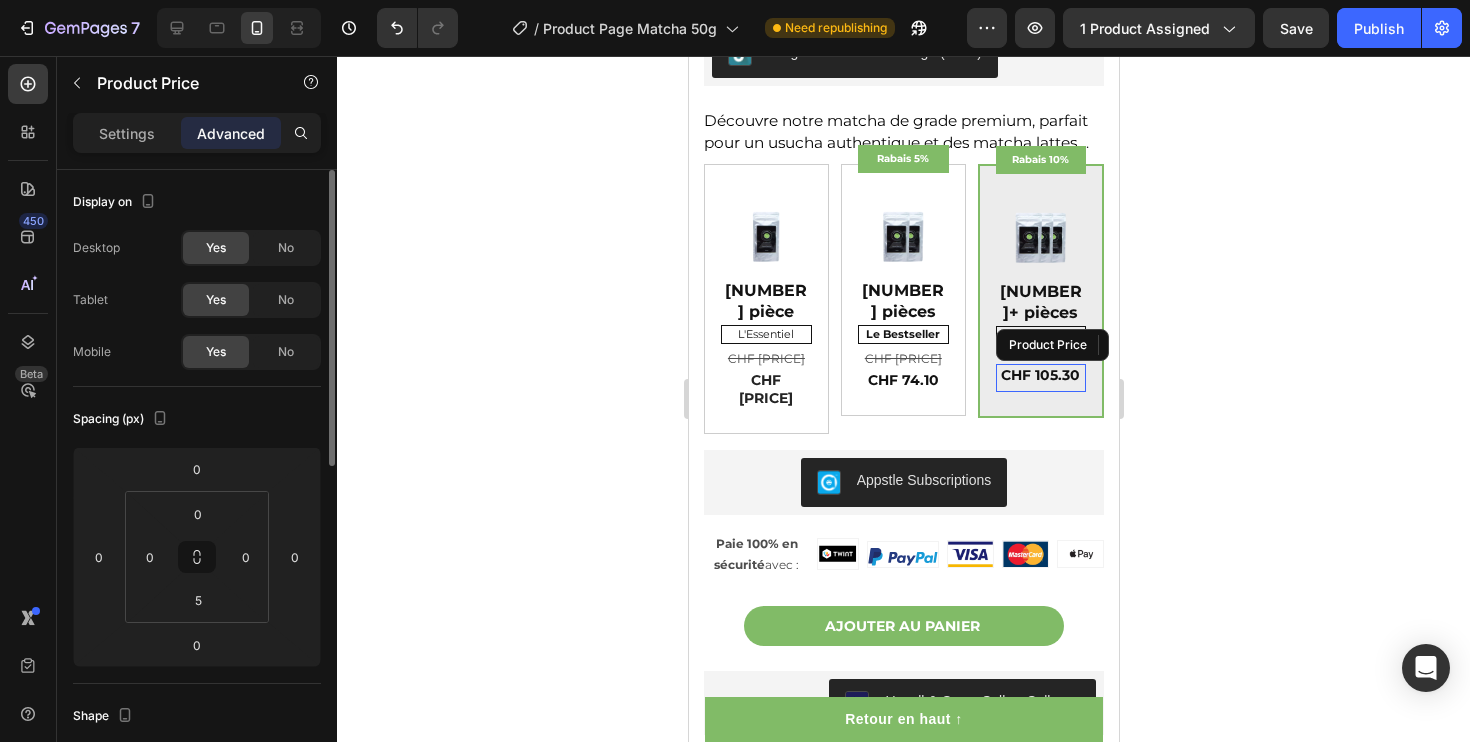 click on "CHF 105.30" at bounding box center (1040, 375) 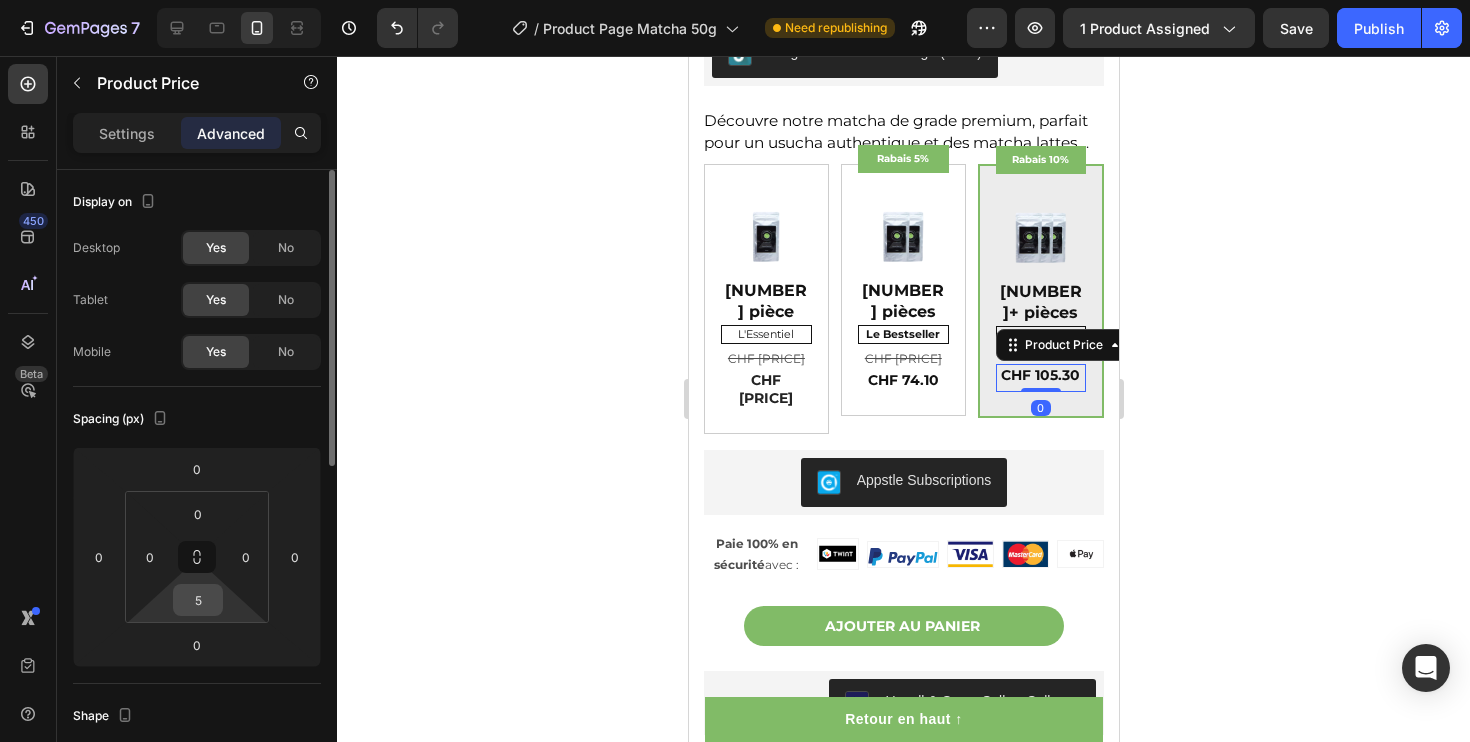 click on "5" at bounding box center (198, 600) 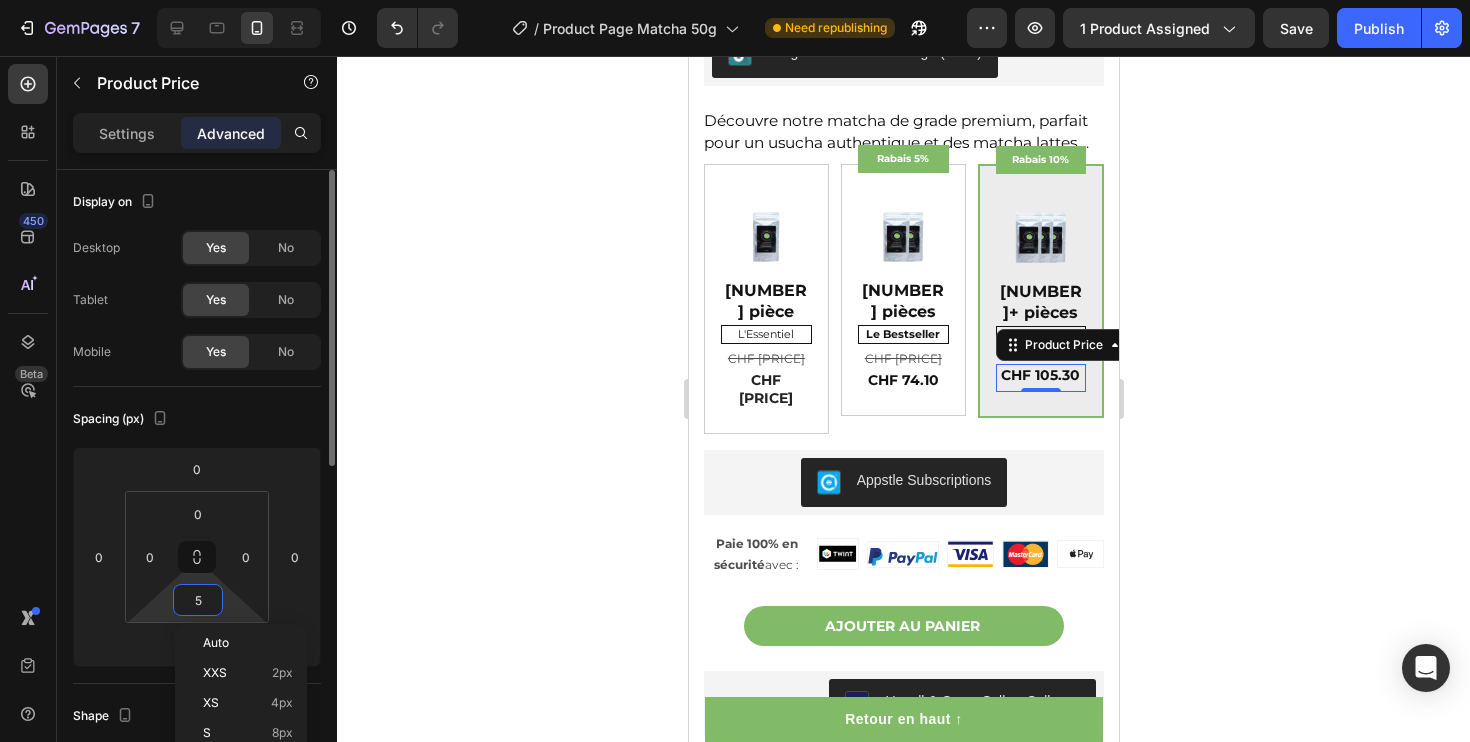 type on "3" 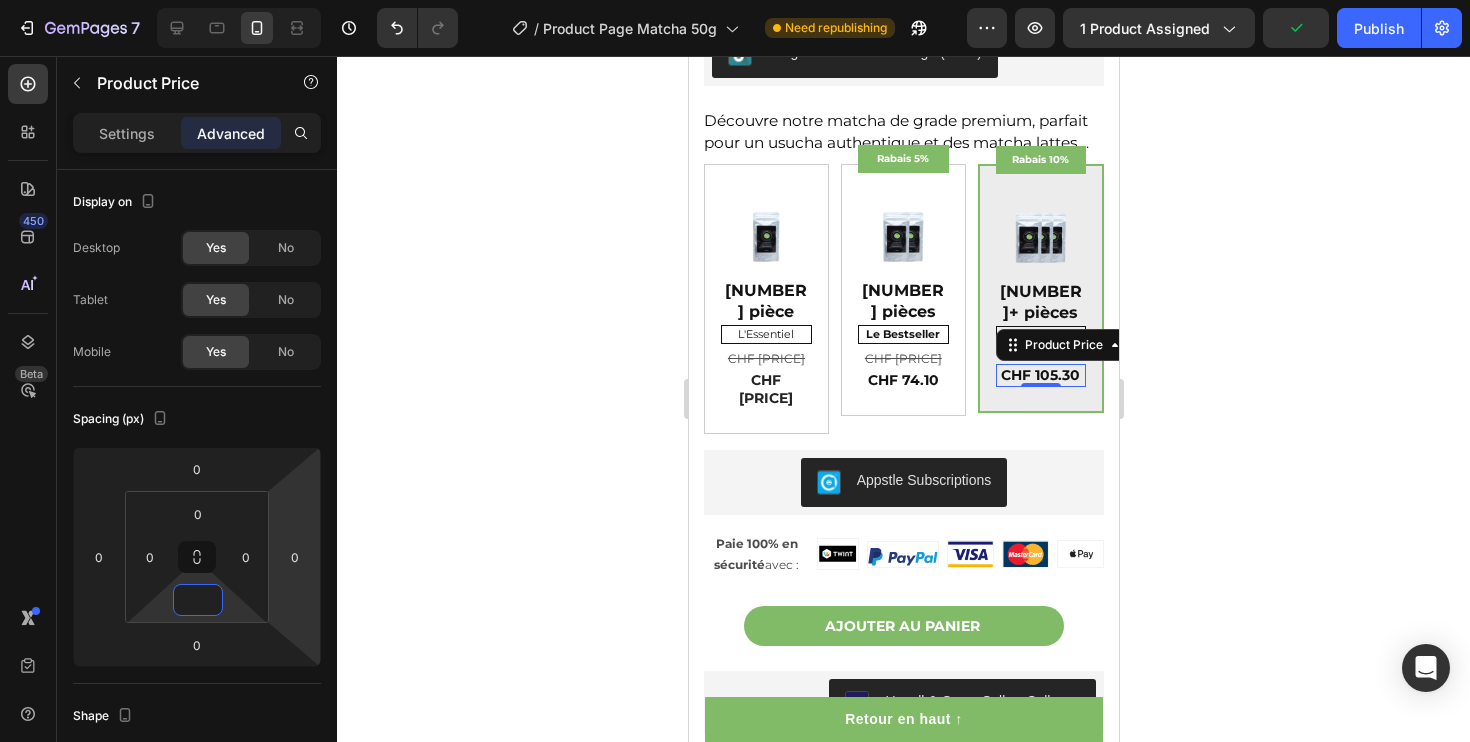 type on "4" 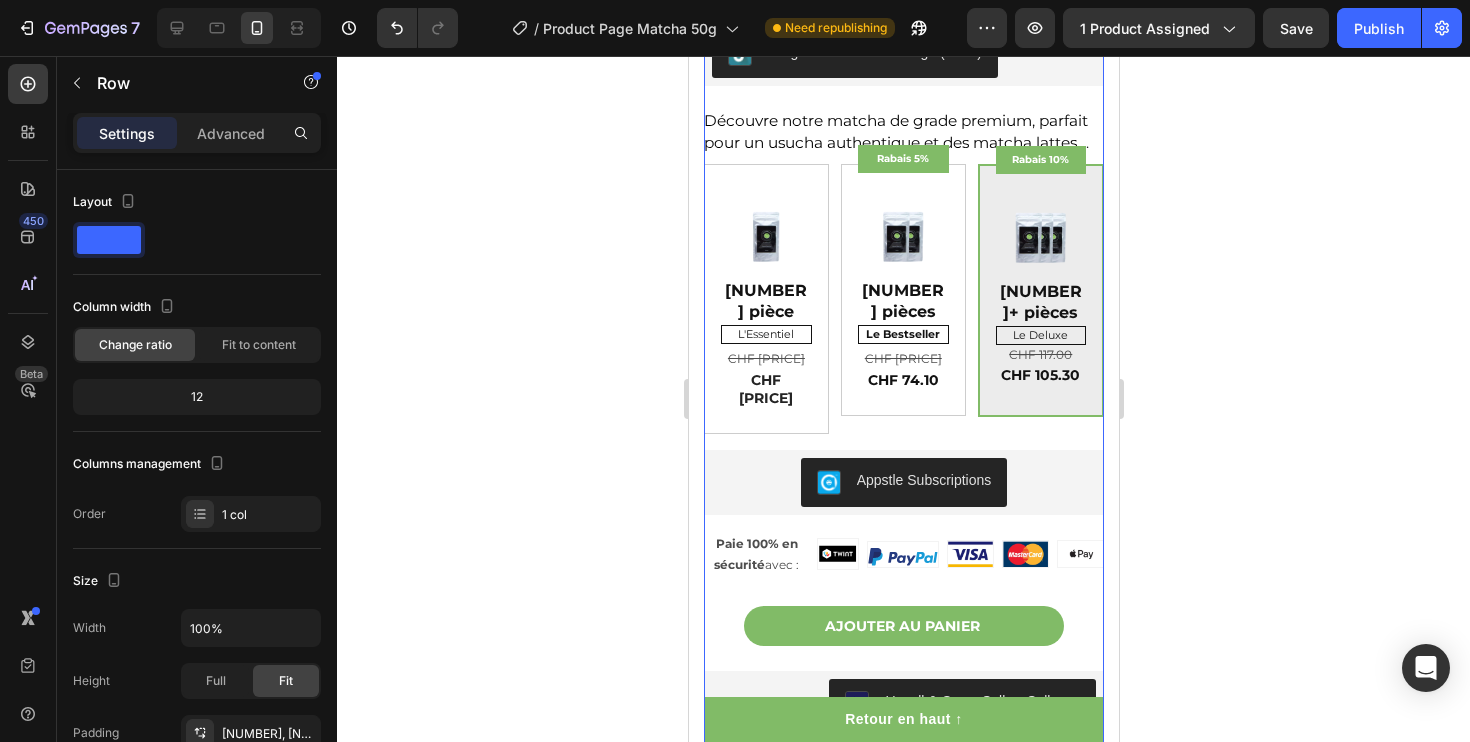 click on "Matcha Traditional Bio 50g Product Title CHF 39.00 Product Price Product Price No compare price Product Price Row Judge.me - Preview Badge (Stars) Judge.me   Découvre notre matcha de grade premium, parfait pour un usucha authentique et des matcha lattes.
En savoir plus :
Le sachet de 50g est un format idéal pour intégrer le matcha à ta routine bien-être avec un excellent rapport qualité/prix.
Le Matcha Traditional de chez MatchaDays est une poudre de thé vert d’exception 100% naturelle. Ce trésor directement importé du Japon transforme chaque tasse en une expérience revitalisante.
Pourquoi choisir notre Matcha Traditional ?
🌱  Un goût exquis   : Des saveurs riches, équilibrées, avec une subtile douceur naturelle et peu d’amertume.
🌱  Qualité premium   : Cultivé dans des plantations familiales à  Uji , dans la préfecture de Kyoto, au Japon.
🌱  Fraîcheur garantie   : Récolté, moulu et emballé directement sur place pour préserver ses bienfaits.
🌱" at bounding box center [903, 368] 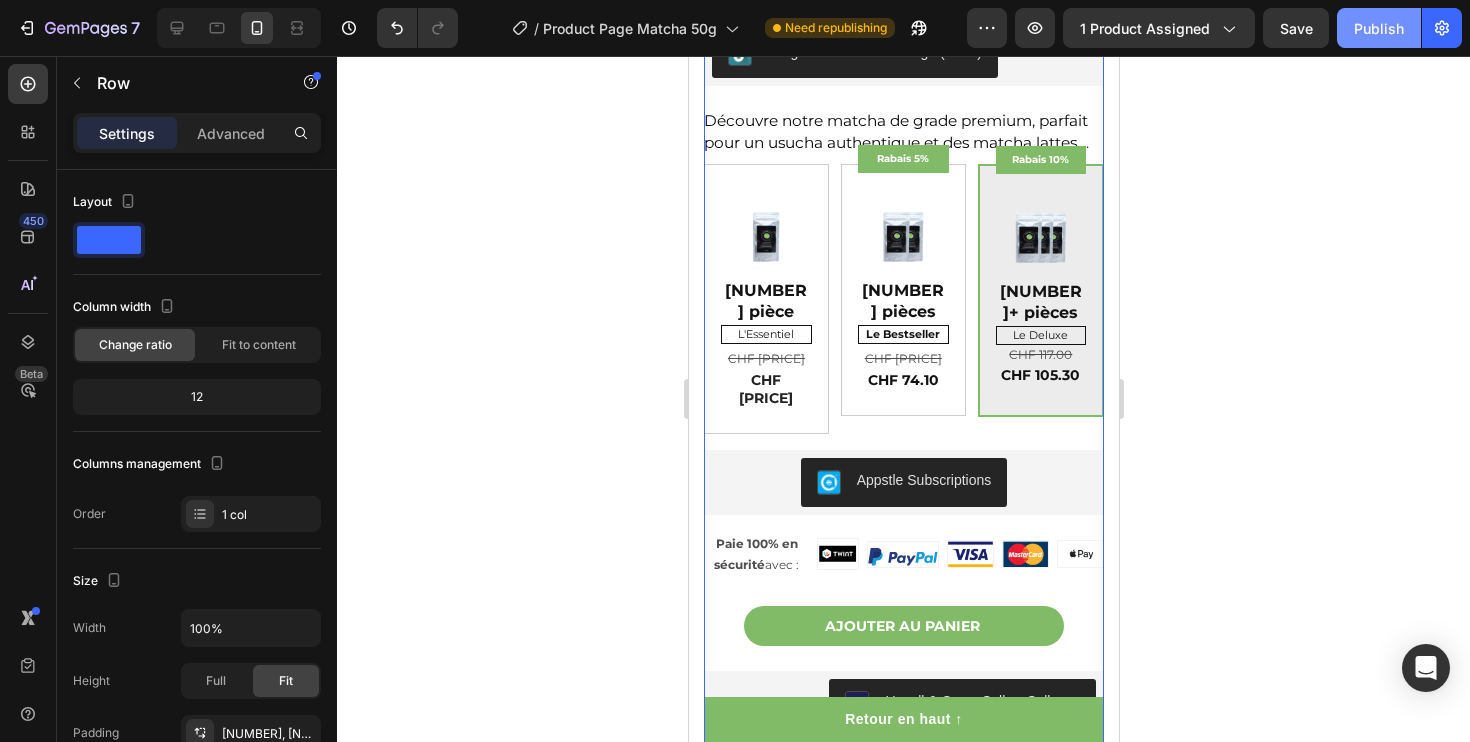 click on "Publish" at bounding box center [1379, 28] 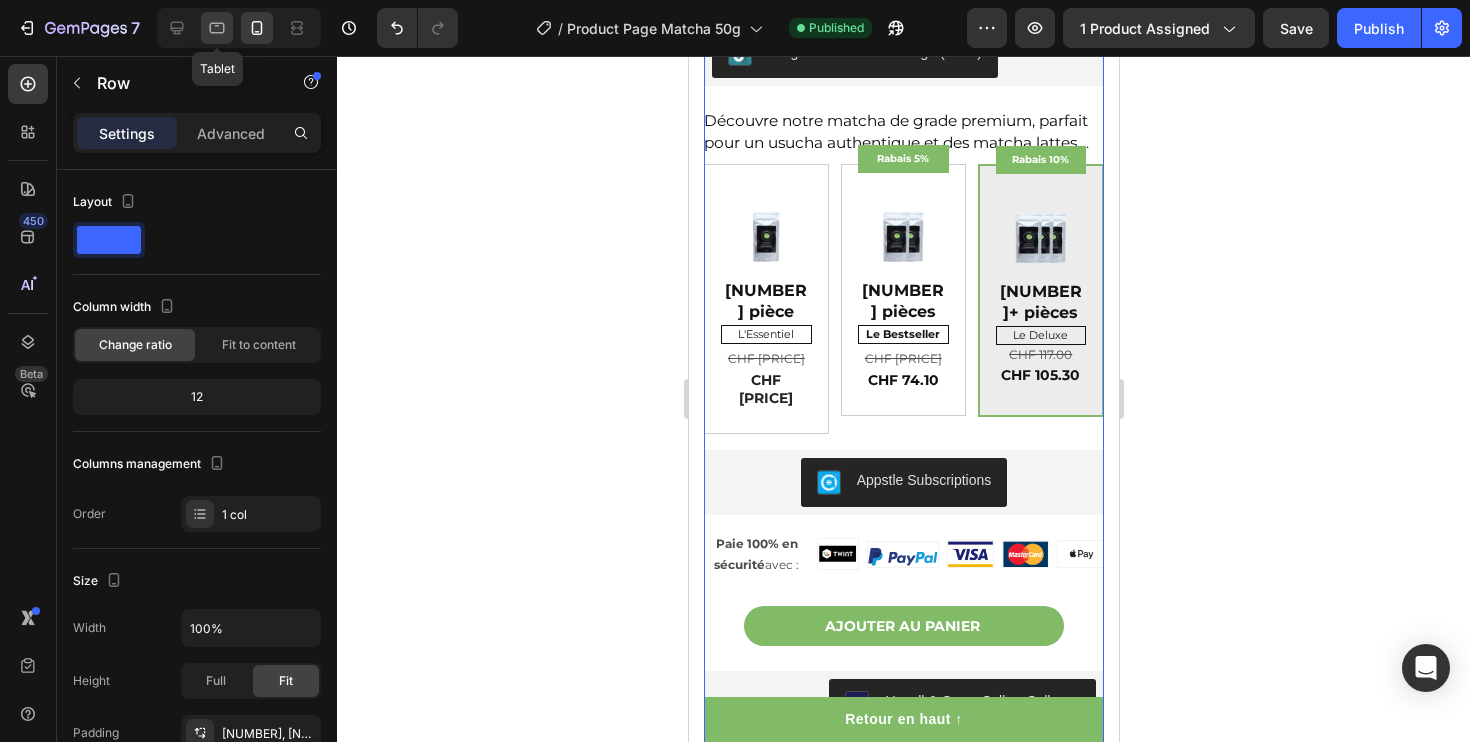 click 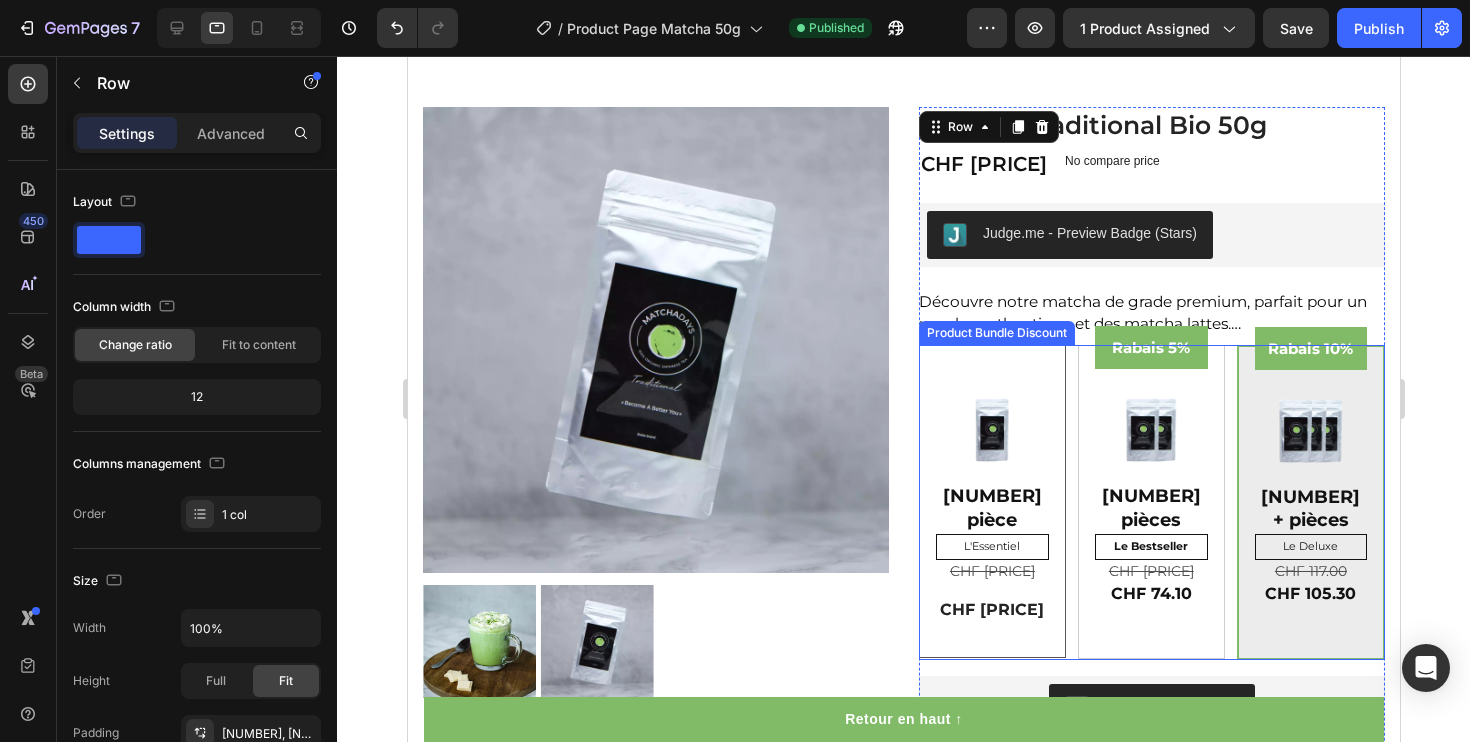 scroll, scrollTop: 27, scrollLeft: 0, axis: vertical 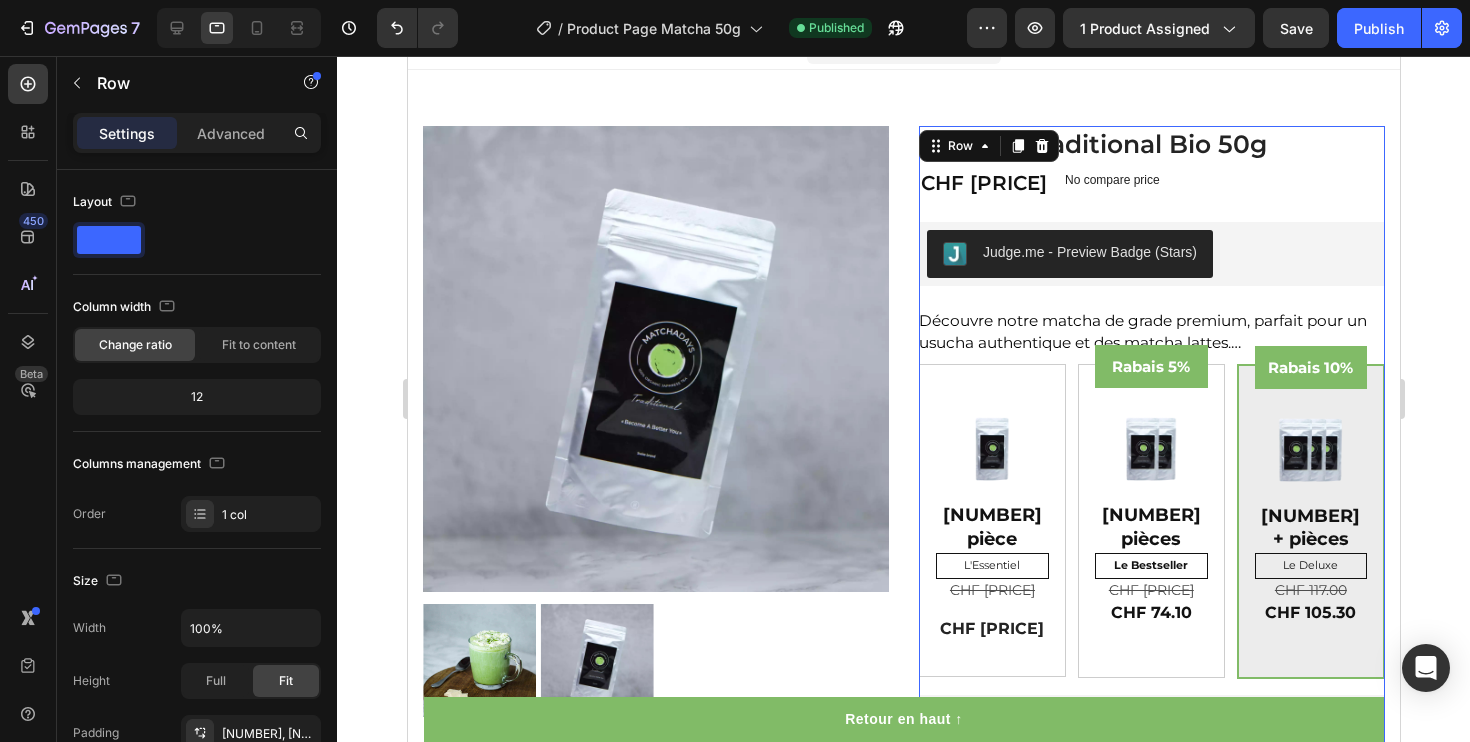 click on "7  Version history  /  Product Page Matcha 50g Published Preview 1 product assigned  Save   Publish" 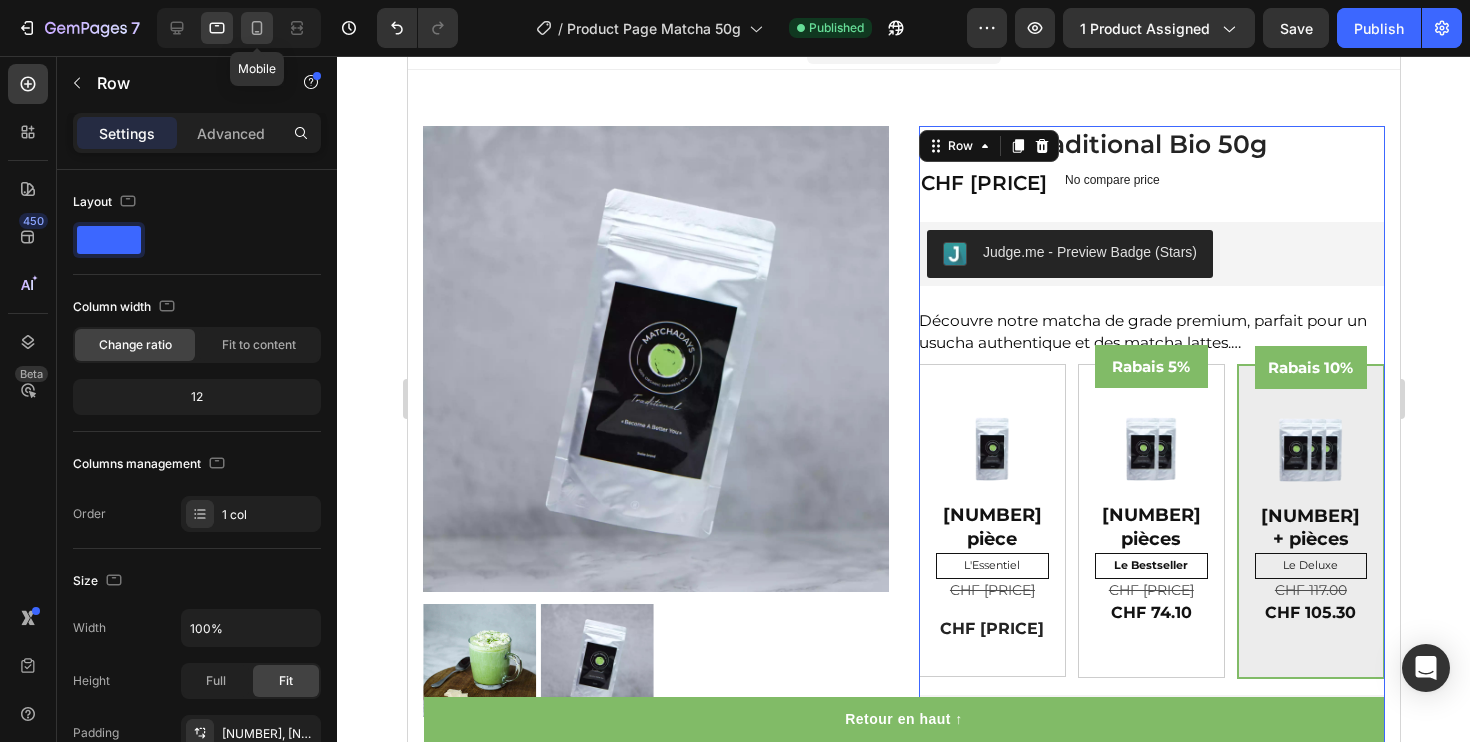click 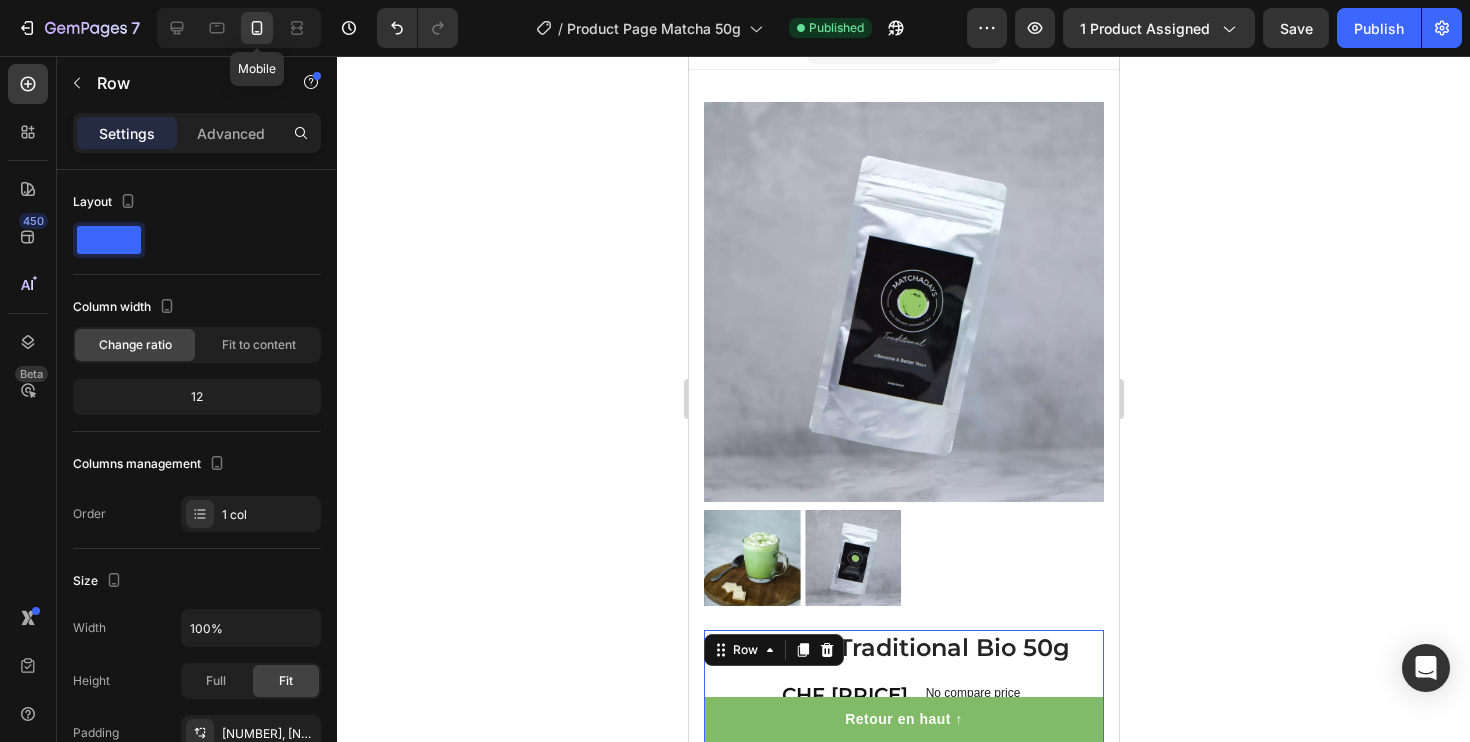 scroll, scrollTop: 531, scrollLeft: 0, axis: vertical 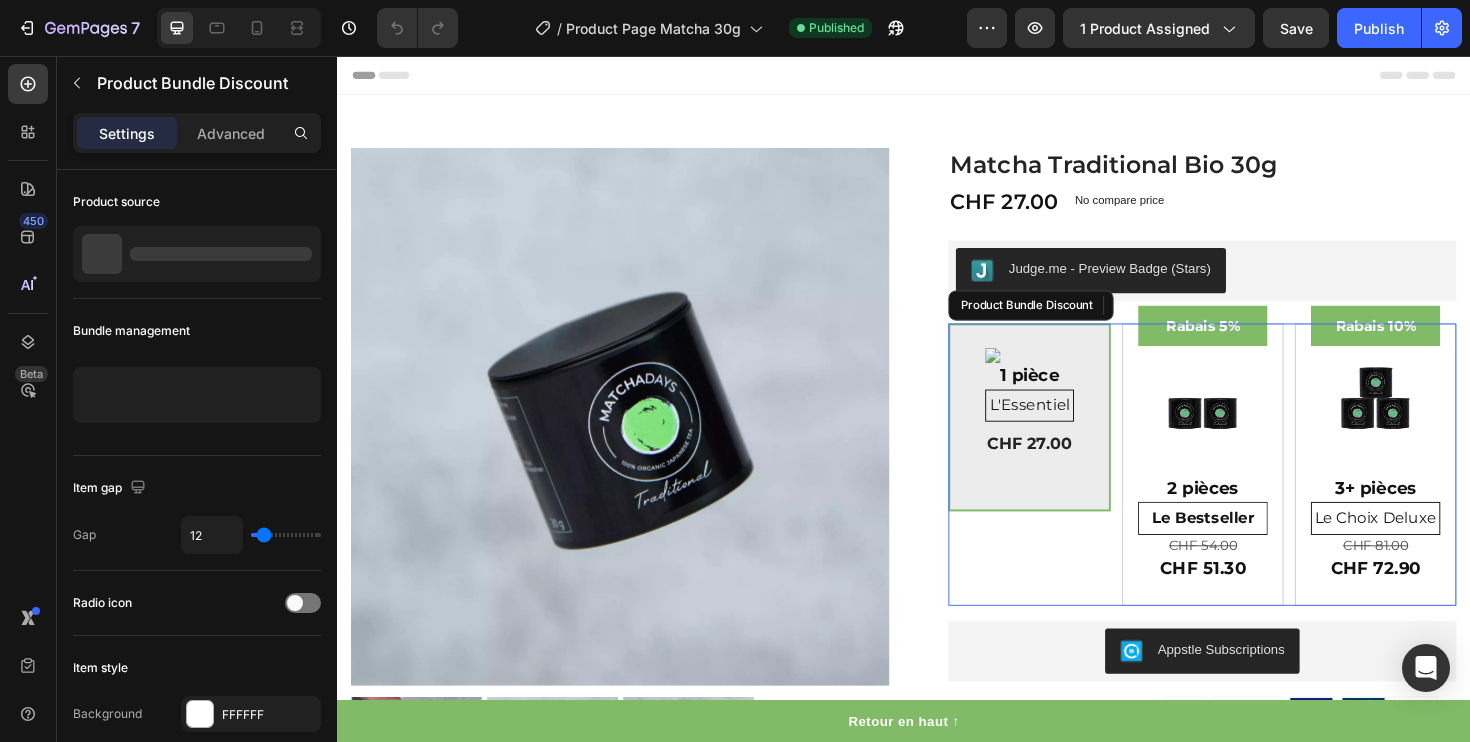 click on "Image 1 pièce Text Block L'Essentiel Text Block CHF 27.00 Product Price Product Price Row Row" at bounding box center [1070, 438] 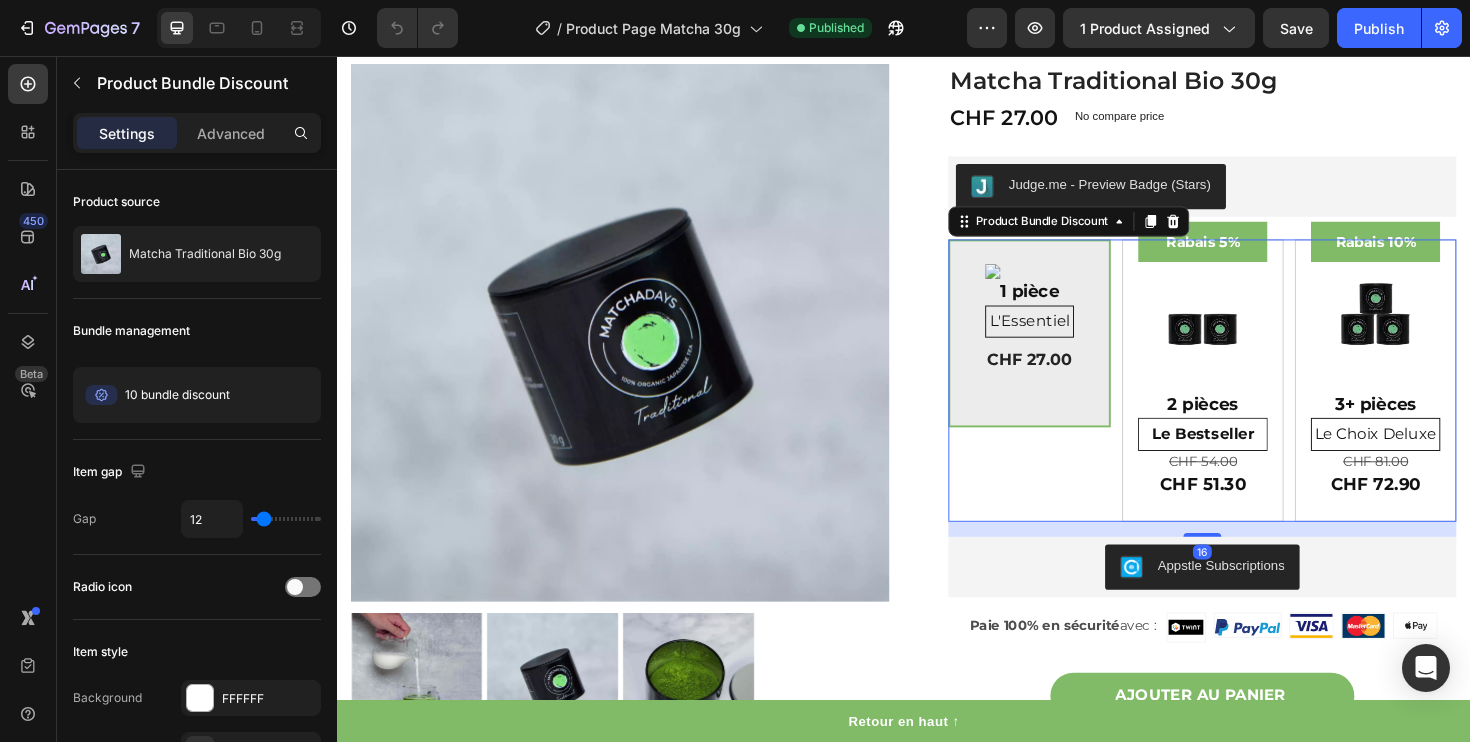 scroll, scrollTop: 96, scrollLeft: 0, axis: vertical 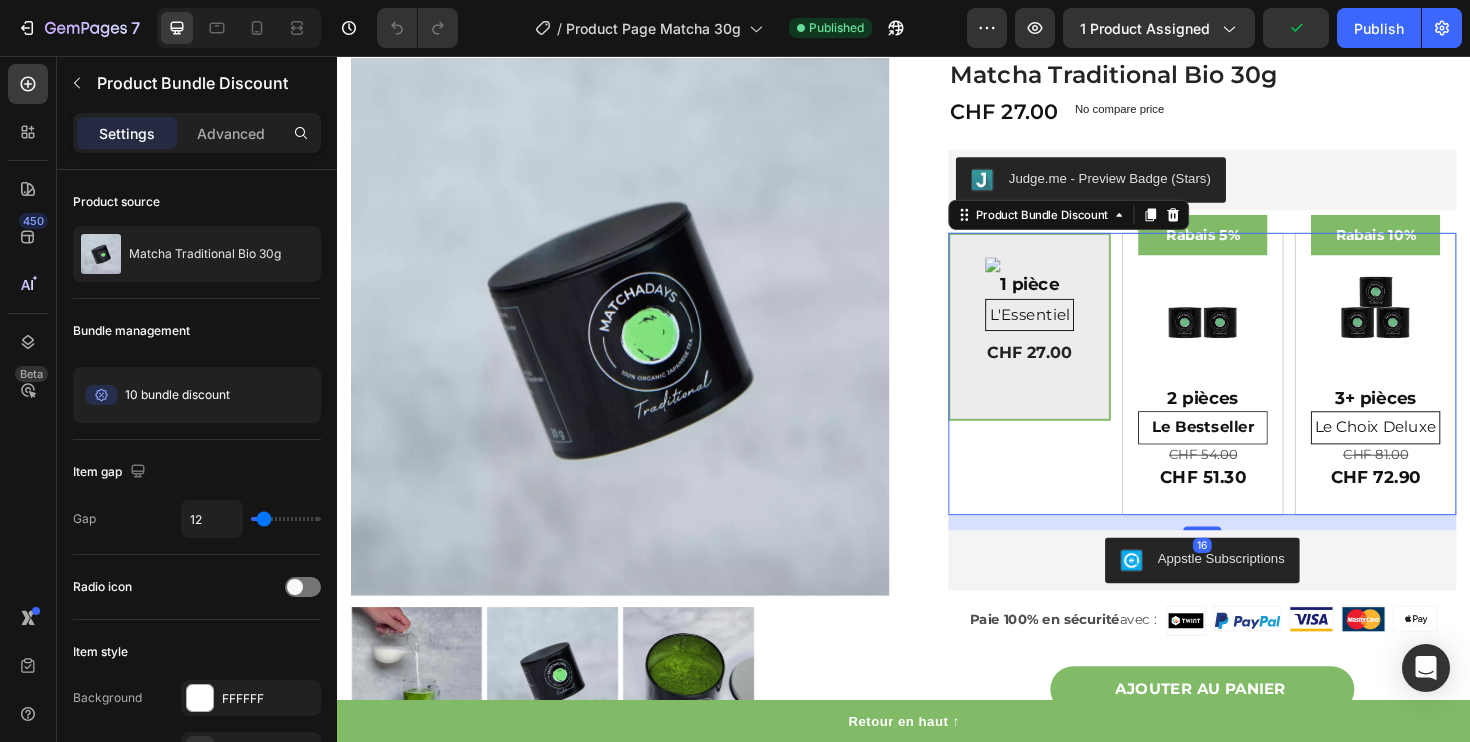 click on "Image 1 pièce Text Block L'Essentiel Text Block CHF 27.00 Product Price Product Price Row Row" at bounding box center [1070, 342] 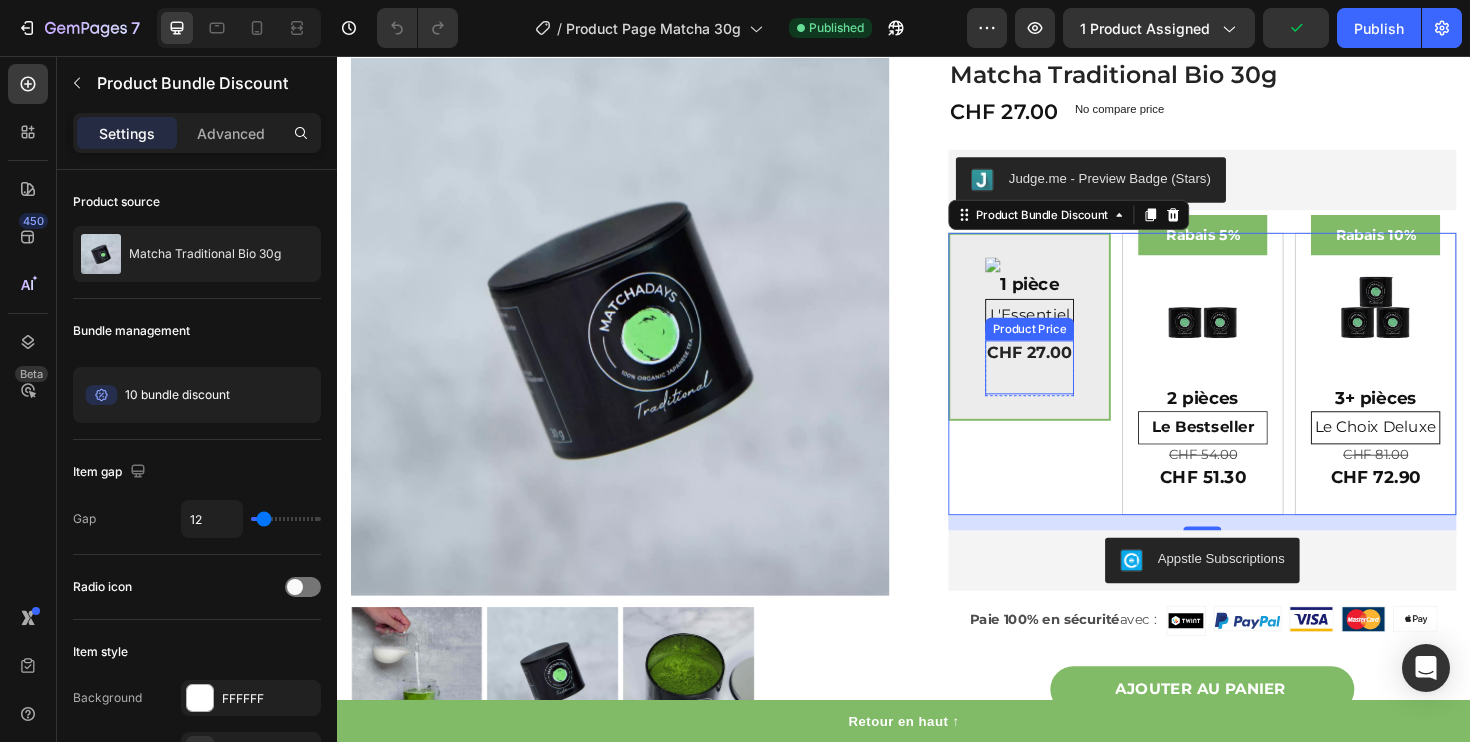 click on "CHF 27.00" at bounding box center (1070, 370) 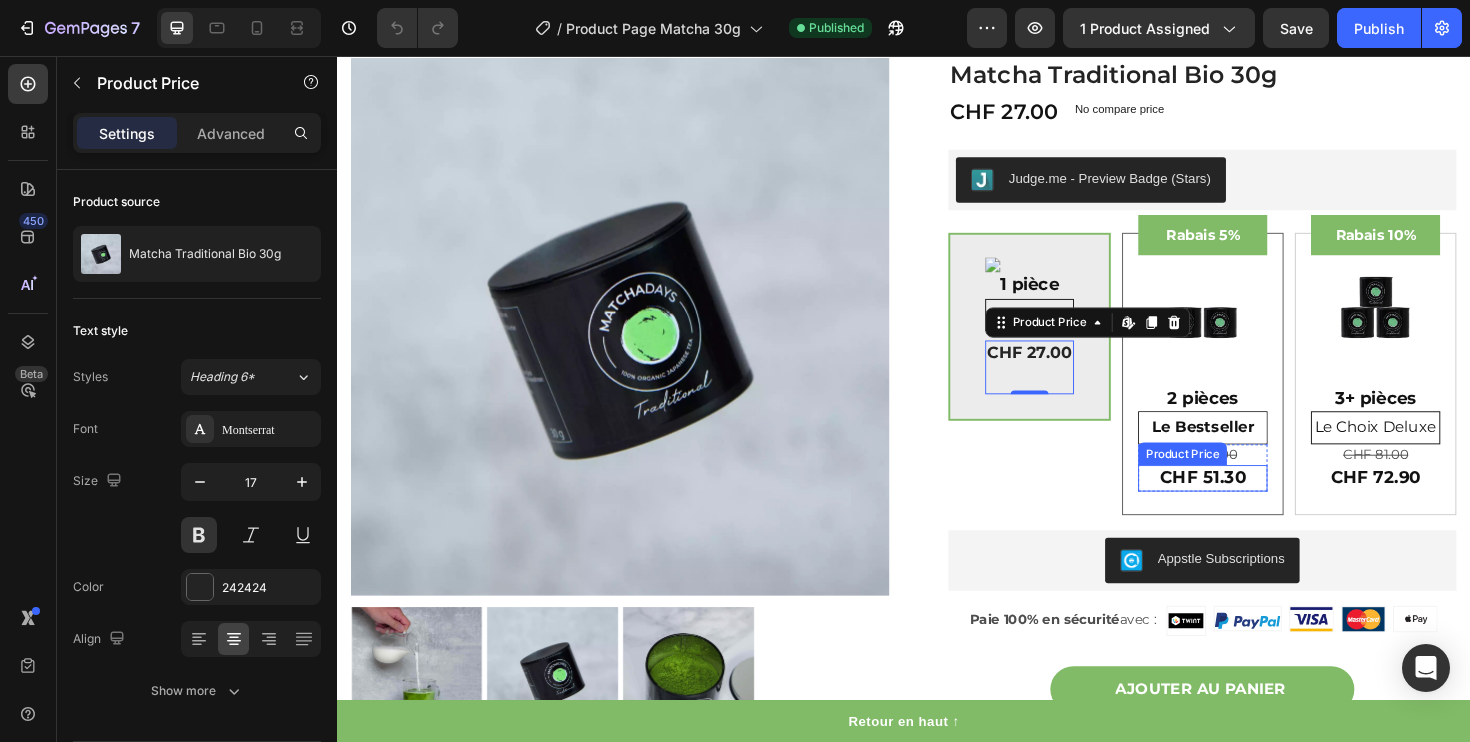 click on "CHF 51.30" at bounding box center (1253, 502) 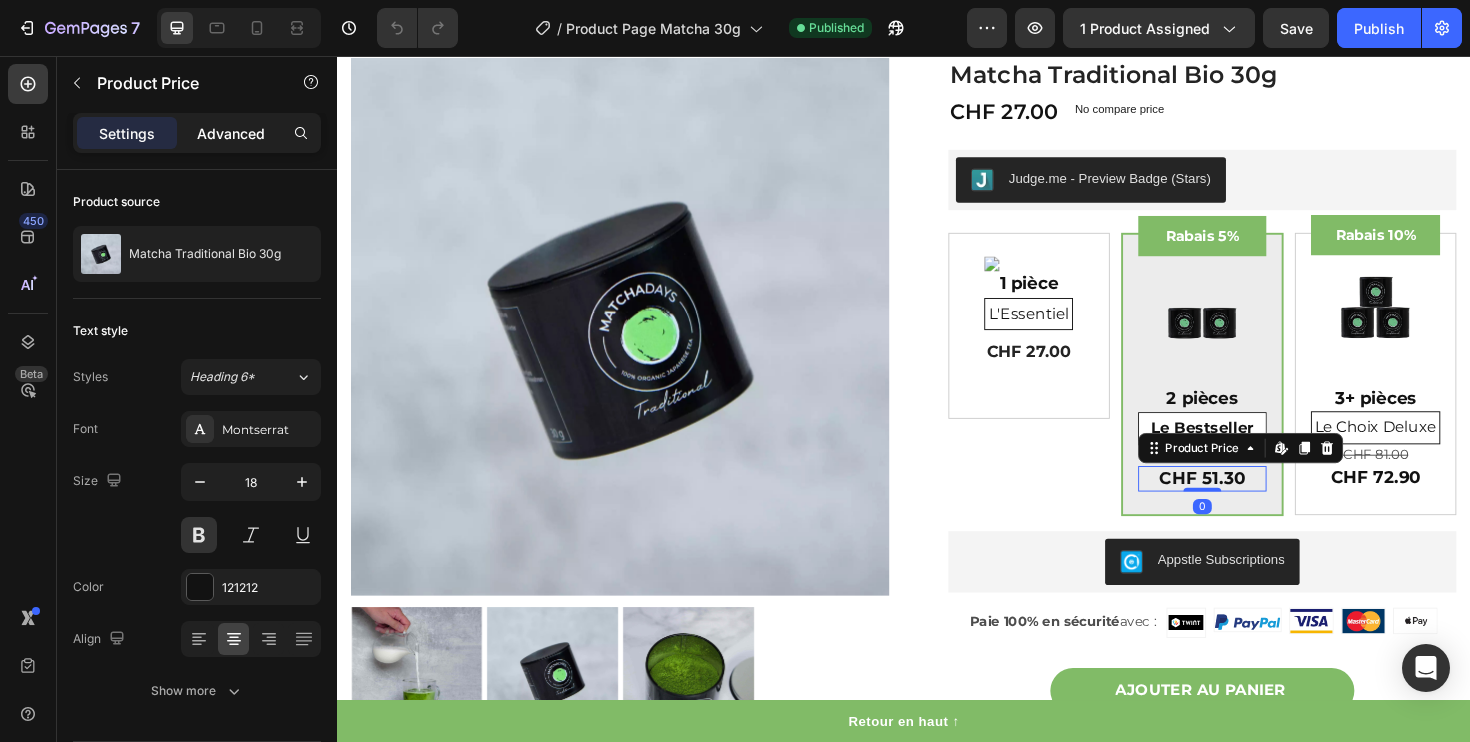 click on "Advanced" at bounding box center [231, 133] 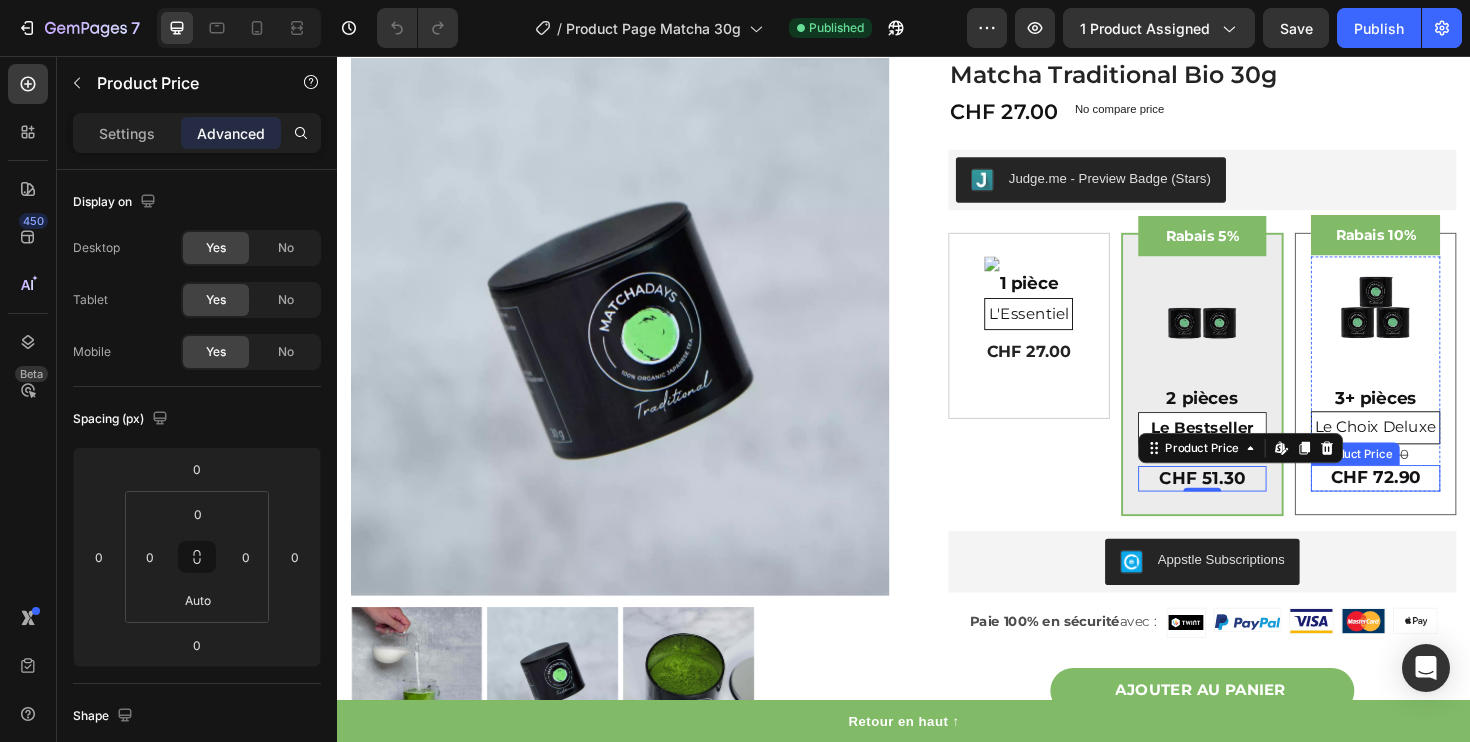 click on "CHF 72.90" at bounding box center [1436, 502] 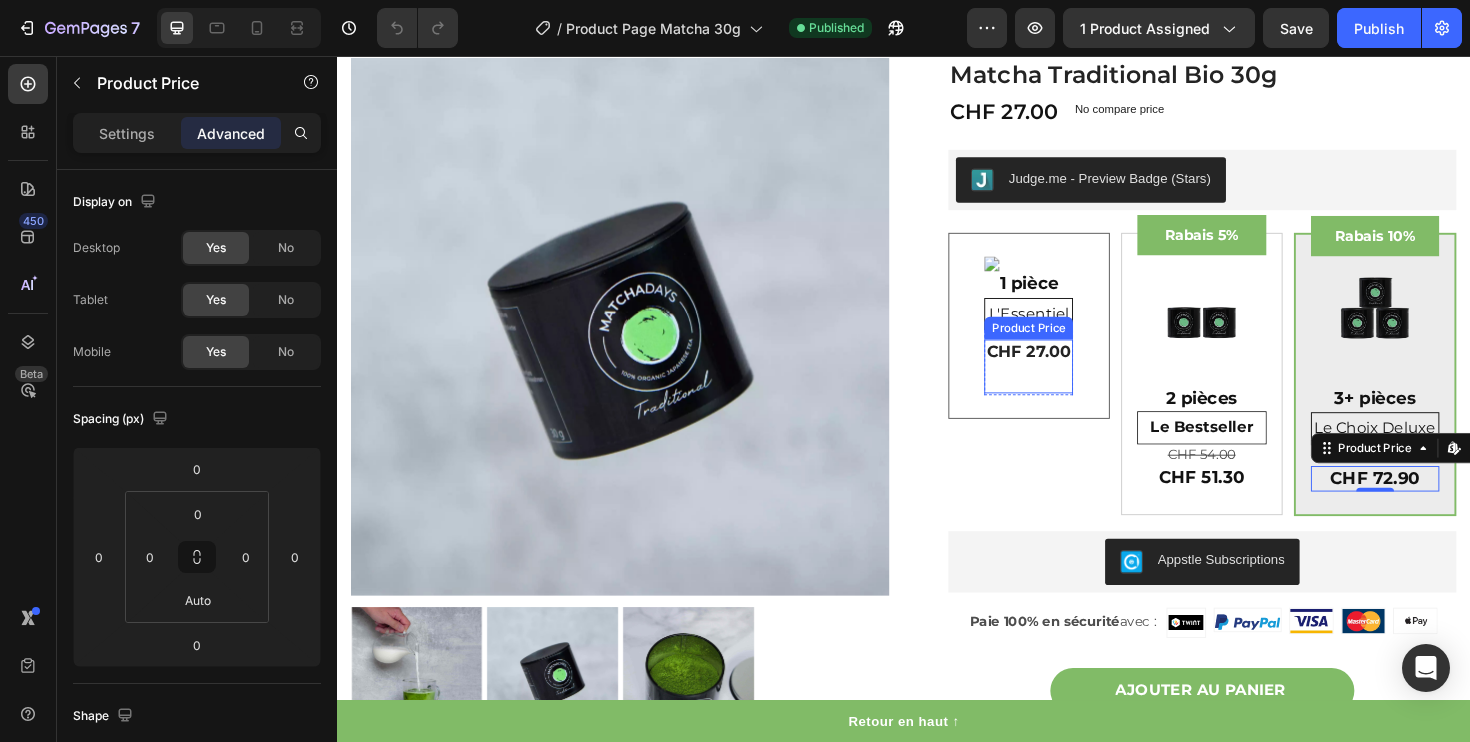 click on "CHF 27.00" at bounding box center (1069, 369) 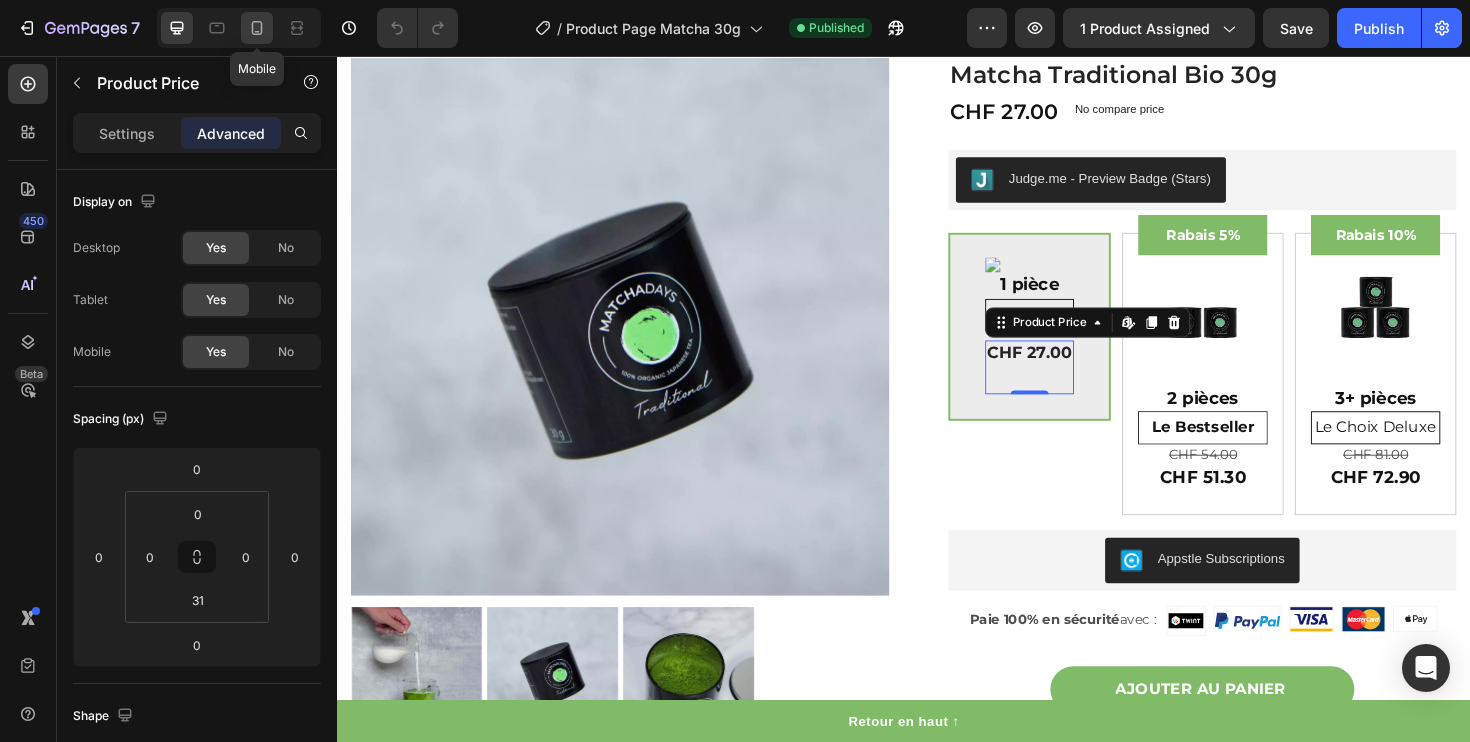 click 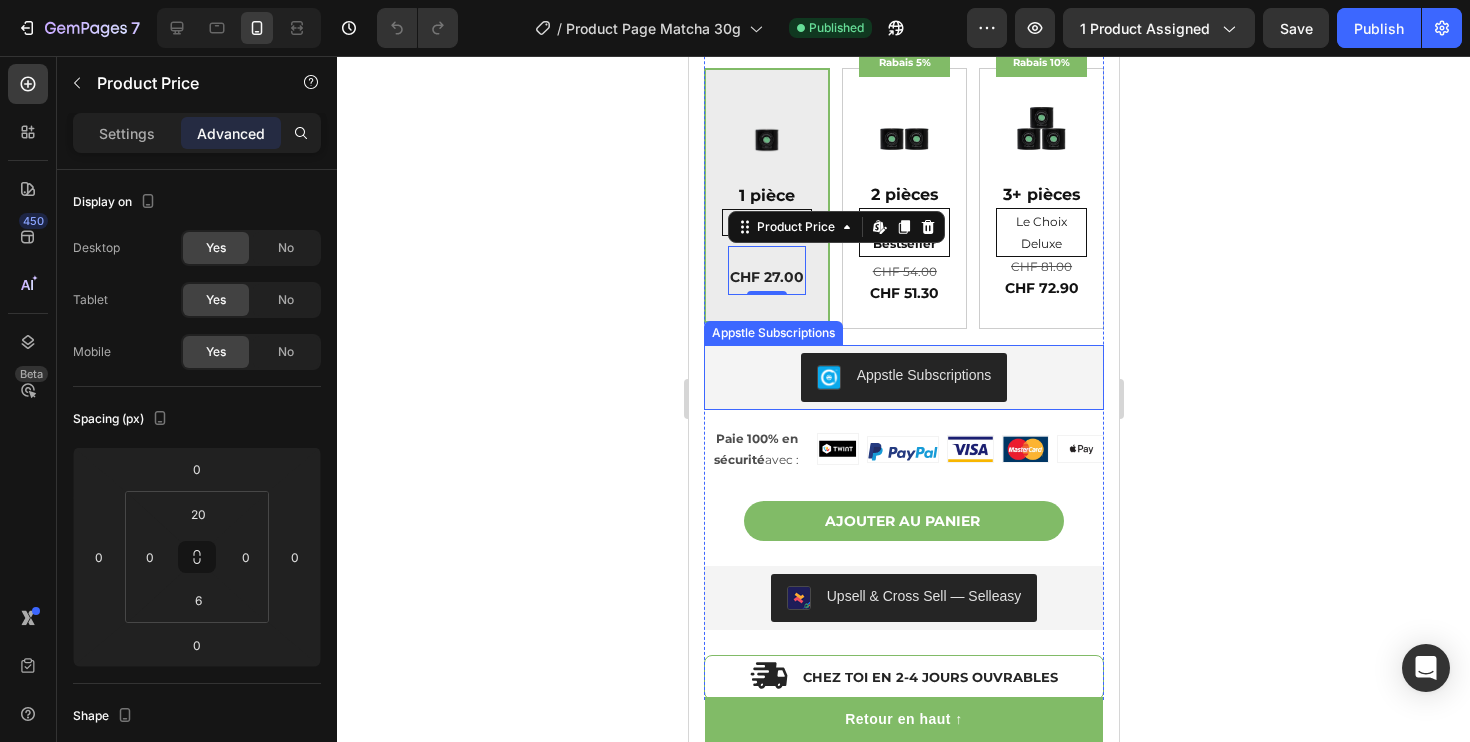 scroll, scrollTop: 774, scrollLeft: 0, axis: vertical 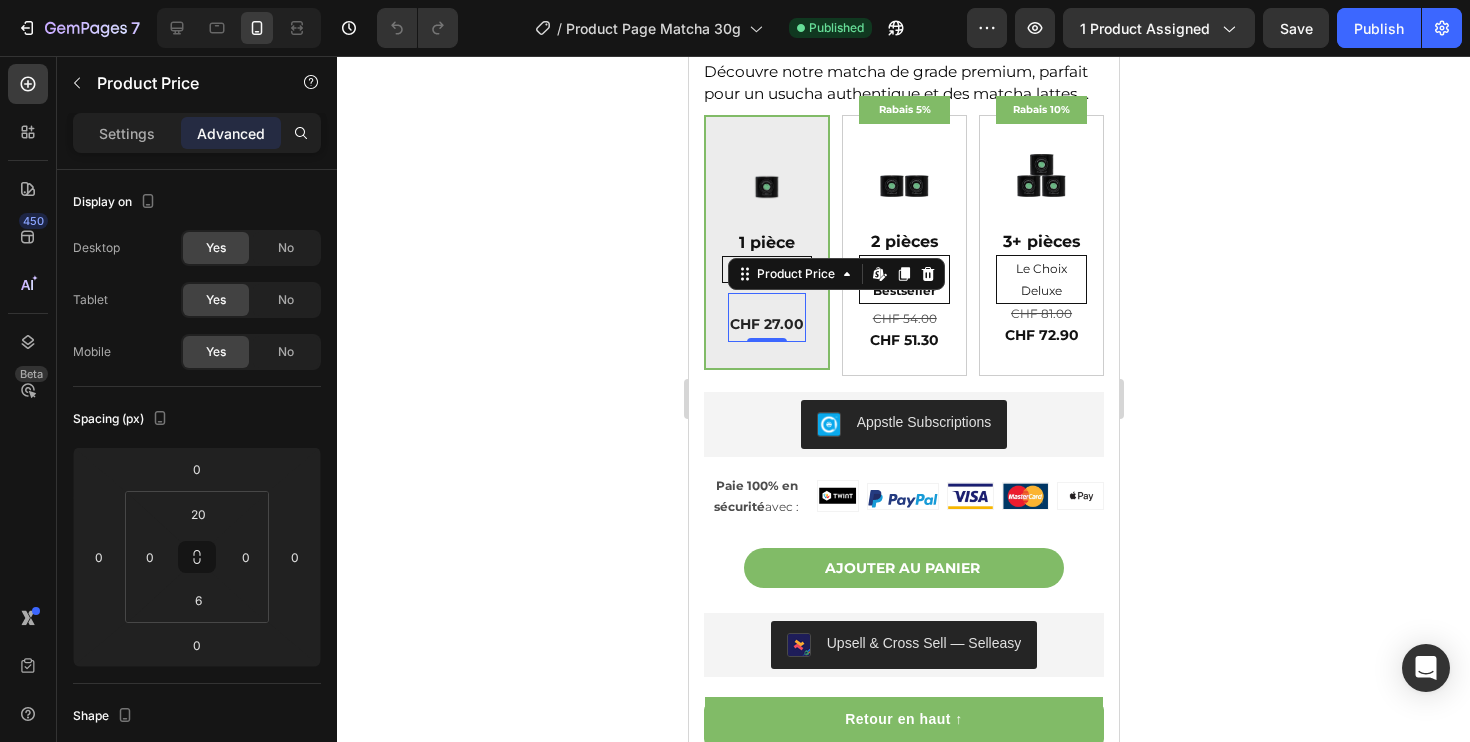 click on "CHF 27.00" at bounding box center [766, 324] 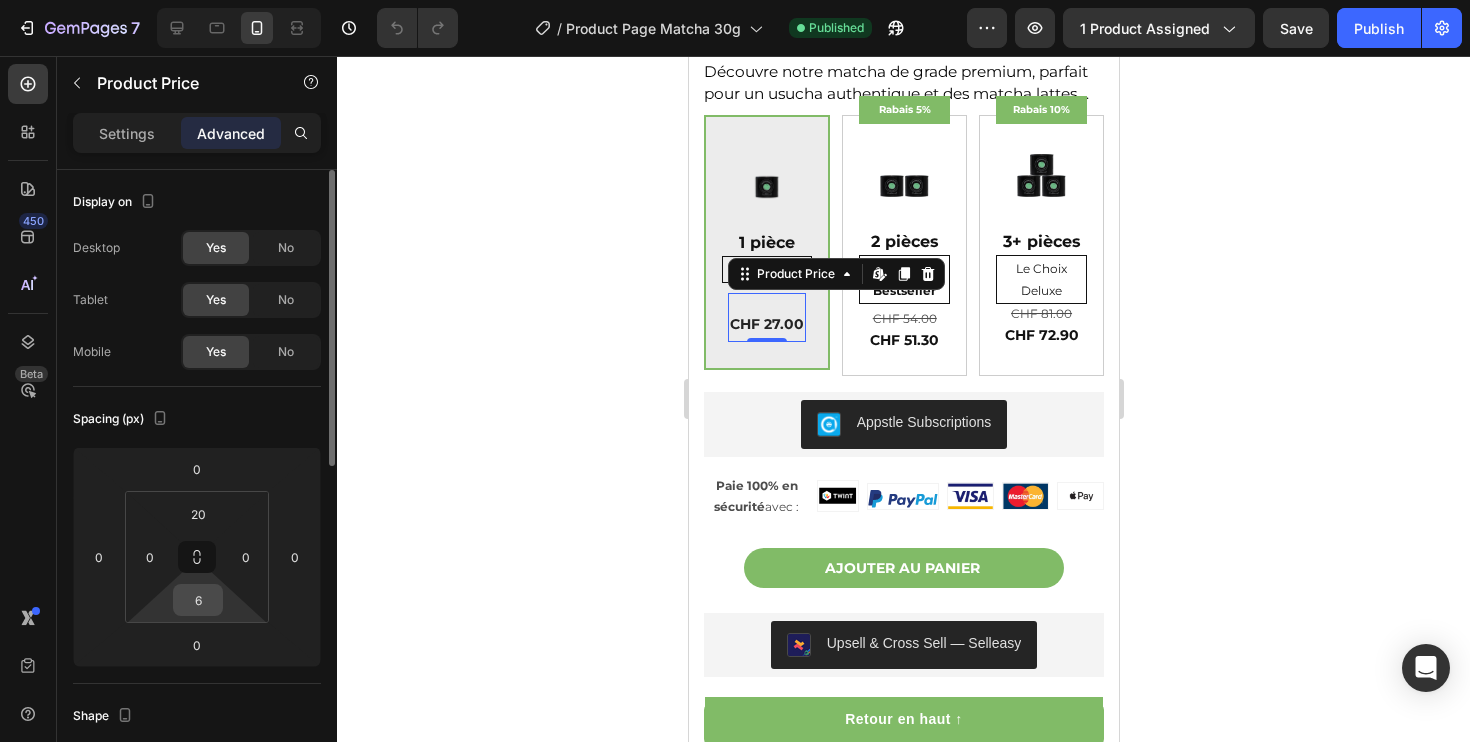 click on "6" at bounding box center (198, 600) 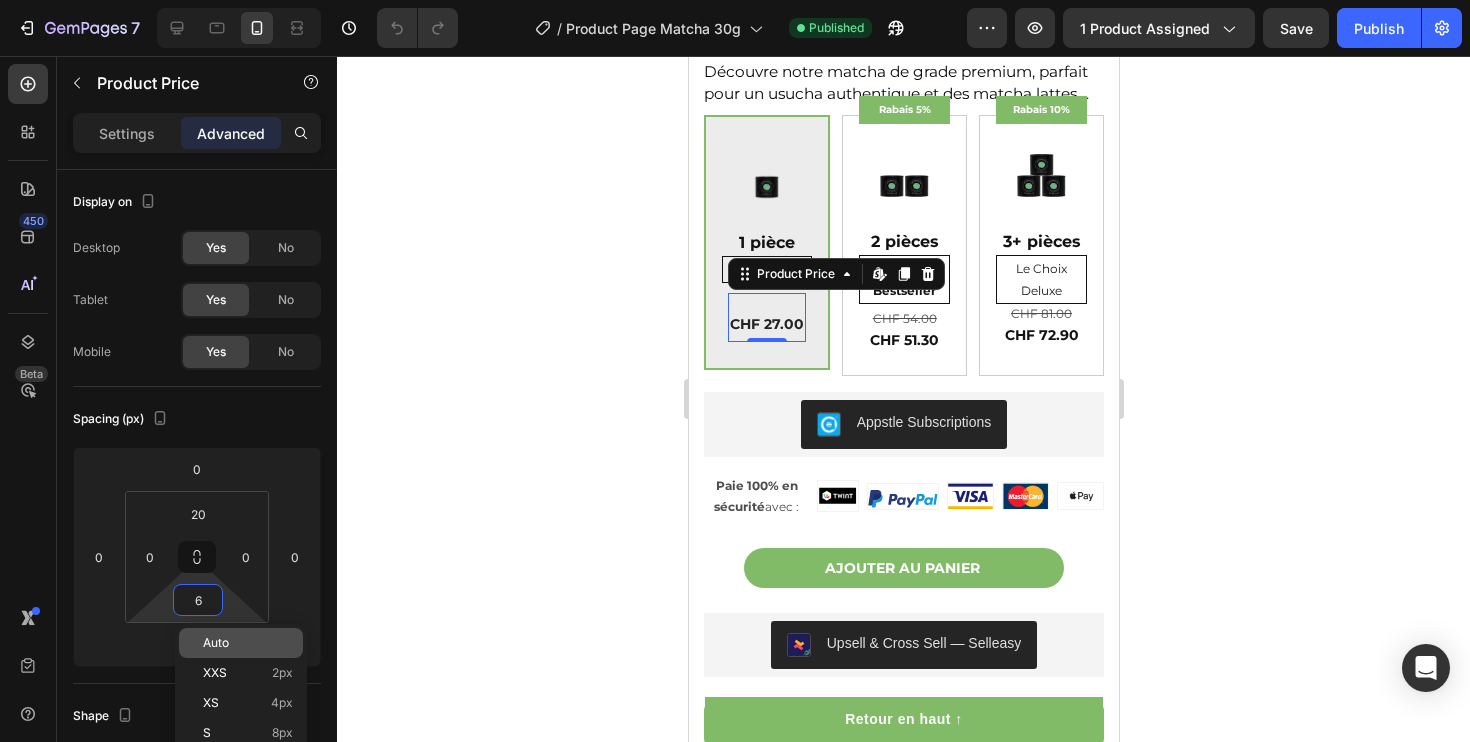 click on "Auto" 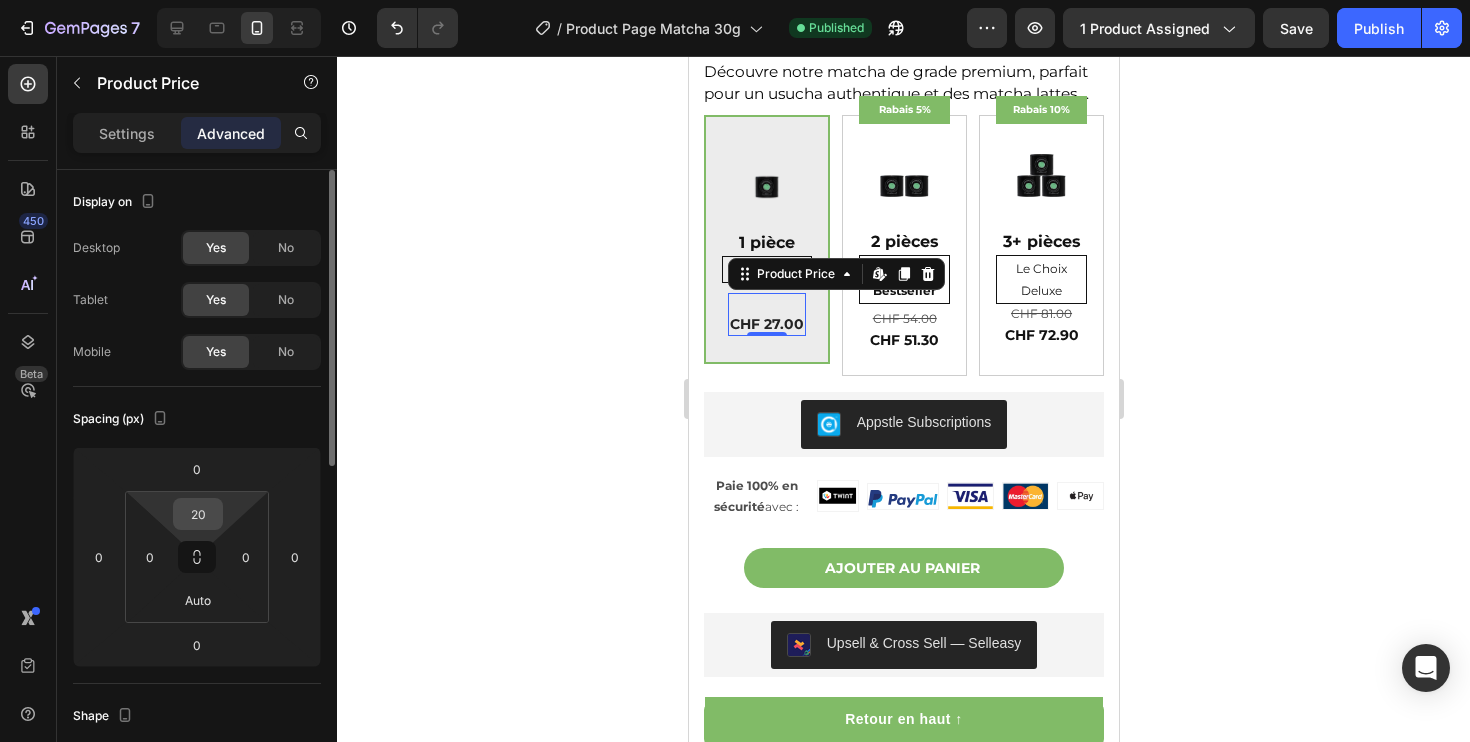 click on "20" at bounding box center (198, 514) 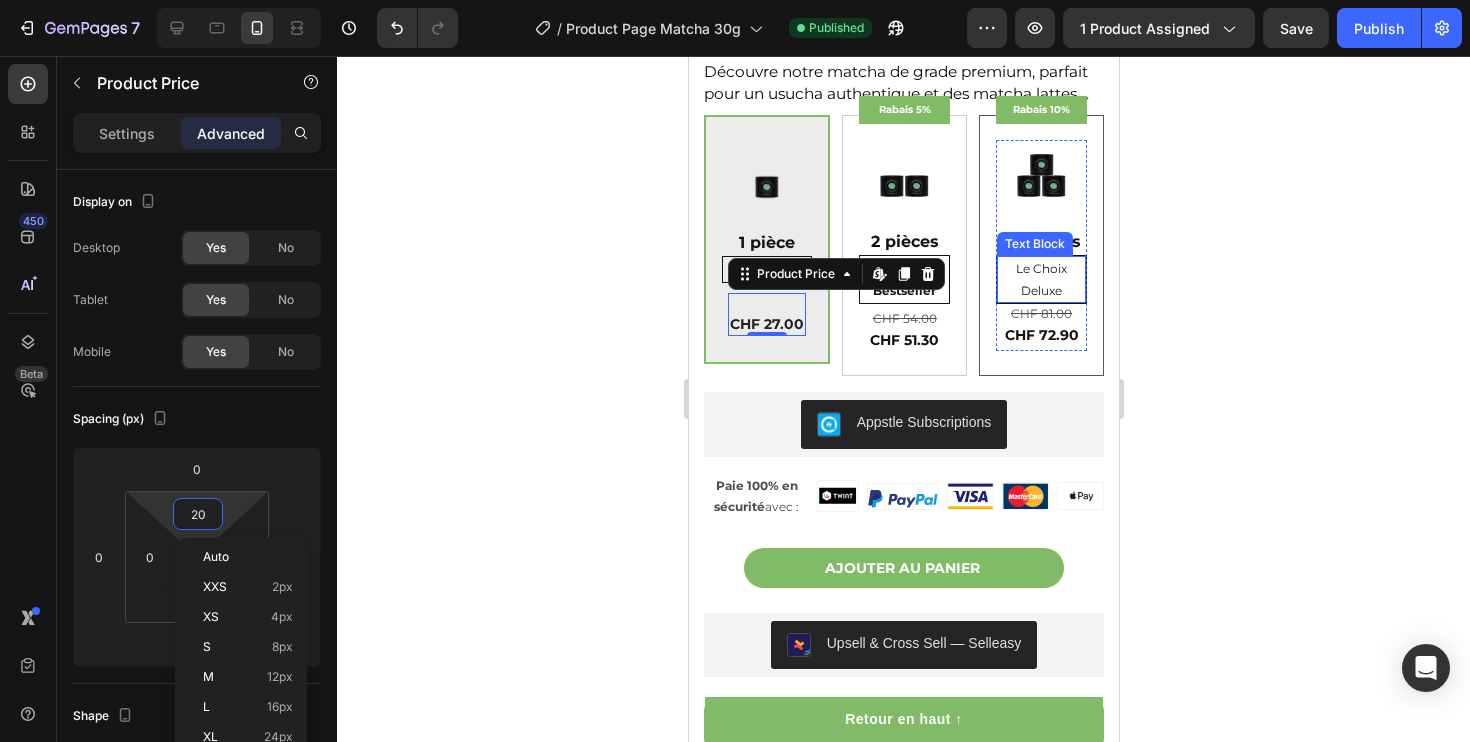 click on "Le Choix Deluxe" at bounding box center (1040, 279) 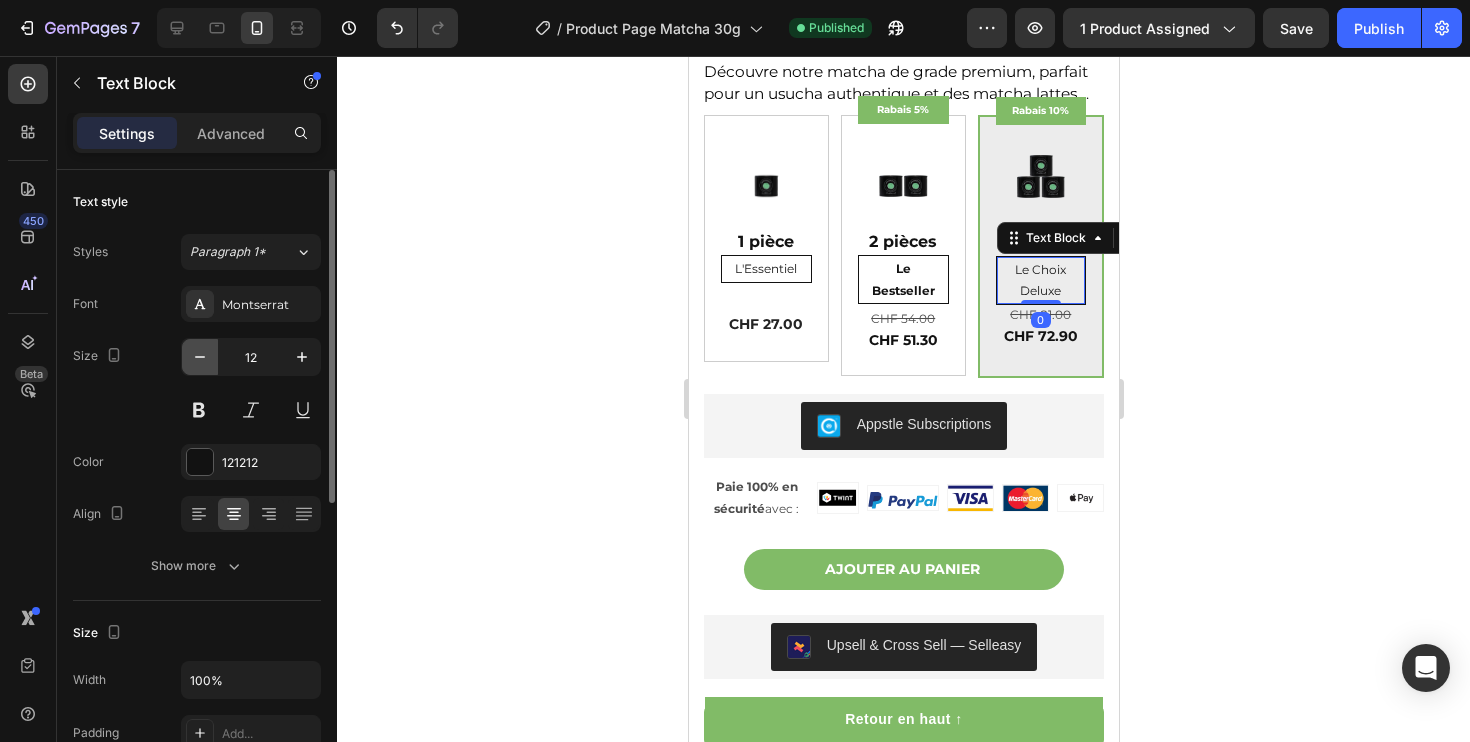click 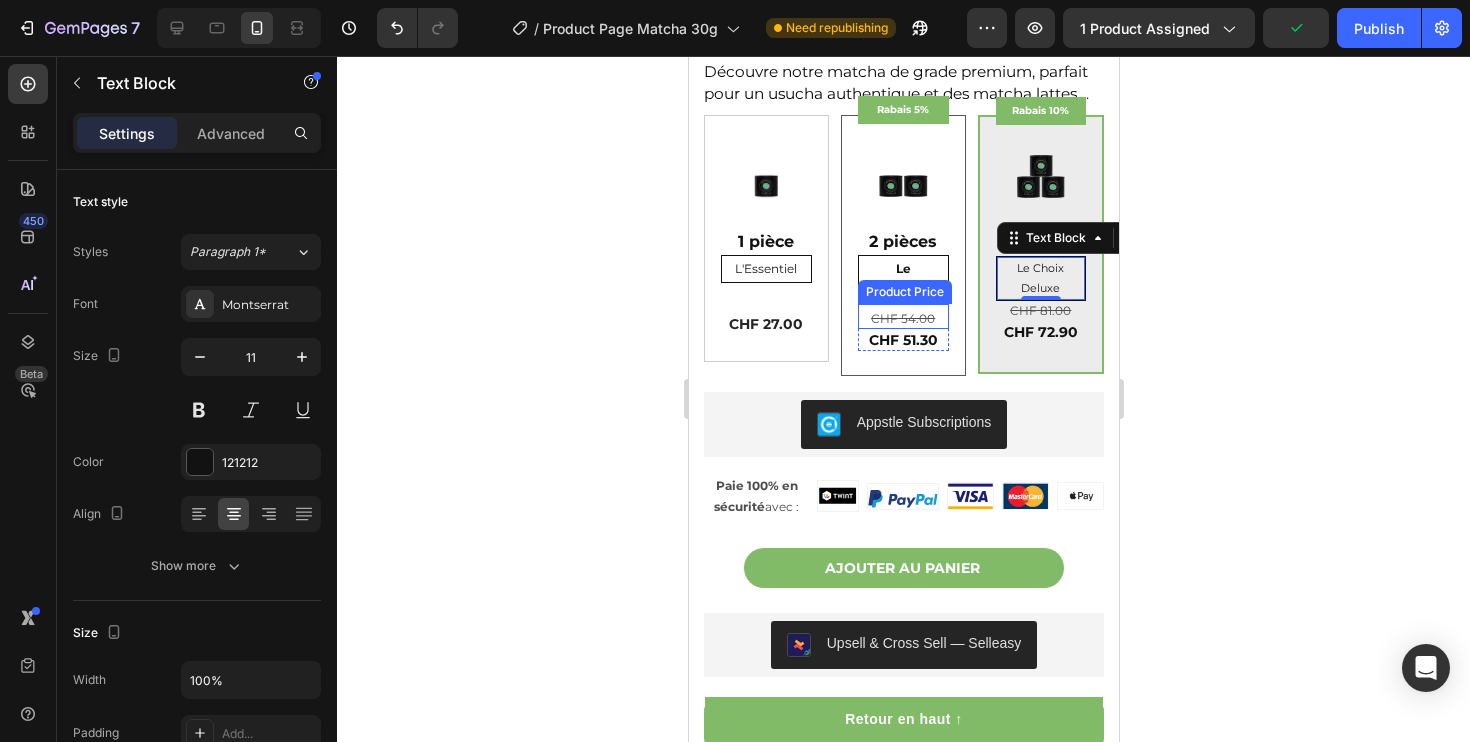 click on "Product Price" at bounding box center (904, 292) 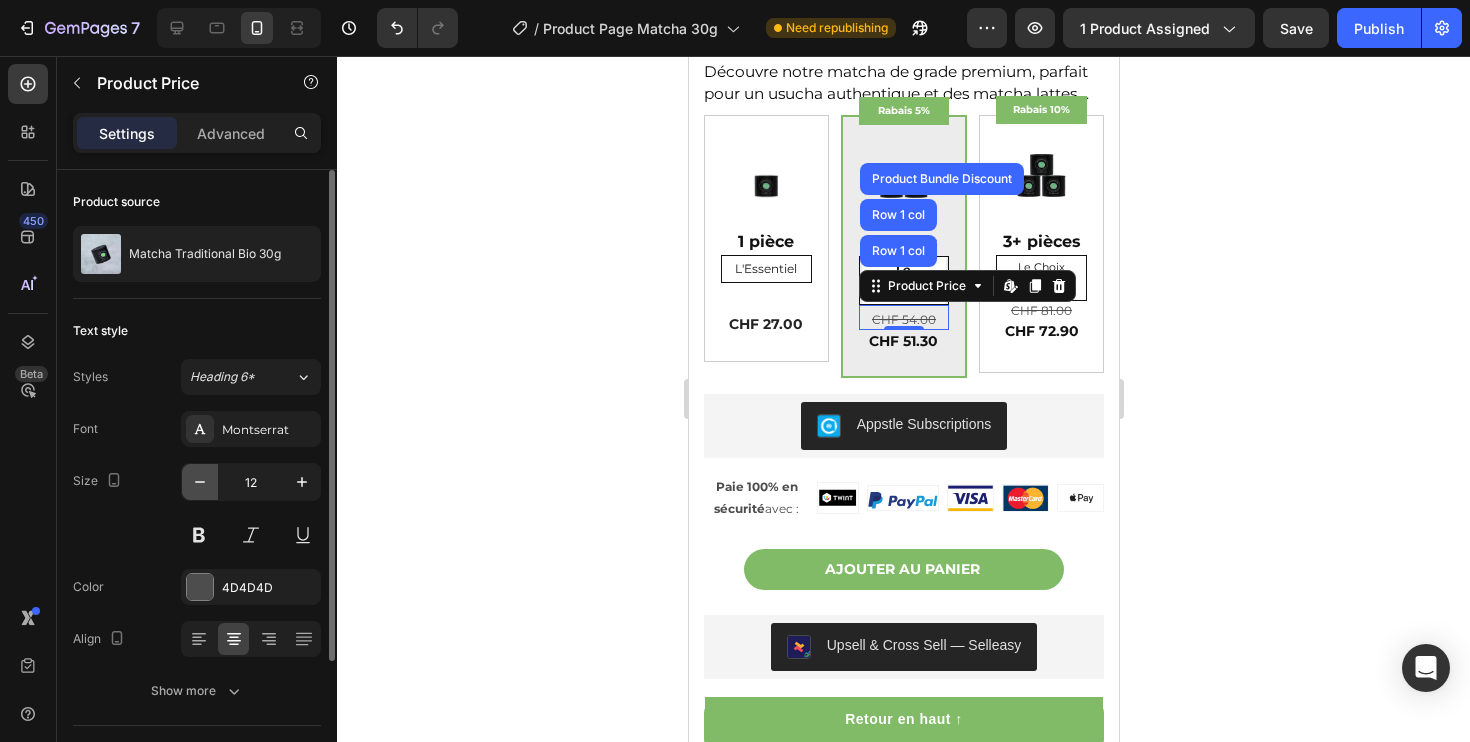 click 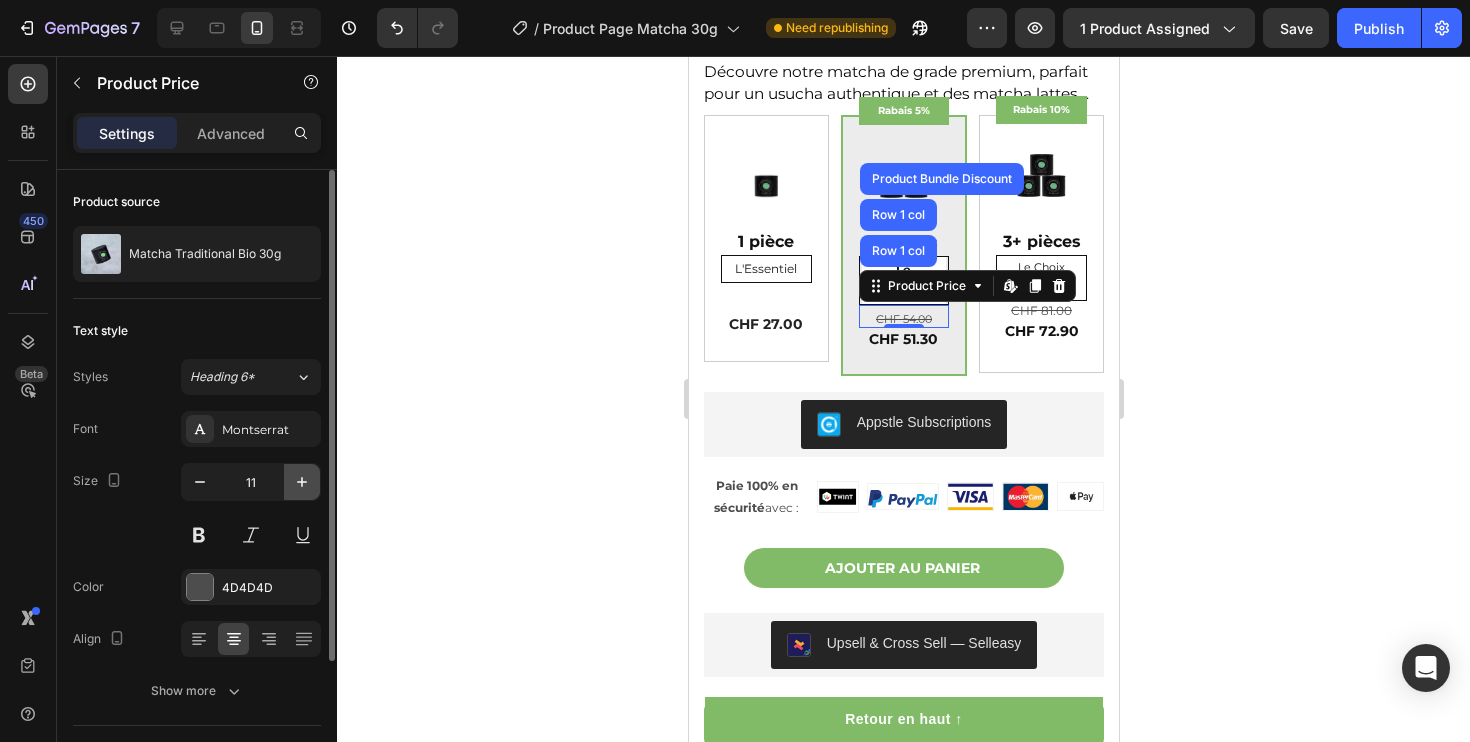 click 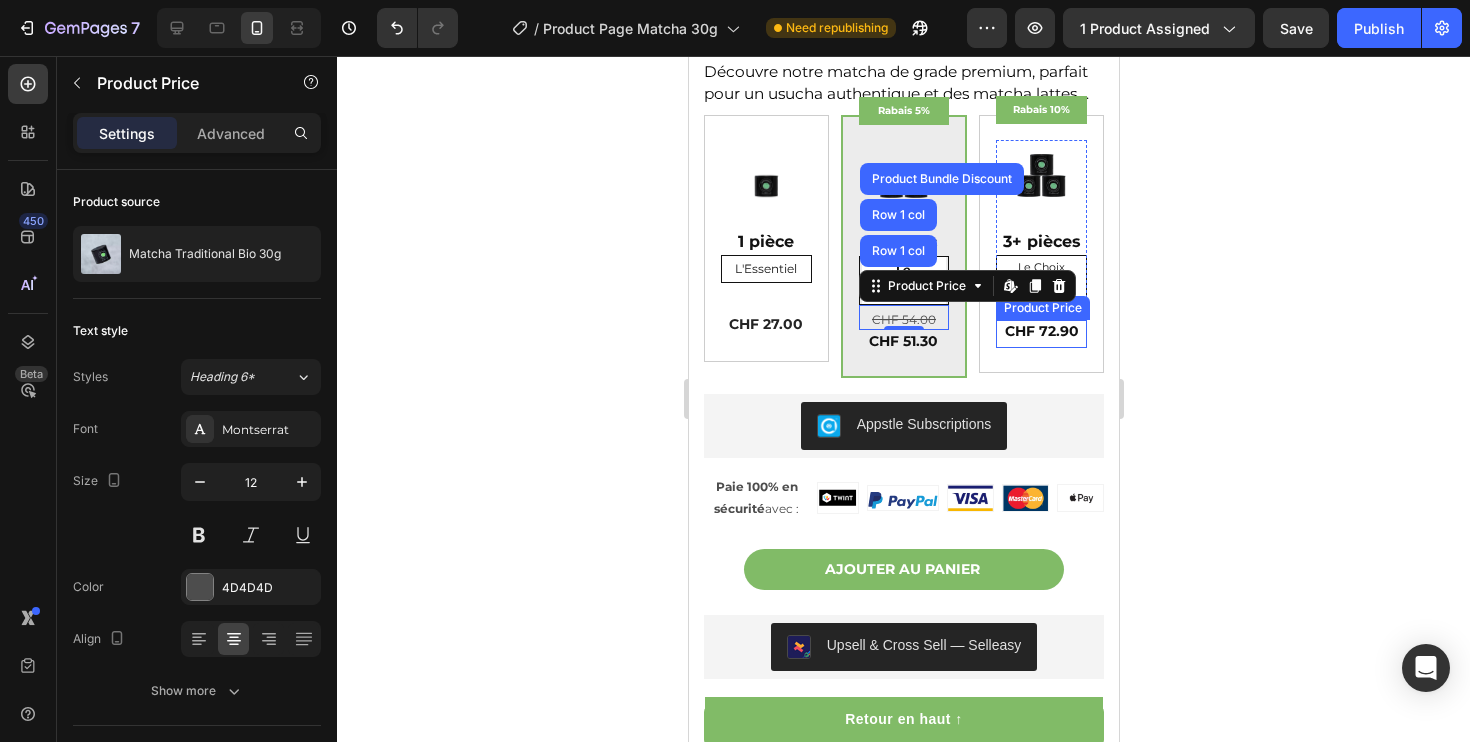 click 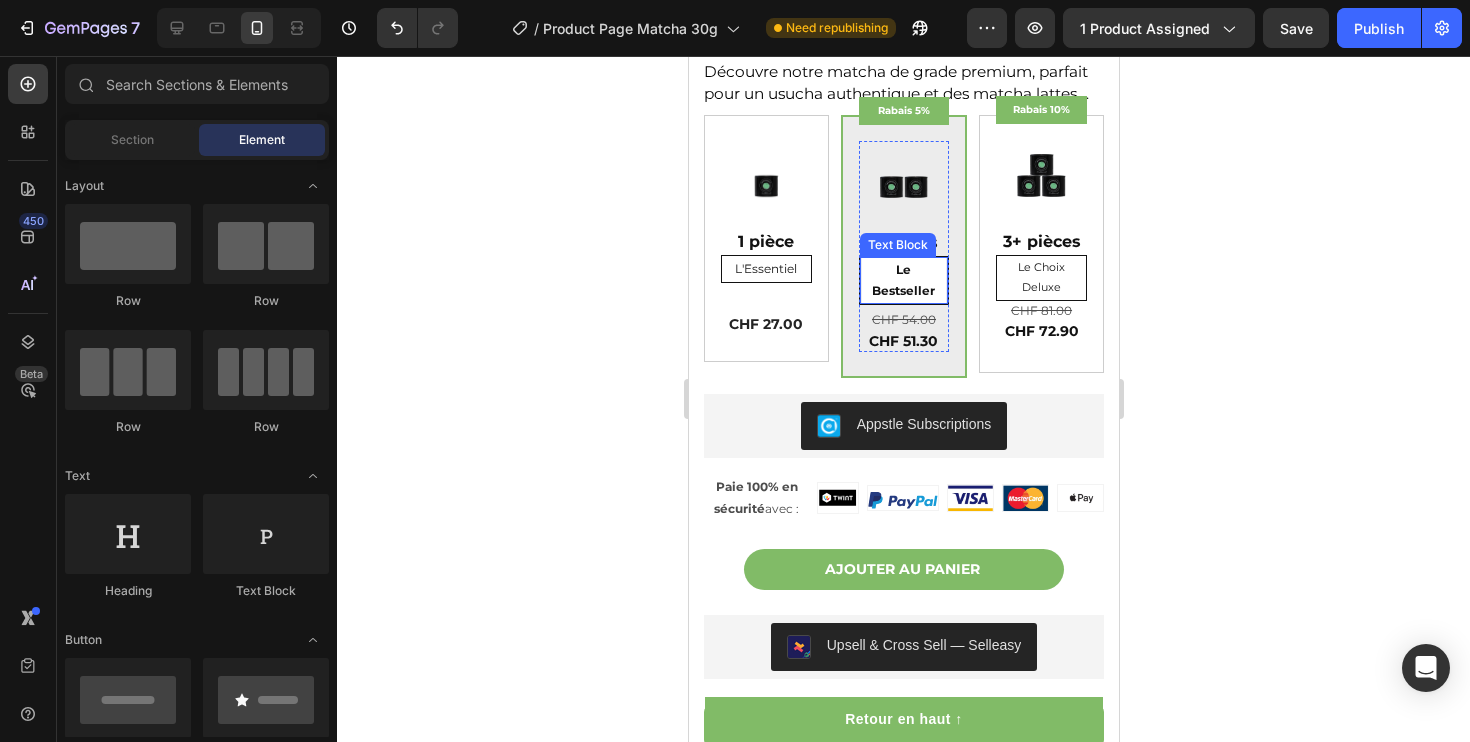 click on "Le Bestseller" at bounding box center [903, 280] 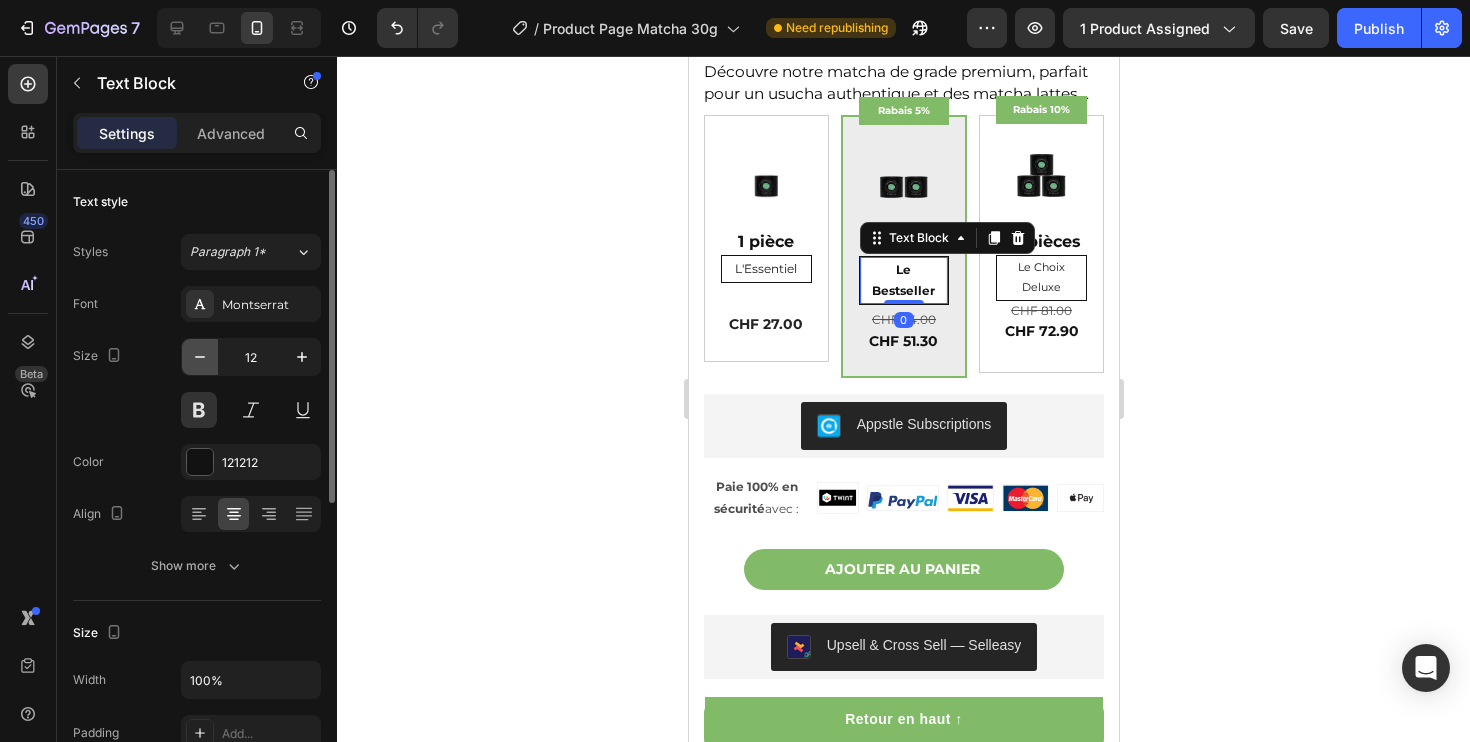 click 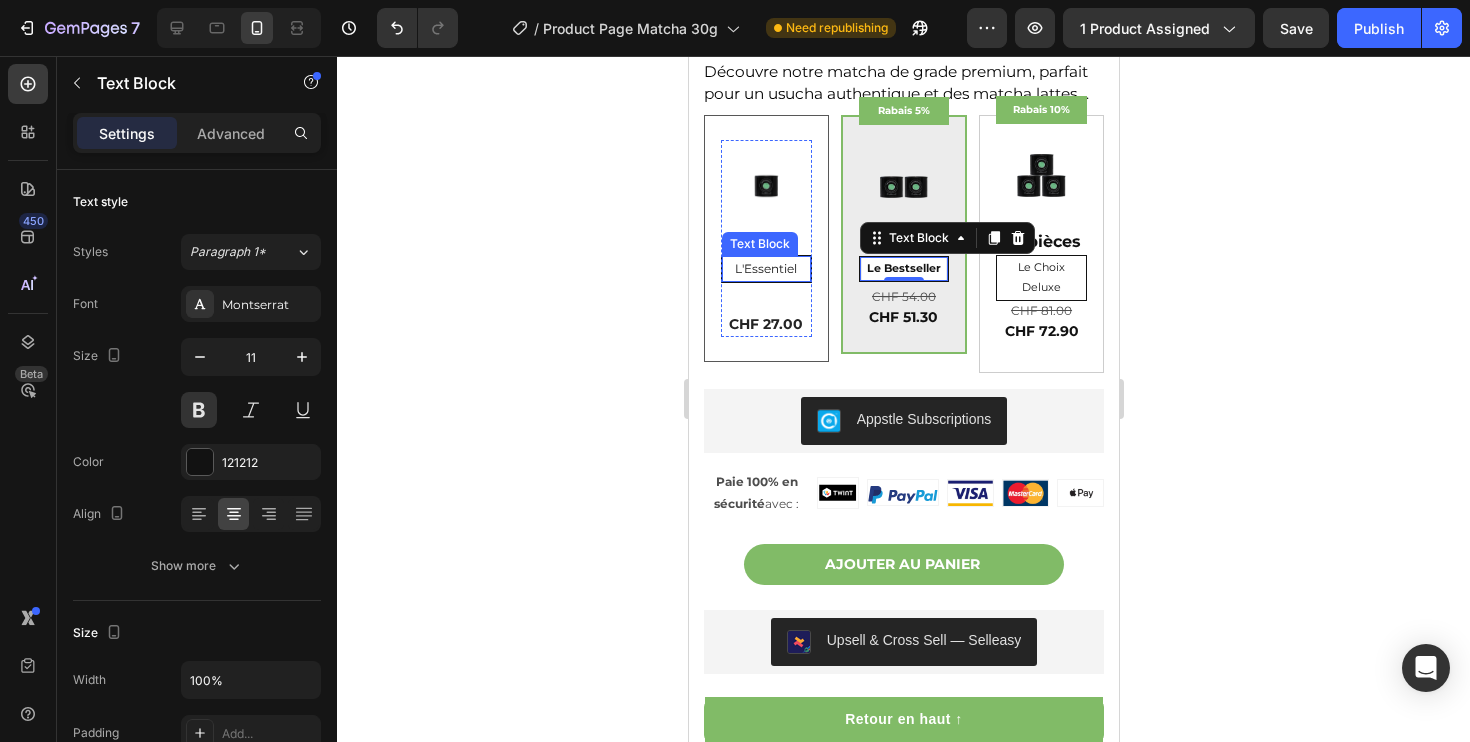 click on "L'Essentiel" at bounding box center [765, 269] 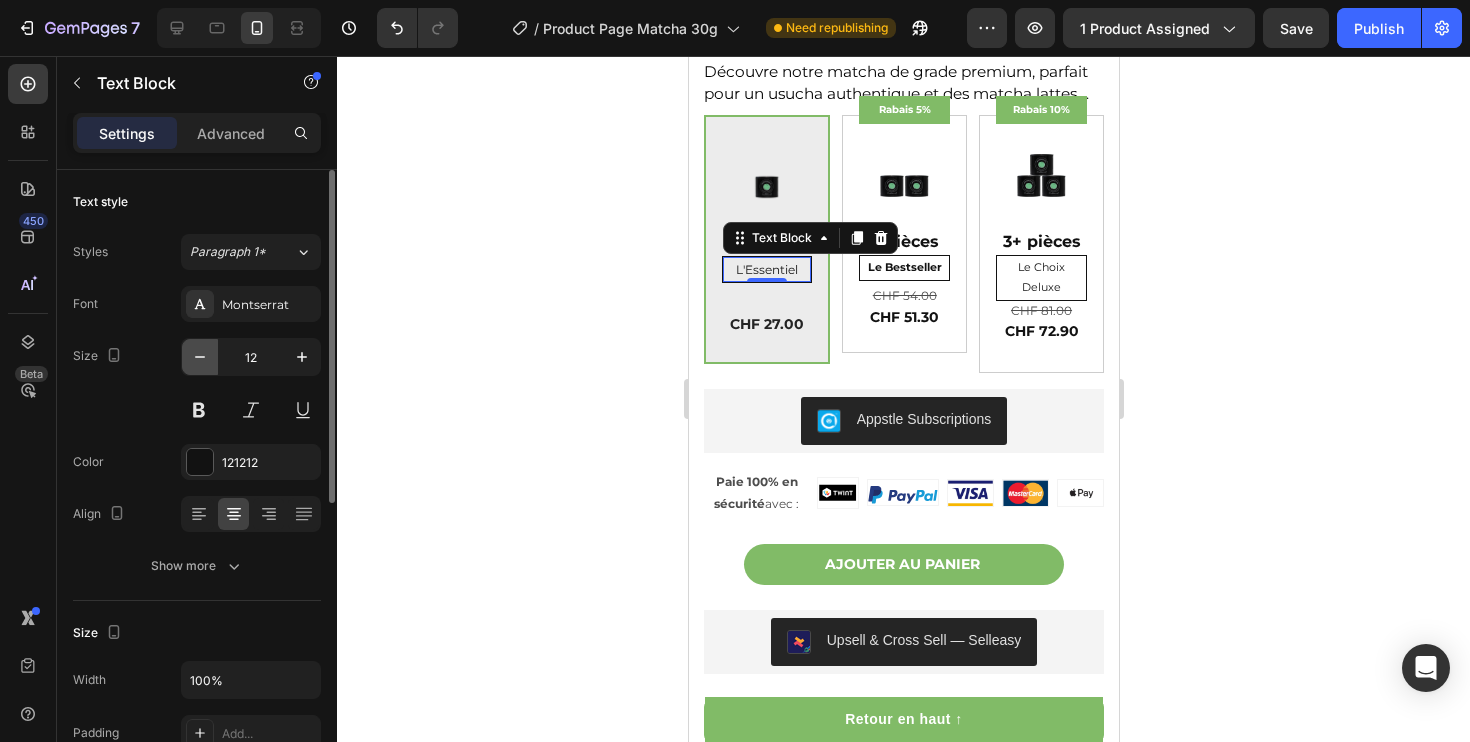 click 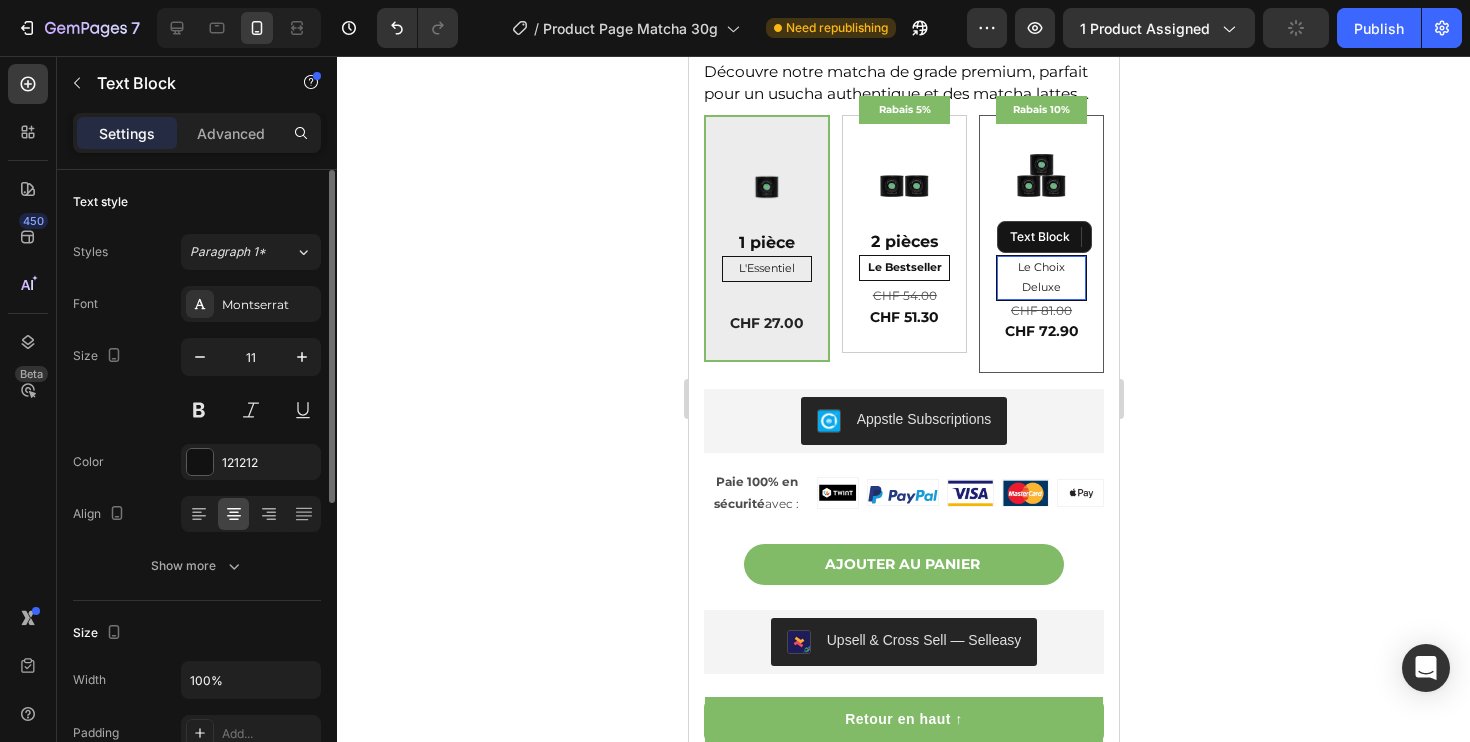 click on "Le Choix Deluxe" at bounding box center (1040, 278) 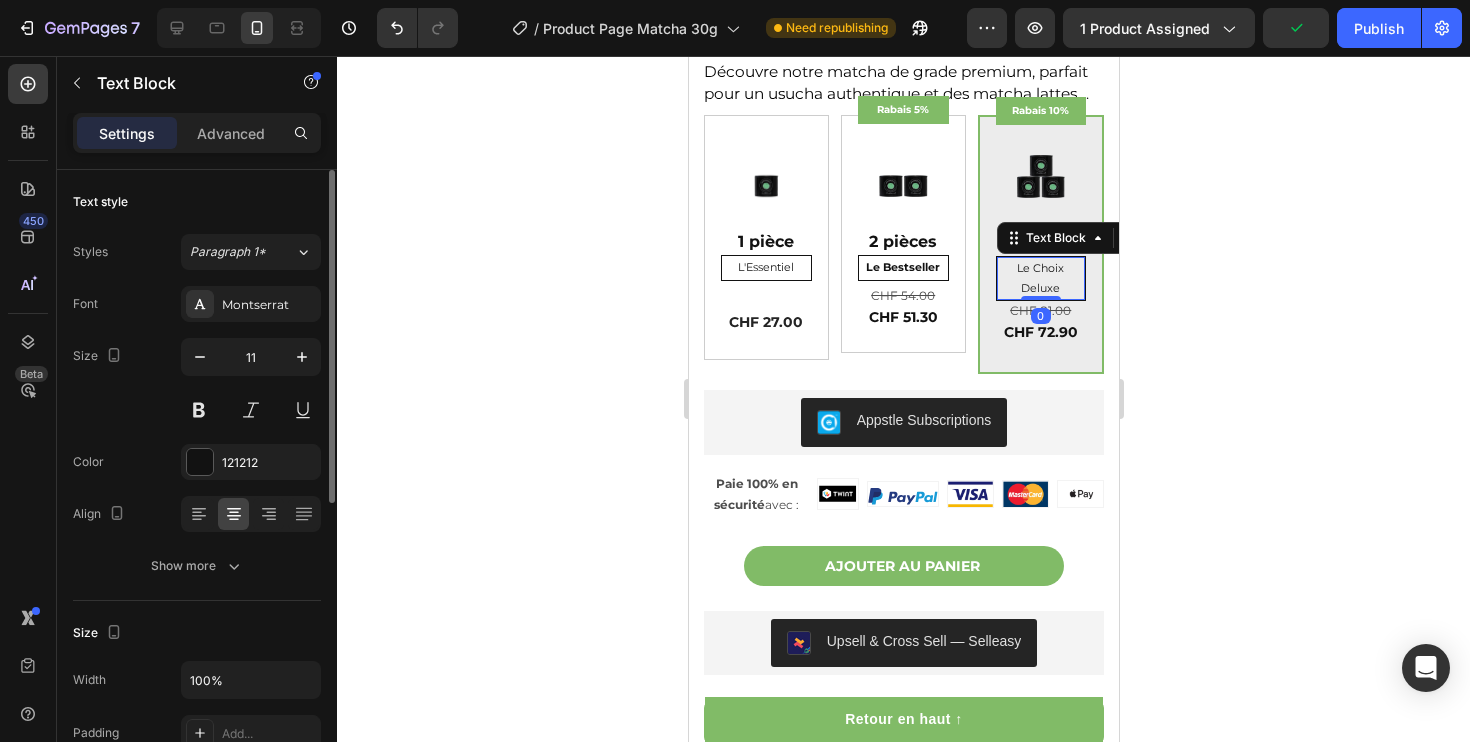 click 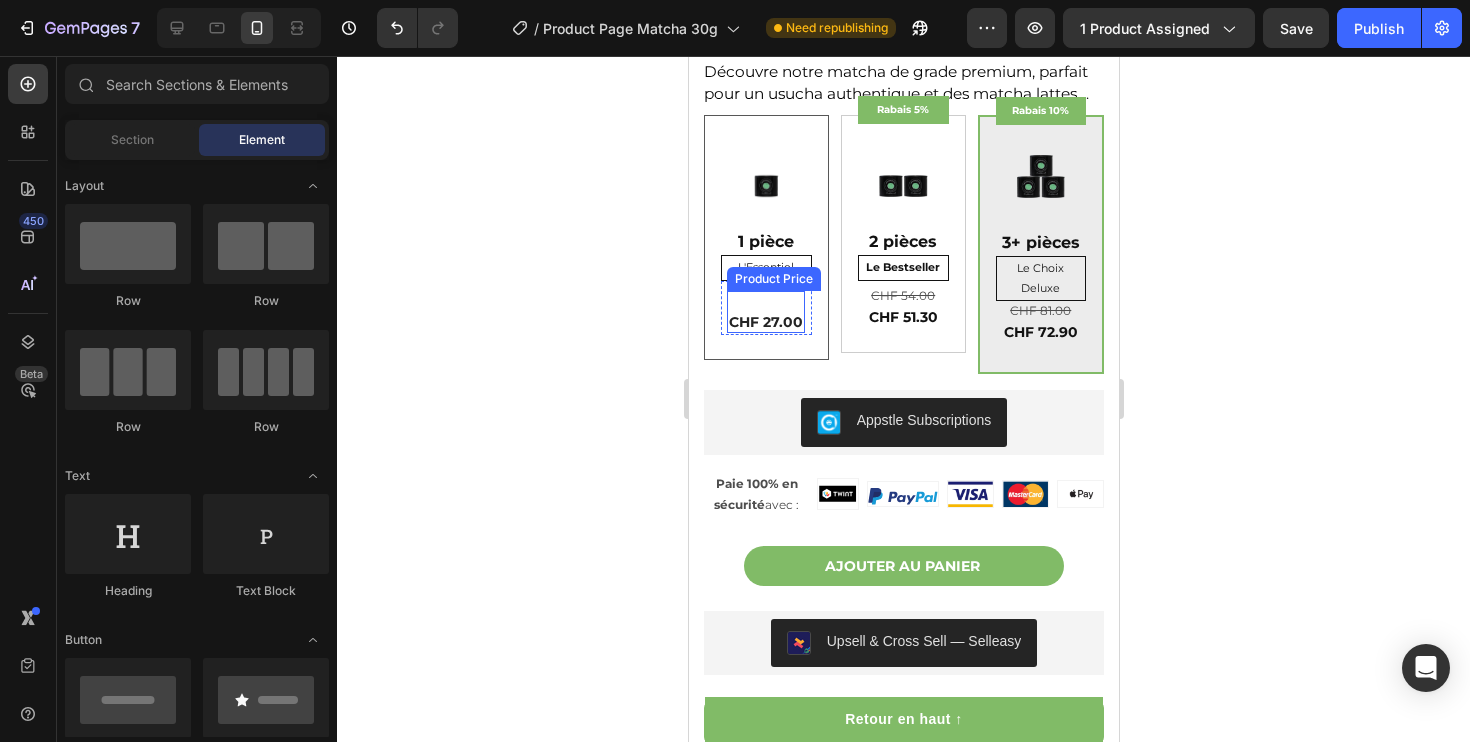 click on "CHF 27.00 Product Price Product Price" at bounding box center (765, 312) 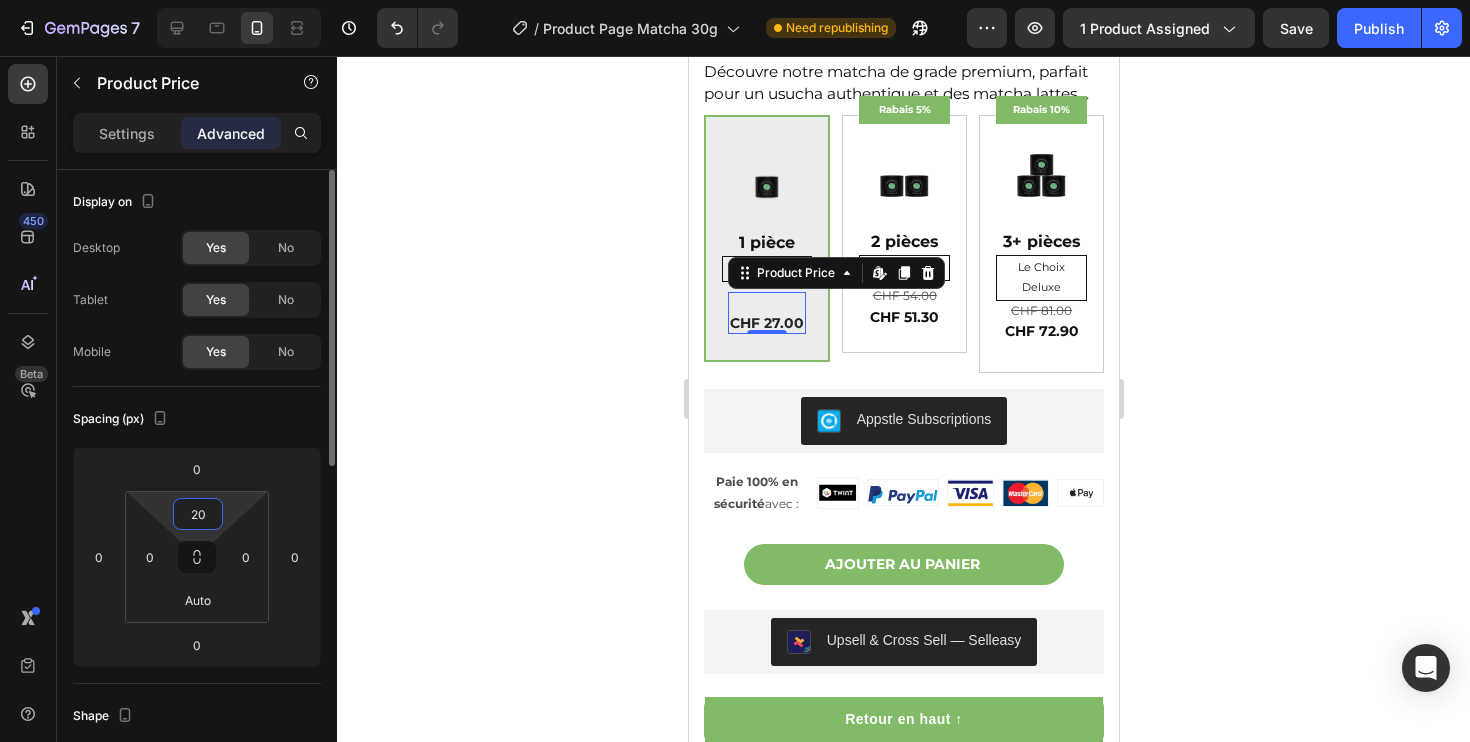click on "20" at bounding box center [198, 514] 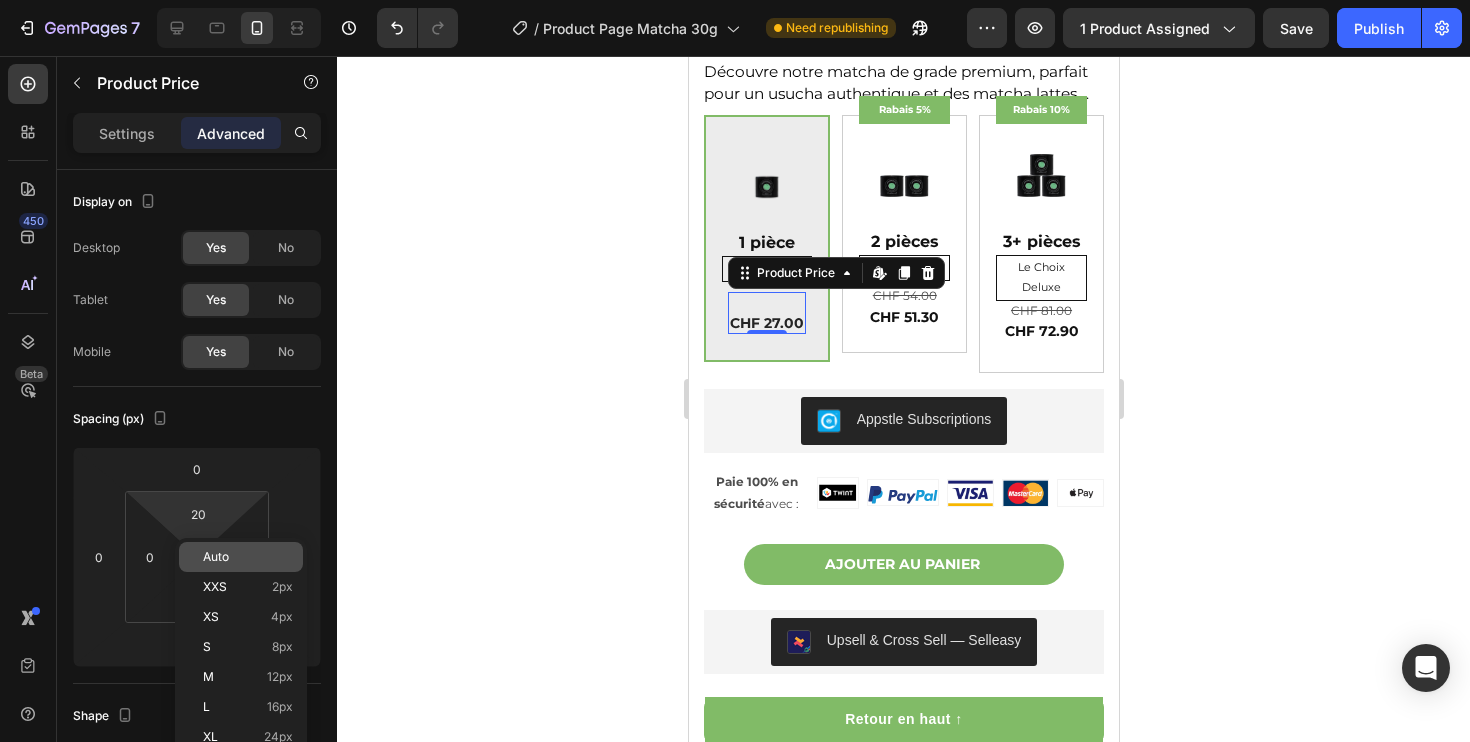 click on "Auto" at bounding box center (216, 557) 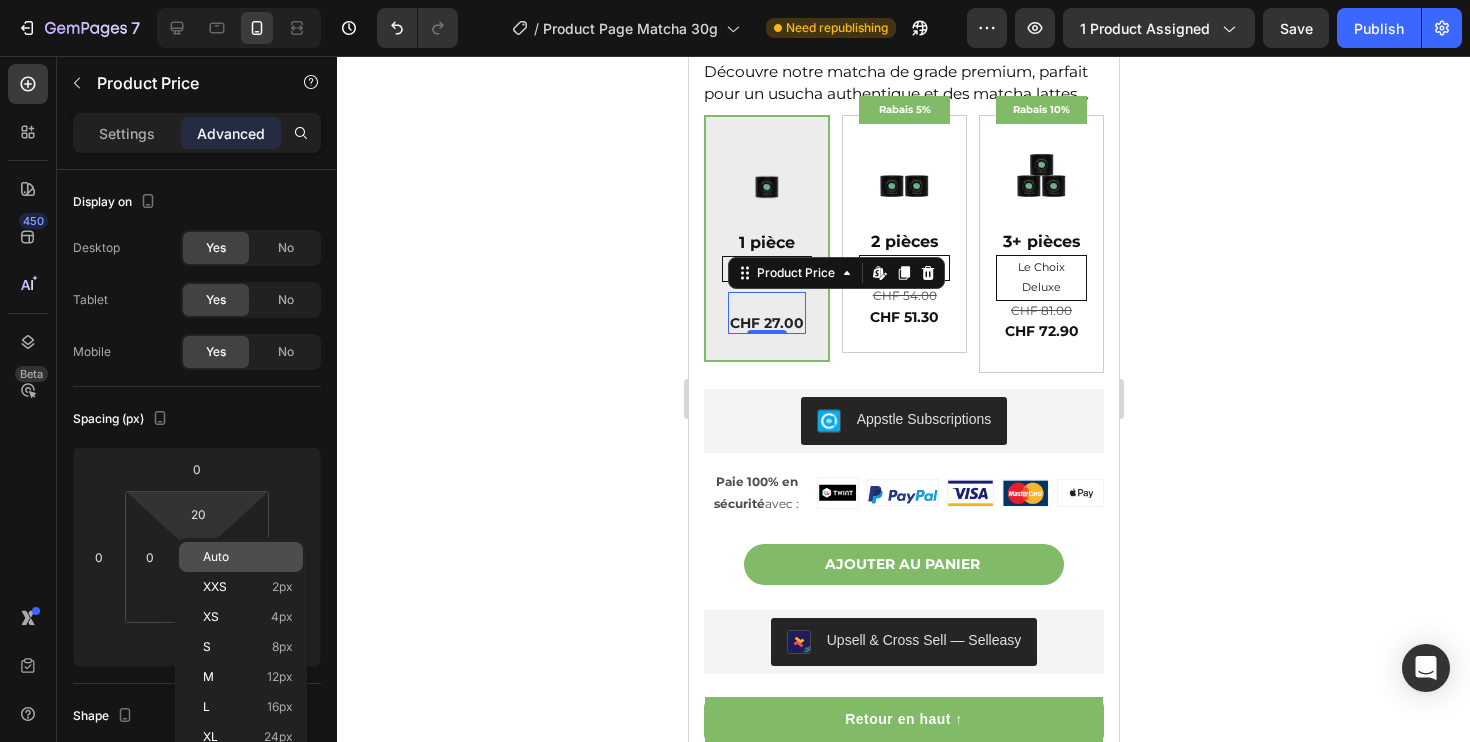 type on "Auto" 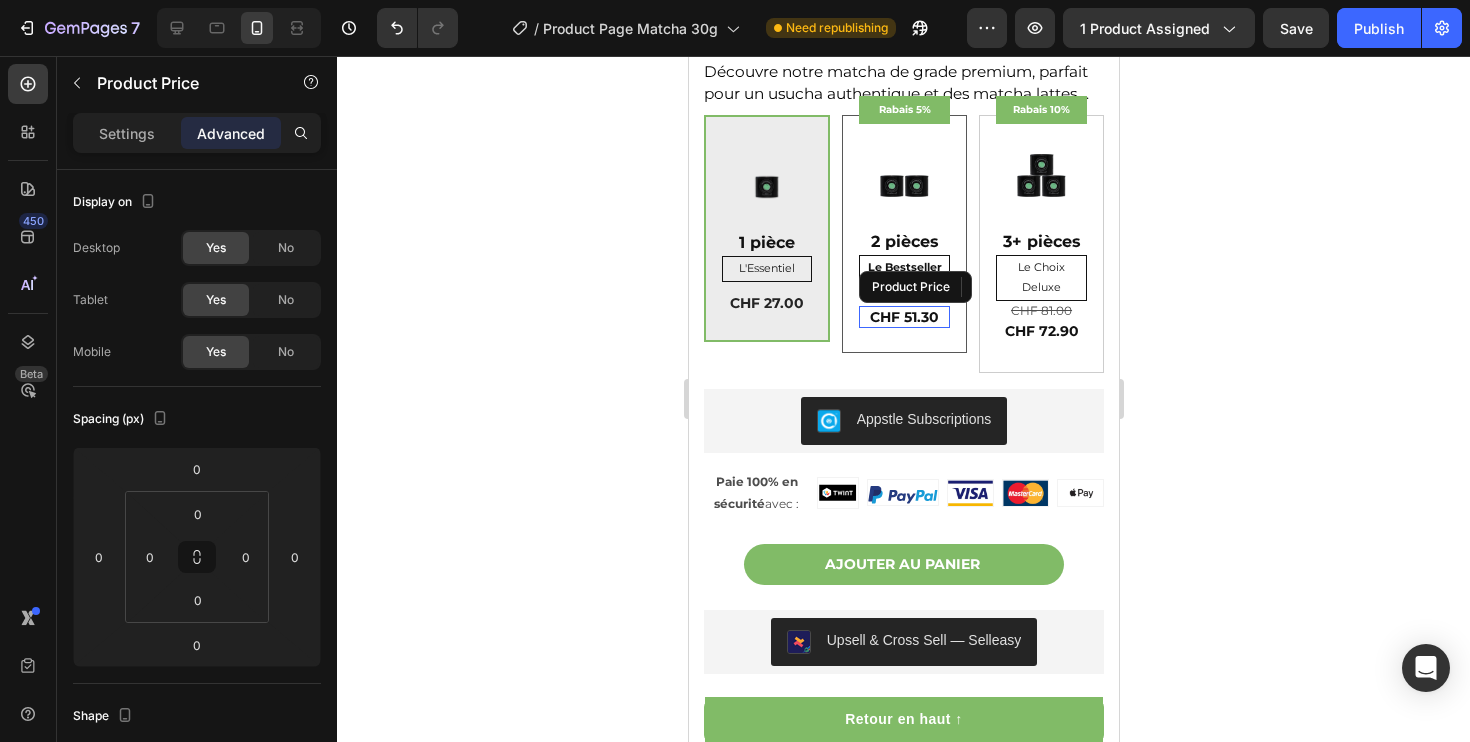 click on "CHF 51.30" at bounding box center [903, 317] 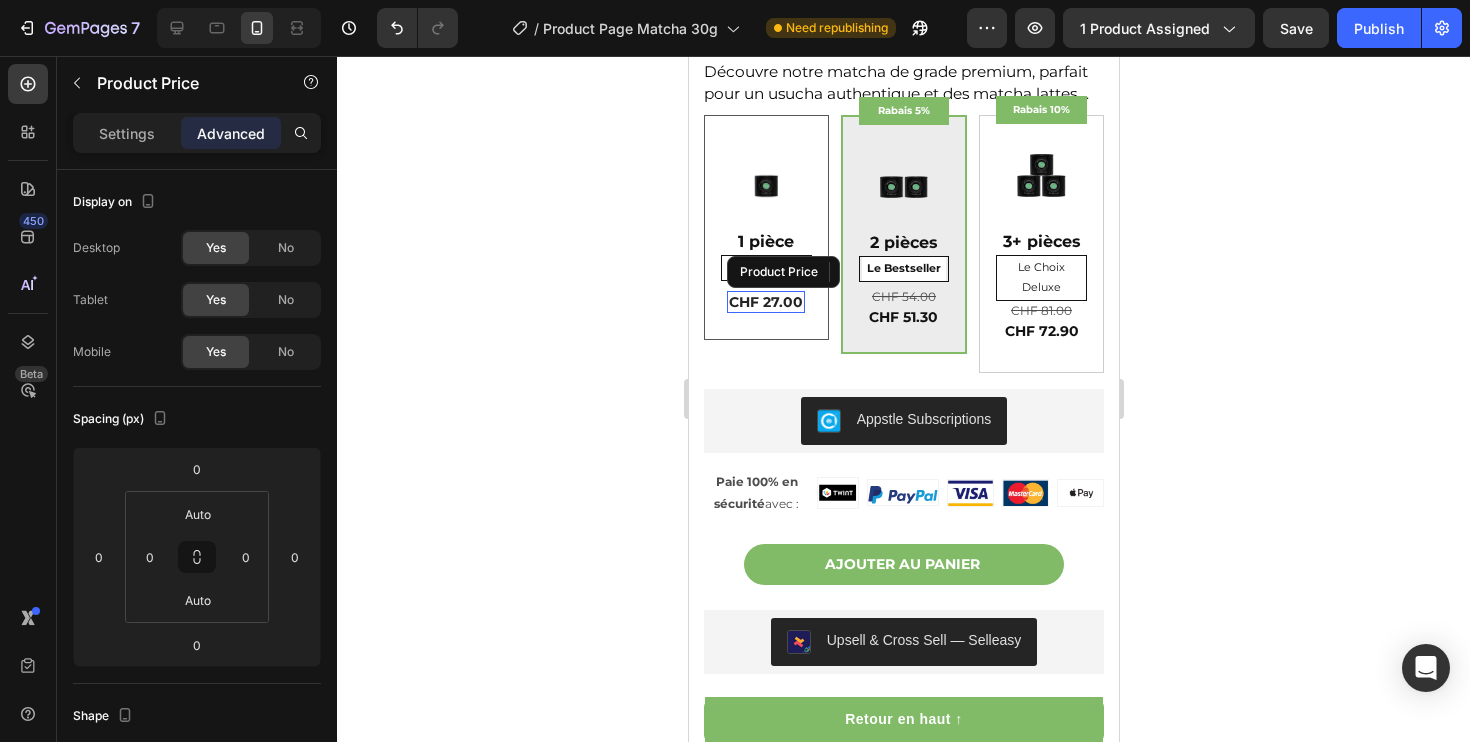 click on "CHF 27.00" at bounding box center [765, 302] 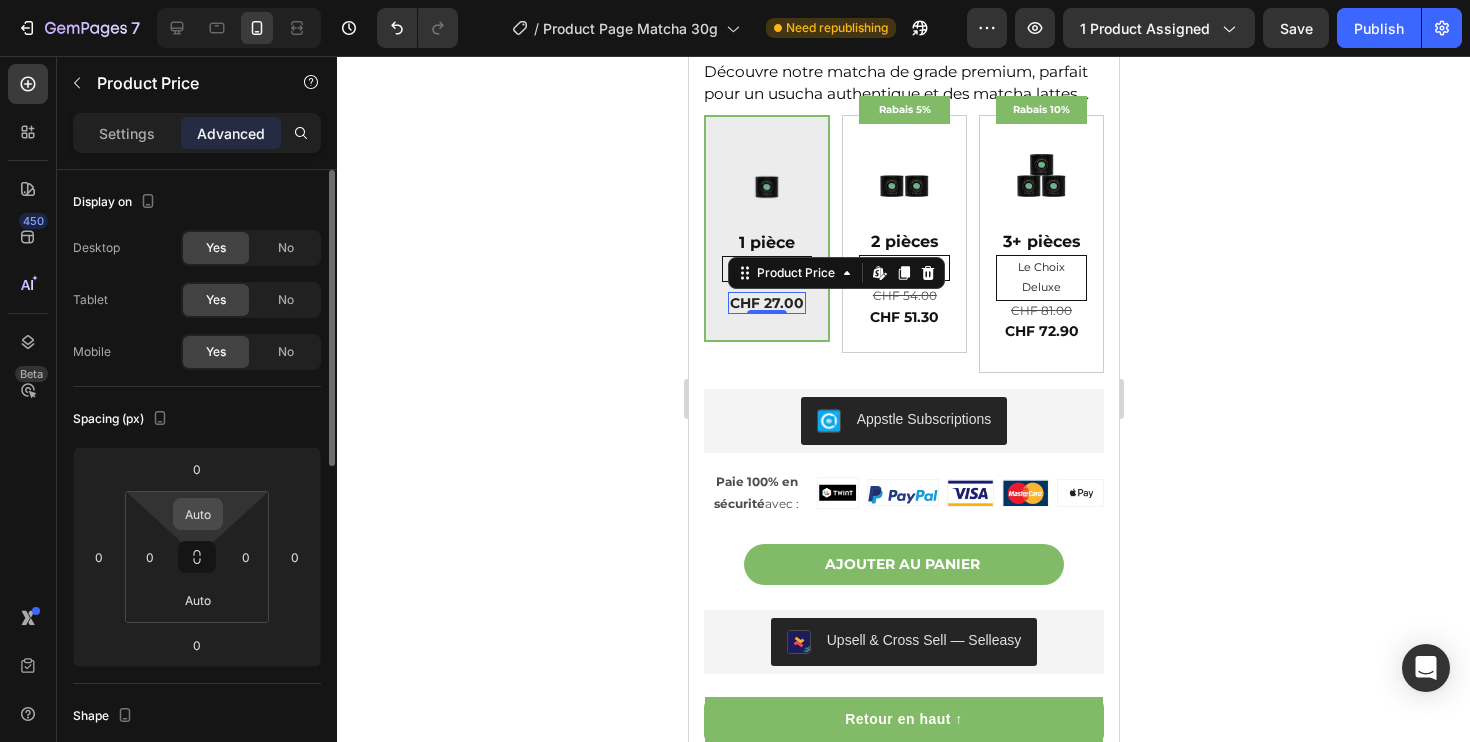 click on "Auto" at bounding box center (198, 514) 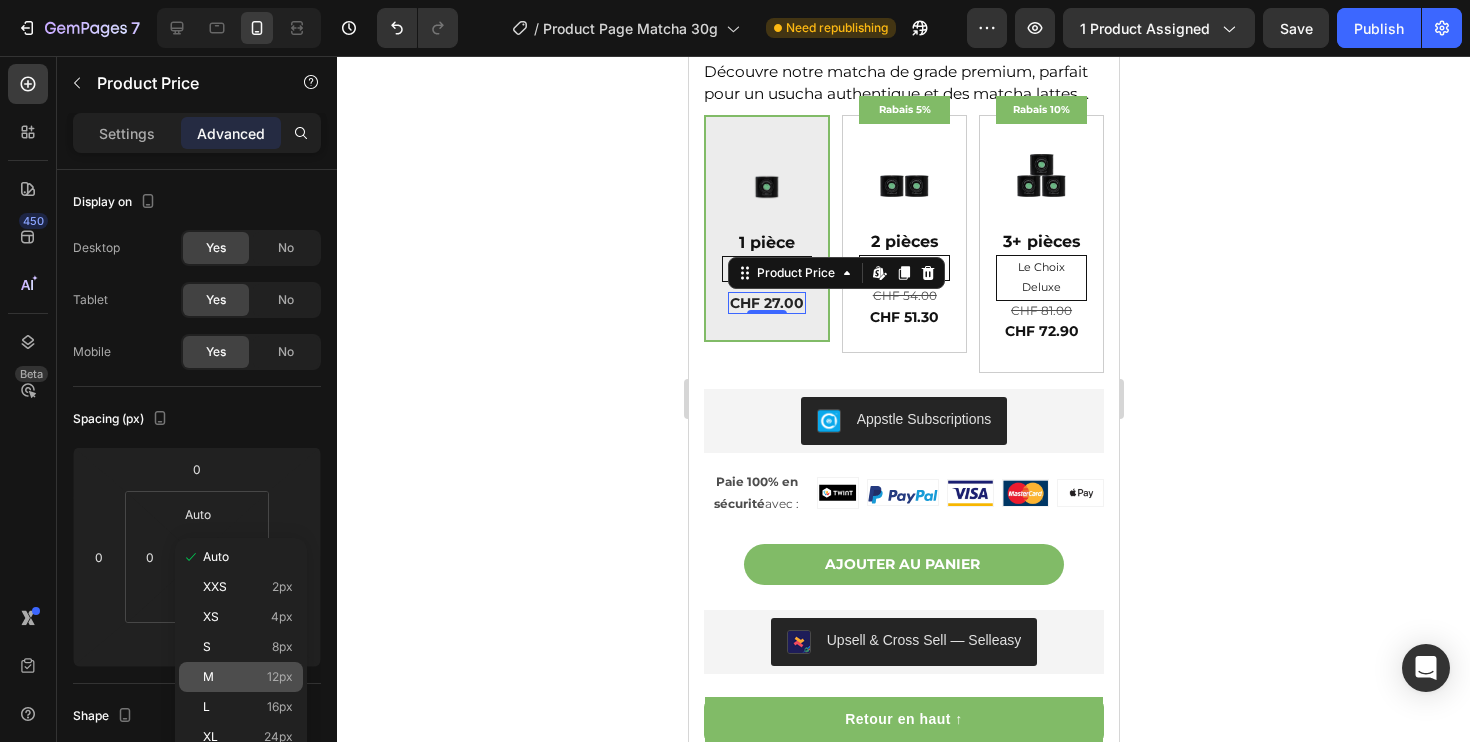 click on "M 12px" at bounding box center [248, 677] 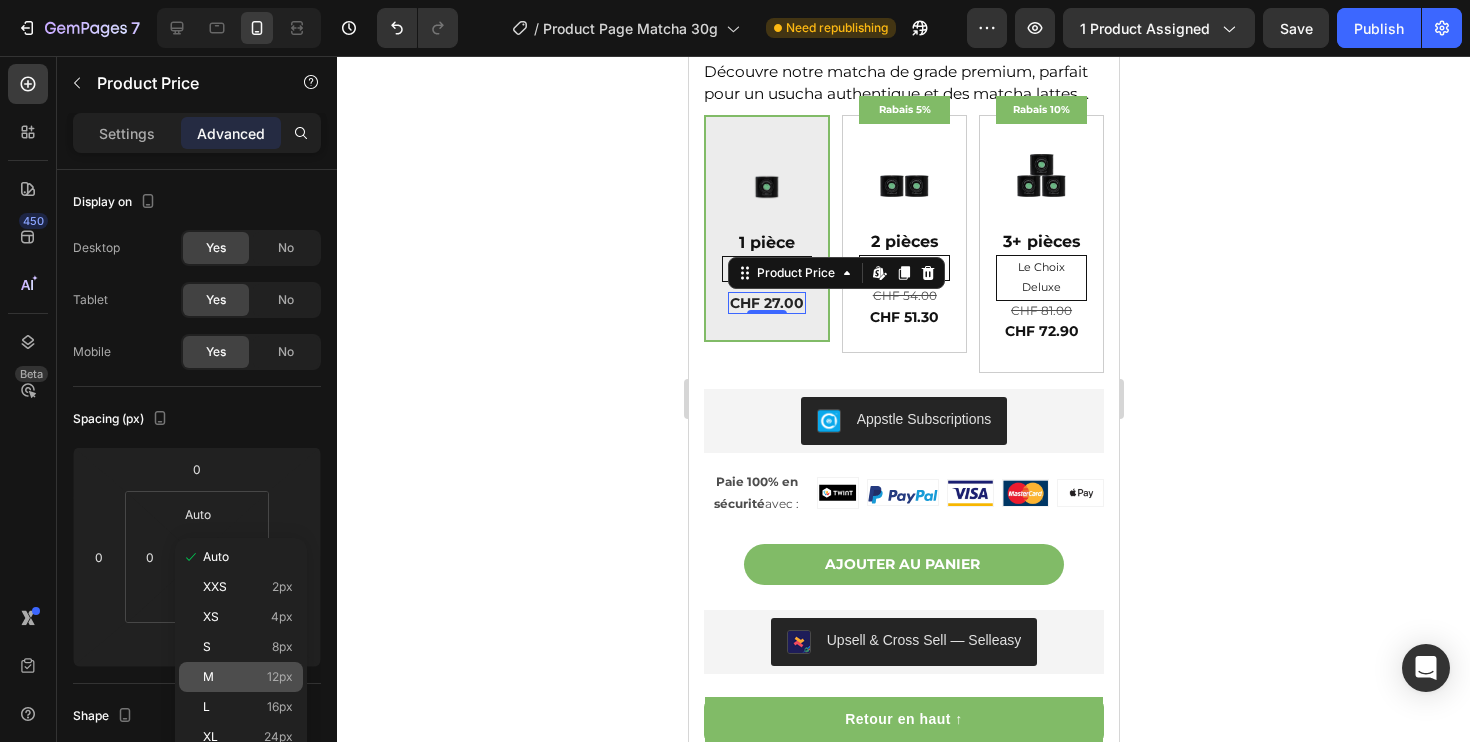 type on "12" 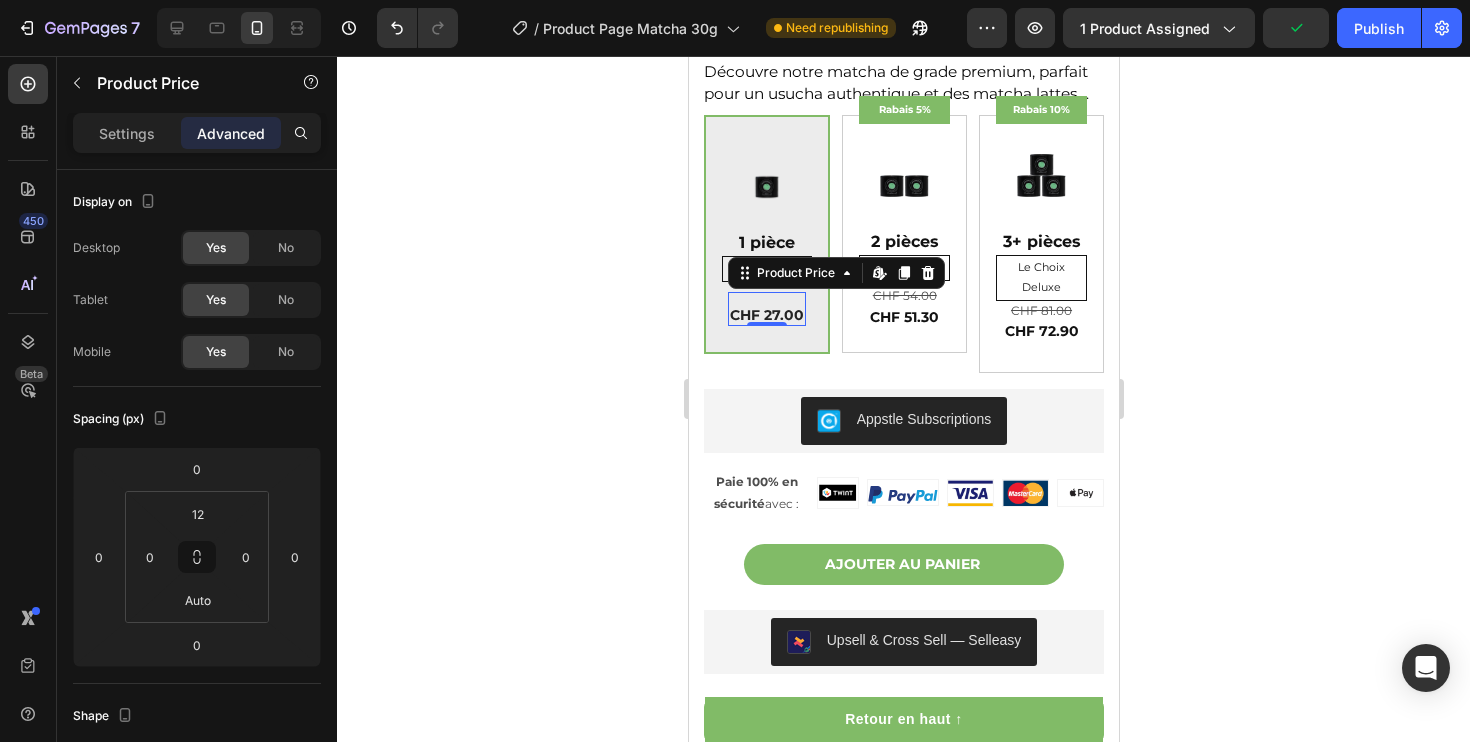 click 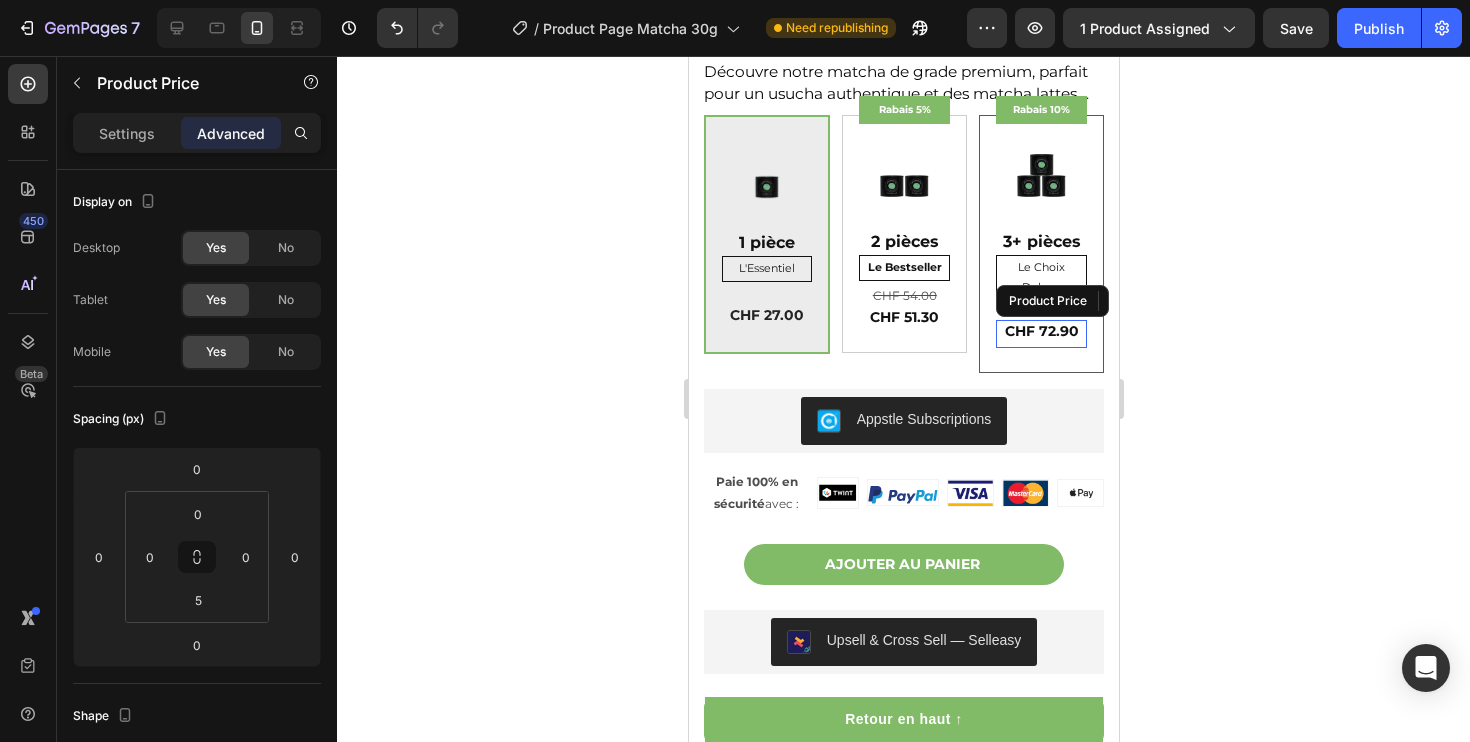 click on "CHF 72.90" at bounding box center [1040, 331] 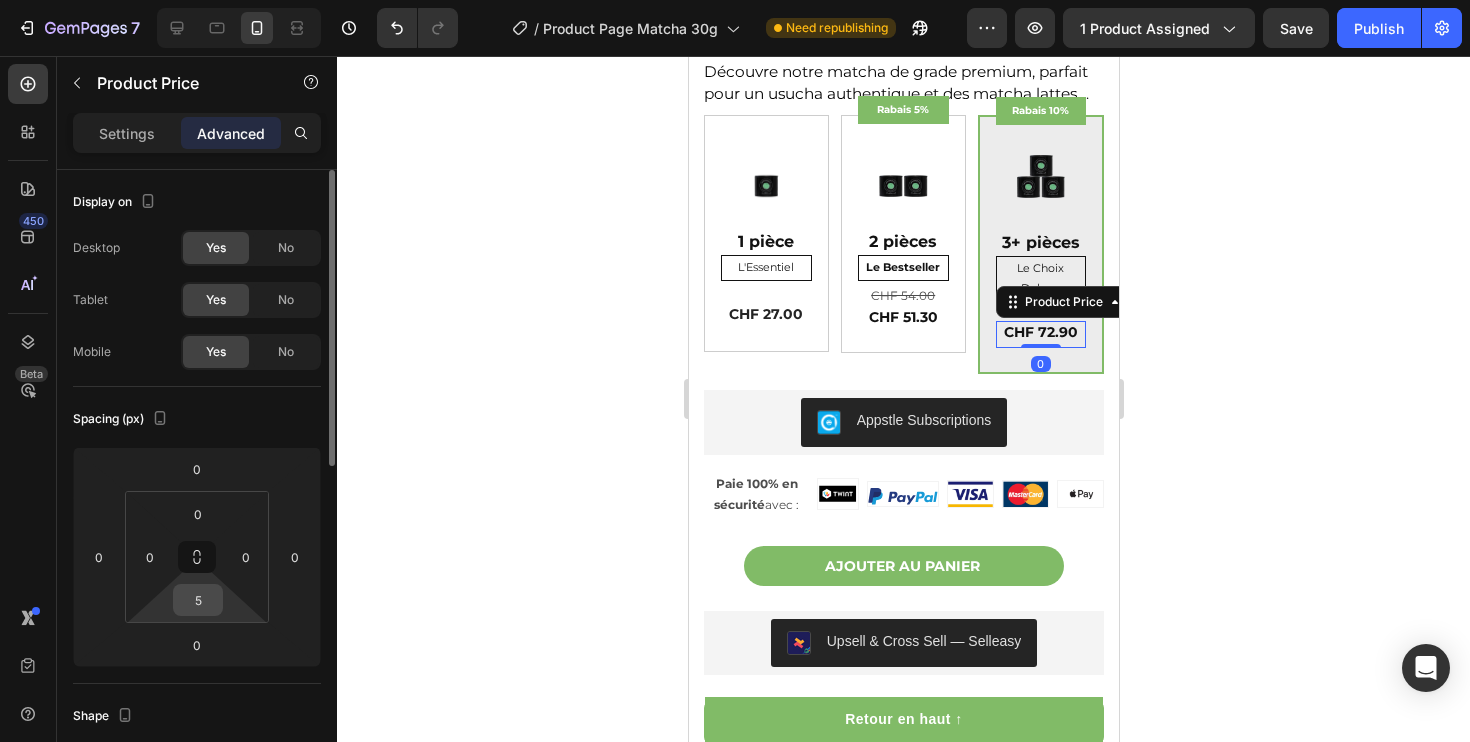 click on "5" at bounding box center (198, 600) 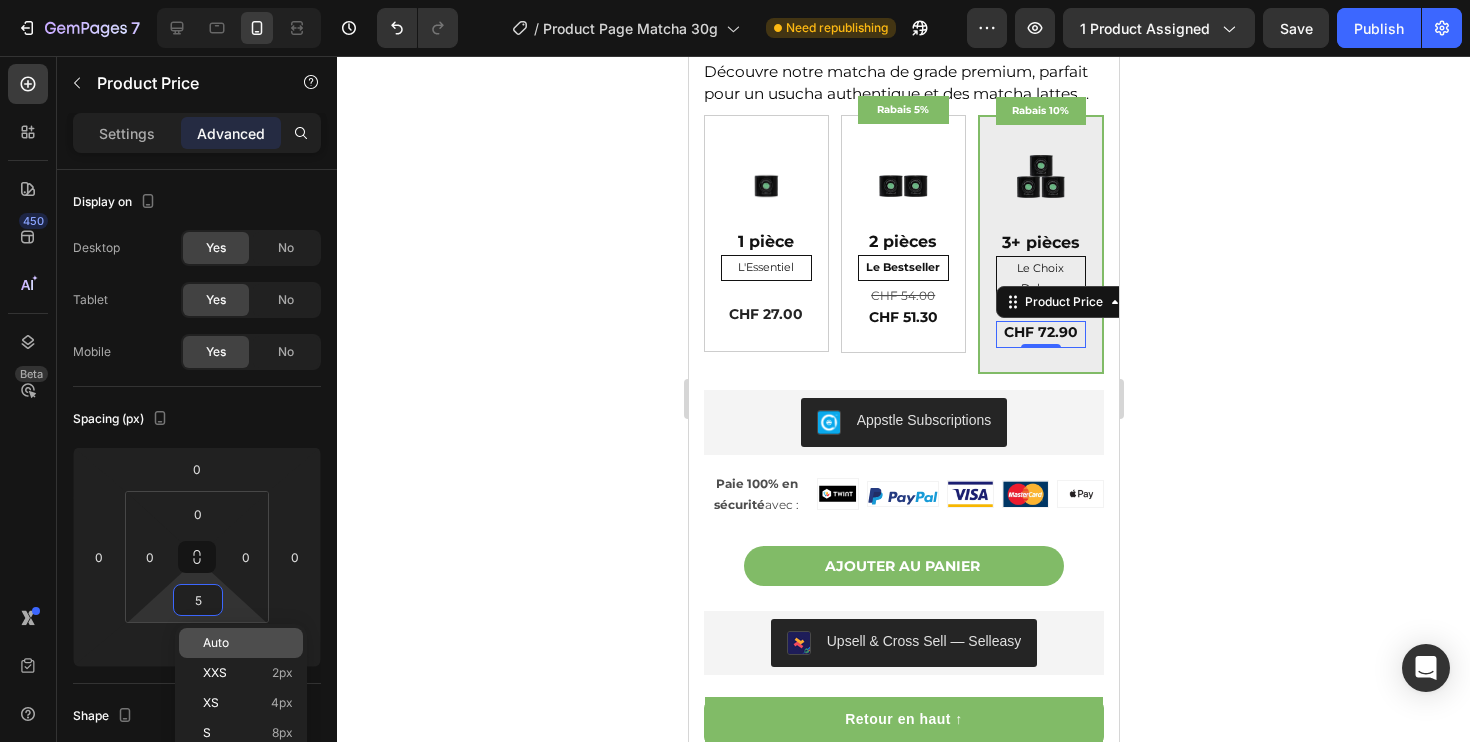 click on "Auto" 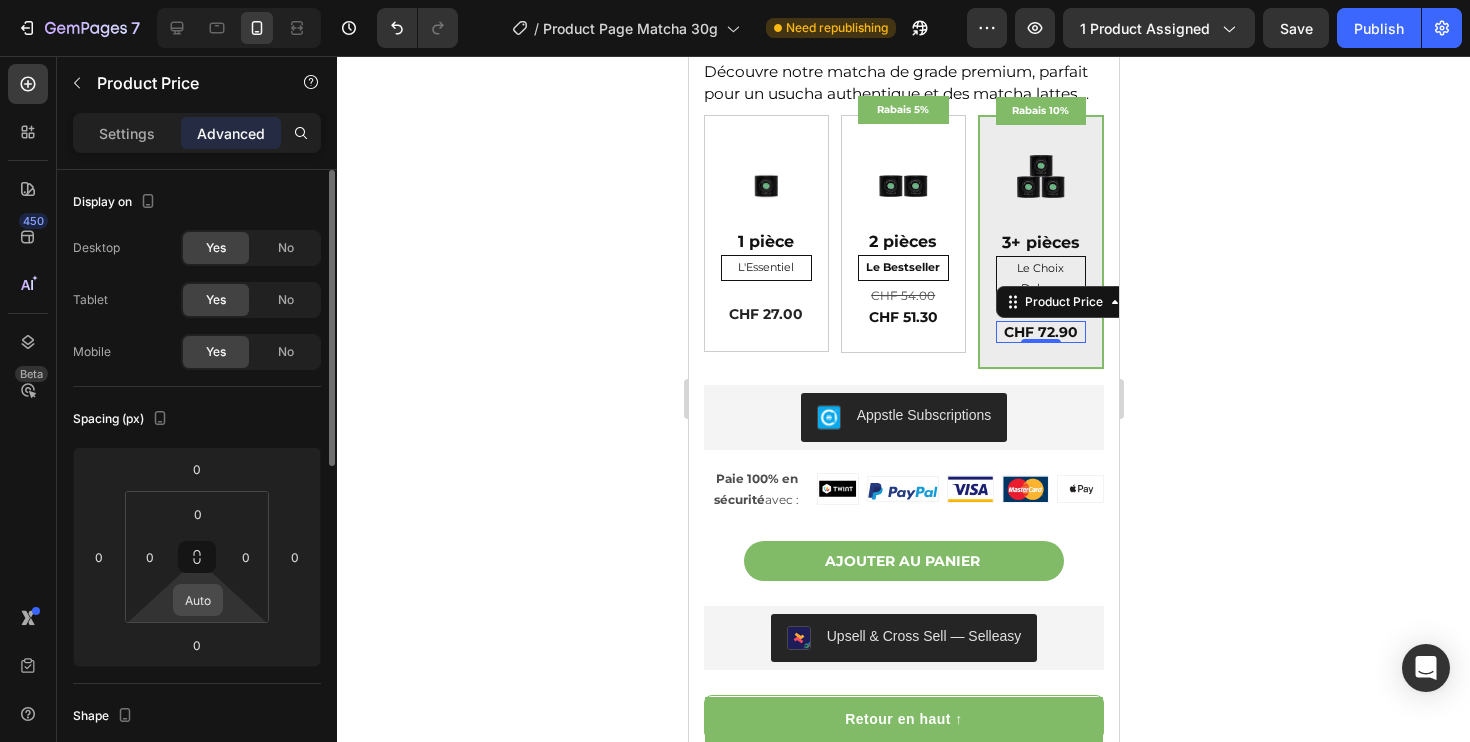 click on "Auto" at bounding box center (198, 600) 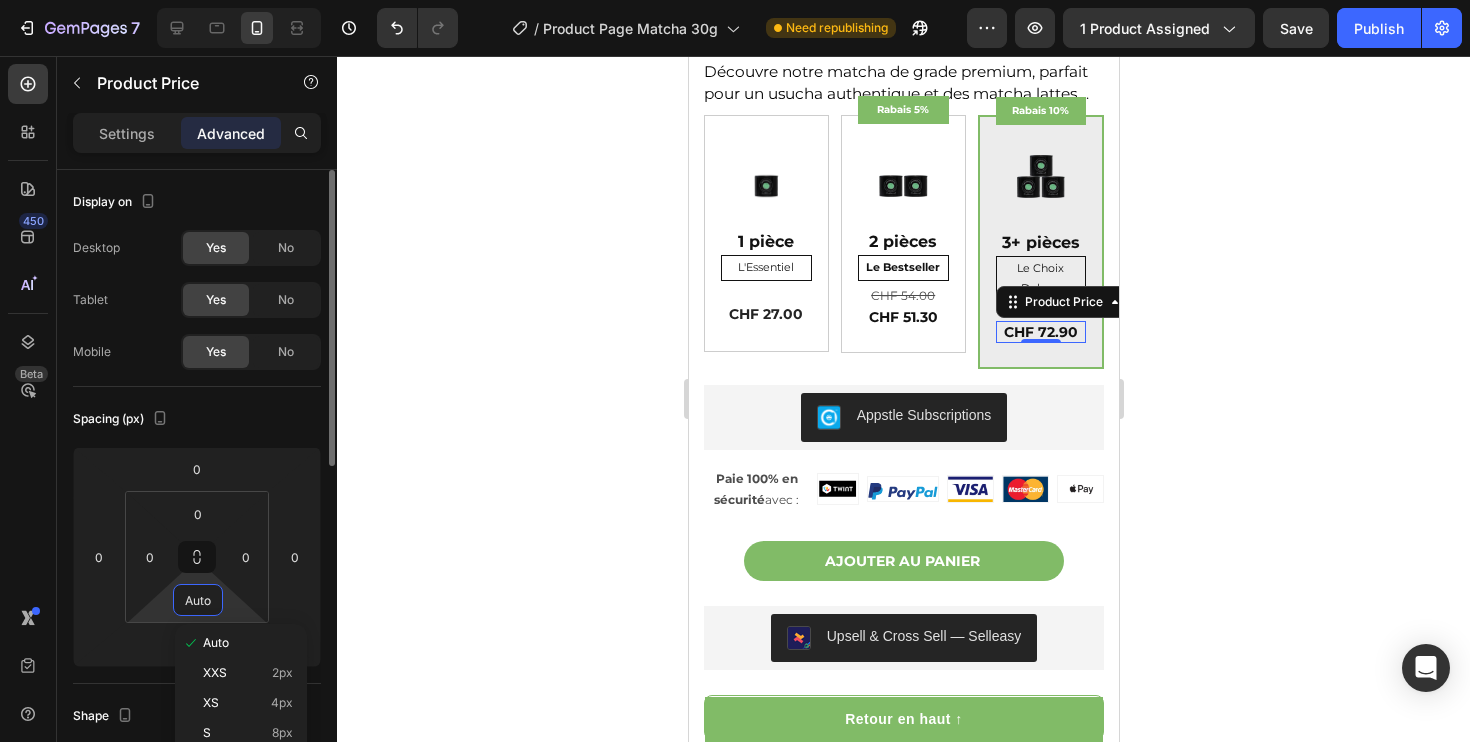 type on "0" 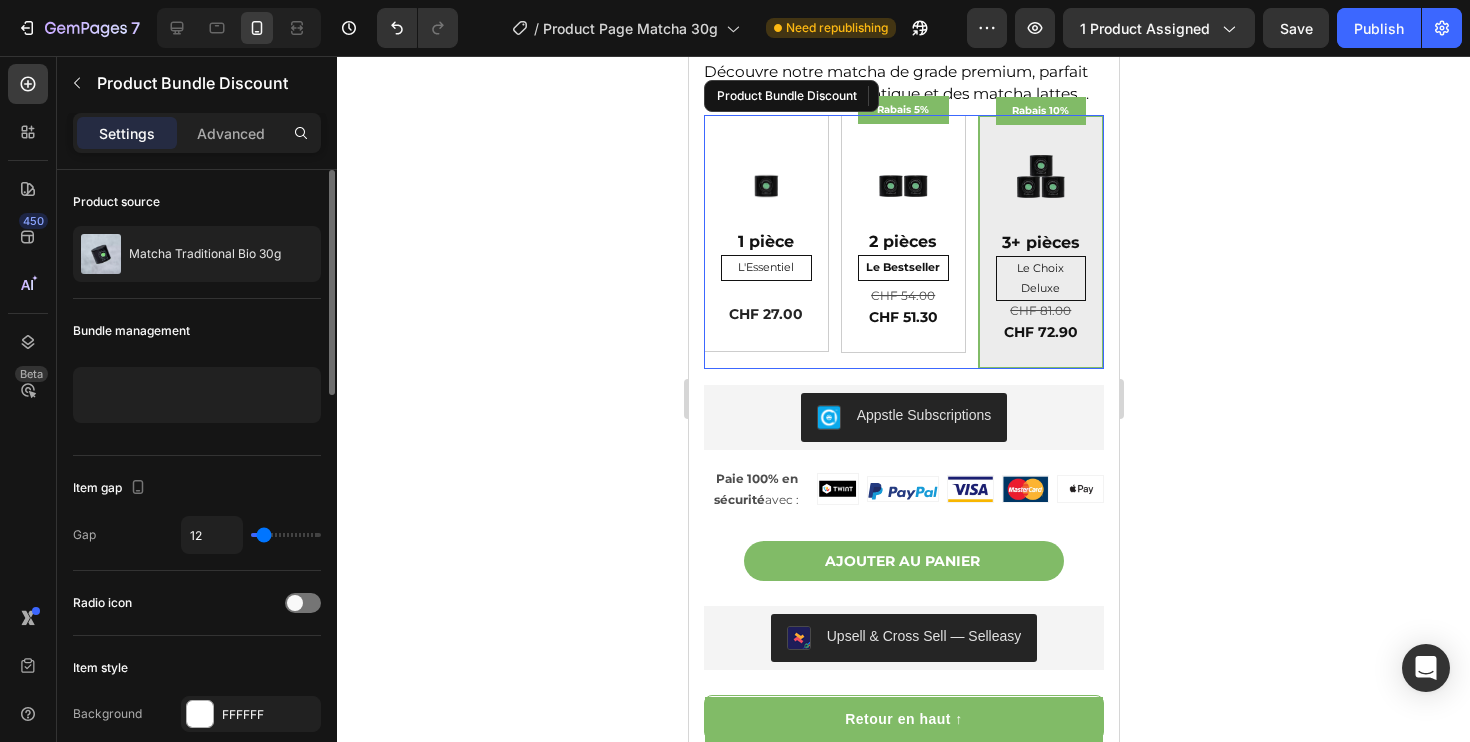 click on "Rabais 10% Product Badge Image 3+ pièces Text Block Le Choix Deluxe Text Block CHF 81.00 Product Price Product Price CHF 72.90 Product Price   Edit content in Shopify 0 Product Price   Edit content in Shopify 0 Row" at bounding box center (1040, 242) 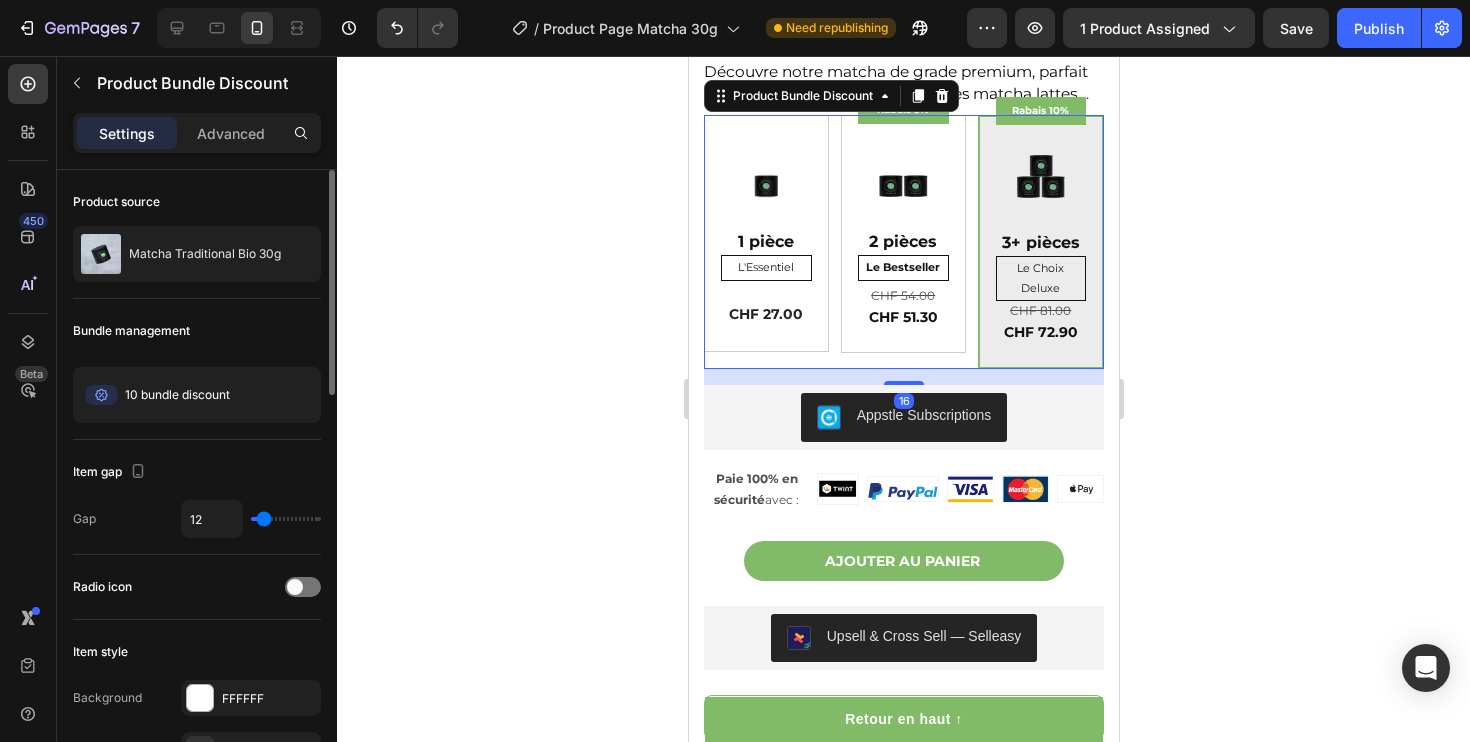 click on "Rabais 10% Product Badge Image 3+ pièces Text Block Le Choix Deluxe Text Block CHF 81.00 Product Price Product Price CHF 72.90 Product Price Product Price Row" at bounding box center (1040, 242) 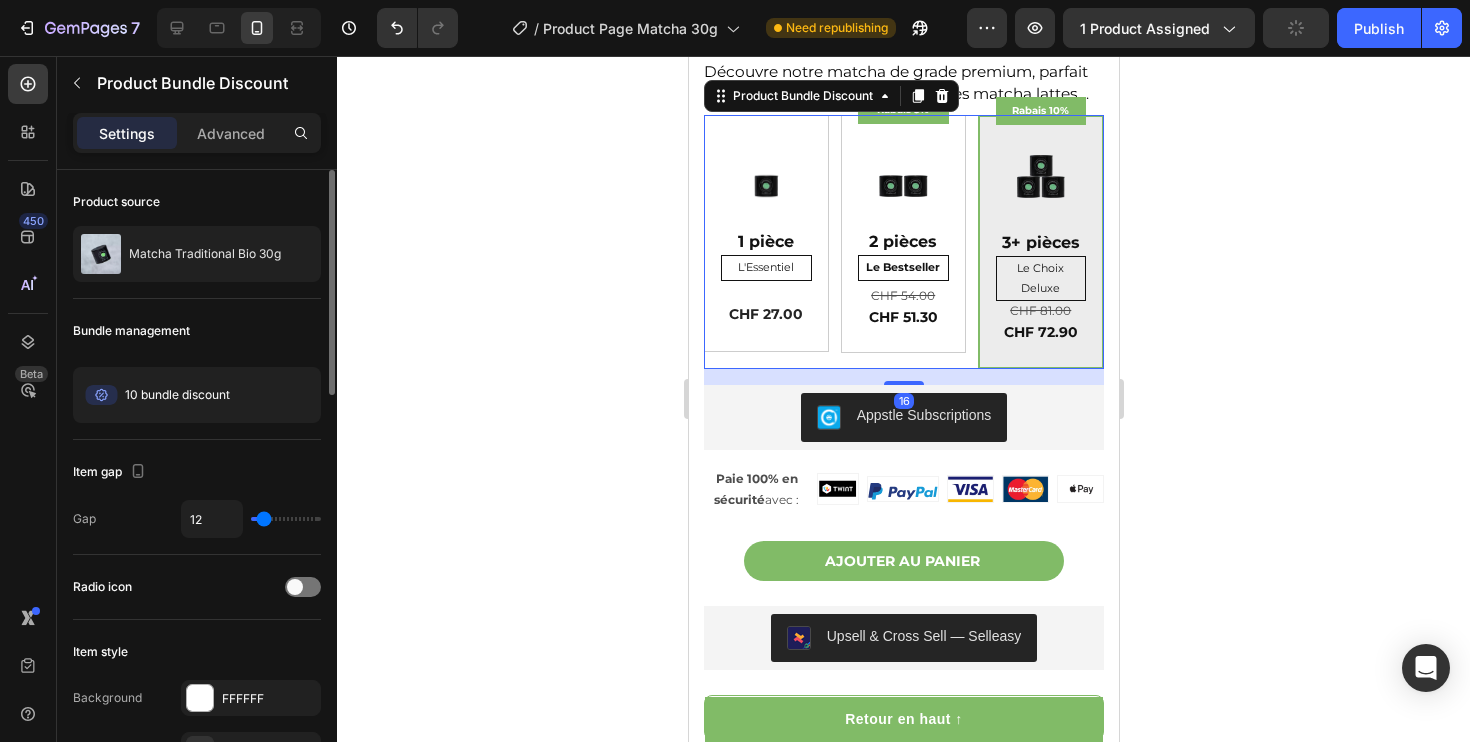 click on "Rabais 10% Product Badge Image 3+ pièces Text Block Le Choix Deluxe Text Block CHF 81.00 Product Price Product Price CHF 72.90 Product Price Product Price Row" at bounding box center (1040, 242) 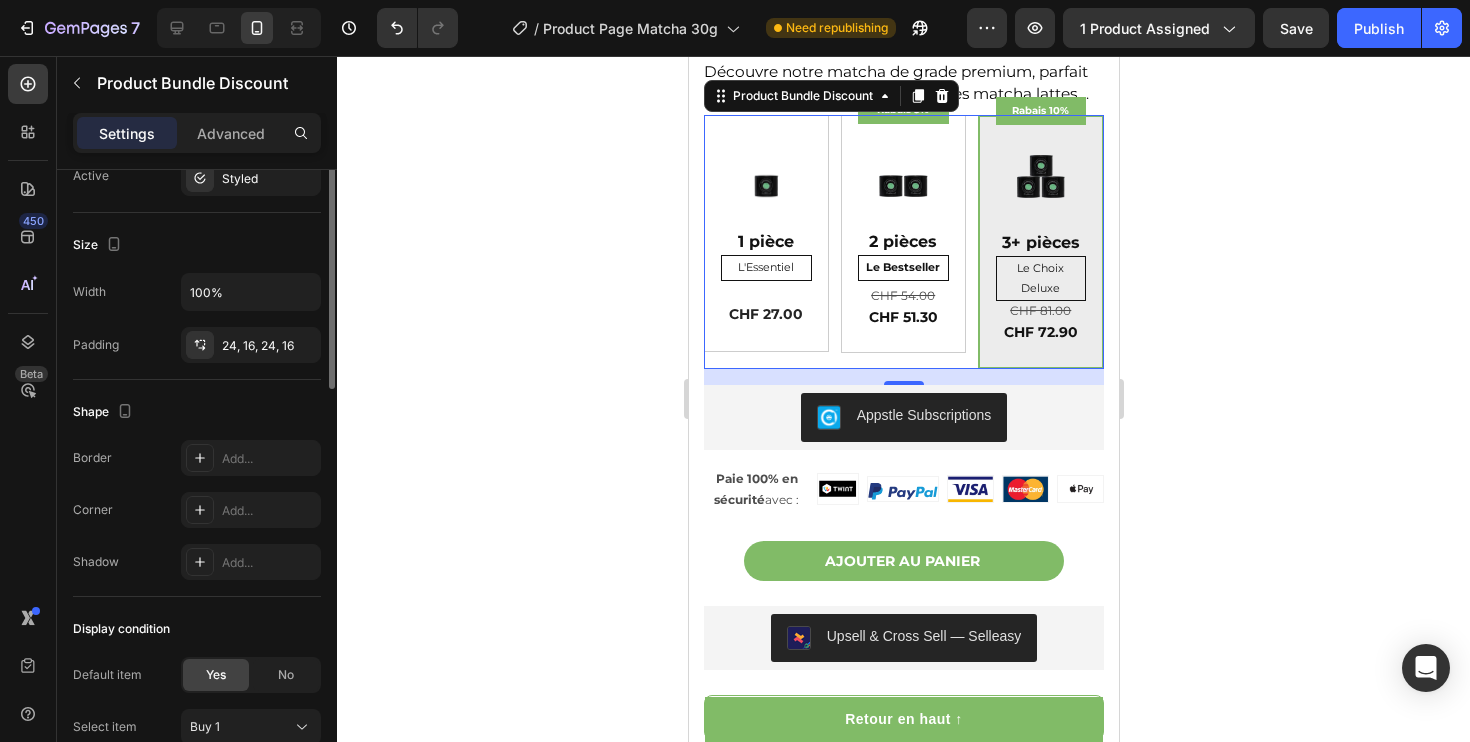 scroll, scrollTop: 1113, scrollLeft: 0, axis: vertical 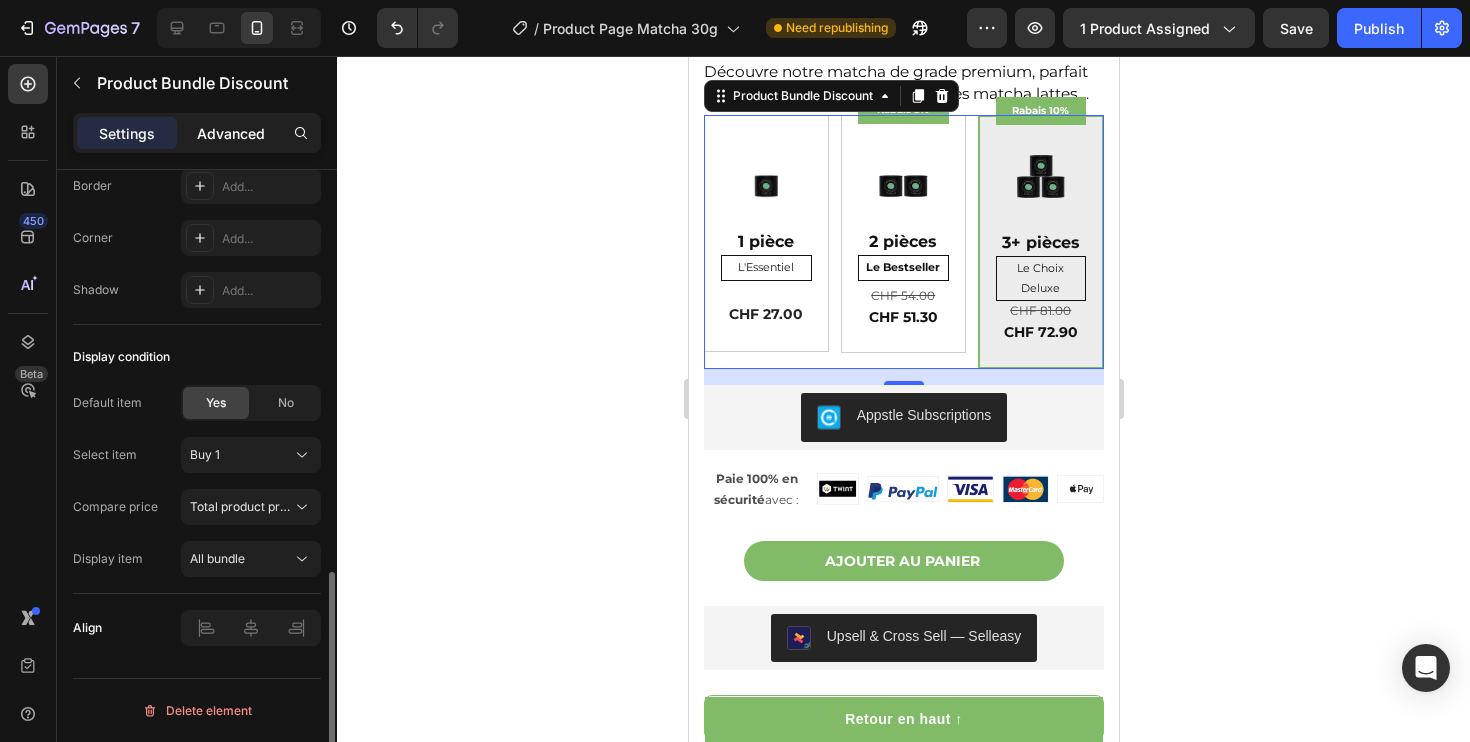click on "Advanced" at bounding box center [231, 133] 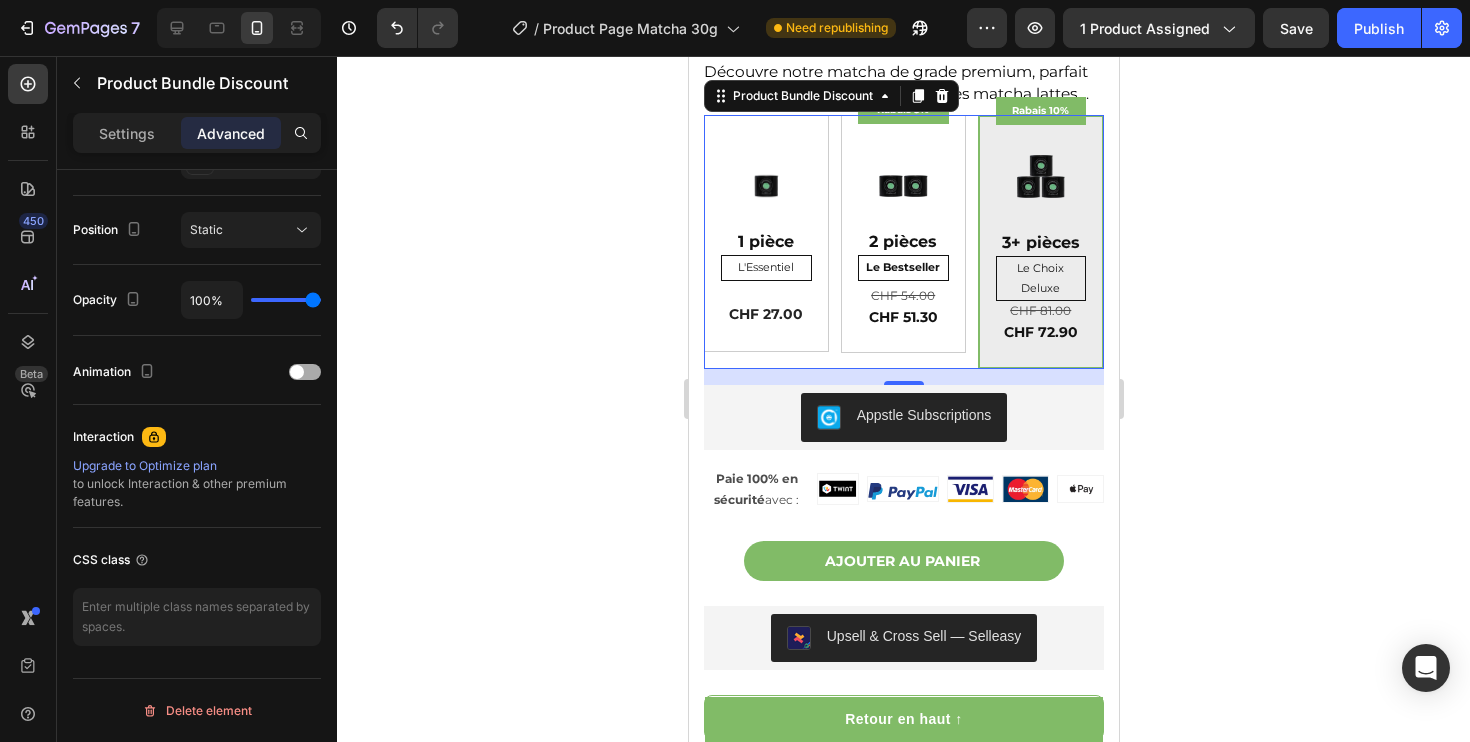 scroll, scrollTop: 0, scrollLeft: 0, axis: both 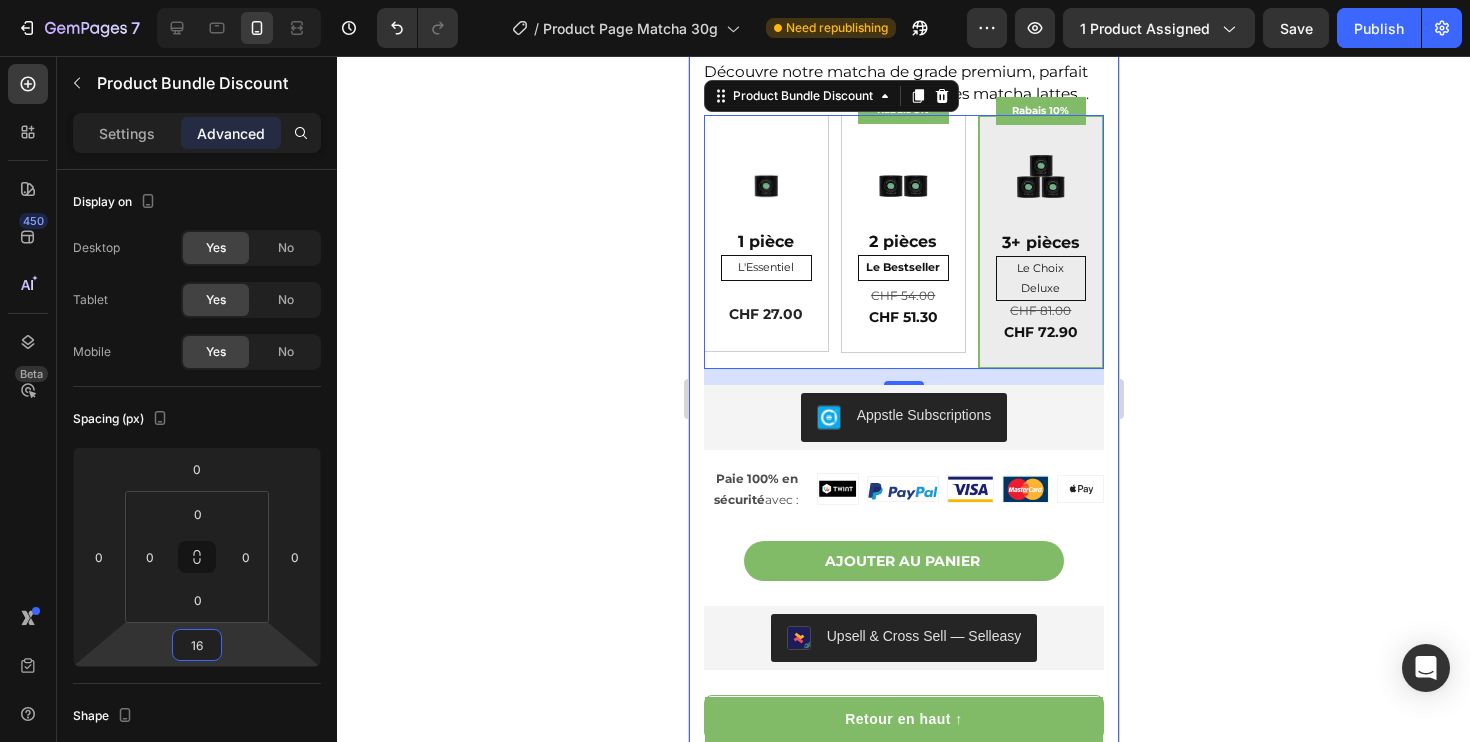 click on "16" at bounding box center [197, 645] 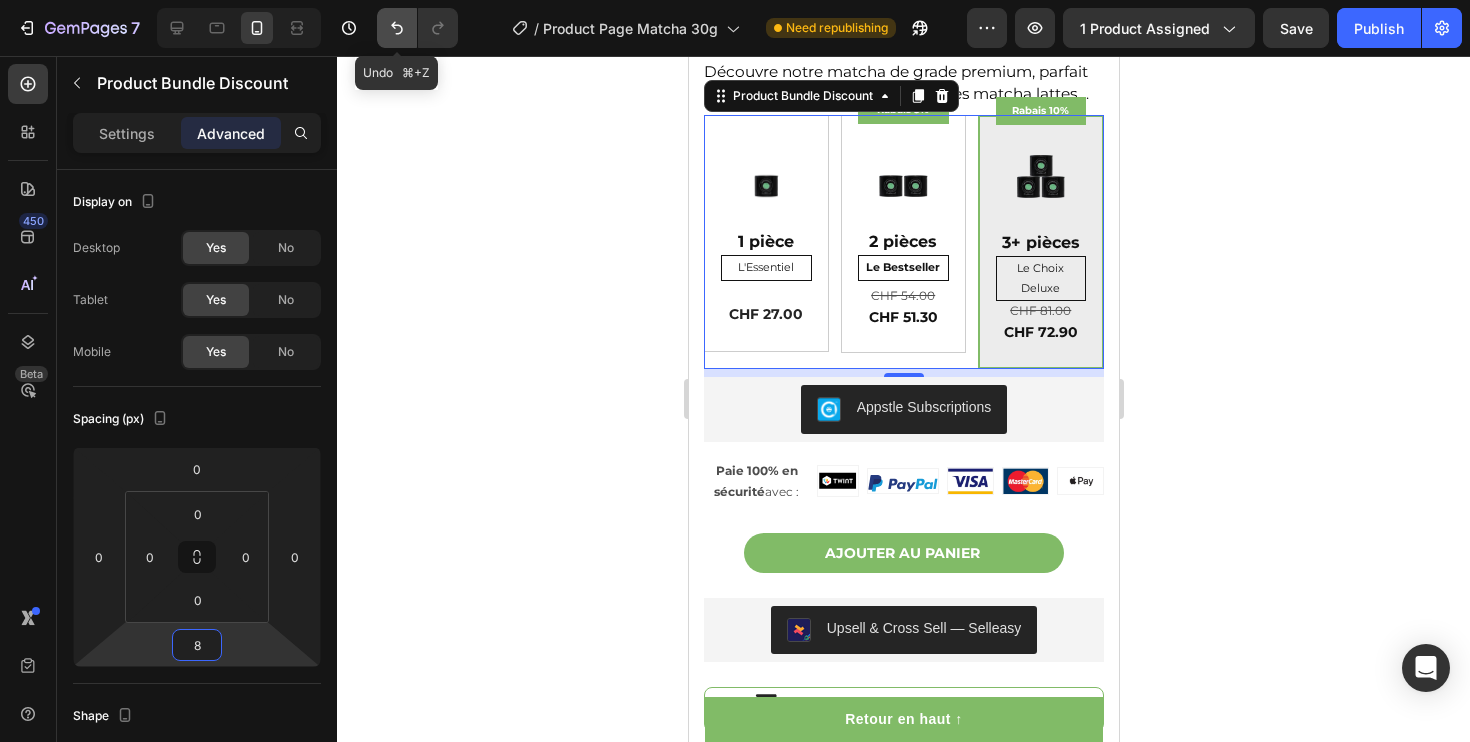type on "8" 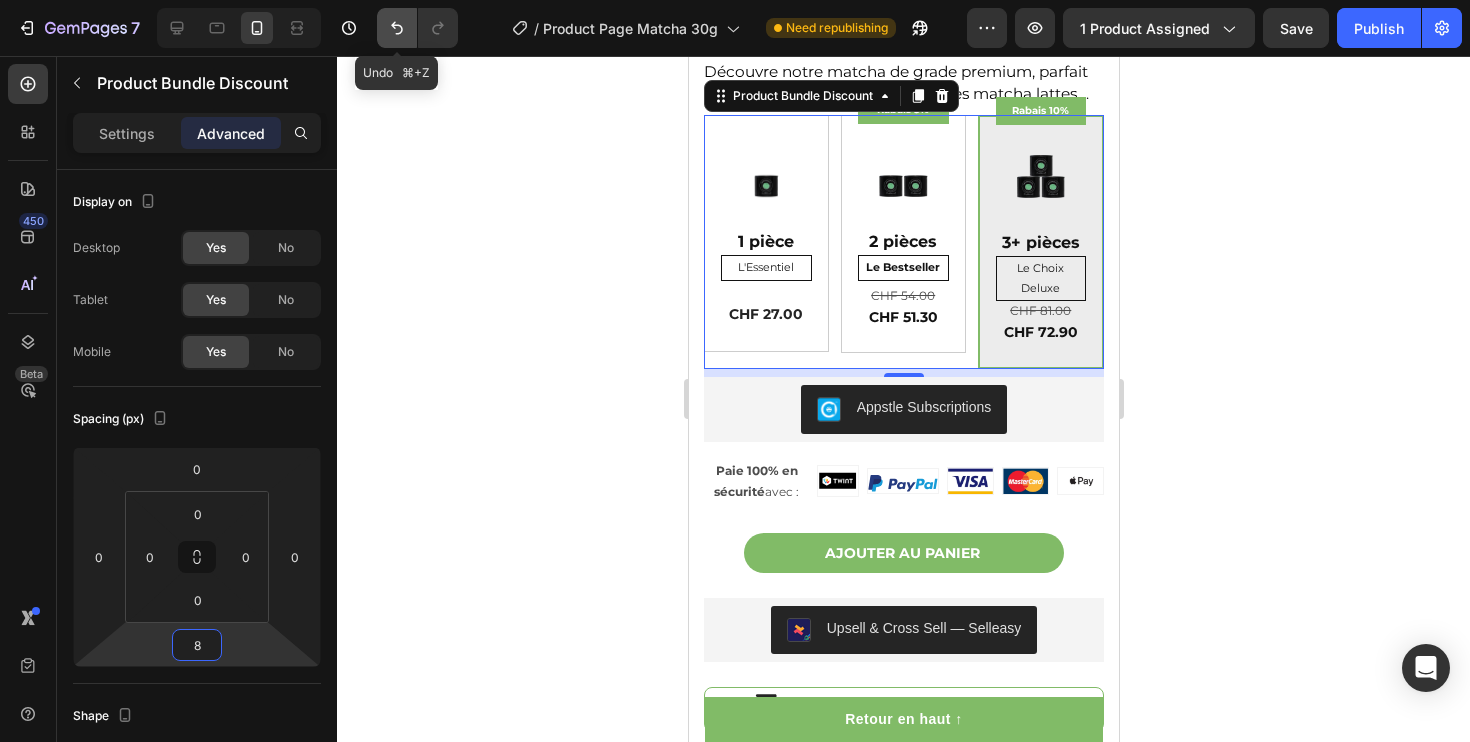 click 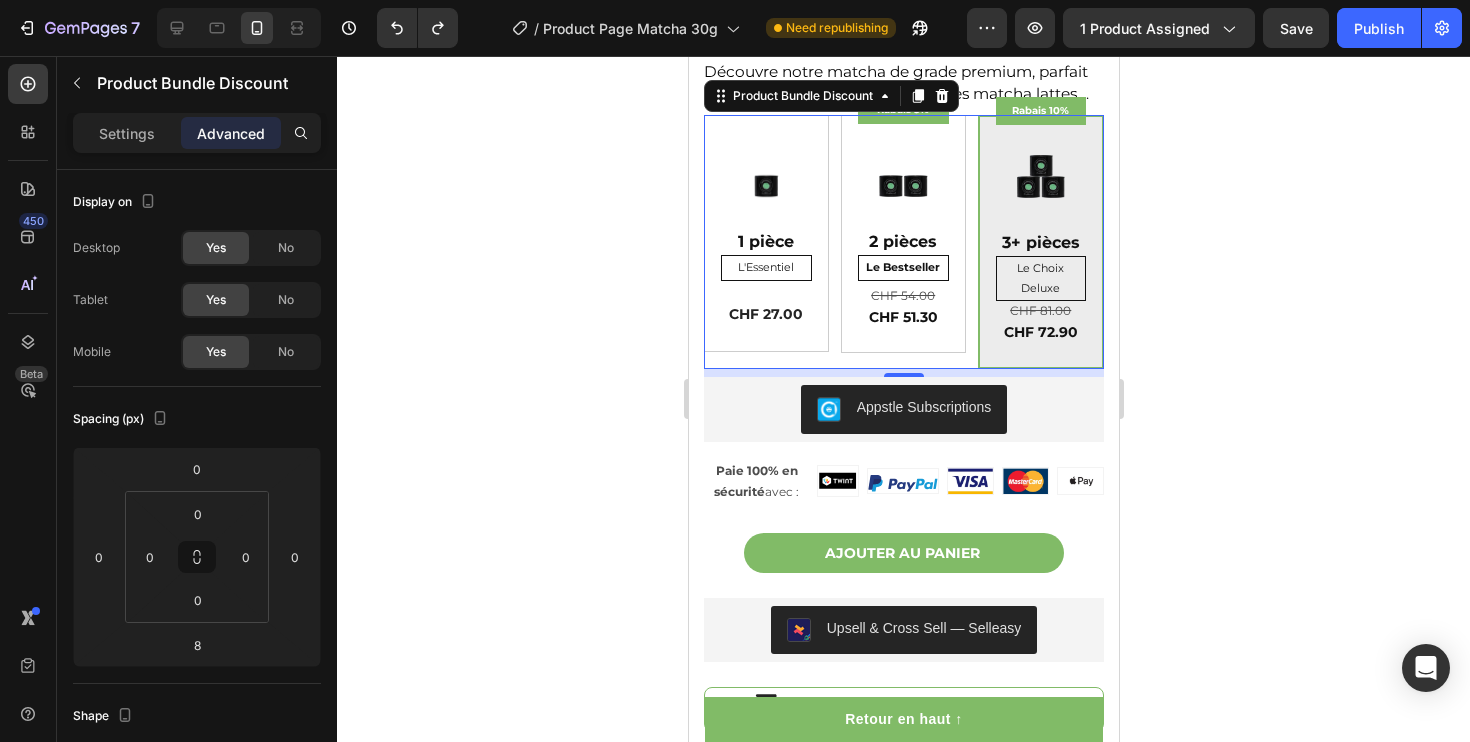 click 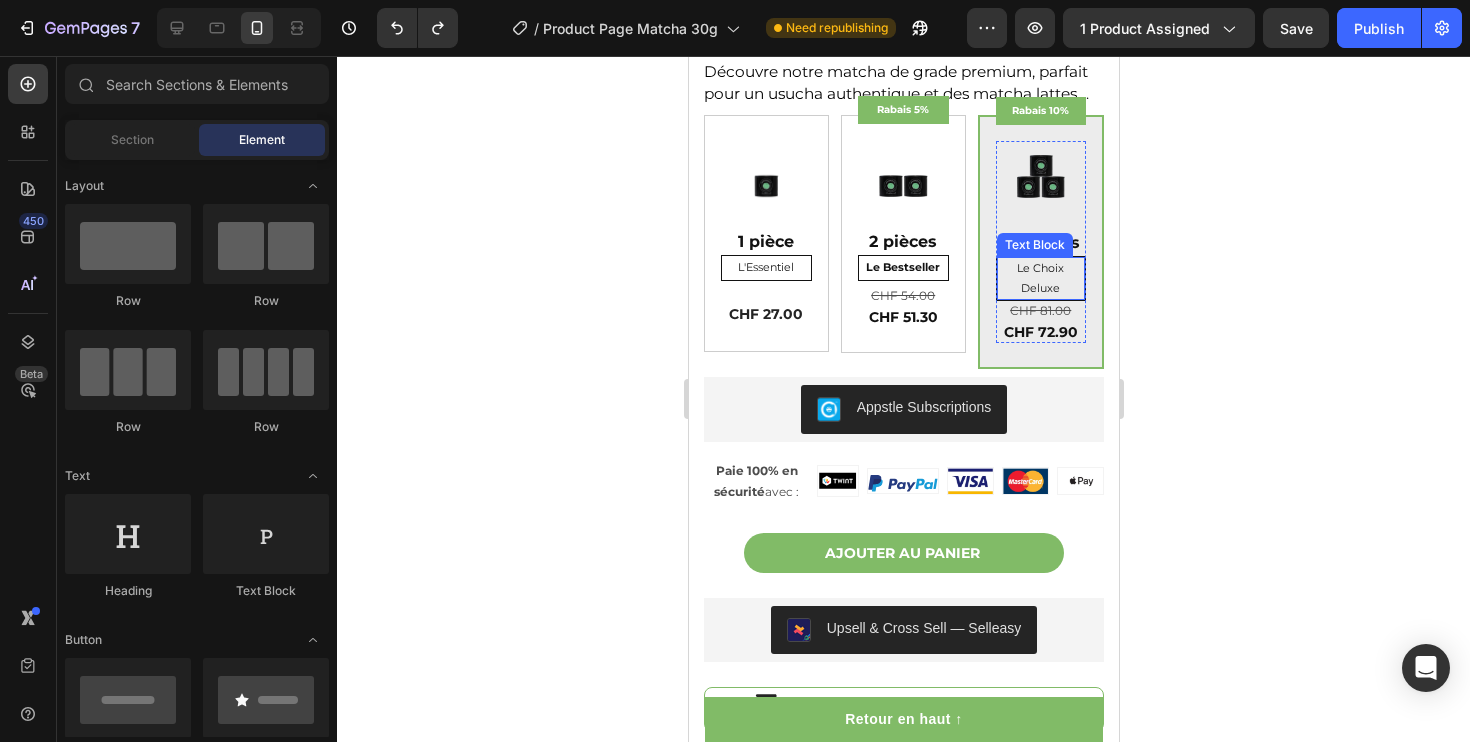 click on "Le Choix Deluxe" at bounding box center (1040, 279) 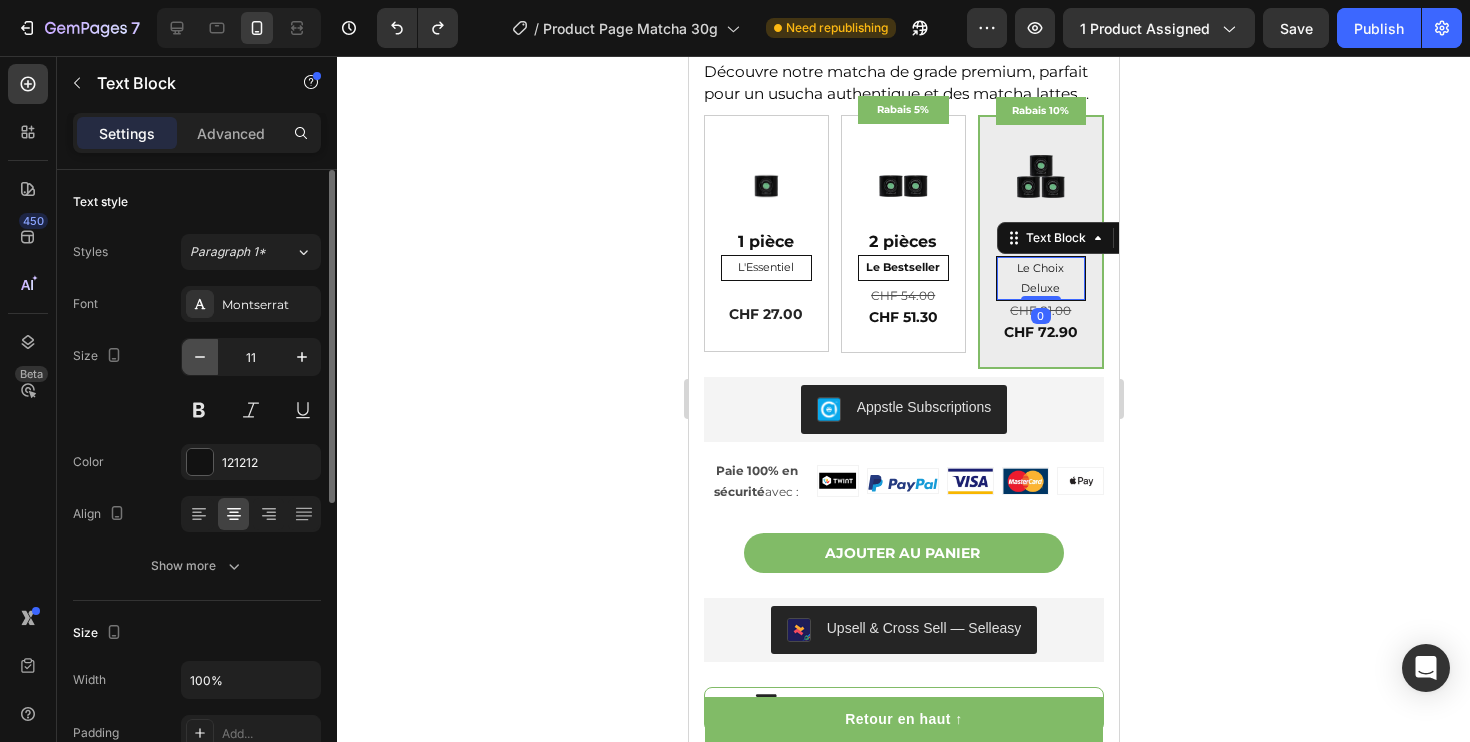 click 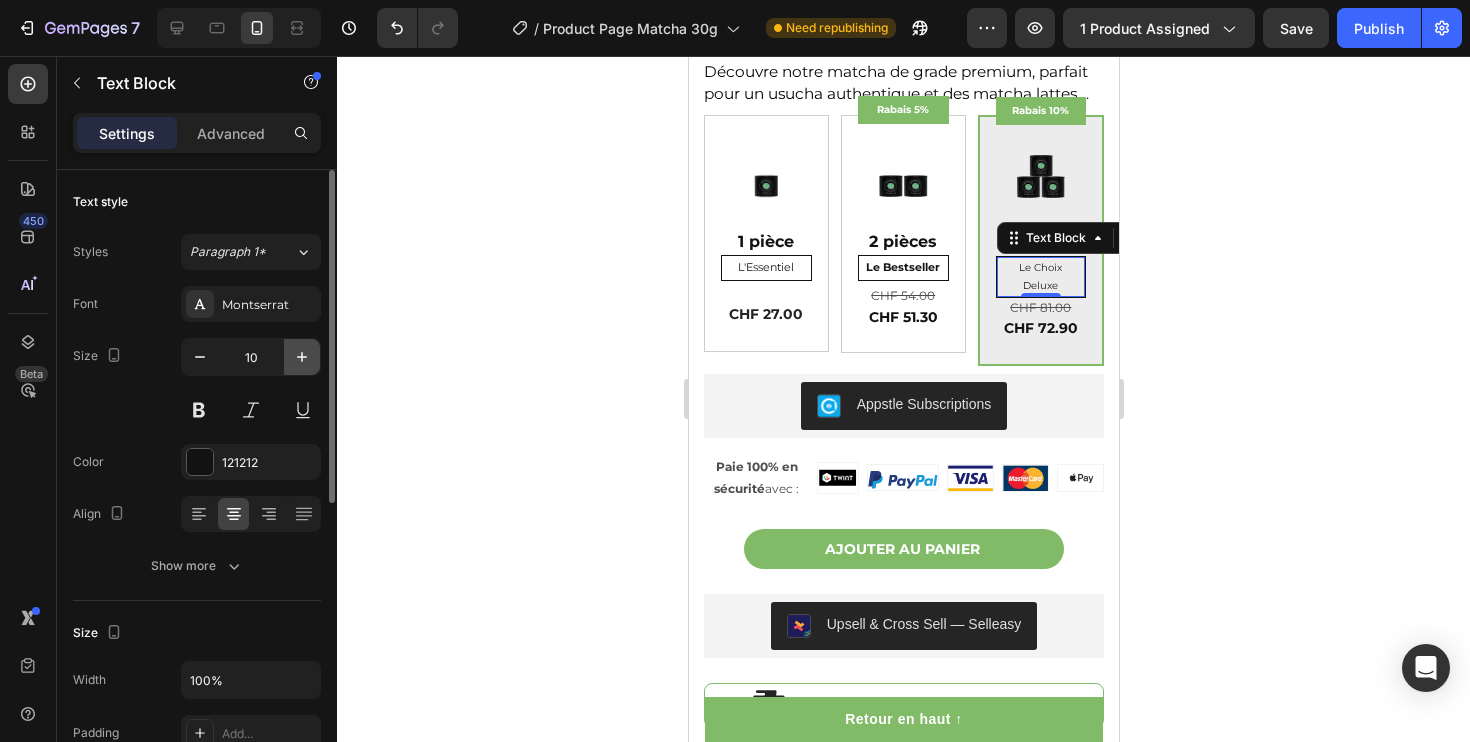 click 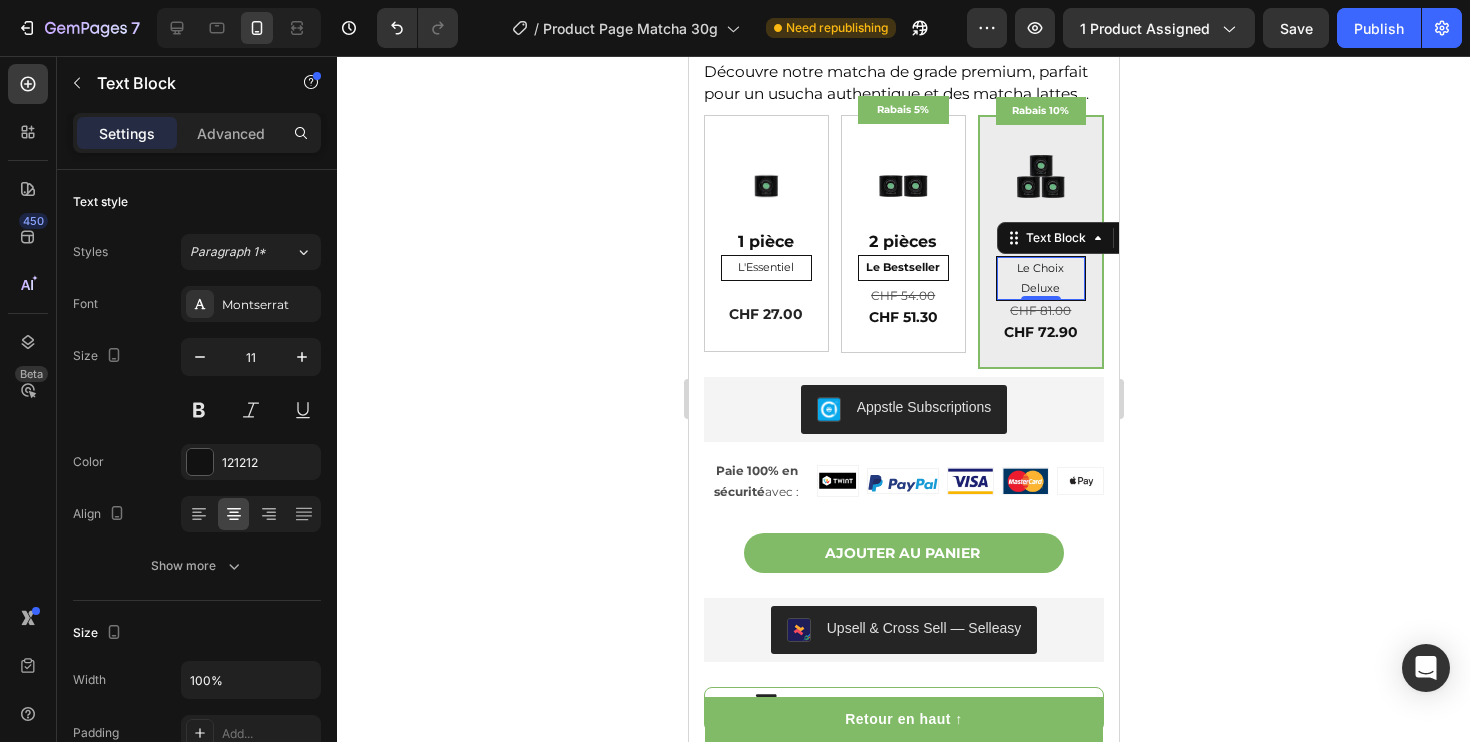 click 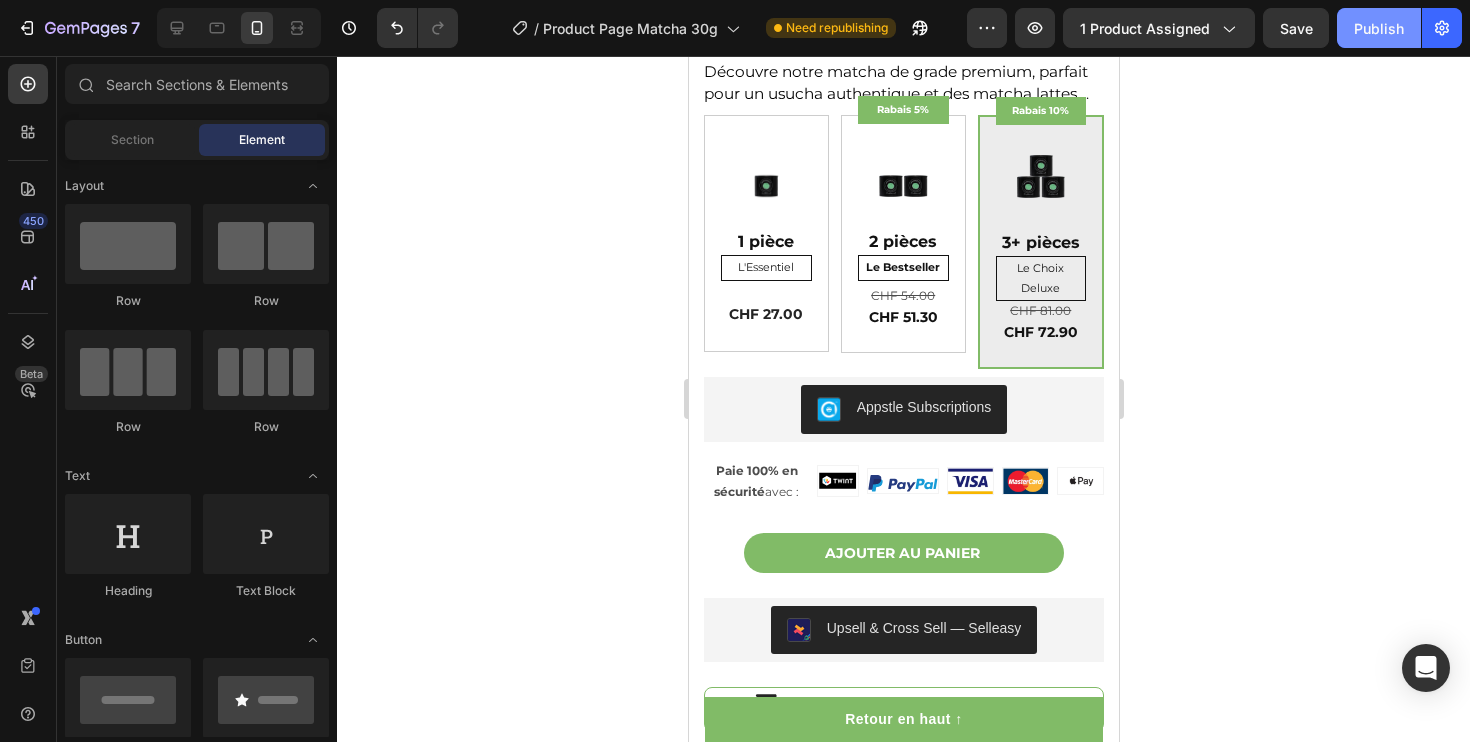 click on "Publish" at bounding box center (1379, 28) 